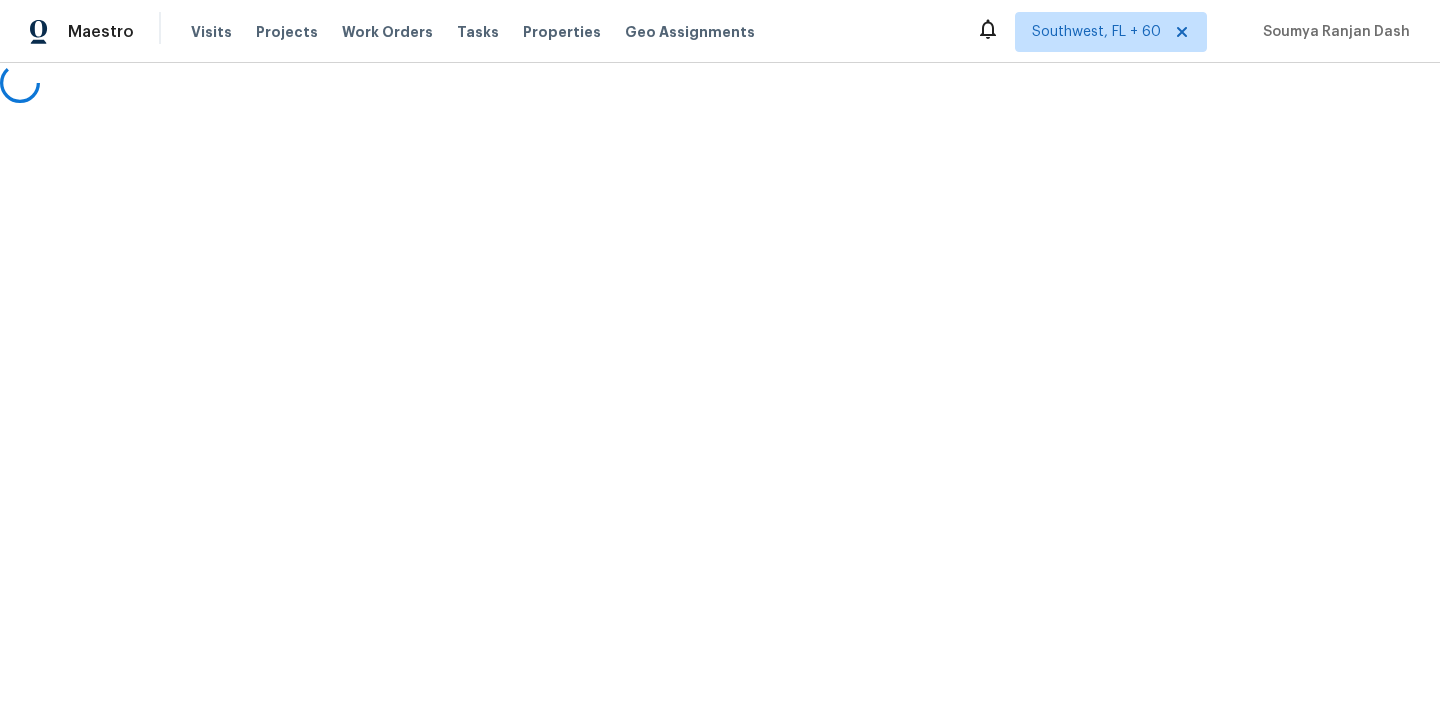 scroll, scrollTop: 0, scrollLeft: 0, axis: both 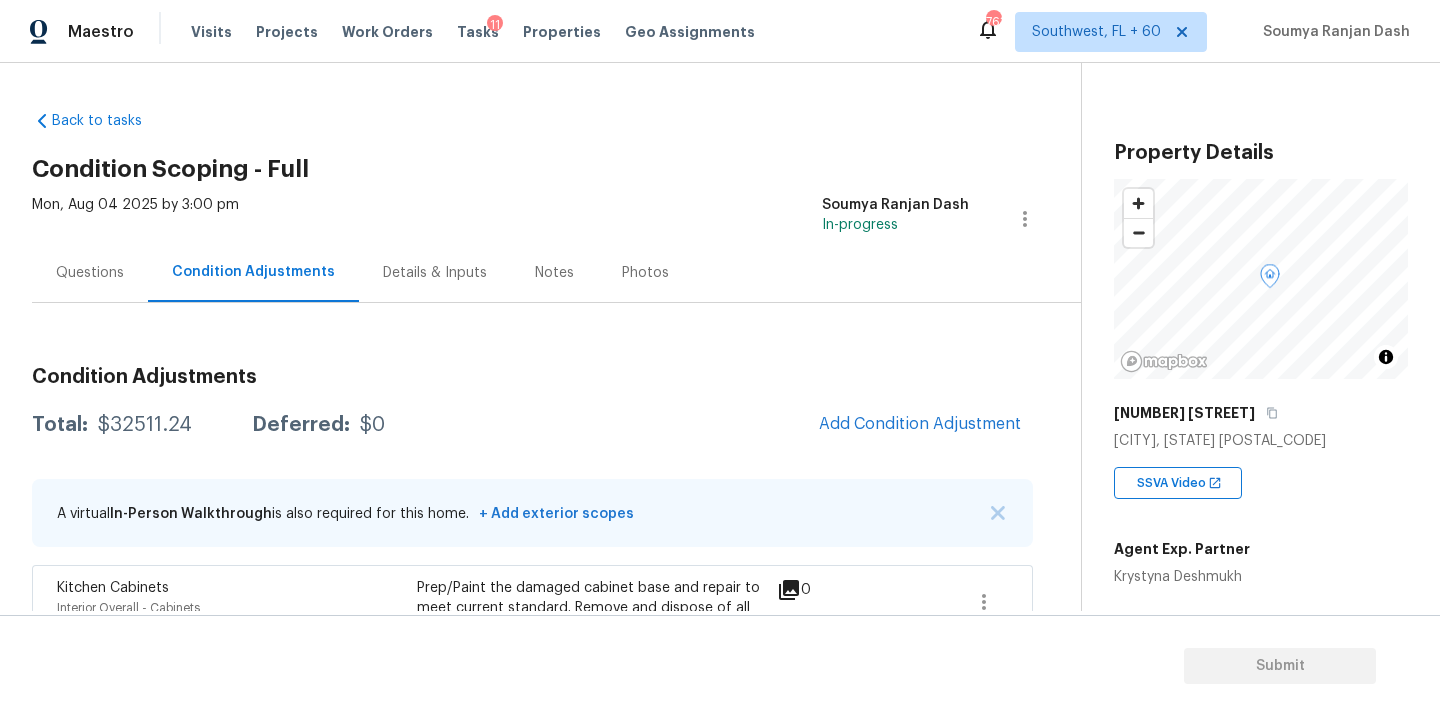 click on "$32511.24" at bounding box center [145, 425] 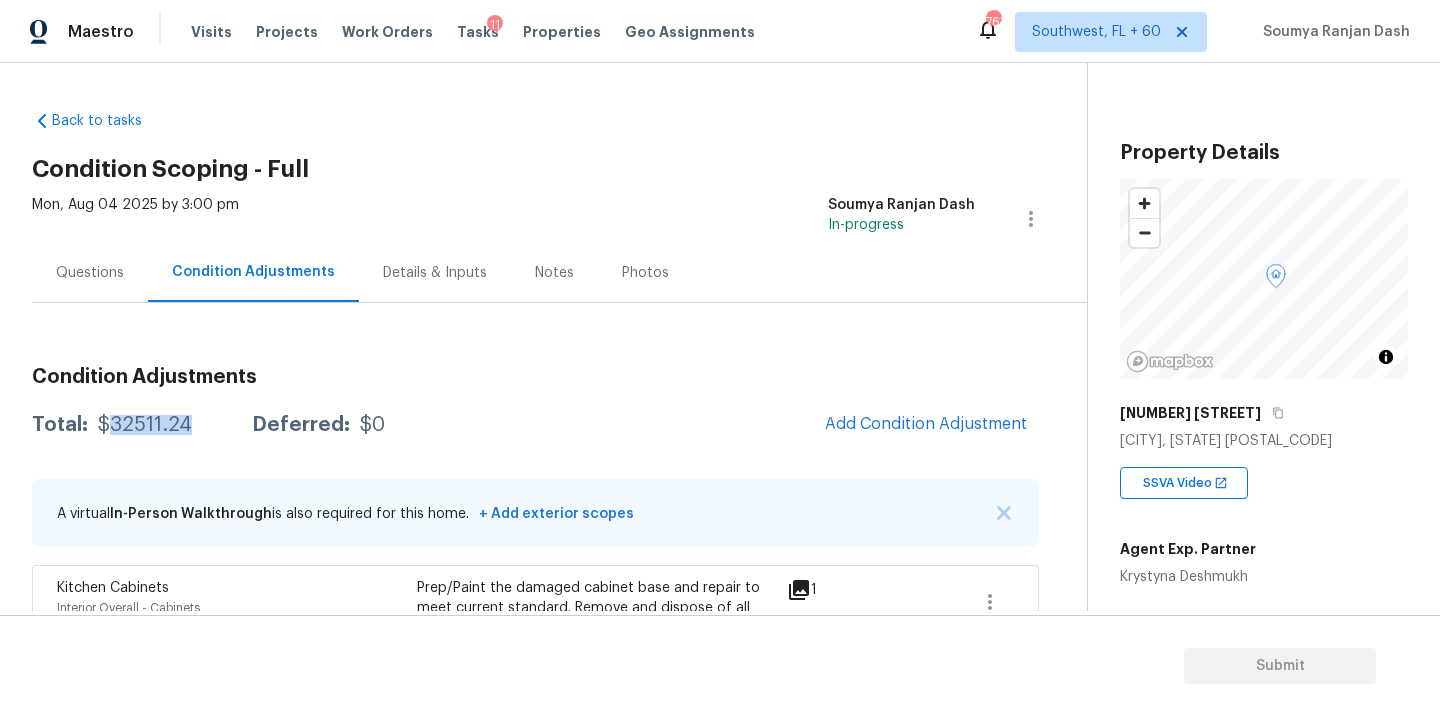 click on "$32511.24" at bounding box center (145, 425) 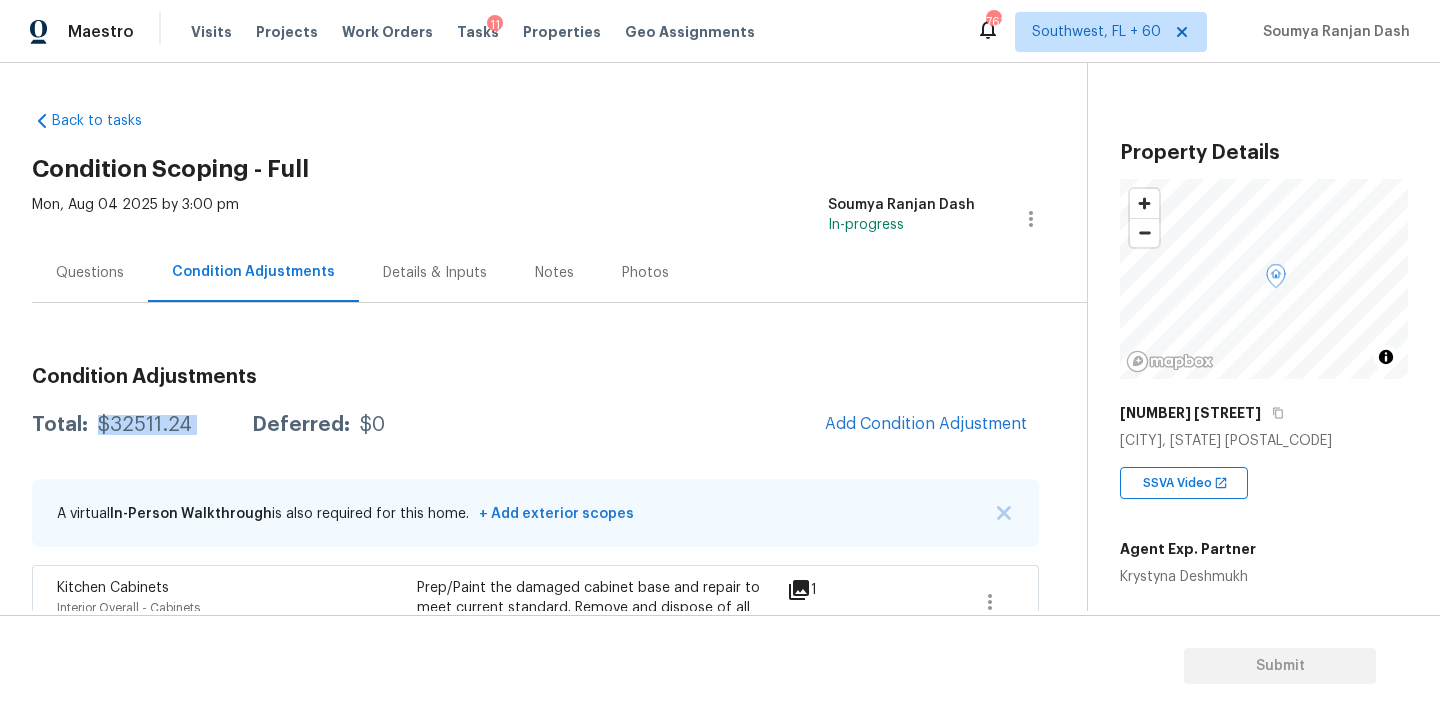 click on "$32511.24" at bounding box center [145, 425] 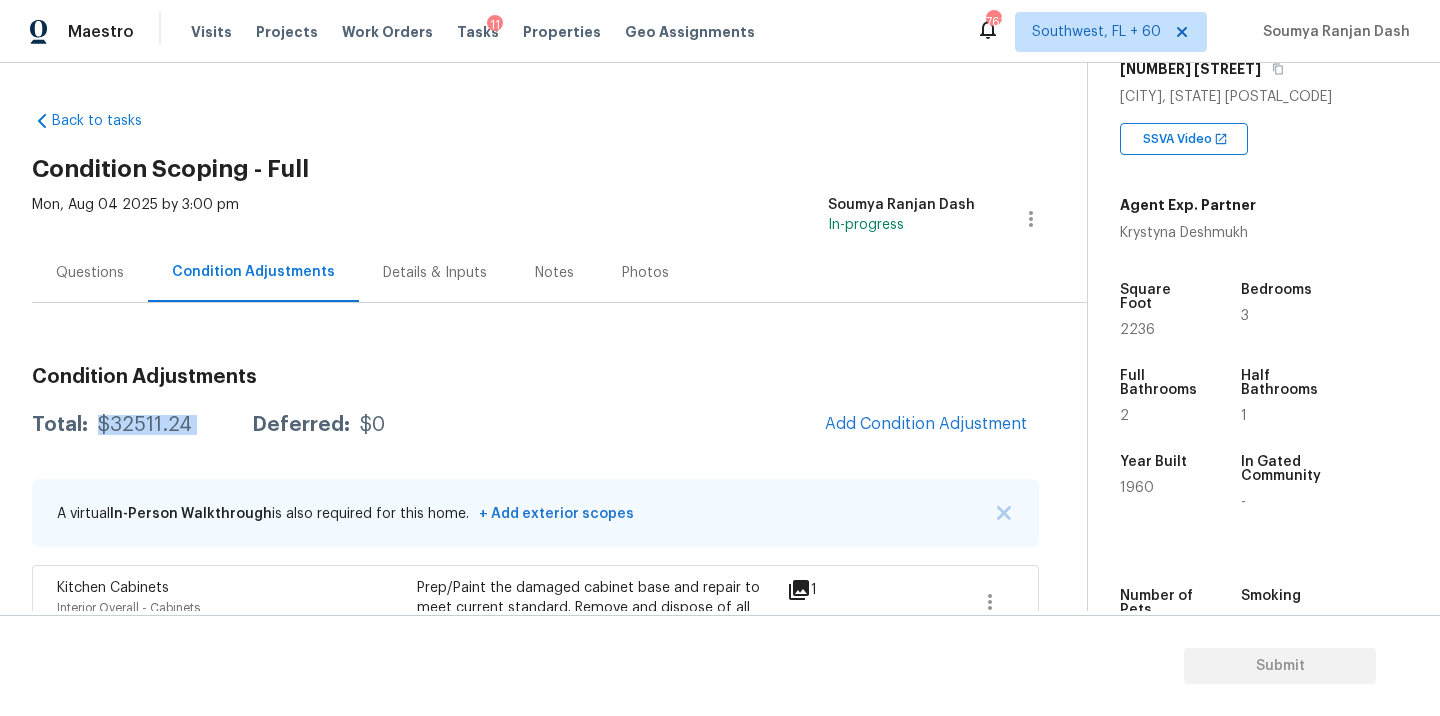 scroll, scrollTop: 350, scrollLeft: 0, axis: vertical 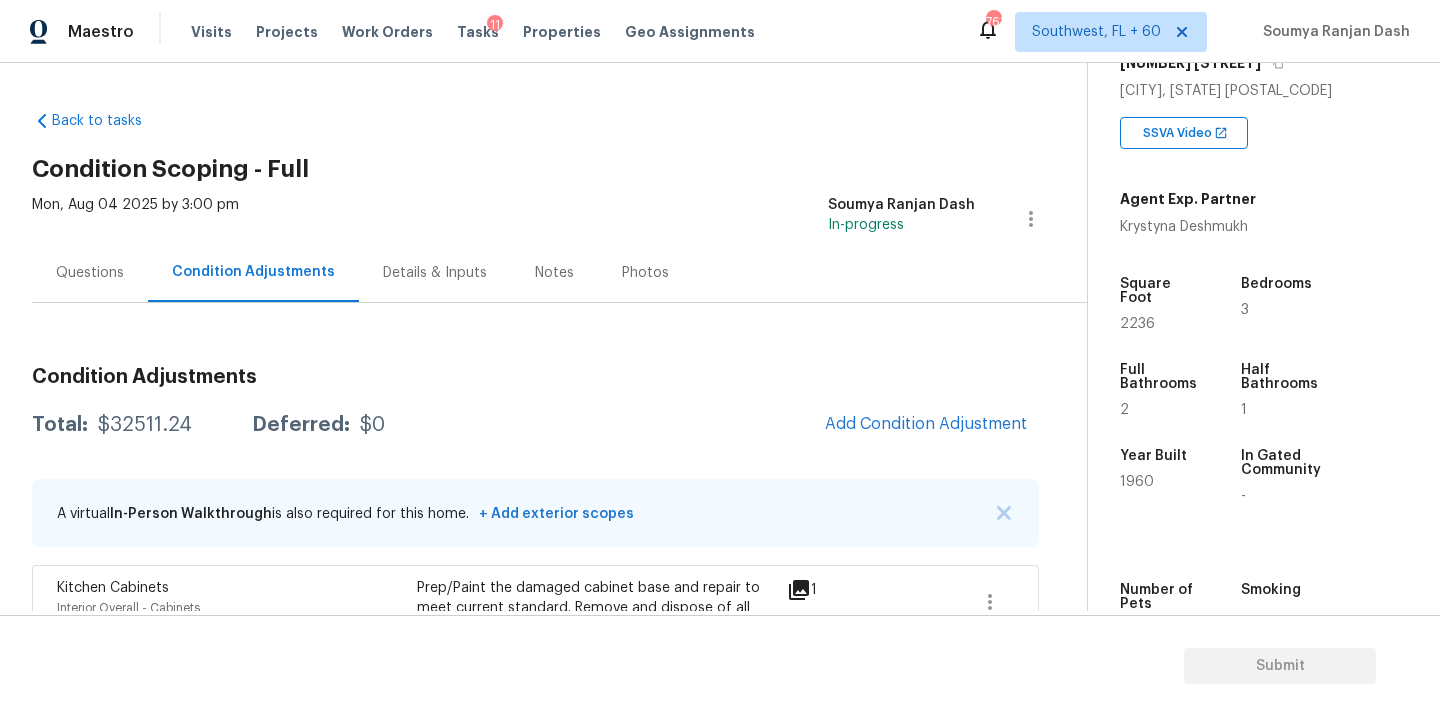 click on "Questions" at bounding box center (90, 273) 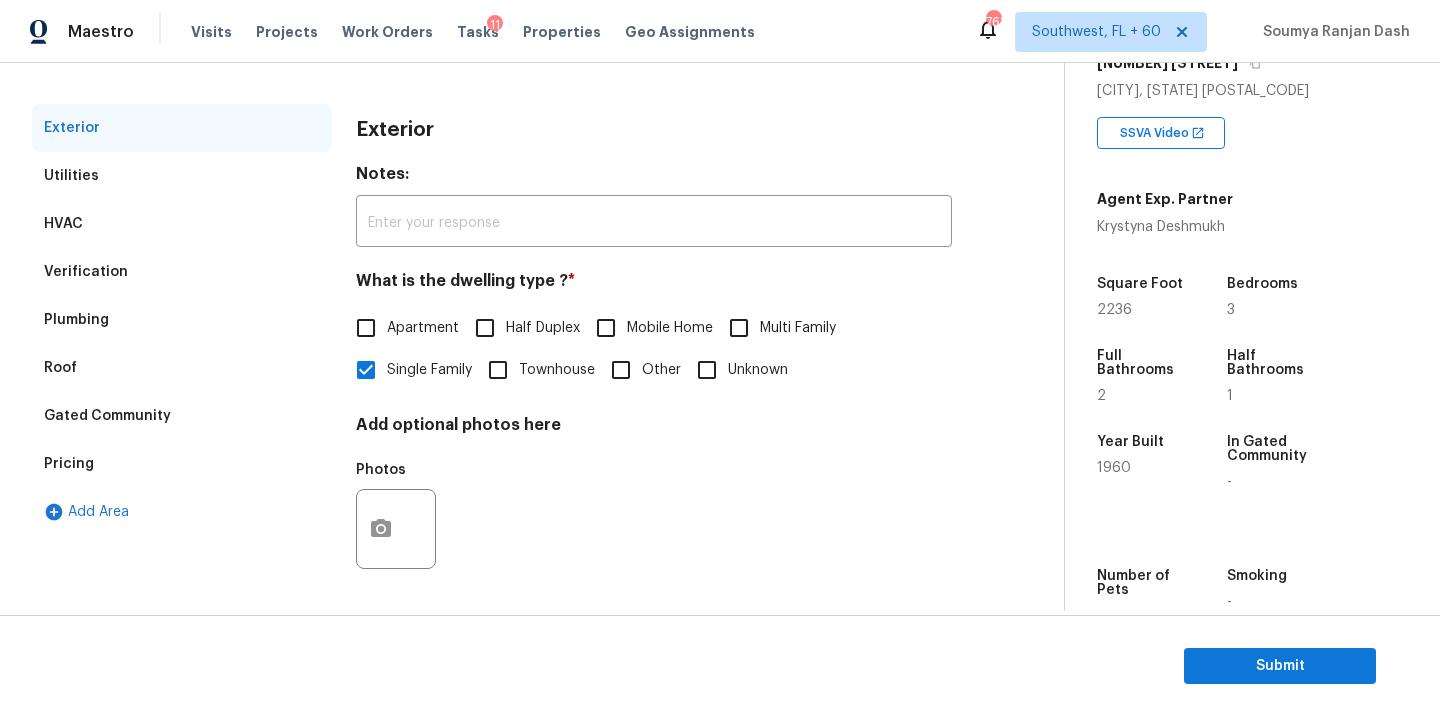 click on "Plumbing" at bounding box center [182, 320] 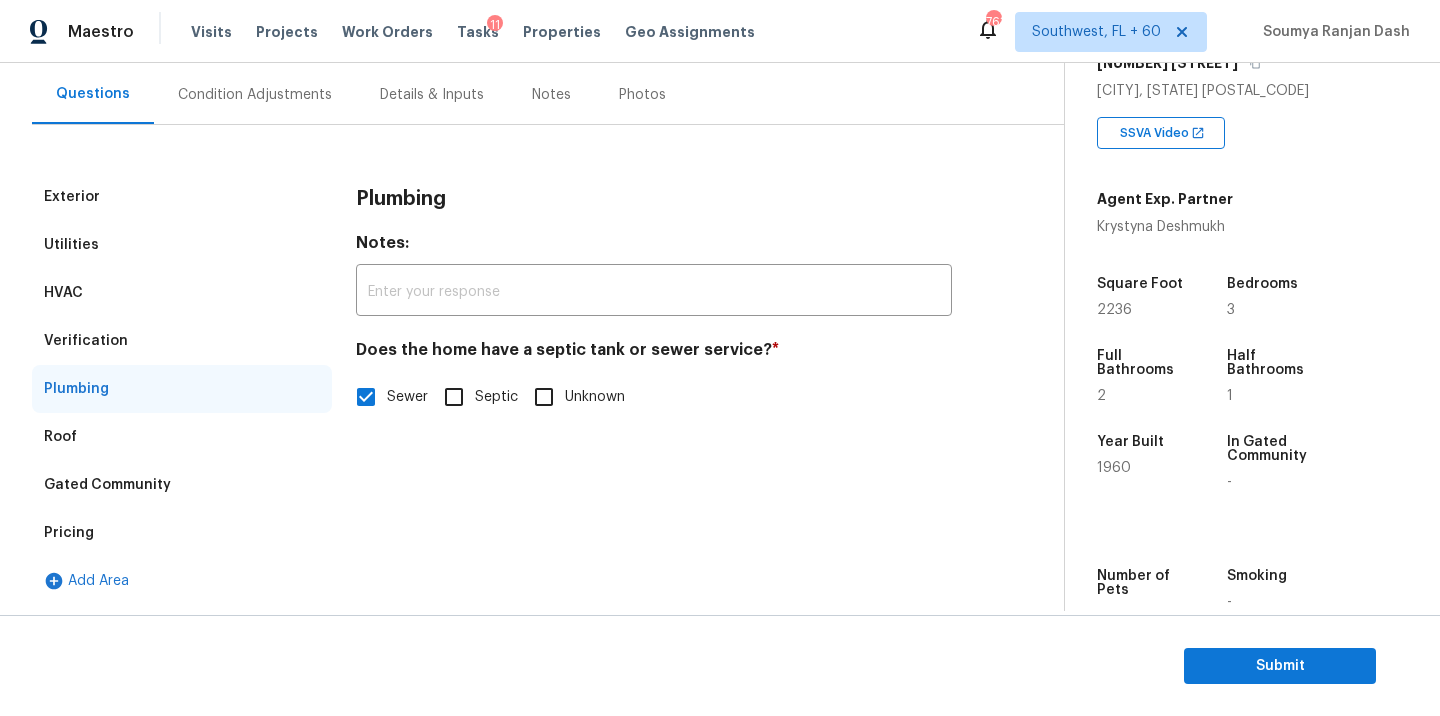click on "Verification" at bounding box center [182, 341] 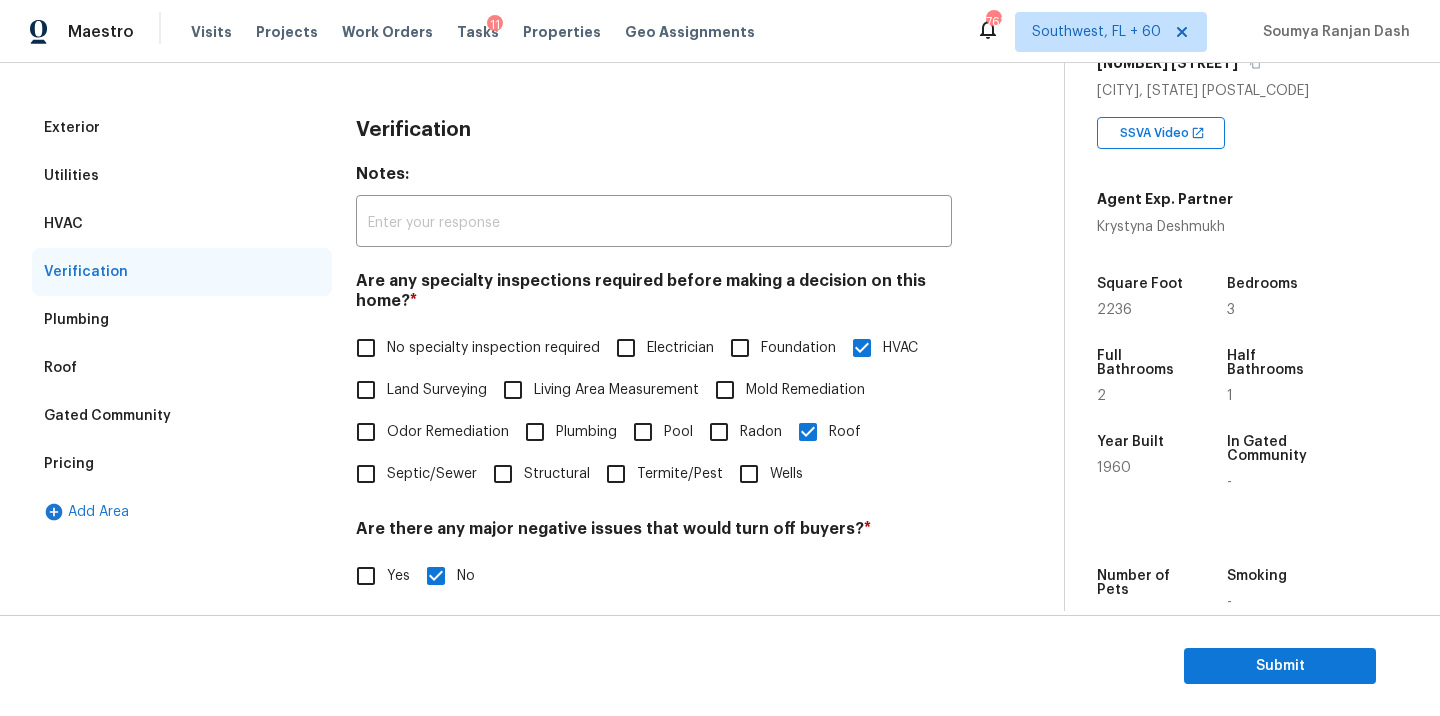 click on "Pricing" at bounding box center (69, 464) 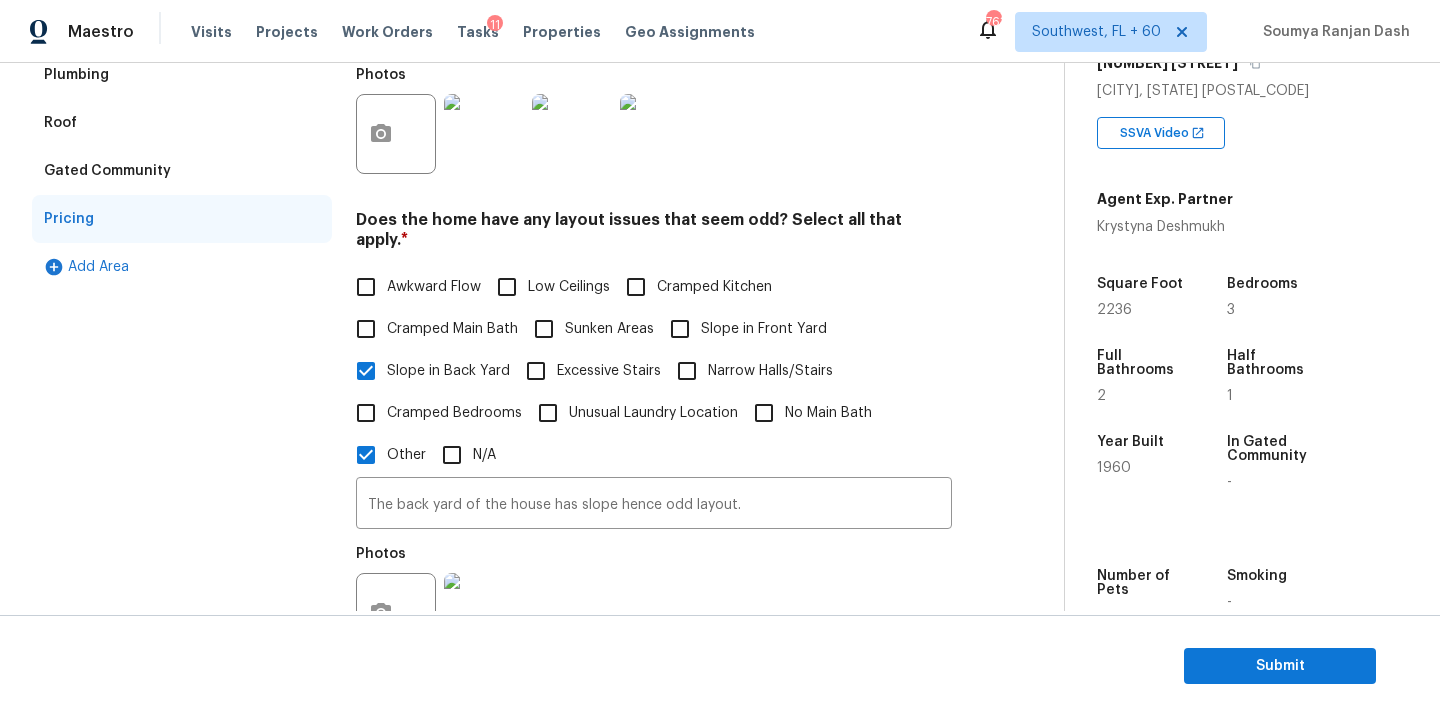 scroll, scrollTop: 399, scrollLeft: 0, axis: vertical 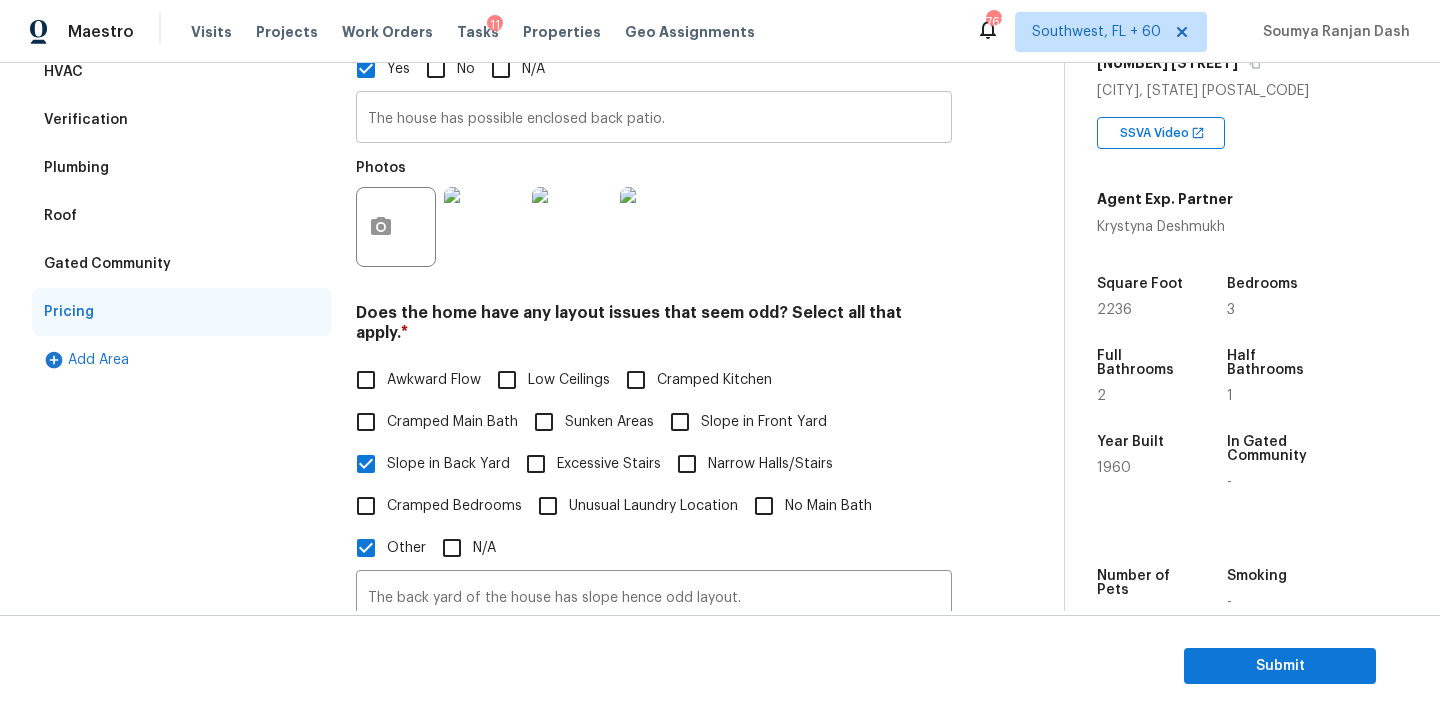 click on "The house has possible enclosed back patio." at bounding box center (654, 119) 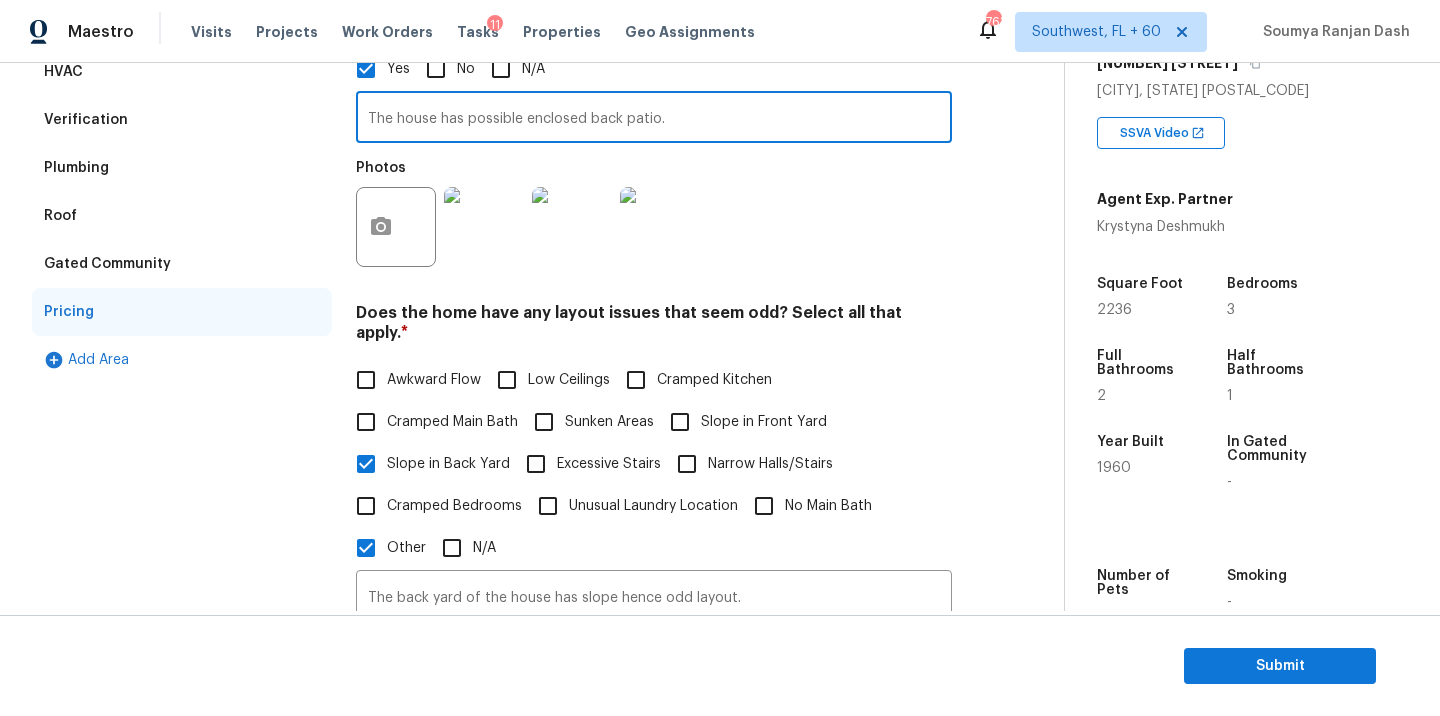 click on "The house has possible enclosed back patio." at bounding box center [654, 119] 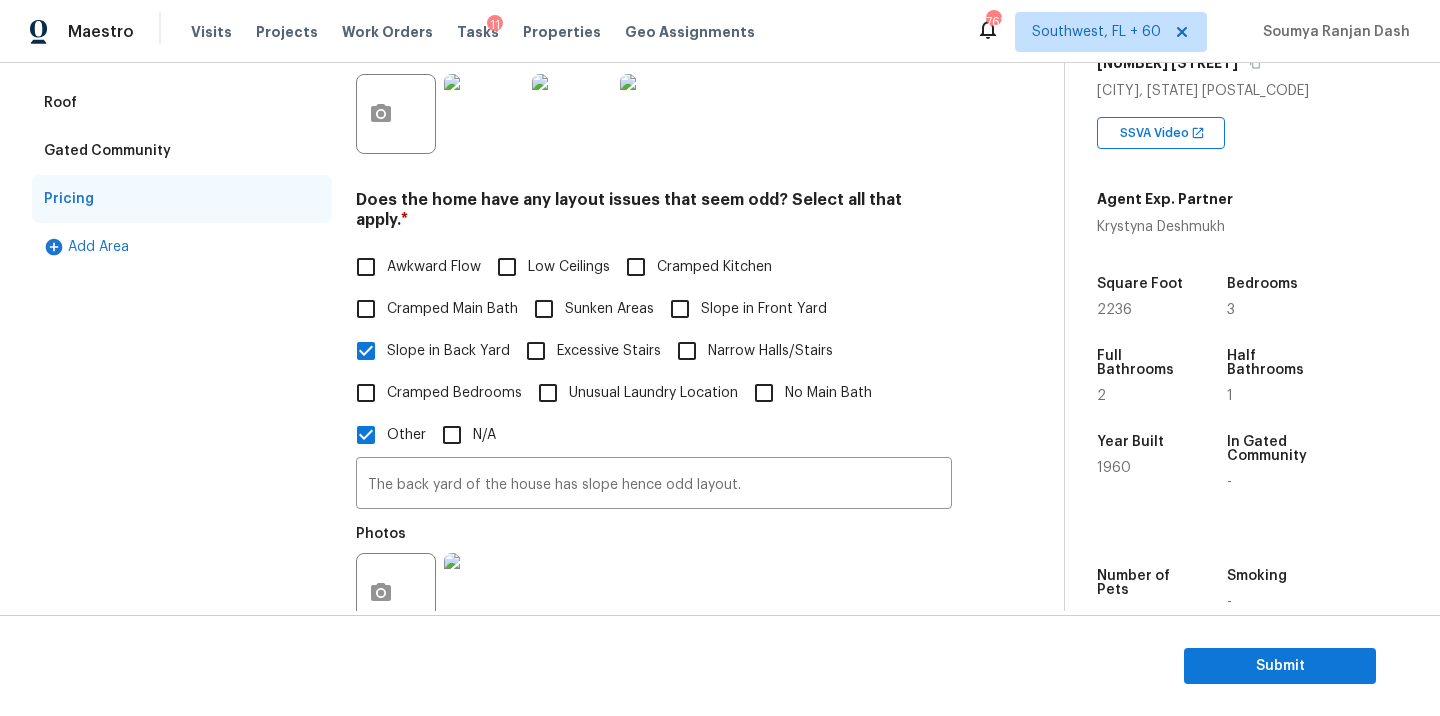 scroll, scrollTop: 538, scrollLeft: 0, axis: vertical 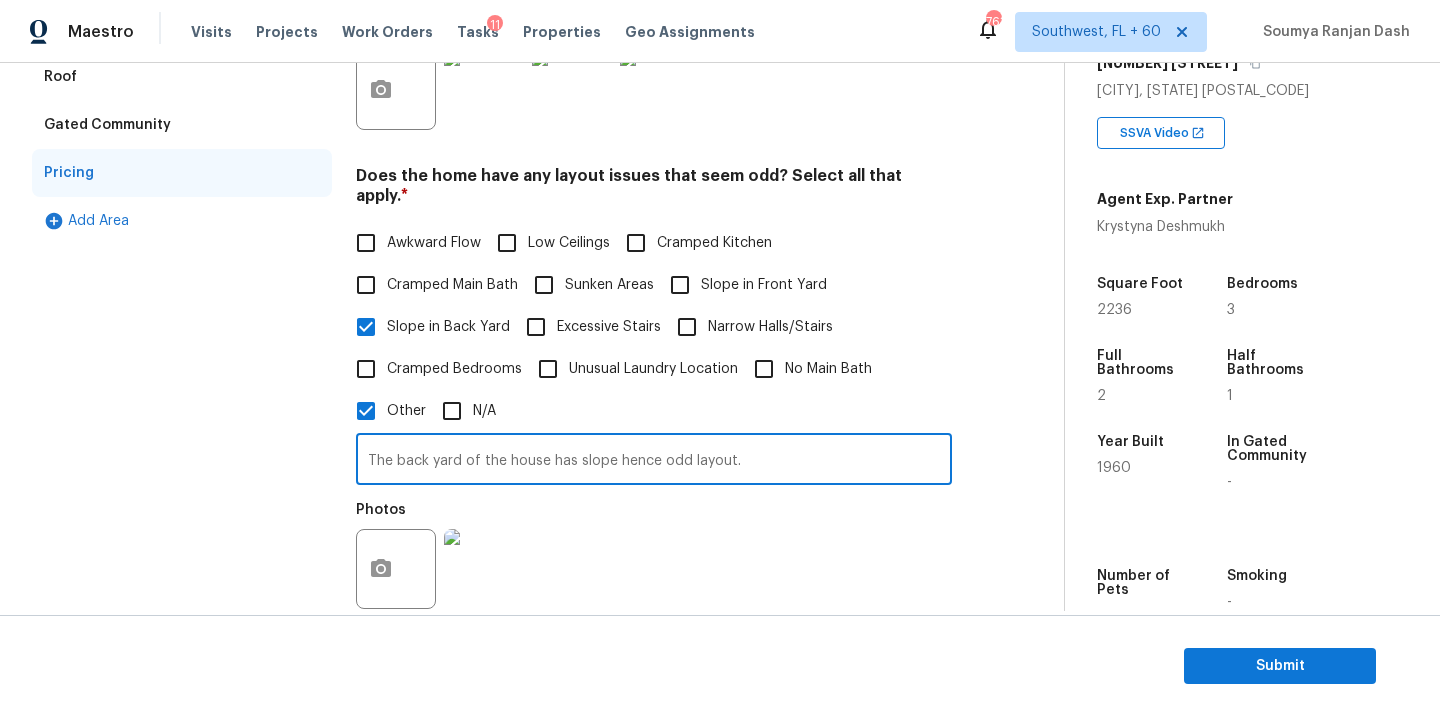 click on "The back yard of the house has slope hence odd layout." at bounding box center (654, 461) 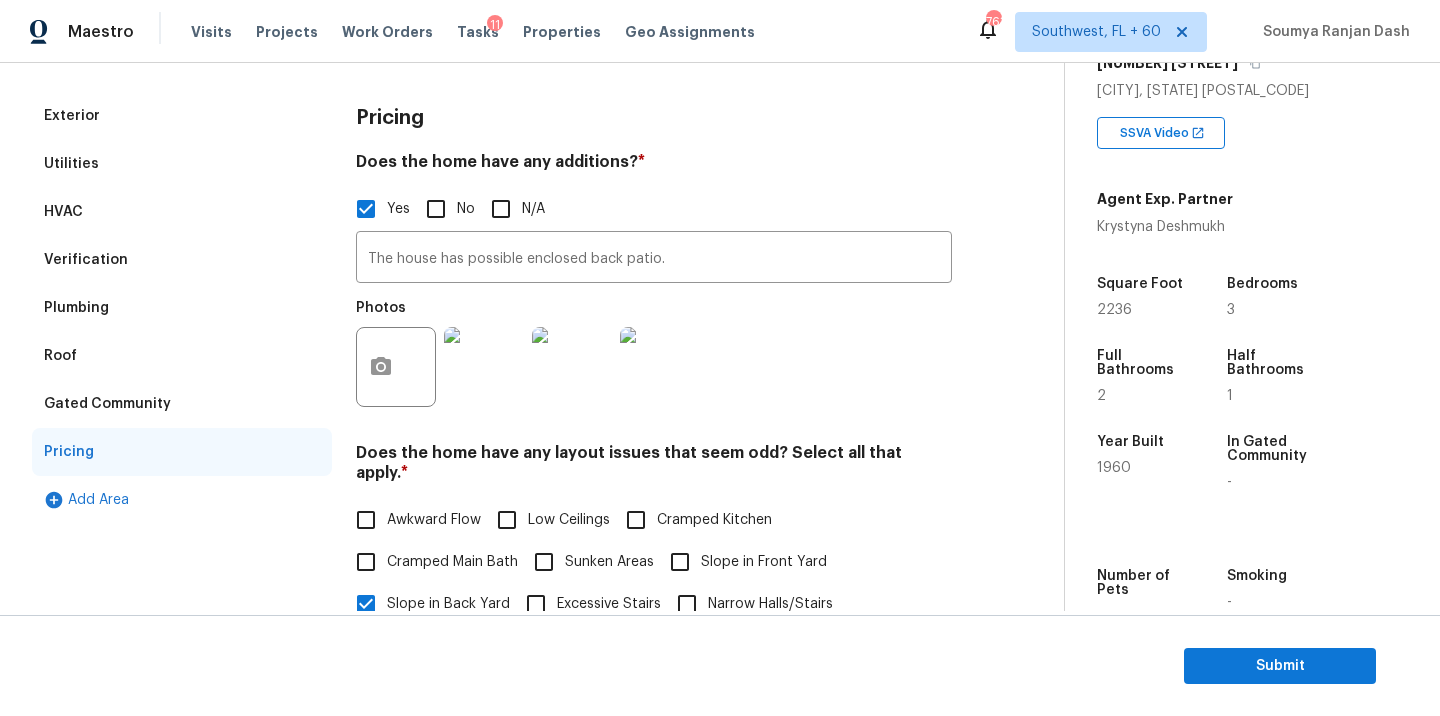 click on "Verification" at bounding box center (86, 260) 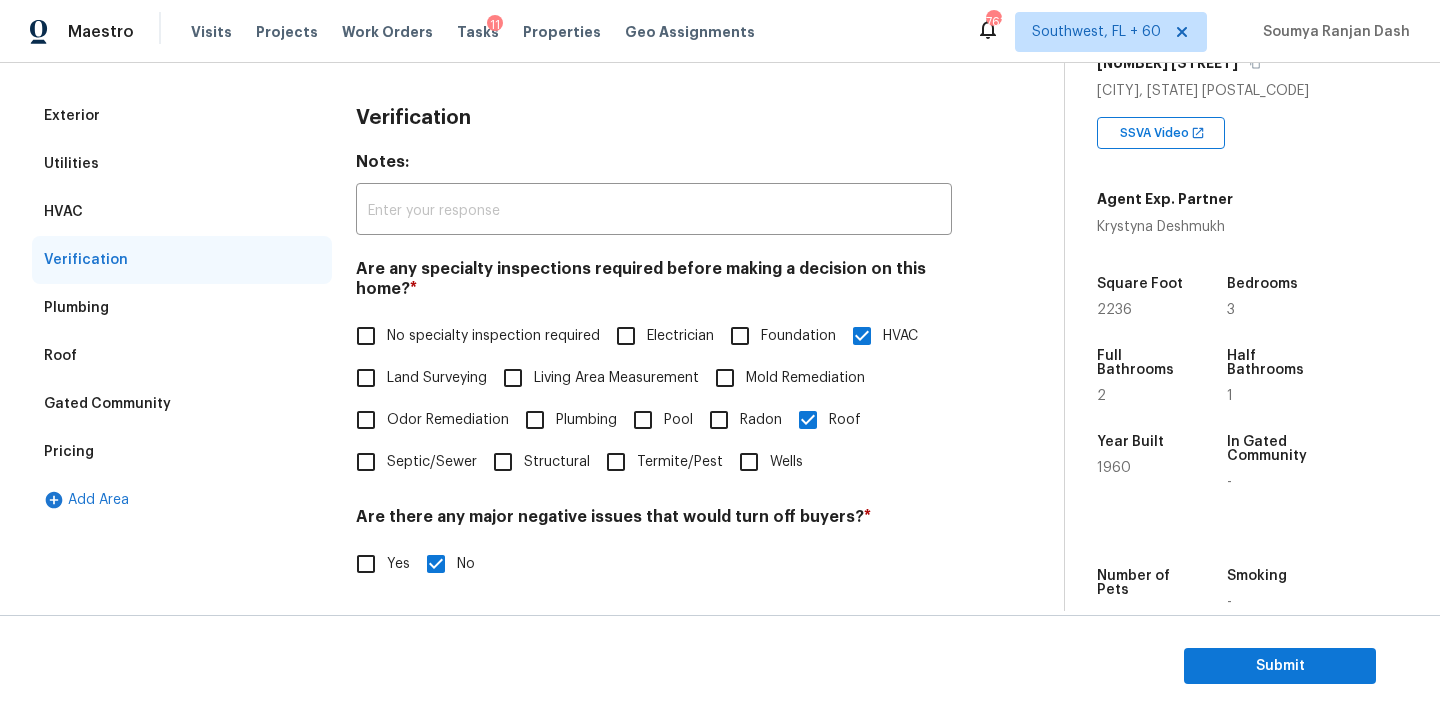 scroll, scrollTop: 583, scrollLeft: 0, axis: vertical 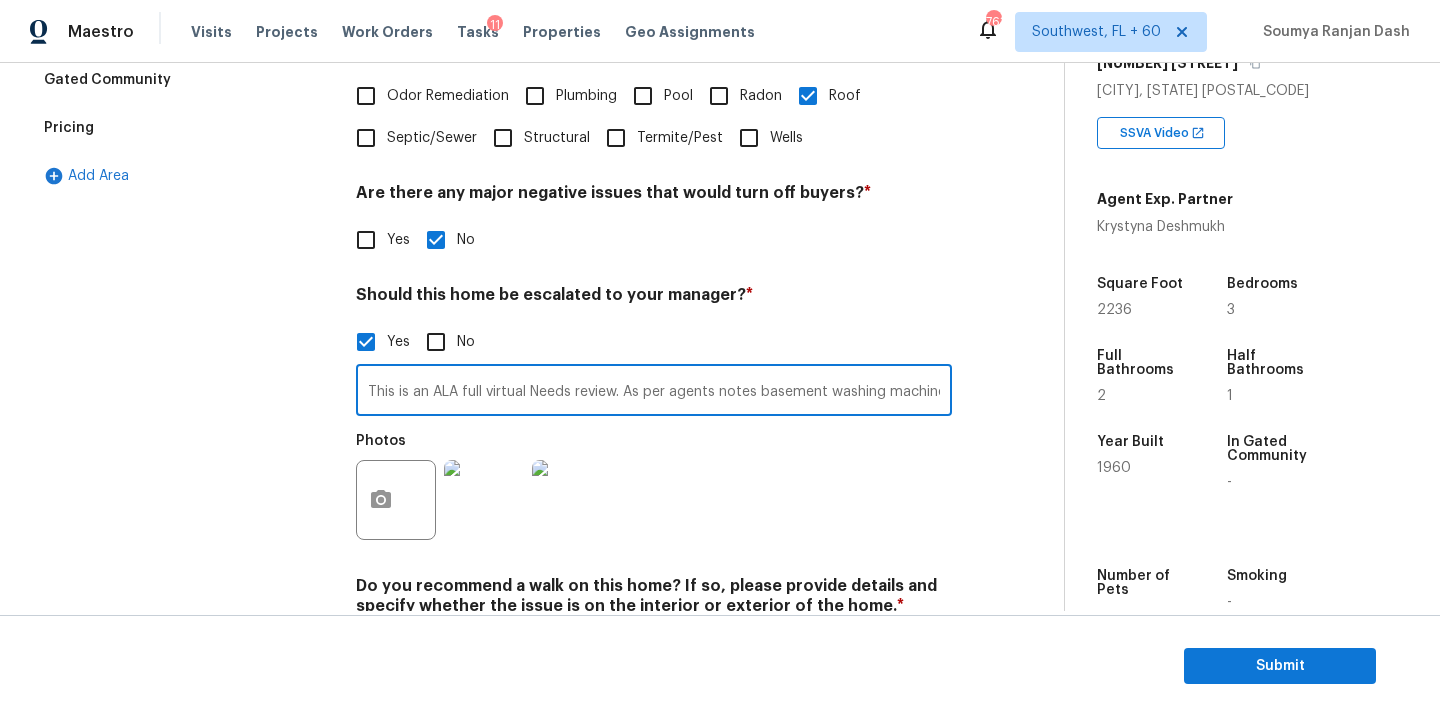 click on "This is an ALA full virtual Needs review. As per agents notes basement washing machine had a leak when he was out of town and pulled up all of carpet in lower level. Hence possible water contingency(11.55, 10.53). Needs review. As per agents notes initially was on well/septic now well just hooked up to faucets outside. city sewer now. Needs review. As per agents notes the house has musty odor hence possible organic growth due to plumbing leak in basement. Needs review." at bounding box center (654, 392) 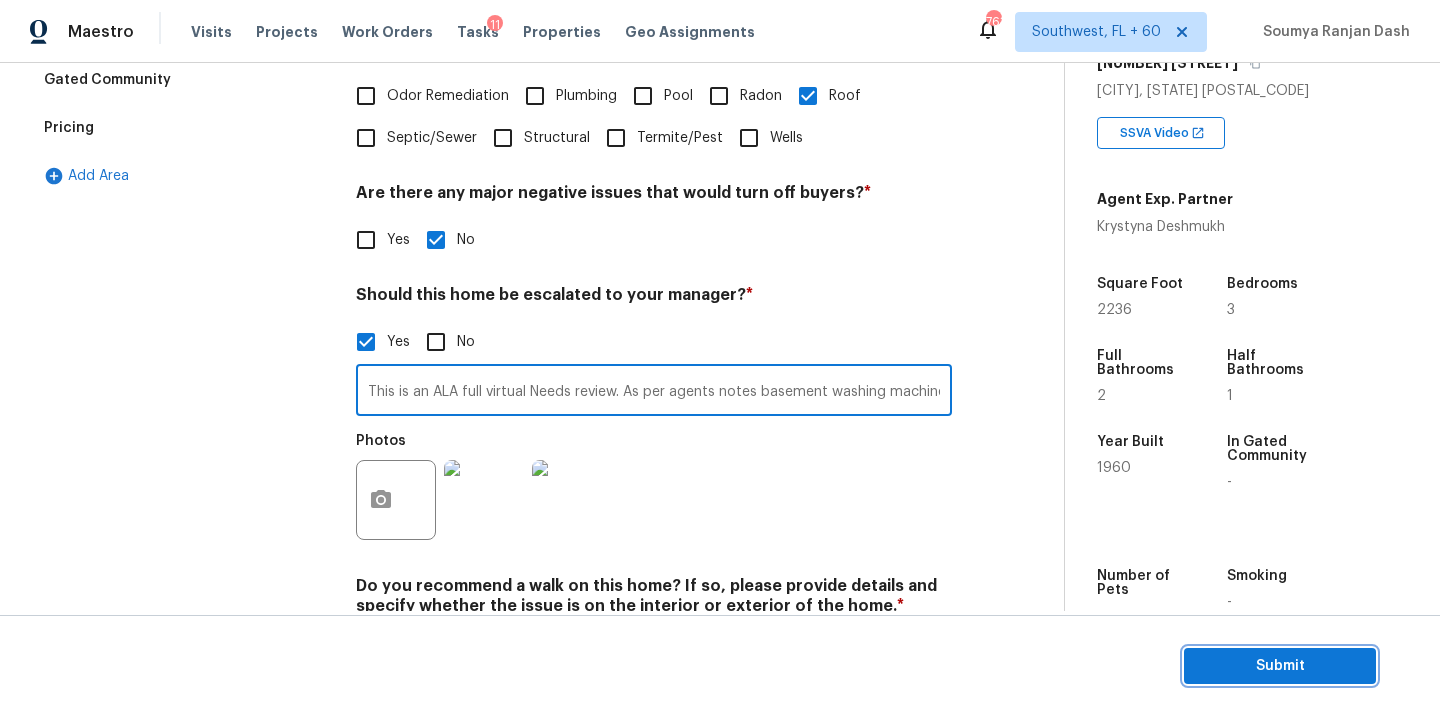 click on "Submit" at bounding box center [1280, 666] 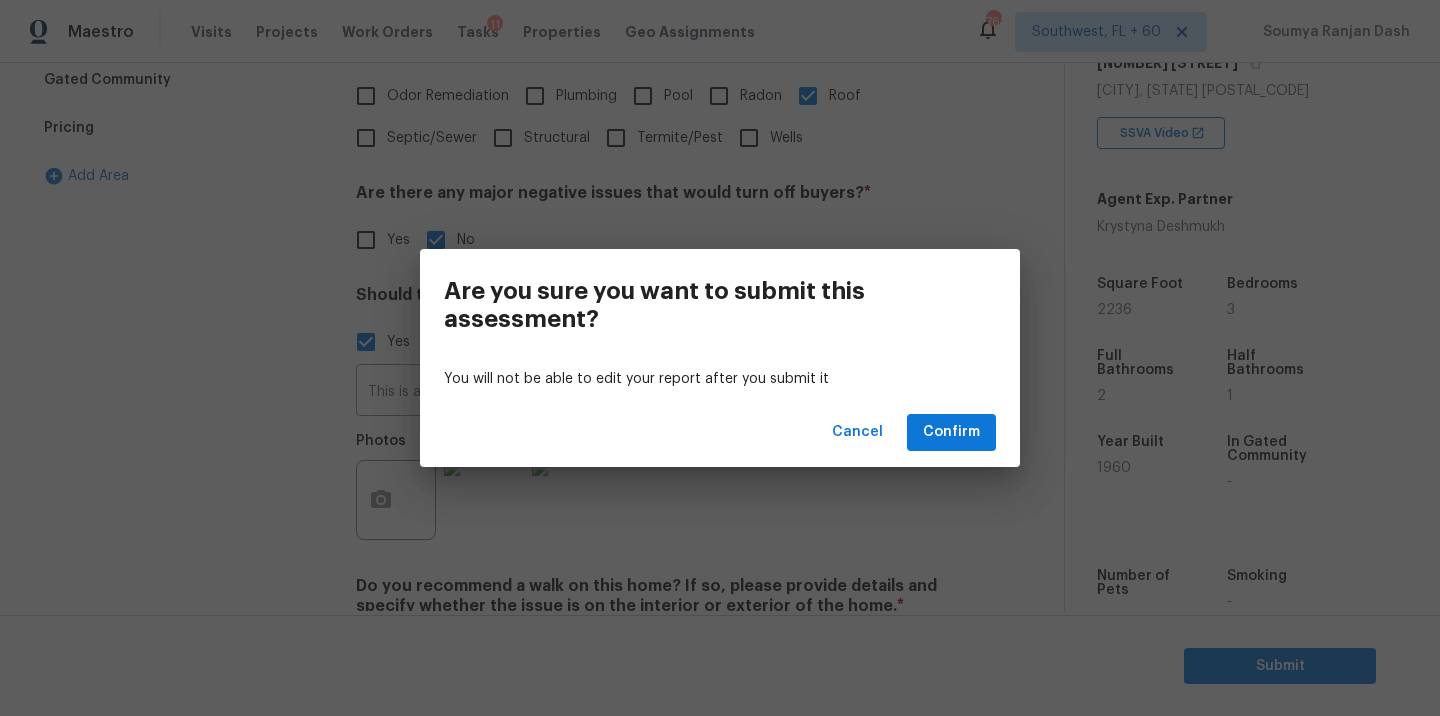 click on "Cancel Confirm" at bounding box center (720, 432) 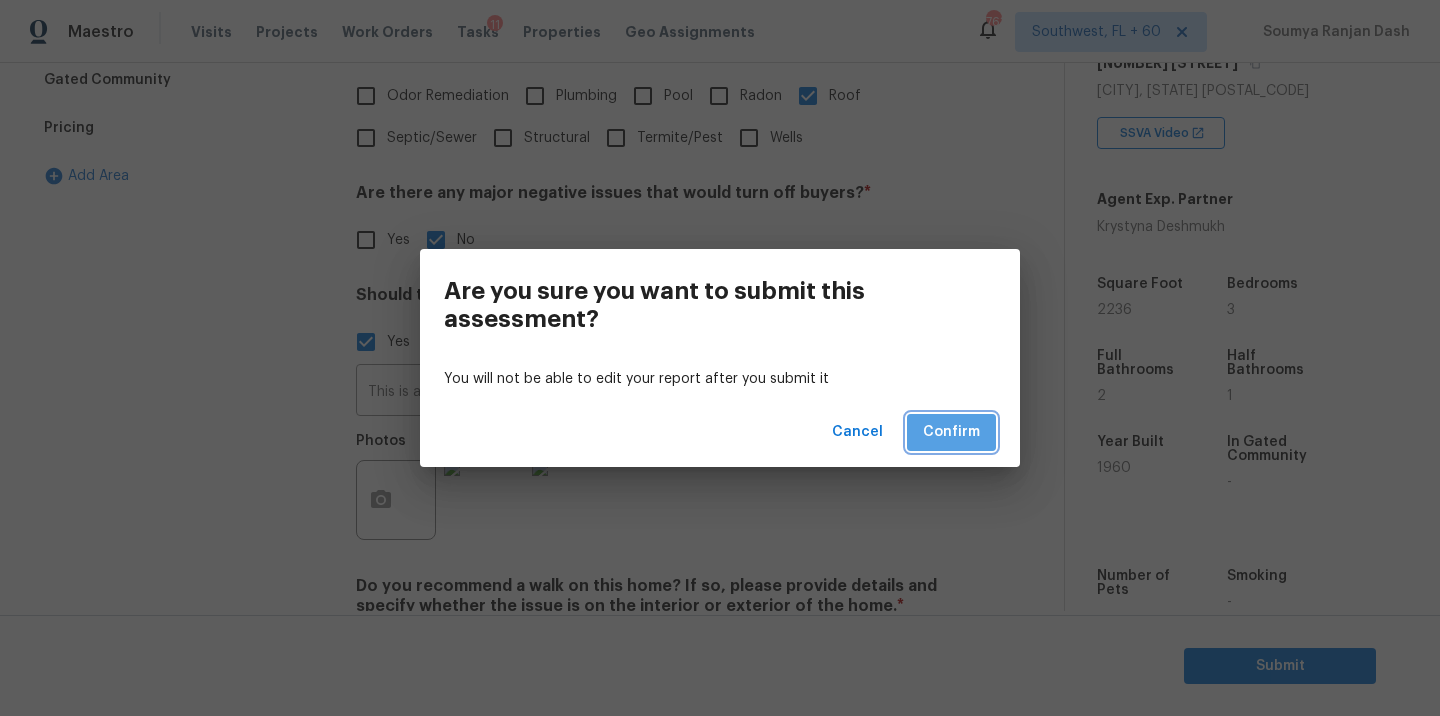 click on "Confirm" at bounding box center [951, 432] 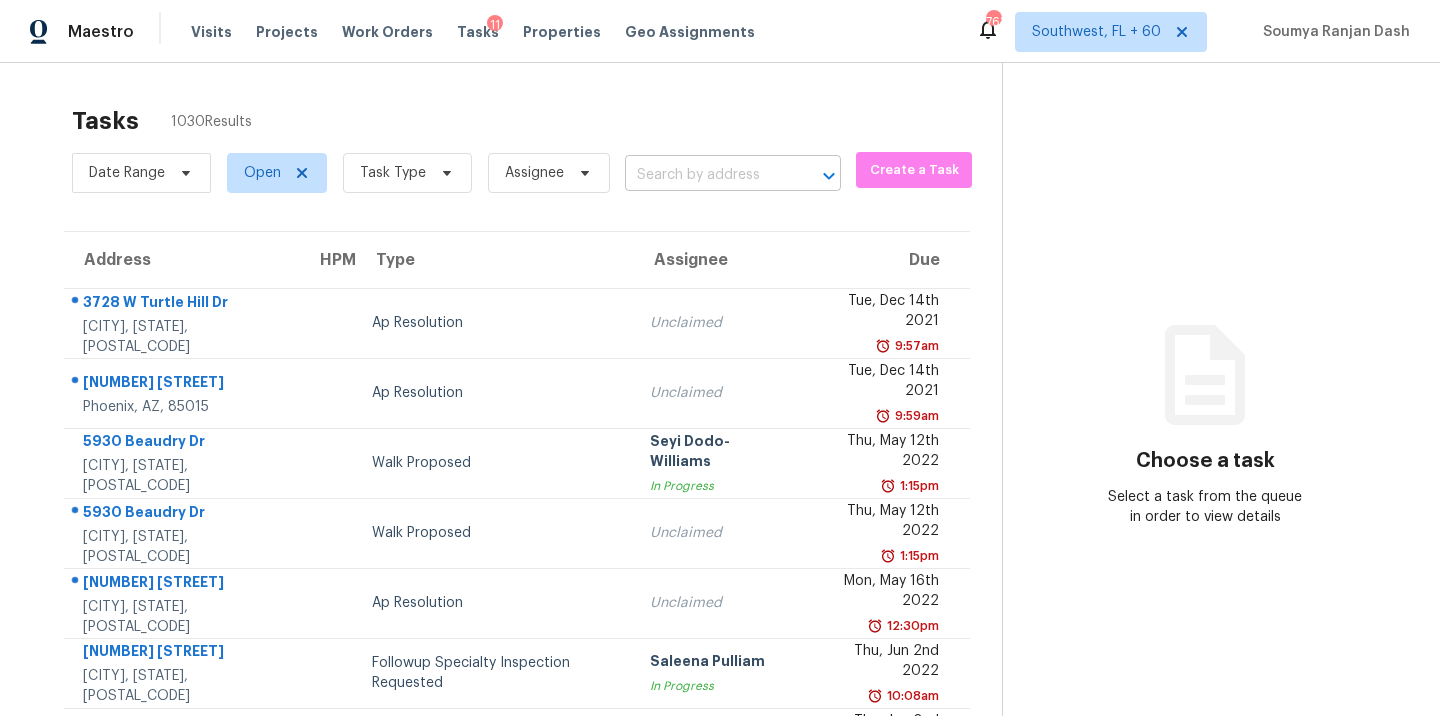click at bounding box center (705, 175) 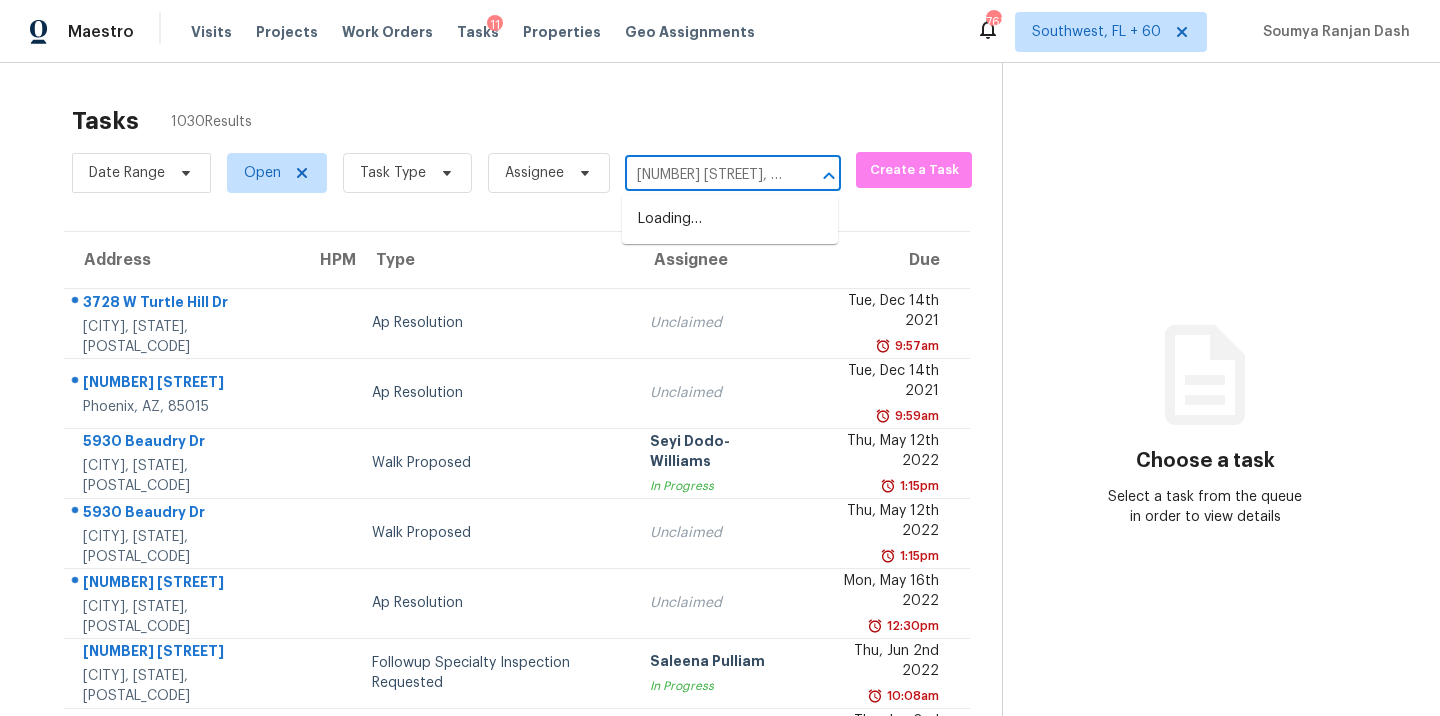 scroll, scrollTop: 0, scrollLeft: 150, axis: horizontal 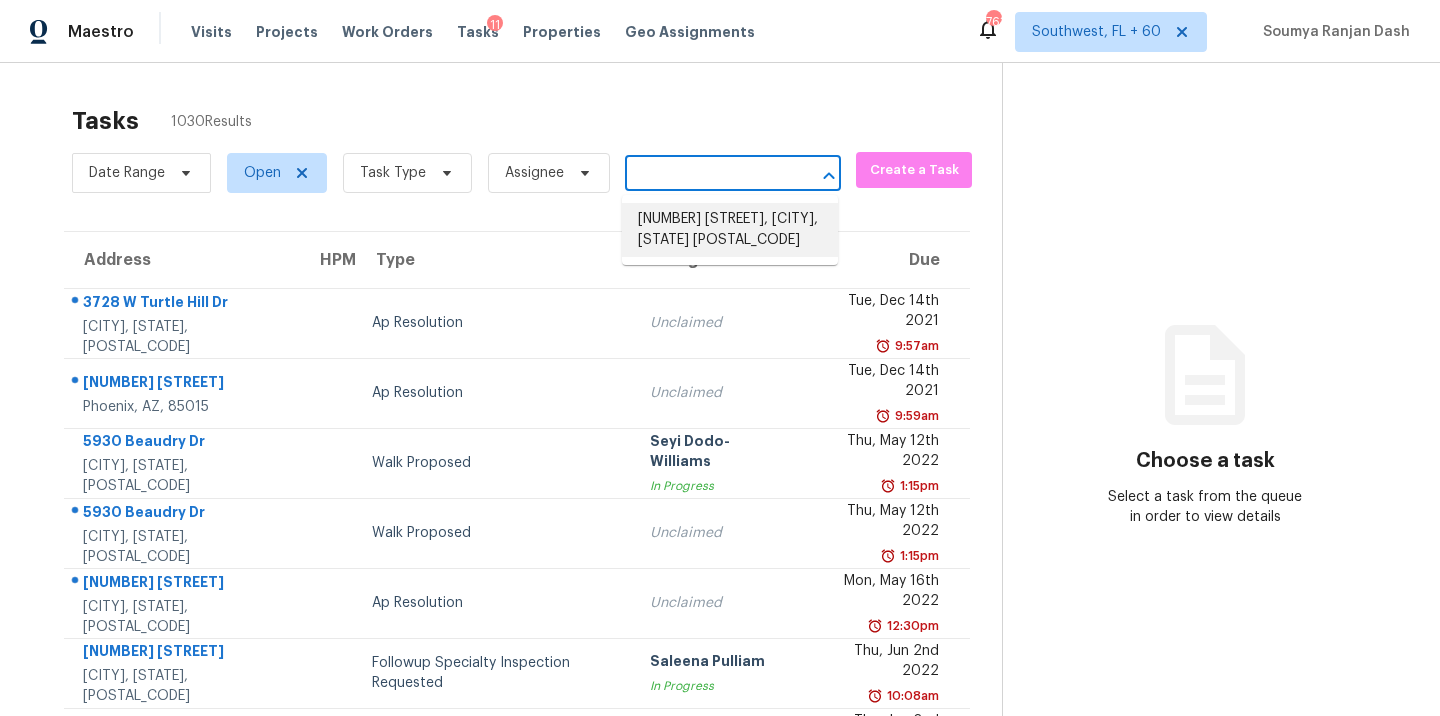 click on "[NUMBER] [STREET], [CITY], [STATE] [POSTAL_CODE]" at bounding box center (730, 230) 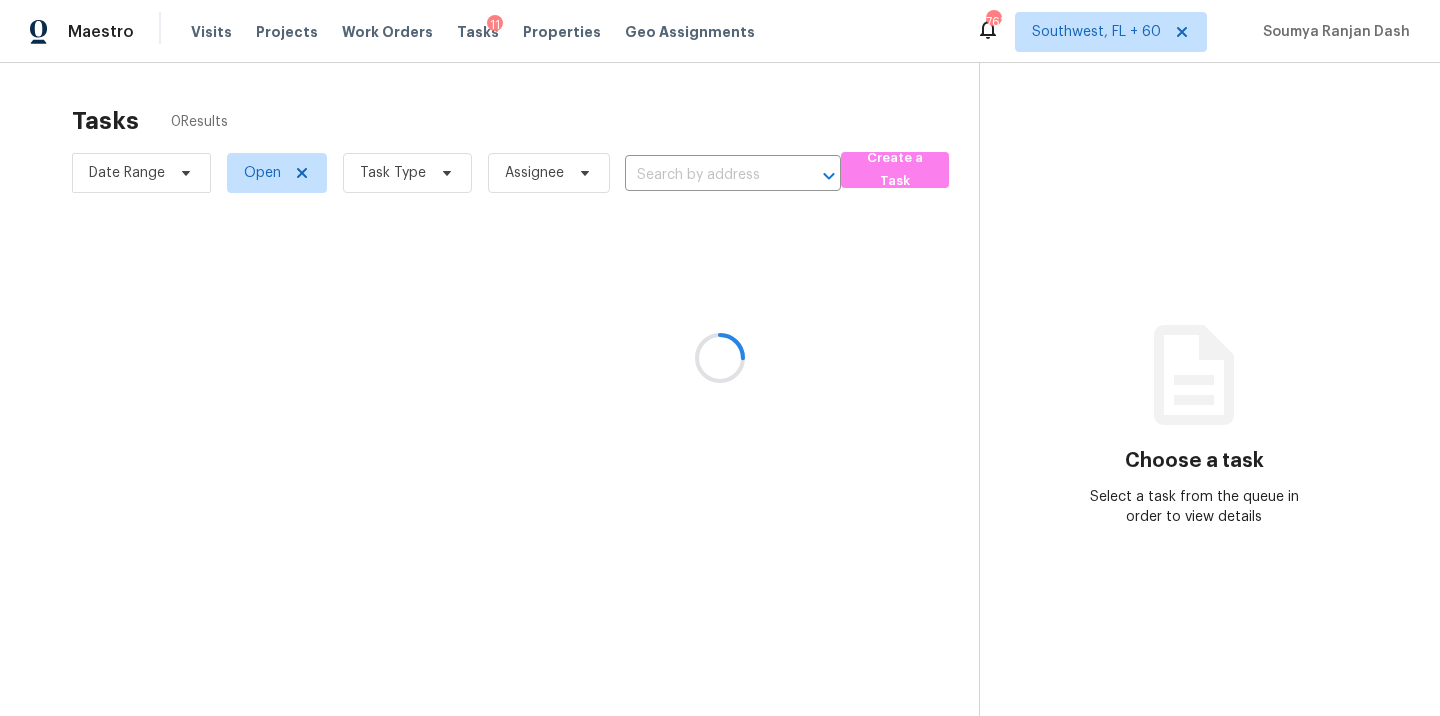 type on "[NUMBER] [STREET], [CITY], [STATE] [POSTAL_CODE]" 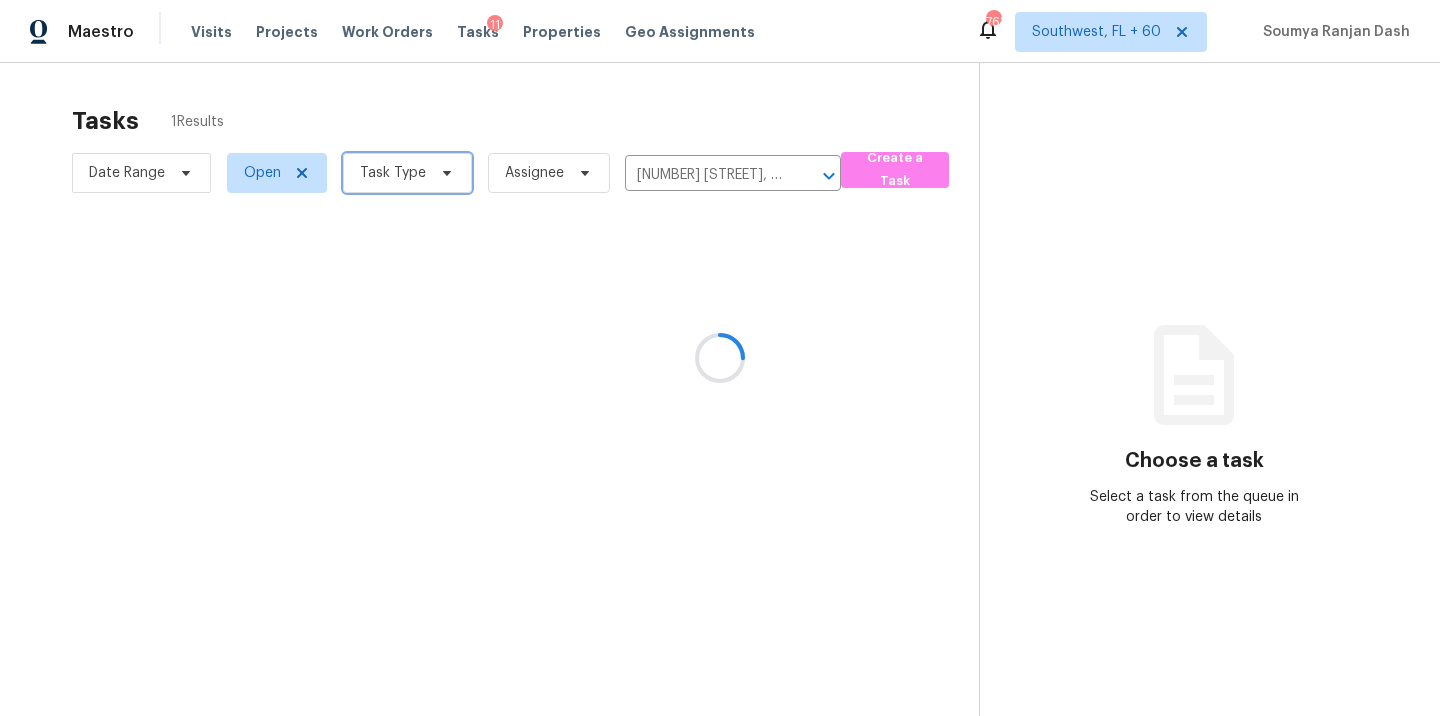 click on "Task Type" at bounding box center [393, 173] 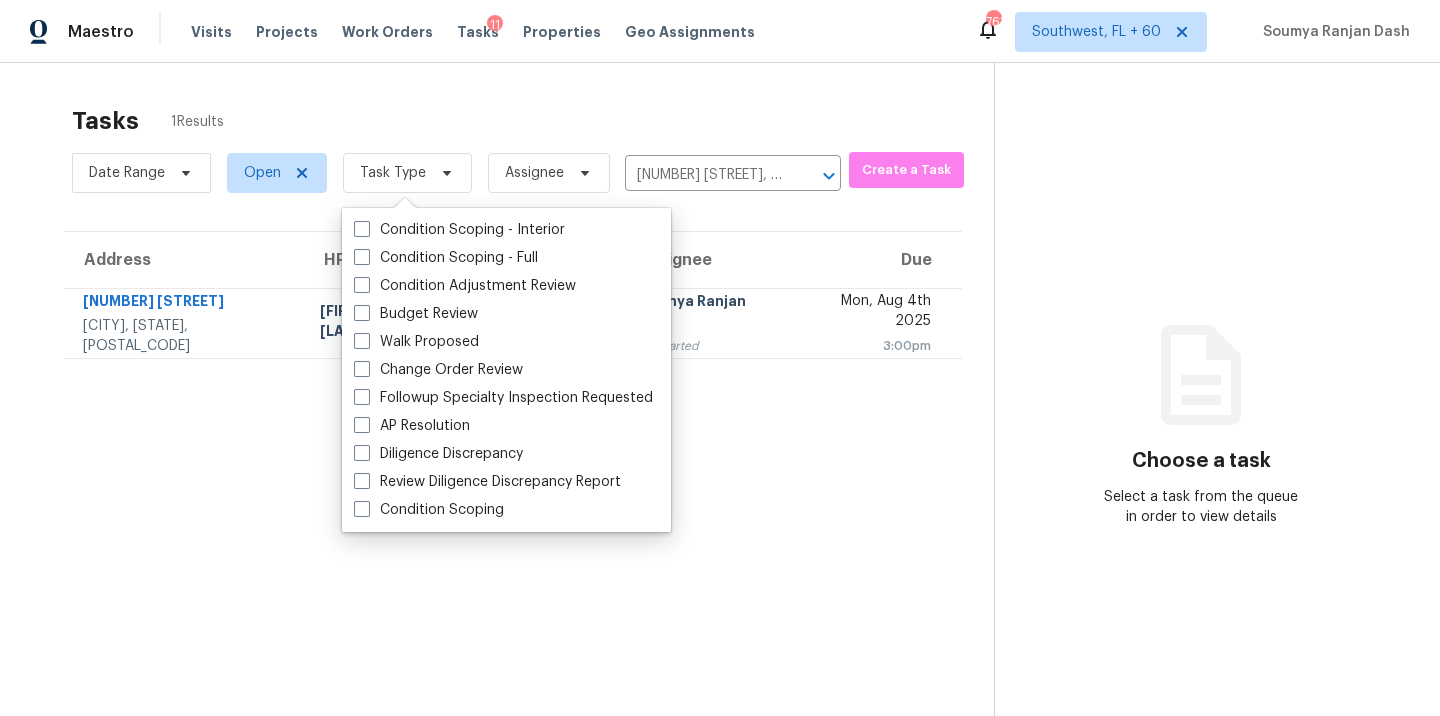 click on "Tasks 1  Results" at bounding box center [533, 121] 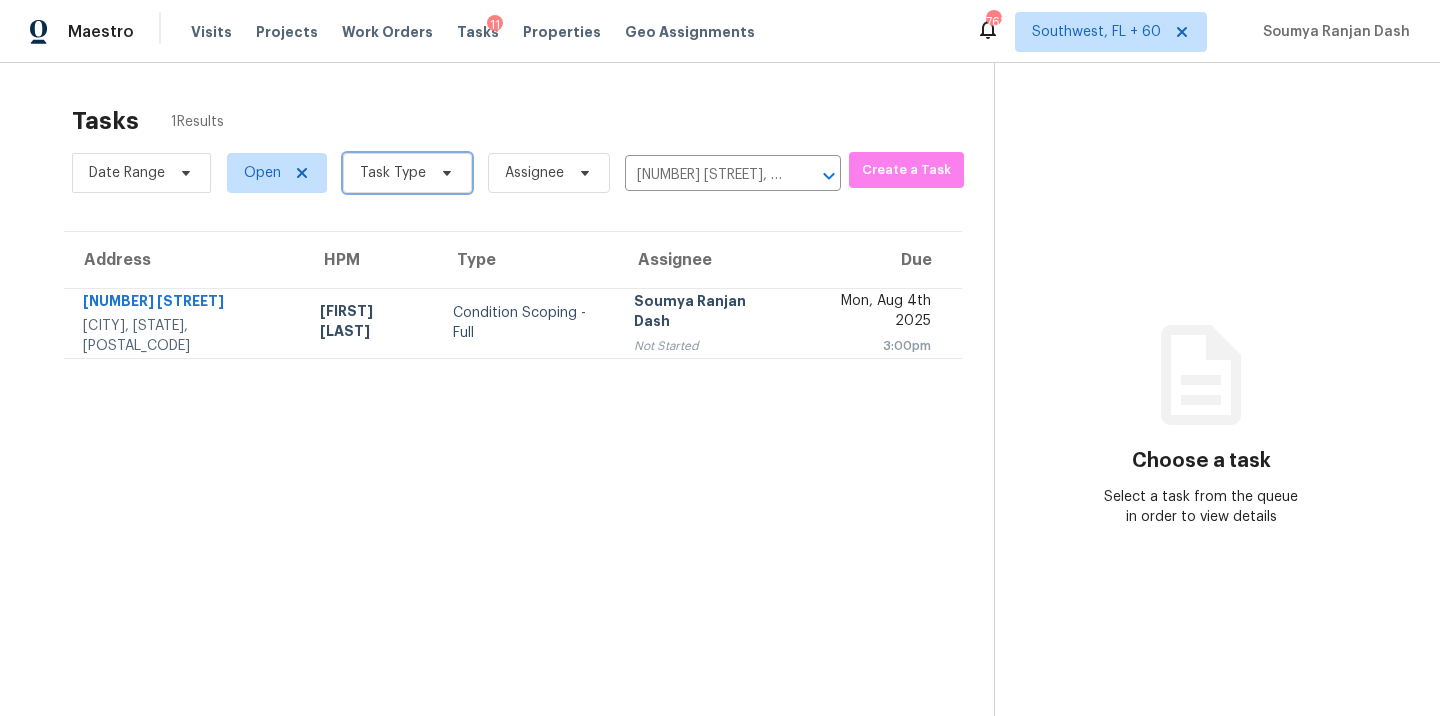 click on "Task Type" at bounding box center (393, 173) 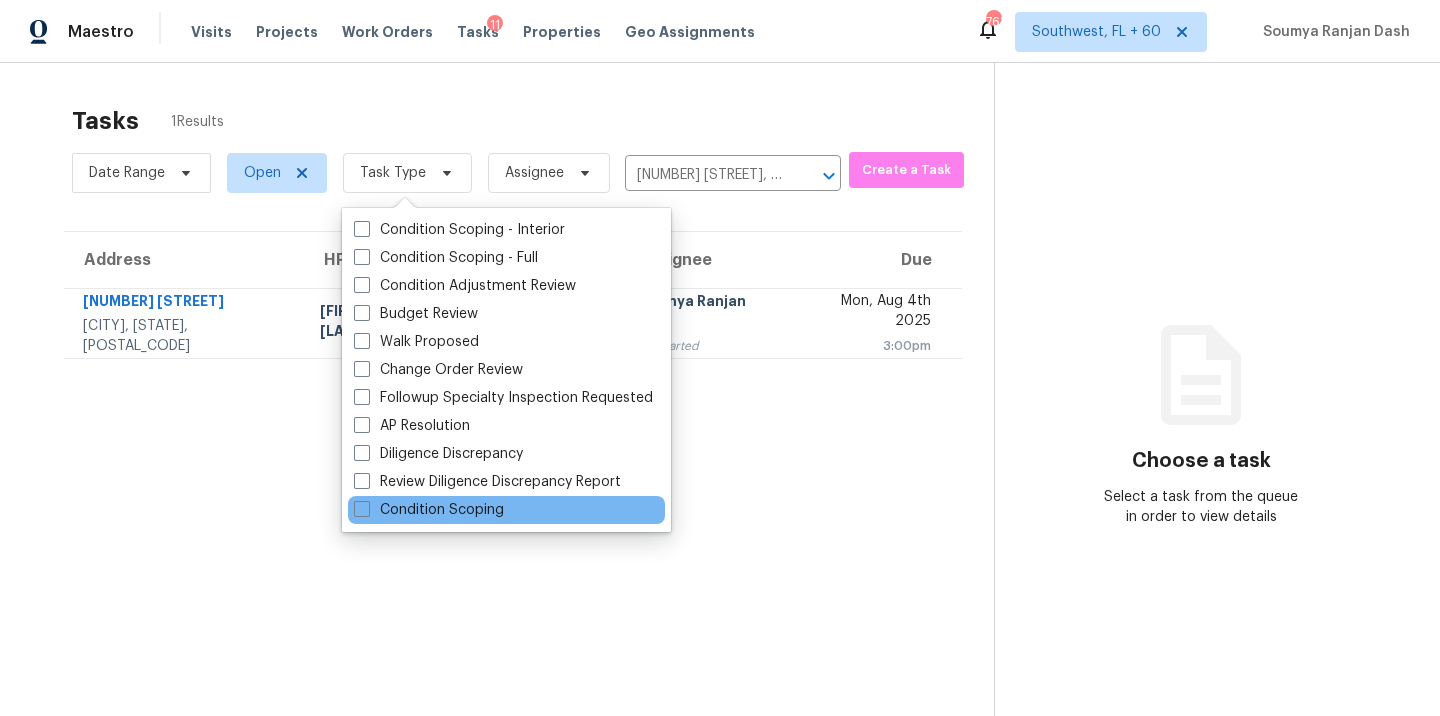 click on "Condition Scoping" at bounding box center [506, 510] 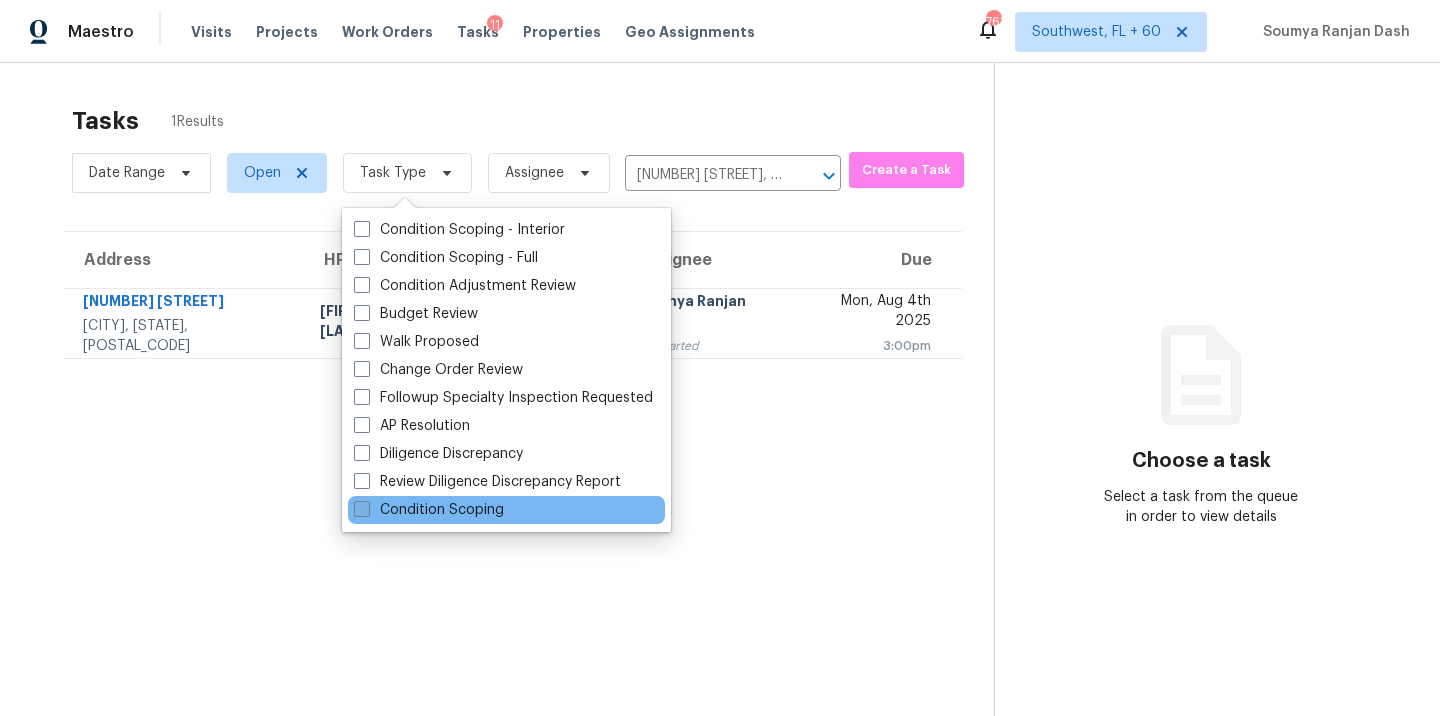 click on "Condition Scoping" at bounding box center [429, 510] 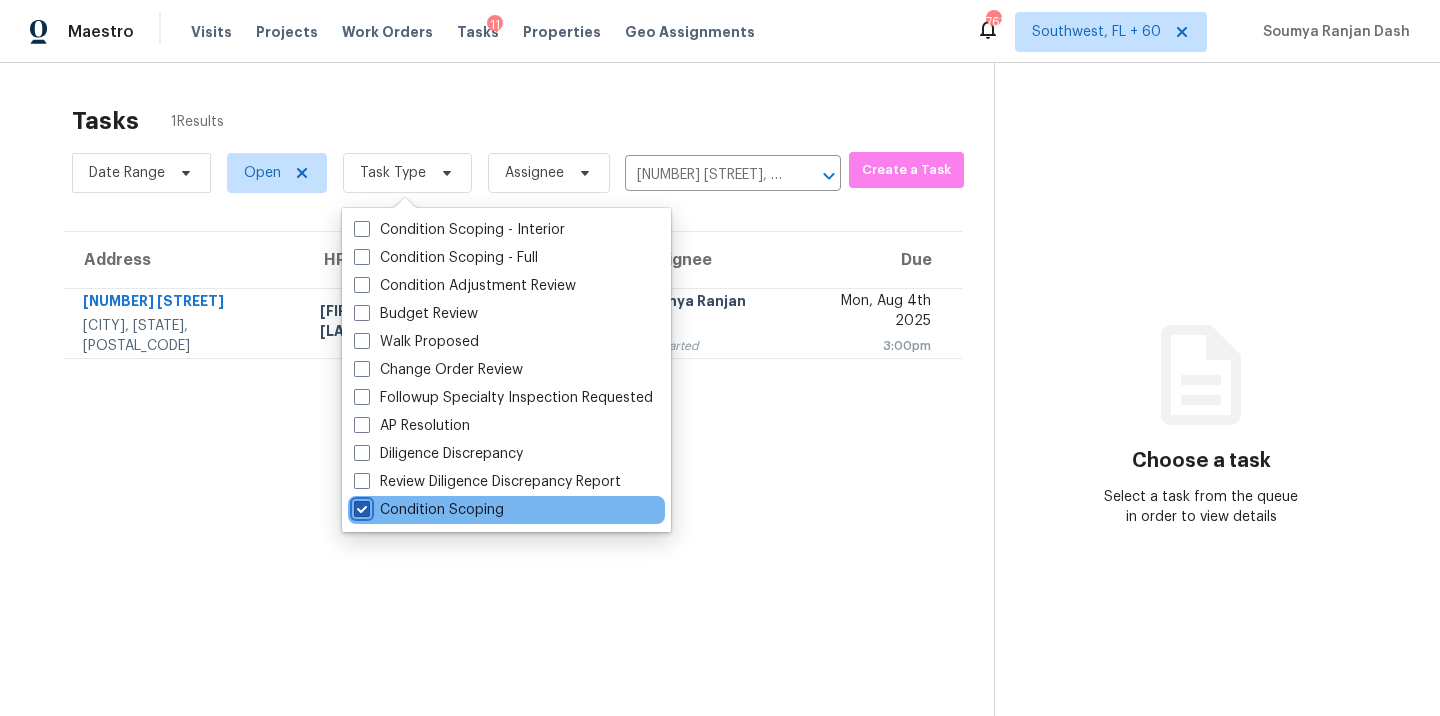 checkbox on "true" 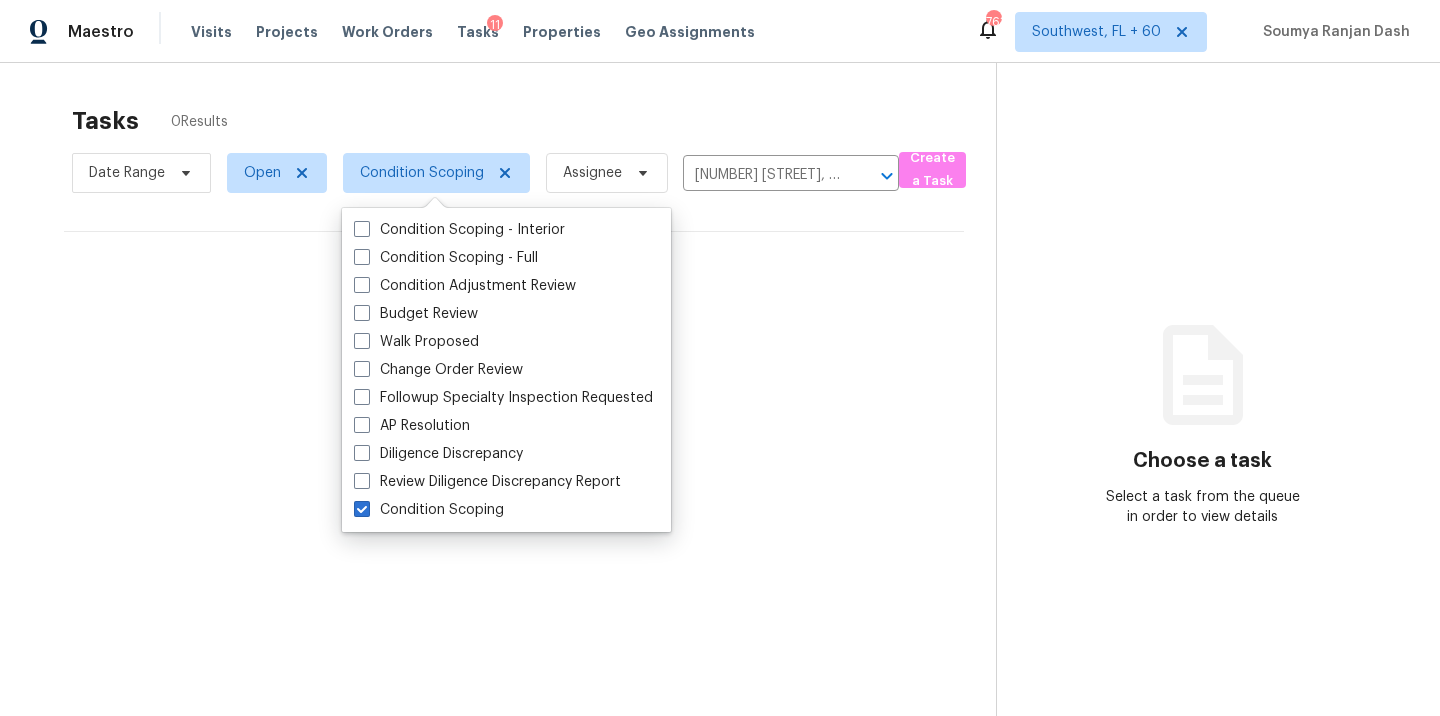 click on "Tasks 0  Results" at bounding box center (534, 121) 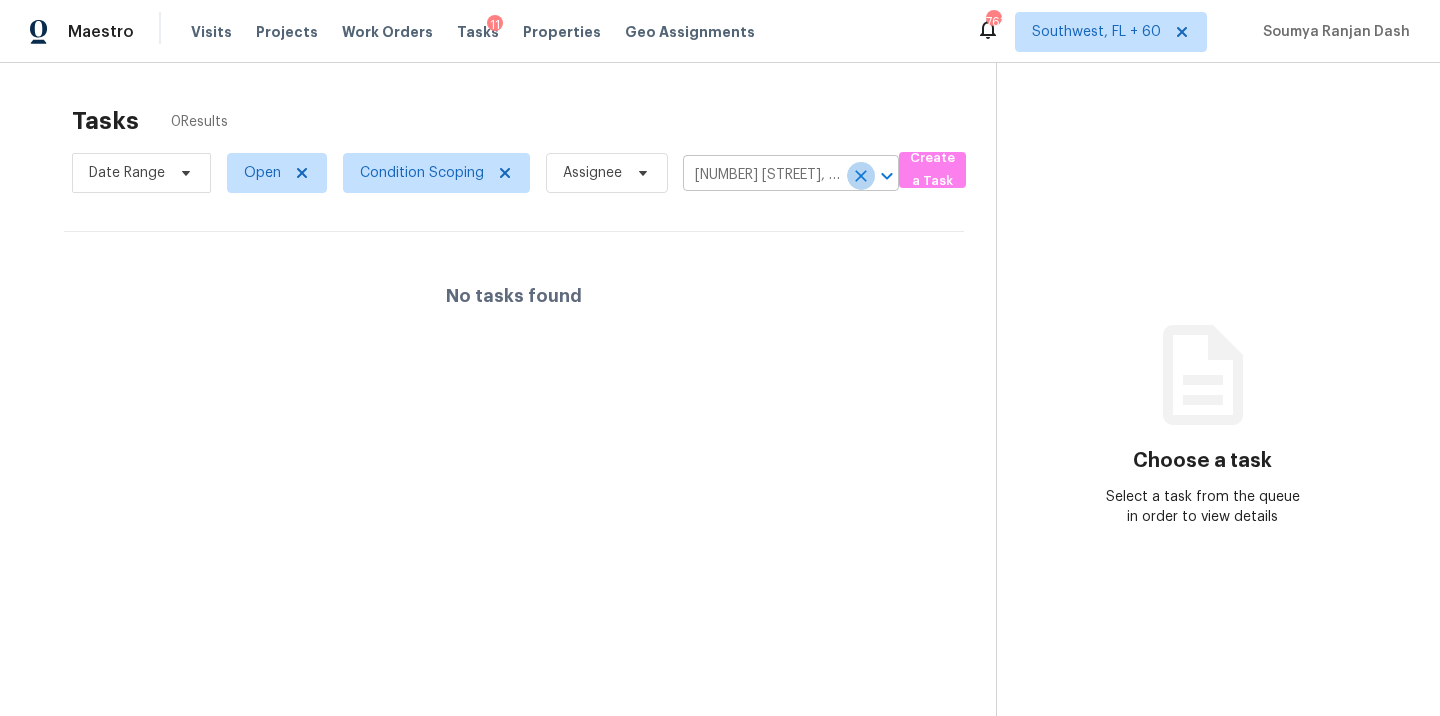 click 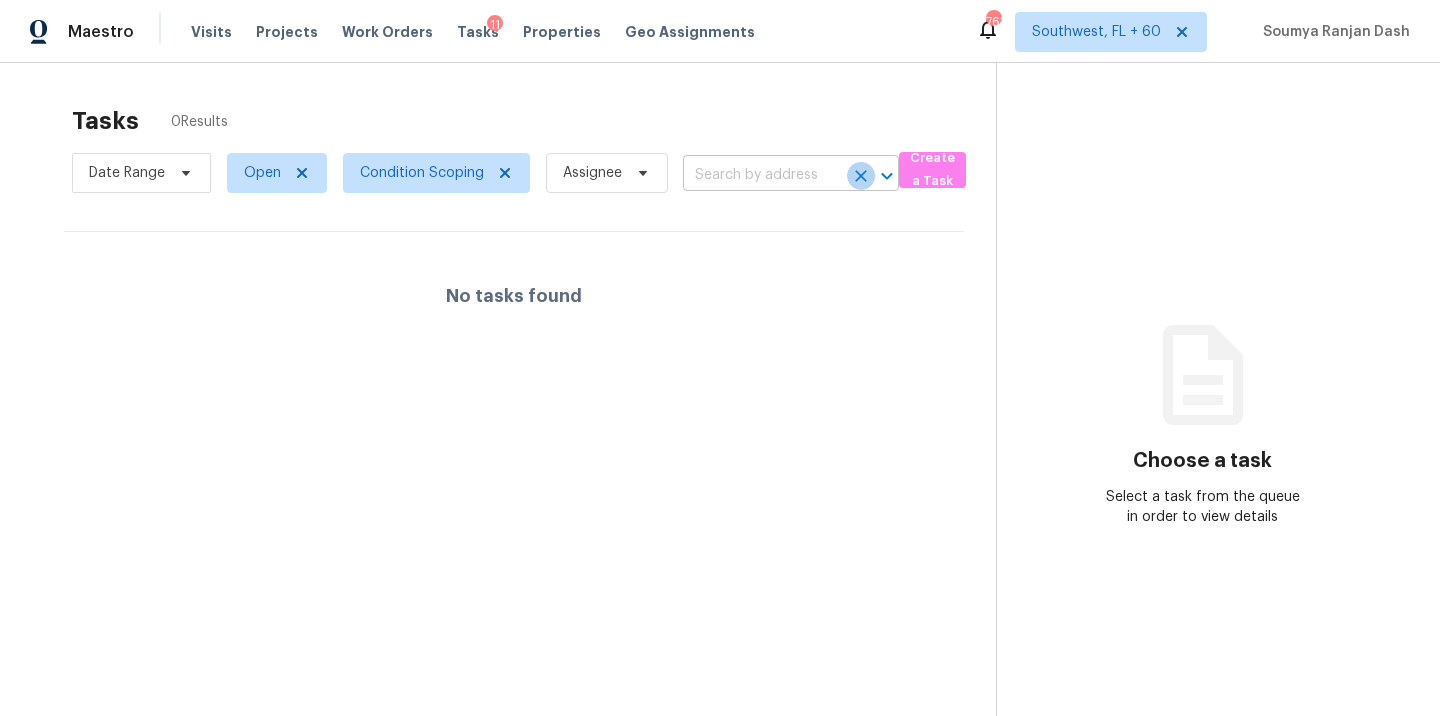 scroll, scrollTop: 0, scrollLeft: 0, axis: both 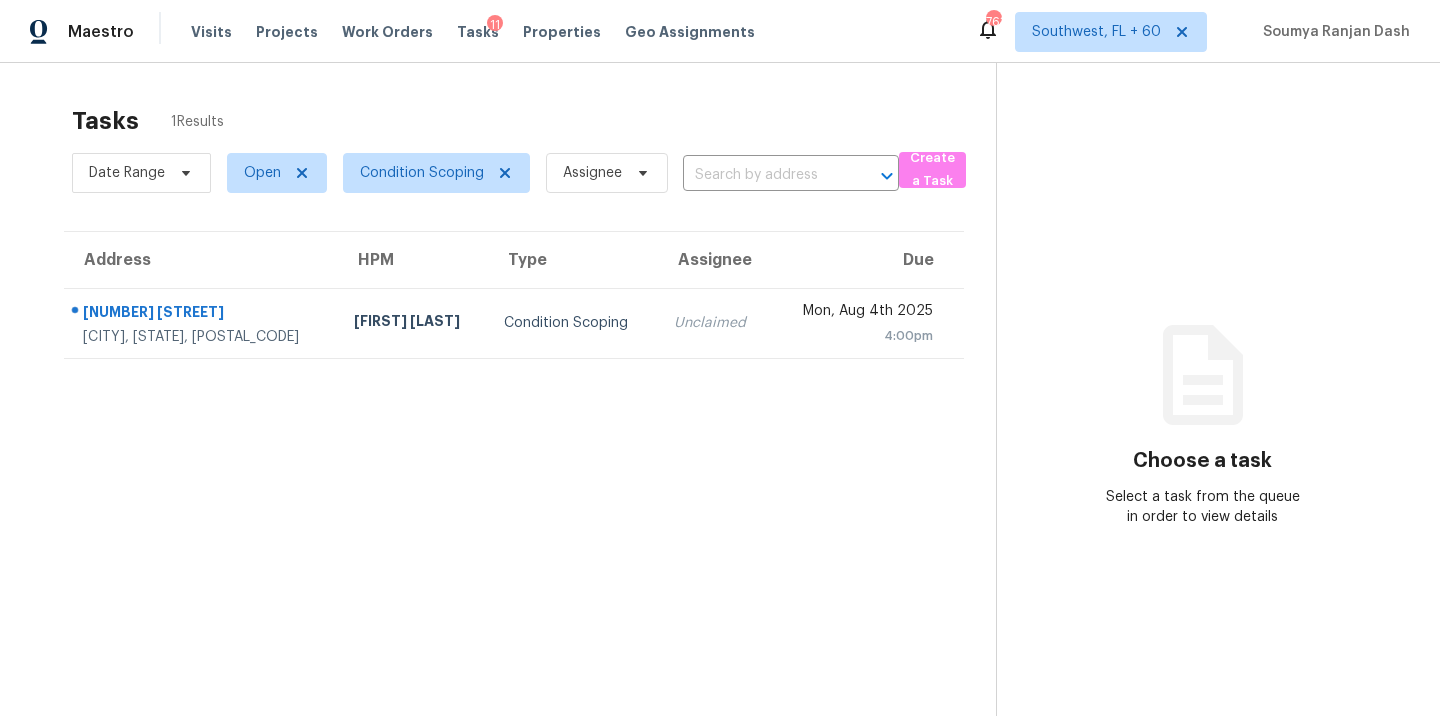 click on "Condition Scoping" at bounding box center (573, 323) 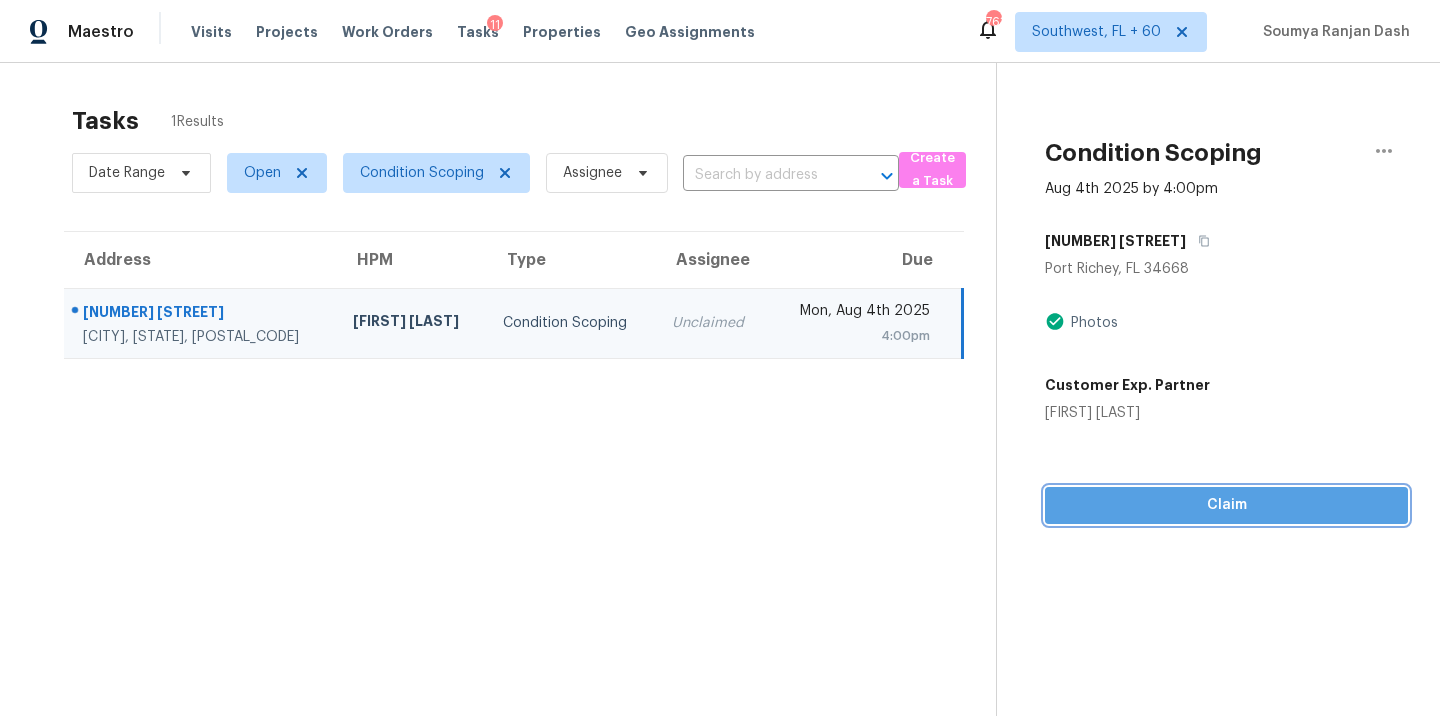 click on "Claim" at bounding box center [1226, 505] 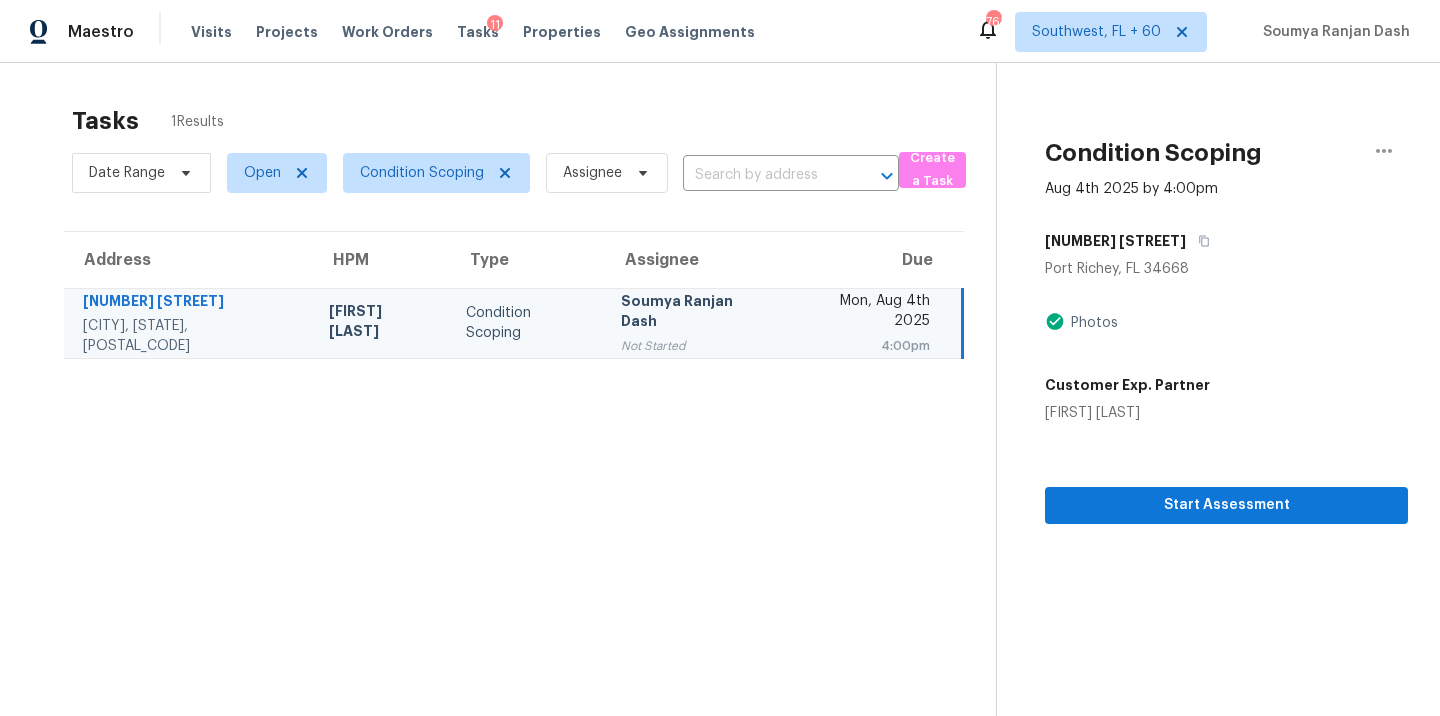 click on "Condition Scoping" at bounding box center [527, 323] 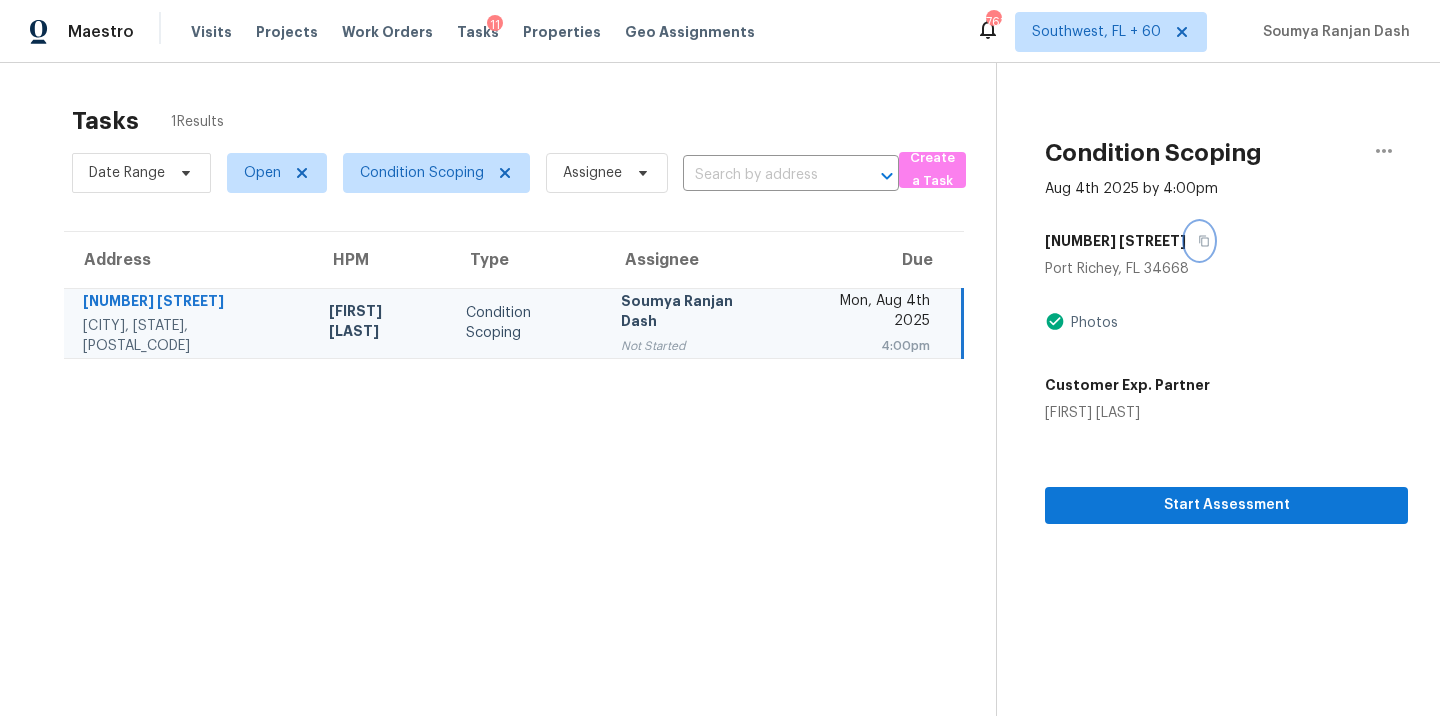 click 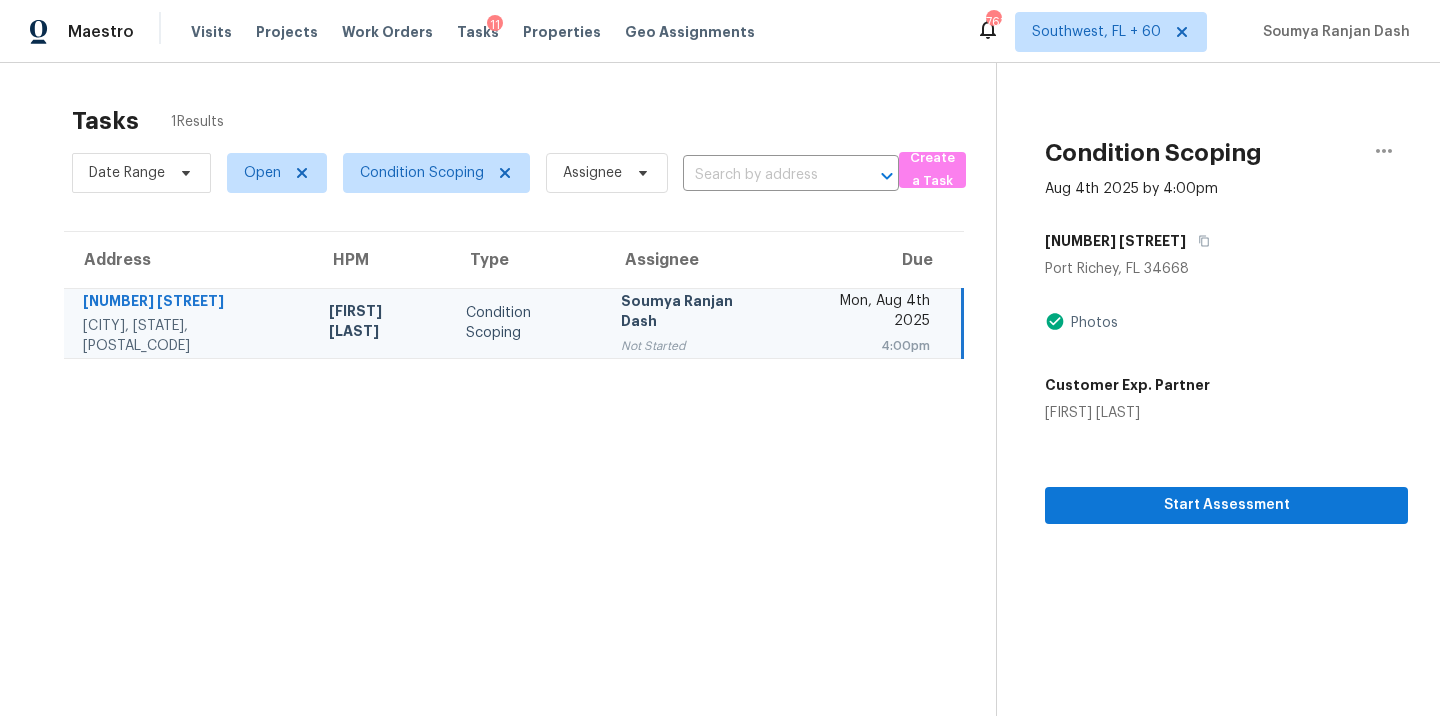click on "Soumya Ranjan Dash Not Started" at bounding box center (695, 323) 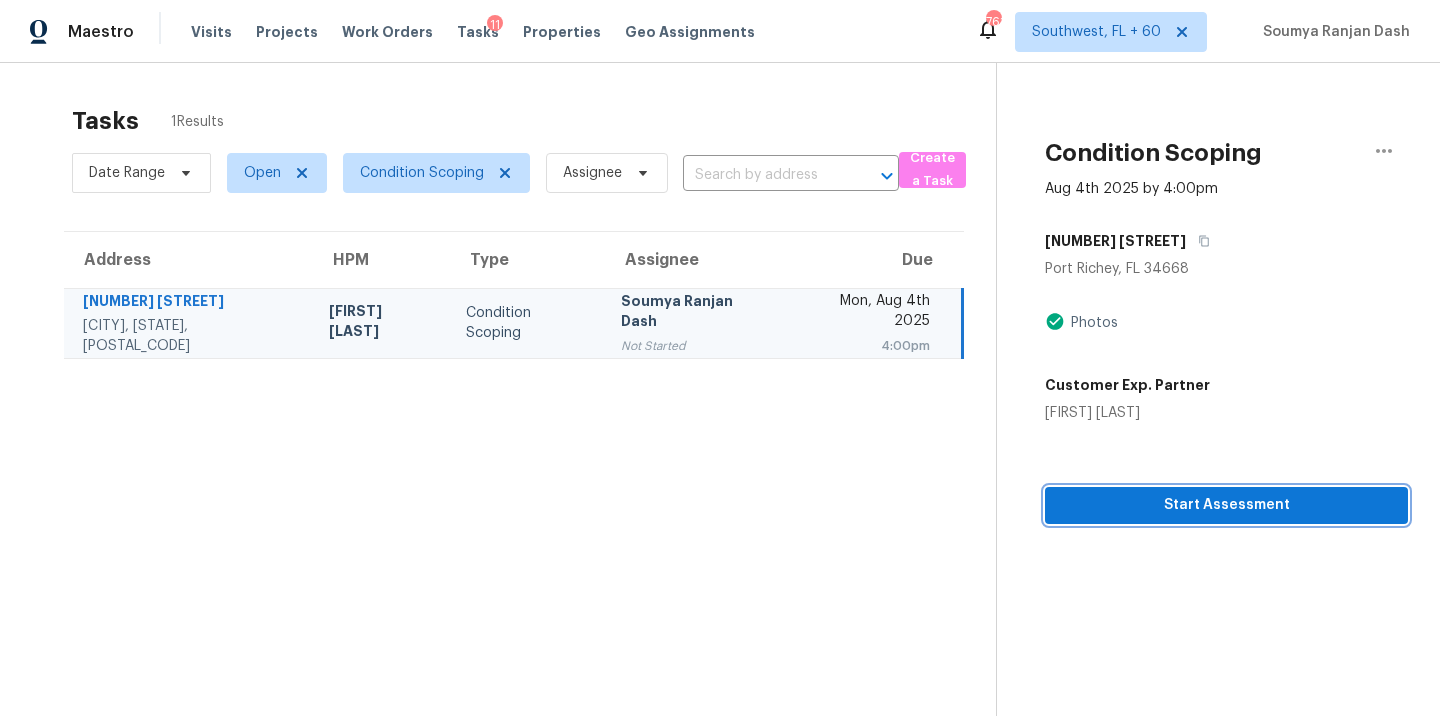 click on "Start Assessment" at bounding box center (1226, 505) 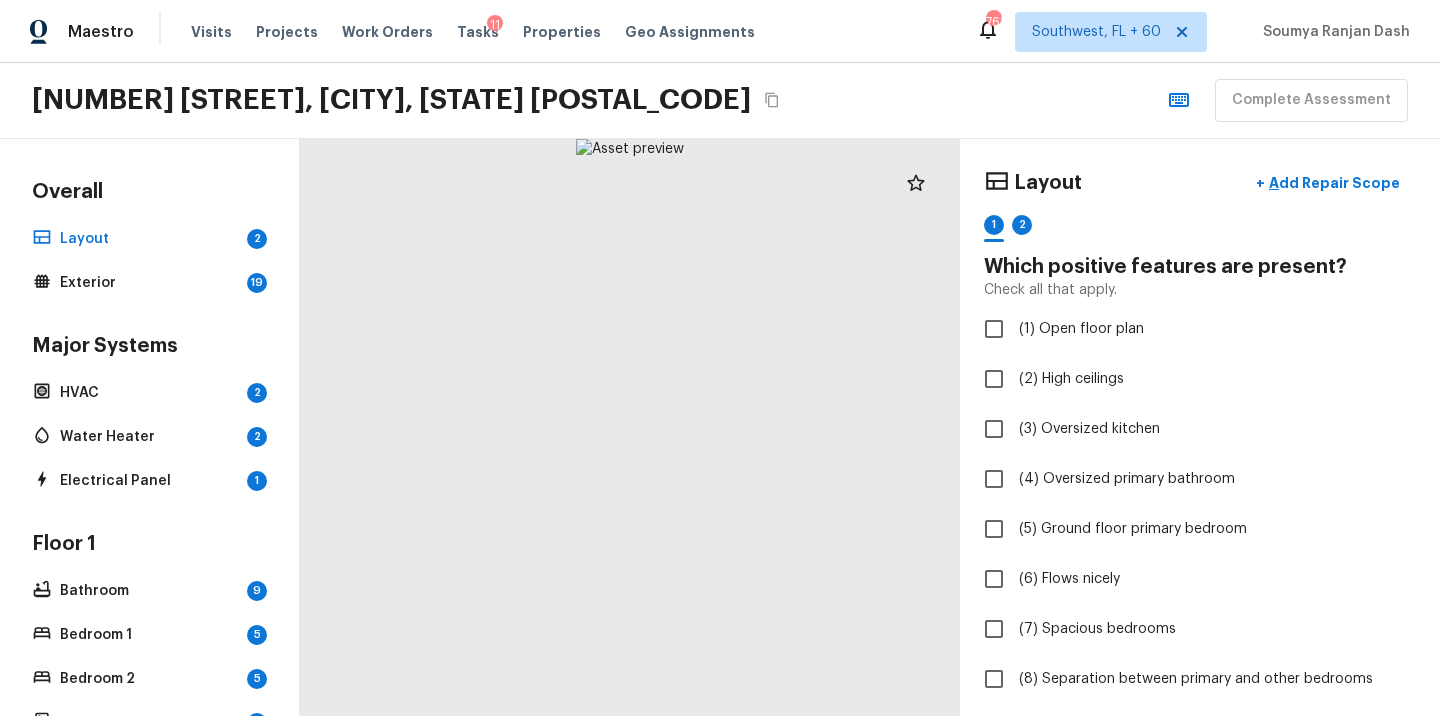 click on "Maestro Visits Projects Work Orders Tasks 11 Properties Geo Assignments 761 Southwest, FL + 60 Soumya Ranjan Dash" at bounding box center (720, 31) 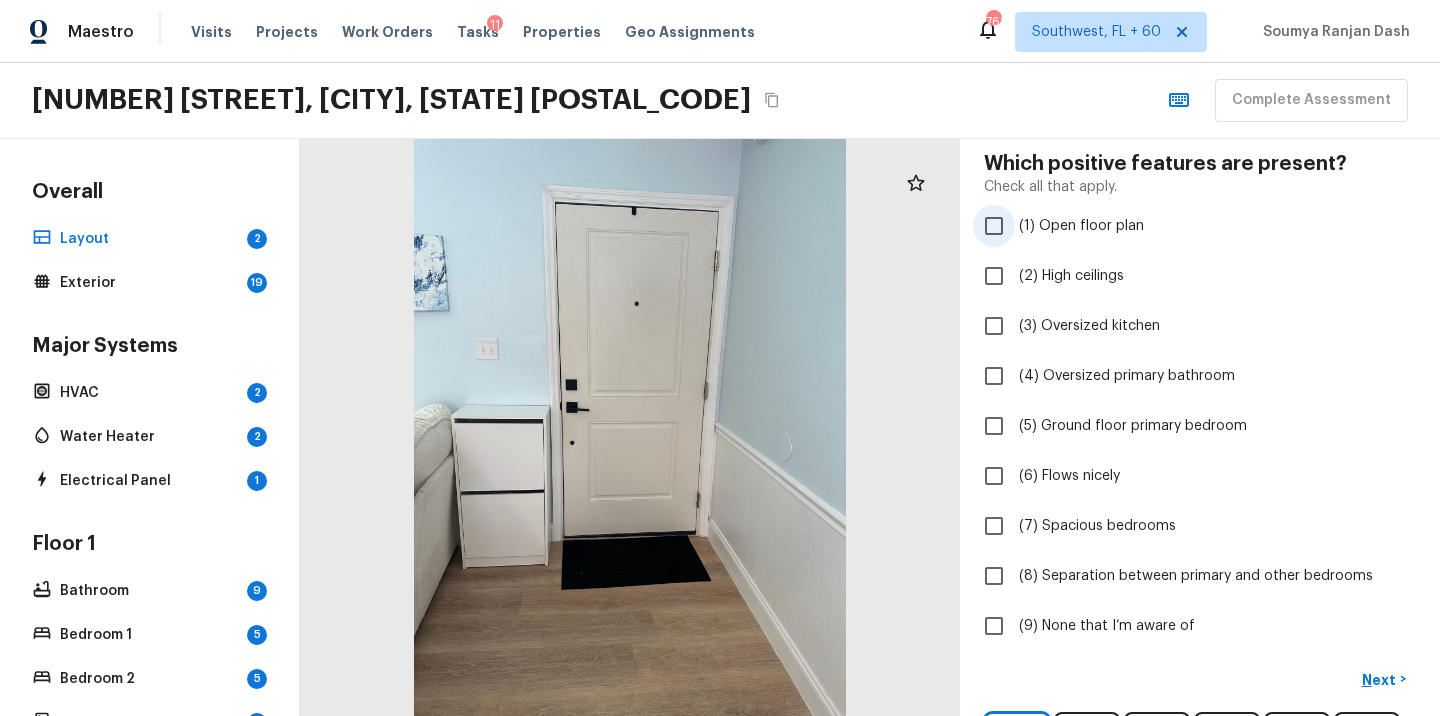 scroll, scrollTop: 259, scrollLeft: 0, axis: vertical 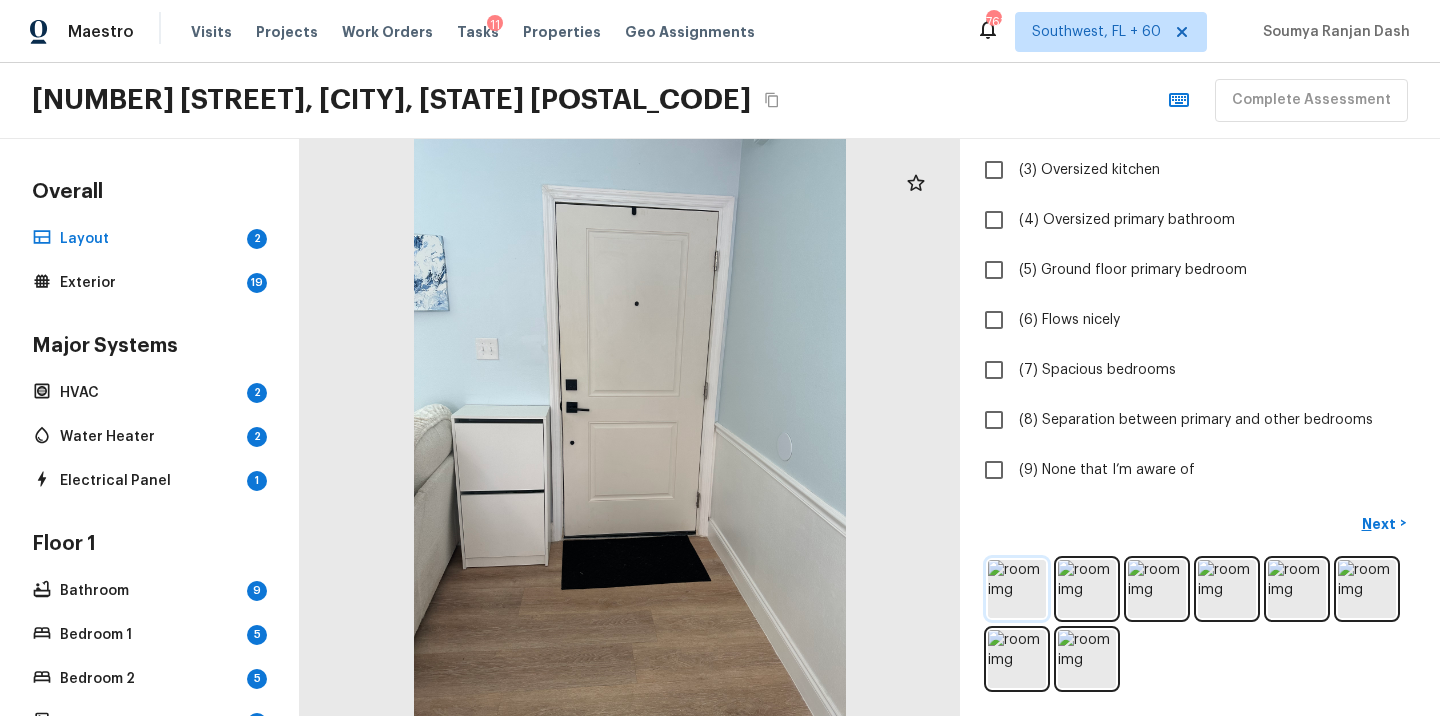 click at bounding box center (1017, 589) 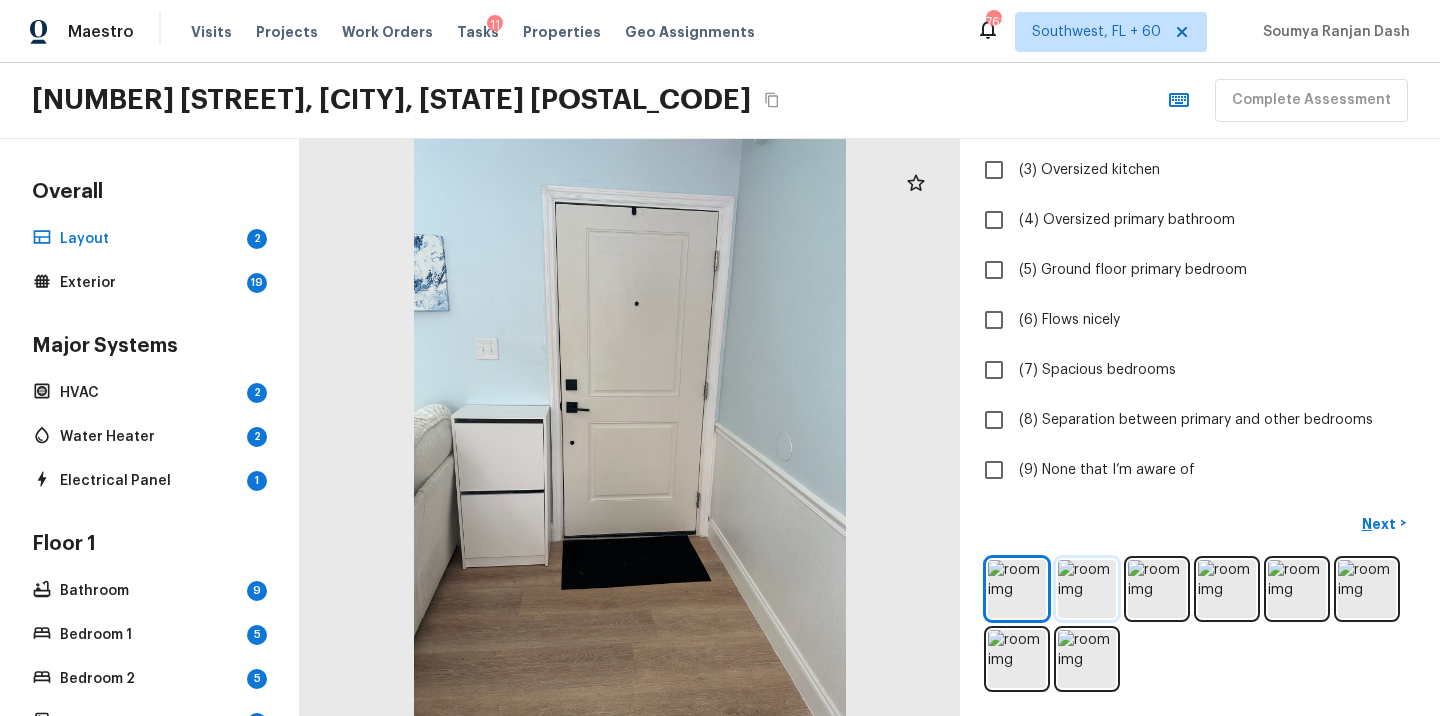 click at bounding box center (1087, 589) 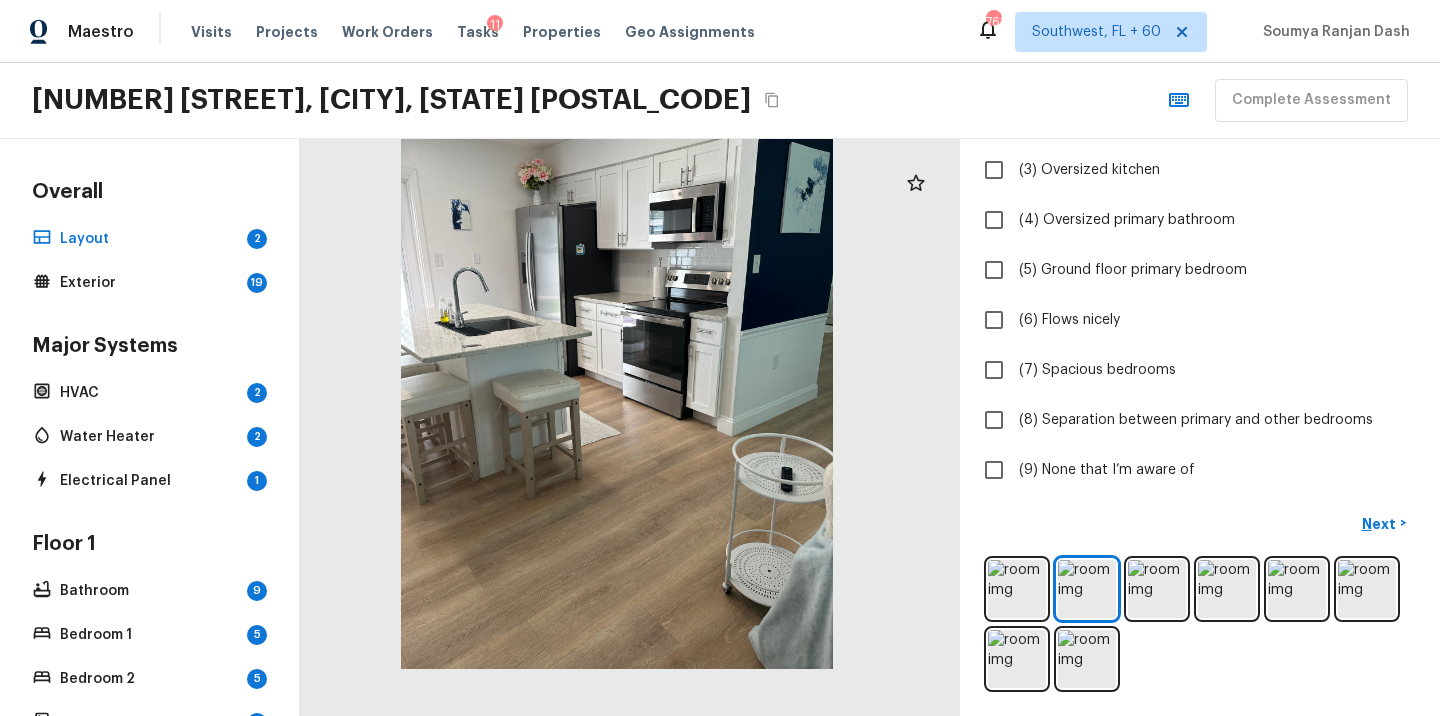 drag, startPoint x: 909, startPoint y: 529, endPoint x: 897, endPoint y: 484, distance: 46.572525 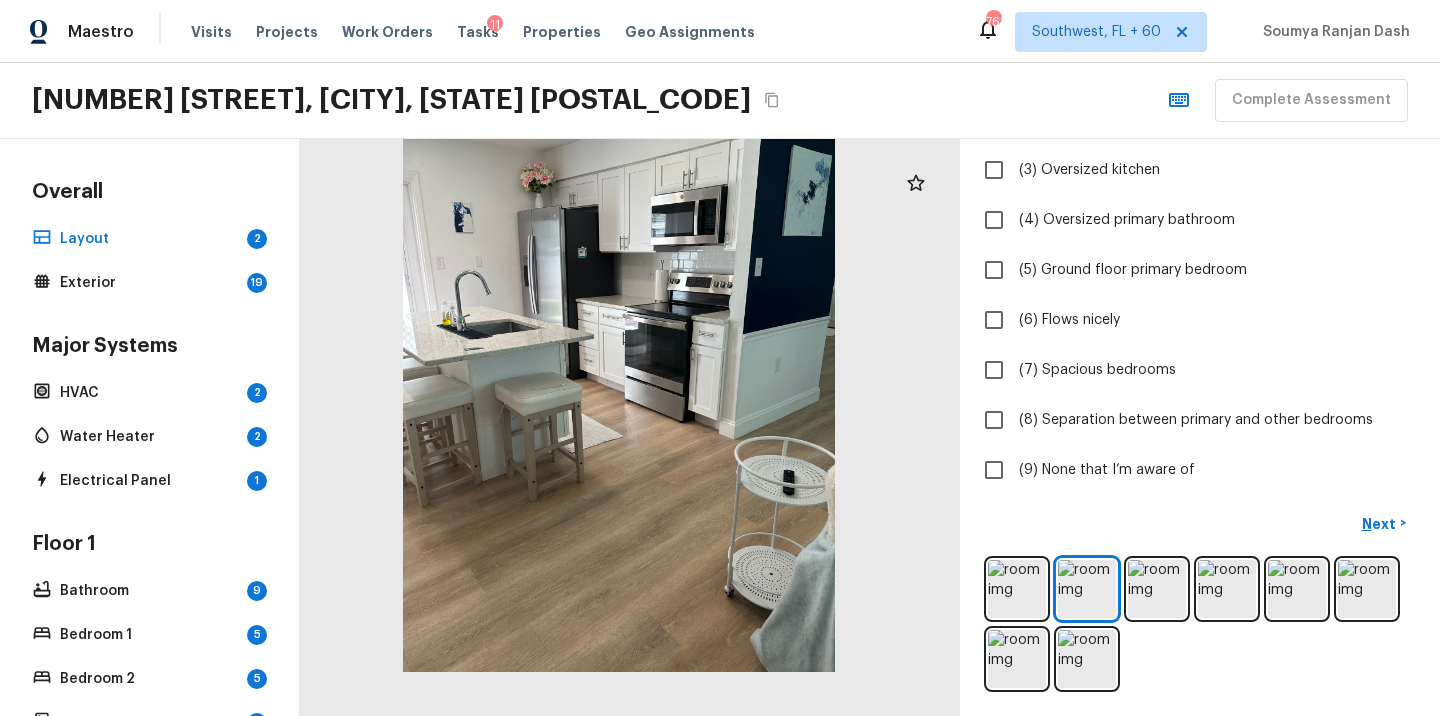drag, startPoint x: 897, startPoint y: 484, endPoint x: 886, endPoint y: 439, distance: 46.32494 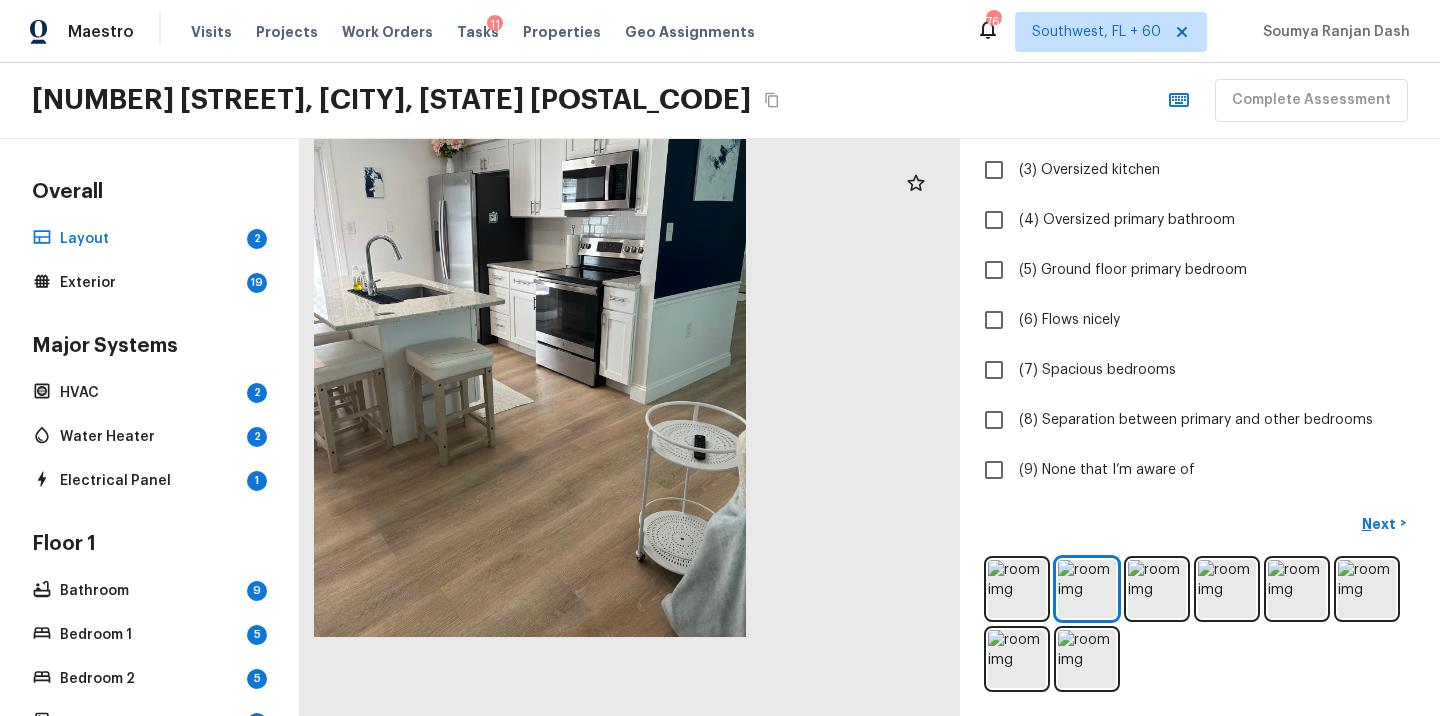 drag, startPoint x: 886, startPoint y: 439, endPoint x: 709, endPoint y: 360, distance: 193.82982 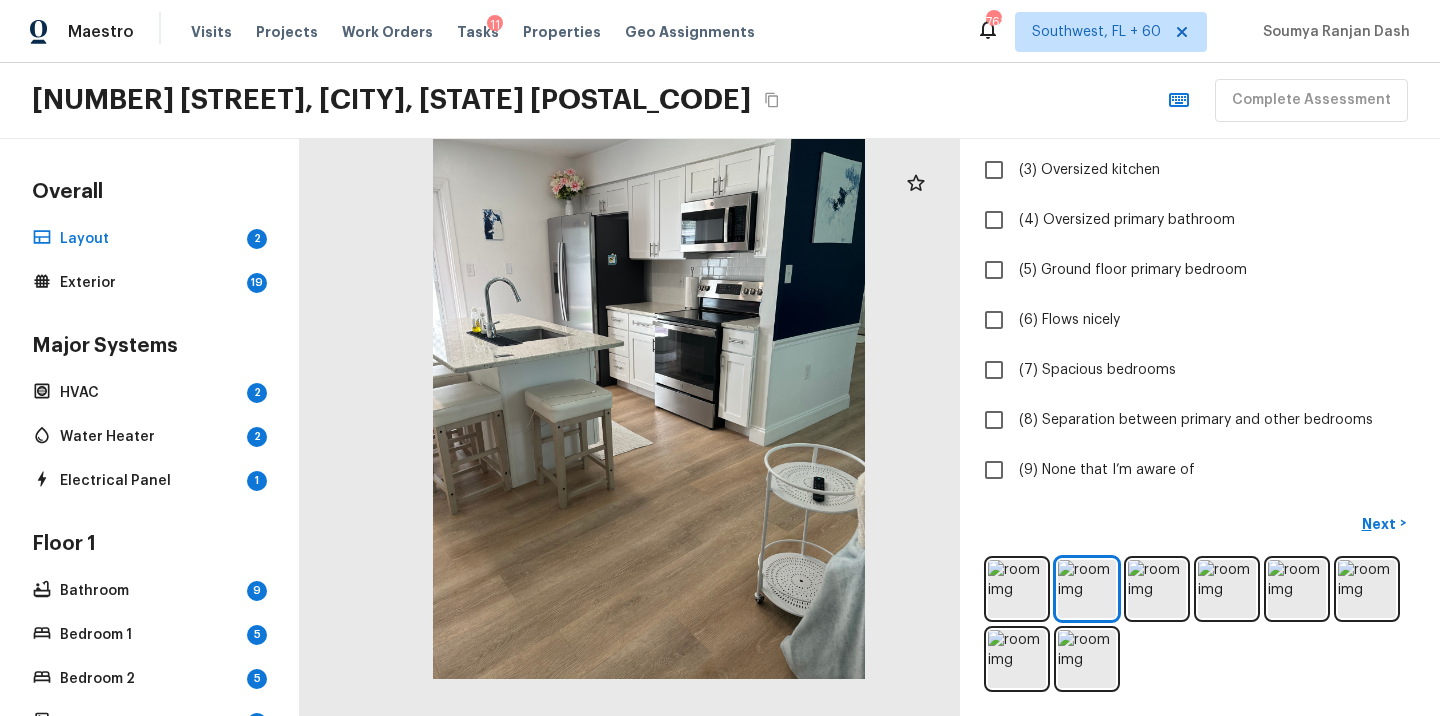 click at bounding box center [649, 390] 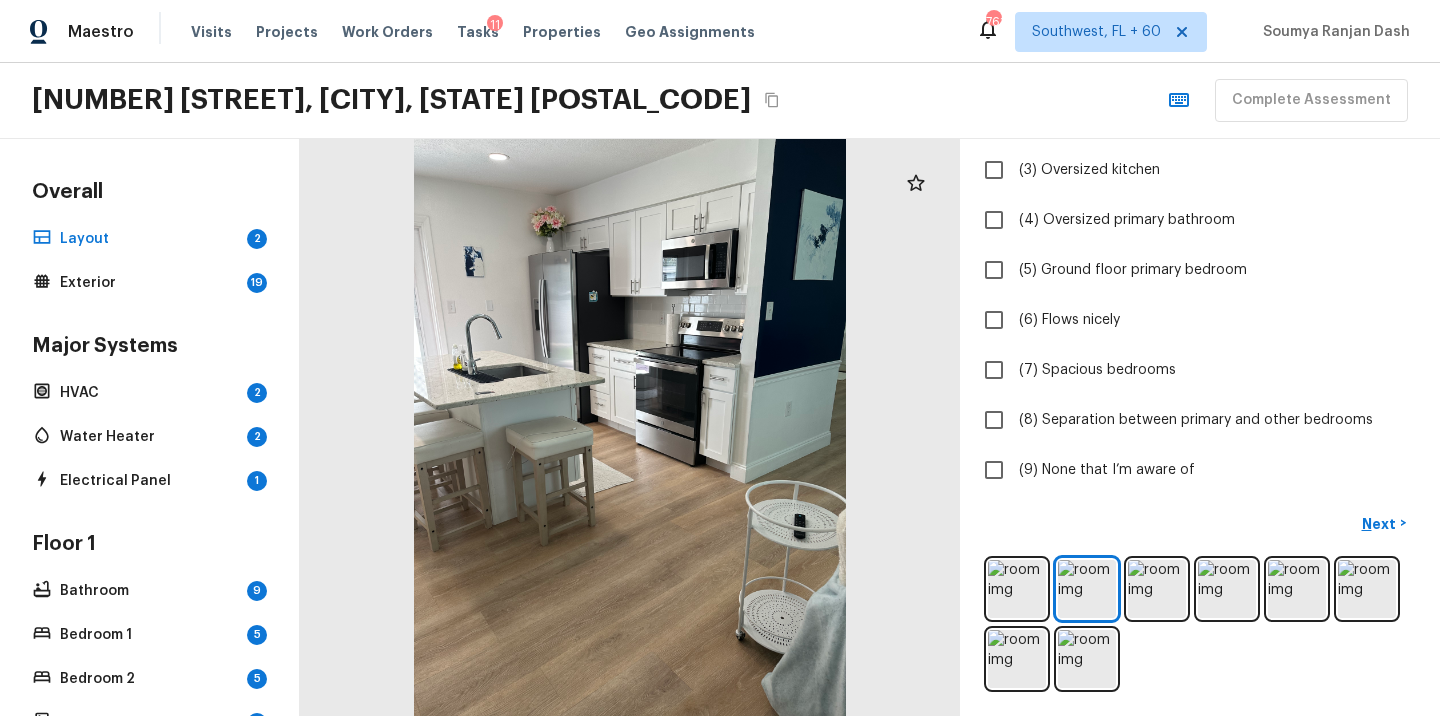 drag, startPoint x: 729, startPoint y: 323, endPoint x: 591, endPoint y: 302, distance: 139.58868 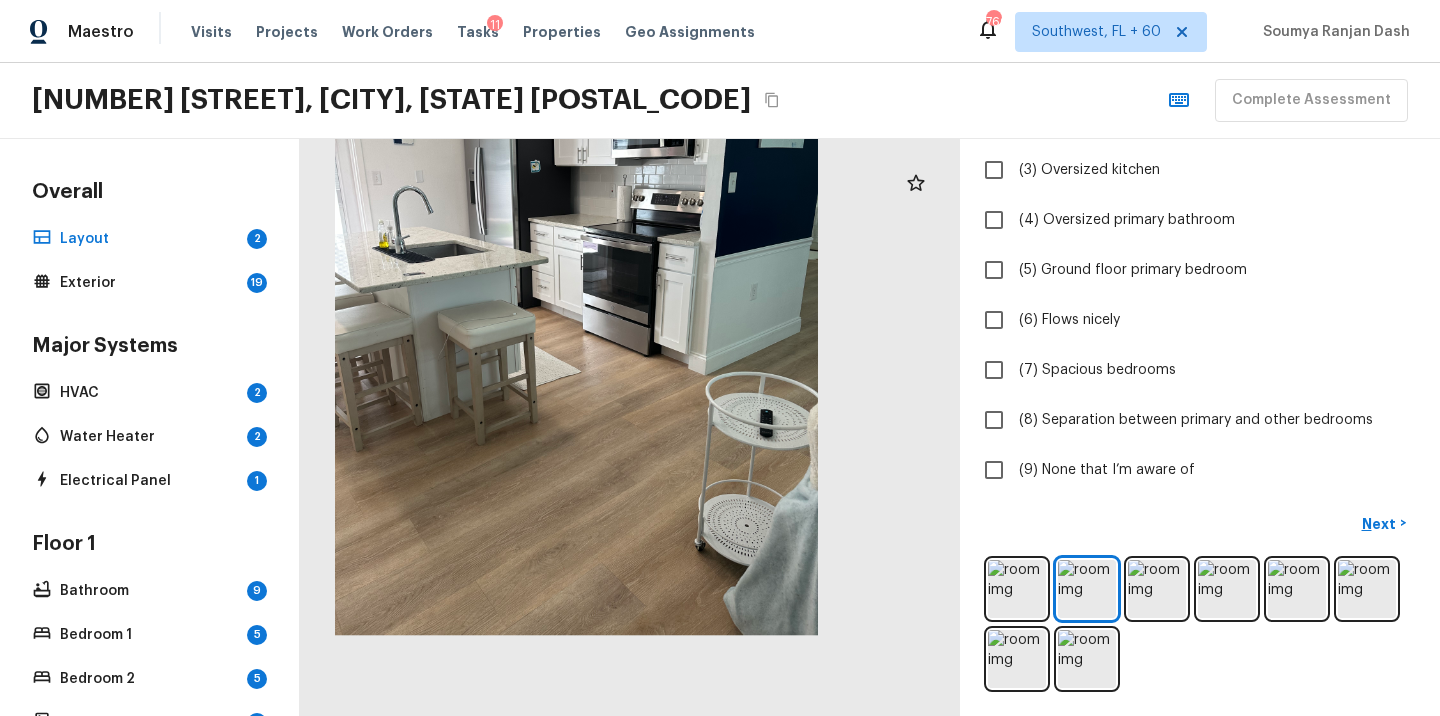 drag, startPoint x: 380, startPoint y: 308, endPoint x: 303, endPoint y: 183, distance: 146.8128 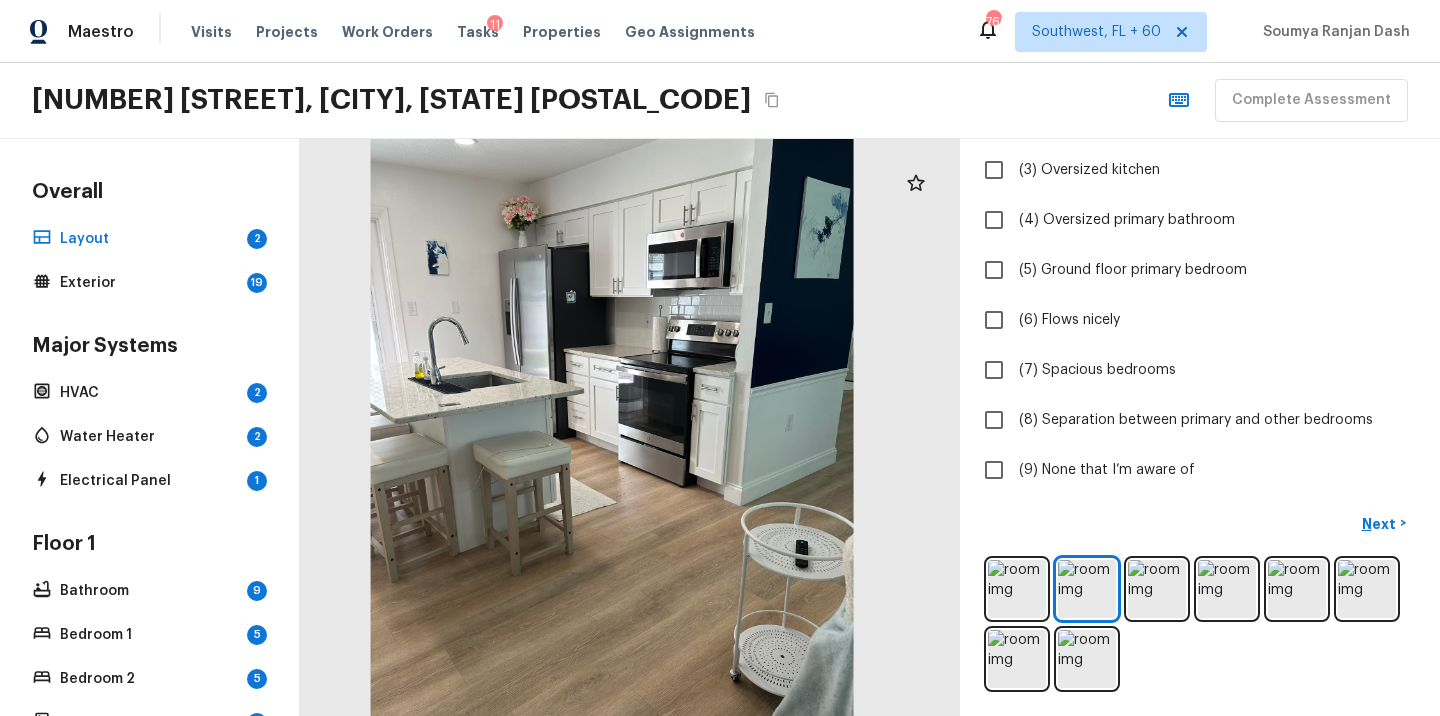 drag, startPoint x: 388, startPoint y: 205, endPoint x: 409, endPoint y: 252, distance: 51.47815 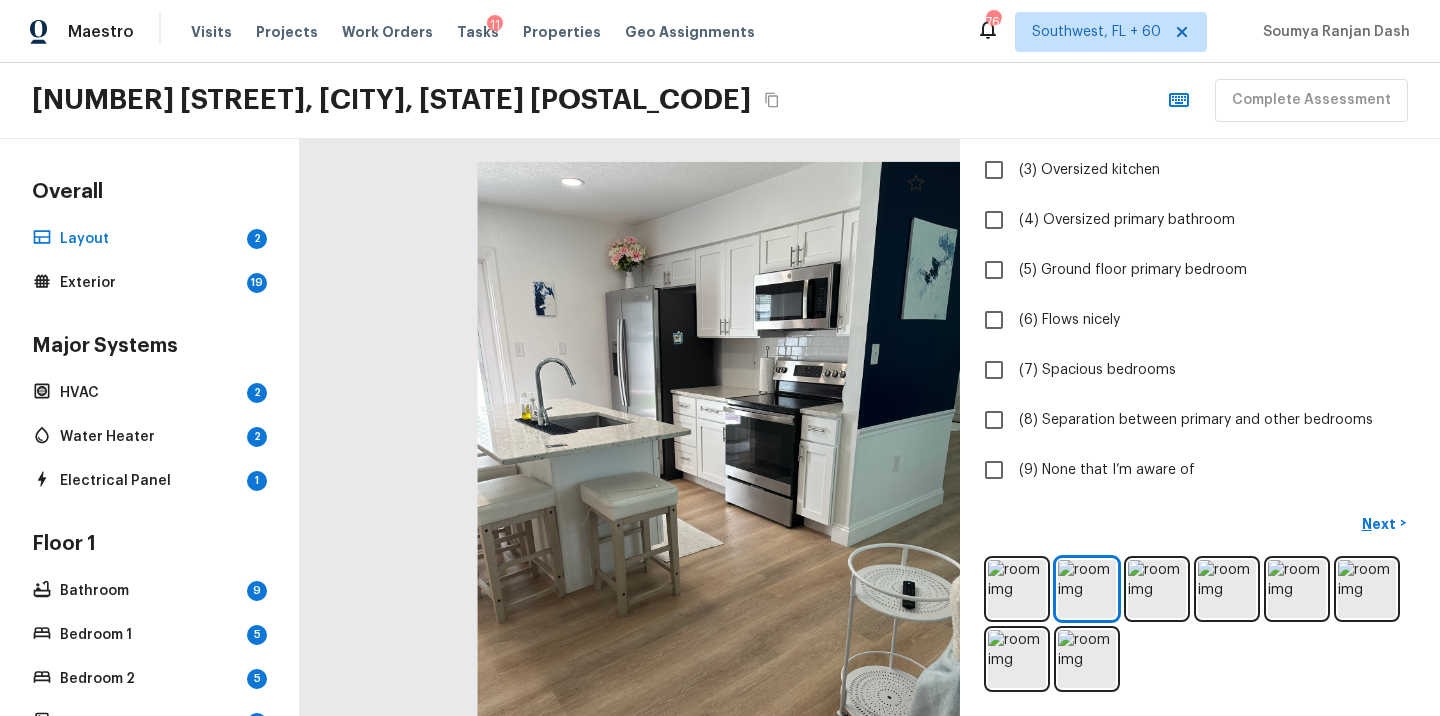 click at bounding box center (719, 483) 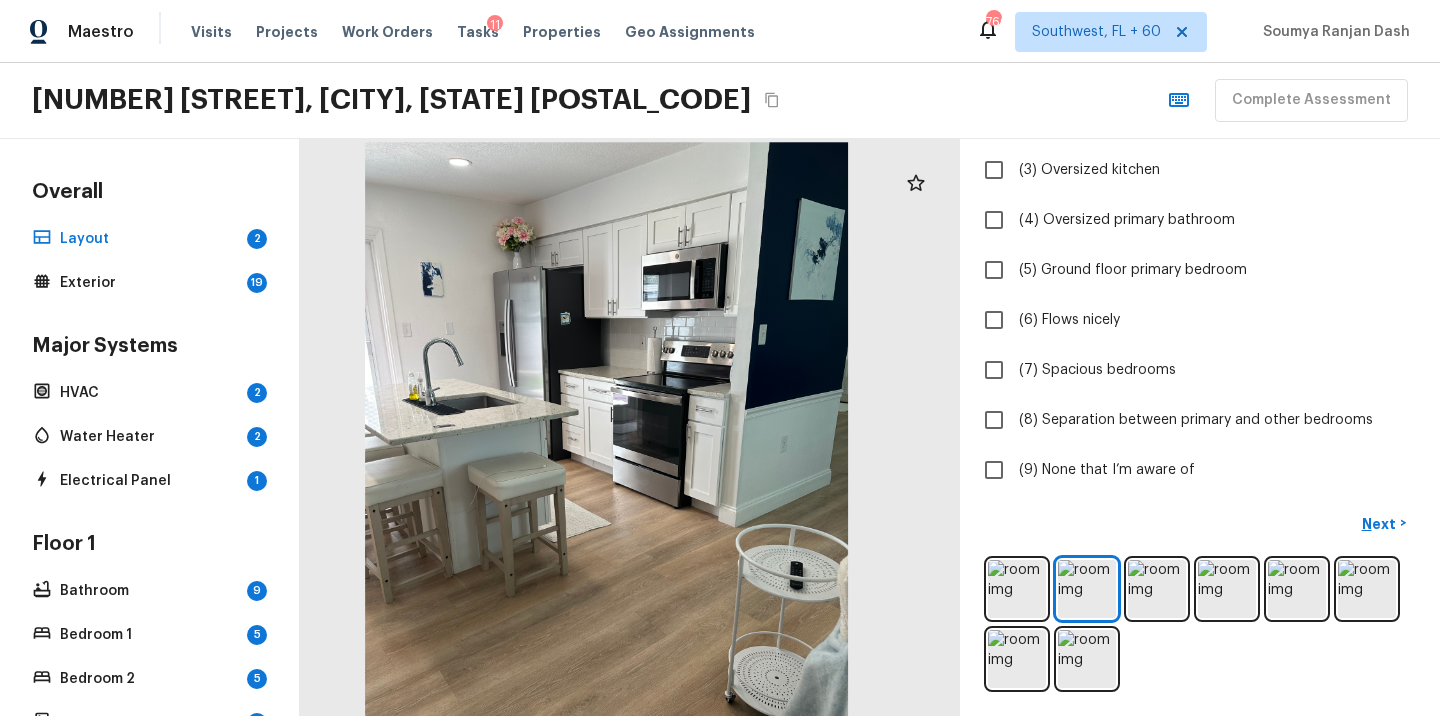 drag, startPoint x: 516, startPoint y: 294, endPoint x: 429, endPoint y: 286, distance: 87.36704 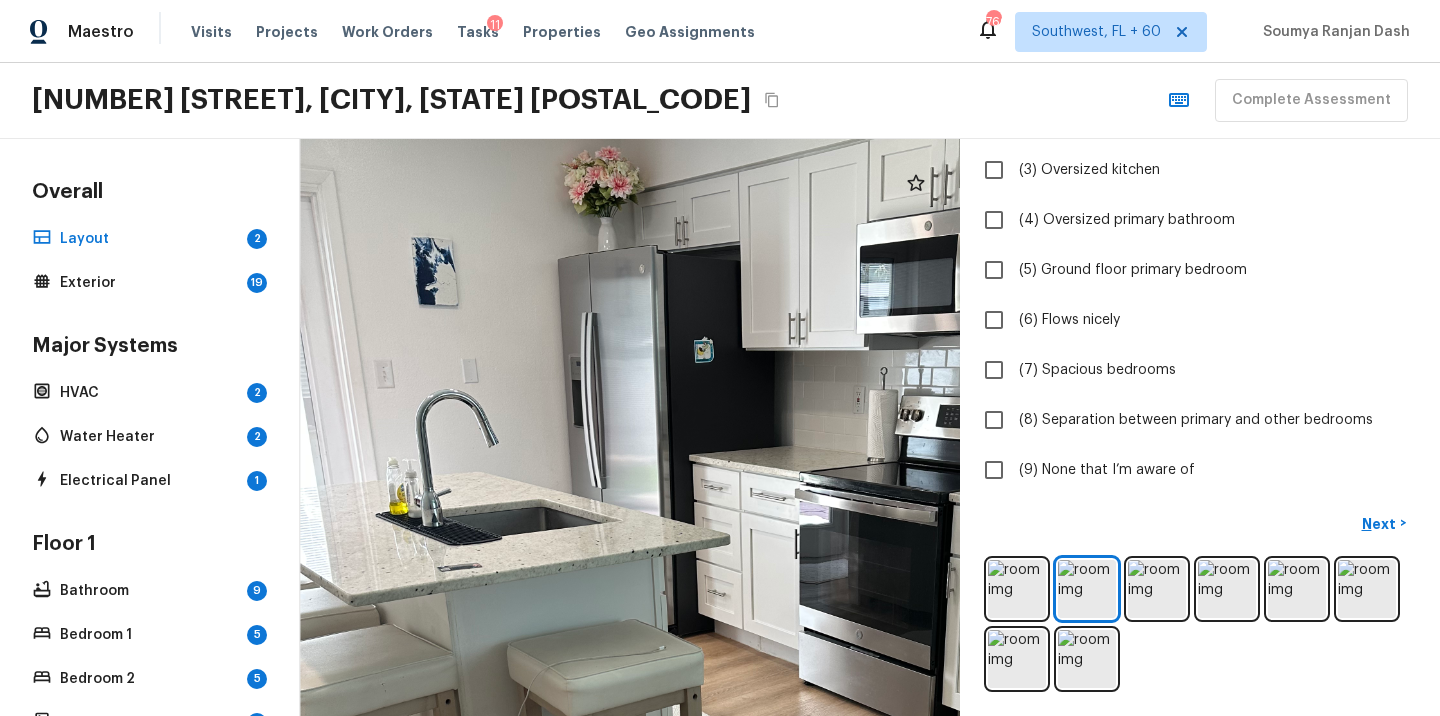 click at bounding box center [786, 645] 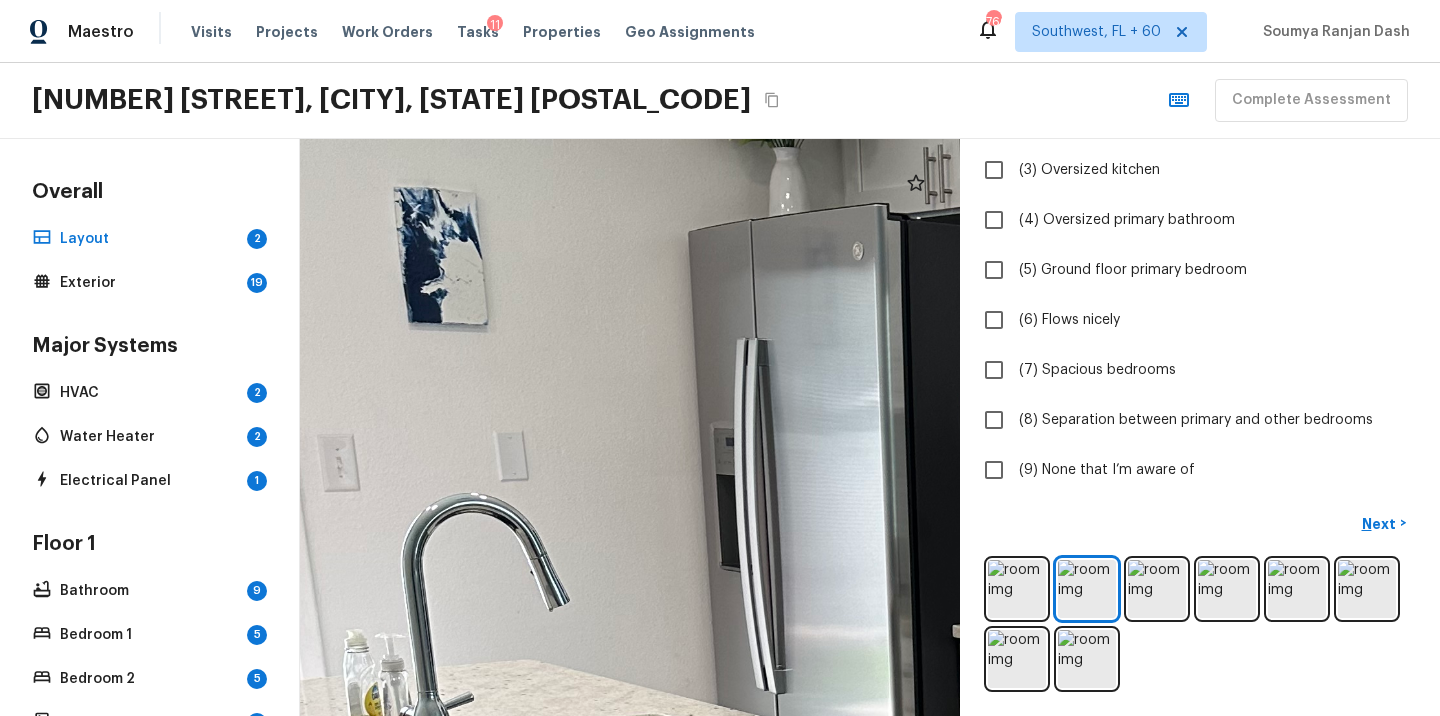click at bounding box center [1149, 1009] 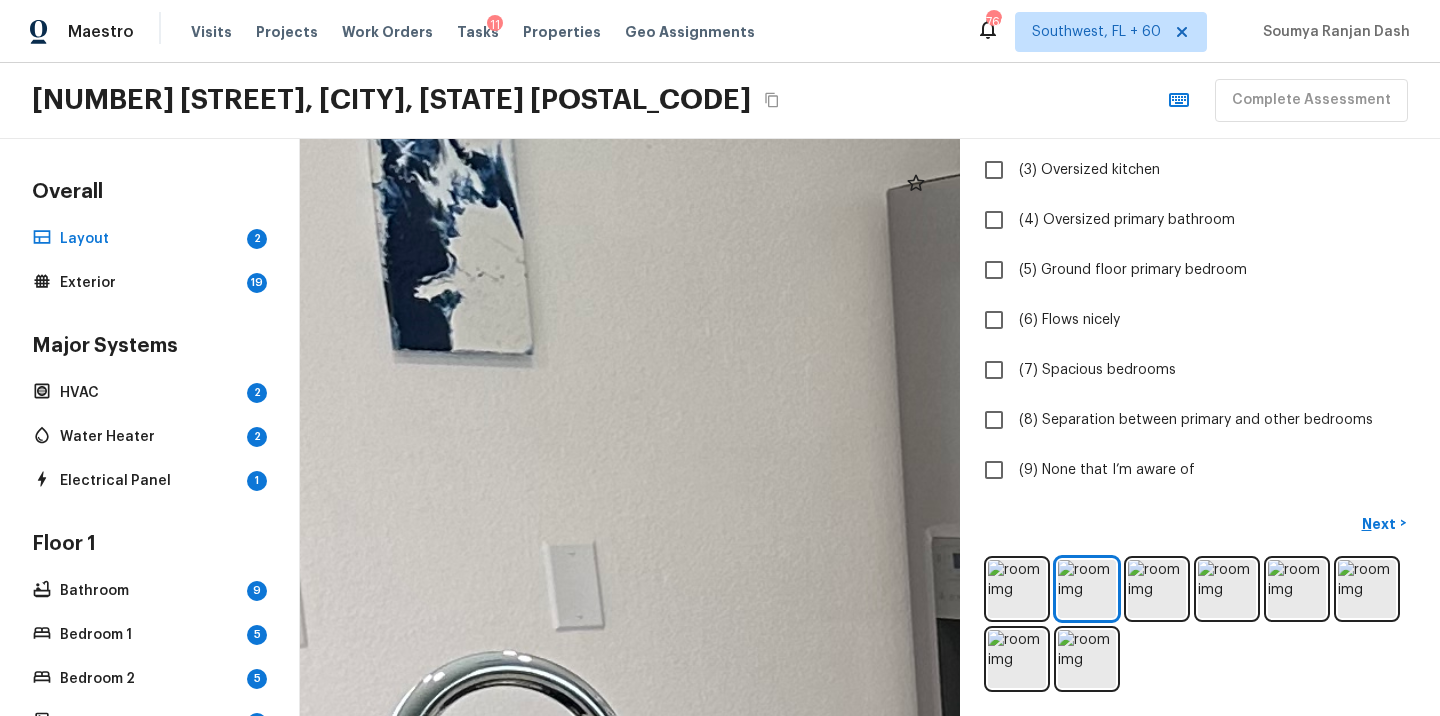 click at bounding box center (1700, 1562) 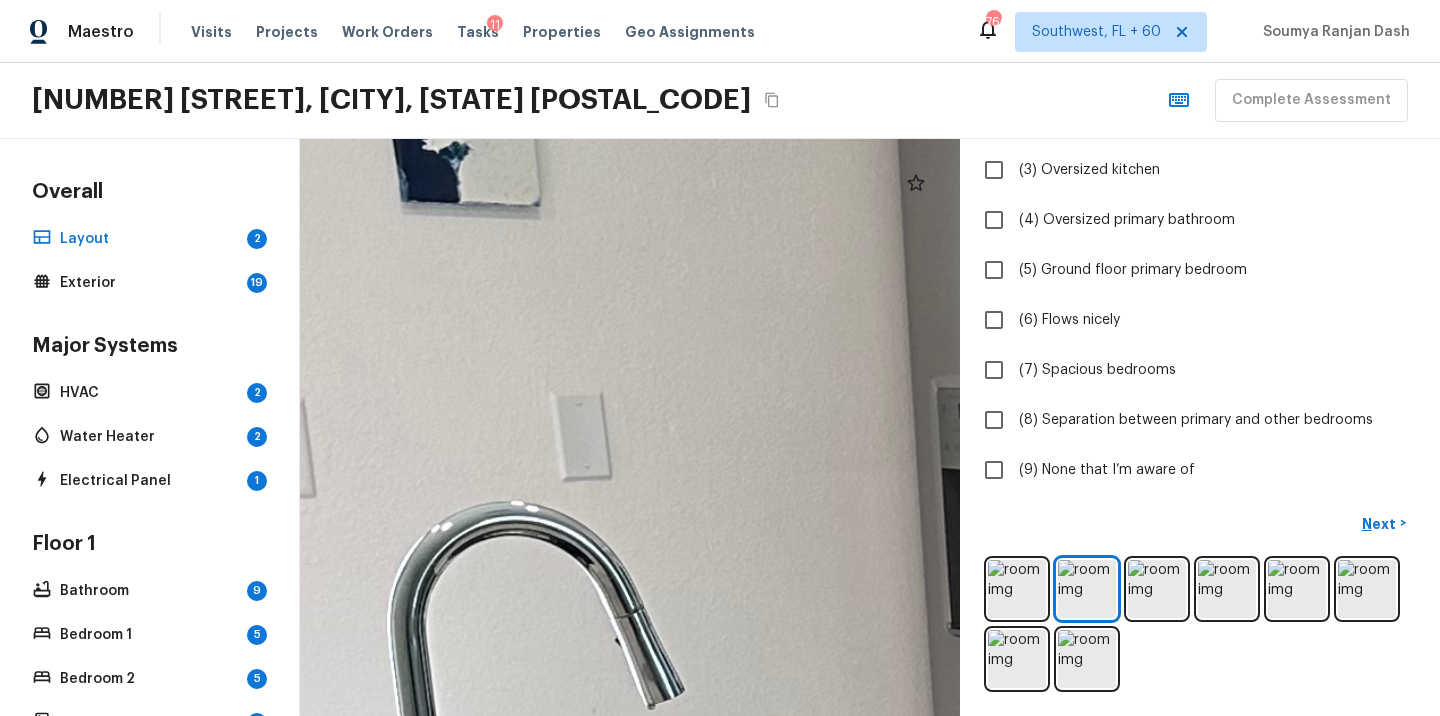 drag, startPoint x: 429, startPoint y: 290, endPoint x: 438, endPoint y: 142, distance: 148.27339 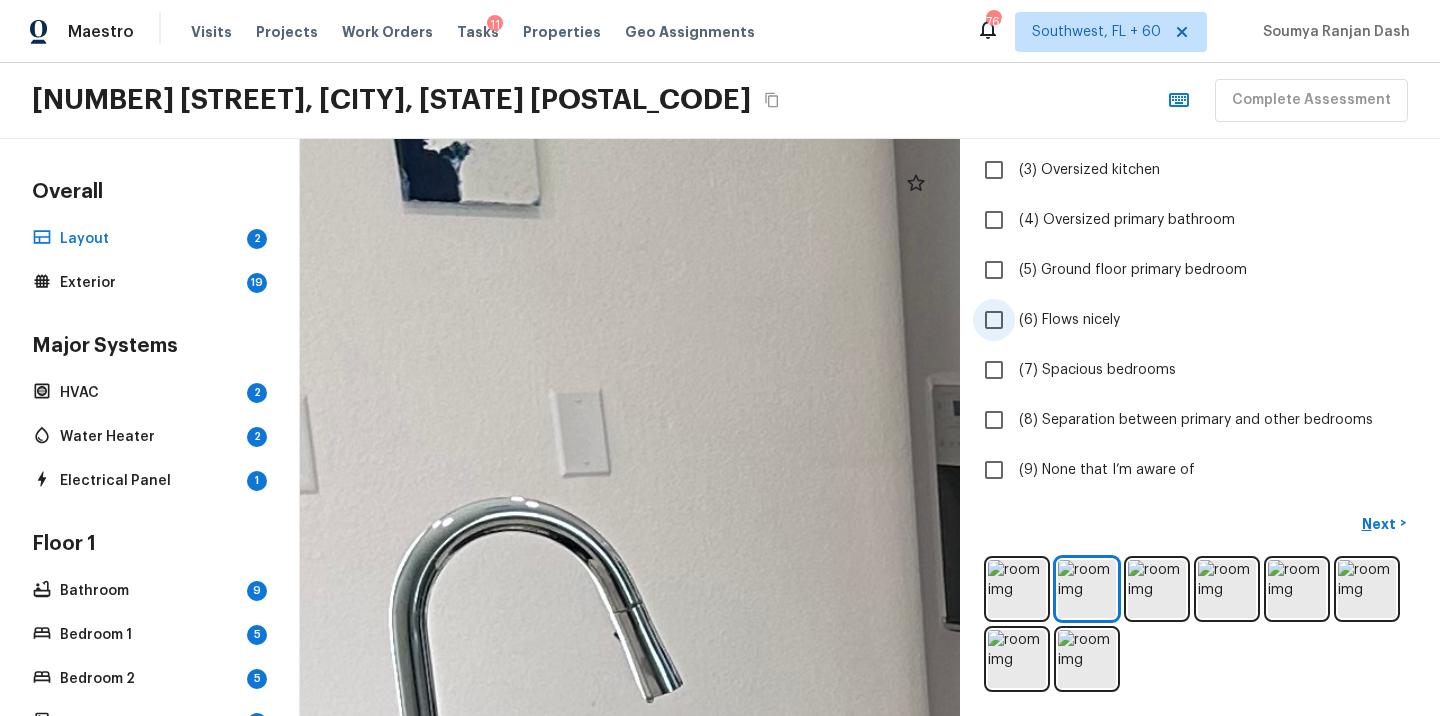 click on "(6) Flows nicely" at bounding box center (1186, 320) 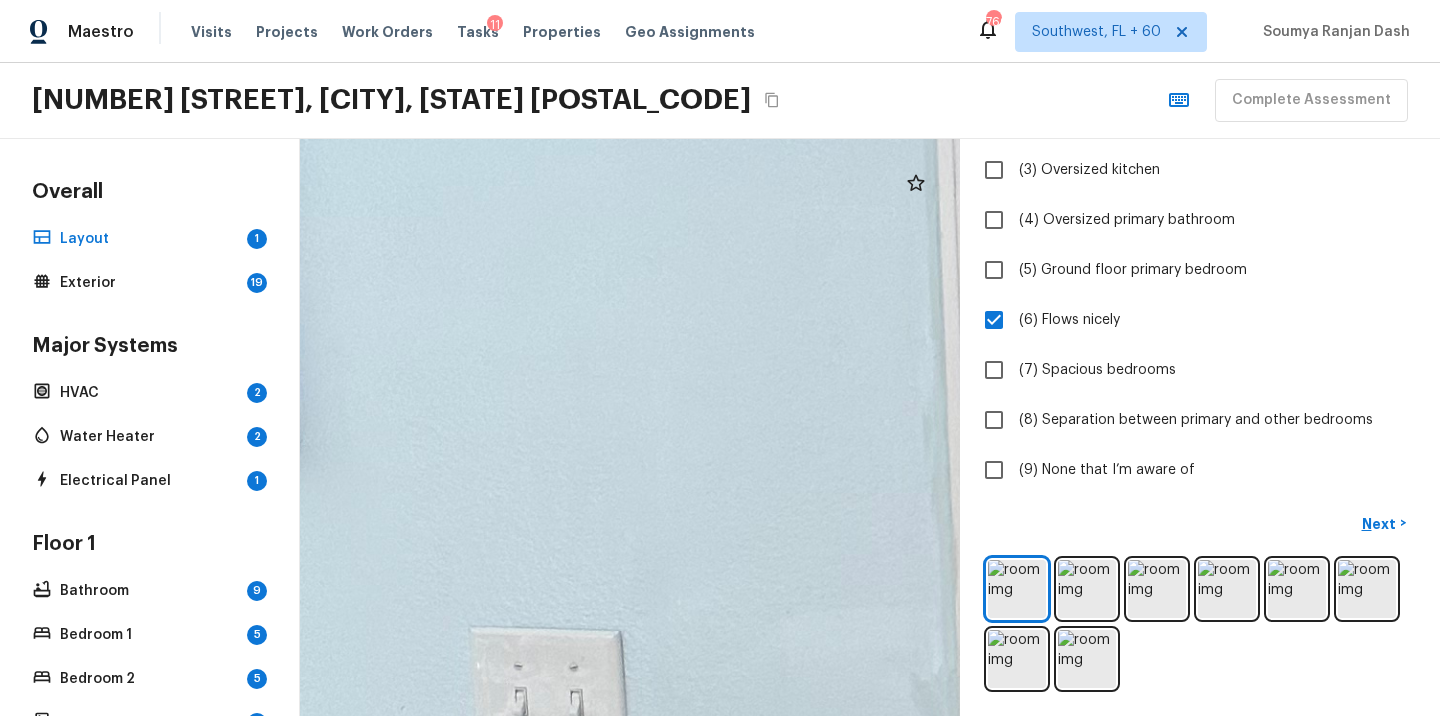 click at bounding box center [1508, 1228] 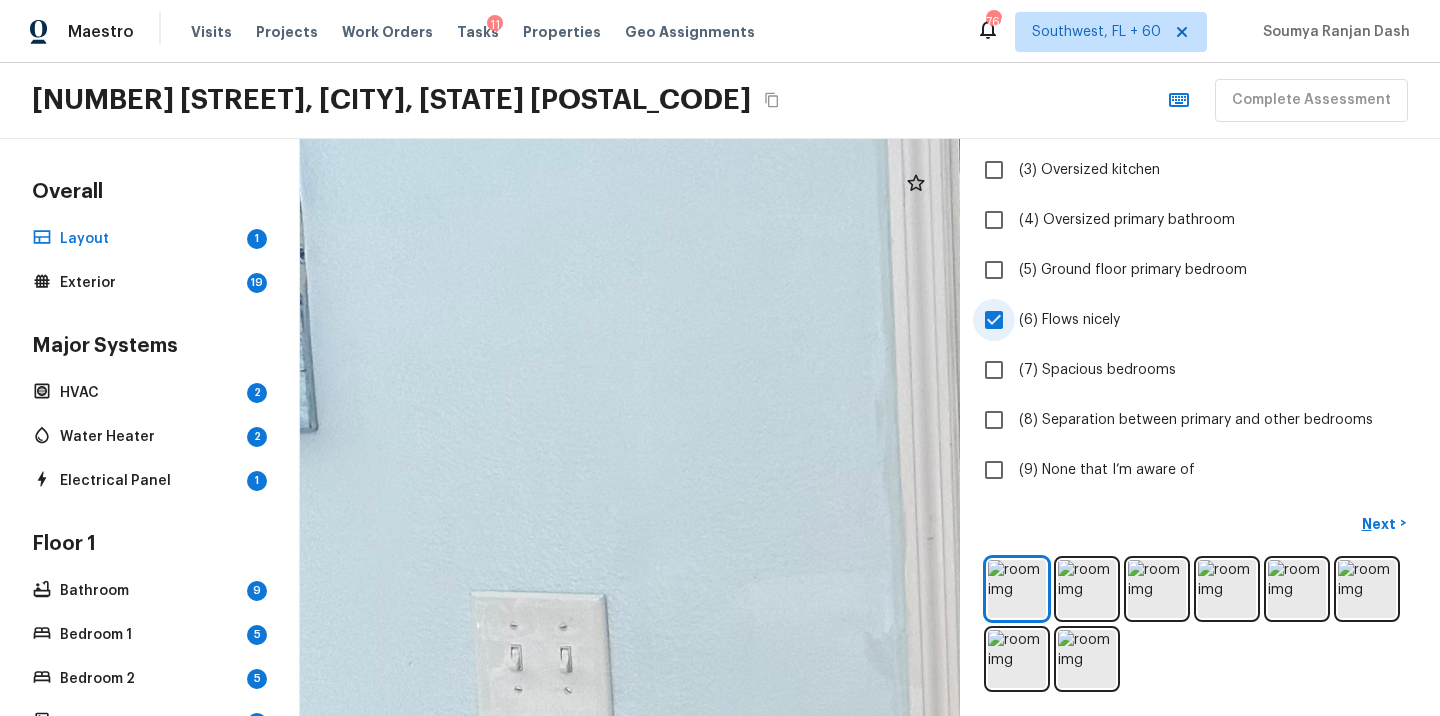 click on "(6) Flows nicely" at bounding box center [994, 320] 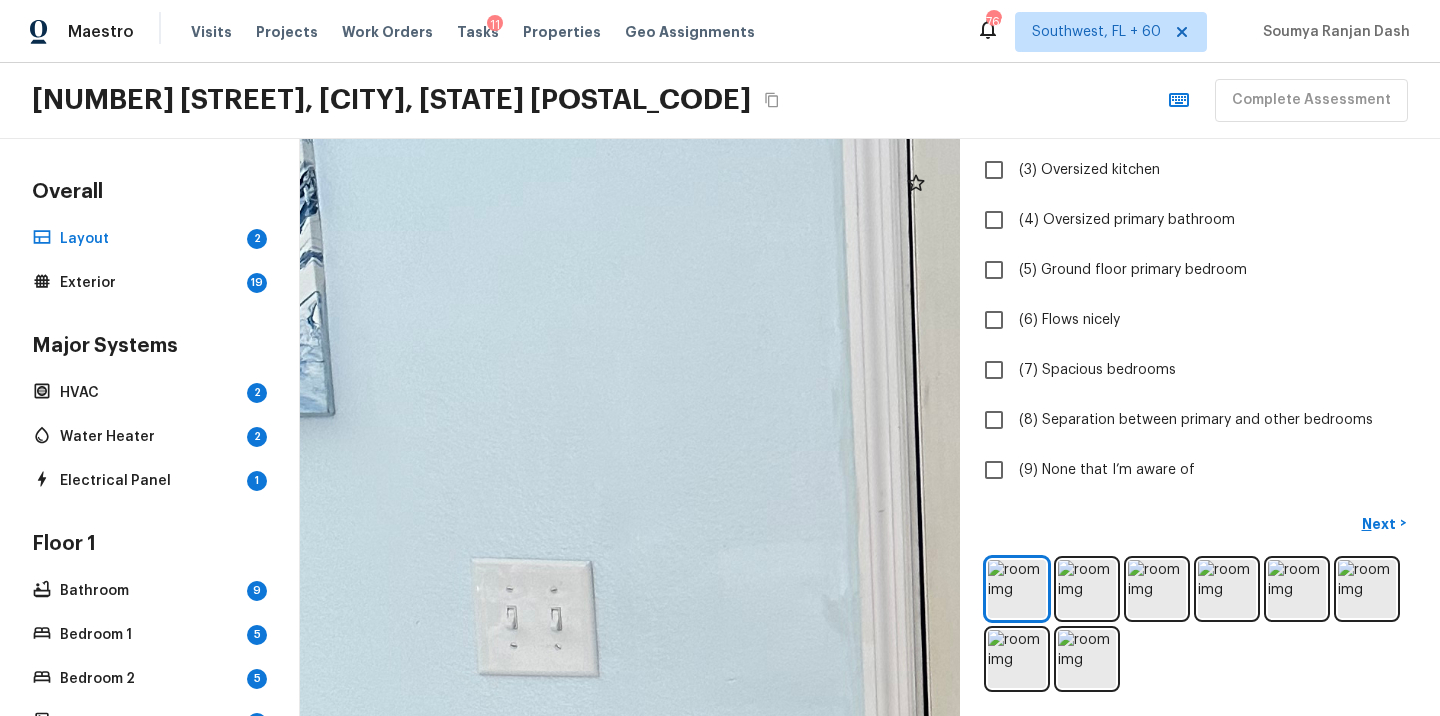 click at bounding box center (1298, 1038) 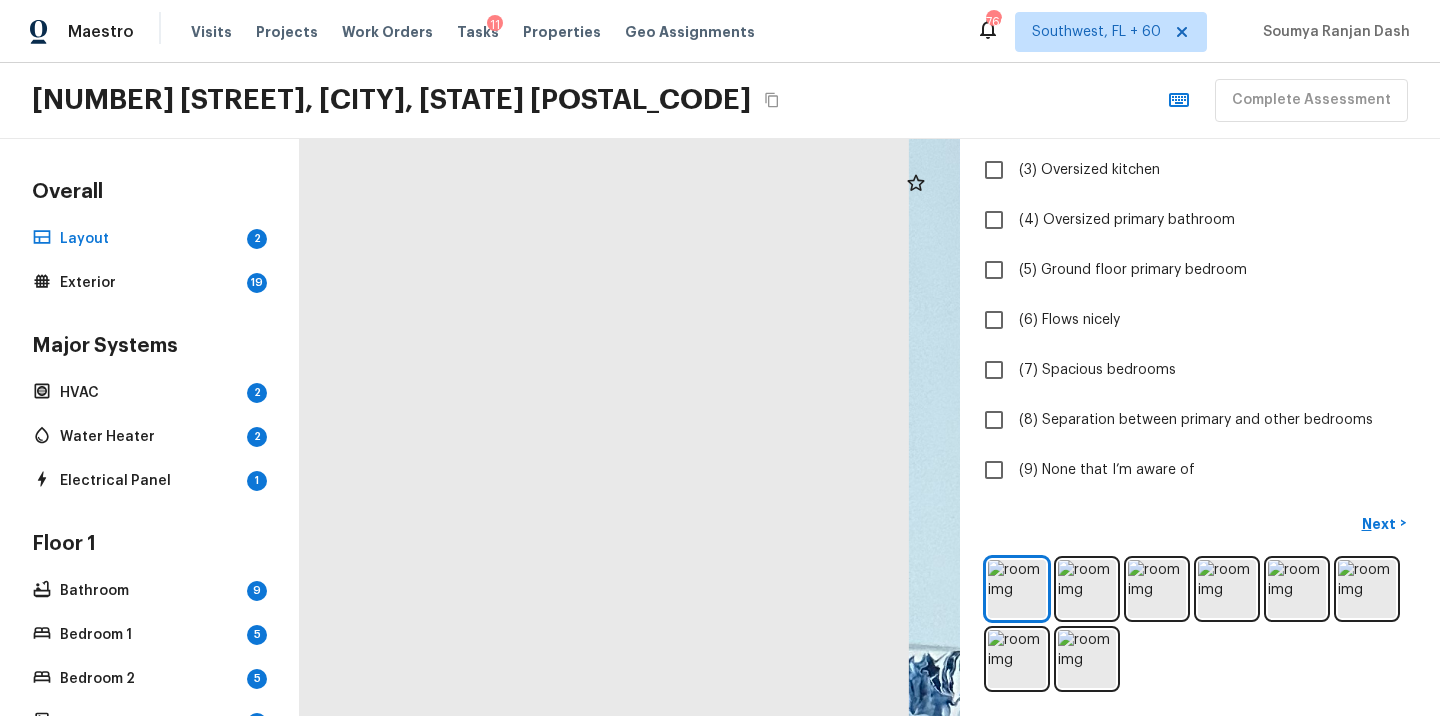 click at bounding box center (2062, 1680) 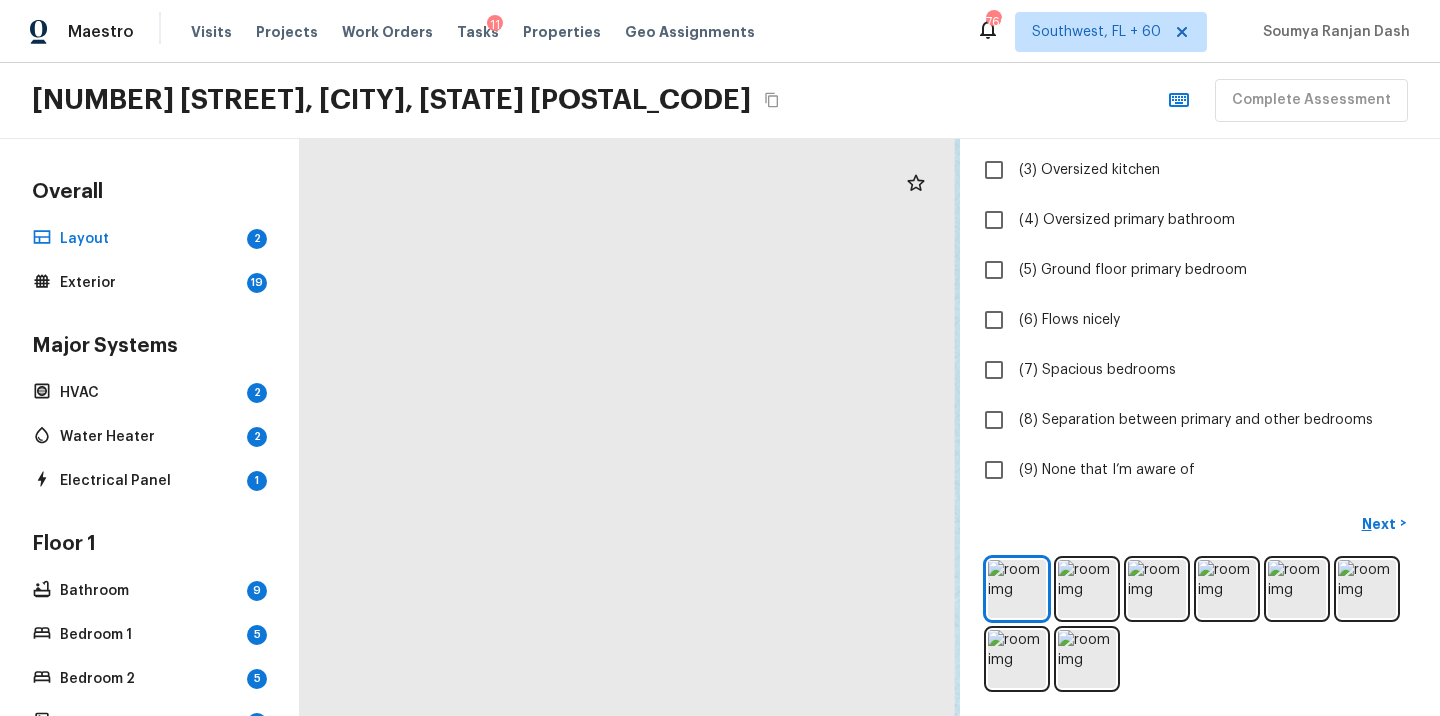 click at bounding box center [2683, 2364] 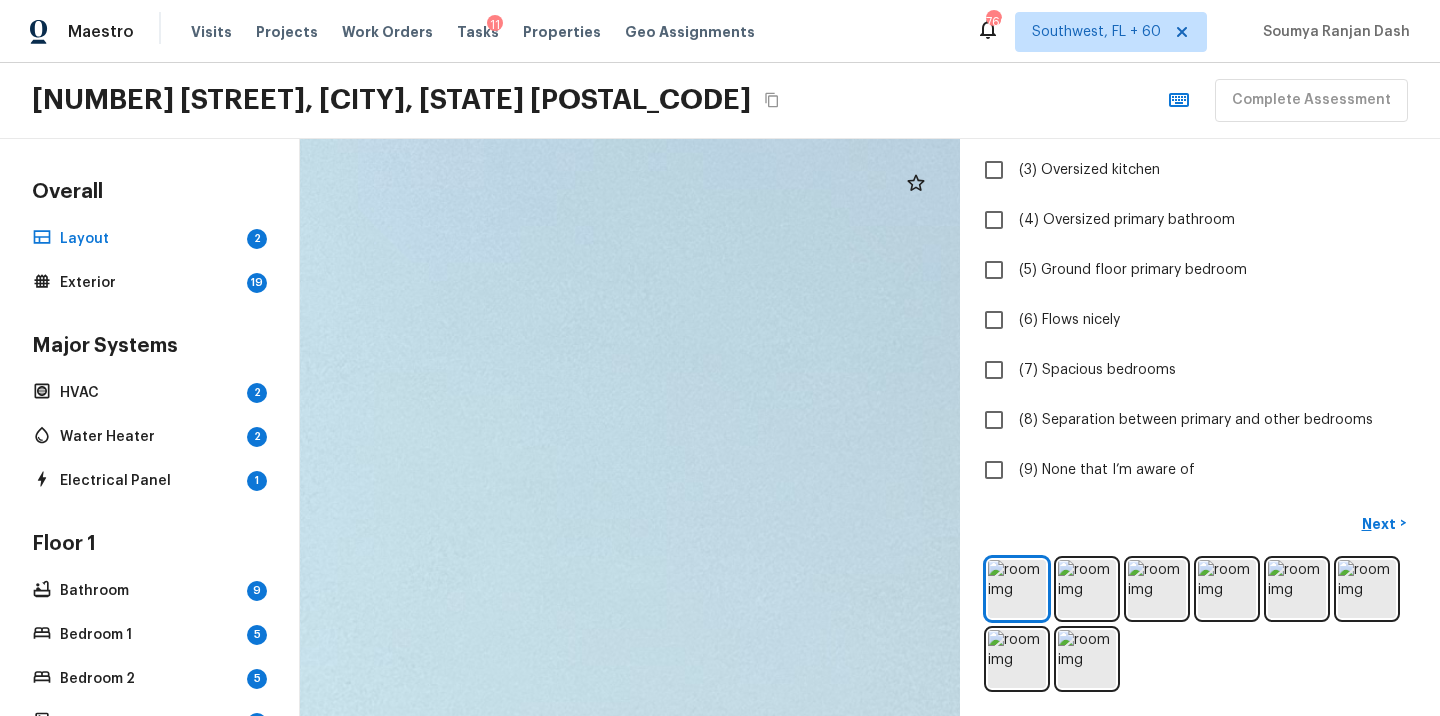 drag, startPoint x: 955, startPoint y: 273, endPoint x: 276, endPoint y: 333, distance: 681.6458 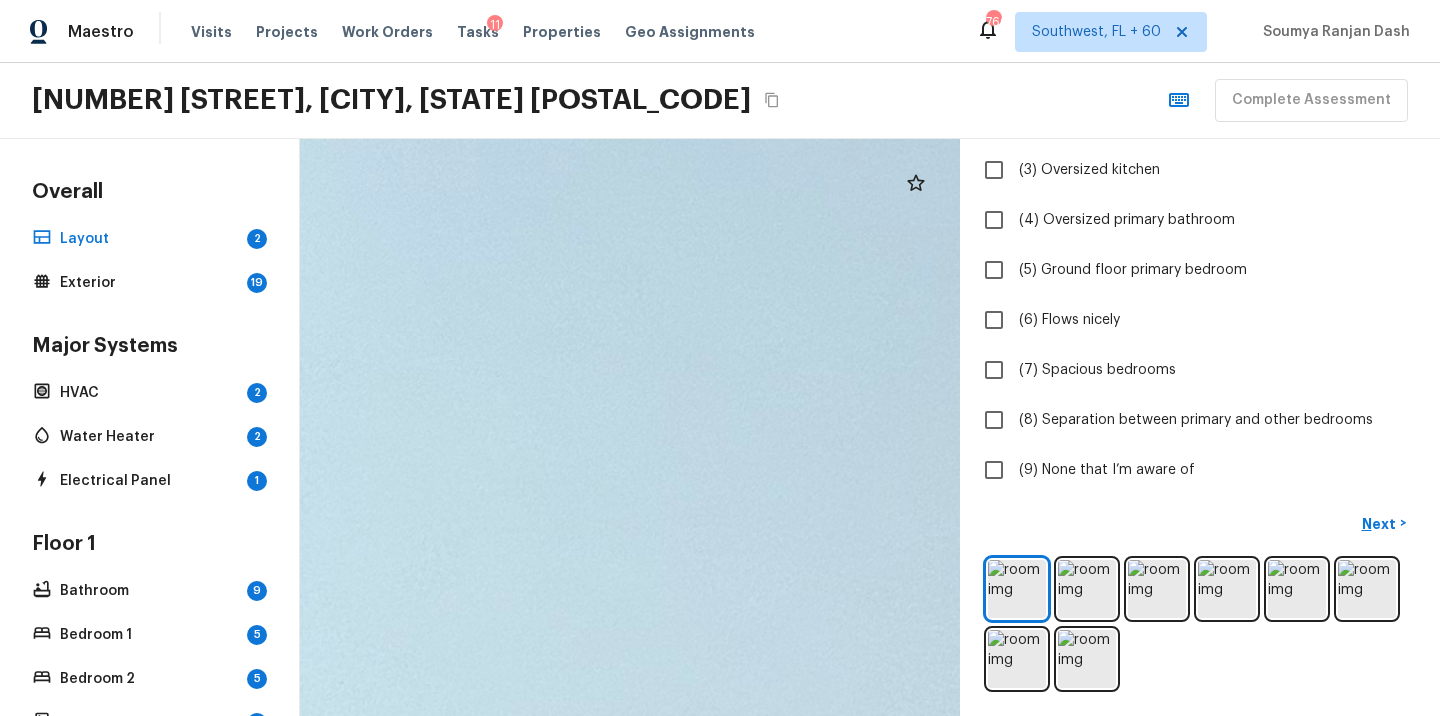click at bounding box center [2004, 2424] 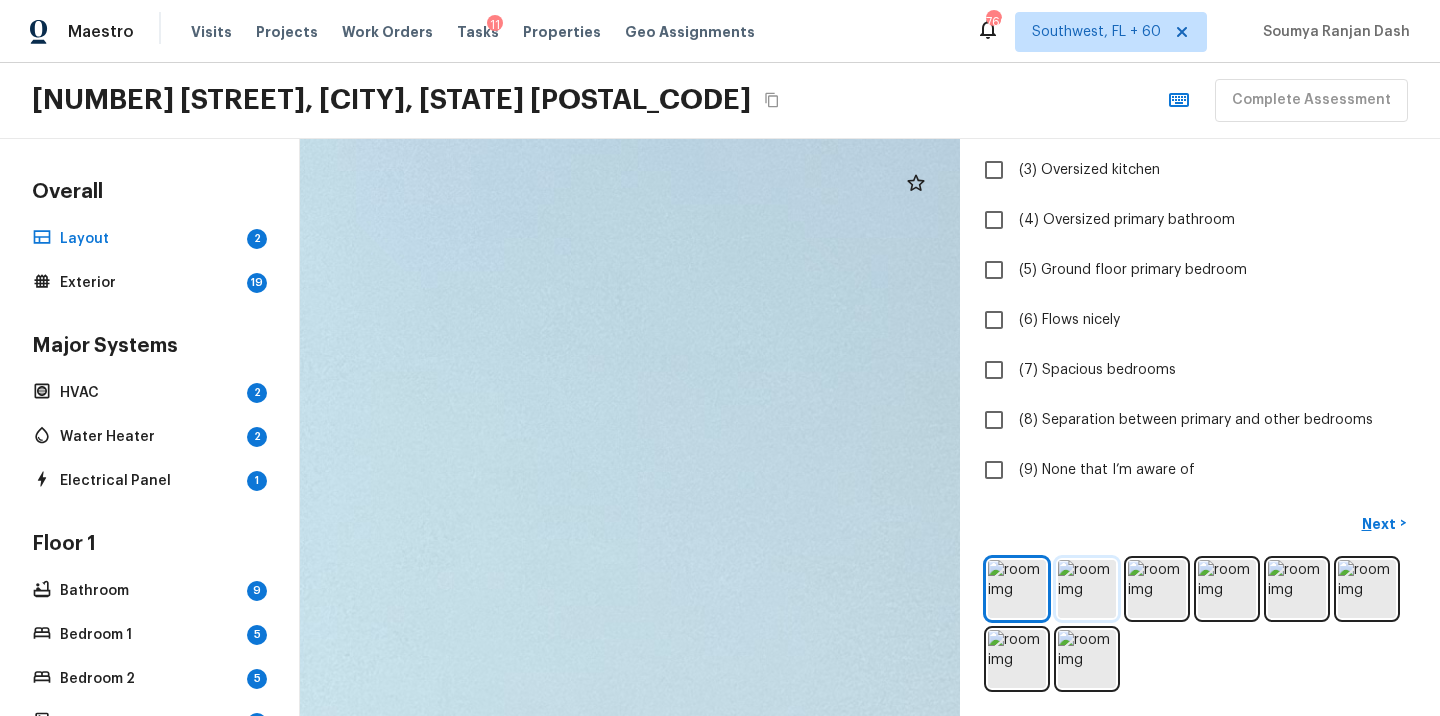 click at bounding box center [1087, 589] 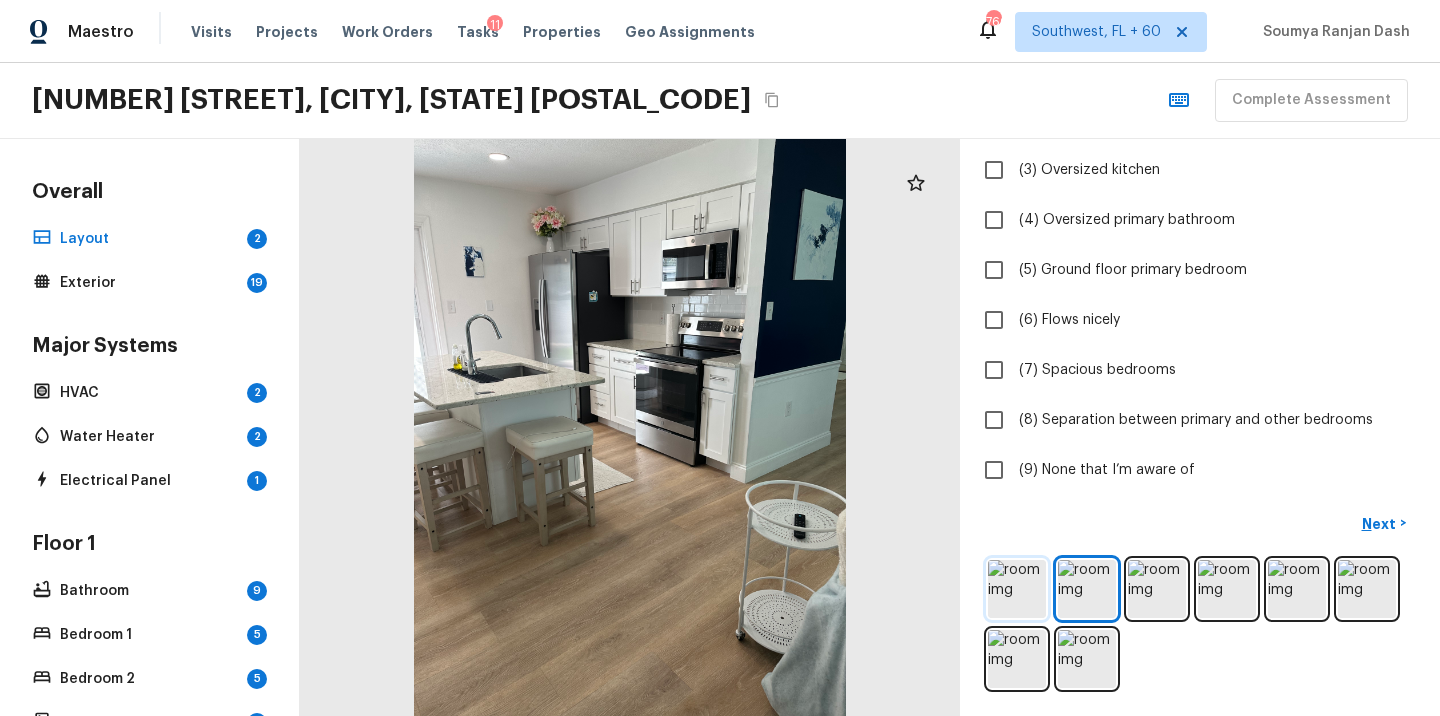 click at bounding box center (1017, 589) 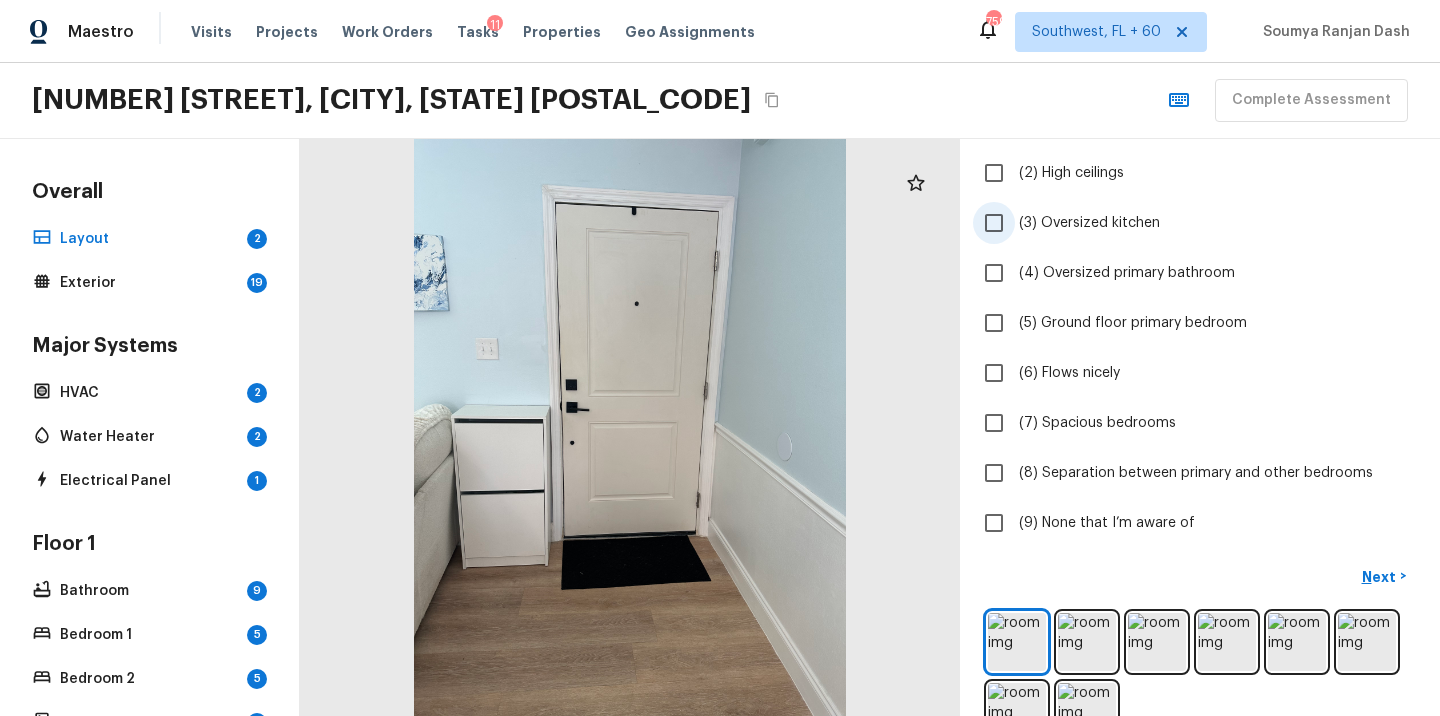 scroll, scrollTop: 259, scrollLeft: 0, axis: vertical 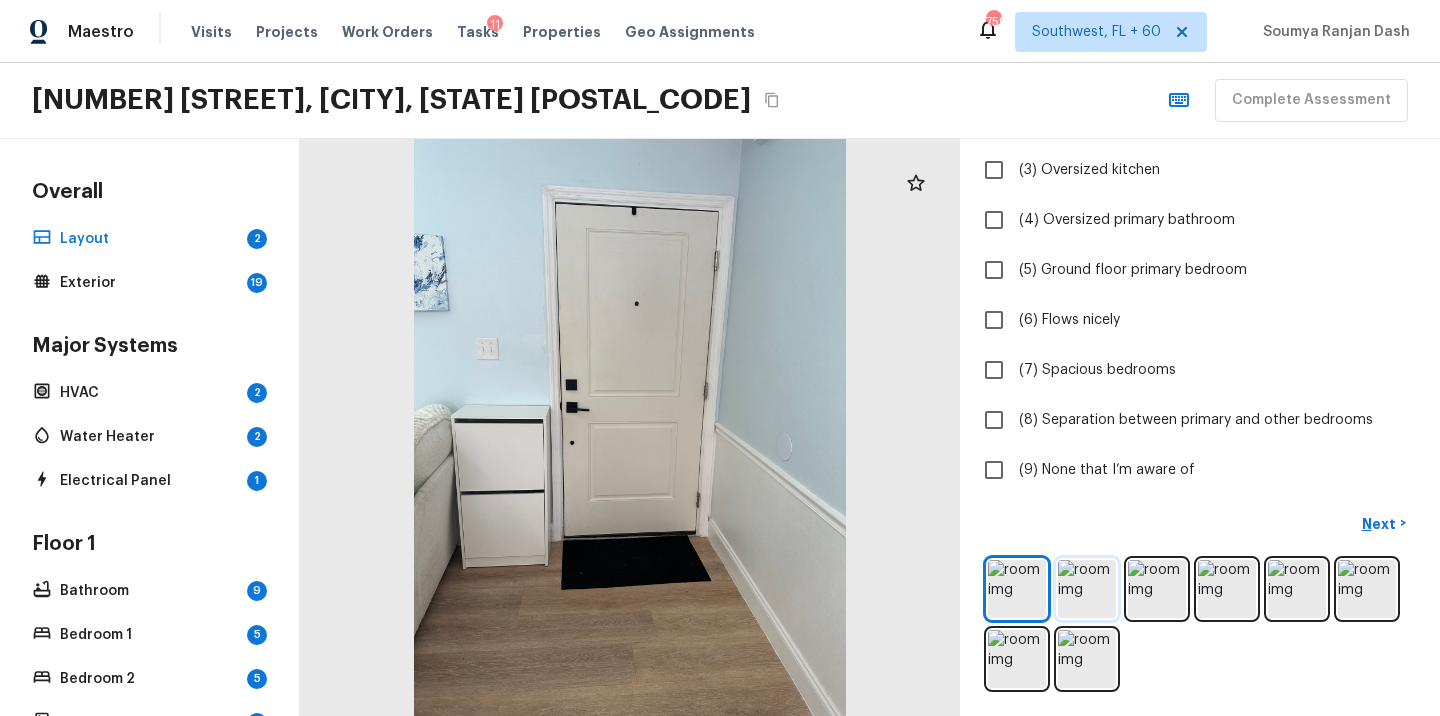 click at bounding box center (1087, 589) 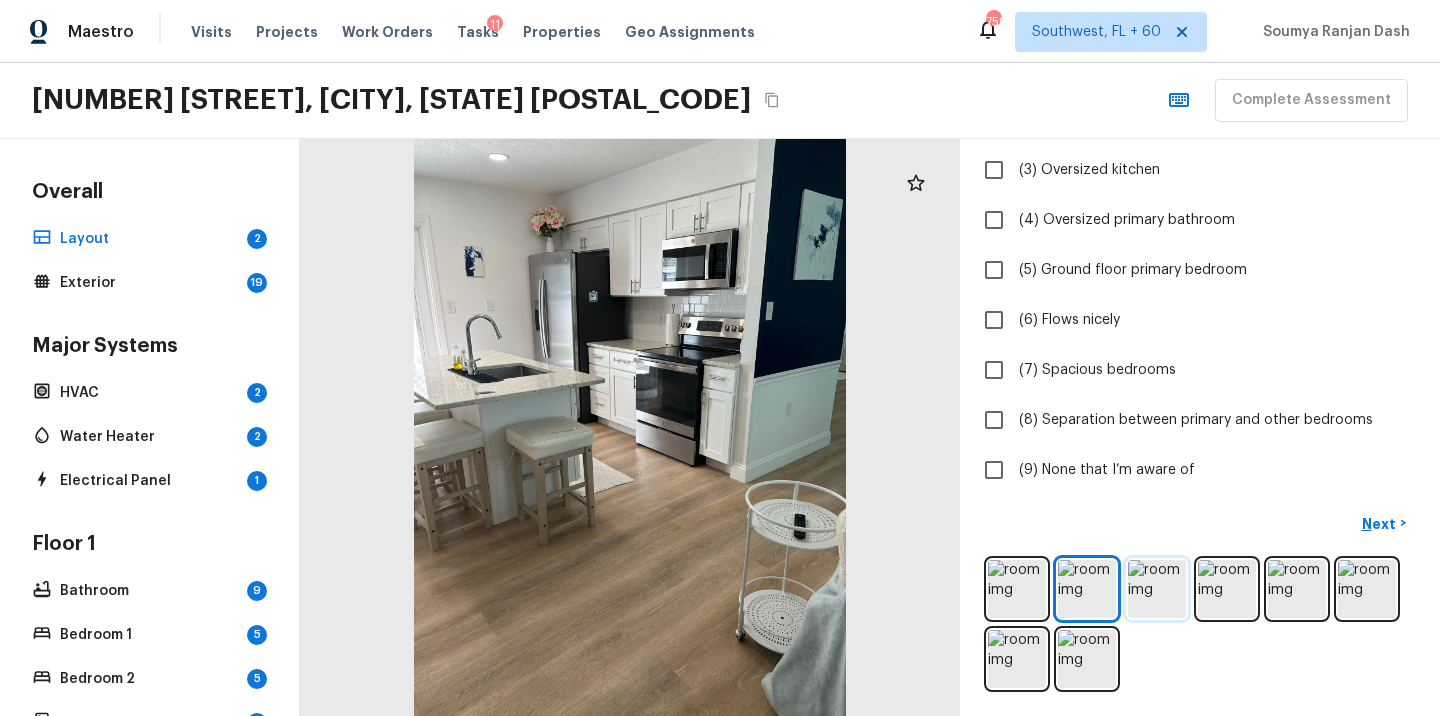 click at bounding box center (1157, 589) 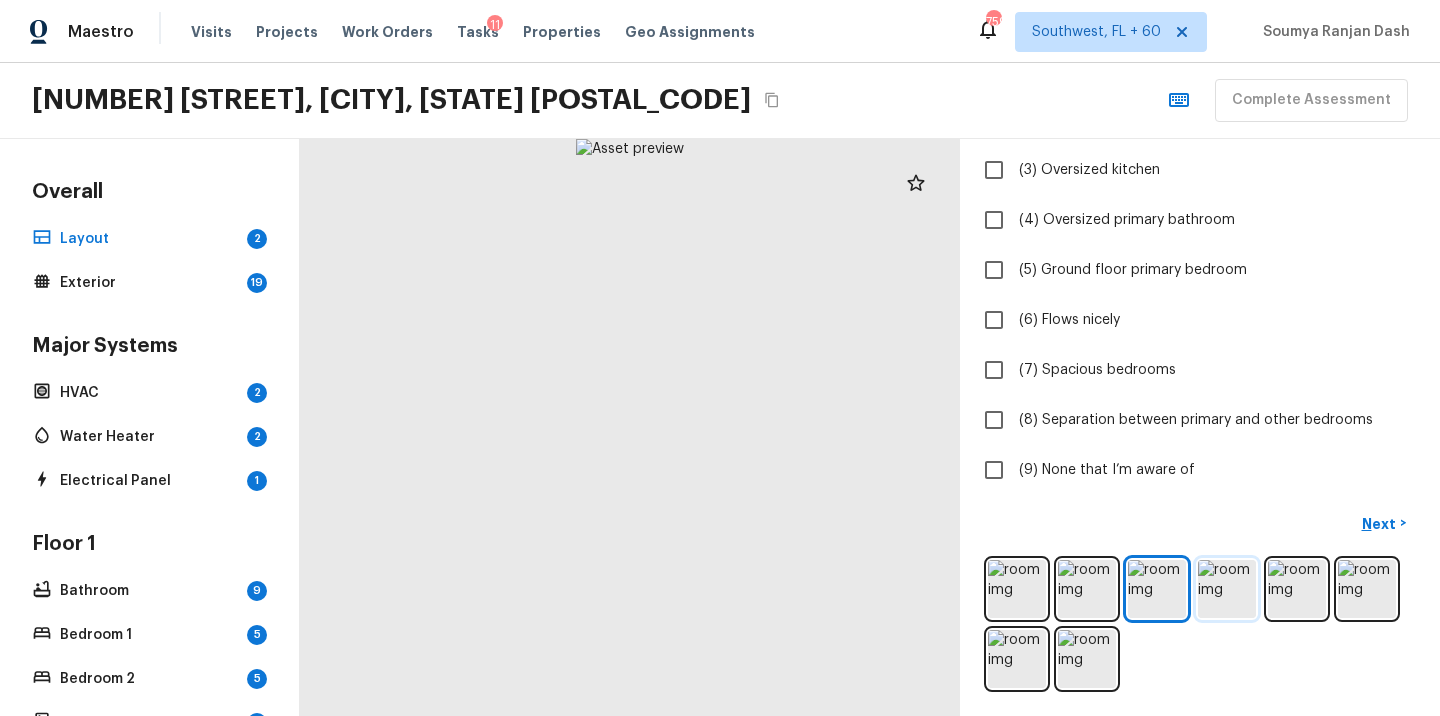 click at bounding box center (1227, 589) 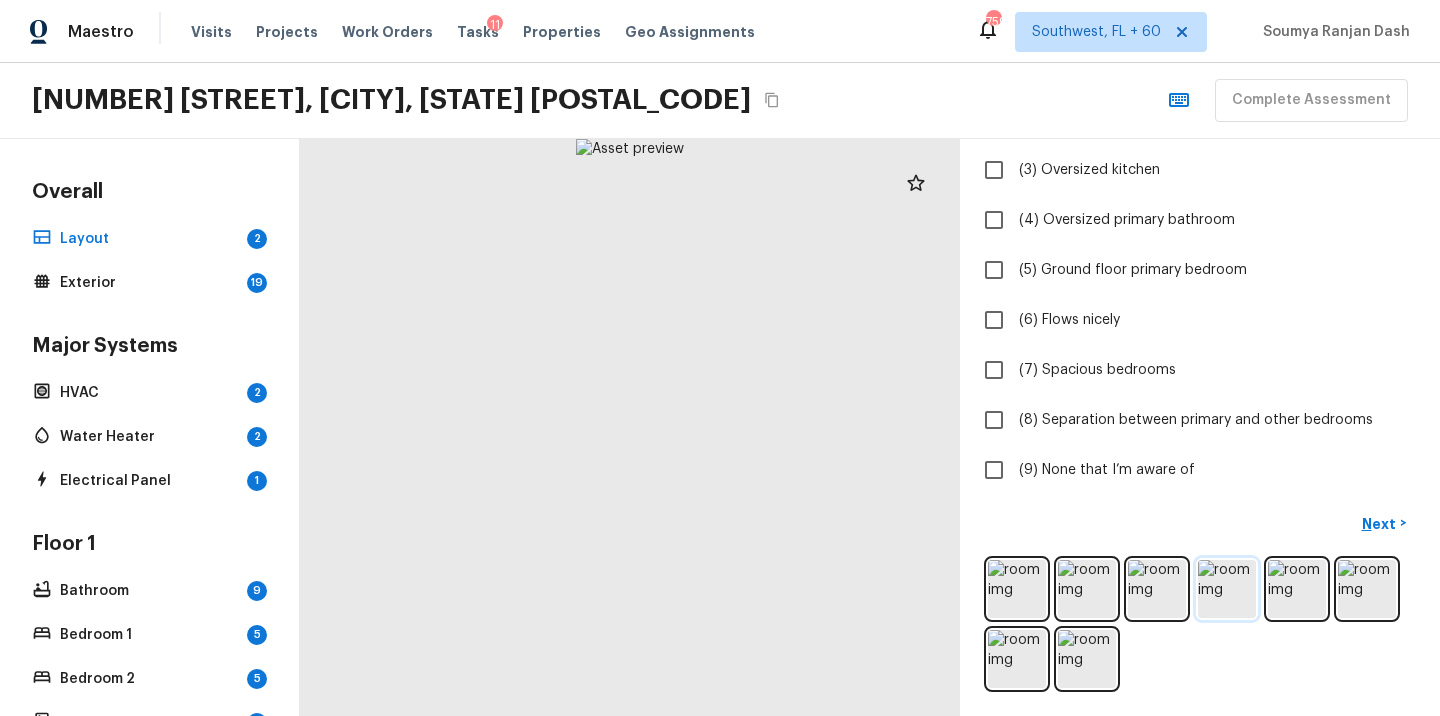 click at bounding box center (1227, 589) 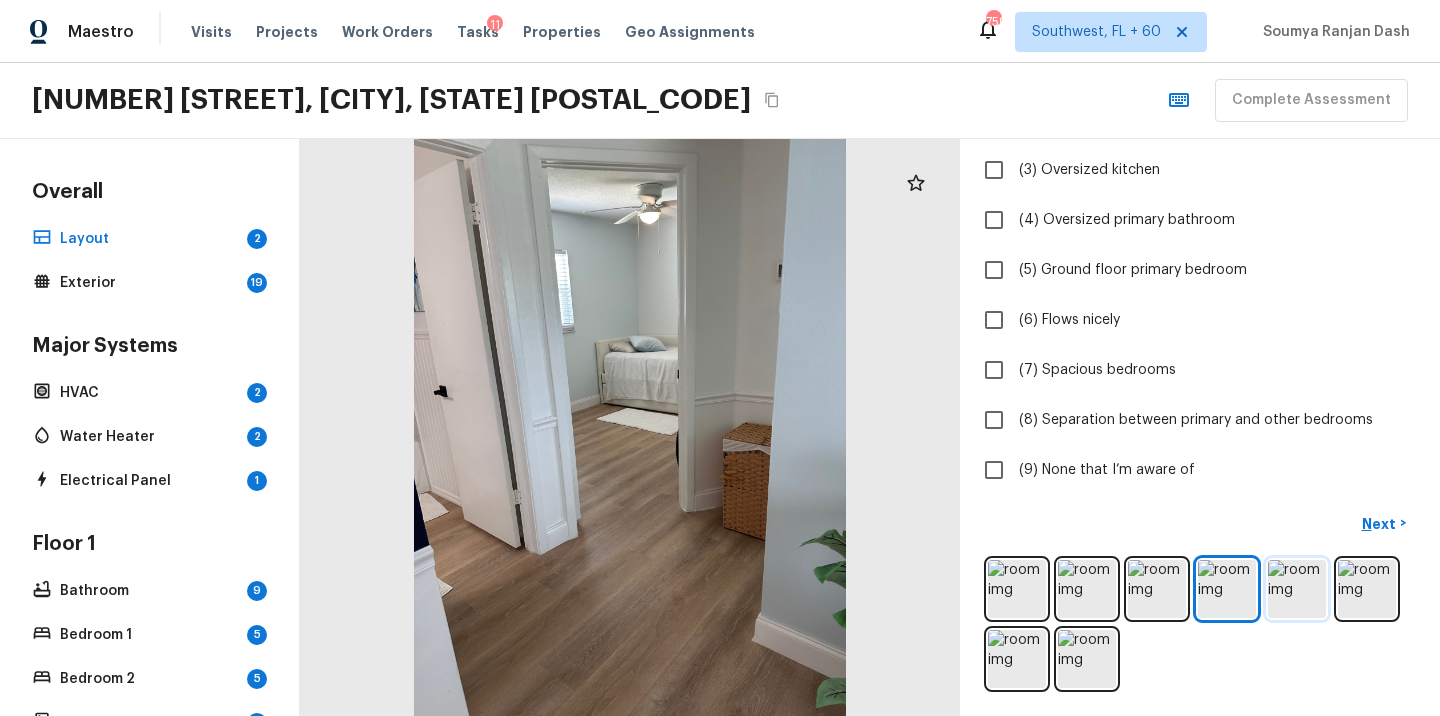 click at bounding box center (1297, 589) 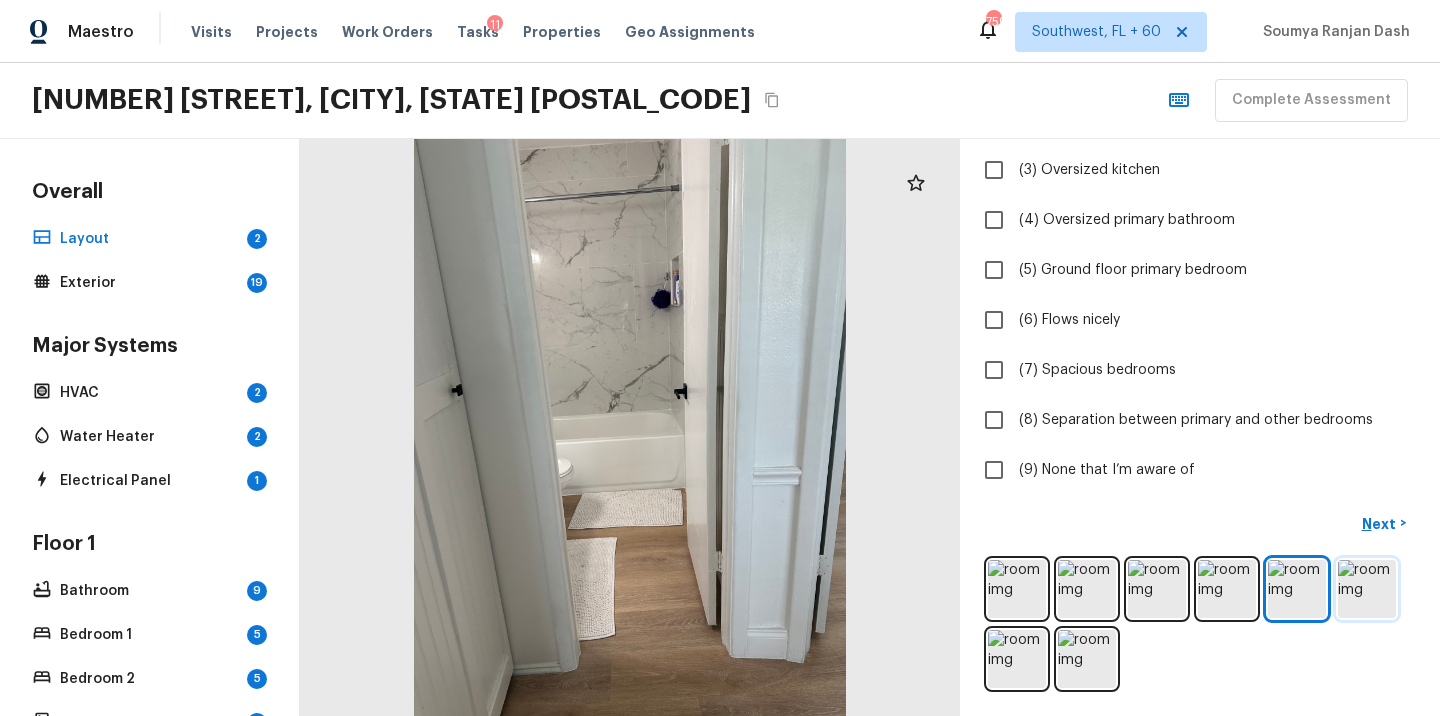 click at bounding box center [1367, 589] 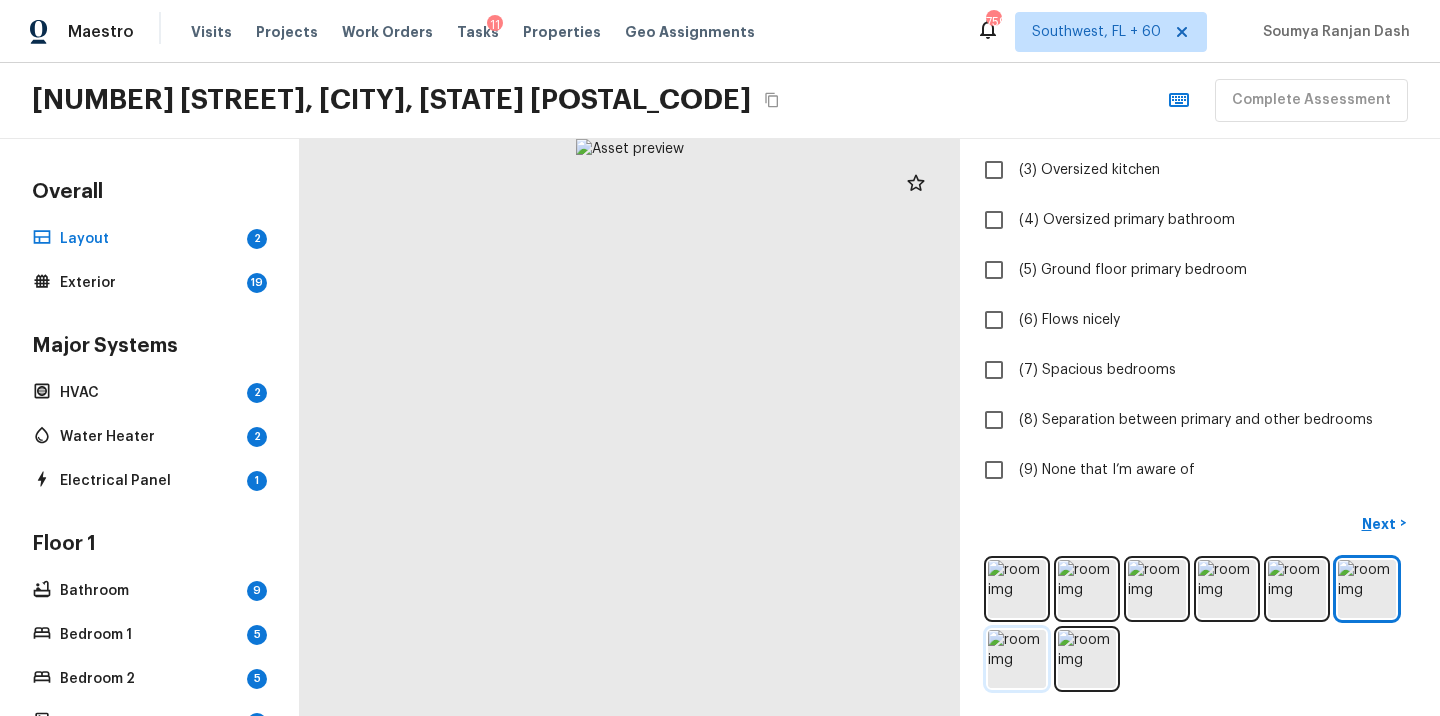 click at bounding box center [1017, 659] 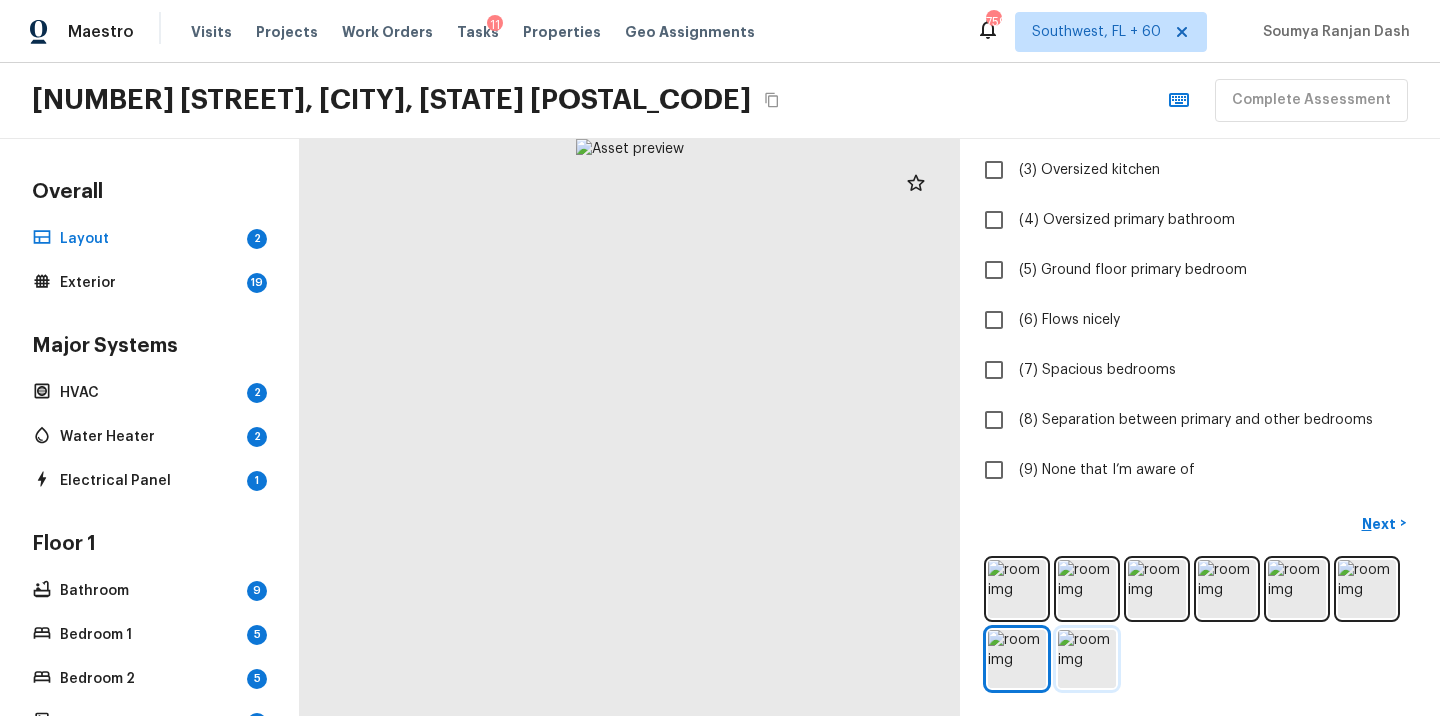 click at bounding box center (1087, 659) 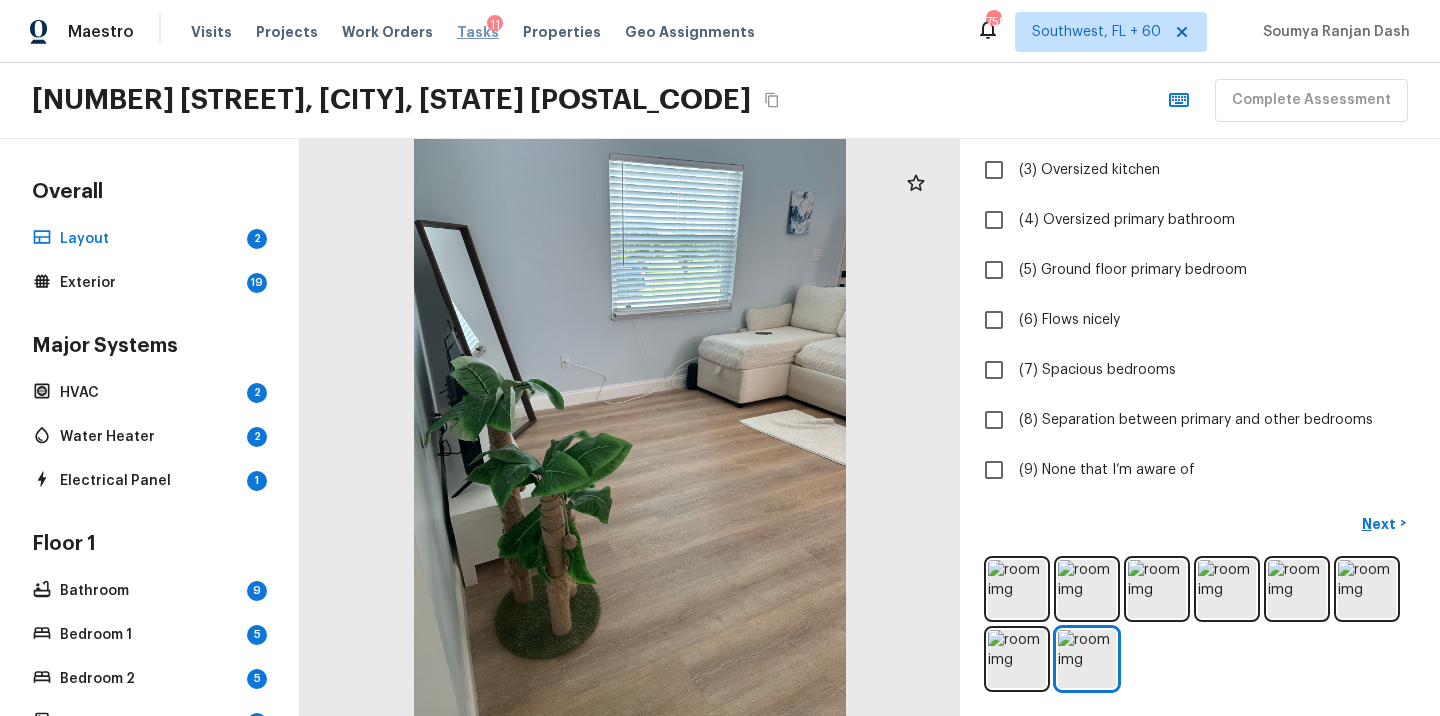 click on "Tasks" at bounding box center [478, 32] 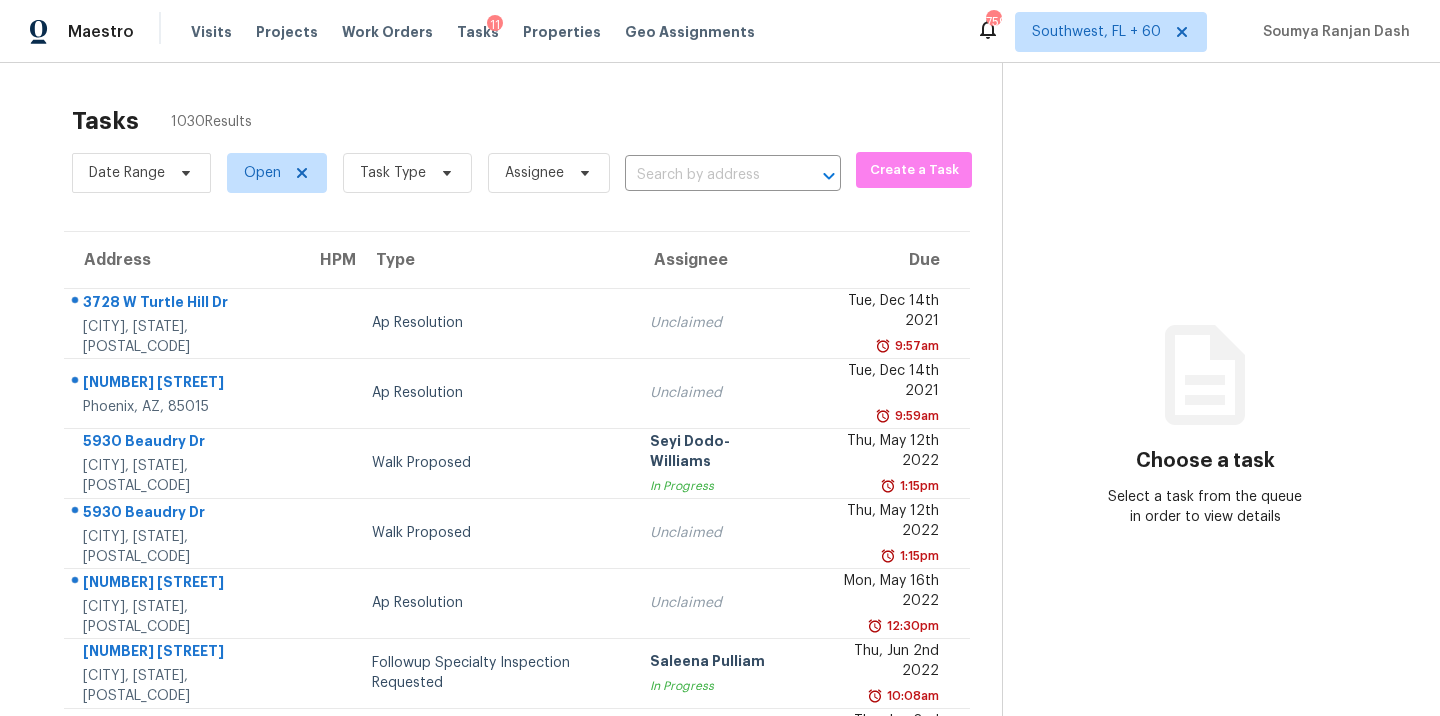 click at bounding box center (705, 175) 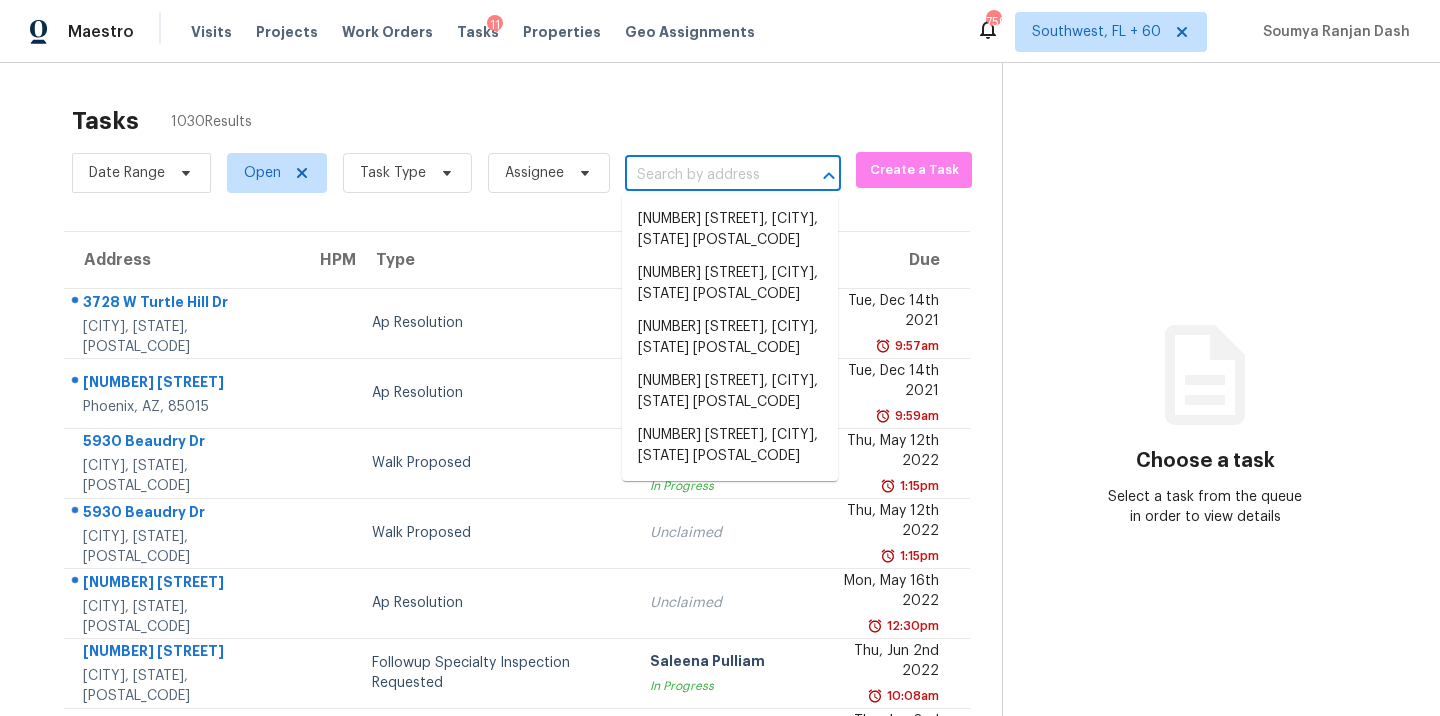 paste on "2634 Pinewood Blvd S, Middleburg, FL 32068" 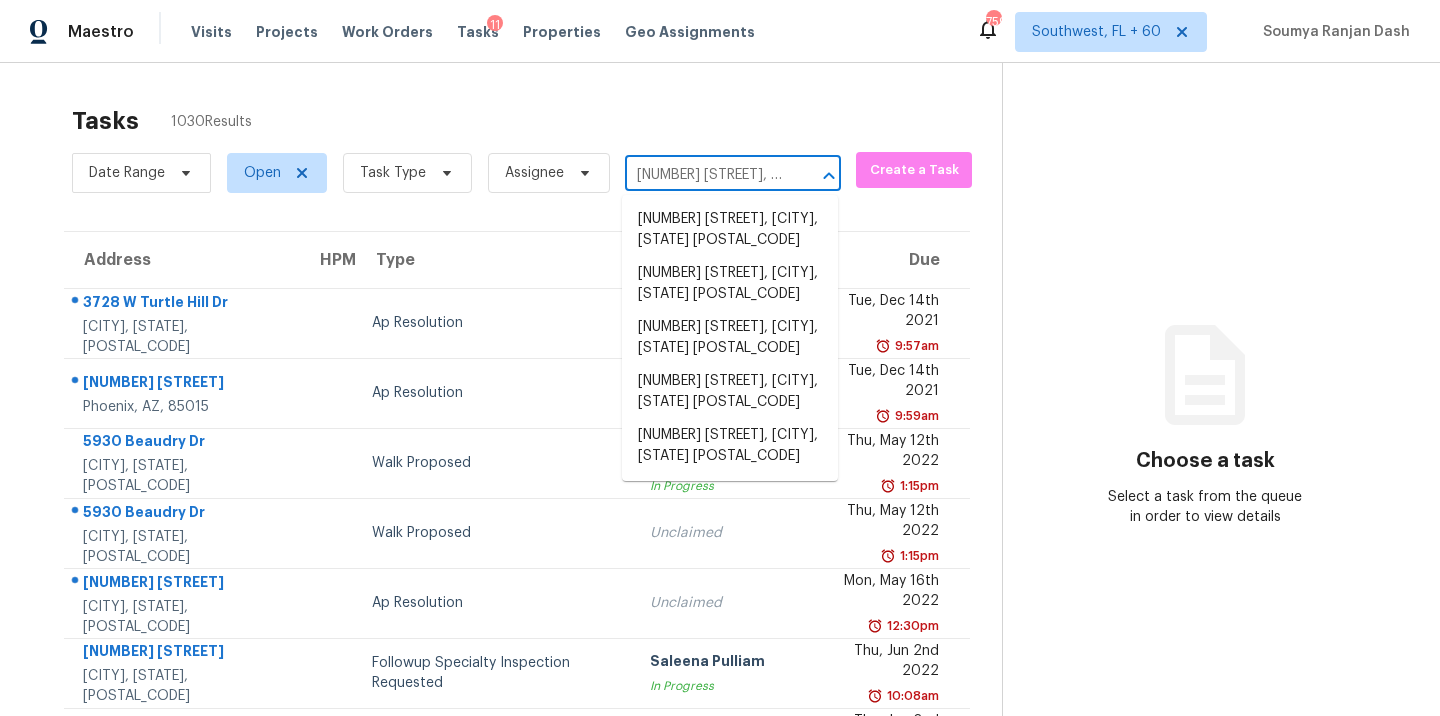 scroll, scrollTop: 0, scrollLeft: 150, axis: horizontal 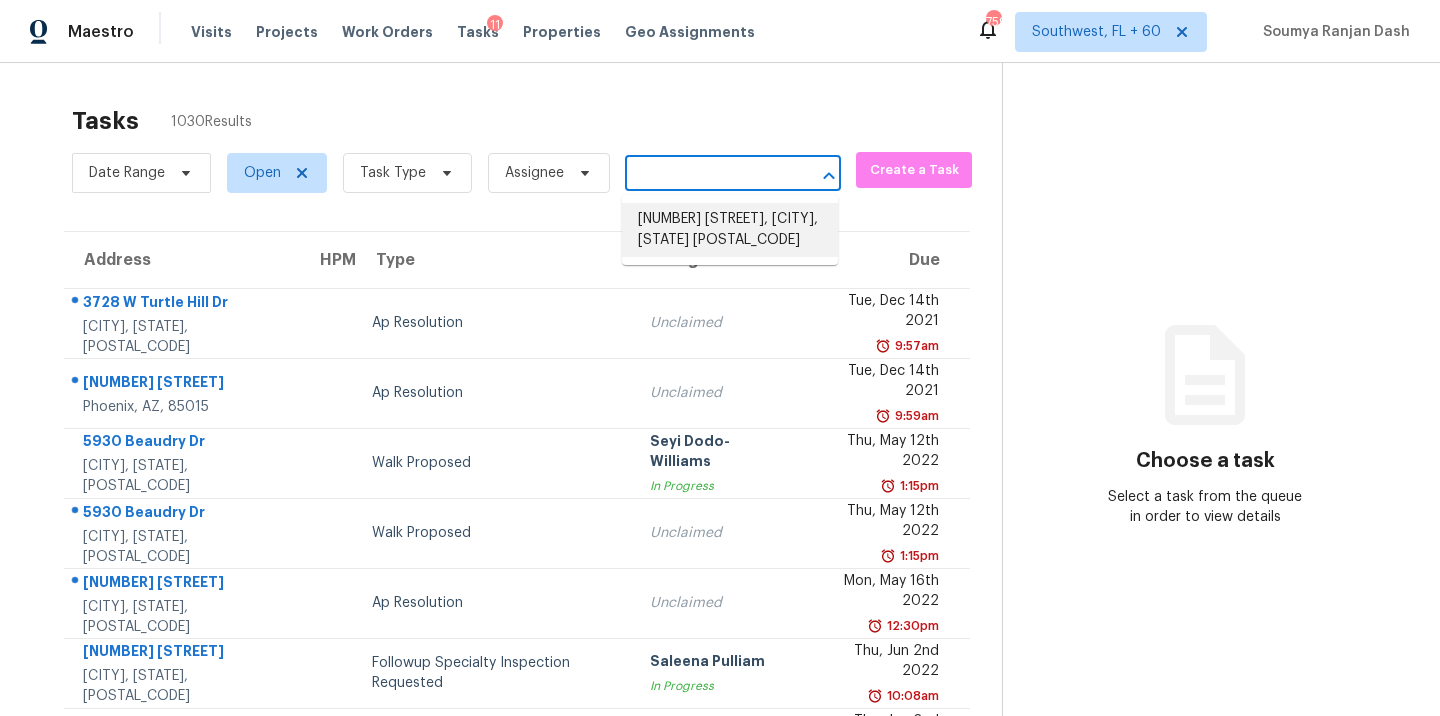 click on "2634 Pinewood Blvd S, Middleburg, FL 32068" at bounding box center (730, 230) 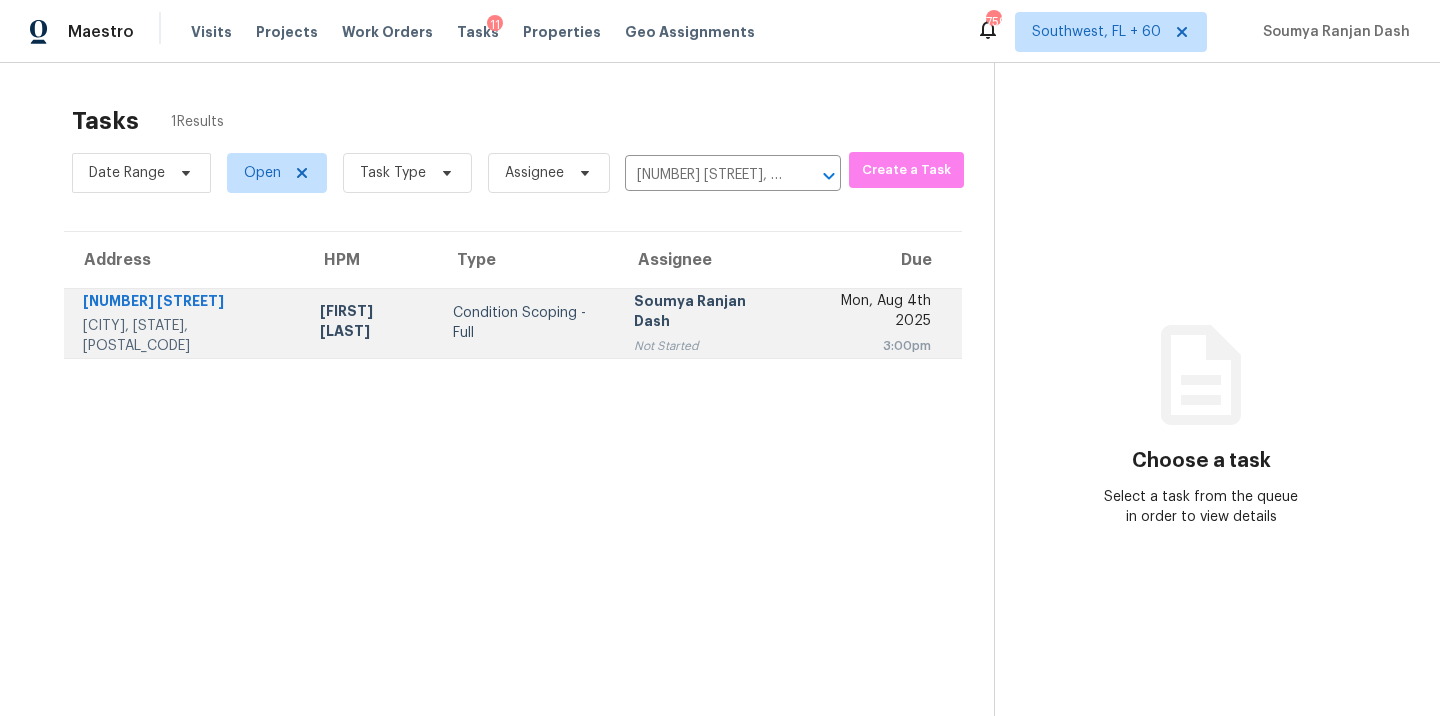 click on "Condition Scoping - Full" at bounding box center (527, 323) 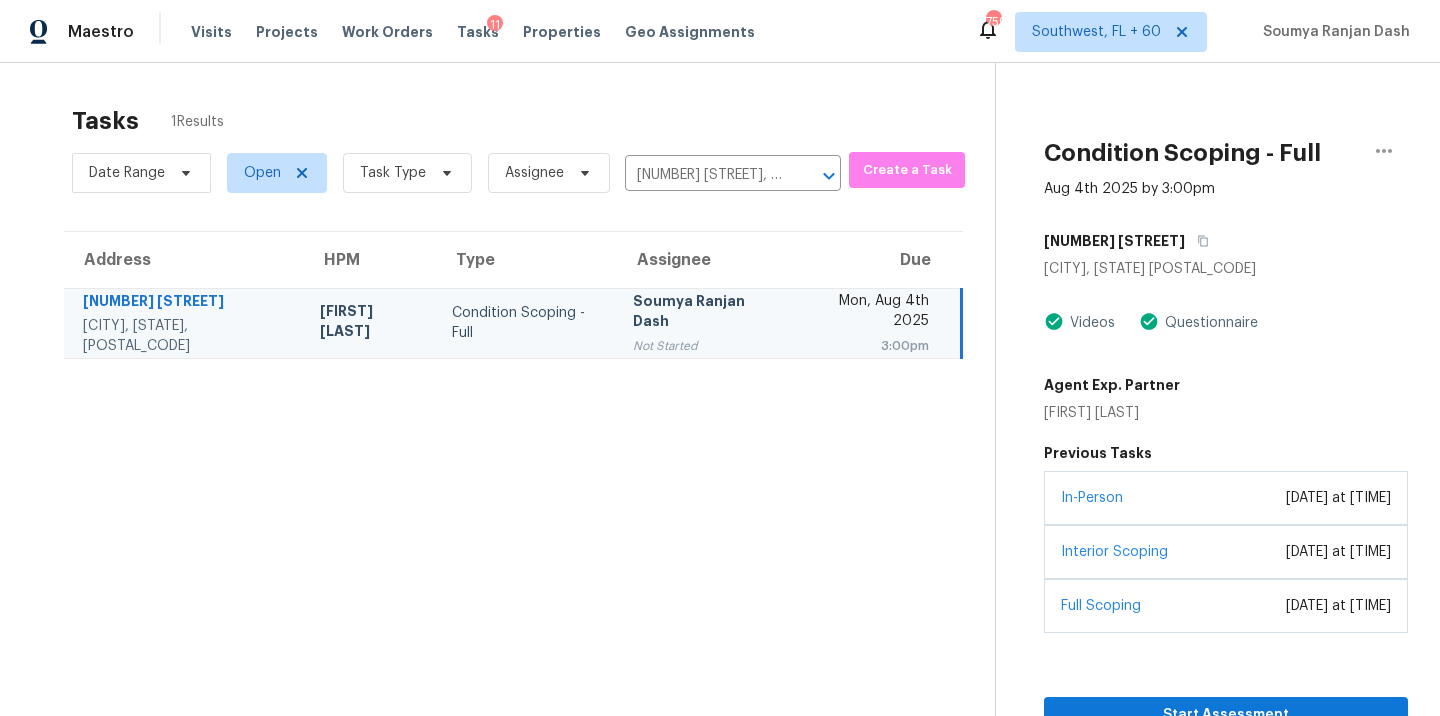 click on "In-Person  May 09, 2022 at 02:56 PM" at bounding box center [1226, 498] 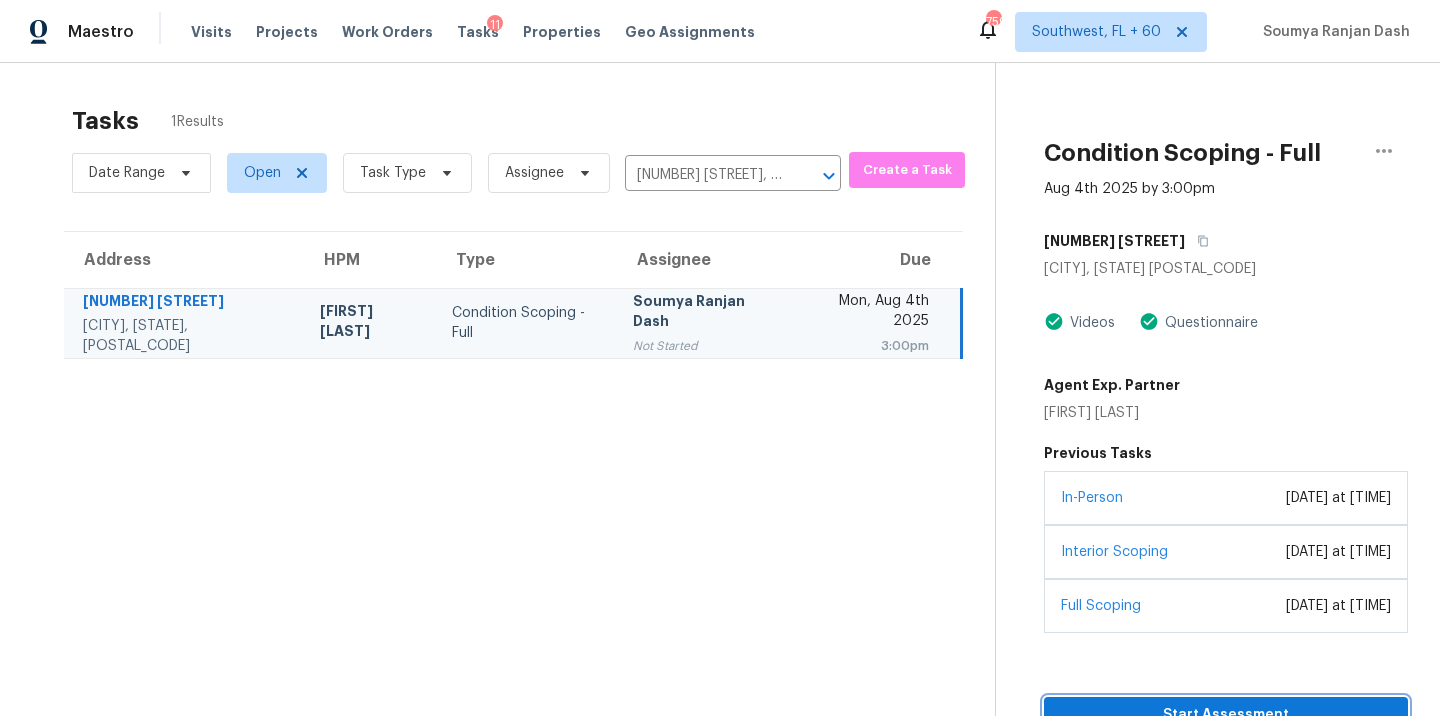 click on "Start Assessment" at bounding box center (1226, 715) 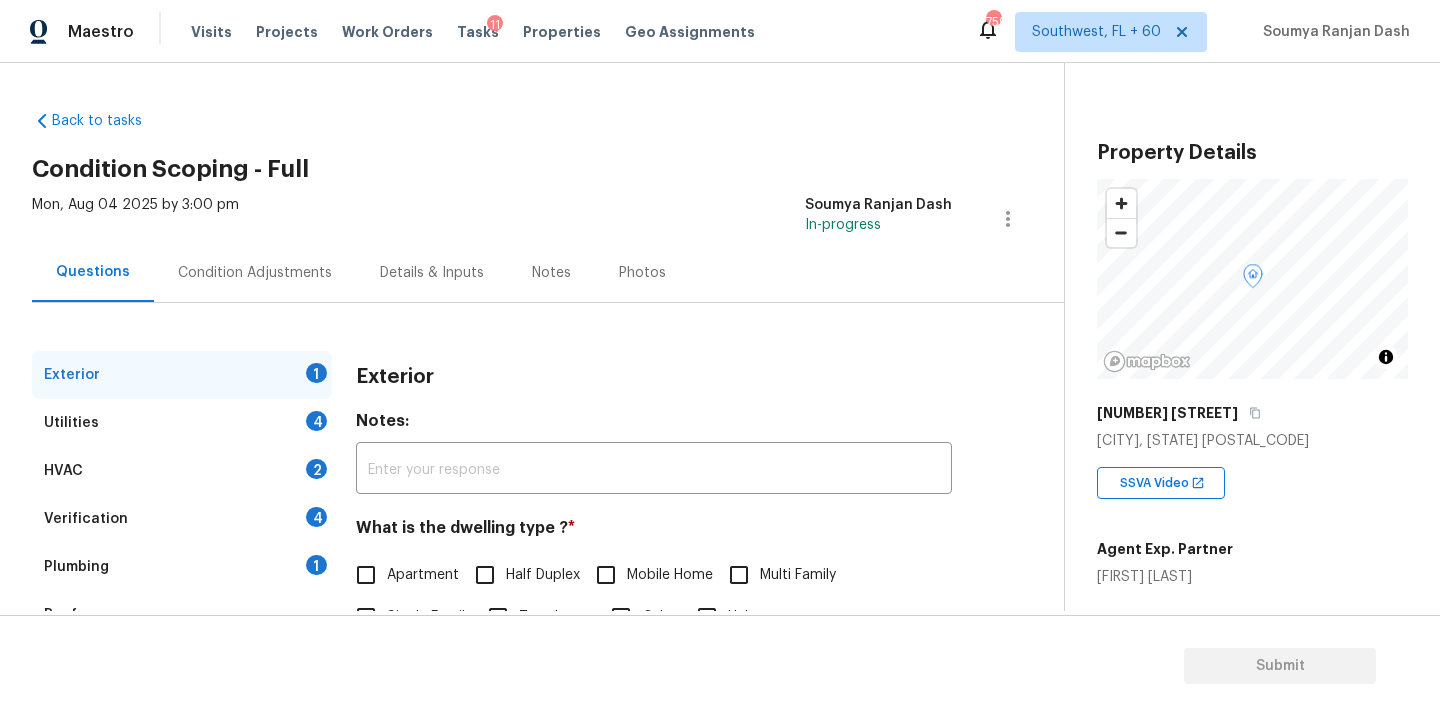 click on "Condition Adjustments" at bounding box center [255, 273] 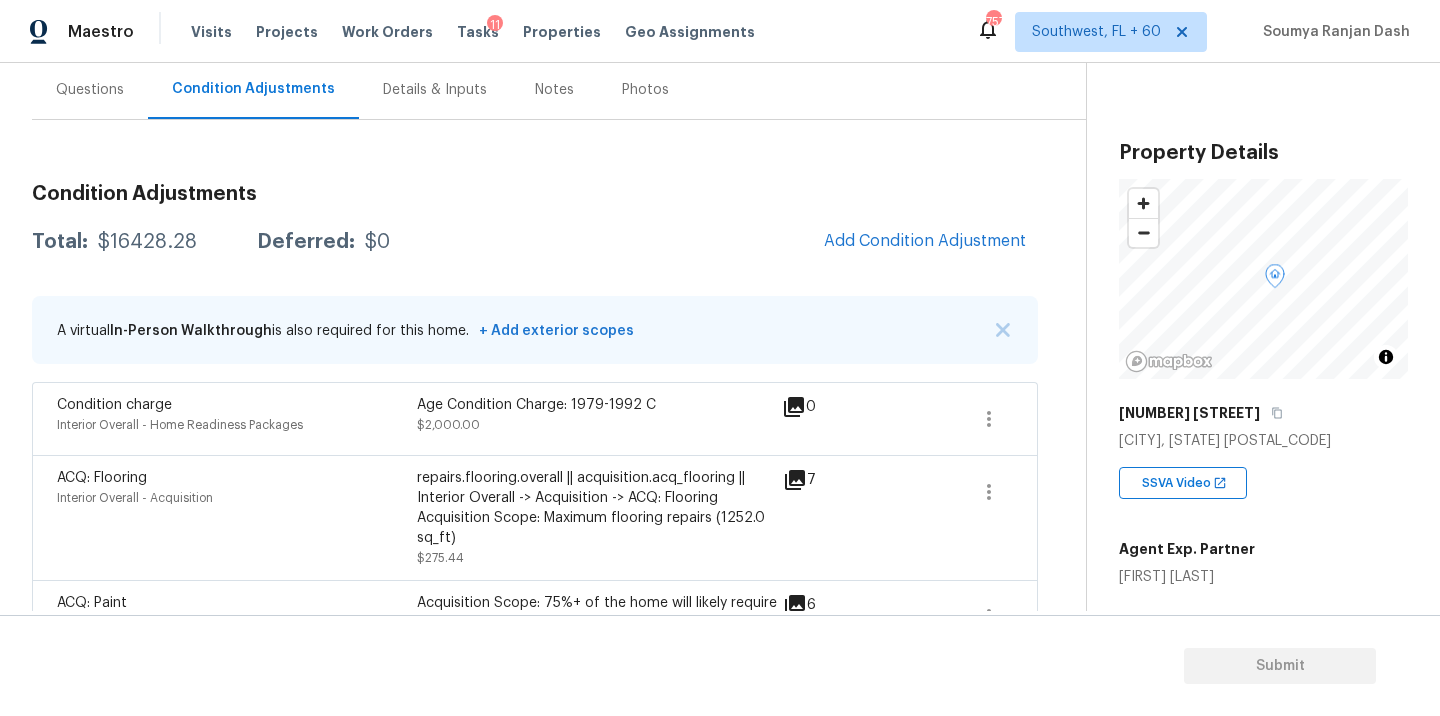 scroll, scrollTop: 195, scrollLeft: 0, axis: vertical 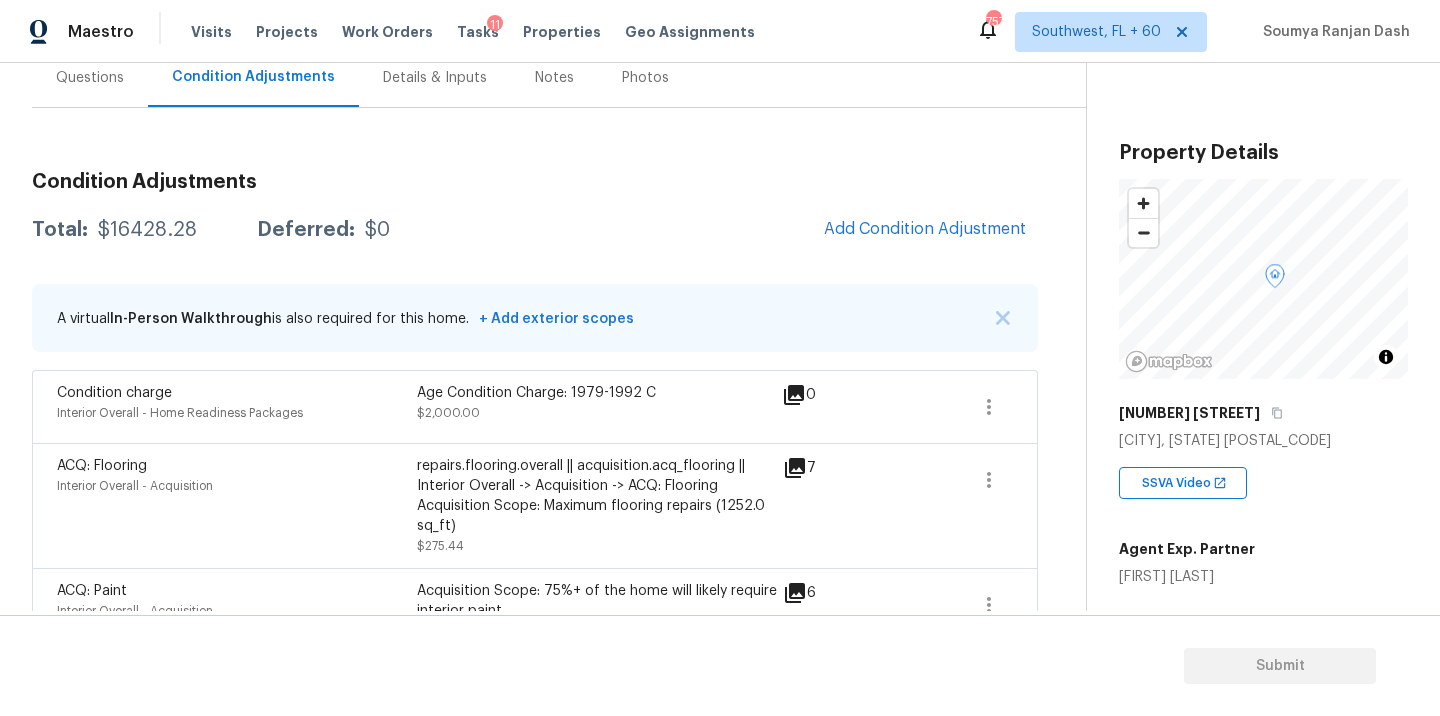 click on "Questions" at bounding box center (90, 77) 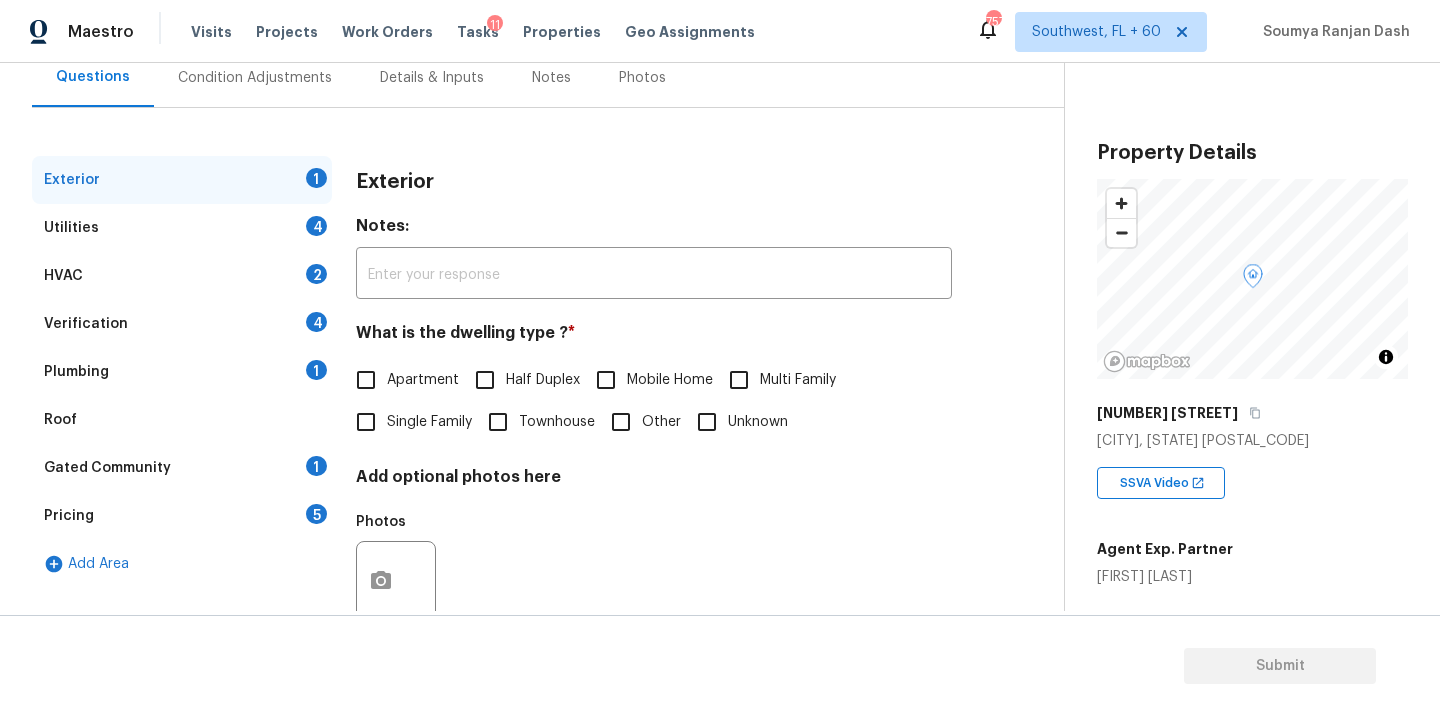 scroll, scrollTop: 194, scrollLeft: 0, axis: vertical 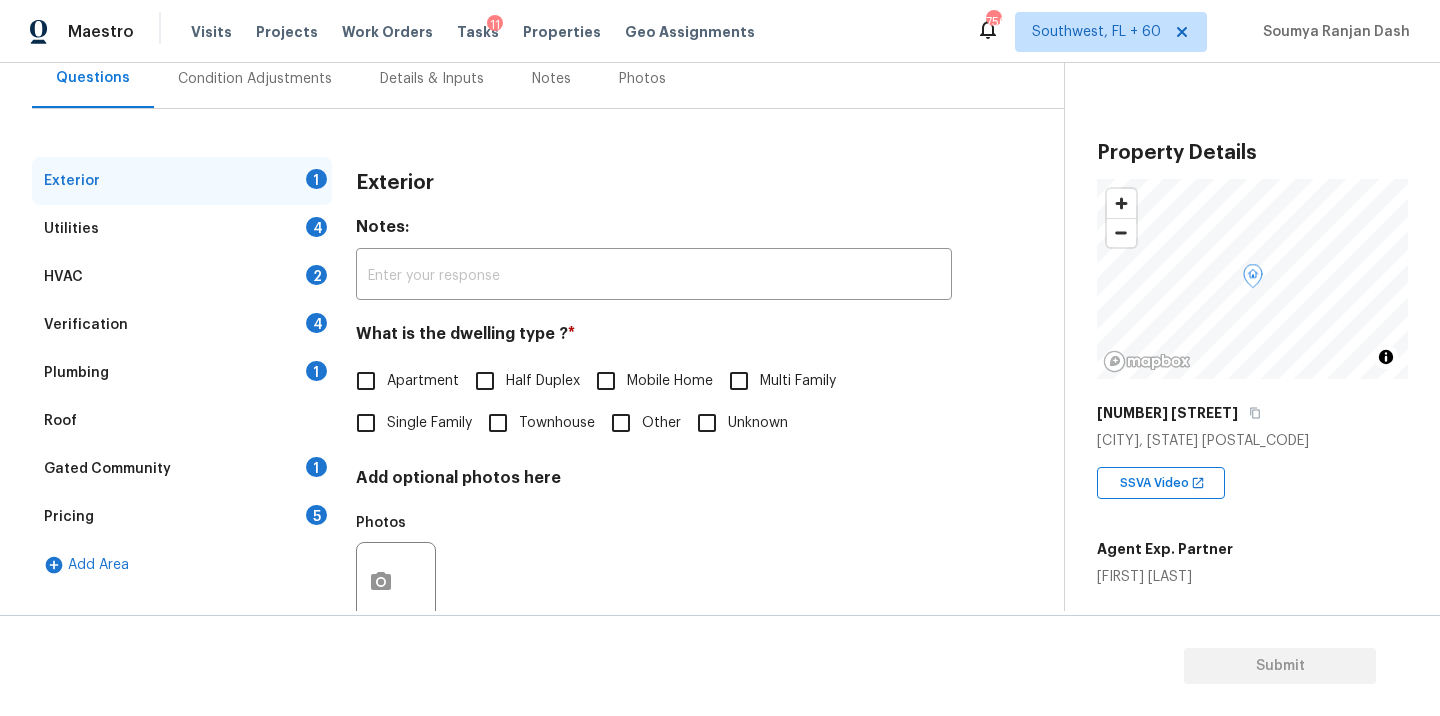 click on "Single Family" at bounding box center [429, 423] 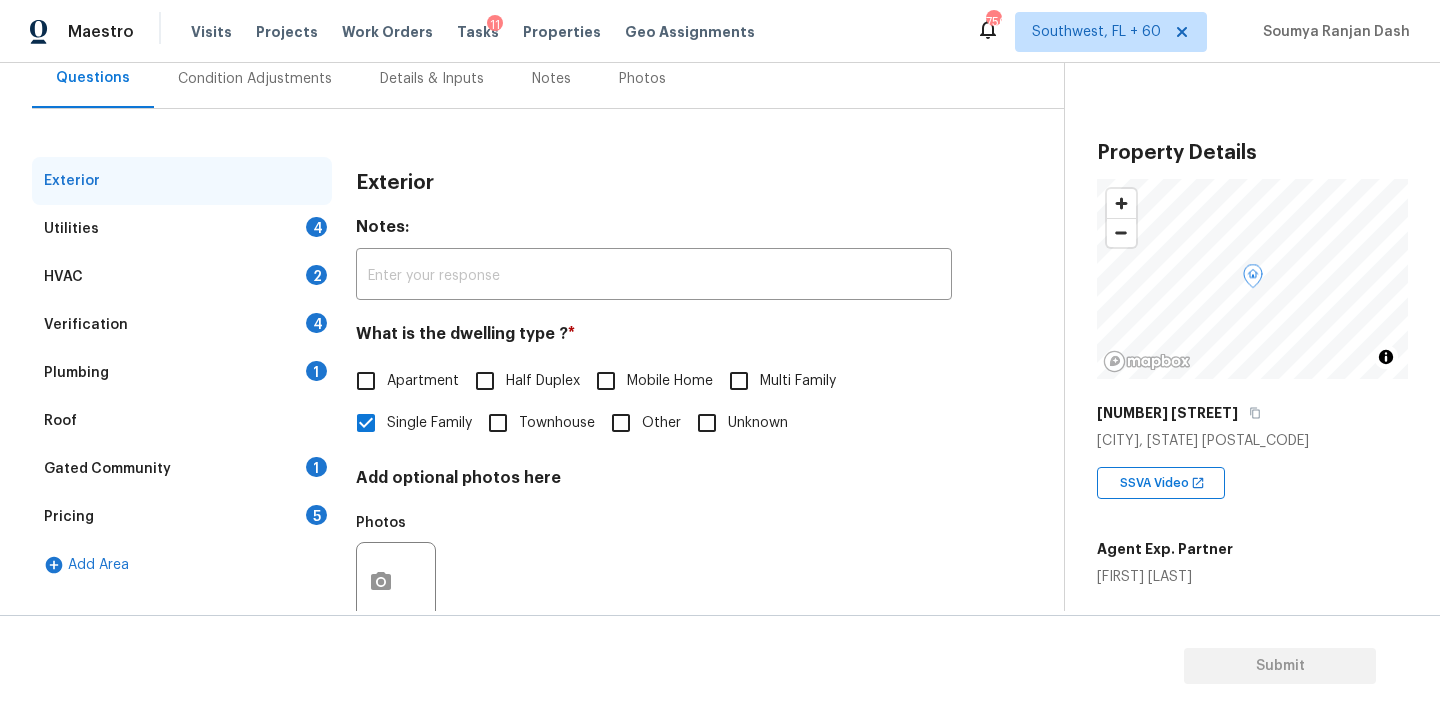 click on "Utilities 4" at bounding box center (182, 229) 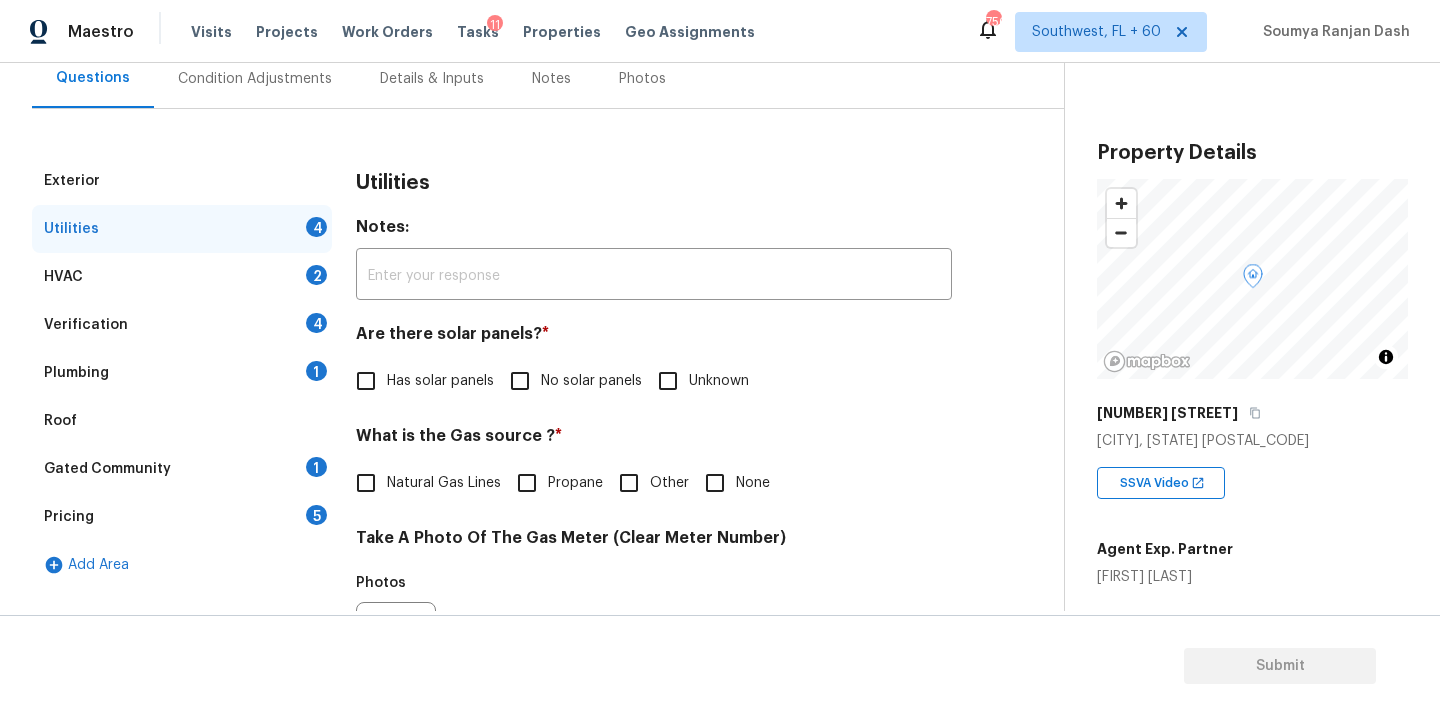 click on "No solar panels" at bounding box center [591, 381] 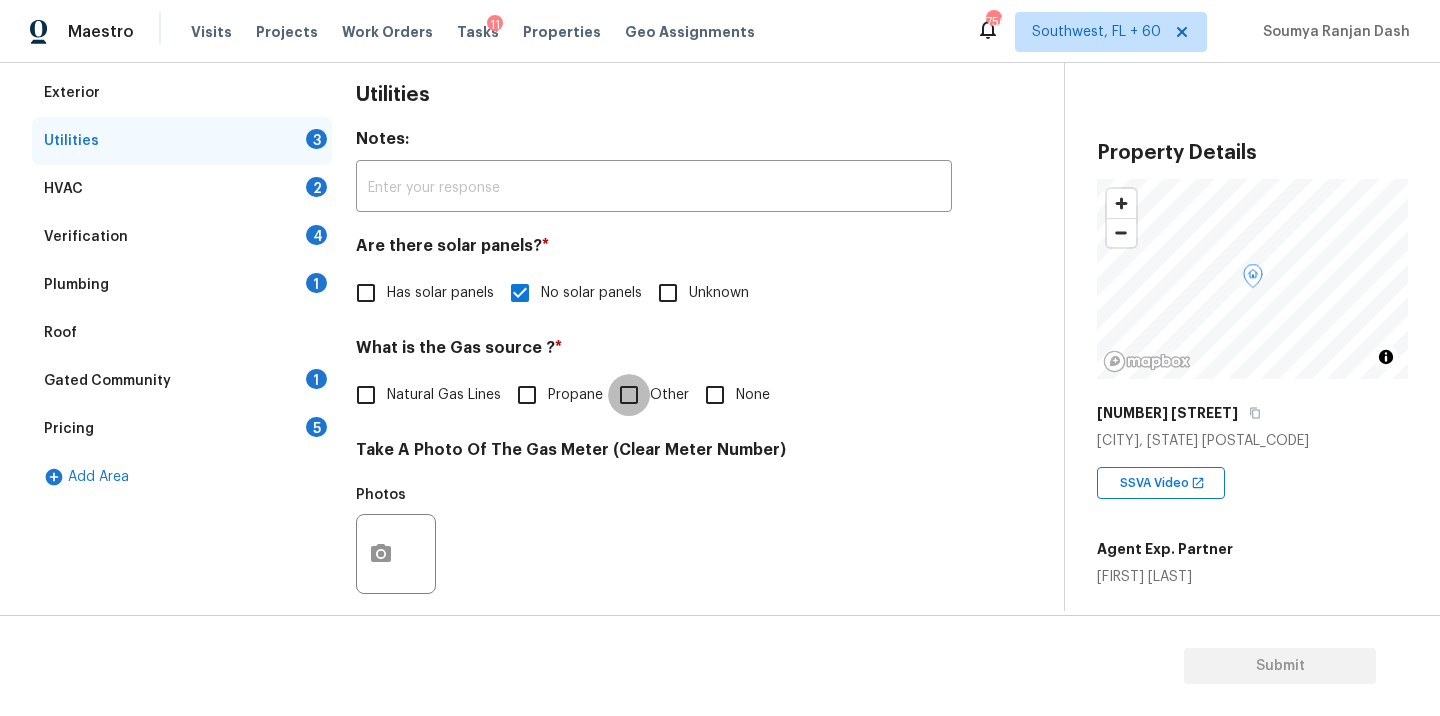 click on "Other" at bounding box center [629, 395] 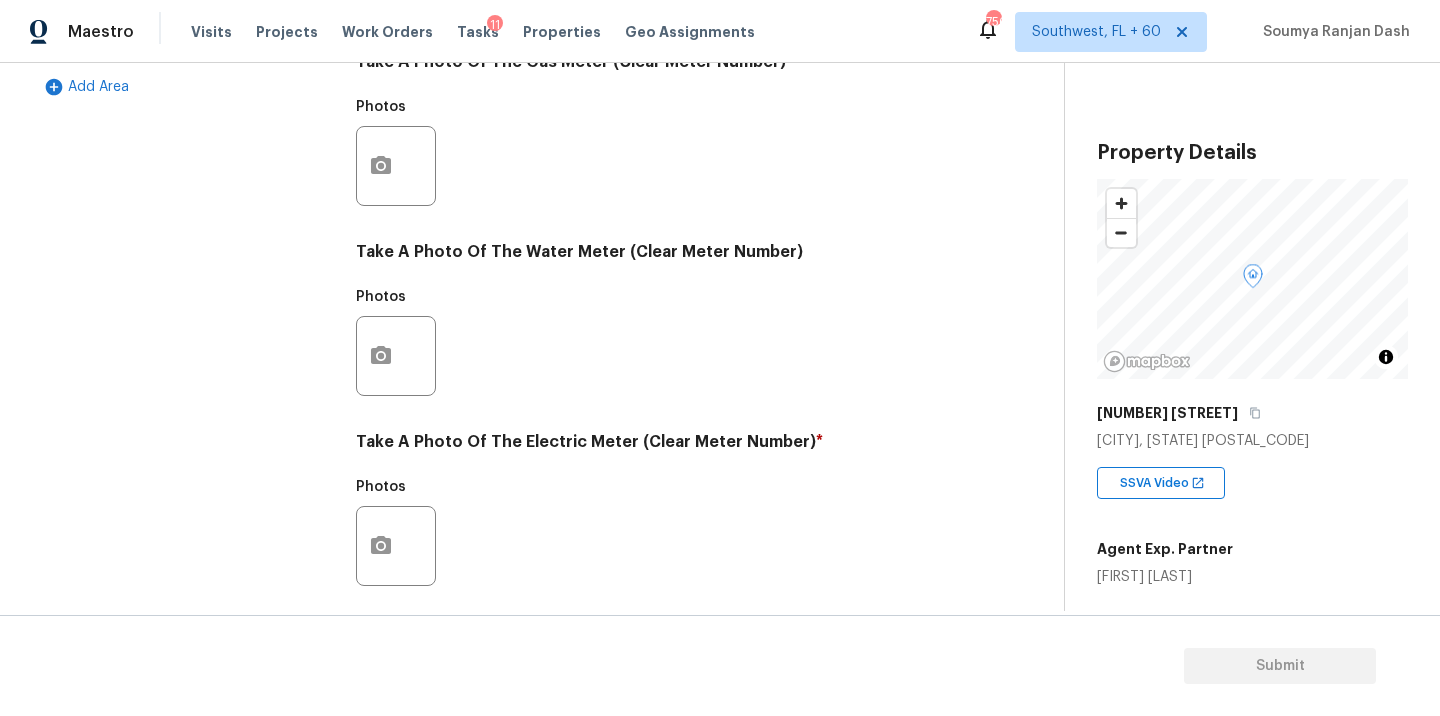 scroll, scrollTop: 776, scrollLeft: 0, axis: vertical 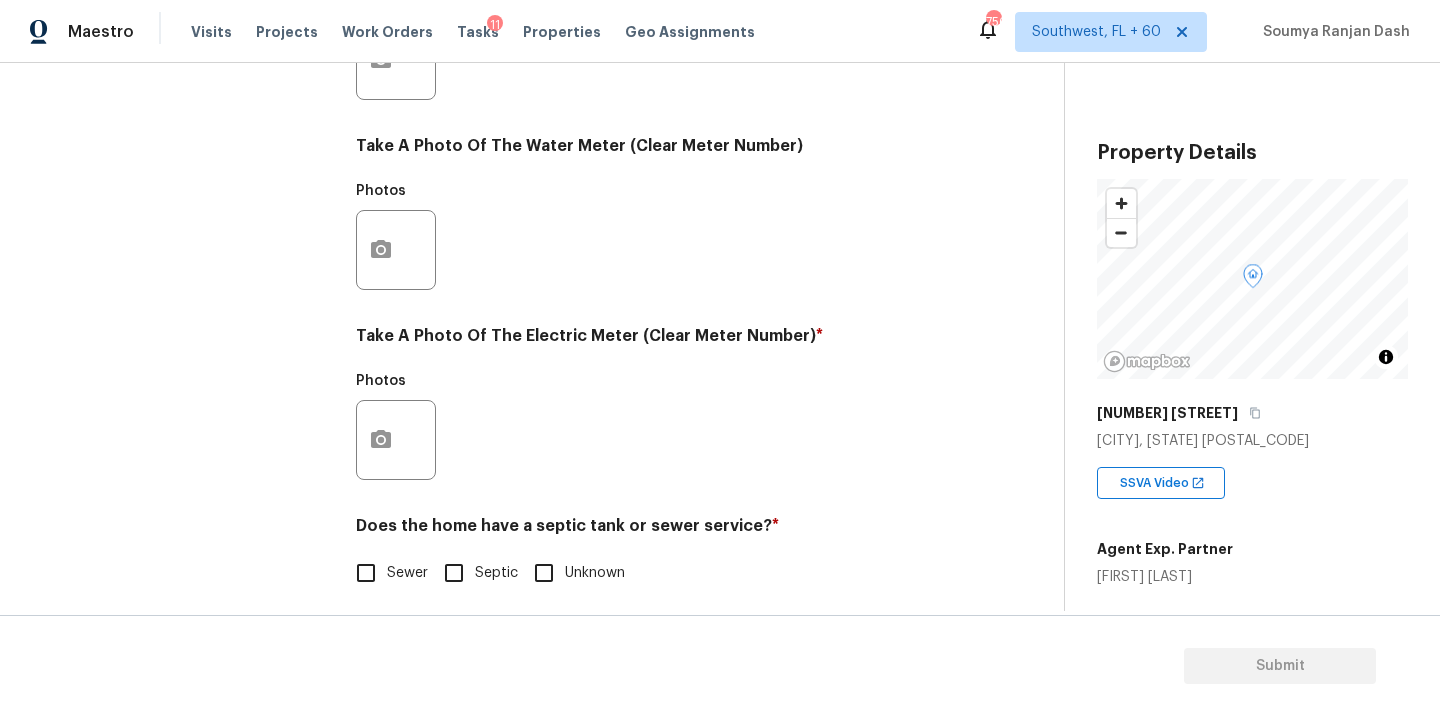 click on "Utilities Notes: ​ Are there solar panels?  * Has solar panels No solar panels Unknown What is the Gas source ?  * Natural Gas Lines Propane Other None Take A Photo Of The Gas Meter (Clear Meter Number) Photos Take A Photo Of The Water Meter (Clear Meter Number) Photos Take A Photo Of The Electric Meter (Clear Meter Number)  * Photos Does the home have a septic tank or sewer service?  * Sewer Septic Unknown" at bounding box center (654, 96) 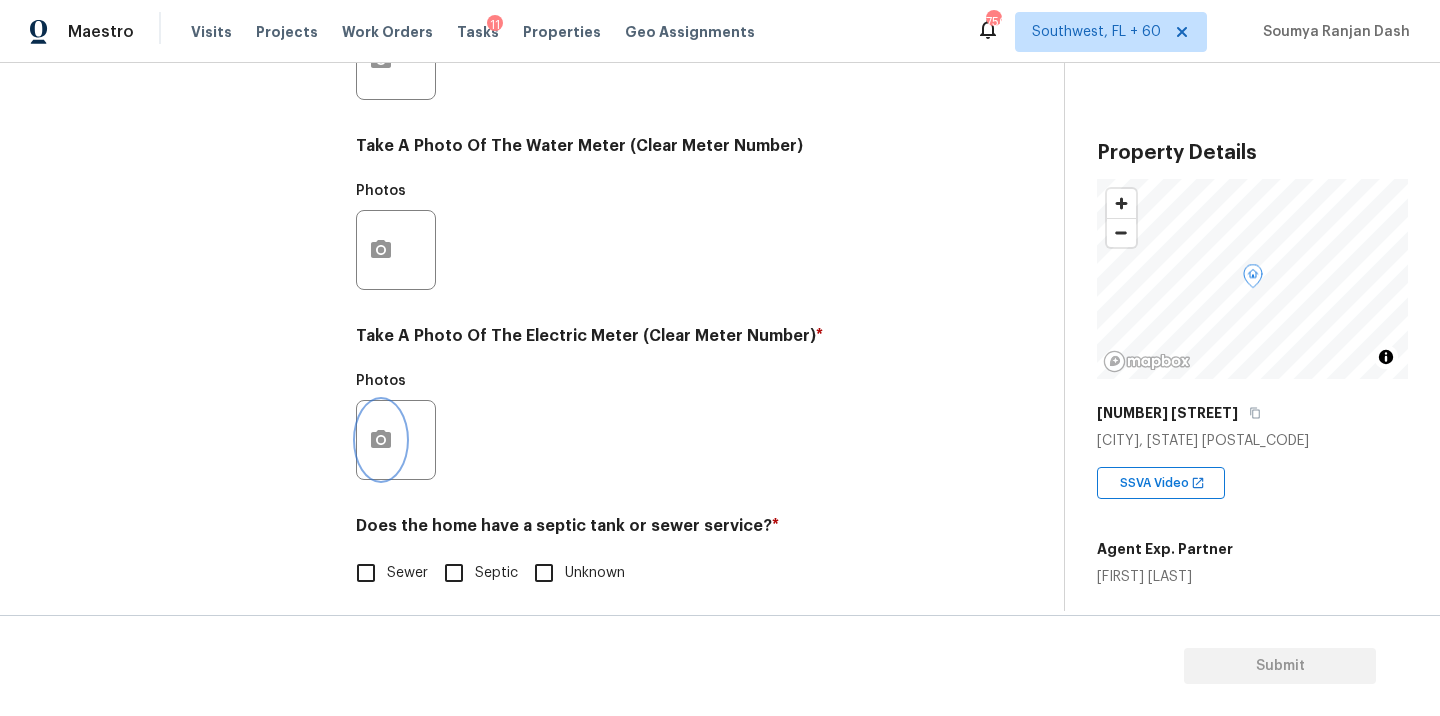 click 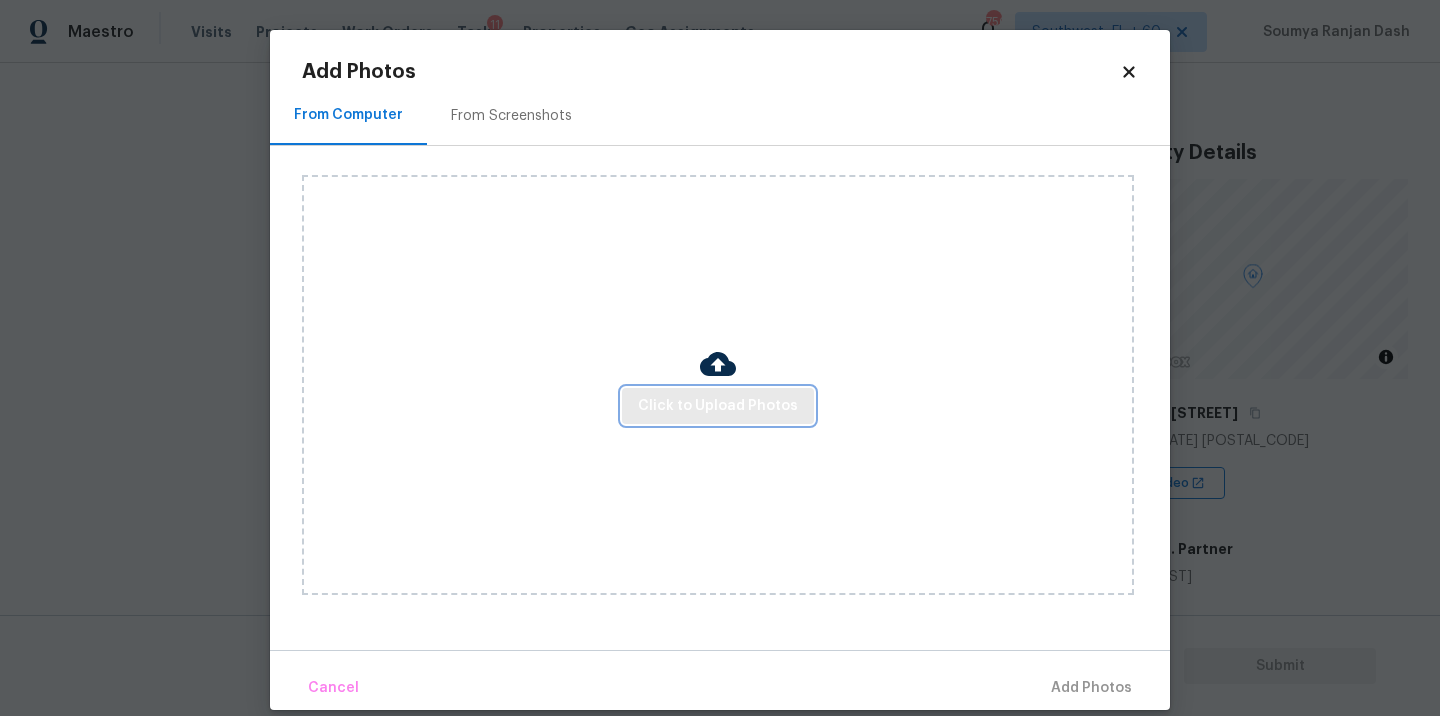 click on "Click to Upload Photos" at bounding box center (718, 406) 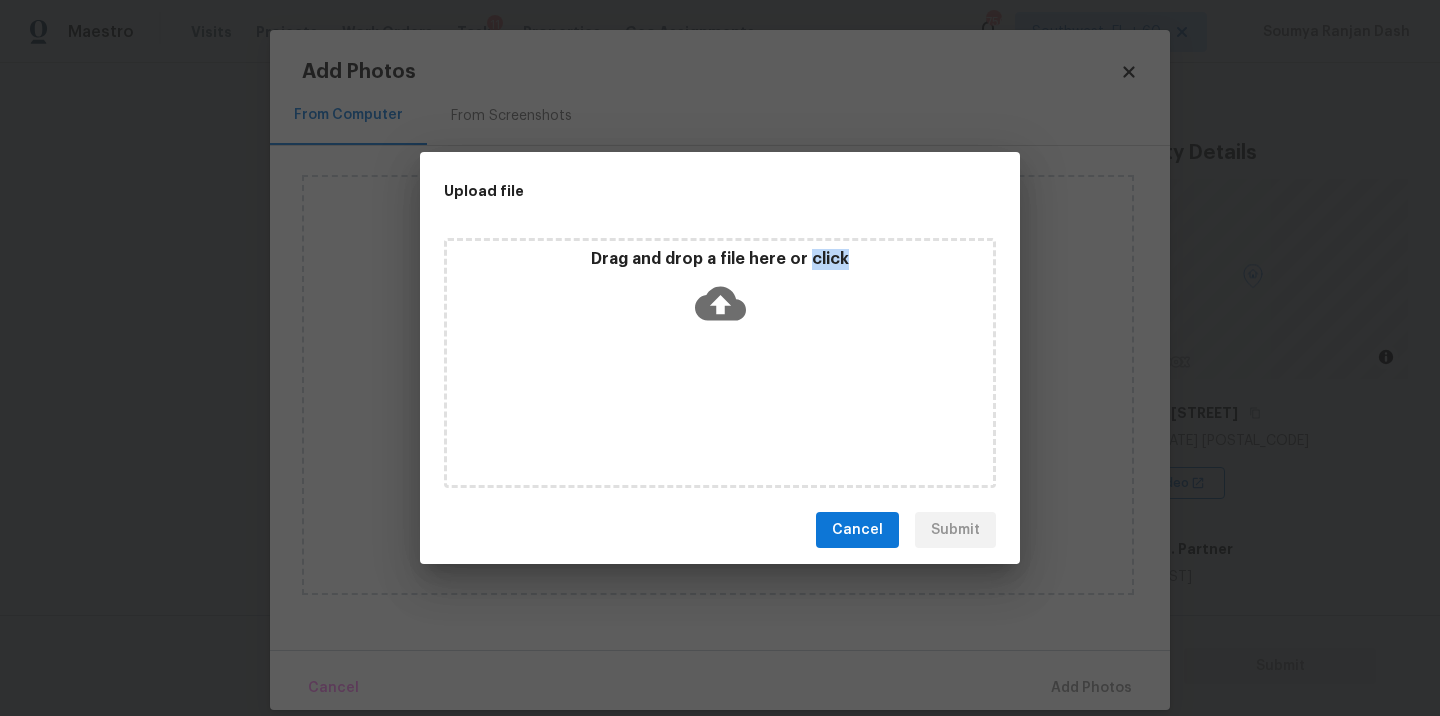 click on "Drag and drop a file here or click" at bounding box center (720, 363) 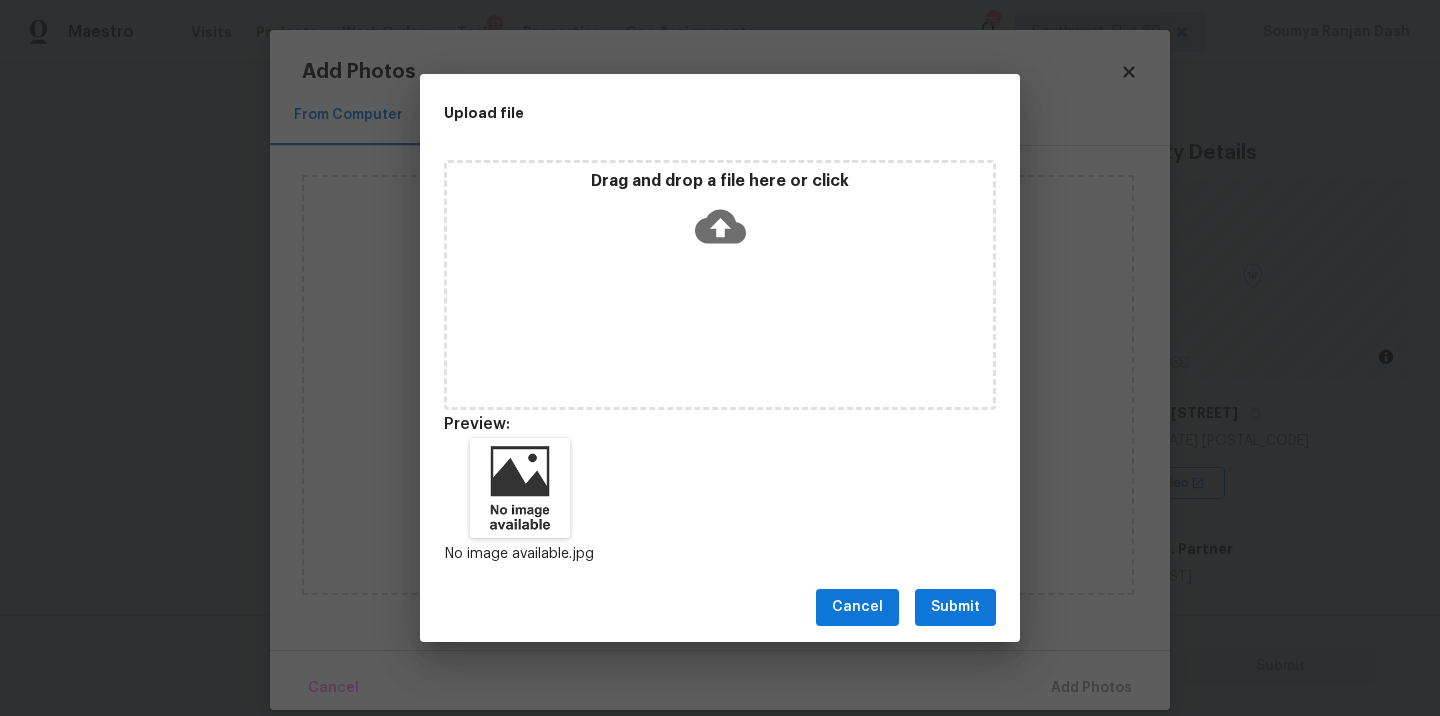 click on "Cancel Submit" at bounding box center (720, 607) 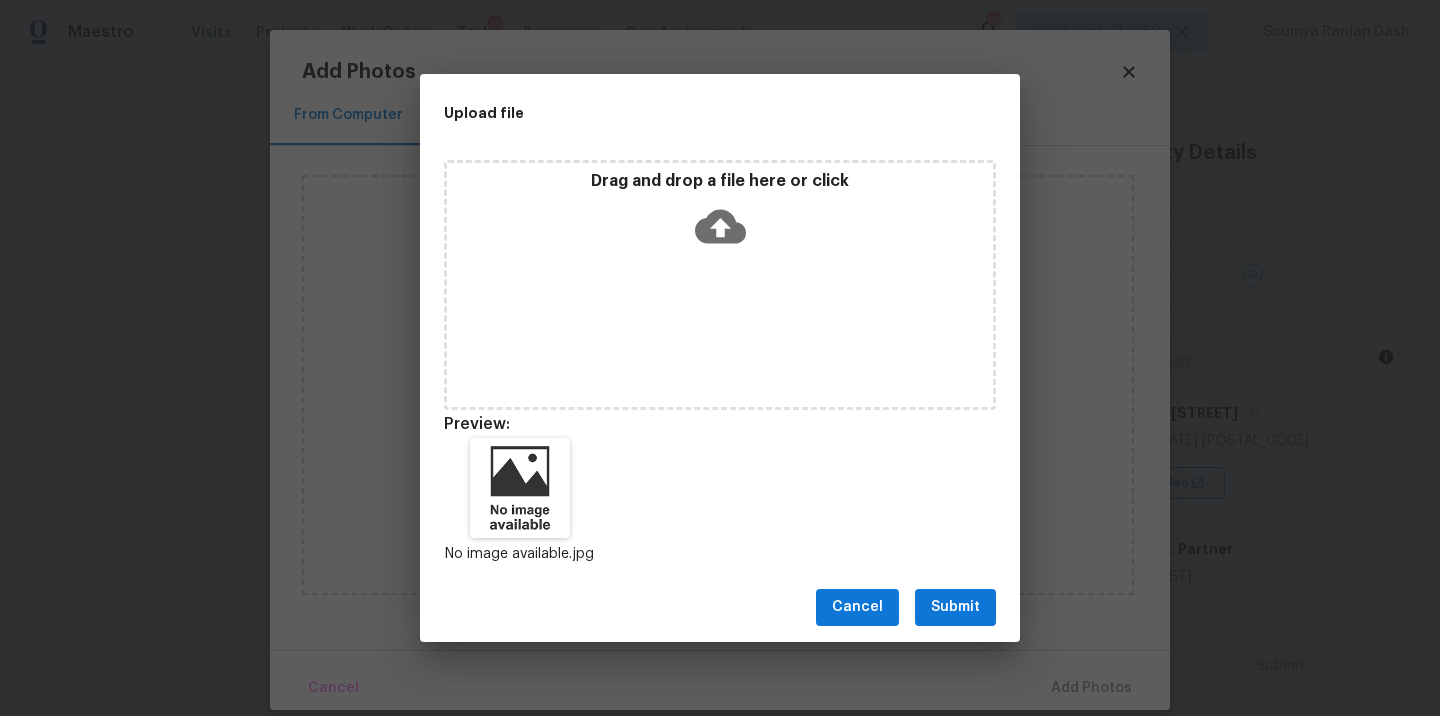click on "Upload file Drag and drop a file here or click Preview: No image available.jpg Cancel Submit" at bounding box center (720, 358) 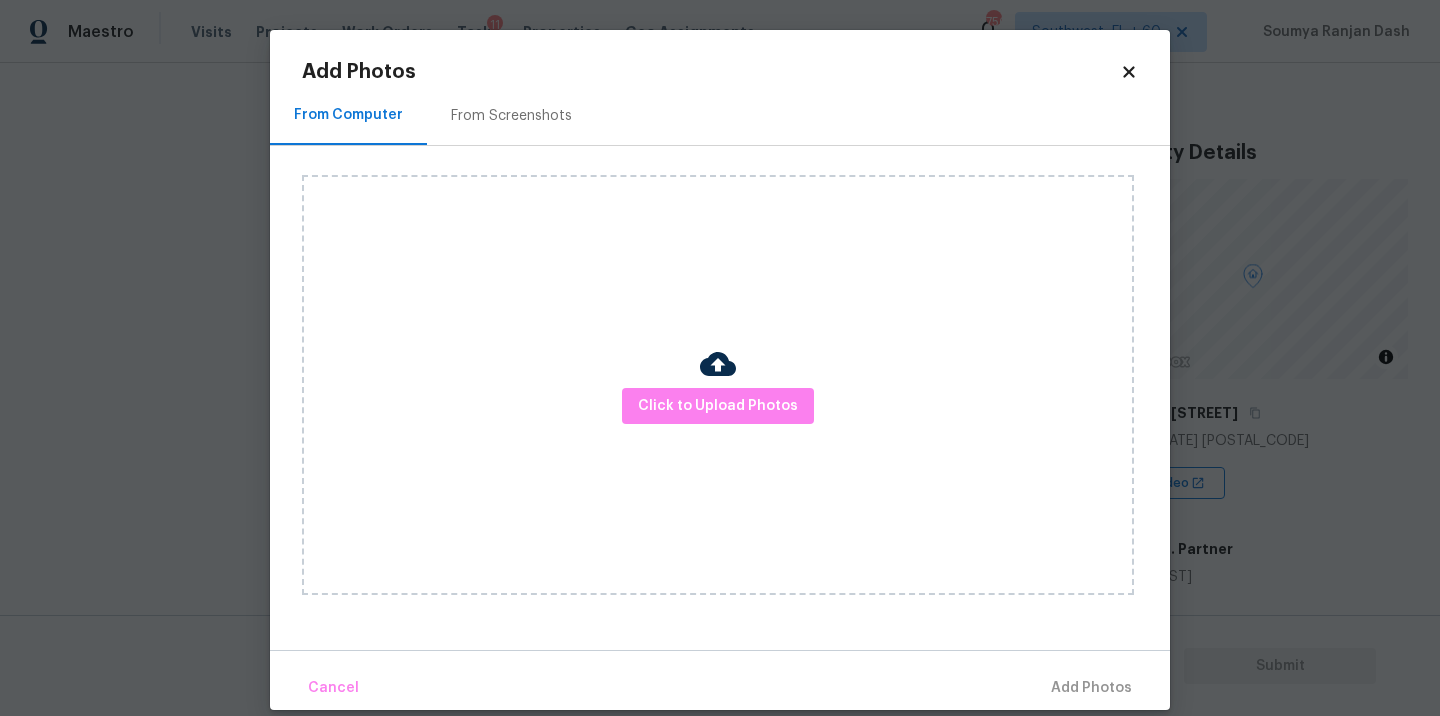 click on "Click to Upload Photos" at bounding box center [718, 385] 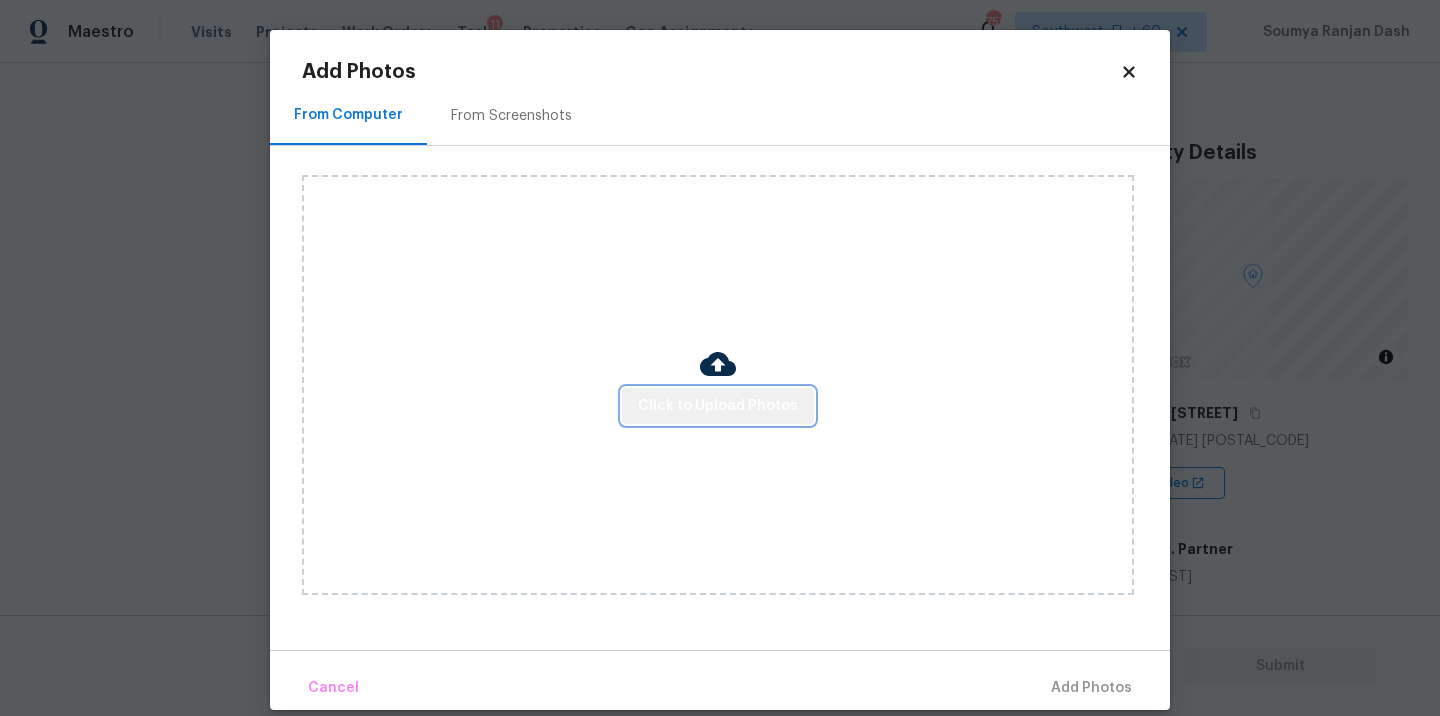 click on "Click to Upload Photos" at bounding box center (718, 406) 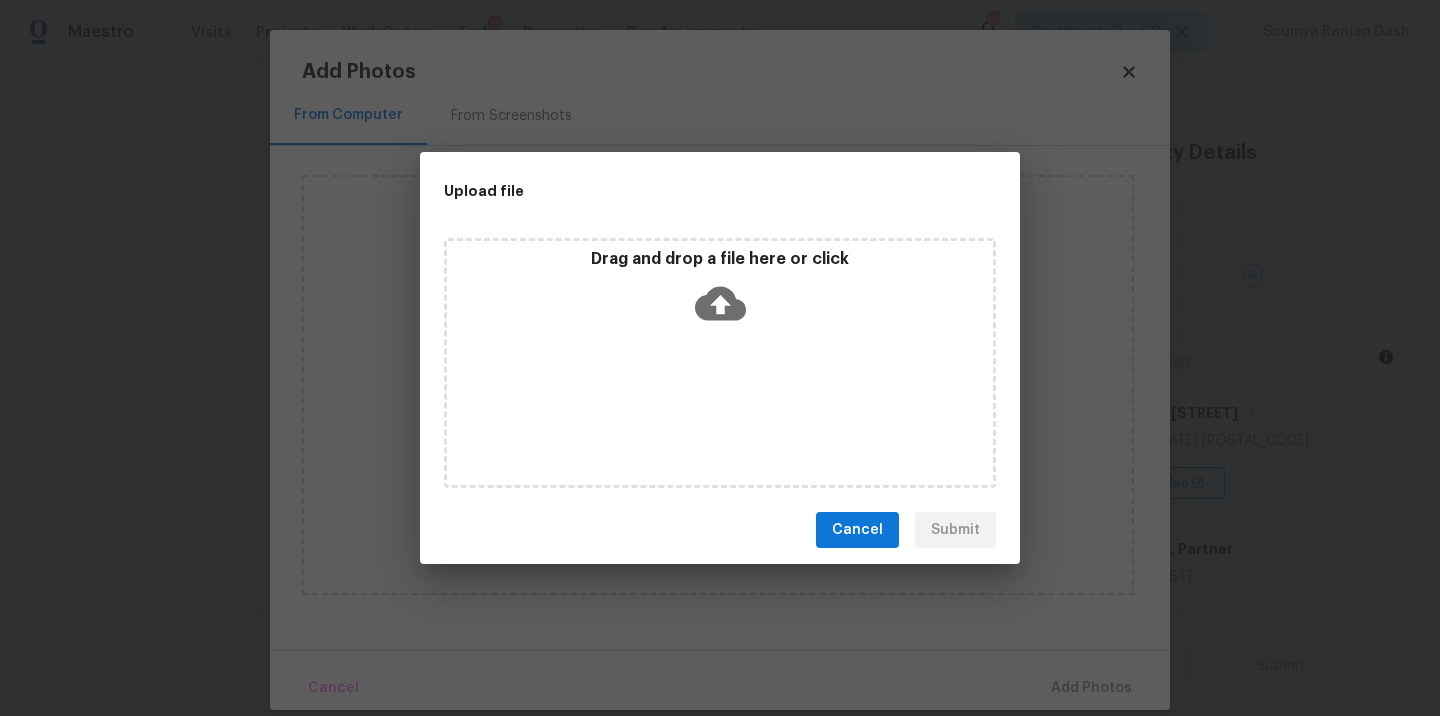 click on "Drag and drop a file here or click" at bounding box center (720, 363) 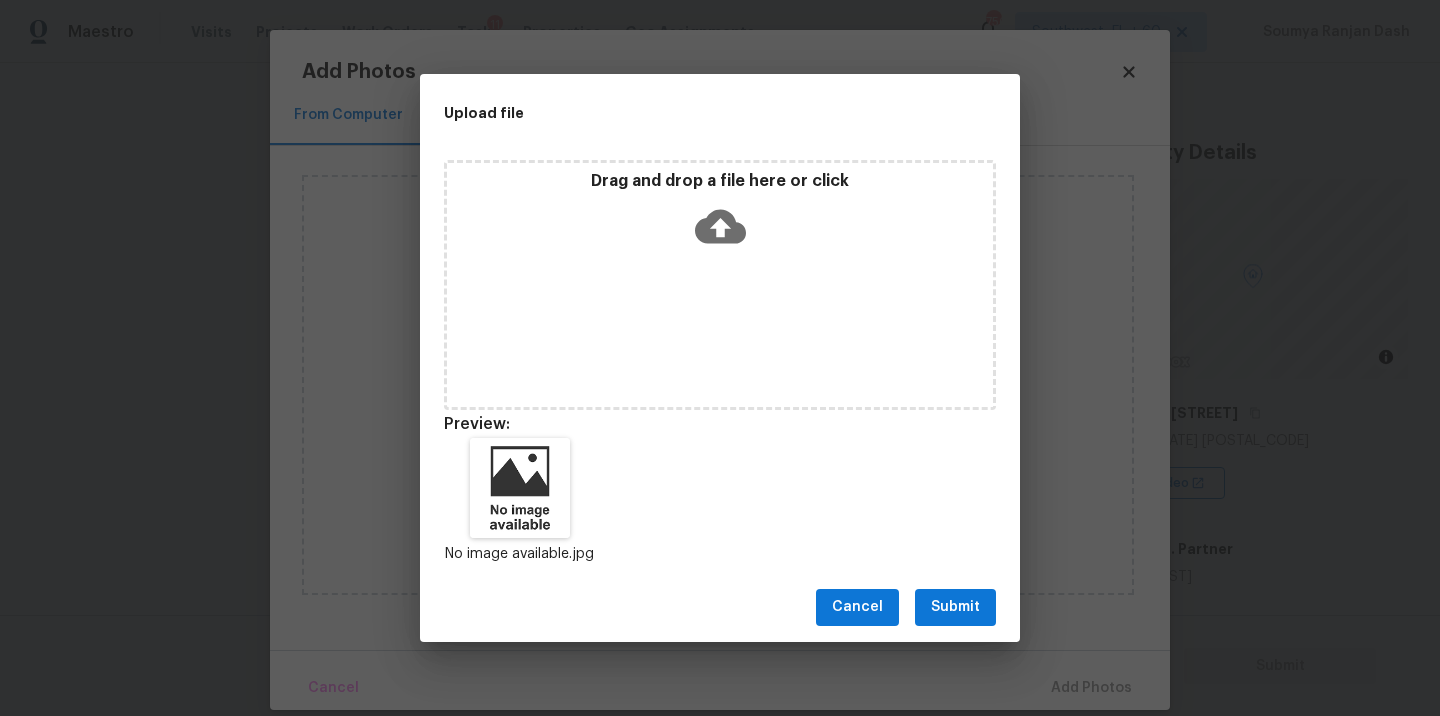 click on "Submit" at bounding box center (955, 607) 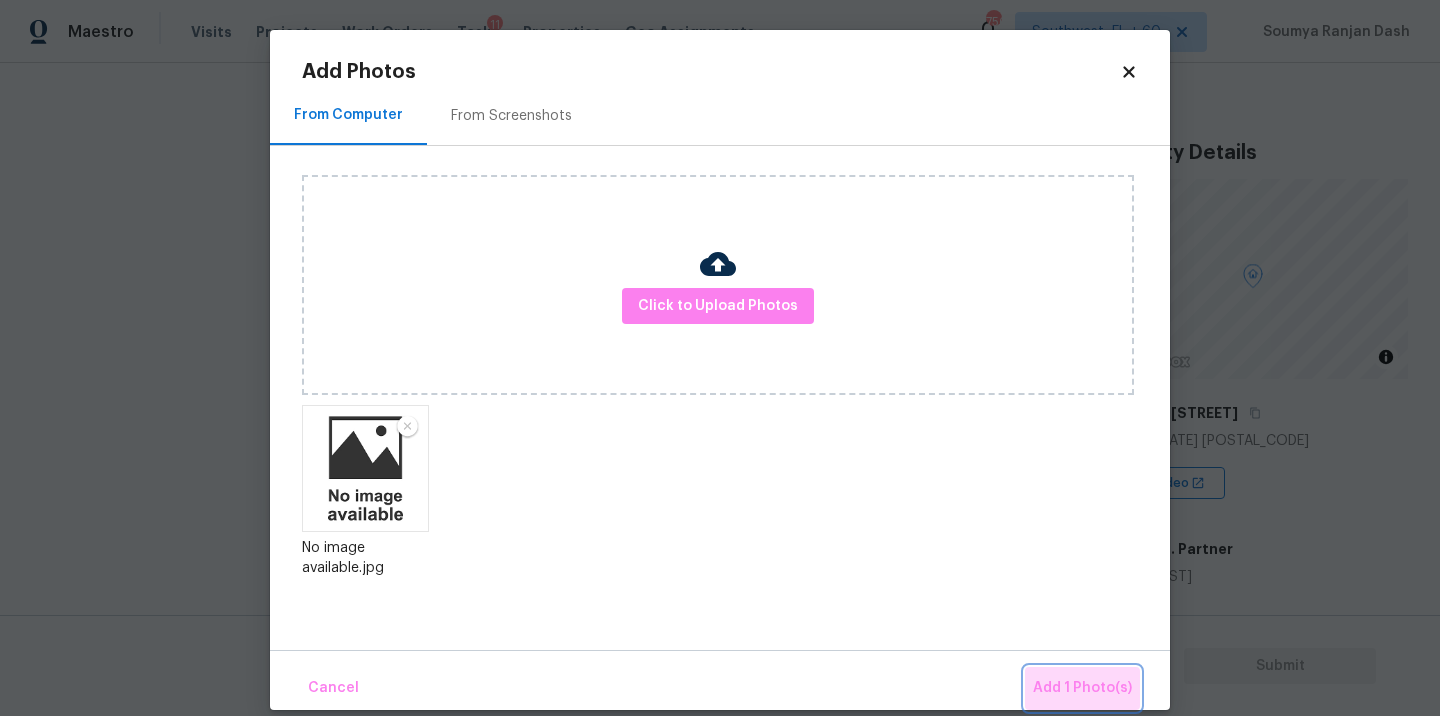 click on "Add 1 Photo(s)" at bounding box center [1082, 688] 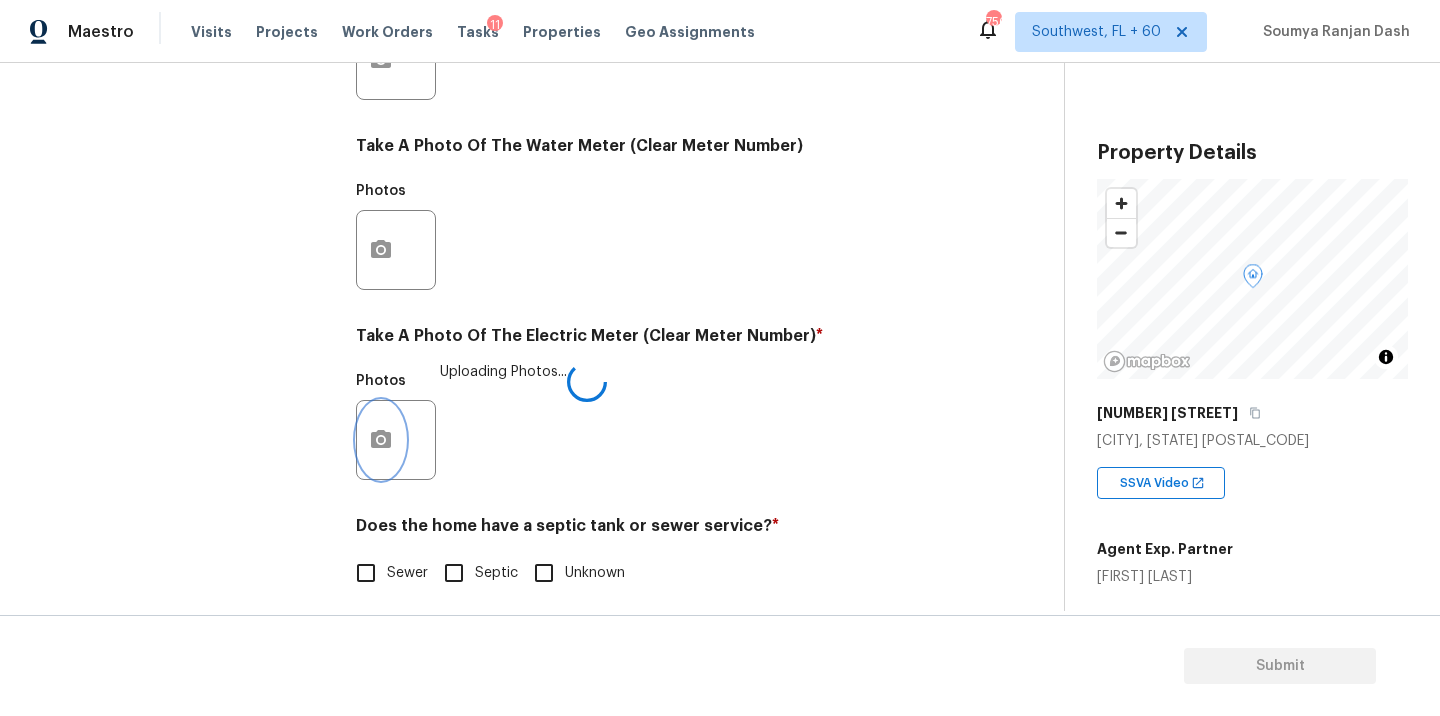 scroll, scrollTop: 789, scrollLeft: 0, axis: vertical 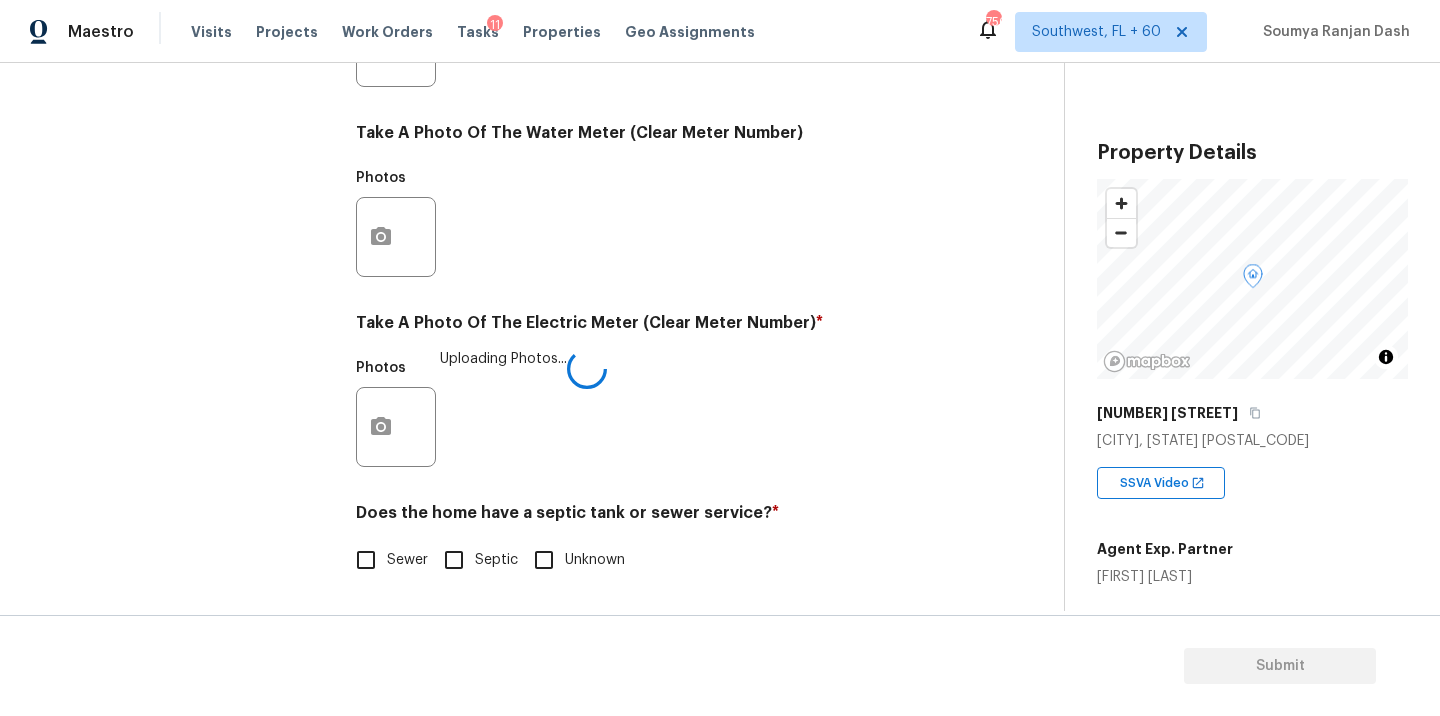 click on "Exterior Utilities 2 HVAC 2 Verification 4 Plumbing 1 Roof Gated Community 1 Pricing 5 Add Area Utilities Notes: ​ Are there solar panels?  * Has solar panels No solar panels Unknown What is the Gas source ?  * Natural Gas Lines Propane Other None Take A Photo Of The Gas Meter (Clear Meter Number) Photos Take A Photo Of The Water Meter (Clear Meter Number) Photos Take A Photo Of The Electric Meter (Clear Meter Number)  * Photos Uploading Photos... Does the home have a septic tank or sewer service?  * Sewer Septic Unknown" at bounding box center (524, 83) 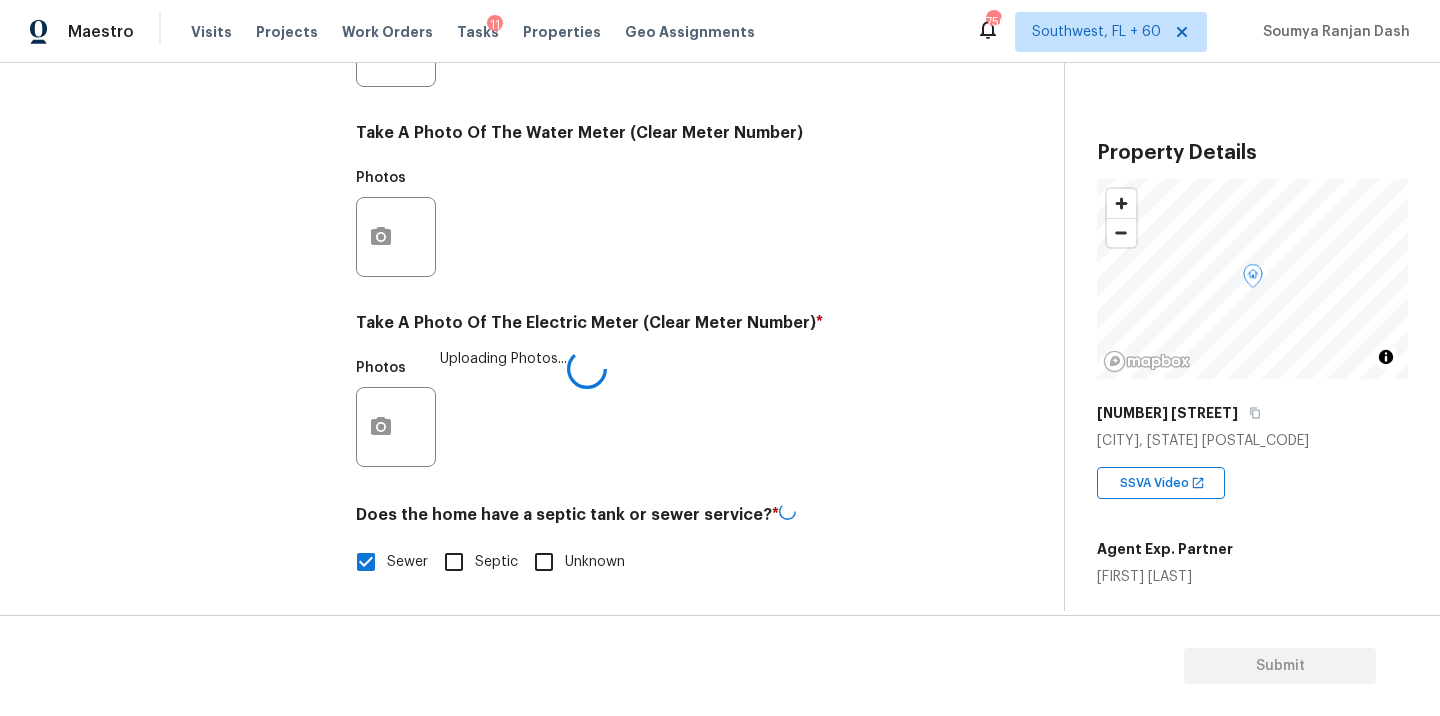 click on "Exterior Utilities 1 HVAC 2 Verification 4 Plumbing 1 Roof Gated Community 1 Pricing 5 Add Area" at bounding box center [182, 84] 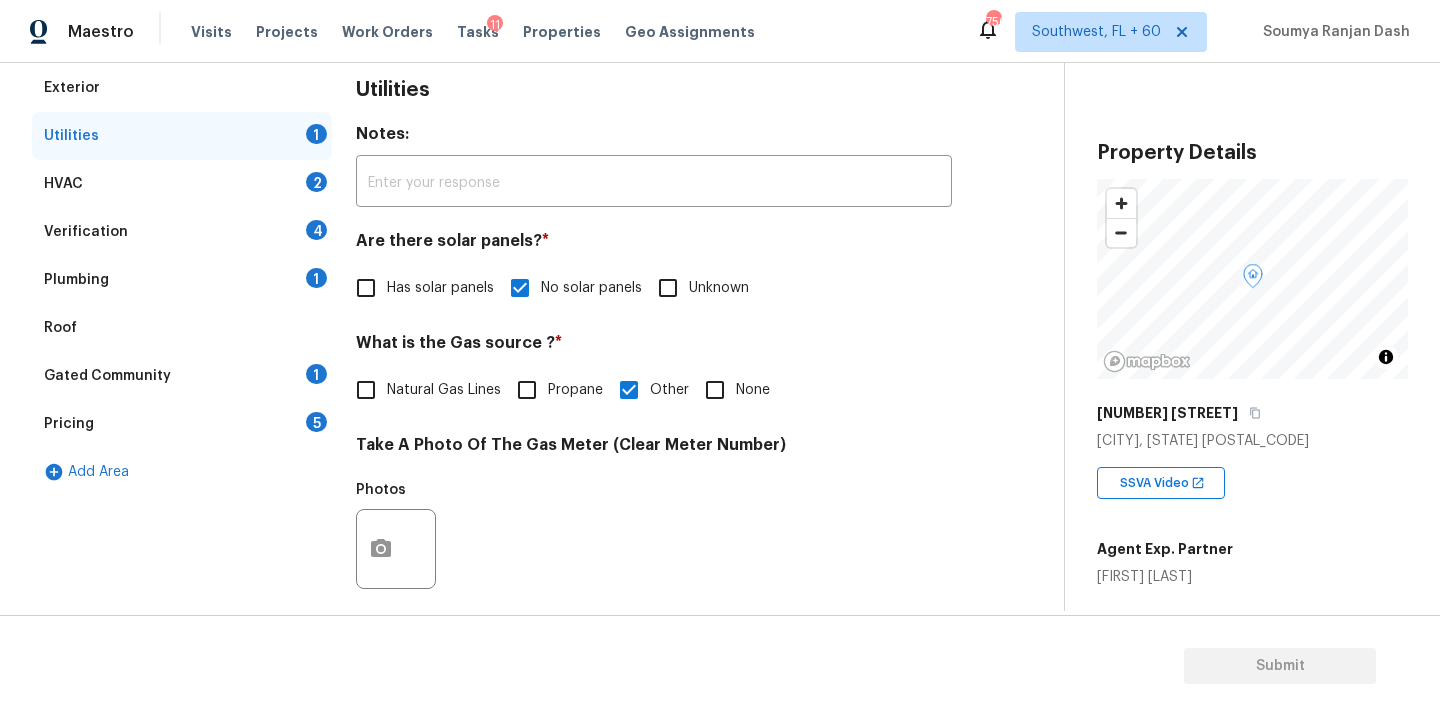 scroll, scrollTop: 292, scrollLeft: 0, axis: vertical 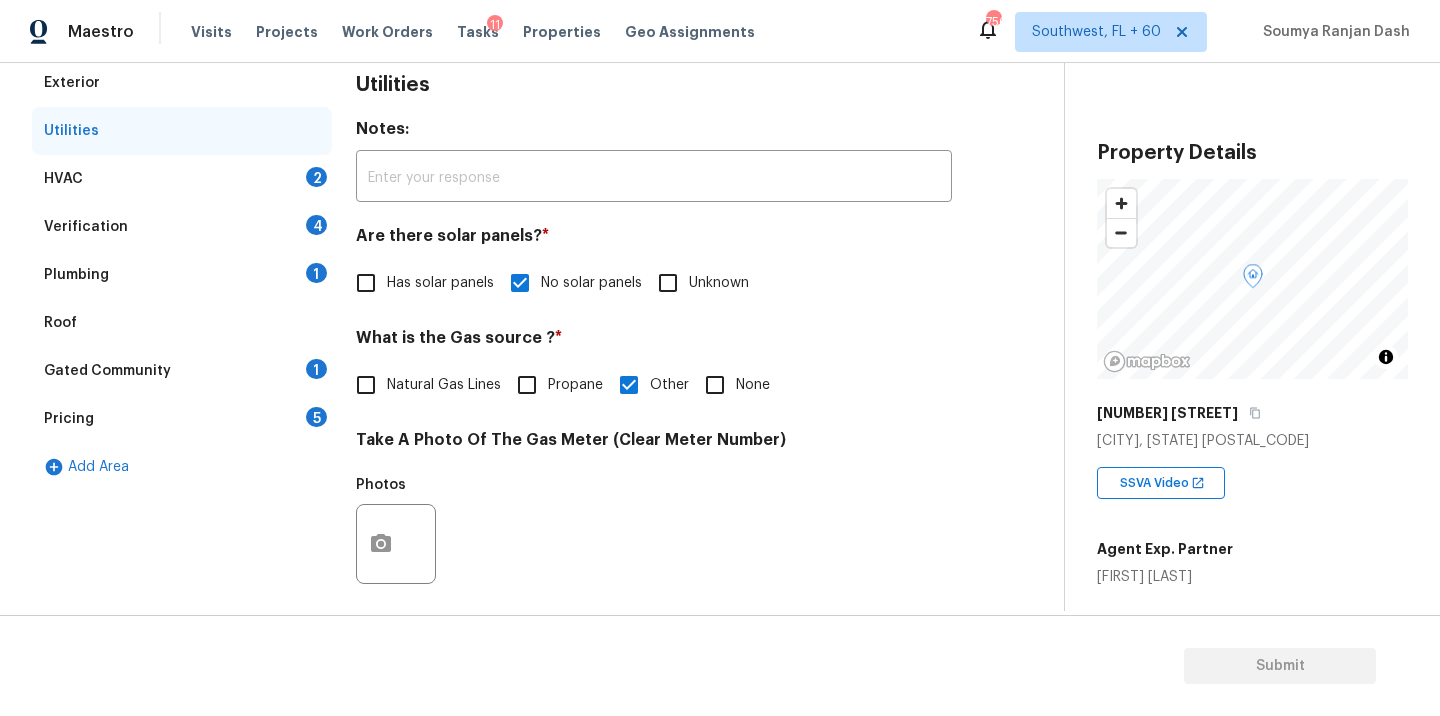 click on "HVAC 2" at bounding box center [182, 179] 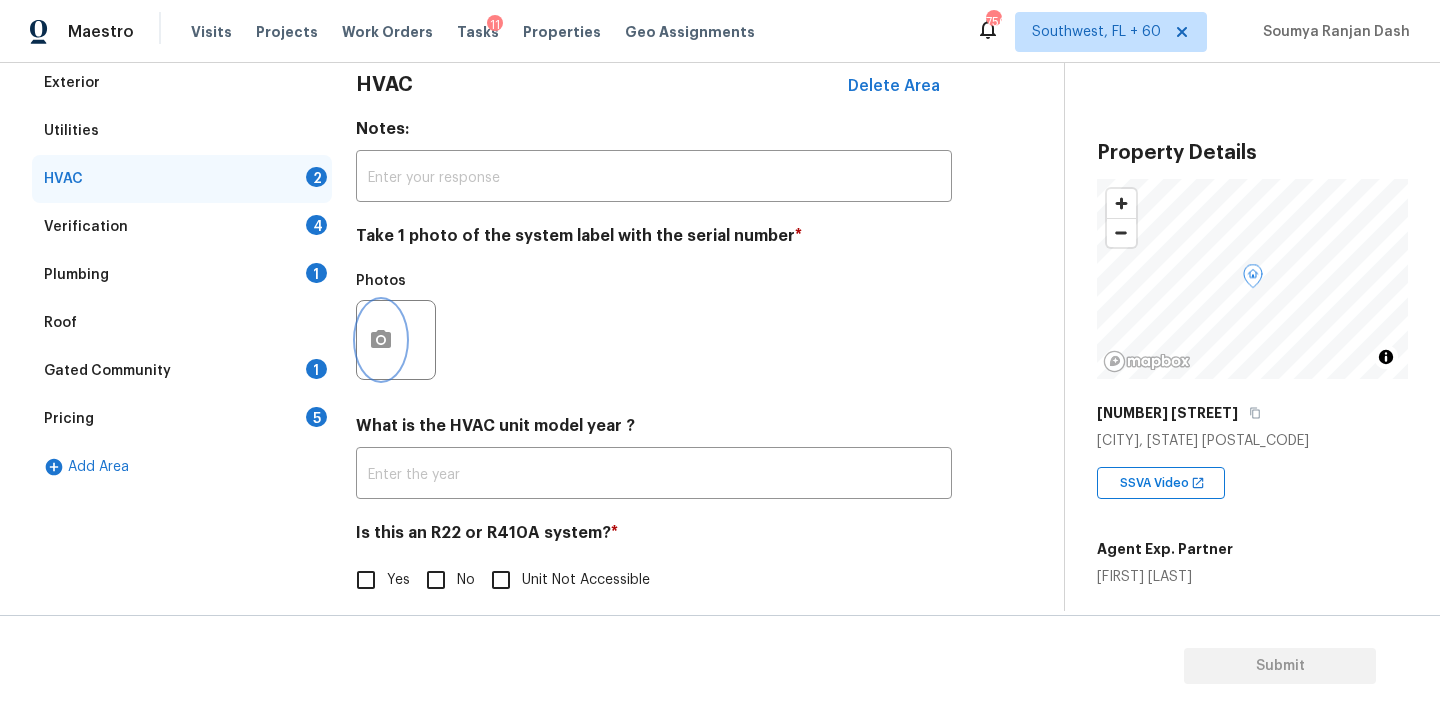 click at bounding box center (381, 340) 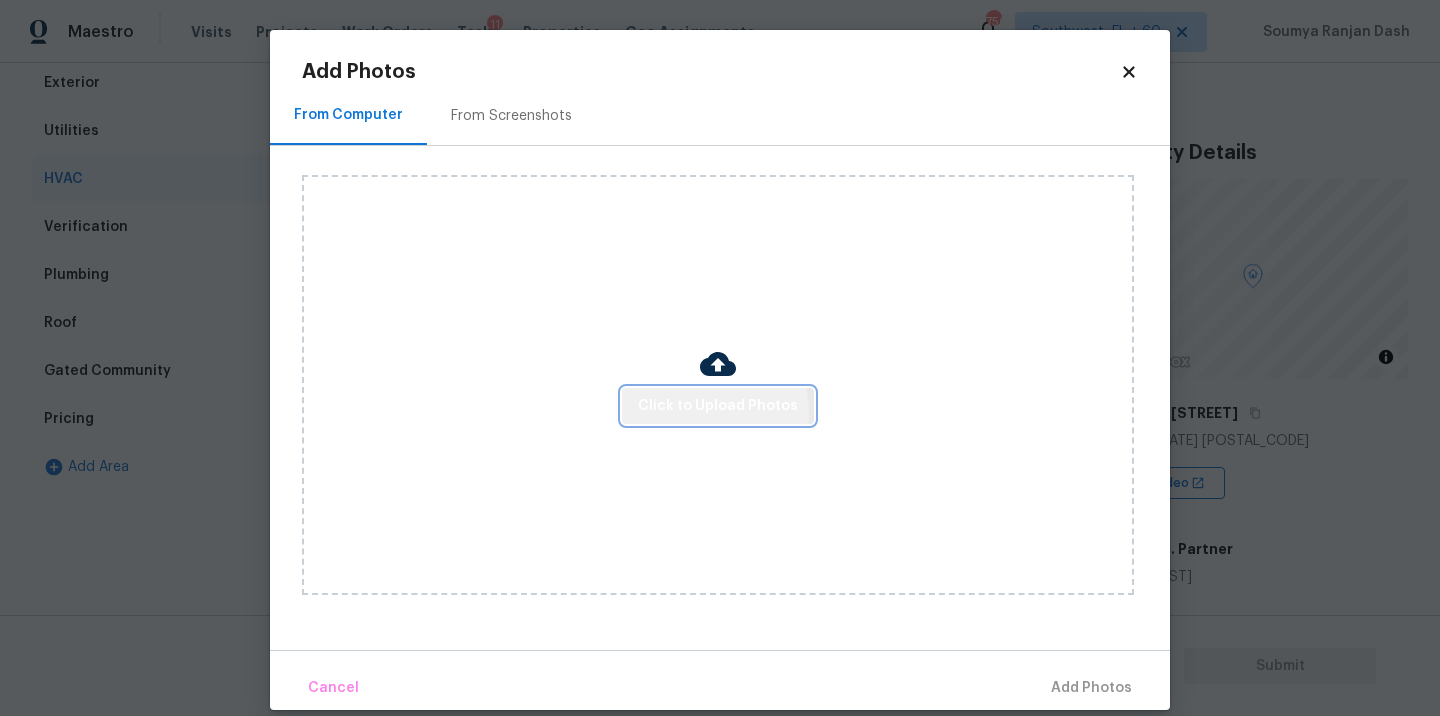 click on "Click to Upload Photos" at bounding box center [718, 406] 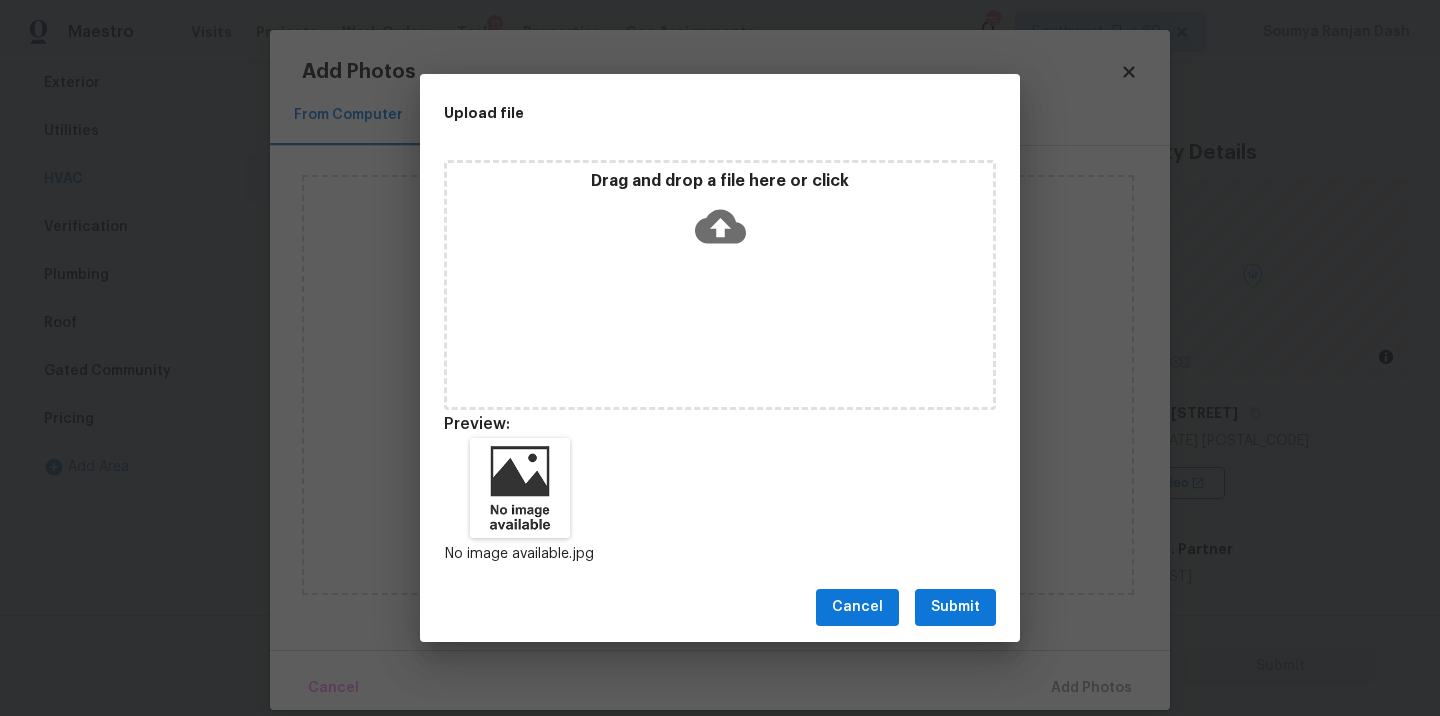 type 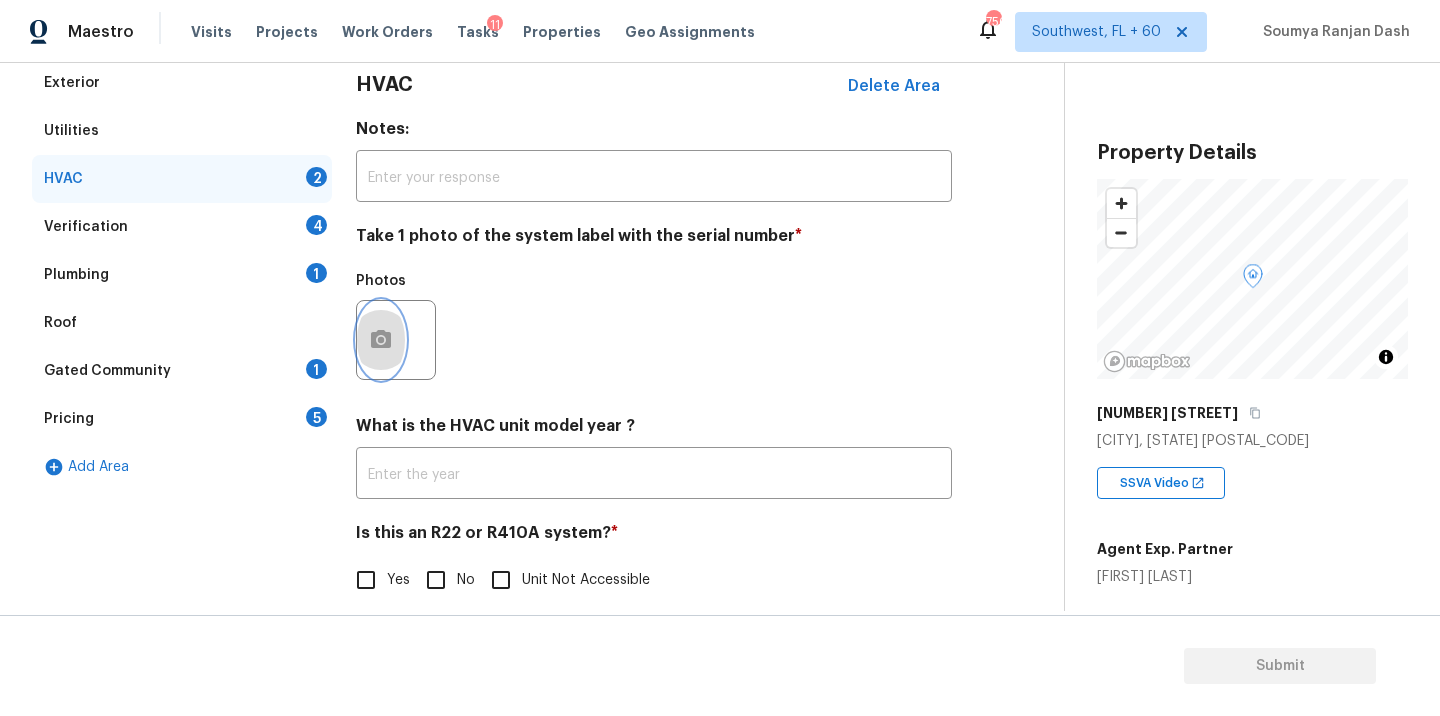 click at bounding box center (381, 340) 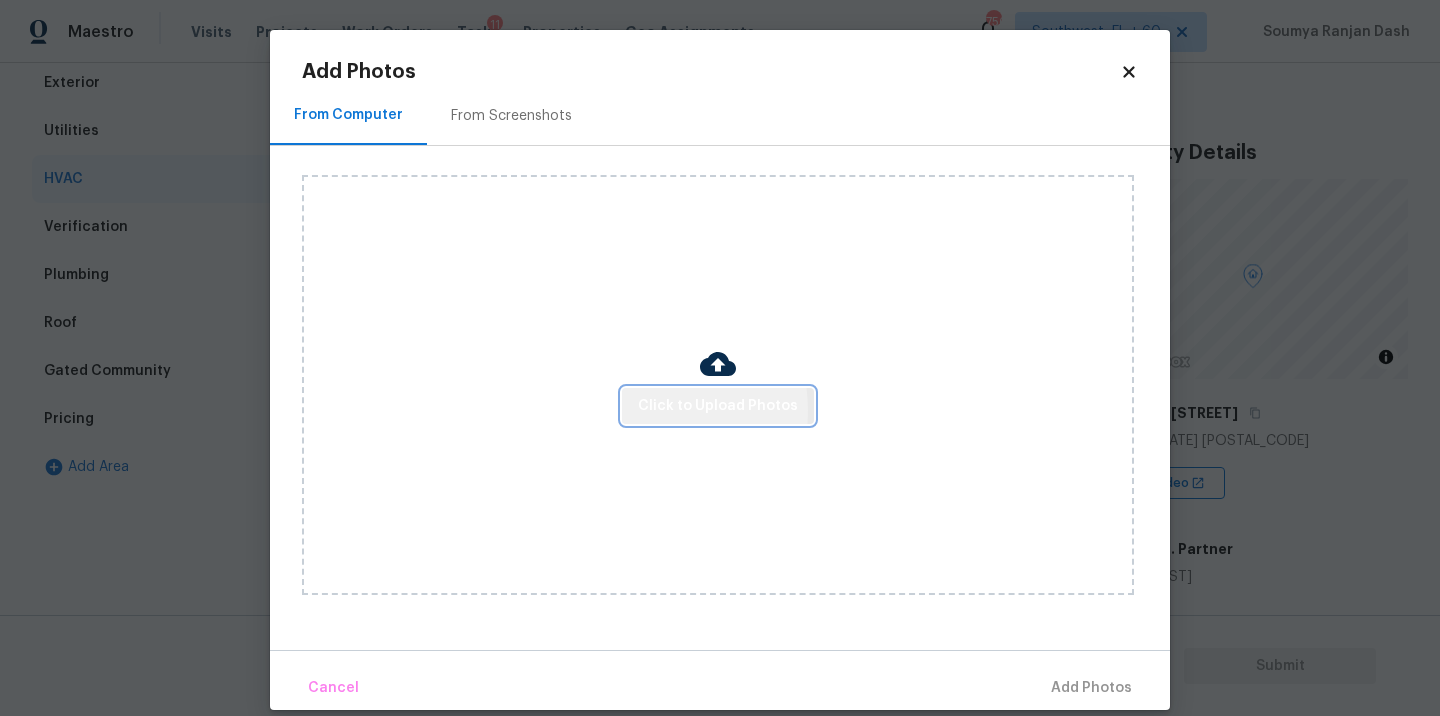 click on "Click to Upload Photos" at bounding box center (718, 406) 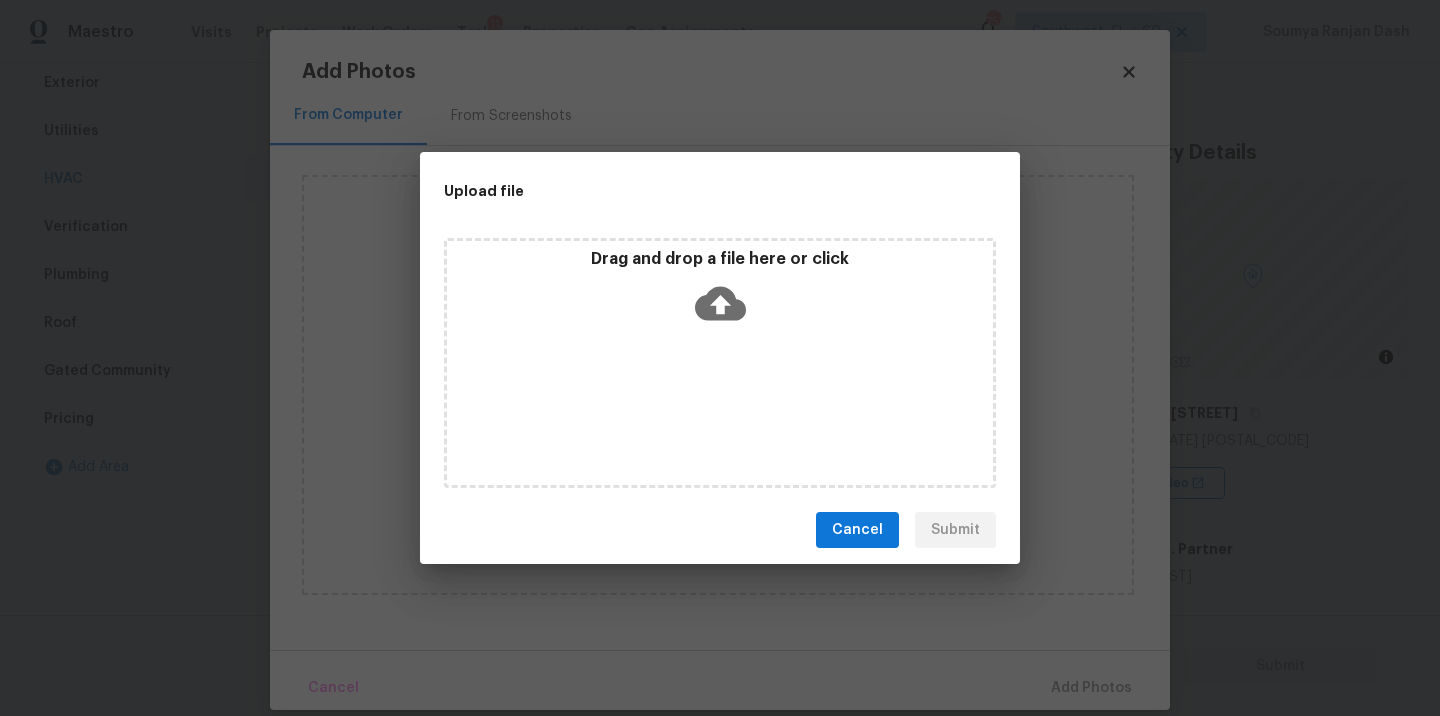 click on "Drag and drop a file here or click" at bounding box center [720, 363] 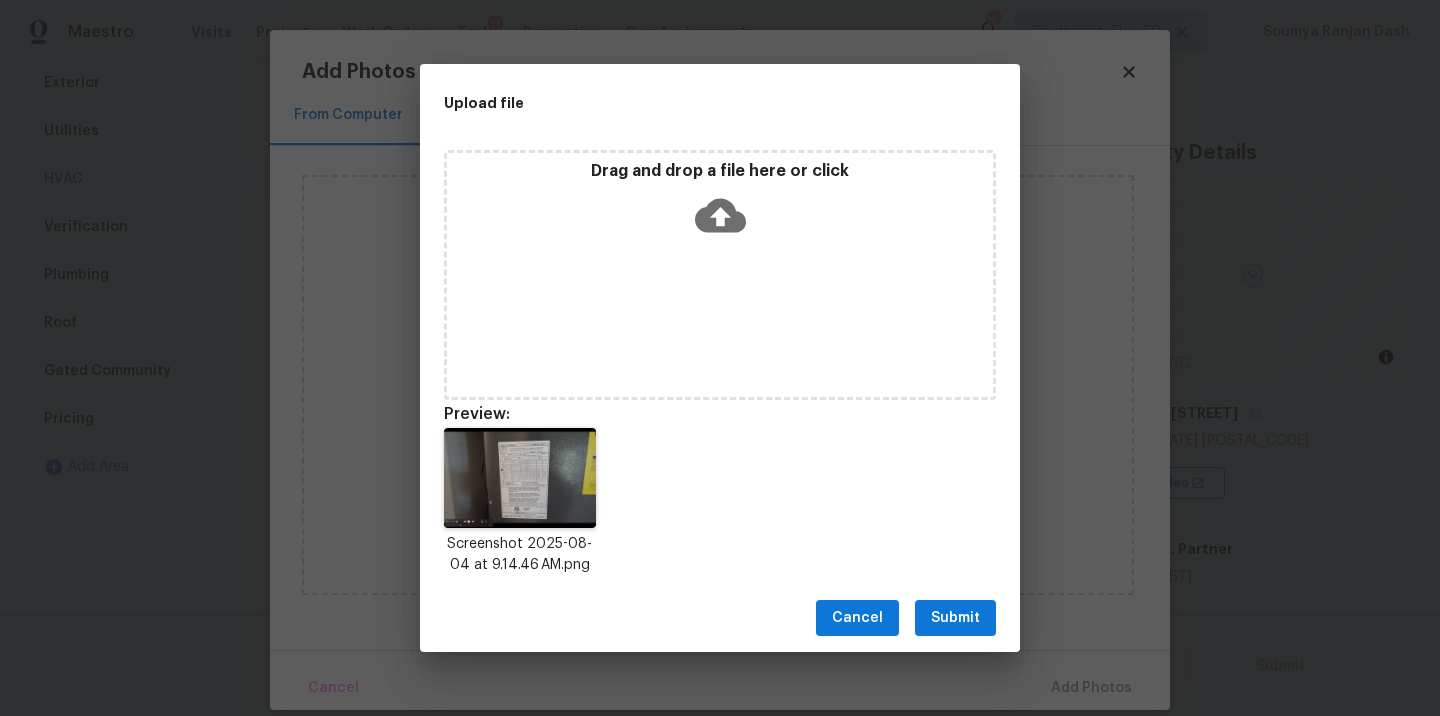 click on "Submit" at bounding box center [955, 618] 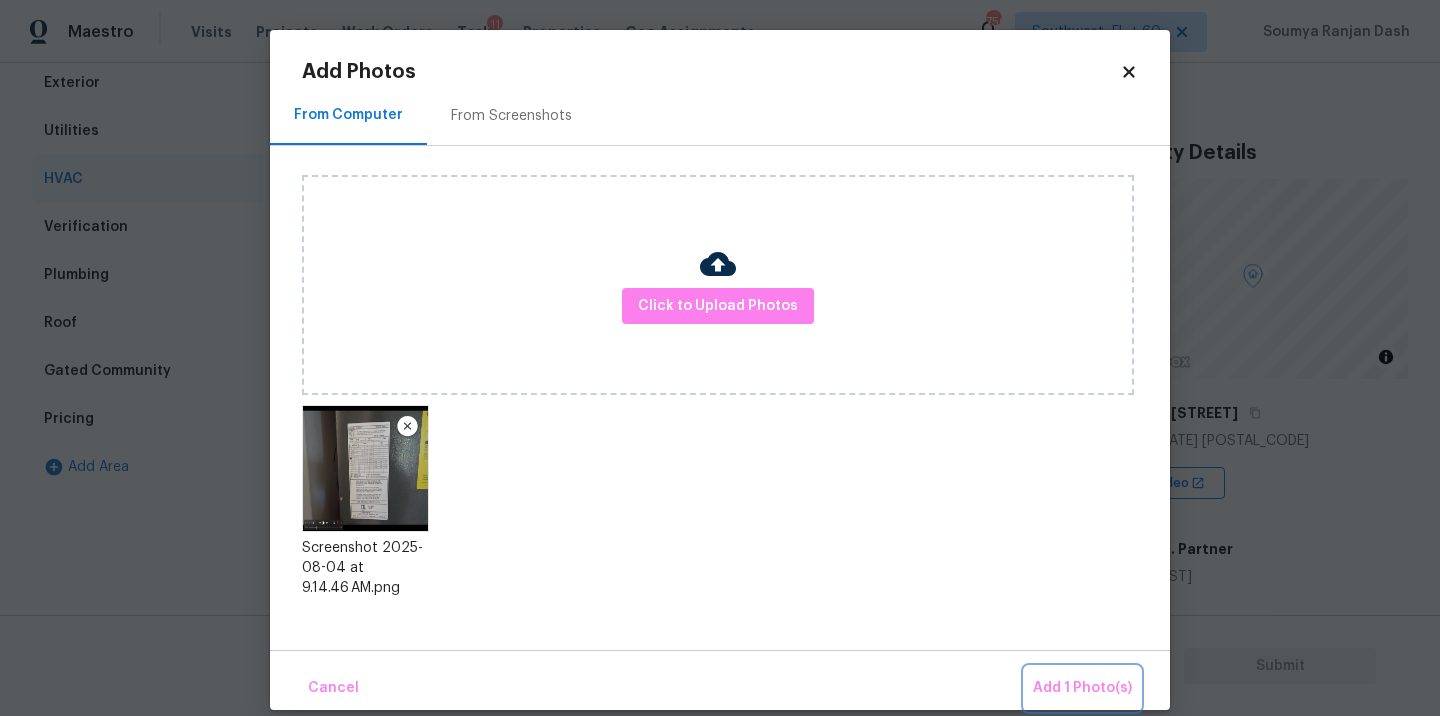 click on "Add 1 Photo(s)" at bounding box center (1082, 688) 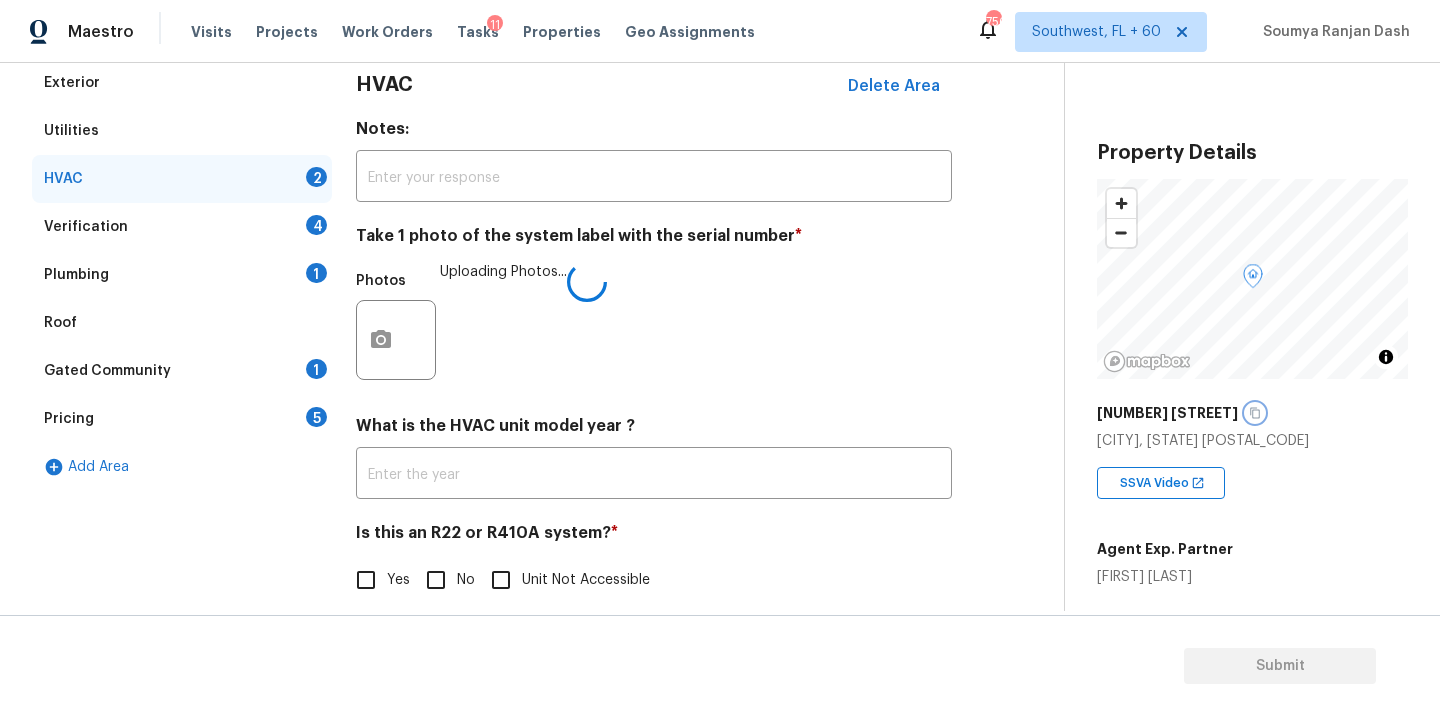 click 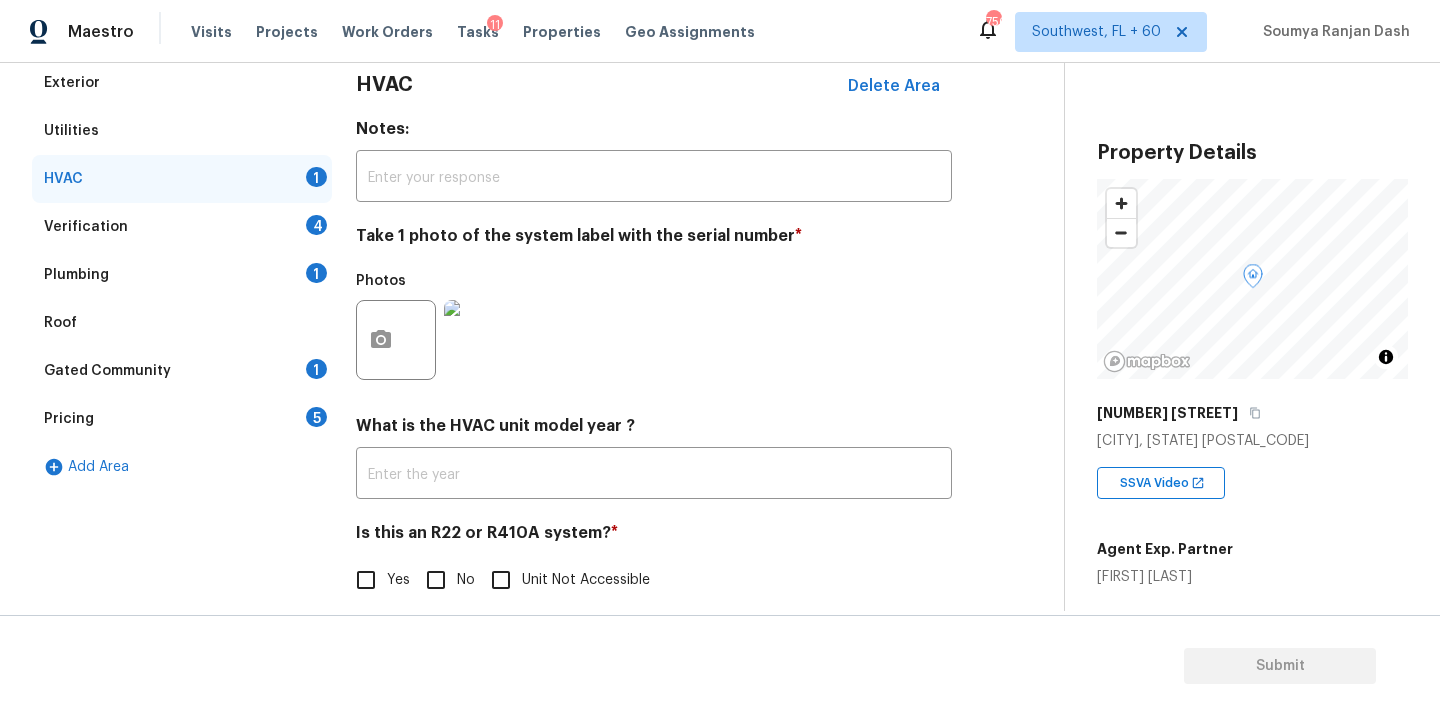 click at bounding box center (484, 340) 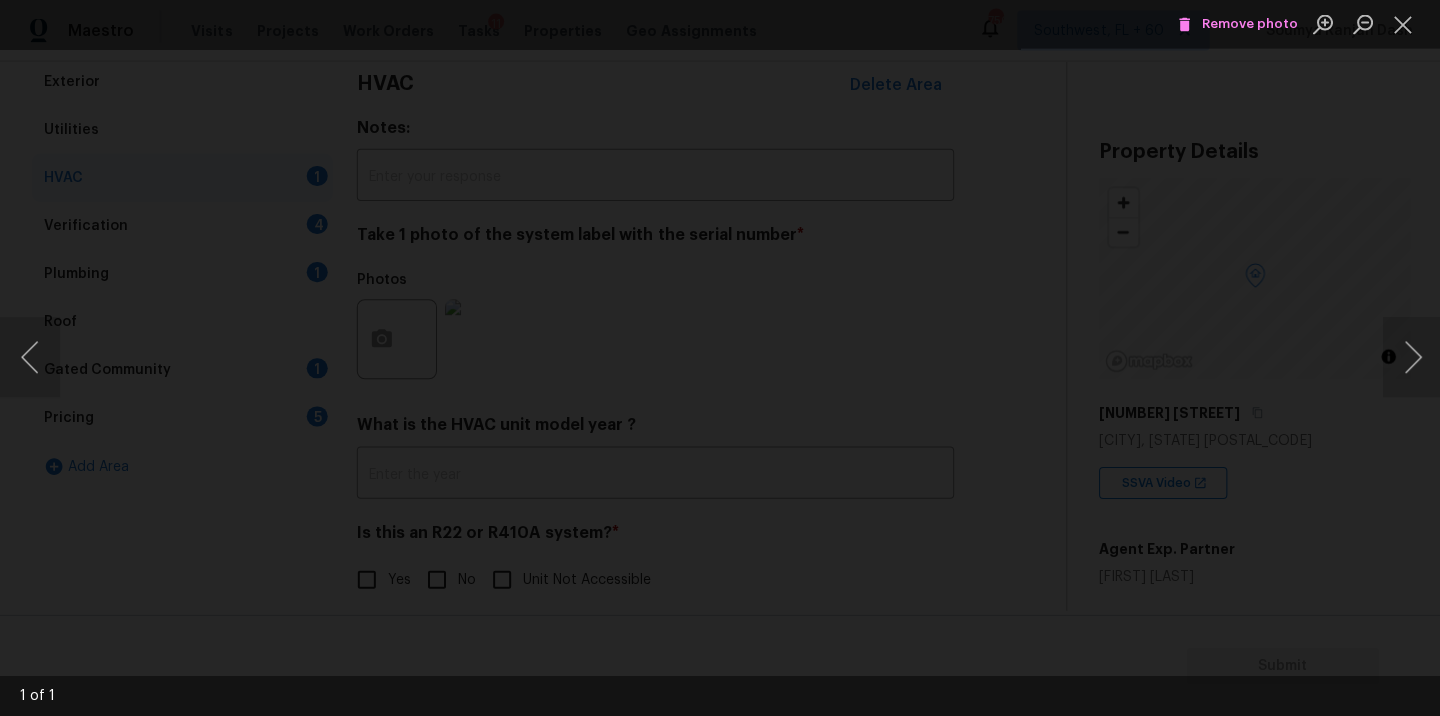 scroll, scrollTop: 0, scrollLeft: 0, axis: both 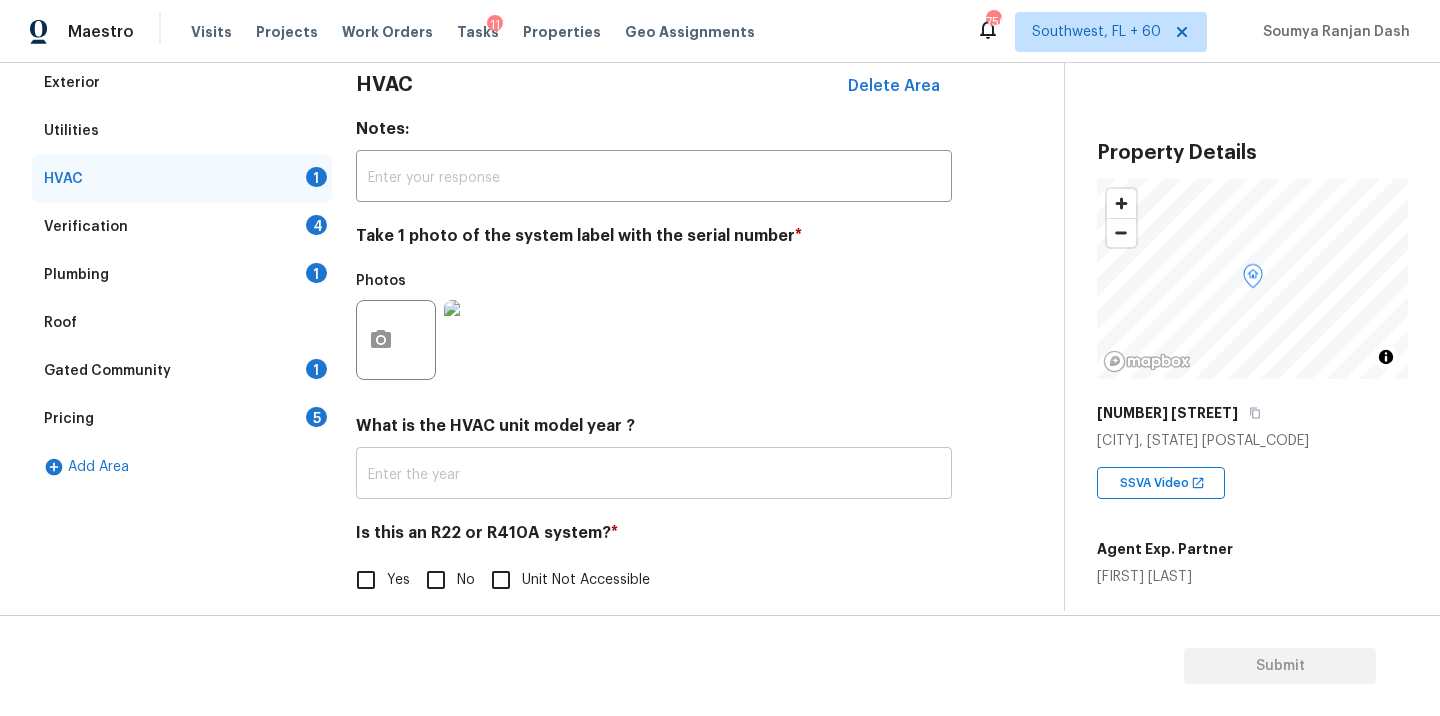 click at bounding box center (654, 475) 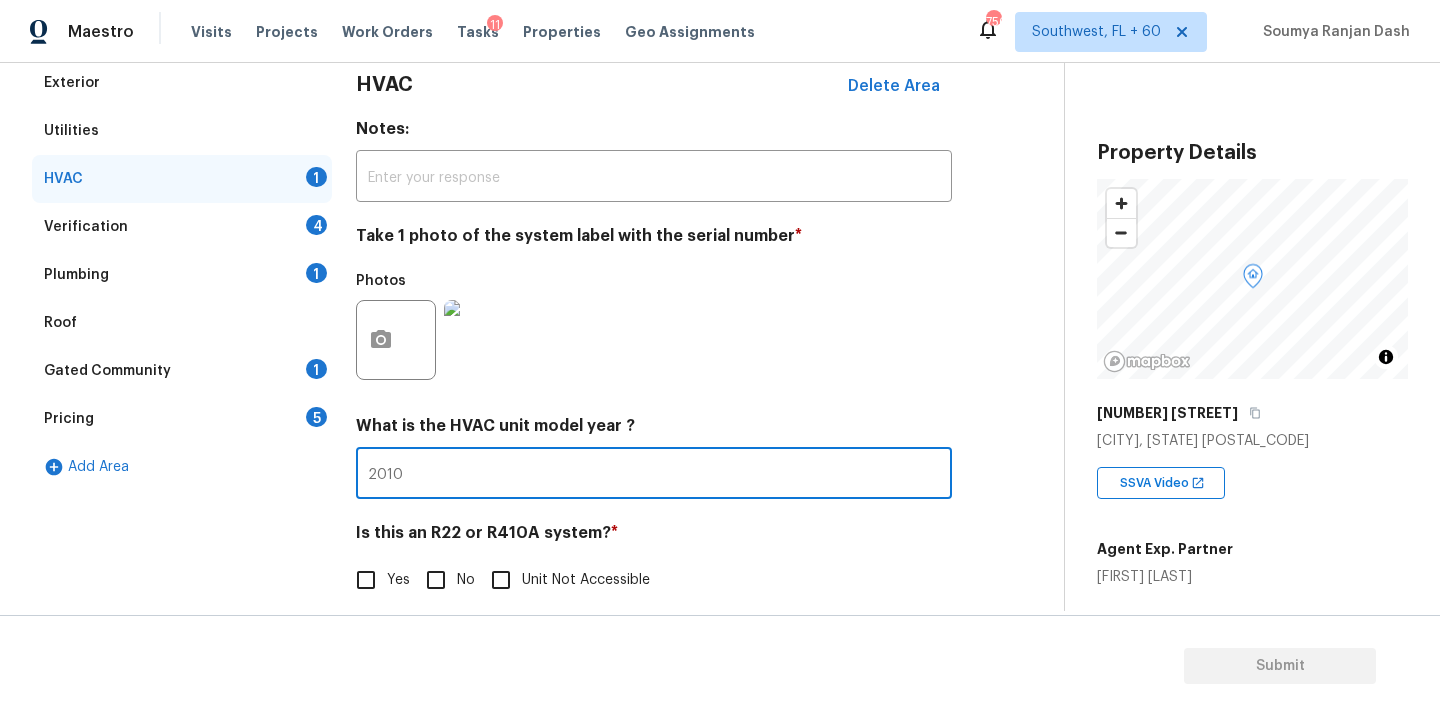 type on "2010" 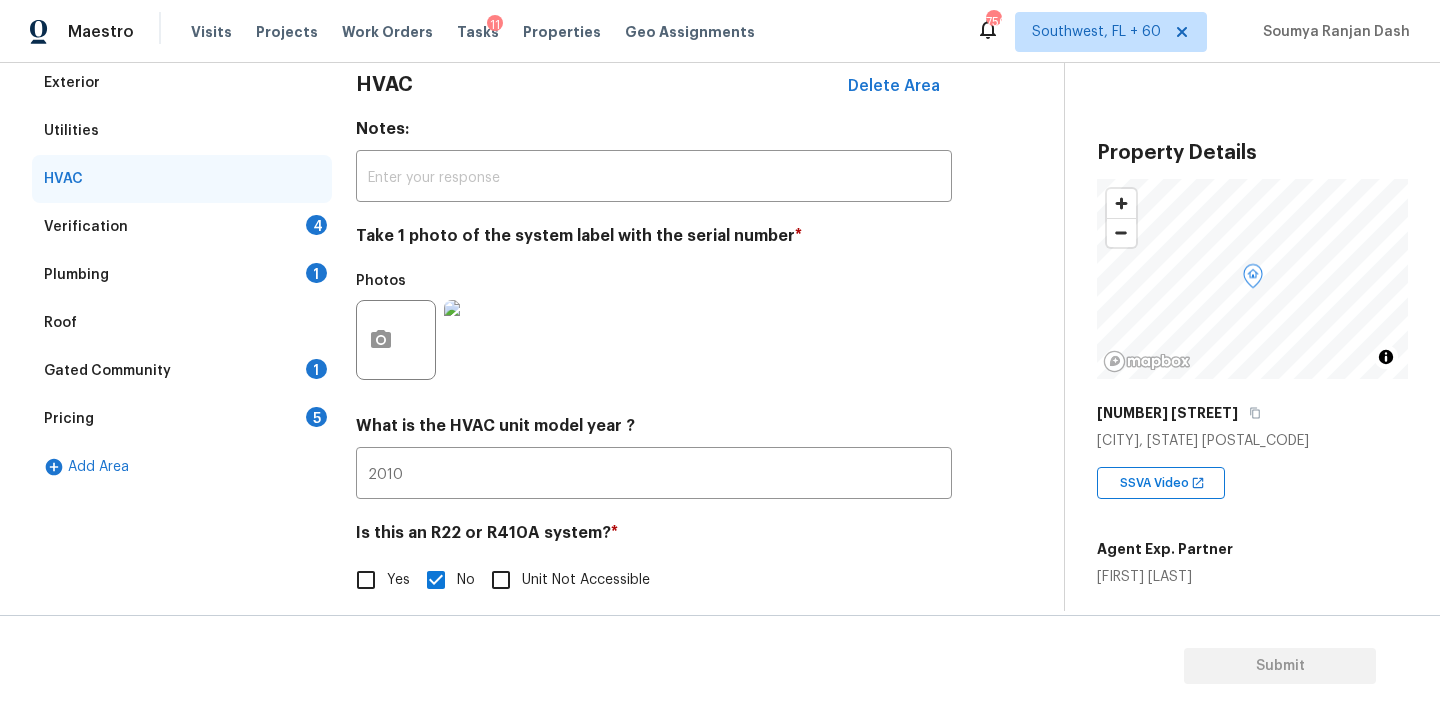 click on "Verification 4" at bounding box center [182, 227] 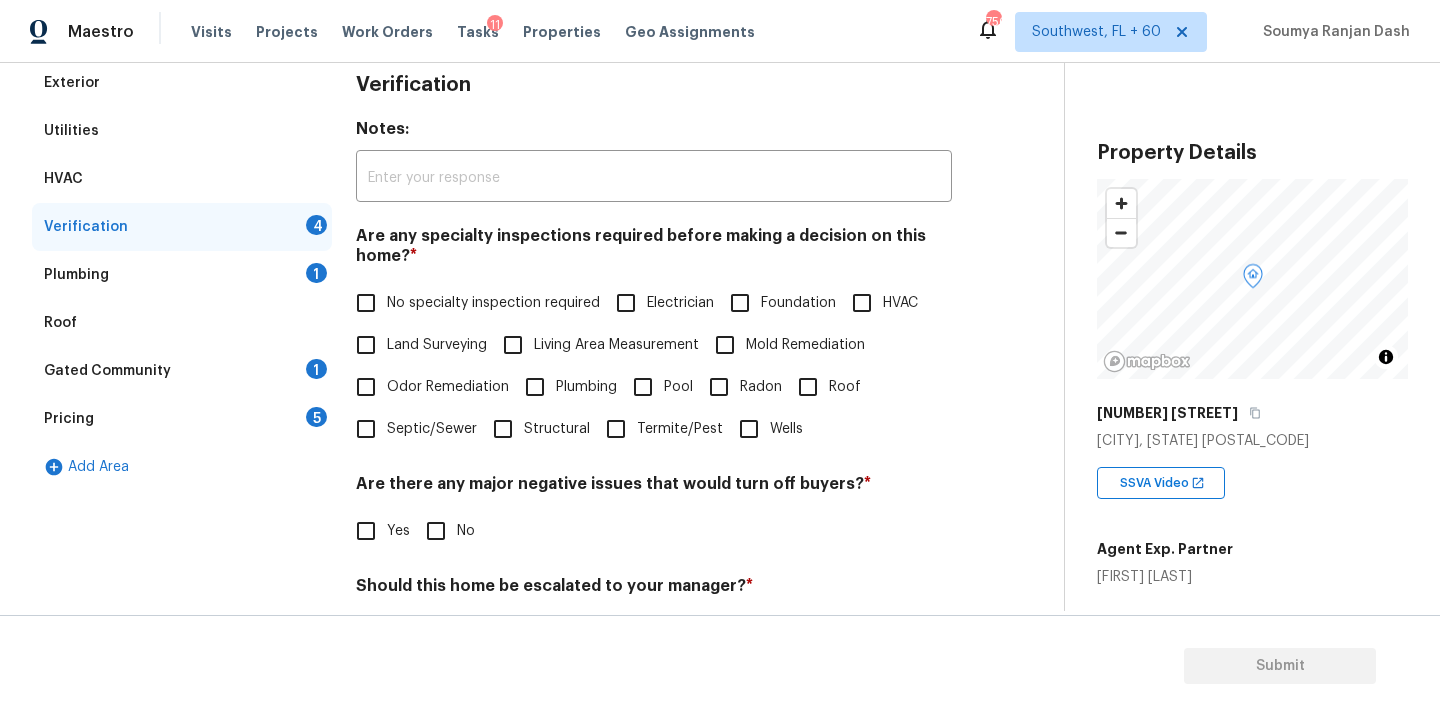 click on "HVAC" at bounding box center [862, 303] 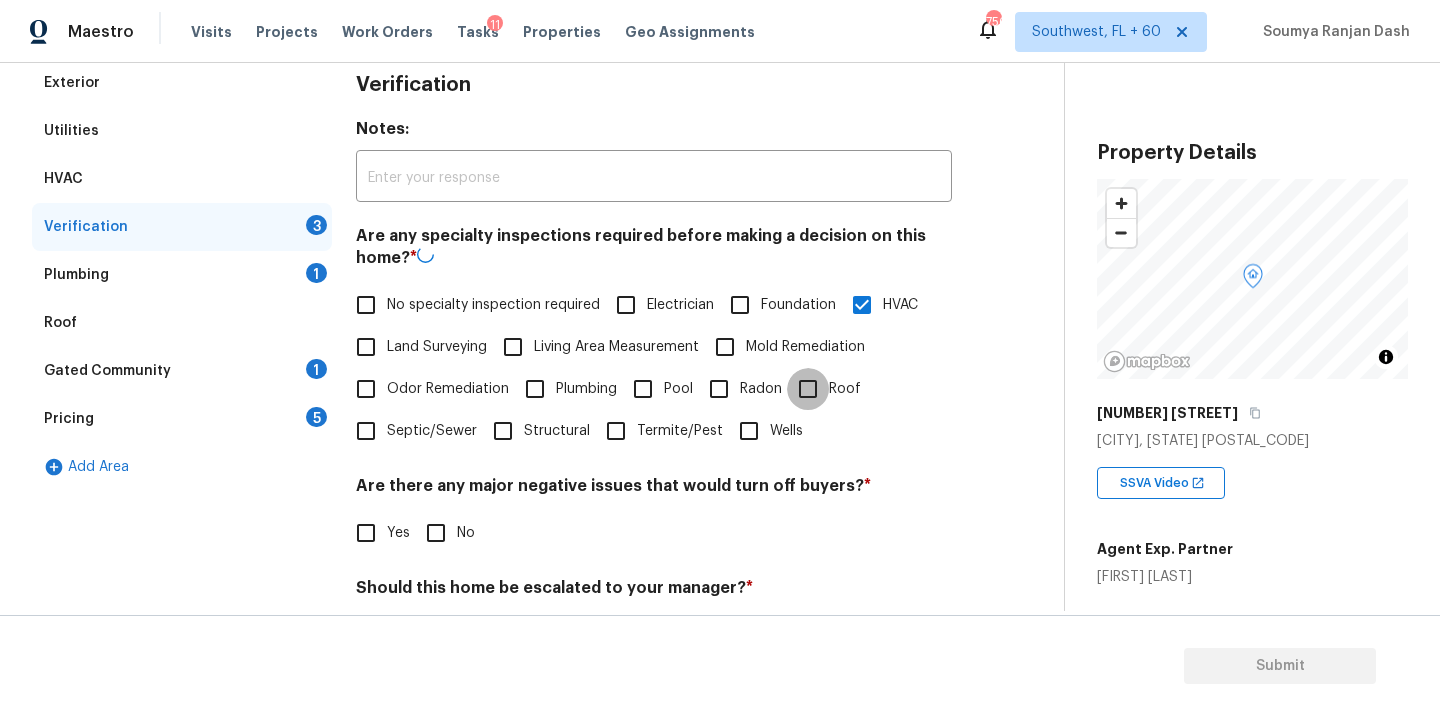 click on "Roof" at bounding box center [808, 389] 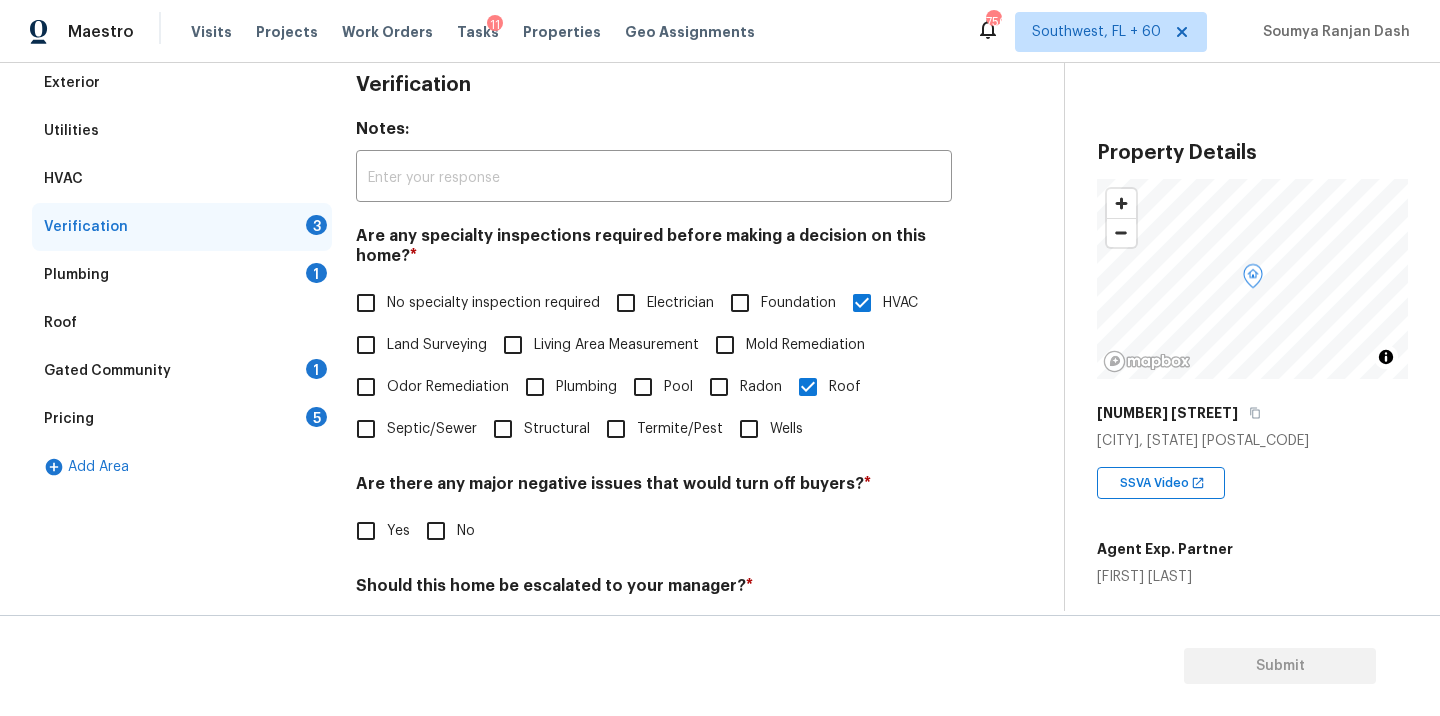 click on "Yes" at bounding box center [366, 531] 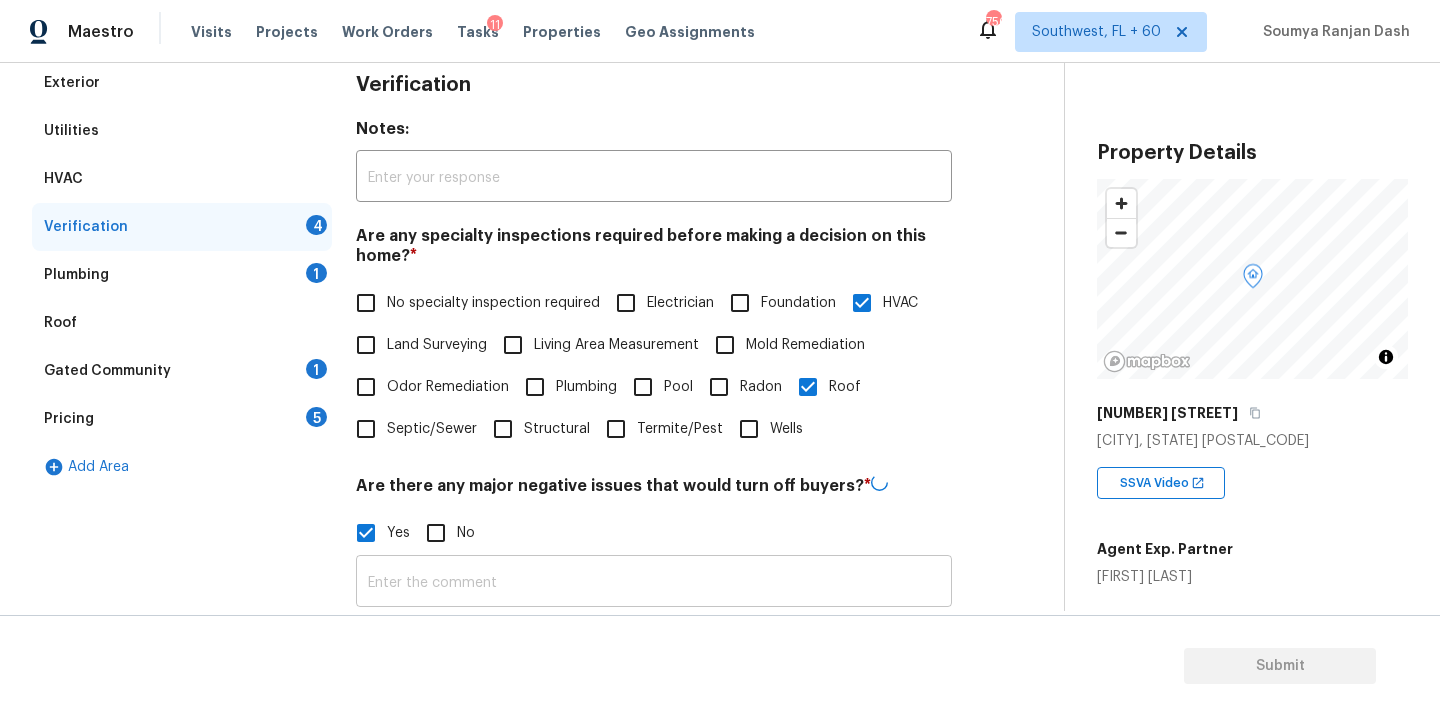 scroll, scrollTop: 502, scrollLeft: 0, axis: vertical 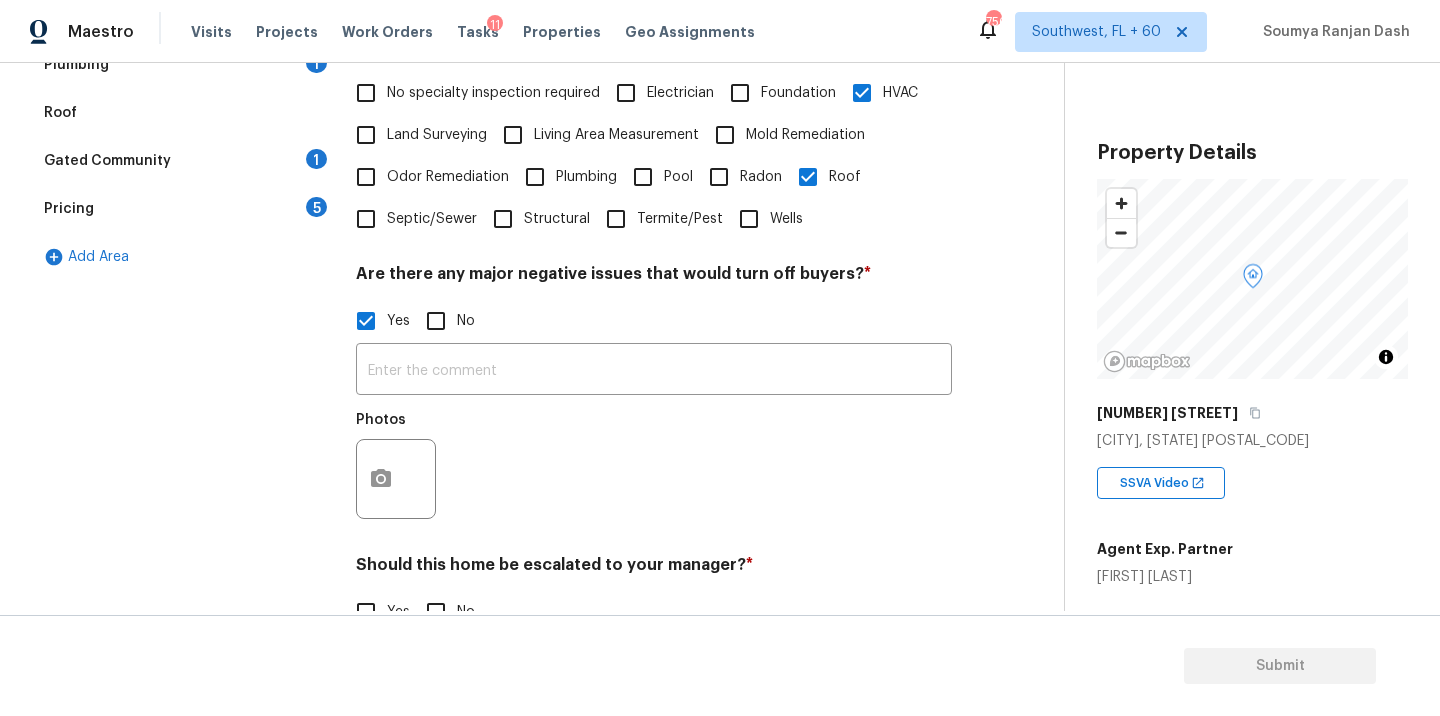 click on "Are there any major negative issues that would turn off buyers?  * Yes No ​ Photos" at bounding box center [654, 397] 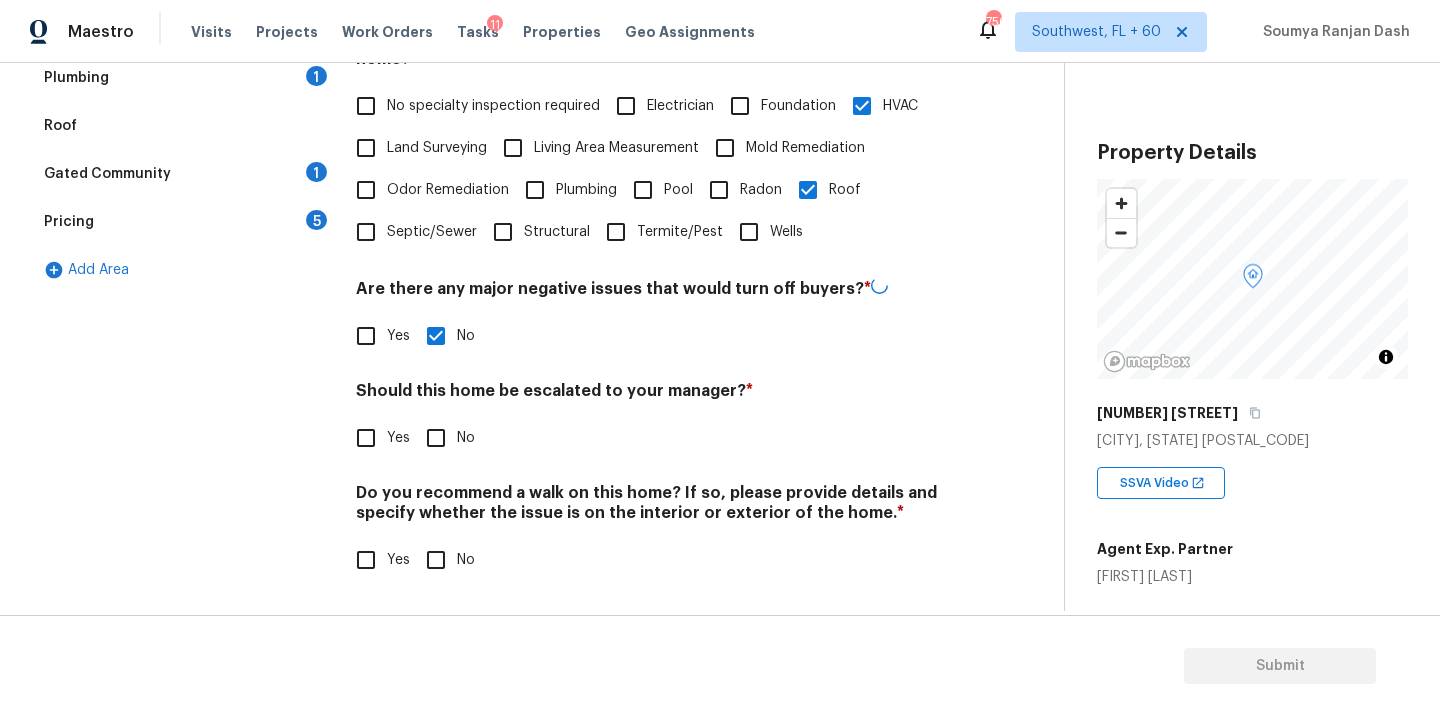 scroll, scrollTop: 487, scrollLeft: 0, axis: vertical 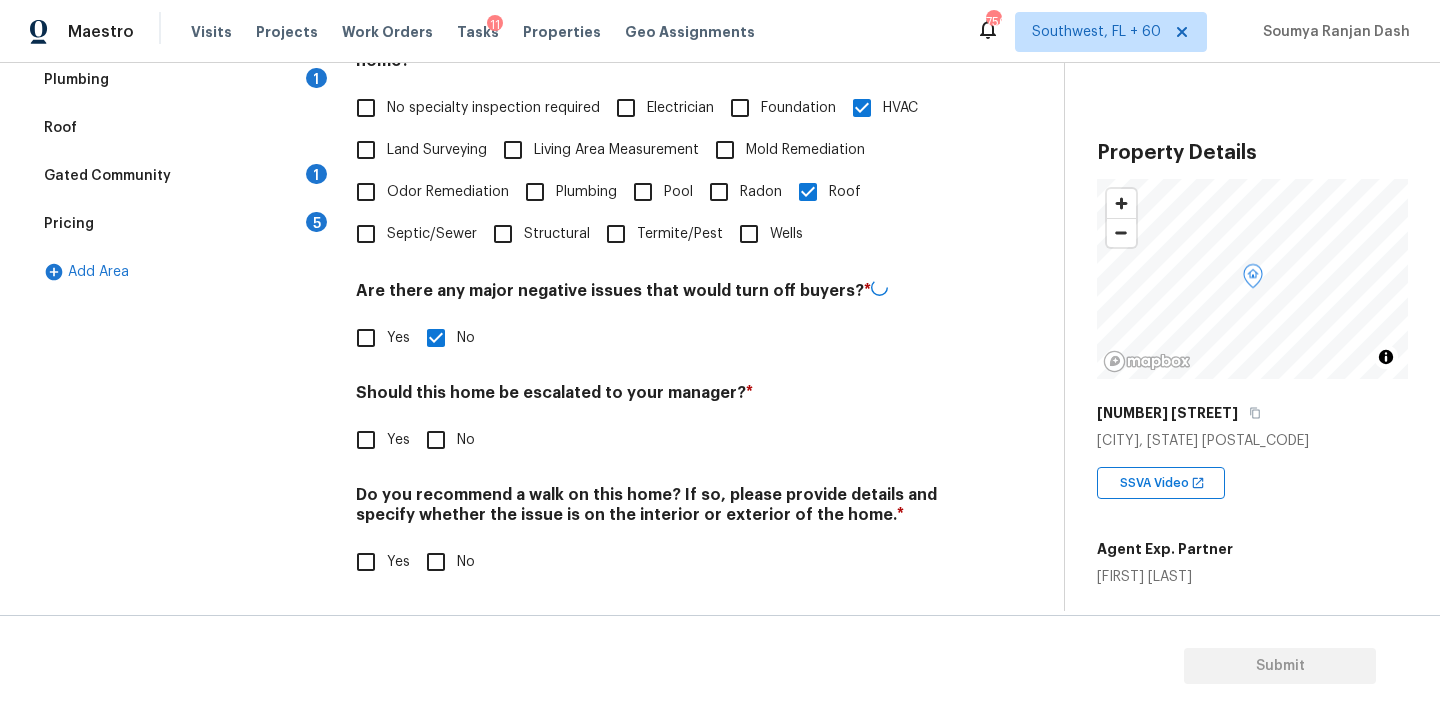 click on "Yes" at bounding box center [366, 440] 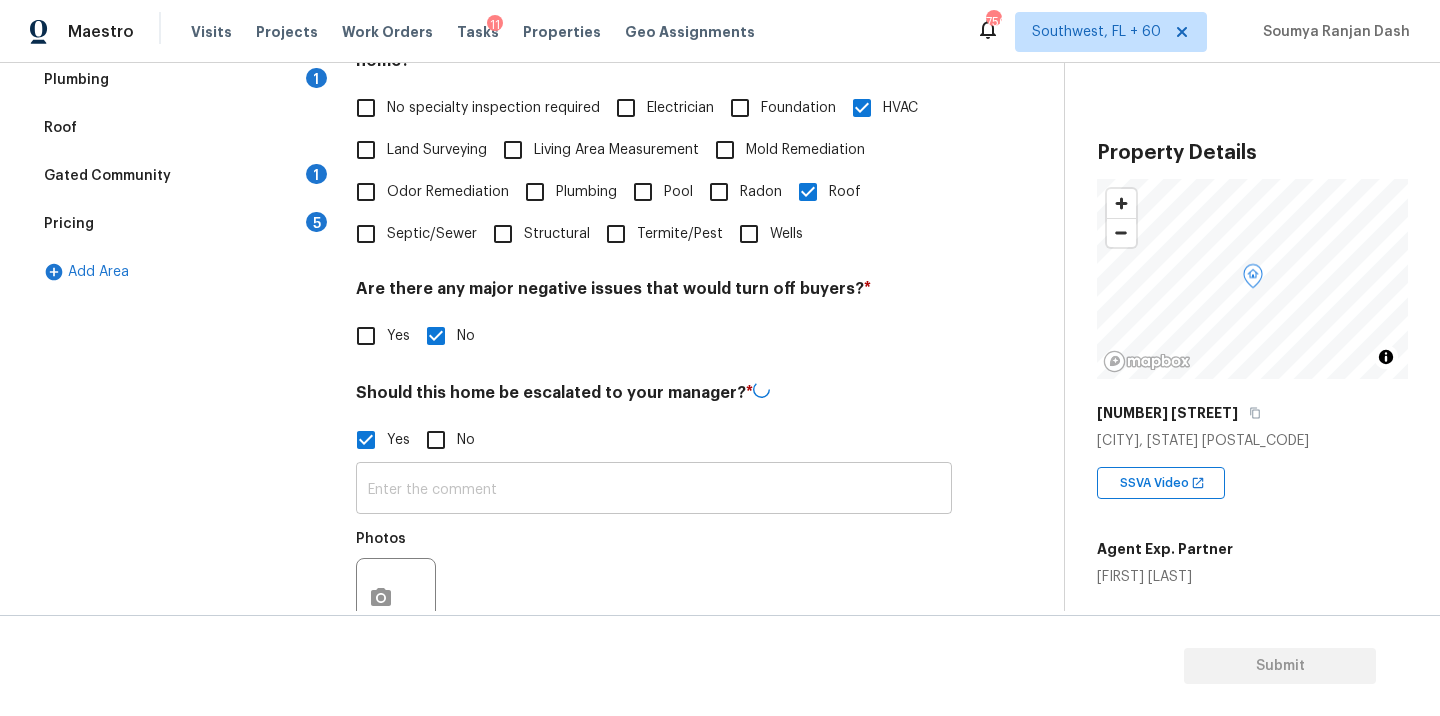 click at bounding box center (654, 490) 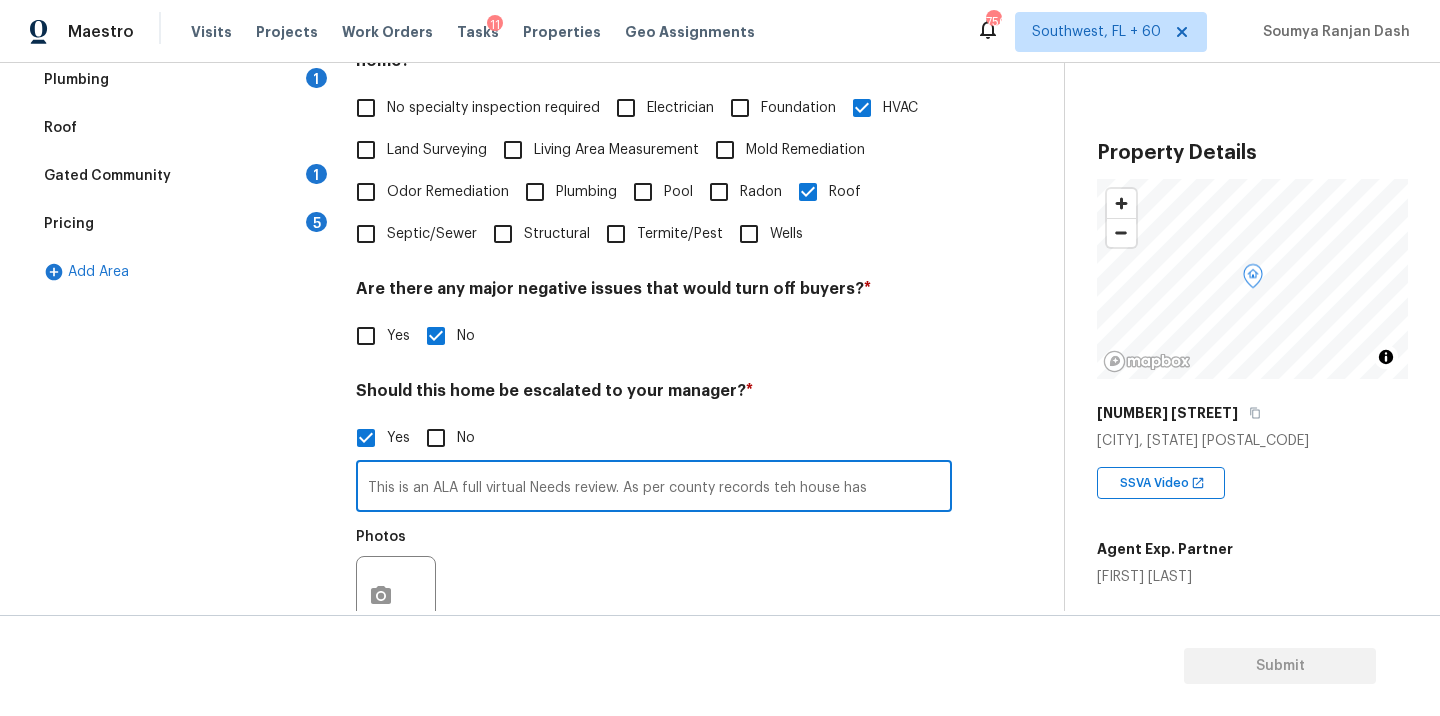 click on "This is an ALA full virtual Needs review. As per county records teh house has" at bounding box center [654, 488] 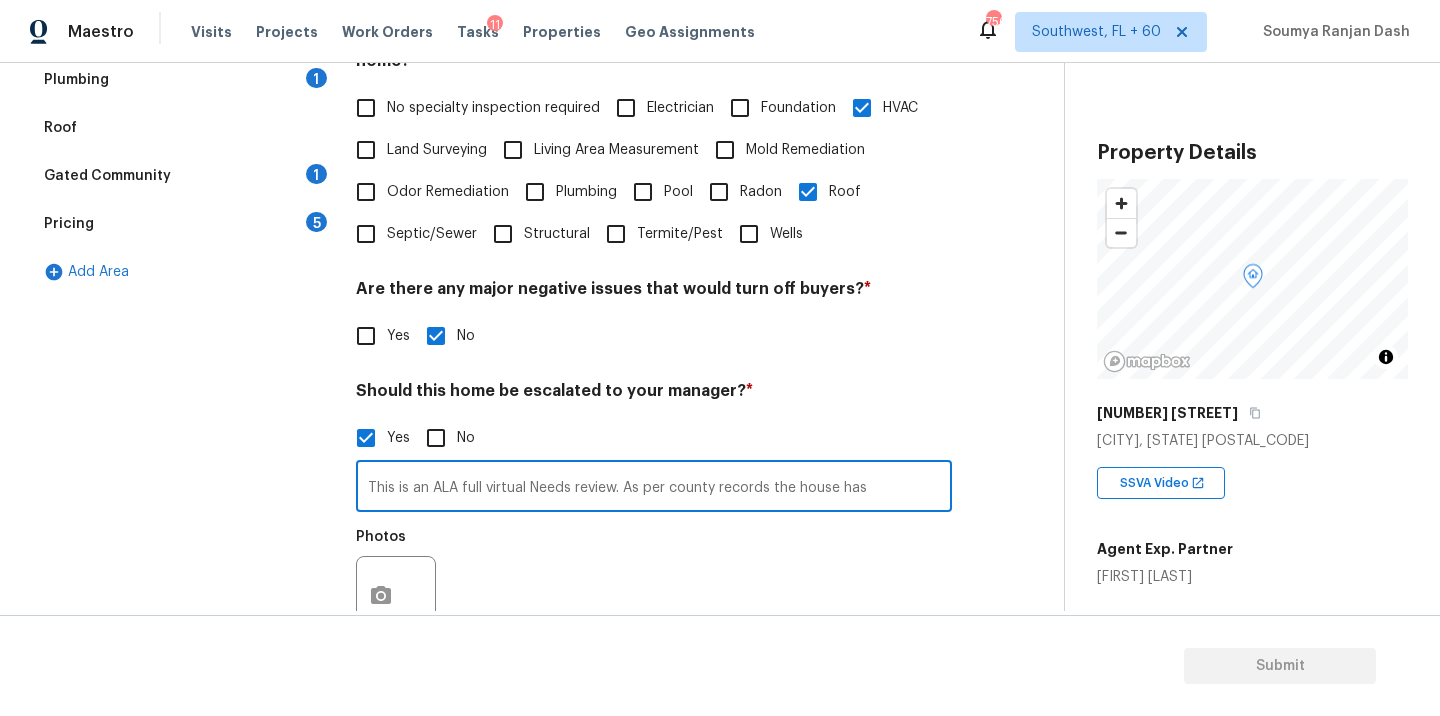 click on "This is an ALA full virtual Needs review. As per county records the house has" at bounding box center [654, 488] 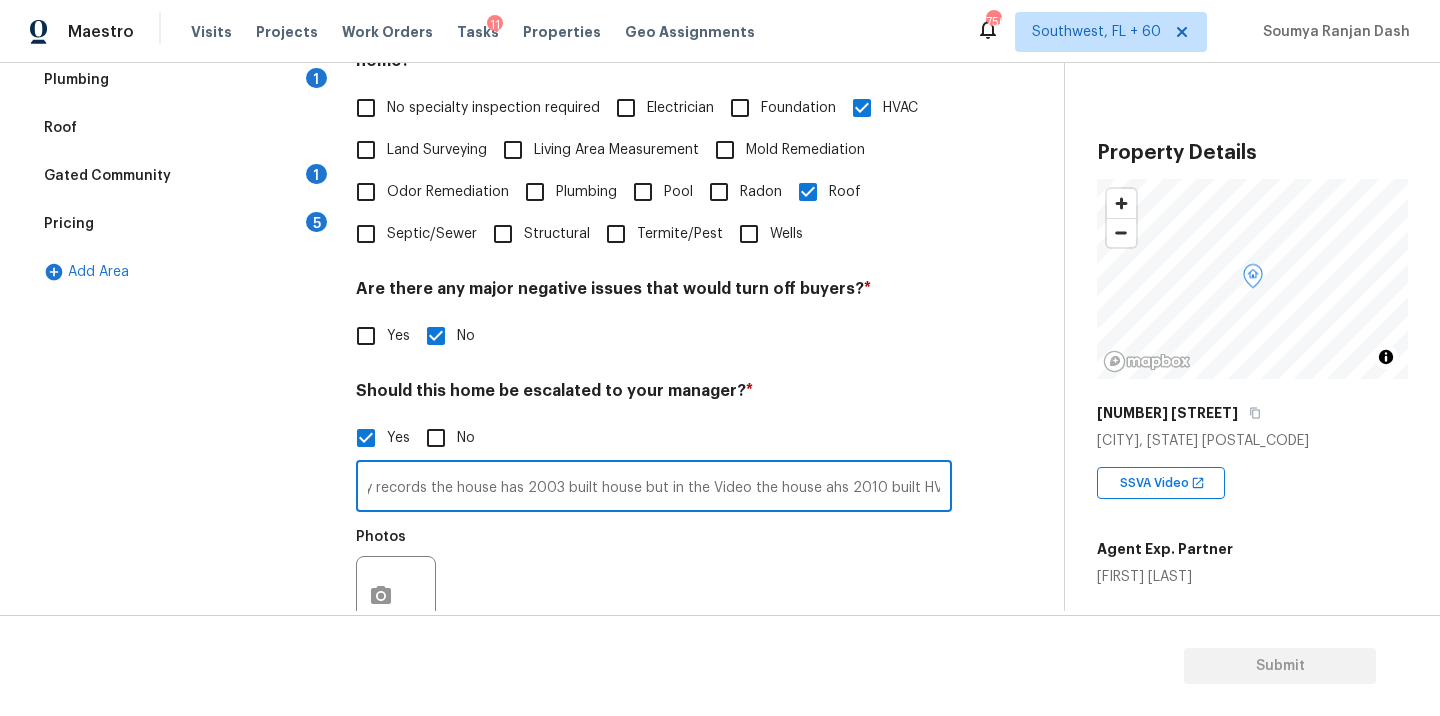 scroll, scrollTop: 0, scrollLeft: 353, axis: horizontal 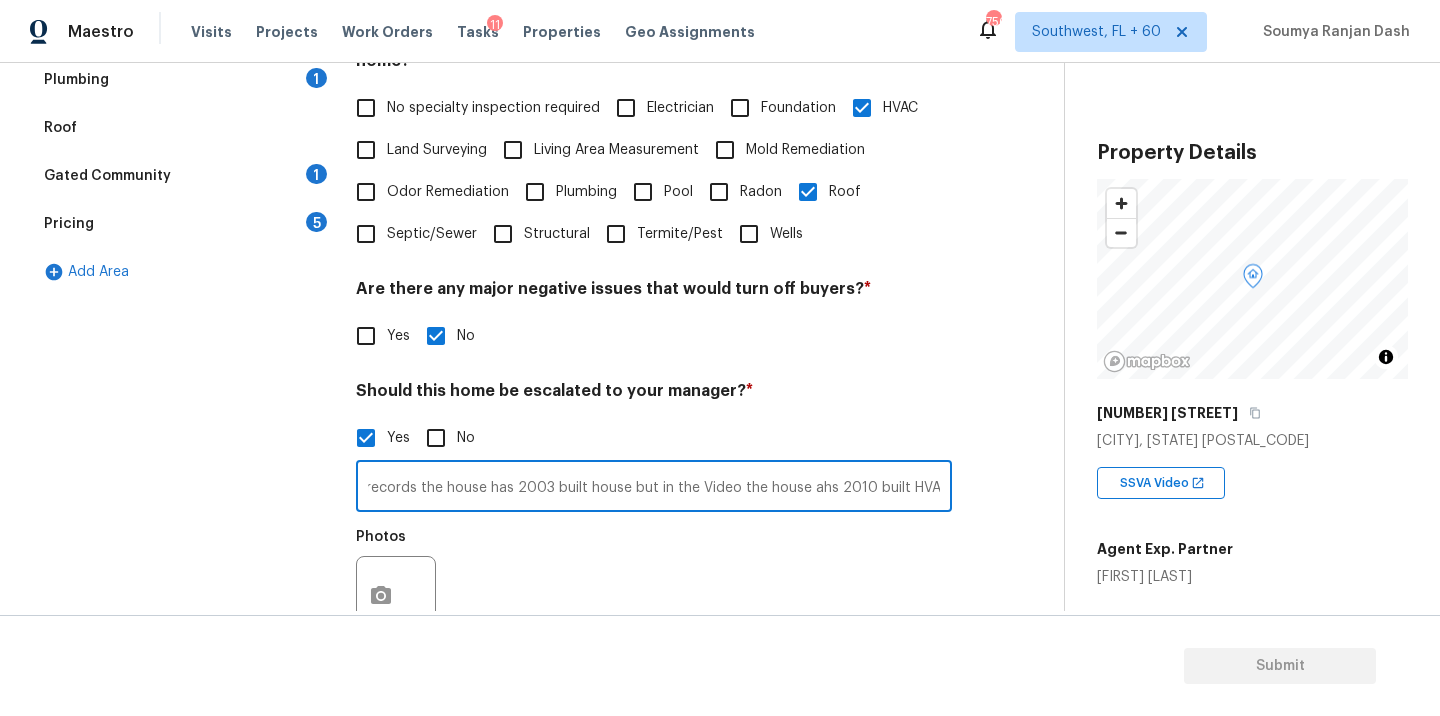 click on "This is an ALA full virtual Needs review. As per county records the house has 2003 built house but in the Video the house ahs 2010 built HVAC" at bounding box center (654, 488) 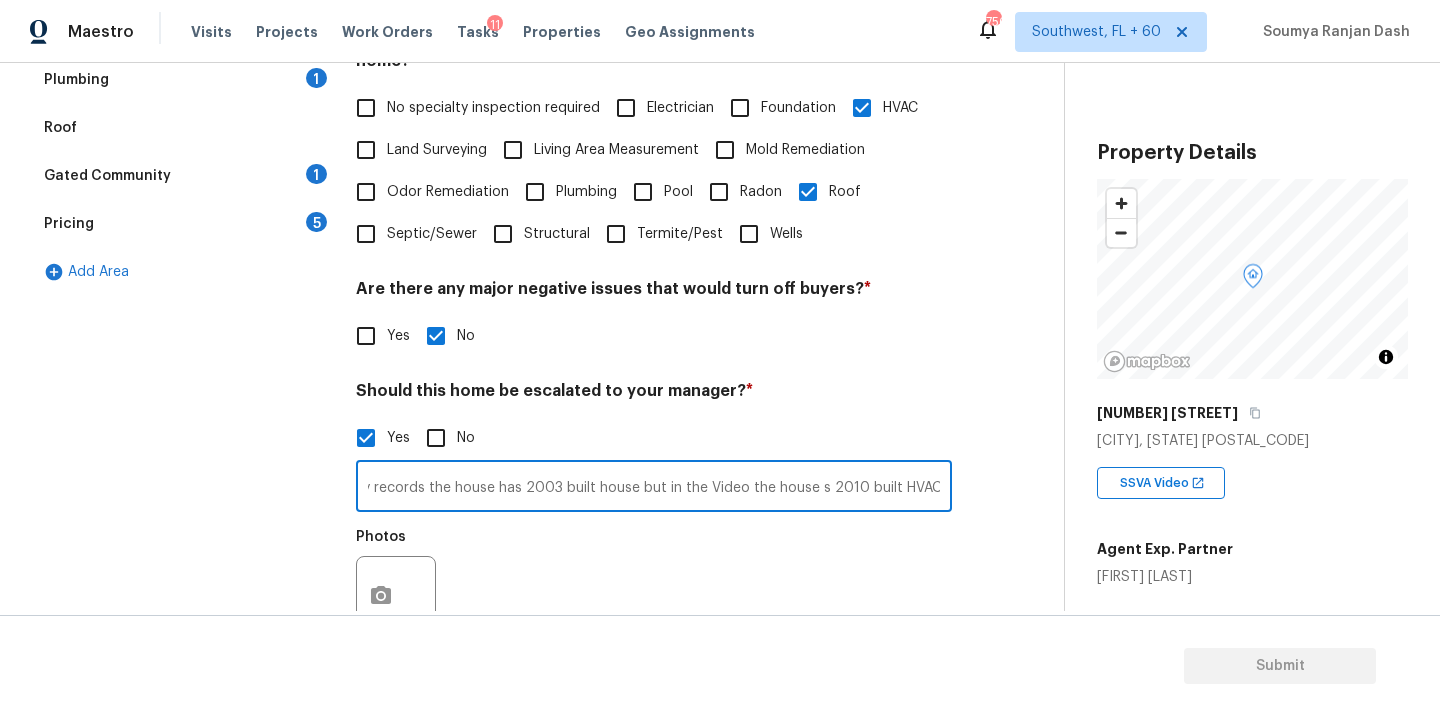 scroll, scrollTop: 0, scrollLeft: 337, axis: horizontal 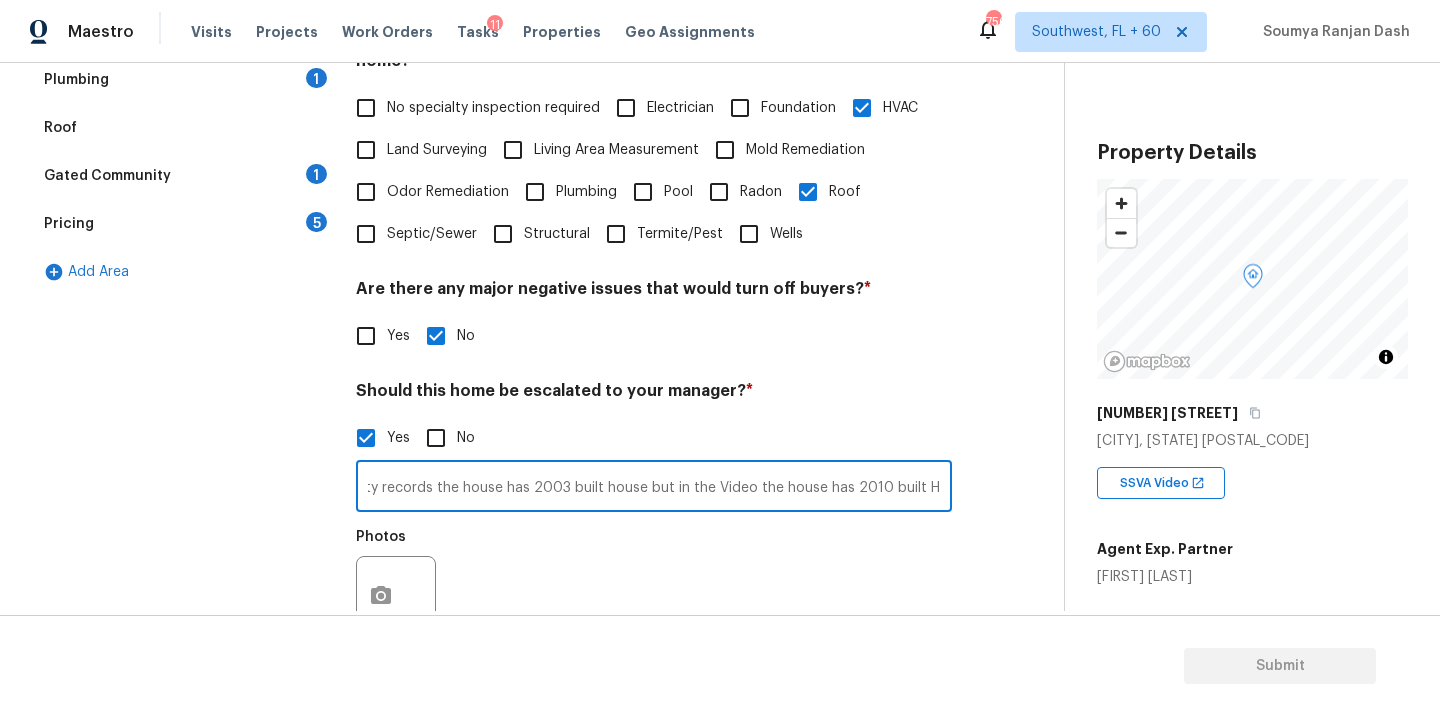 click on "This is an ALA full virtual Needs review. As per county records the house has 2003 built house but in the Video the house has 2010 built HVAC" at bounding box center (654, 488) 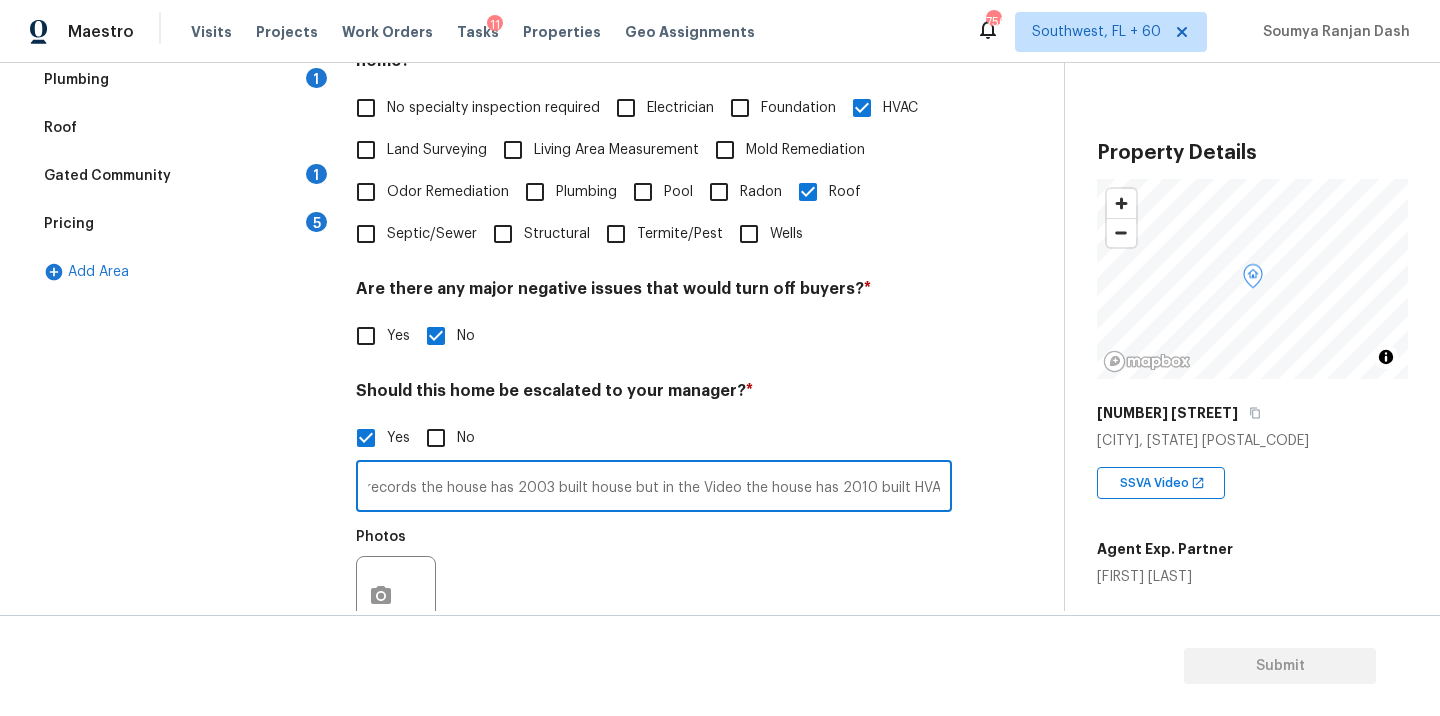 click on "This is an ALA full virtual Needs review. As per county records the house has 2003 built house but in the Video the house has 2010 built HVAC" at bounding box center (654, 488) 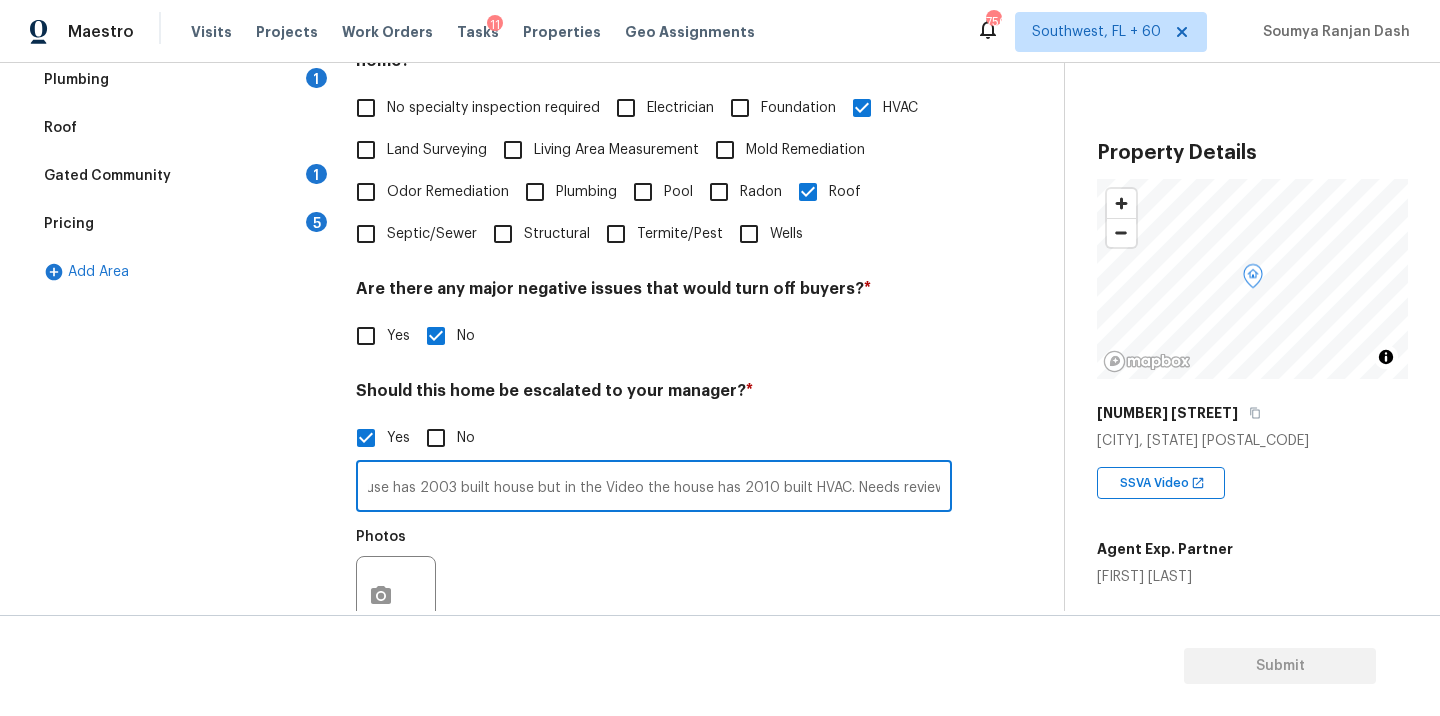 scroll, scrollTop: 0, scrollLeft: 455, axis: horizontal 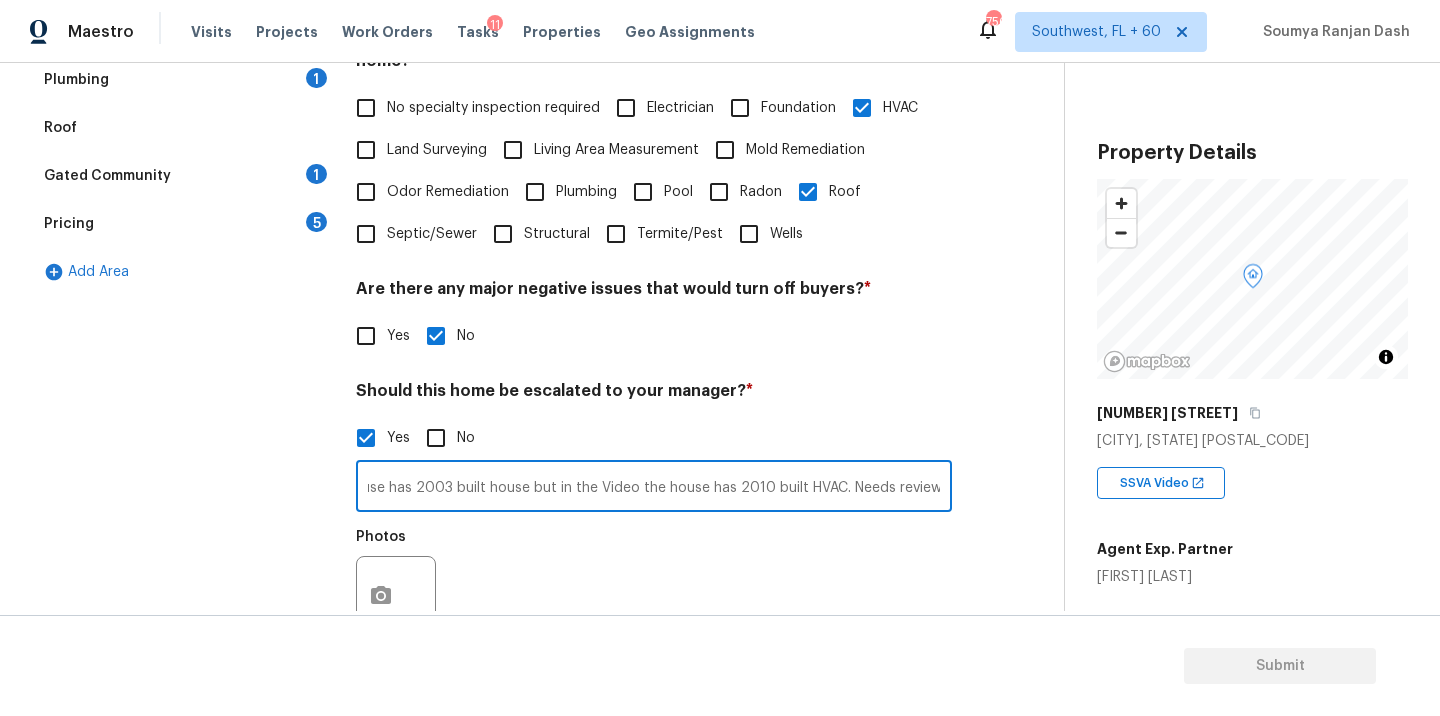 type on "This is an ALA full virtual Needs review. As per county records the house has 2003 built house but in the Video the house has 2010 built HVAC. Needs review." 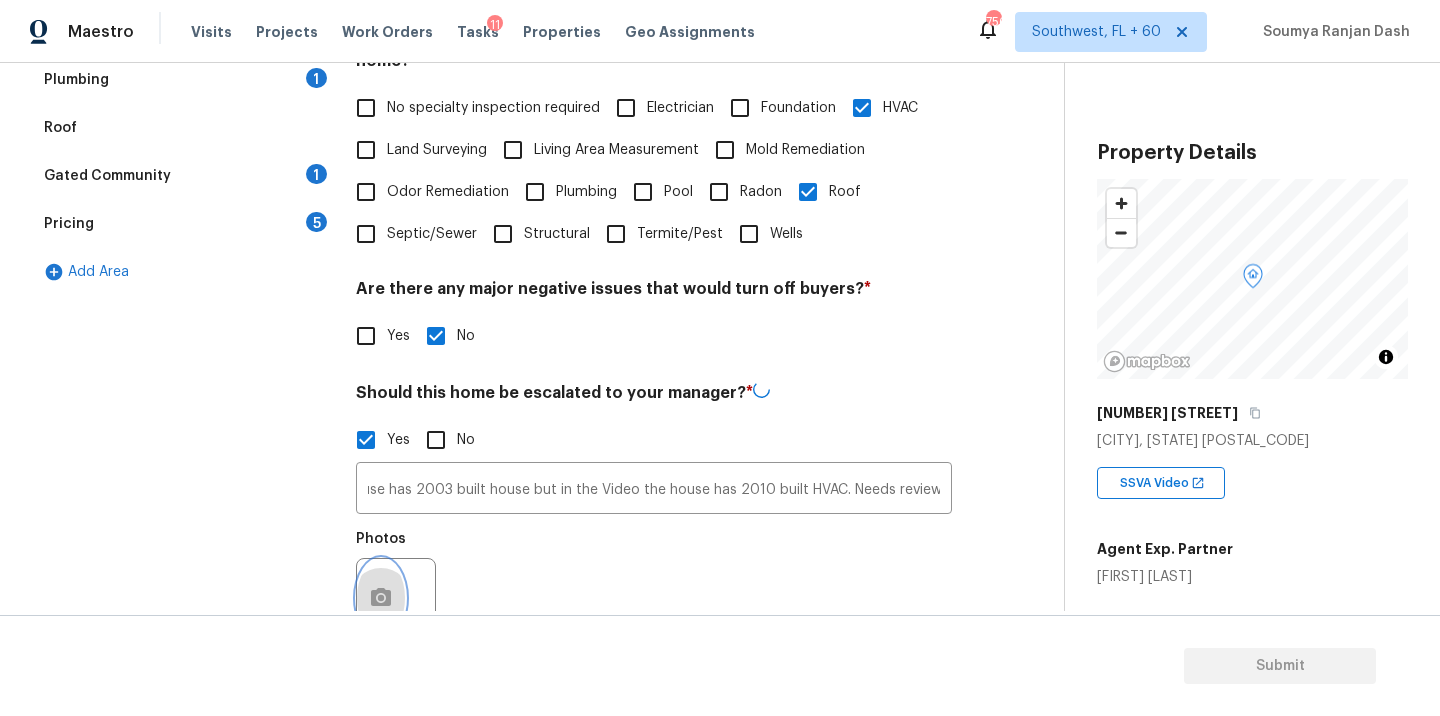 click at bounding box center [381, 598] 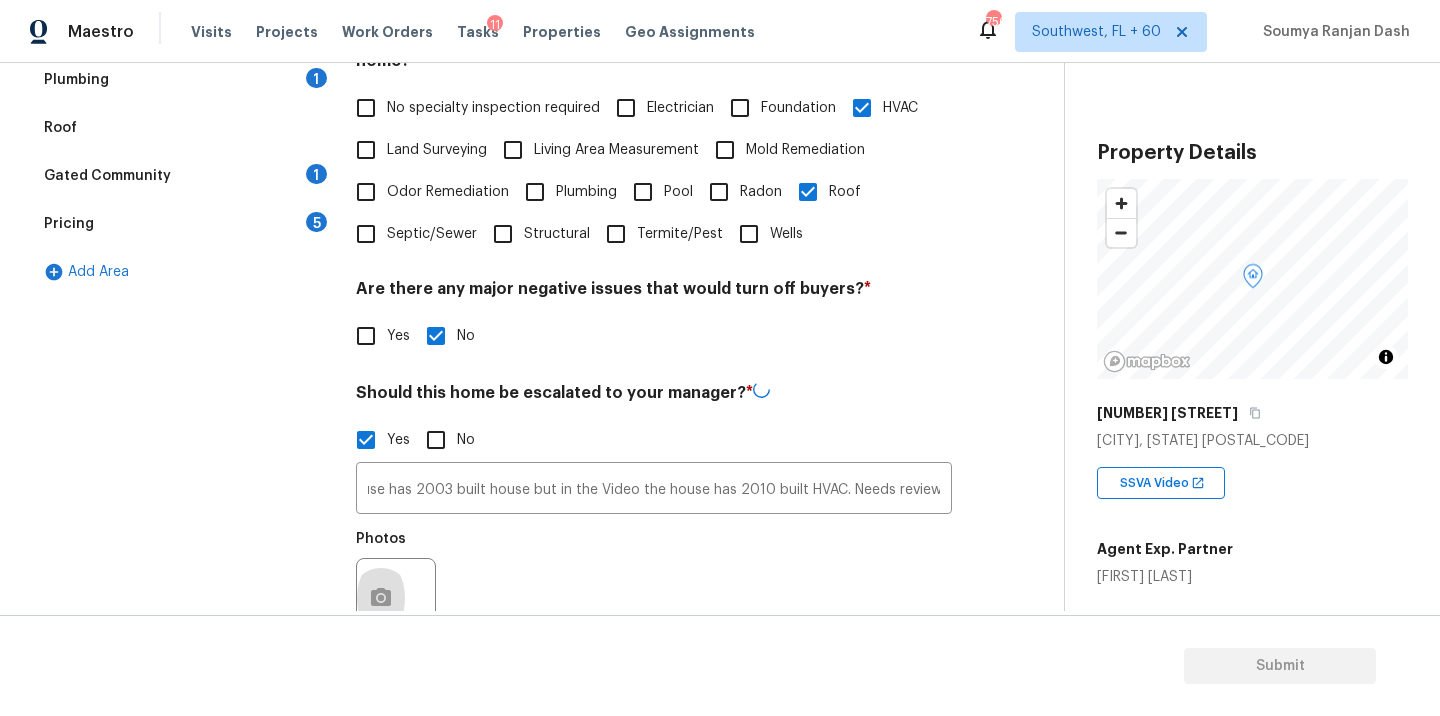 scroll, scrollTop: 0, scrollLeft: 0, axis: both 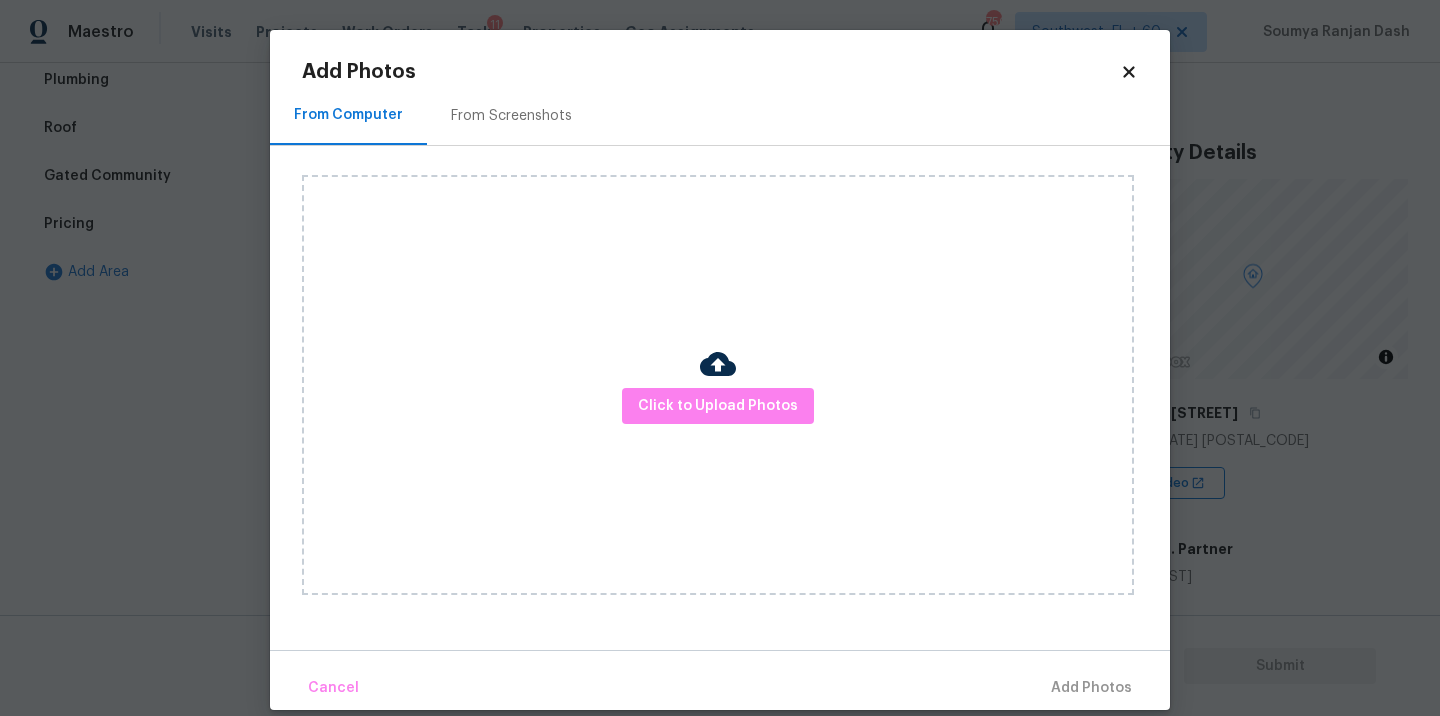 click on "Click to Upload Photos" at bounding box center (718, 385) 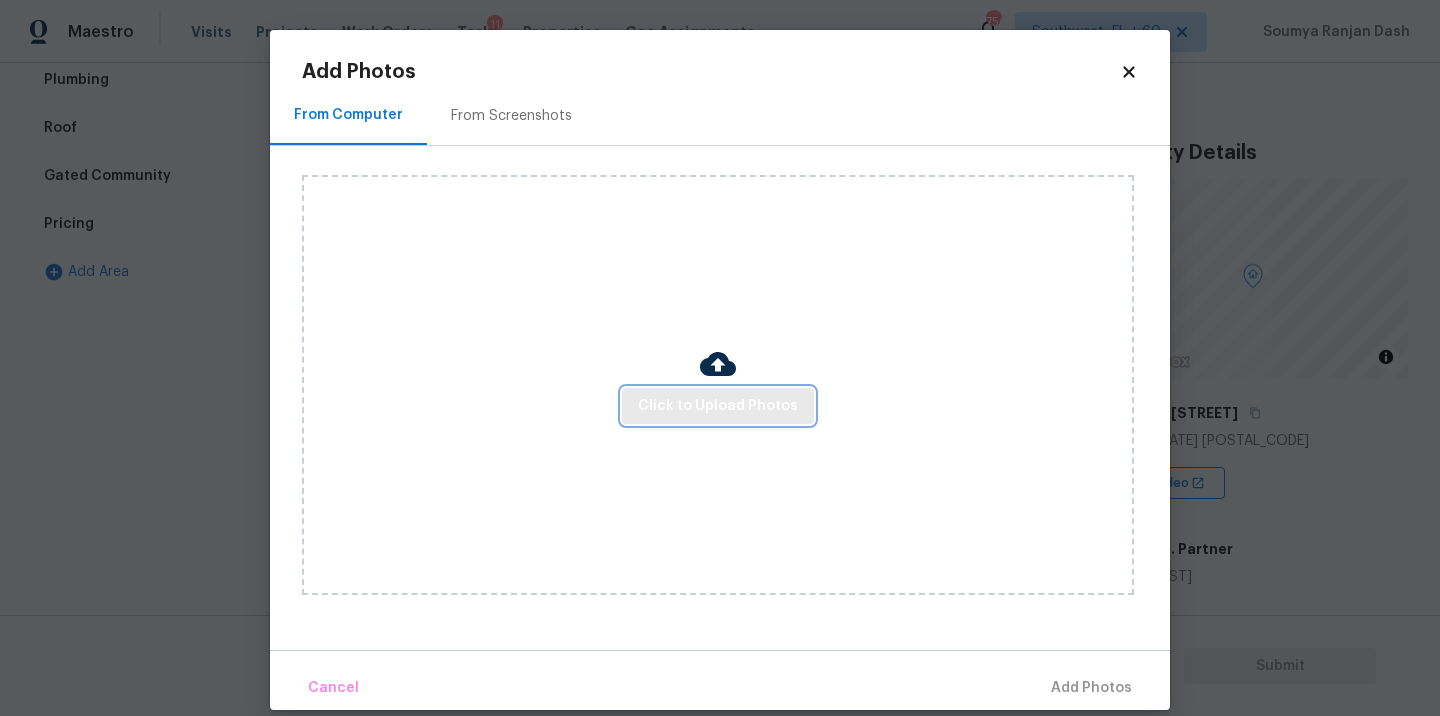 click on "Click to Upload Photos" at bounding box center [718, 406] 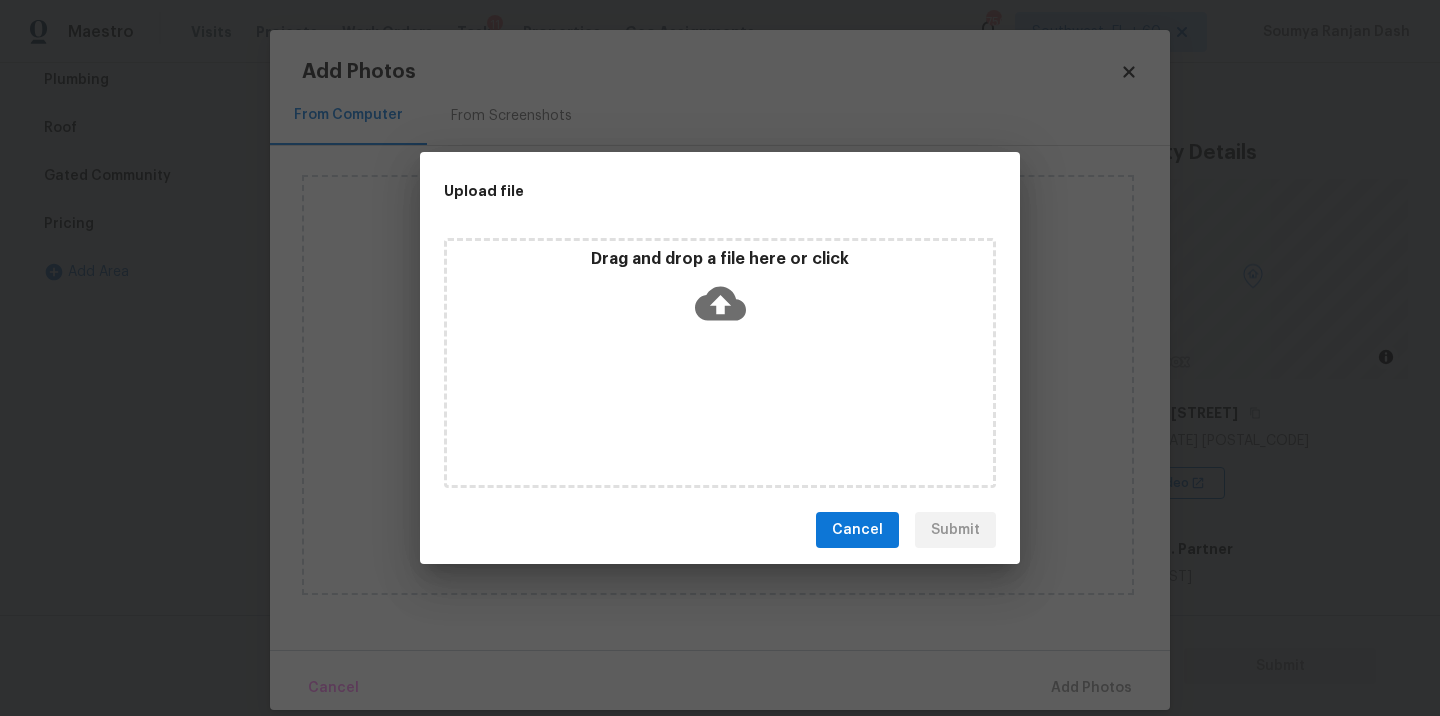 click on "Drag and drop a file here or click" at bounding box center (720, 363) 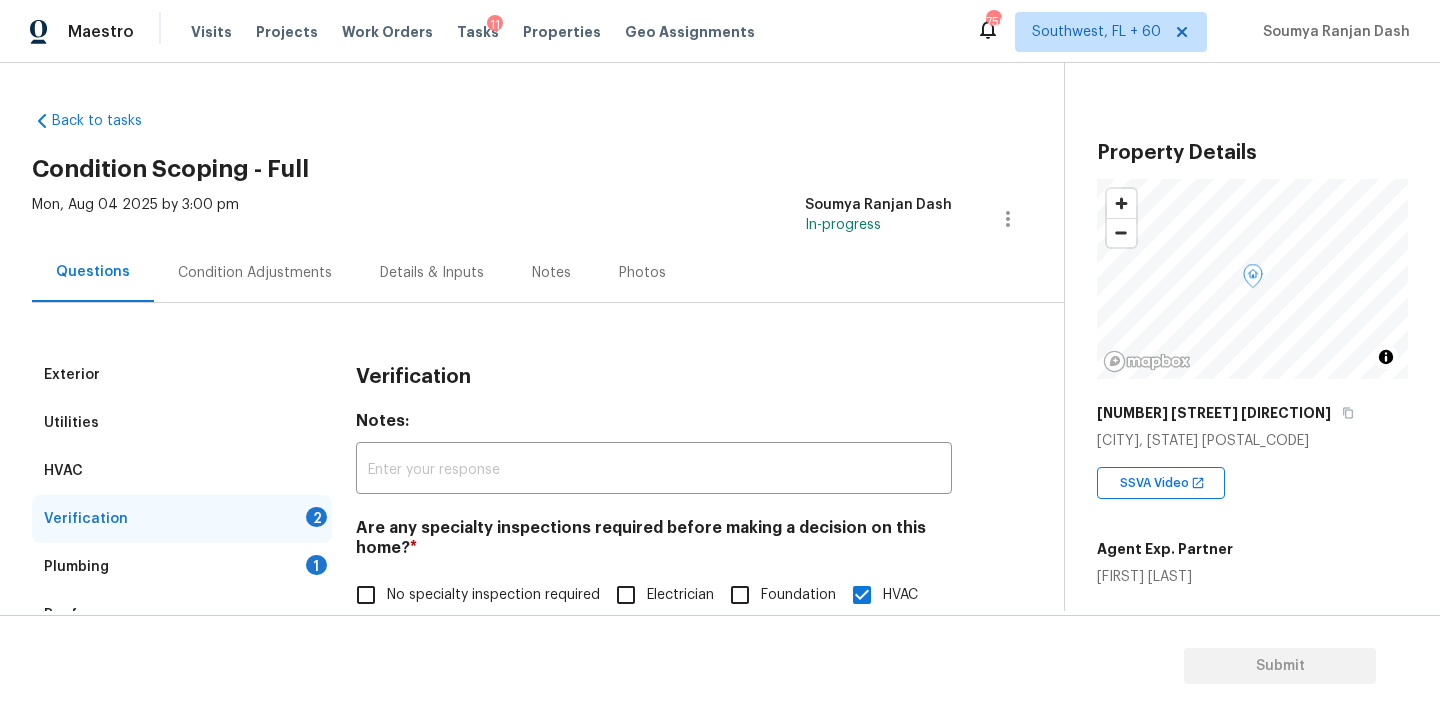 scroll, scrollTop: 0, scrollLeft: 0, axis: both 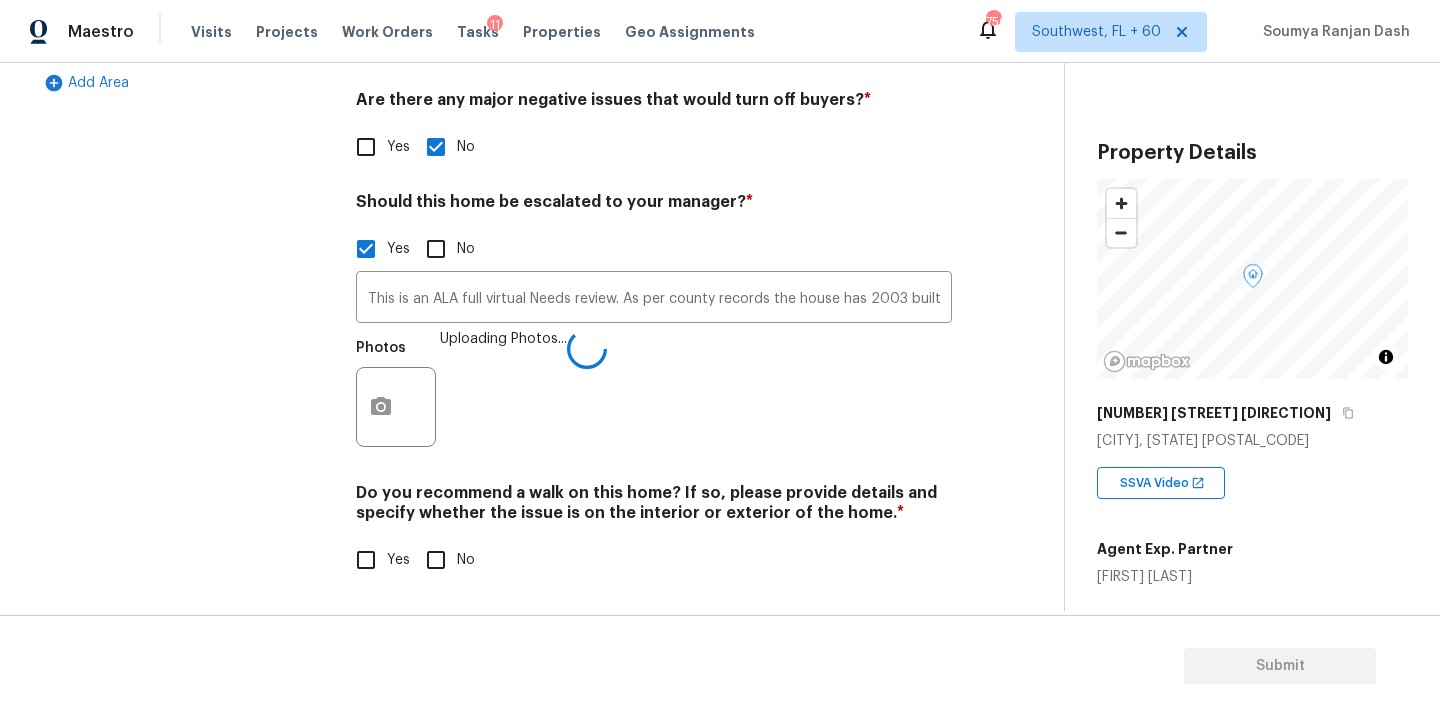 click on "No" at bounding box center [436, 560] 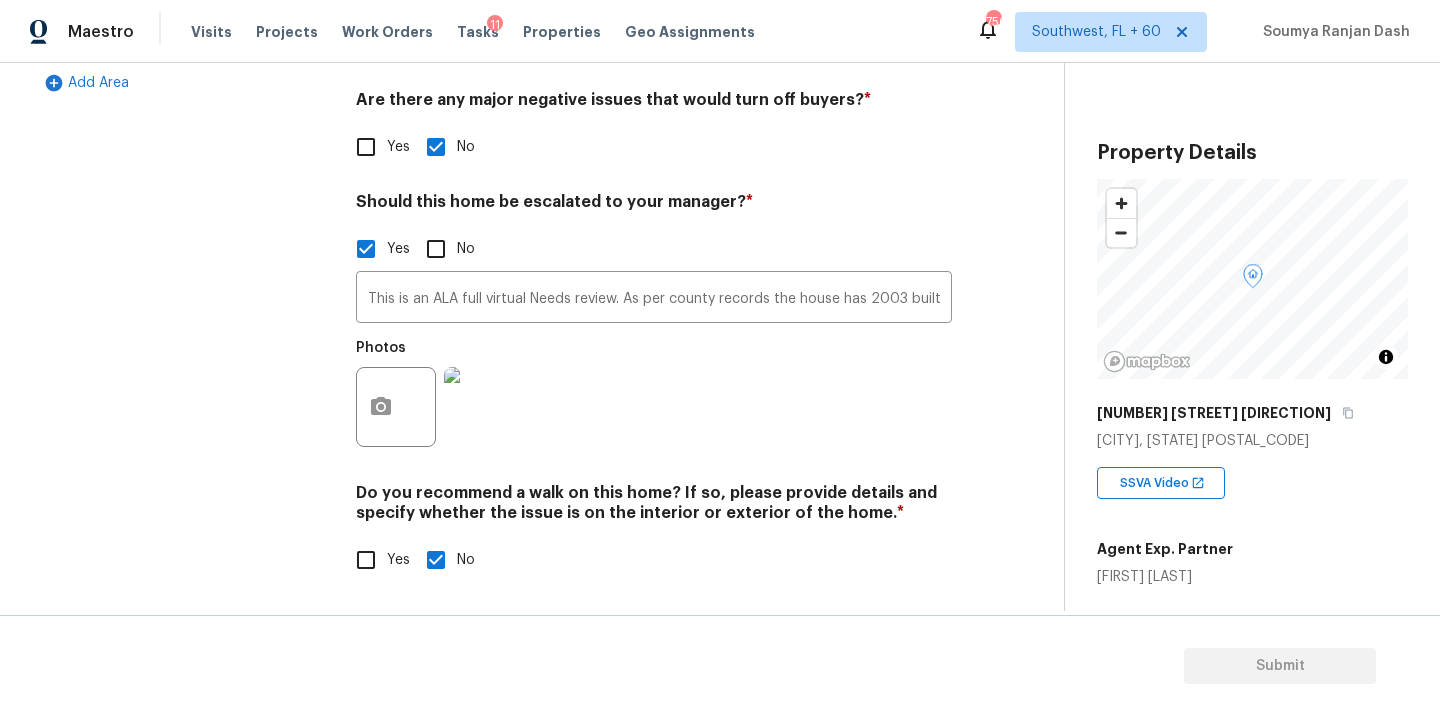 click on "Exterior Utilities HVAC Verification Plumbing 1 Roof Gated Community 1 Pricing 5 Add Area" at bounding box center [182, 140] 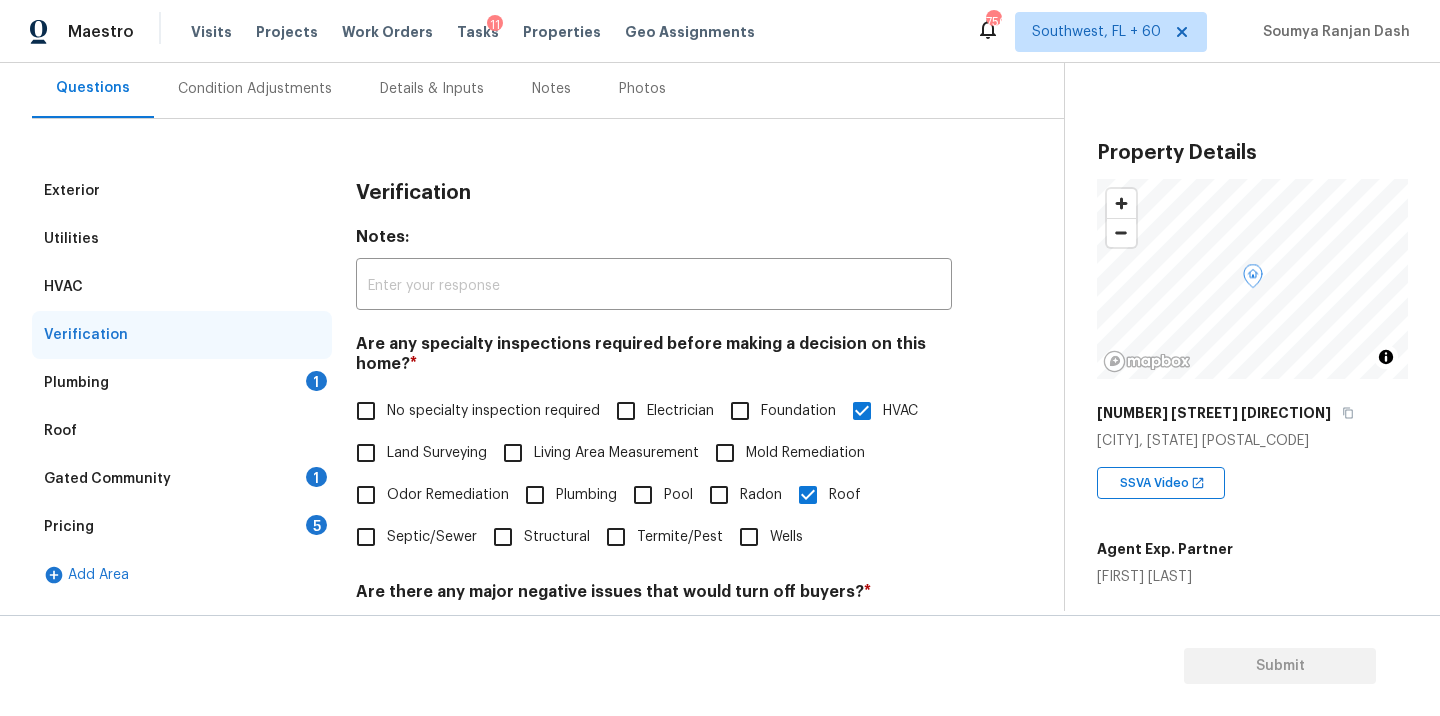 click on "Plumbing 1" at bounding box center [182, 383] 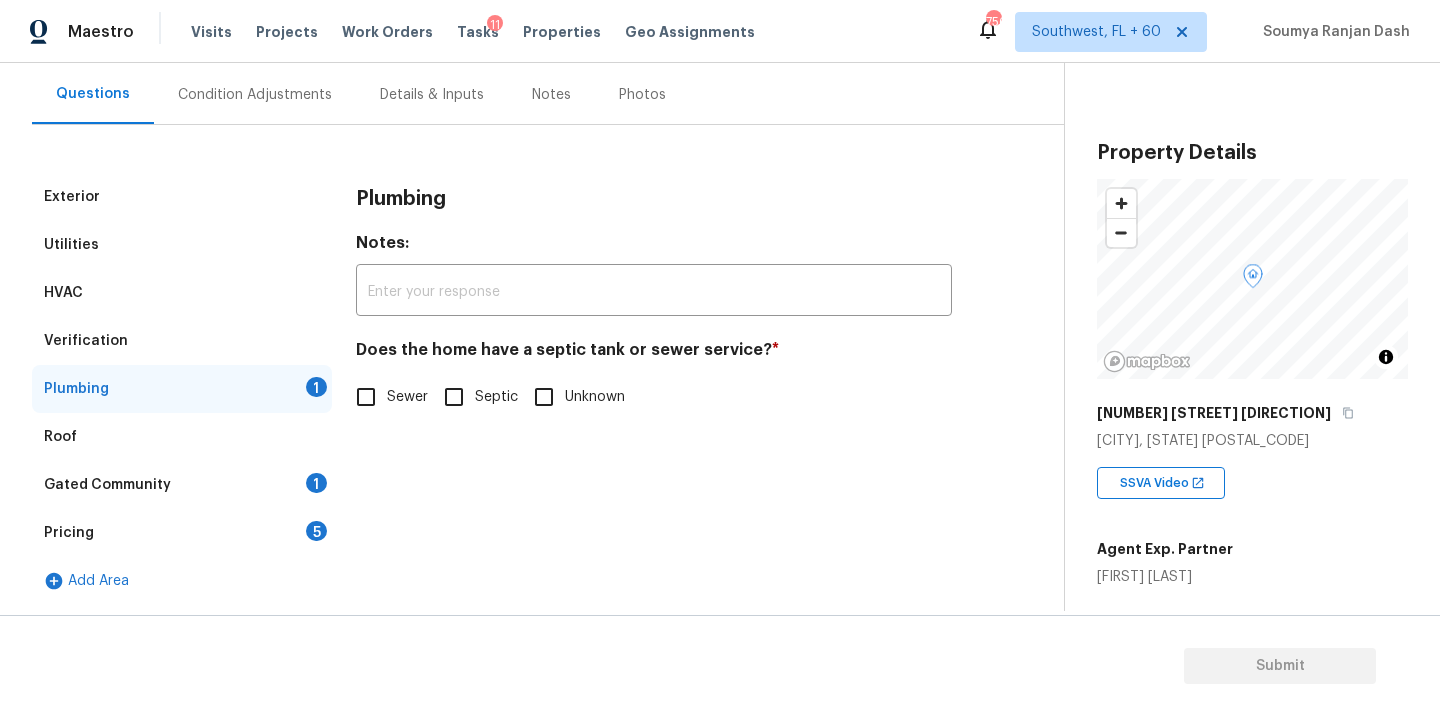 click on "Sewer" at bounding box center (366, 397) 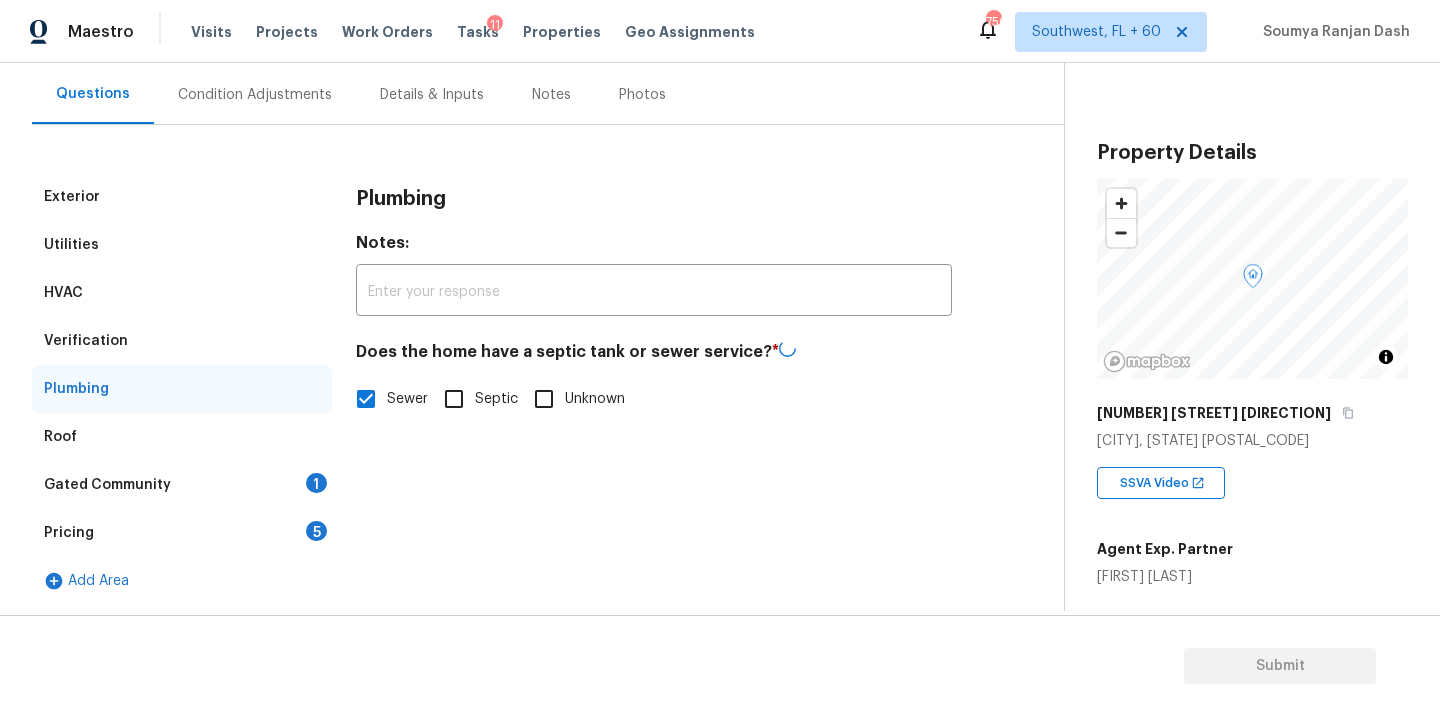 click on "Gated Community 1" at bounding box center (182, 485) 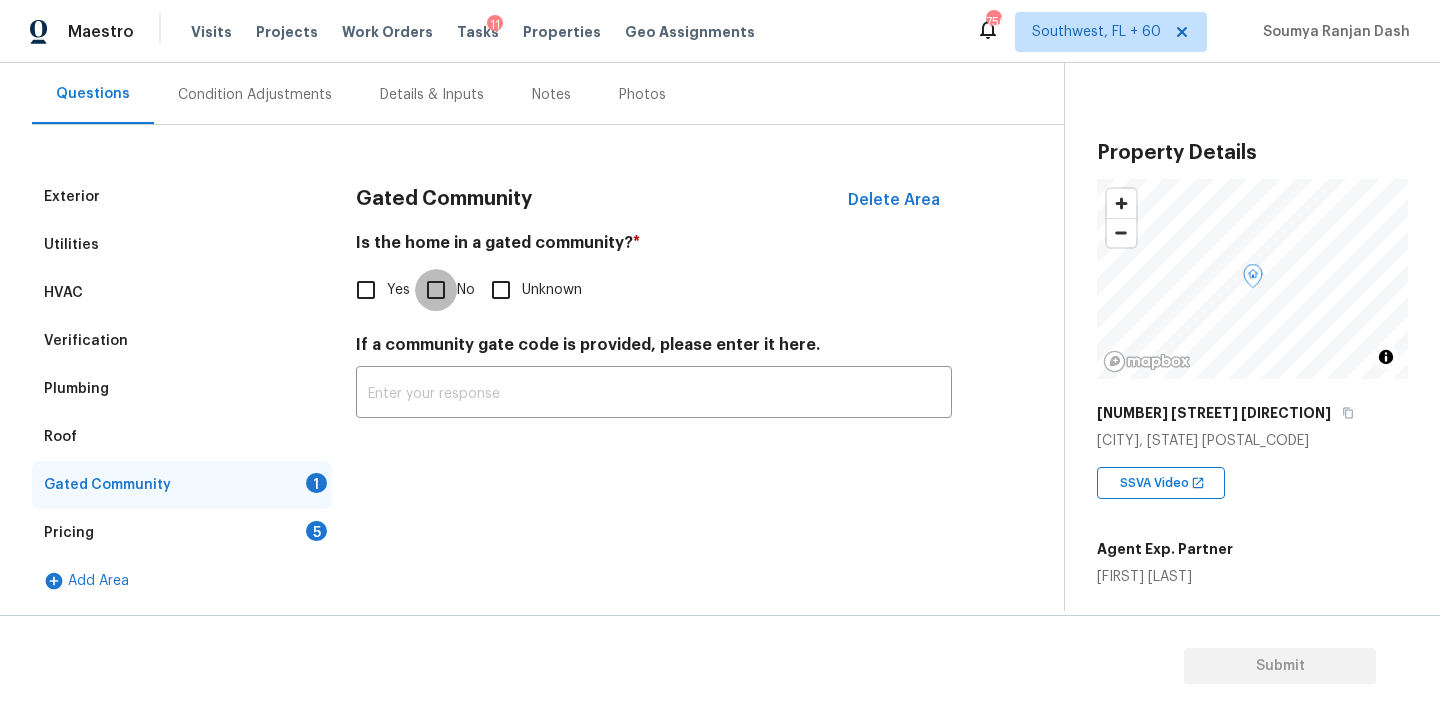 click on "No" at bounding box center (436, 290) 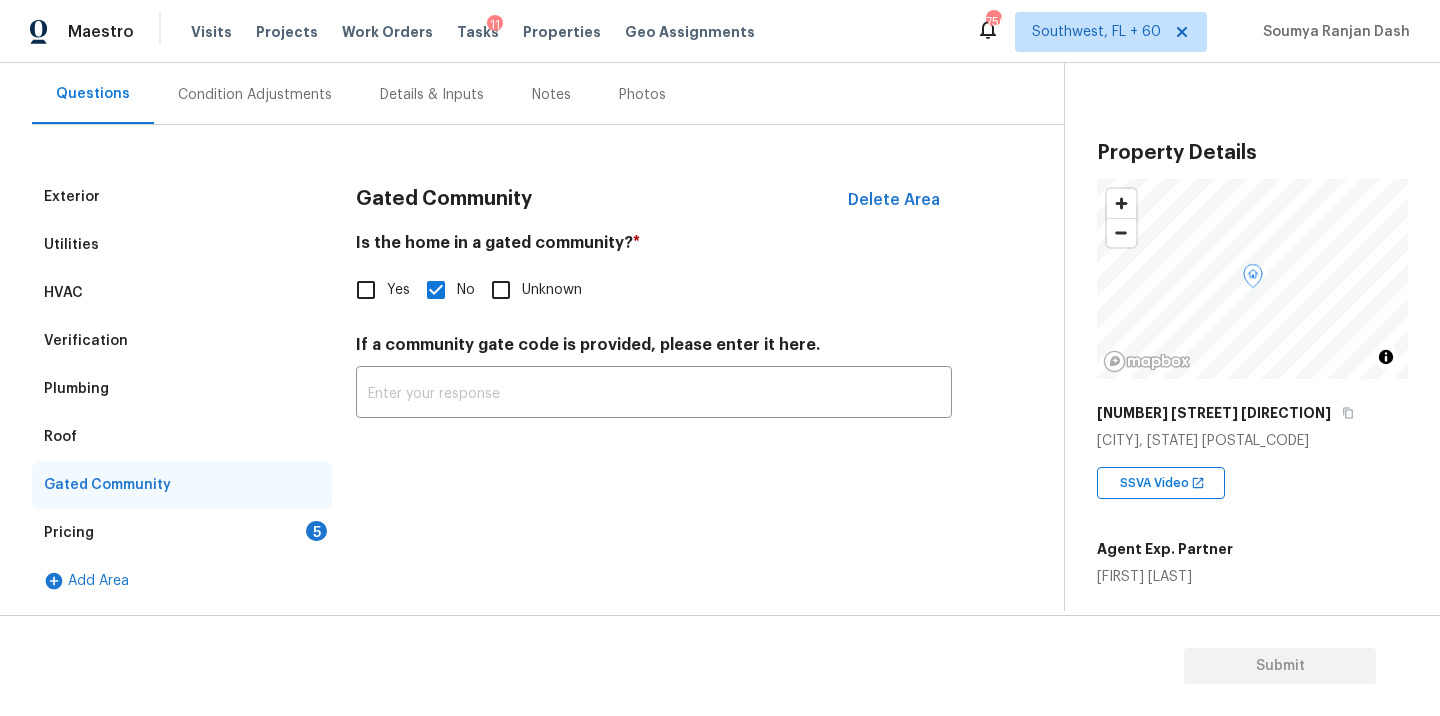 click on "Pricing 5" at bounding box center [182, 533] 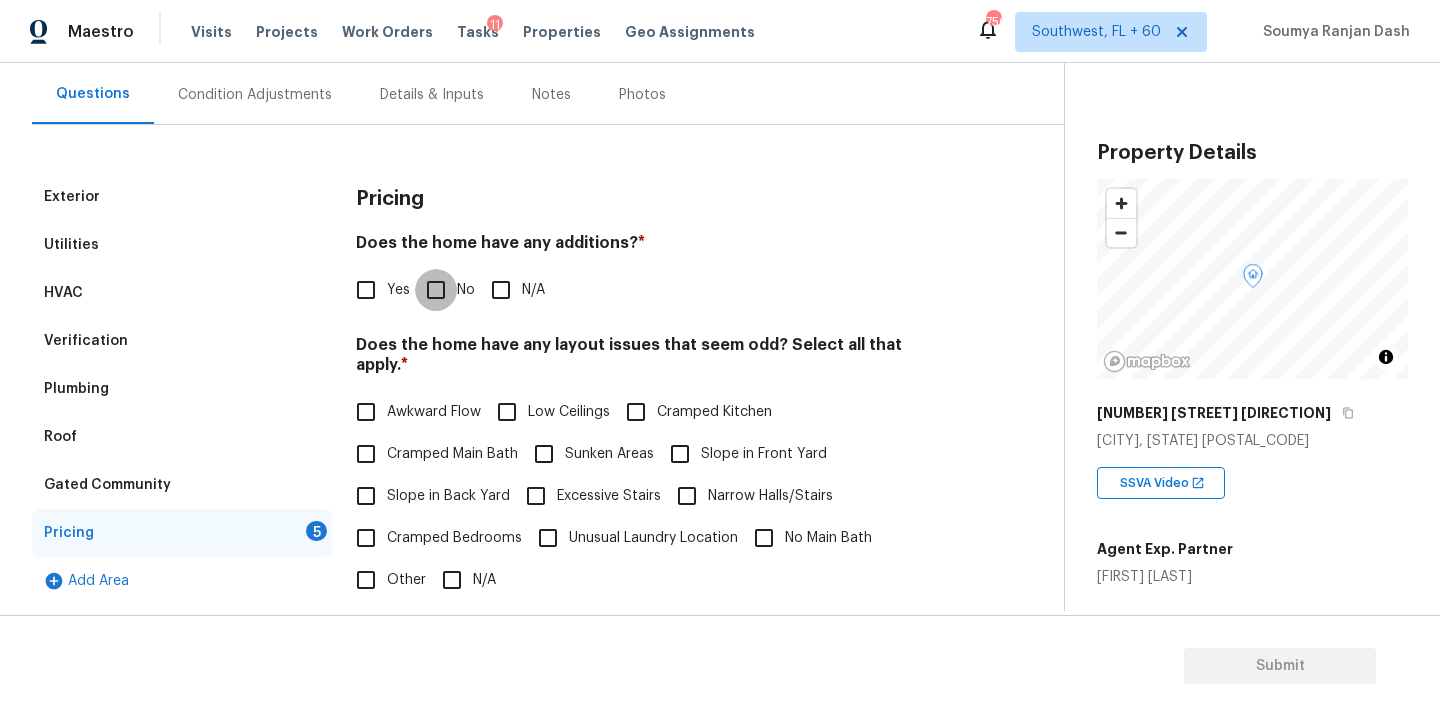 click on "No" at bounding box center (436, 290) 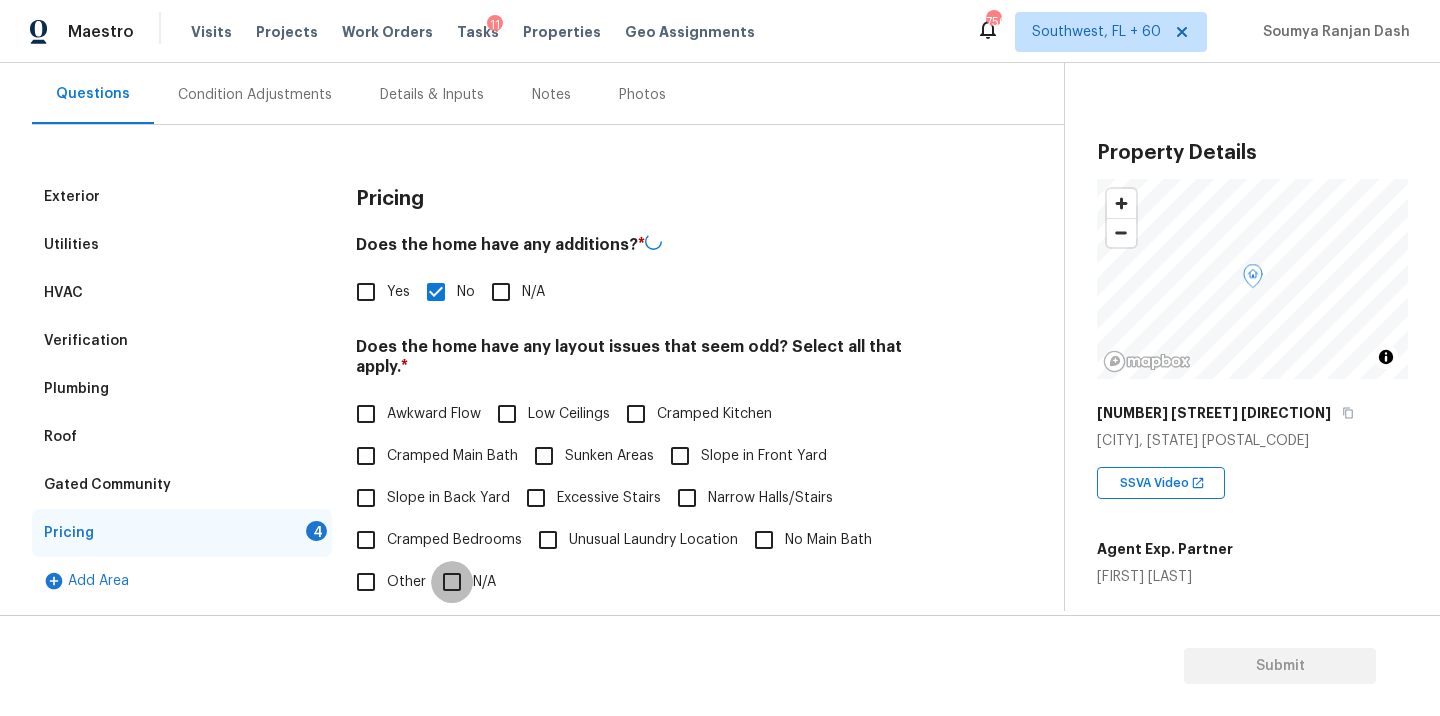 click on "N/A" at bounding box center (452, 582) 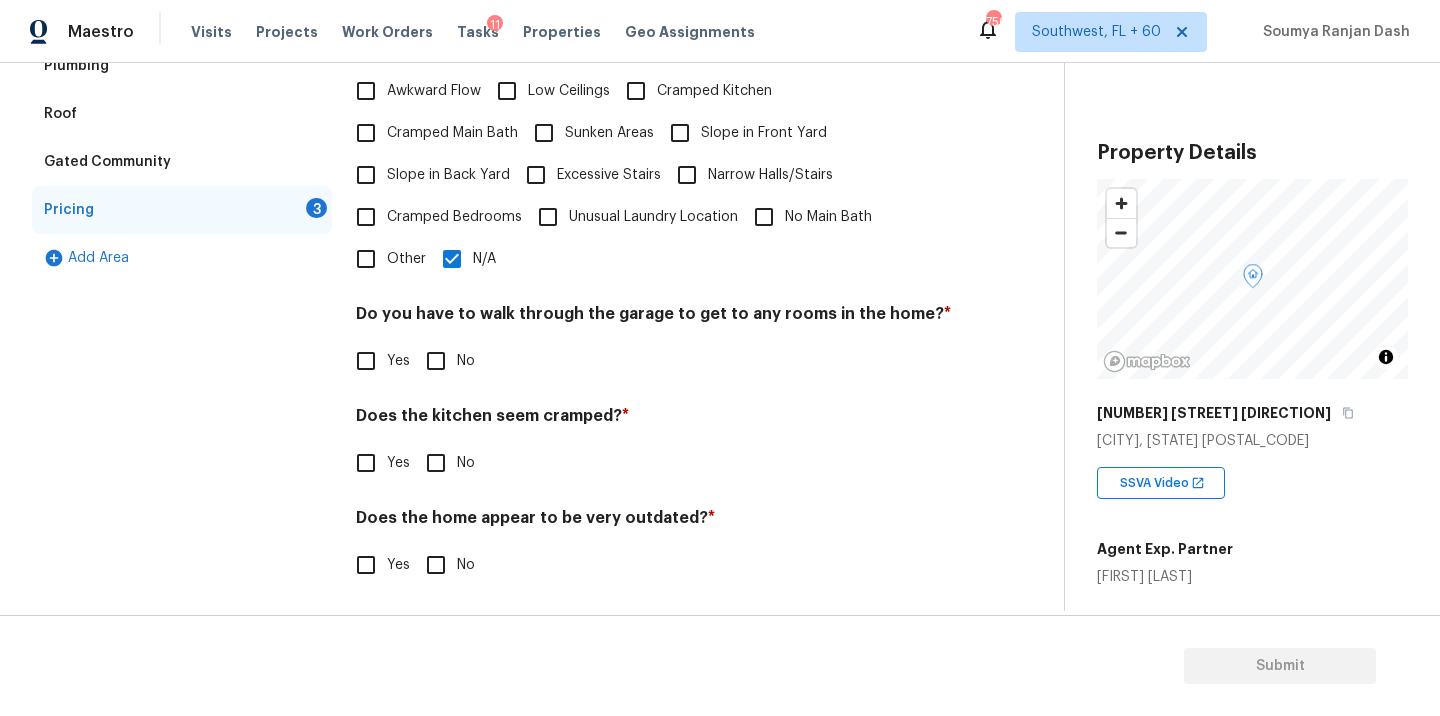 scroll, scrollTop: 484, scrollLeft: 0, axis: vertical 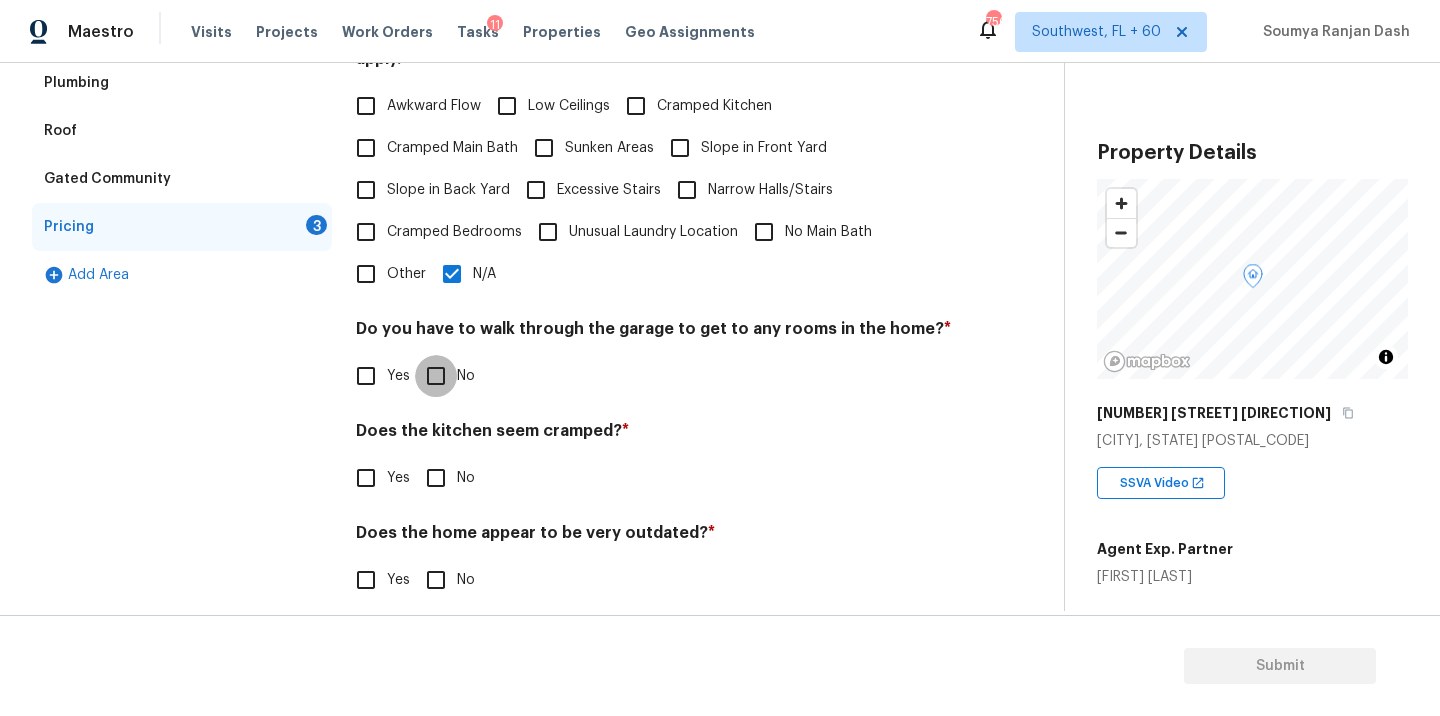 click on "No" at bounding box center [436, 376] 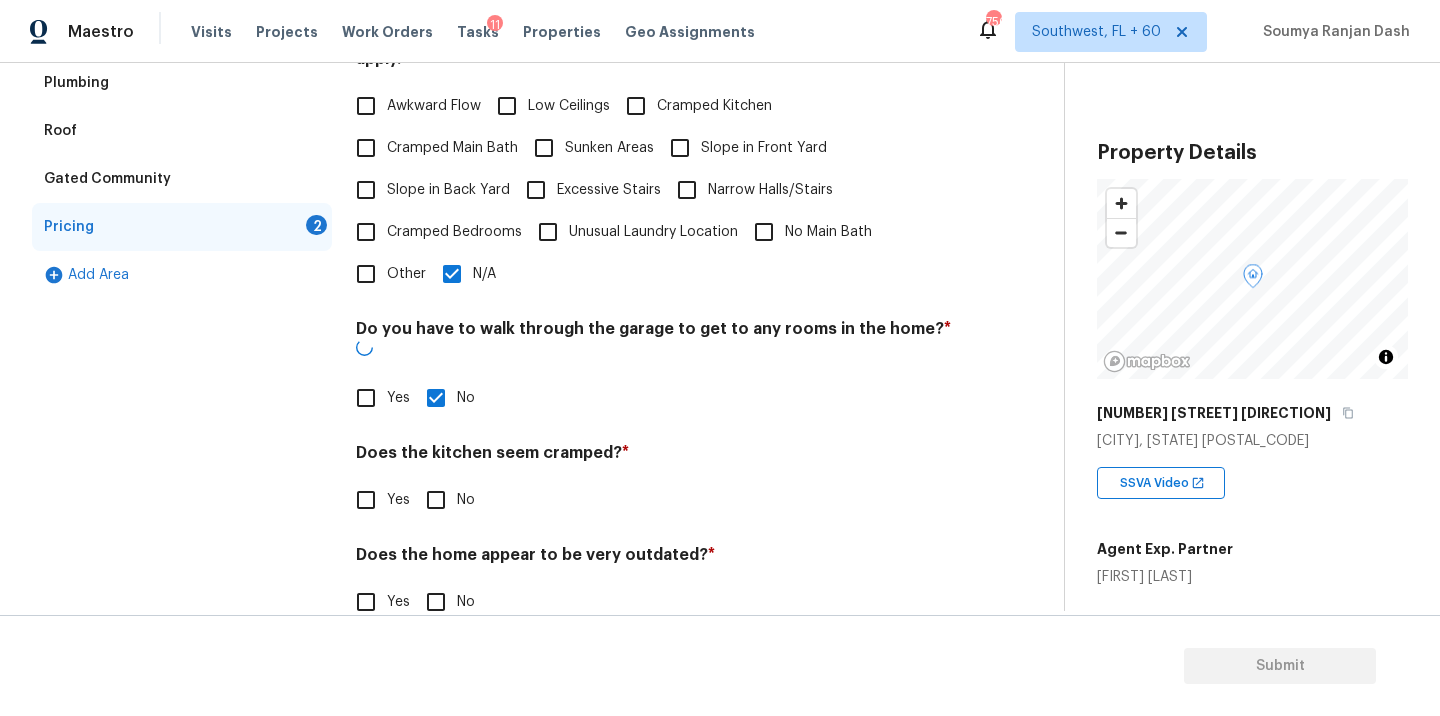 click on "No" at bounding box center (436, 500) 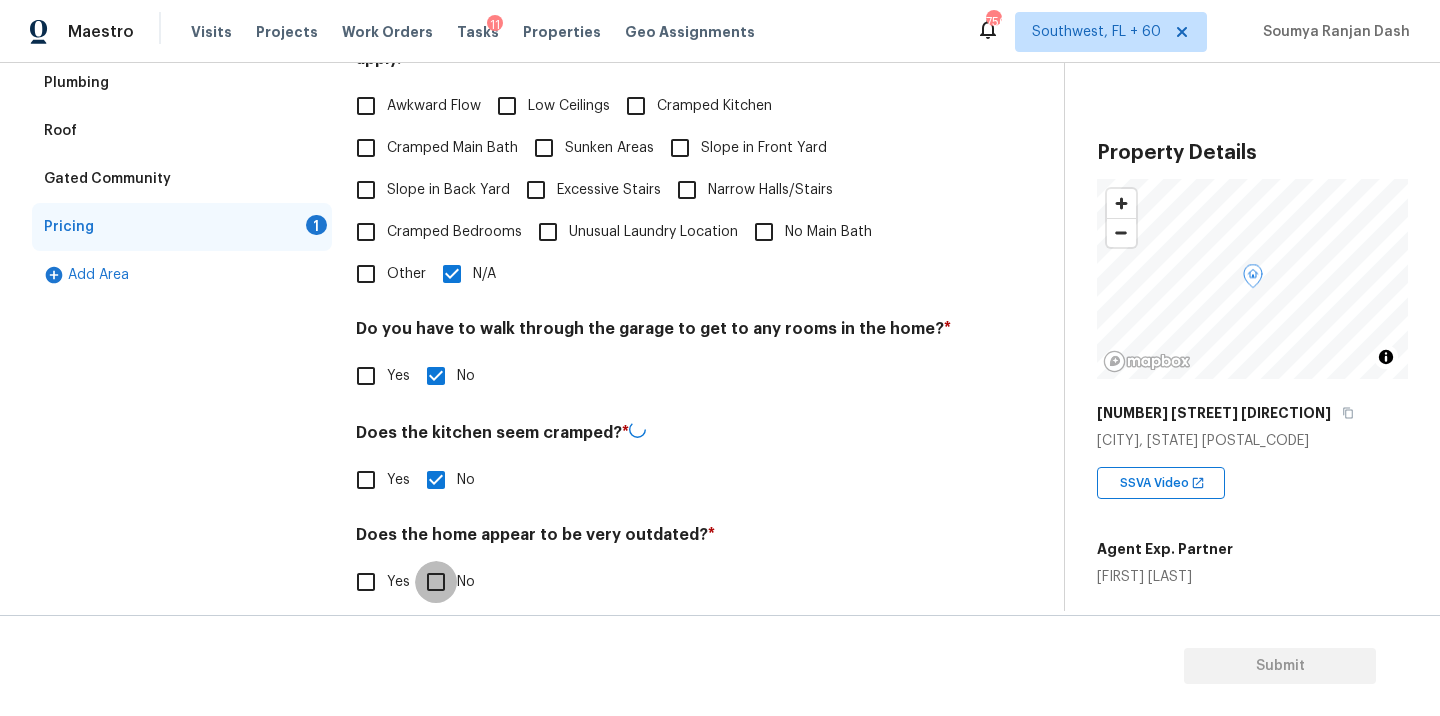 click on "No" at bounding box center (436, 582) 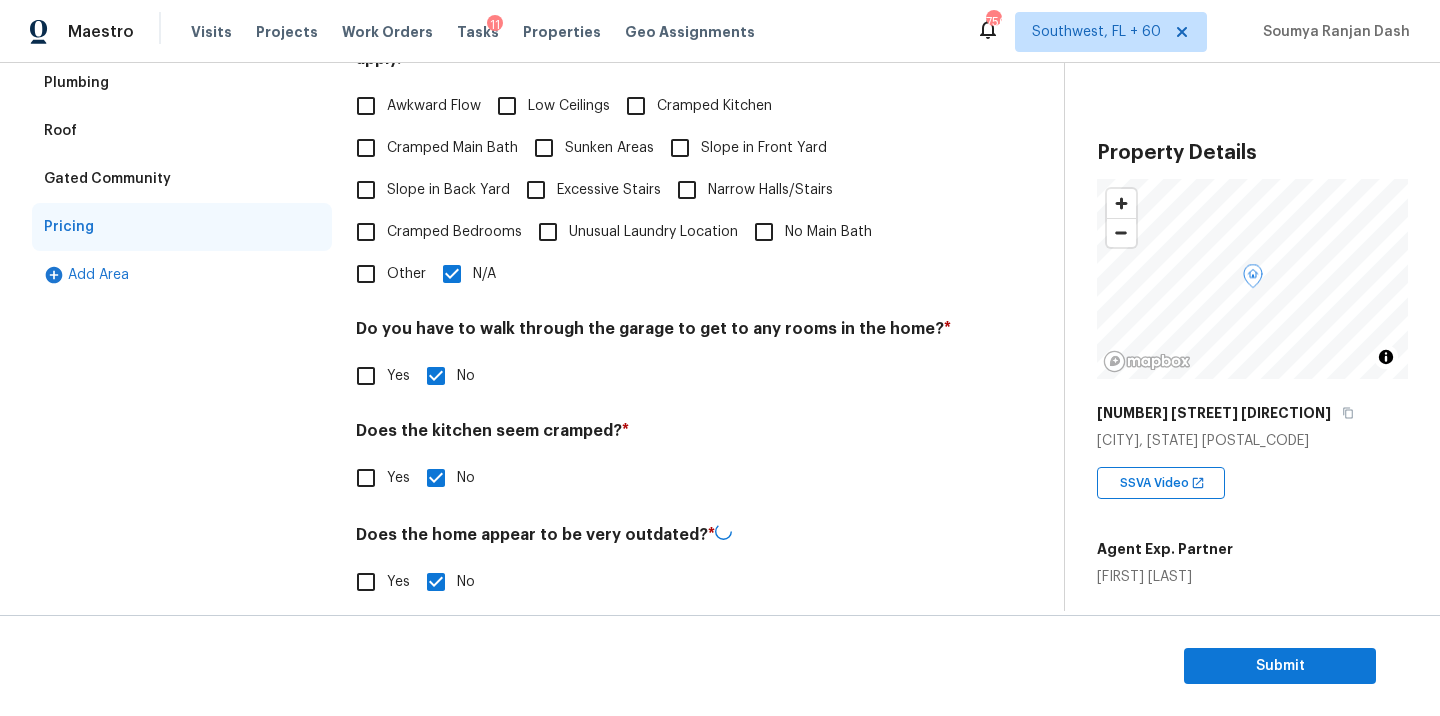 click on "Exterior Utilities HVAC Verification Plumbing Roof Gated Community Pricing Add Area" at bounding box center (182, 247) 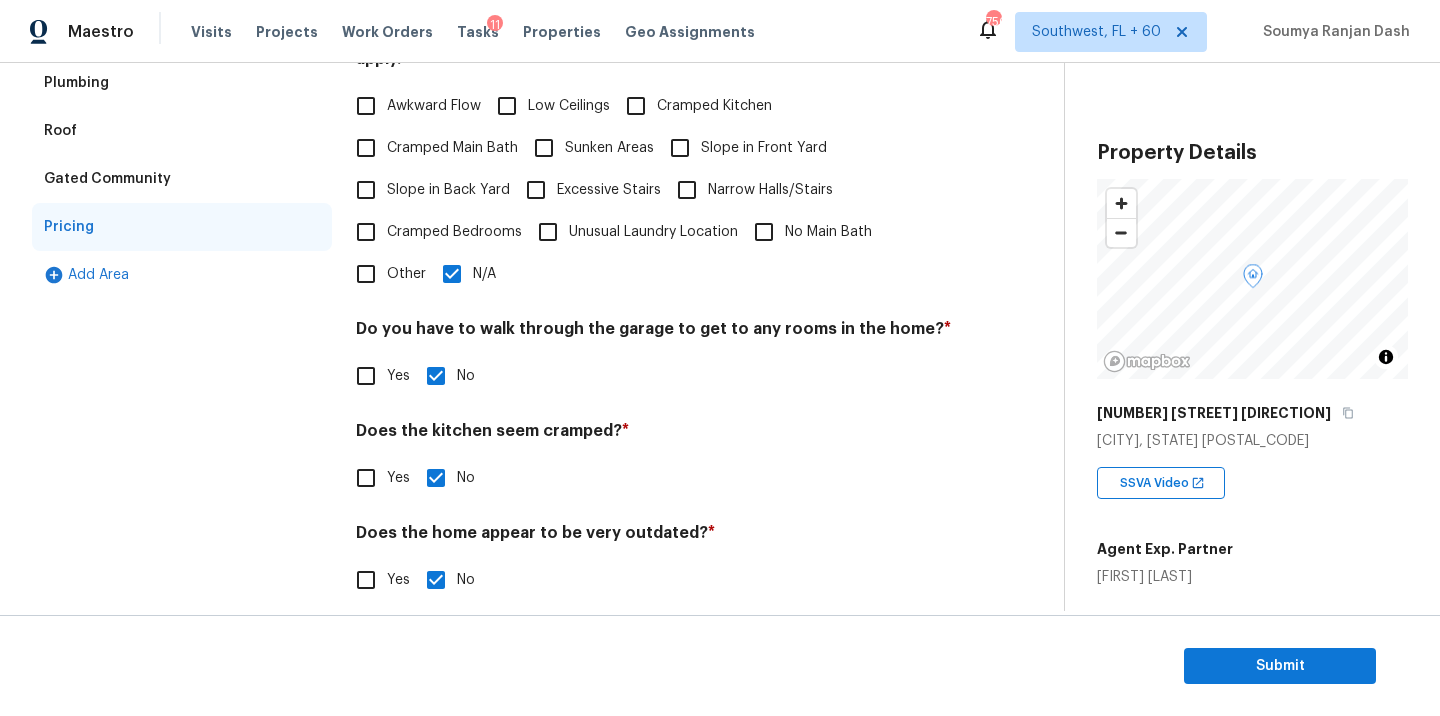 scroll, scrollTop: 126, scrollLeft: 0, axis: vertical 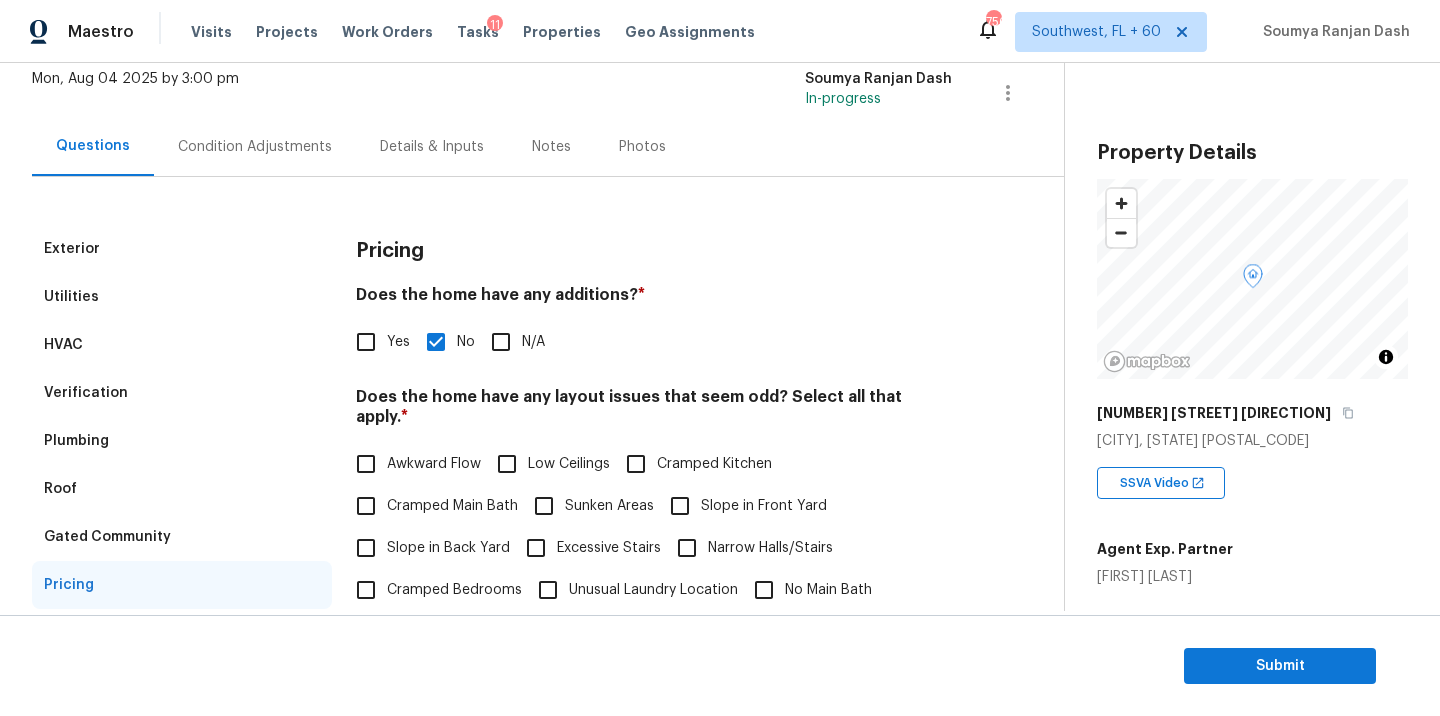 click on "Condition Adjustments" at bounding box center (255, 146) 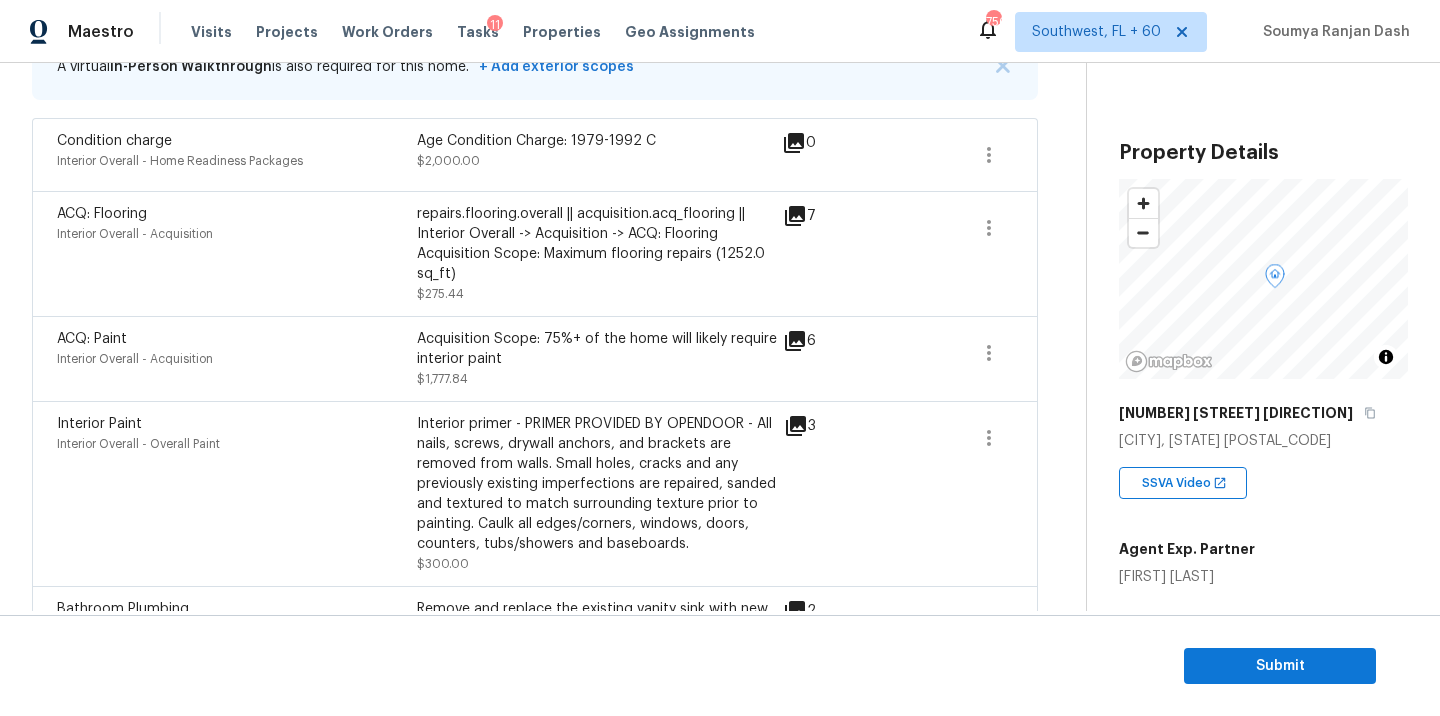 click on "ACQ: Paint Interior Overall - Acquisition Acquisition Scope: 75%+ of the home will likely require interior paint $1,777.84   6" at bounding box center (535, 358) 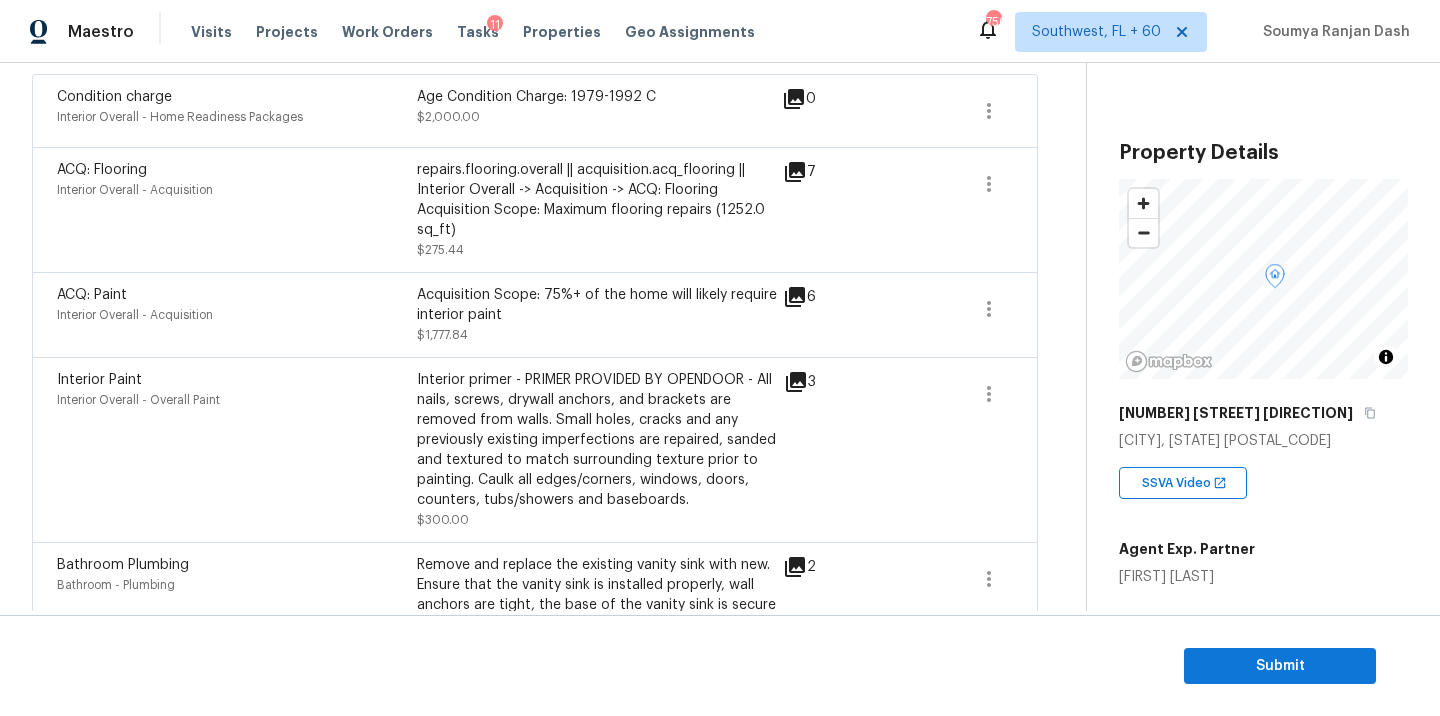 scroll, scrollTop: 500, scrollLeft: 0, axis: vertical 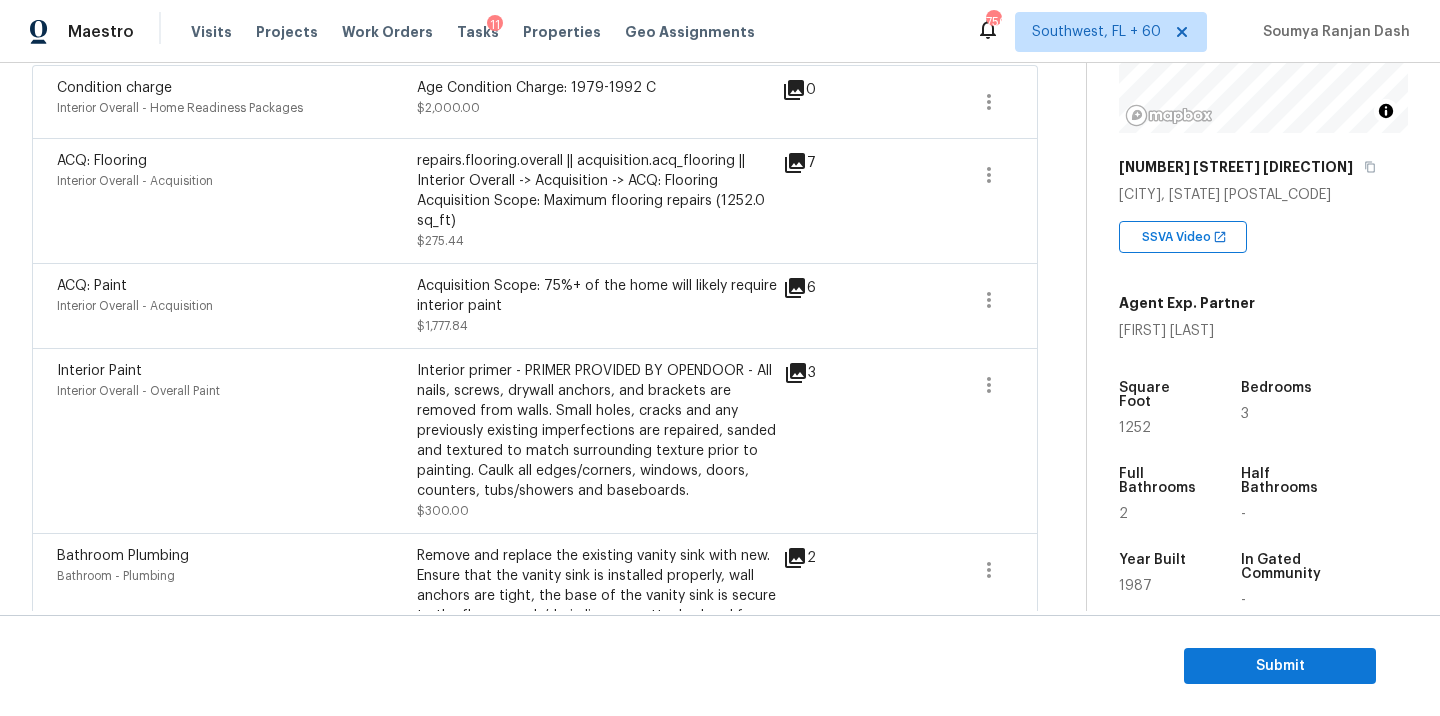 click 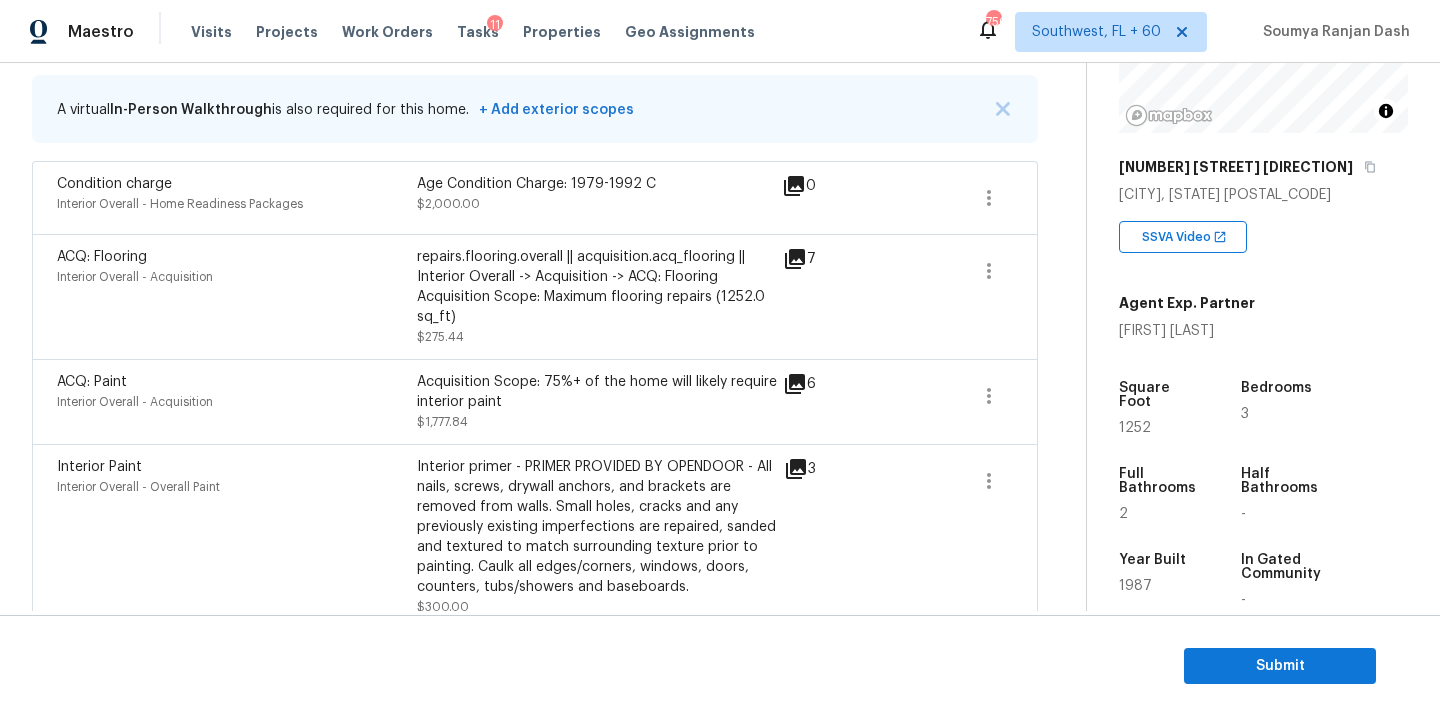 scroll, scrollTop: 403, scrollLeft: 0, axis: vertical 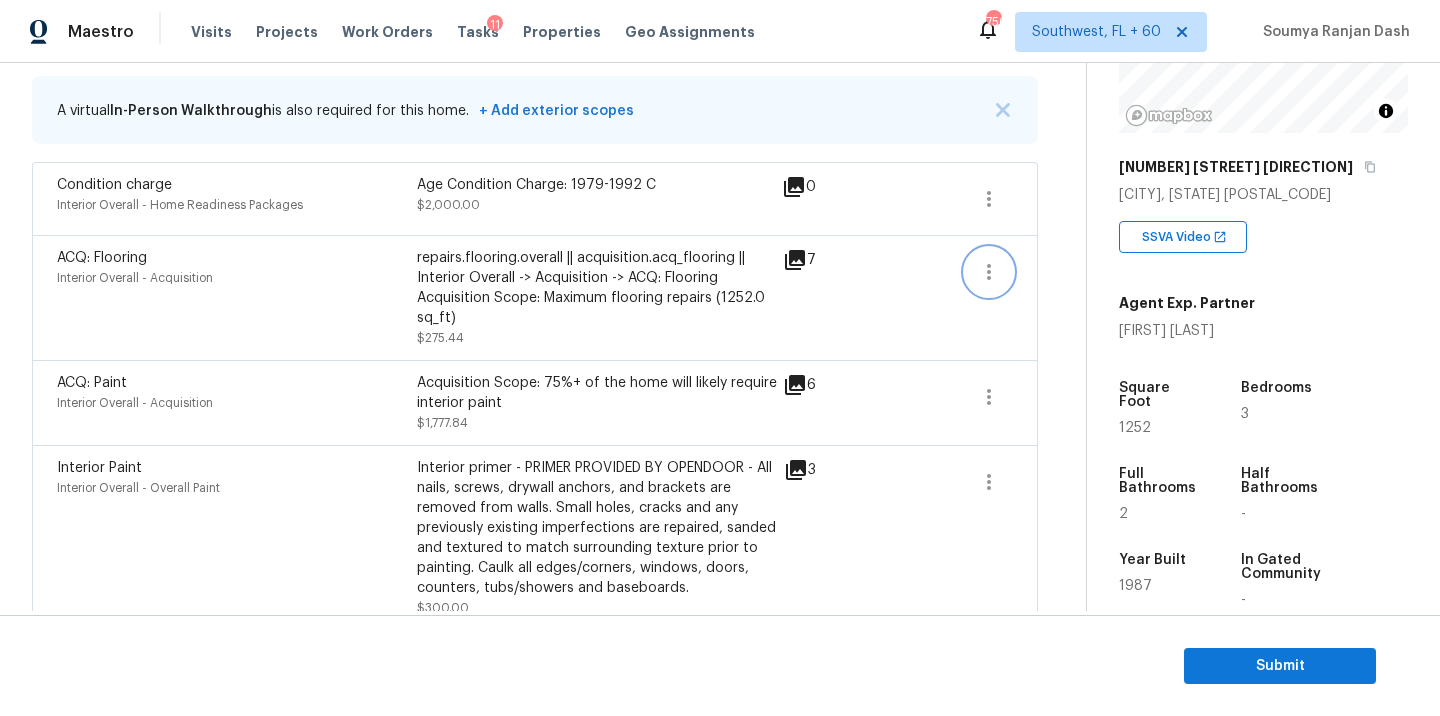 click 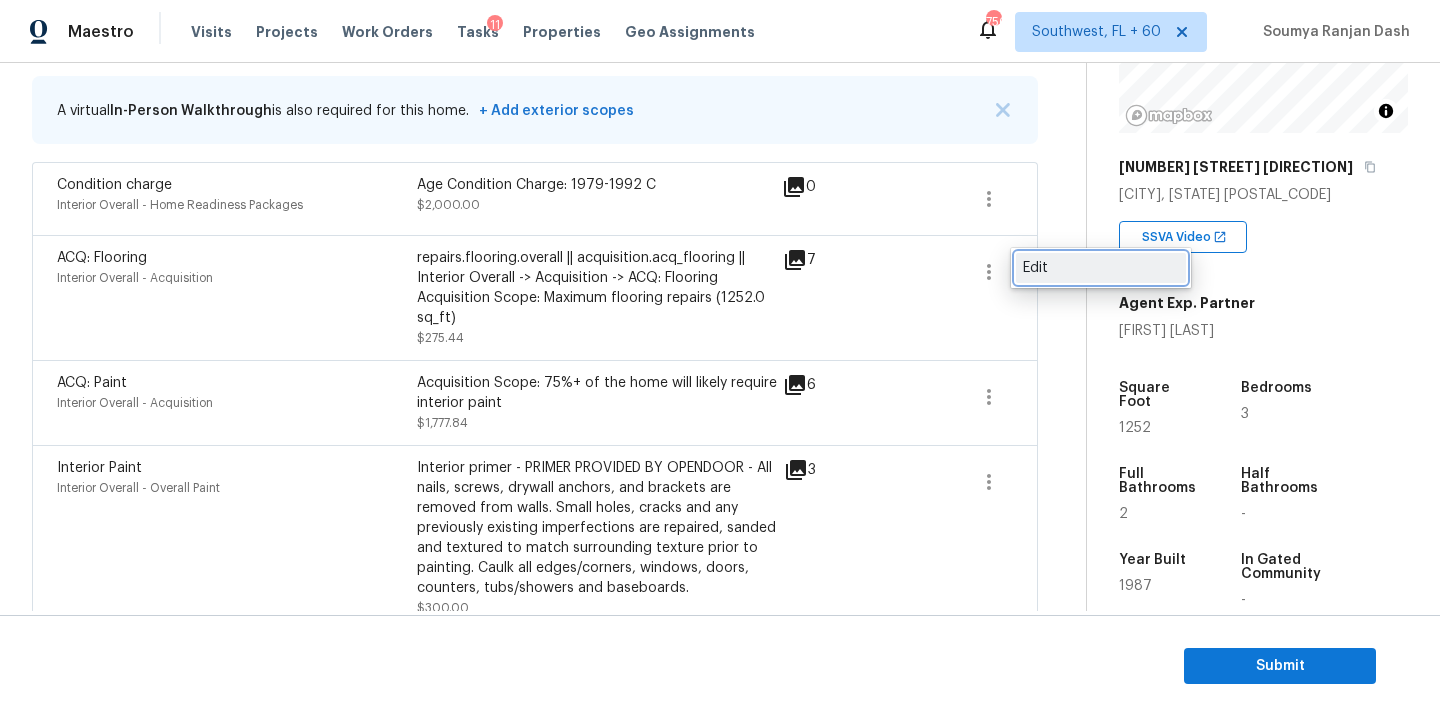 click on "Edit" at bounding box center [1101, 268] 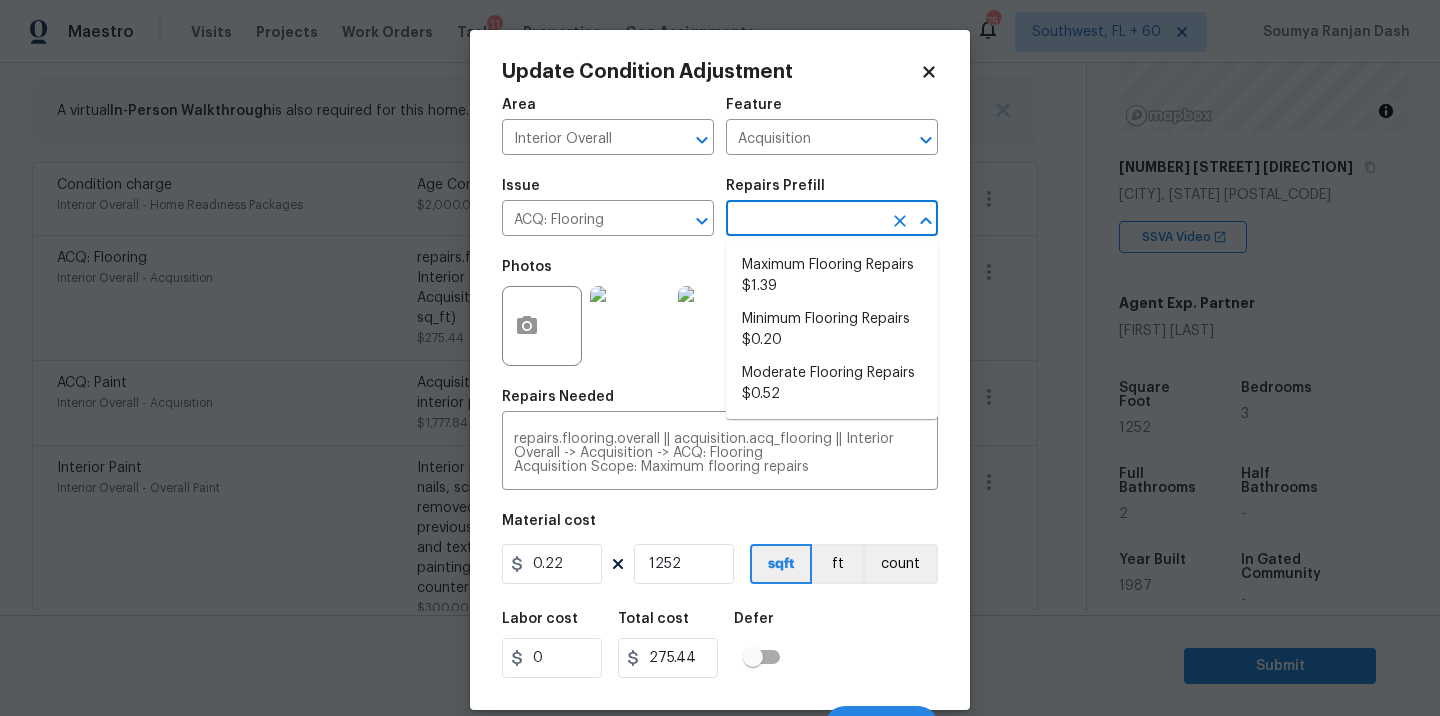 click at bounding box center [804, 220] 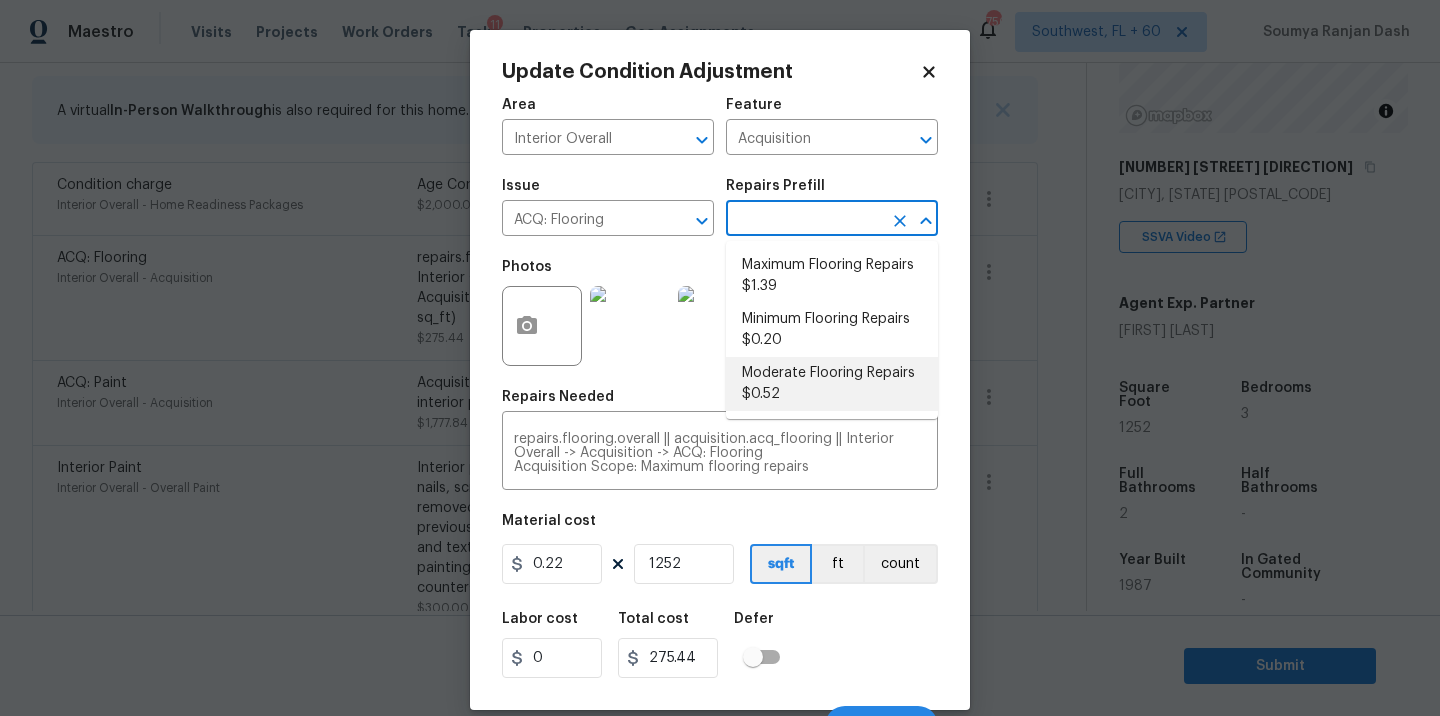 click on "Moderate Flooring Repairs $0.52" at bounding box center [832, 384] 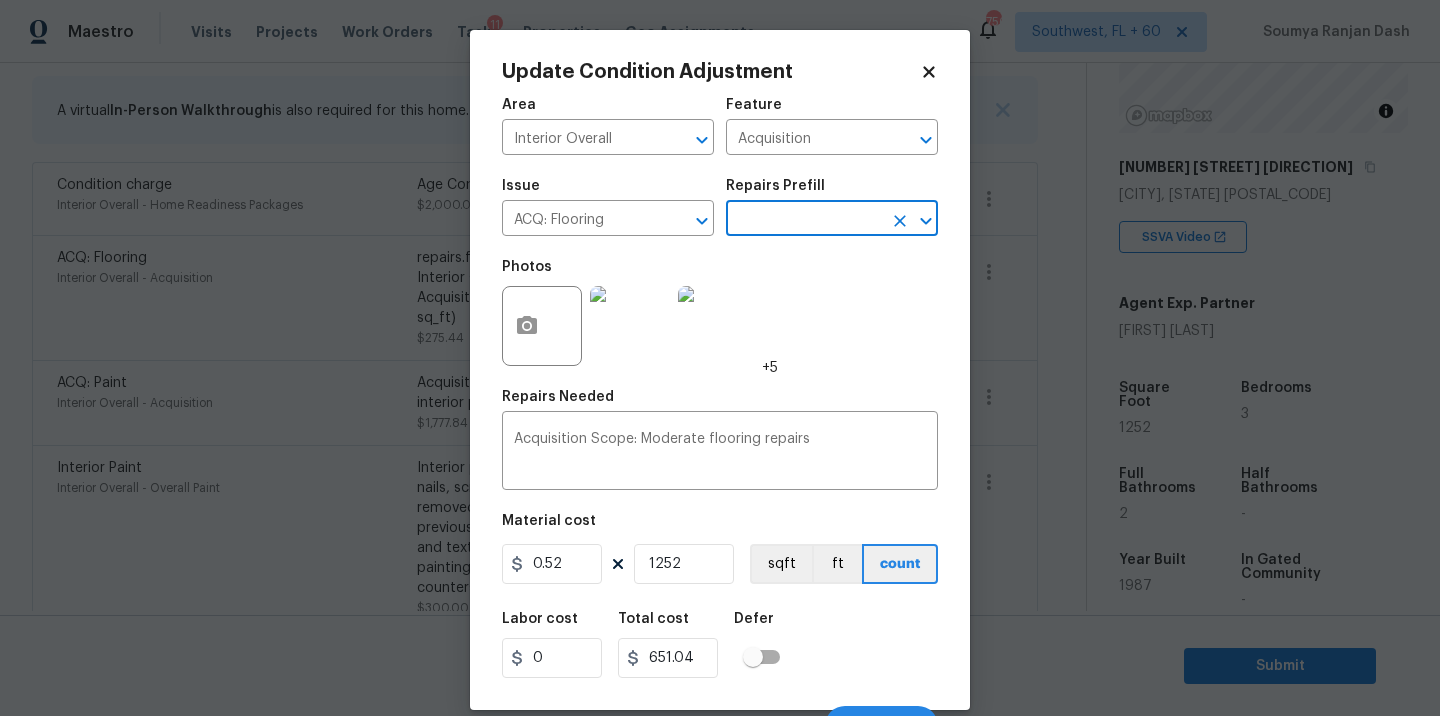 click on "Labor cost 0 Total cost 651.04 Defer" at bounding box center [720, 645] 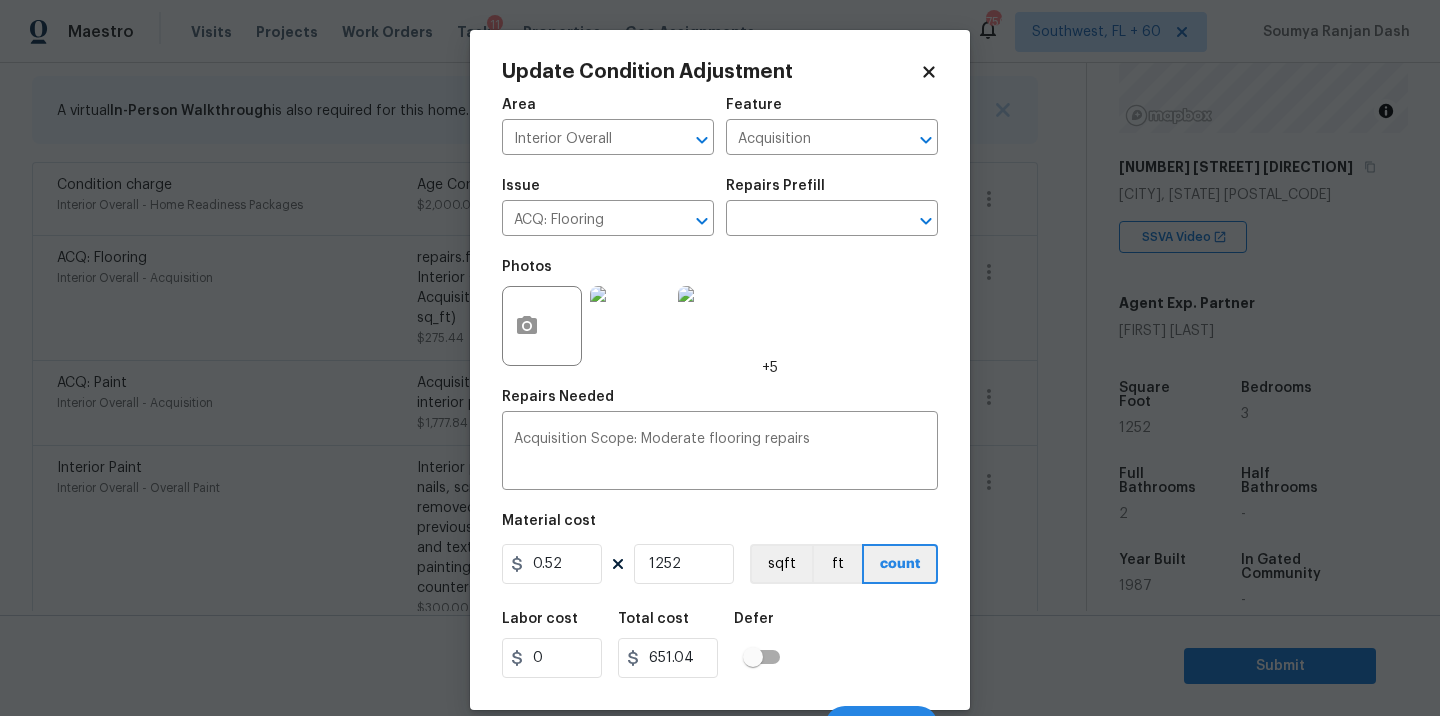scroll, scrollTop: 31, scrollLeft: 0, axis: vertical 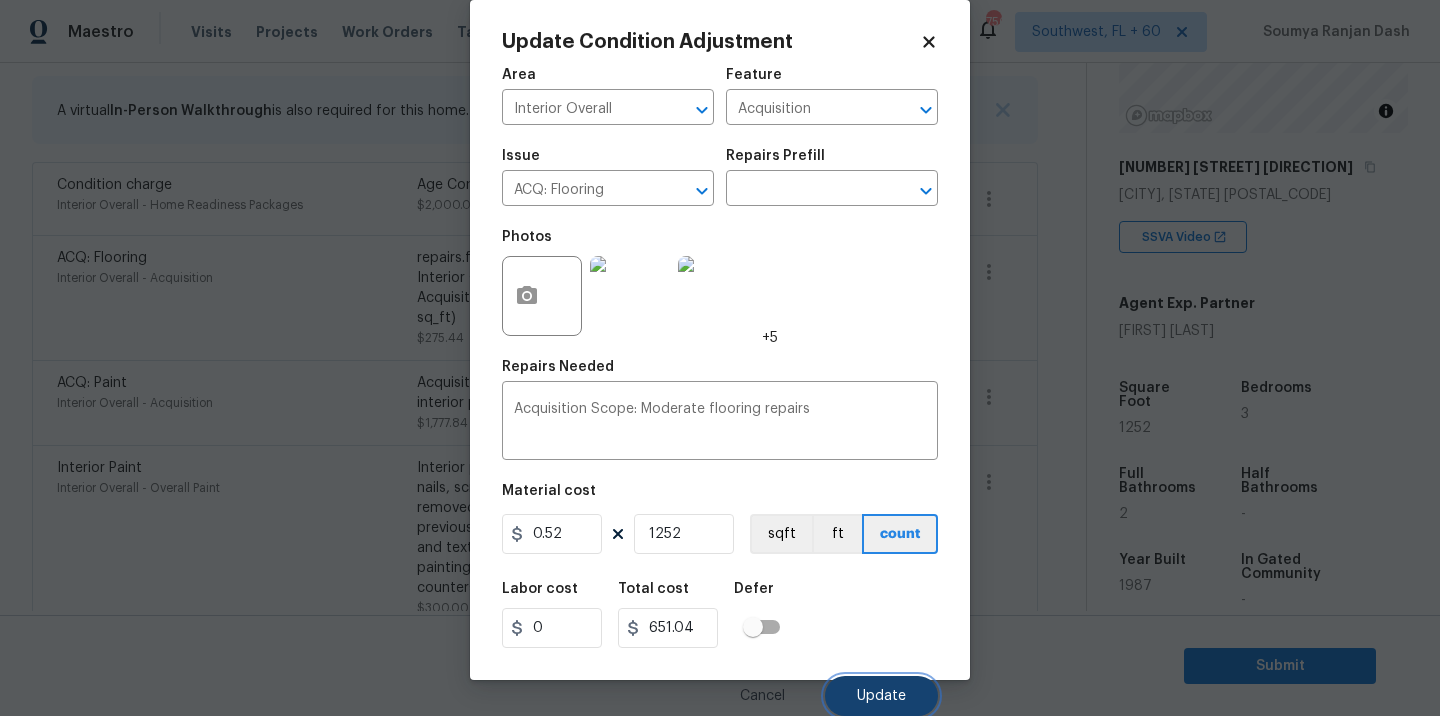 click on "Update" at bounding box center (881, 696) 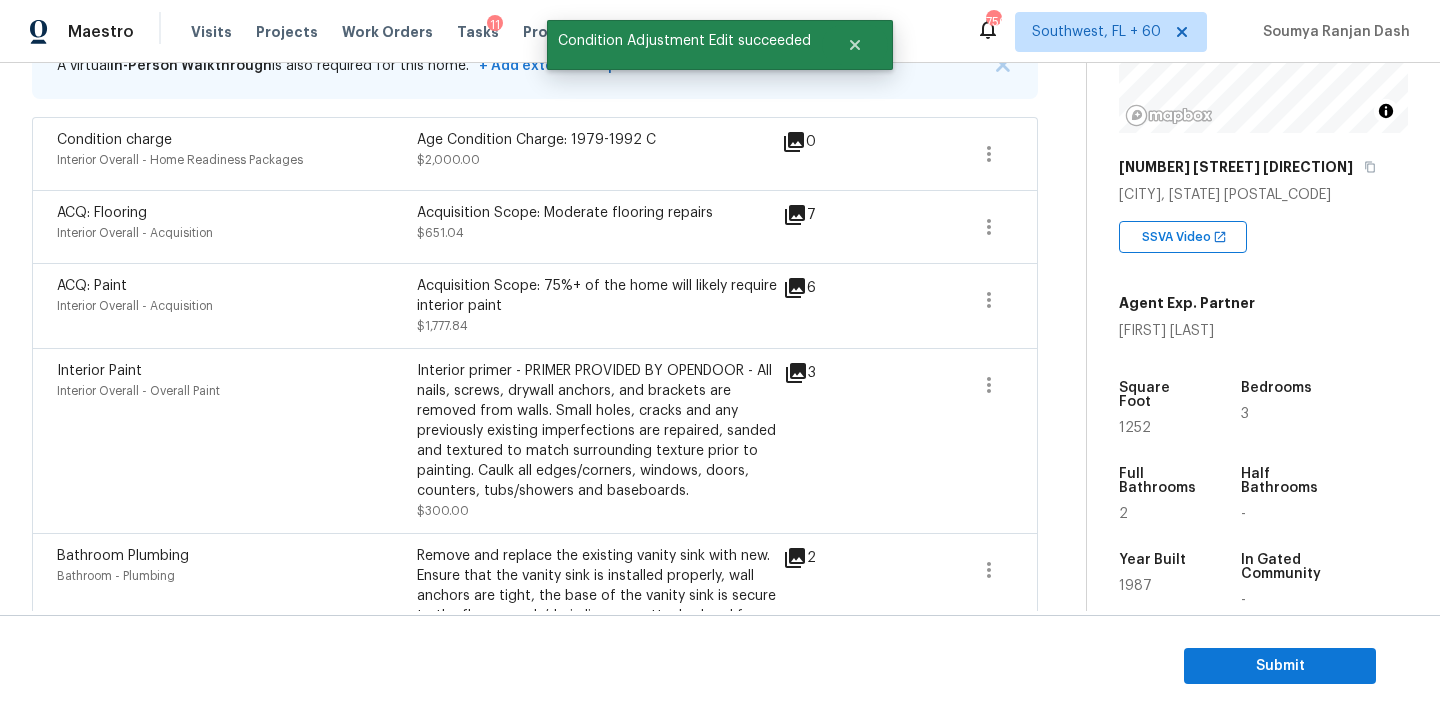 scroll, scrollTop: 403, scrollLeft: 0, axis: vertical 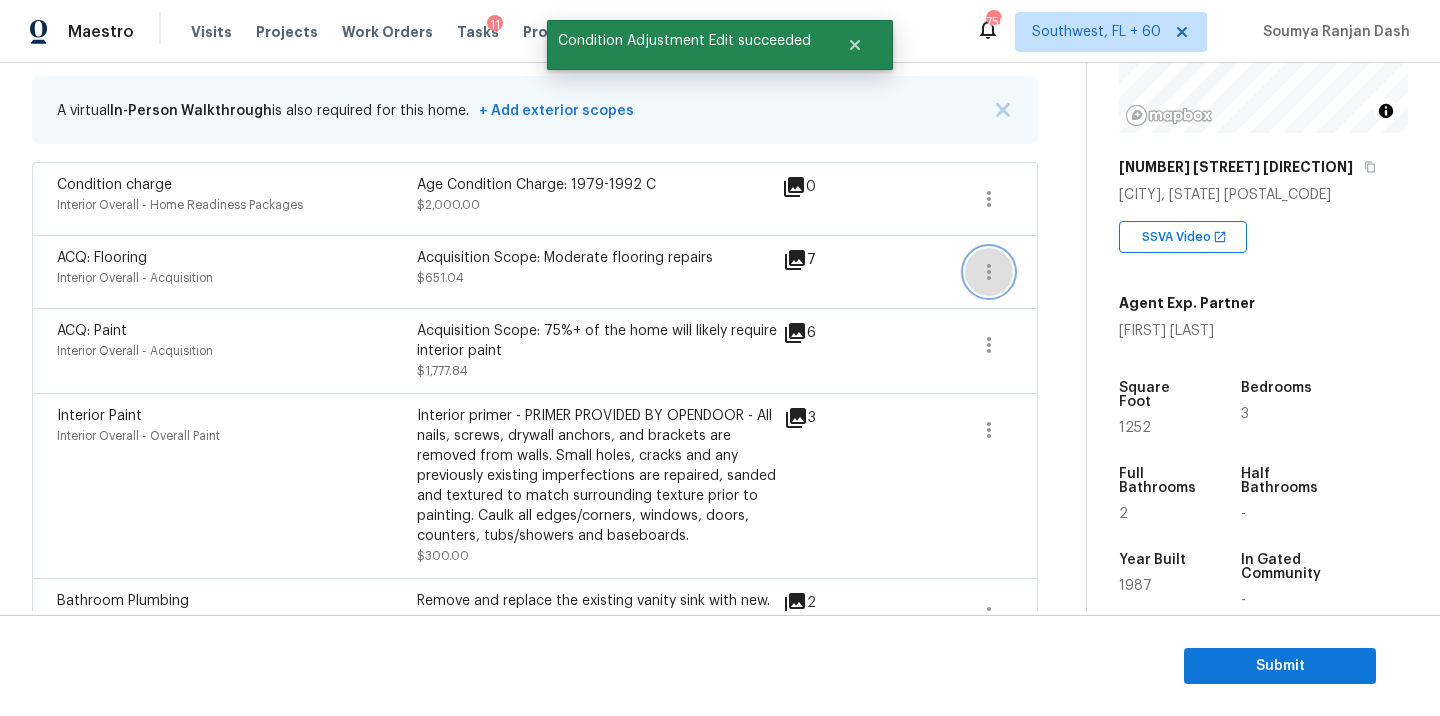 click 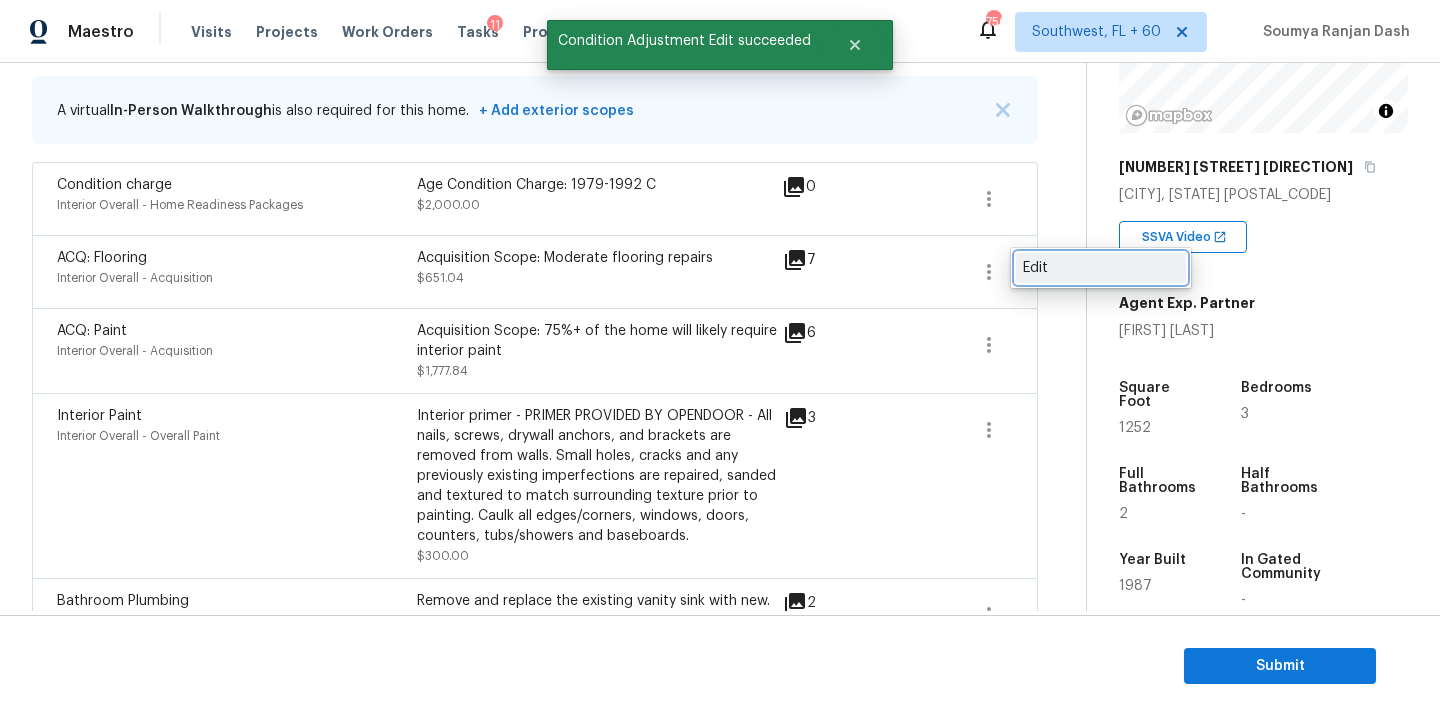 click on "Edit" at bounding box center [1101, 268] 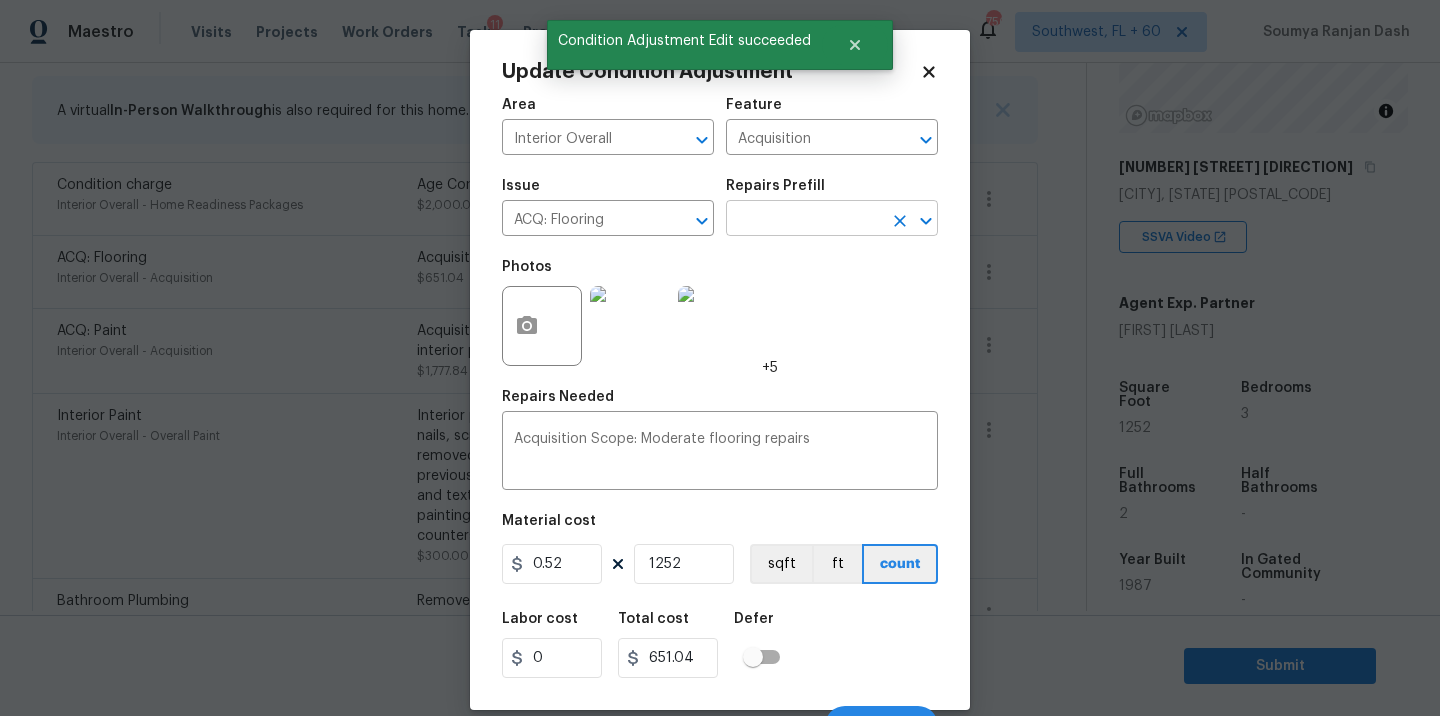 click at bounding box center (804, 220) 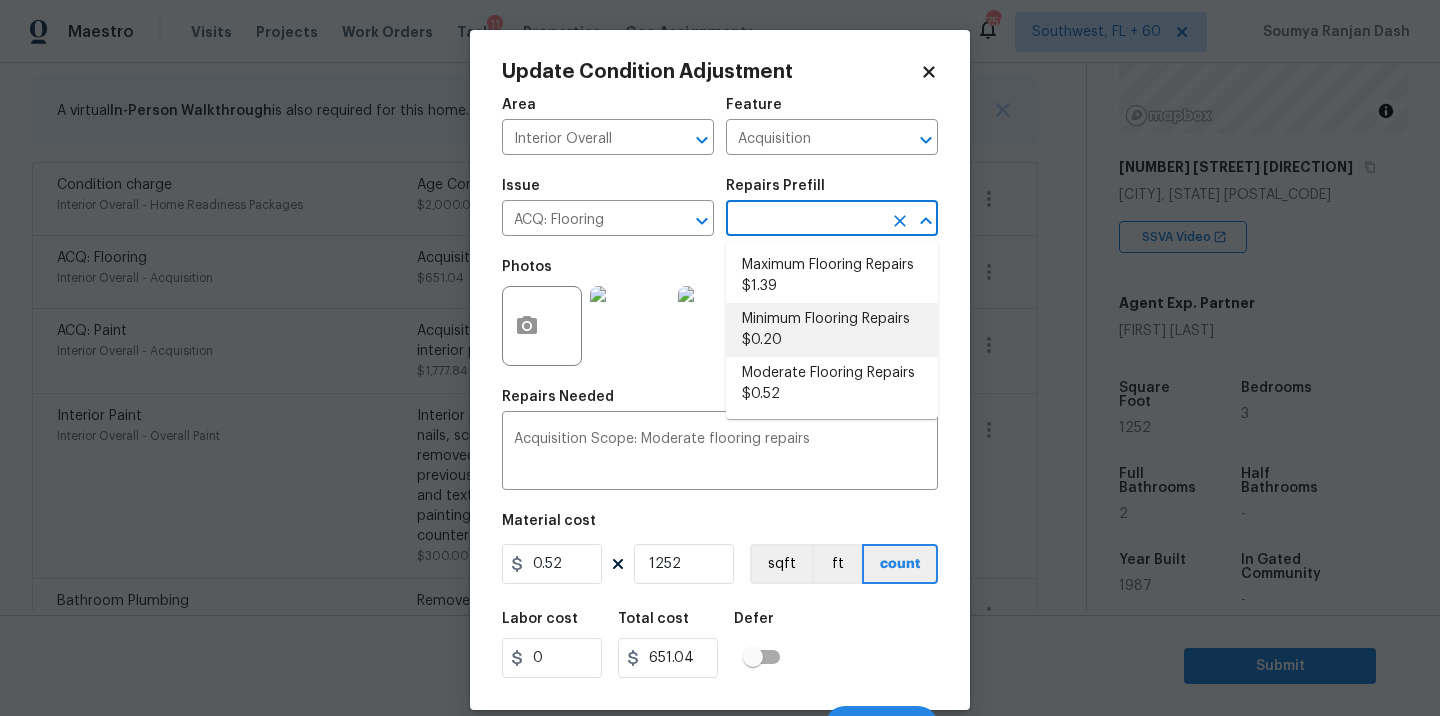 click on "Minimum Flooring Repairs $0.20" at bounding box center (832, 330) 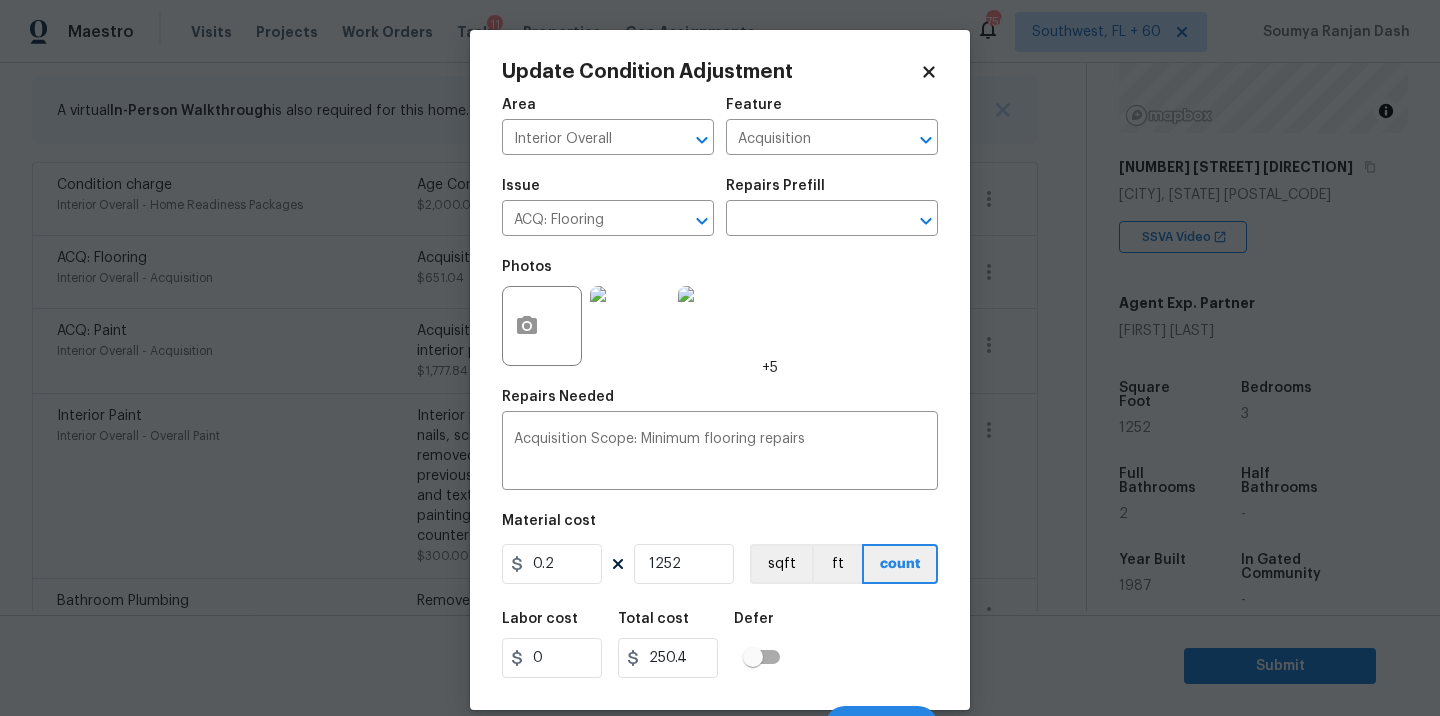 click on "Labor cost 0 Total cost 250.4 Defer" at bounding box center (720, 645) 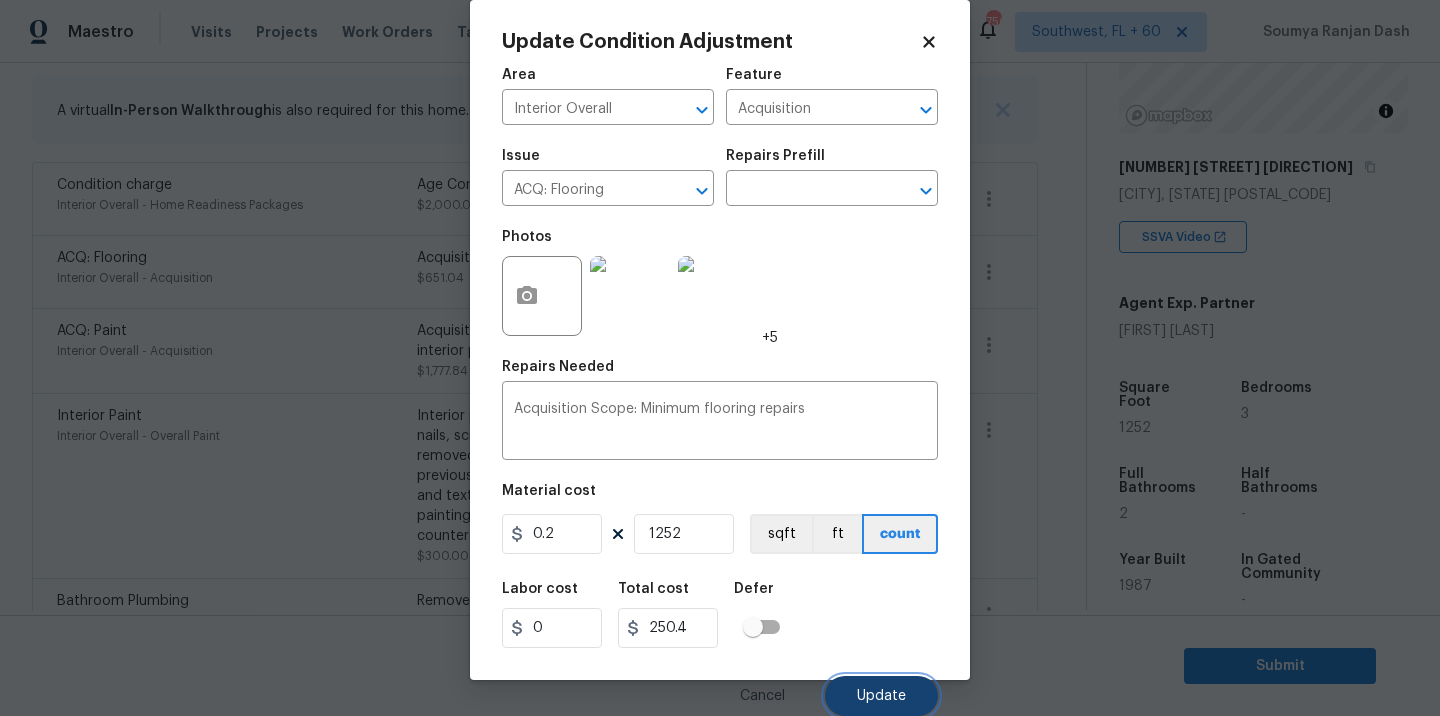 click on "Update" at bounding box center (881, 696) 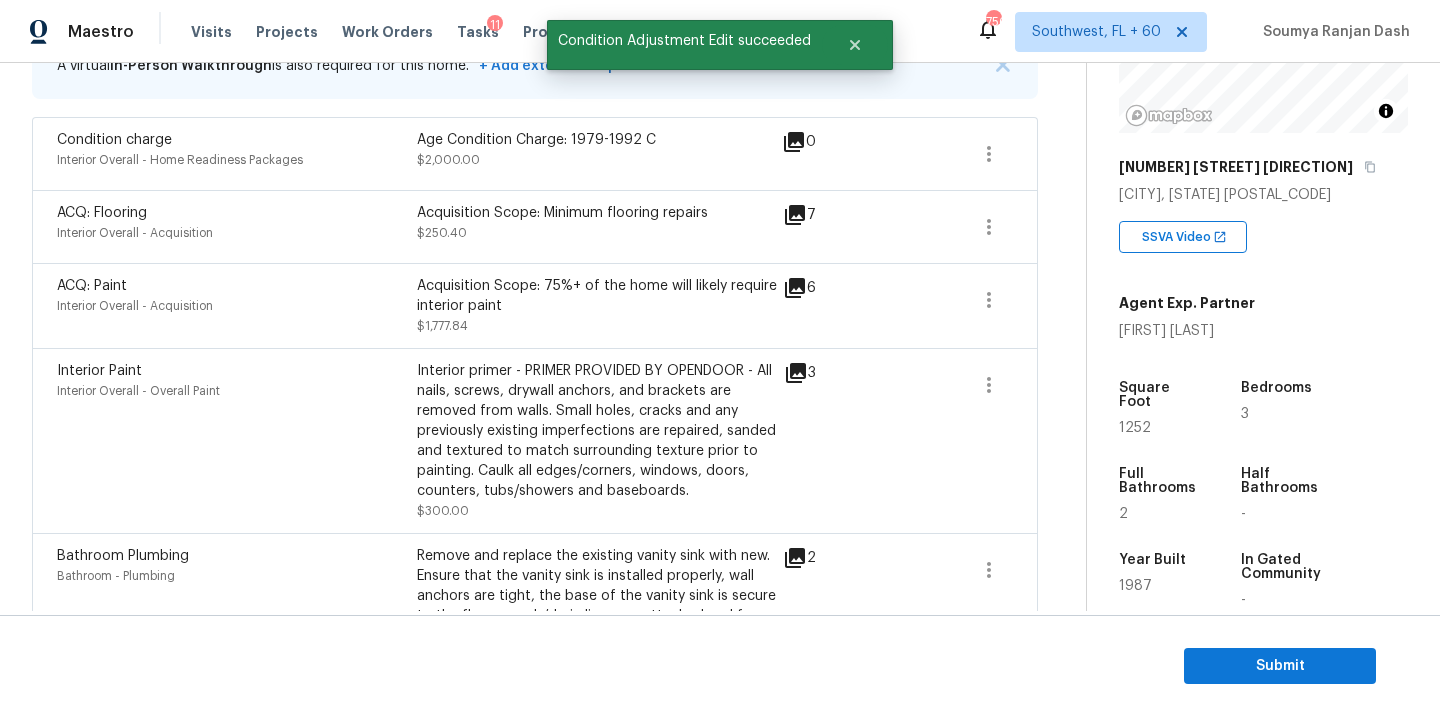 scroll, scrollTop: 403, scrollLeft: 0, axis: vertical 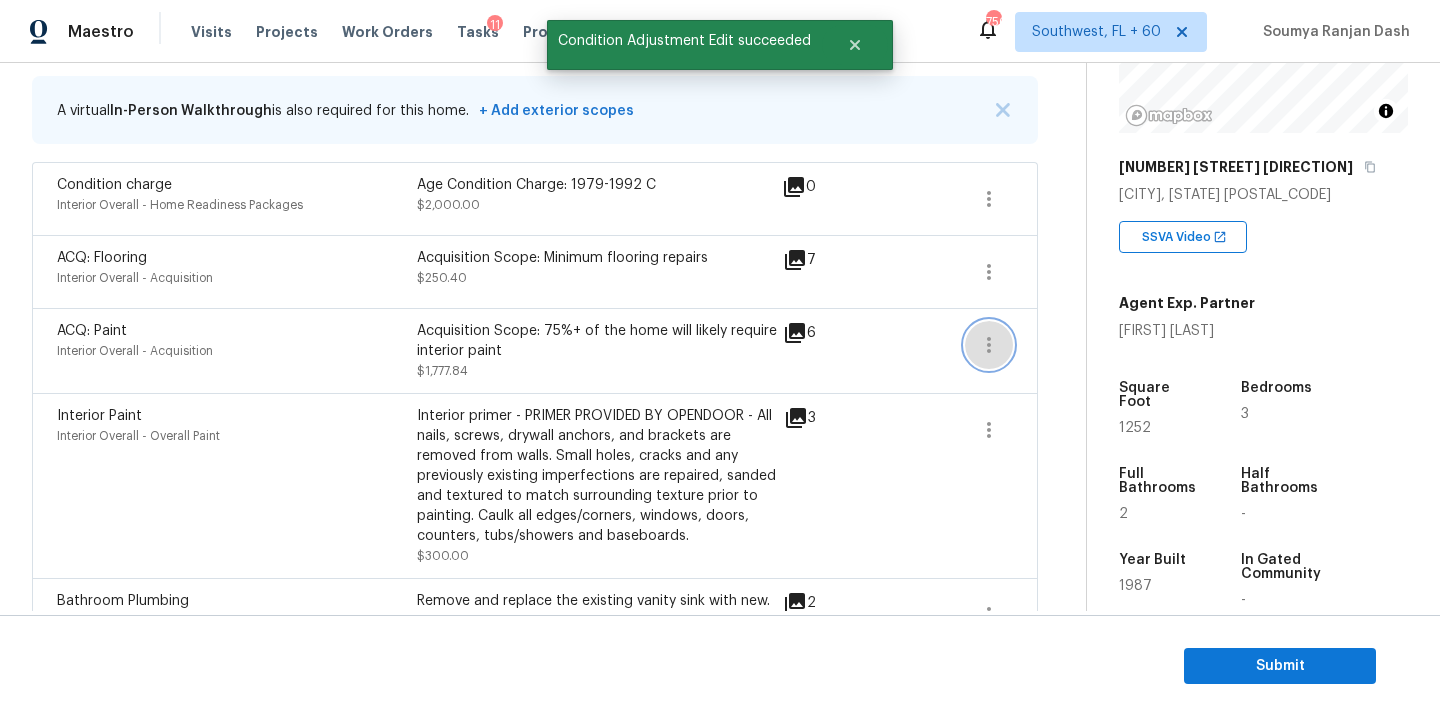 click 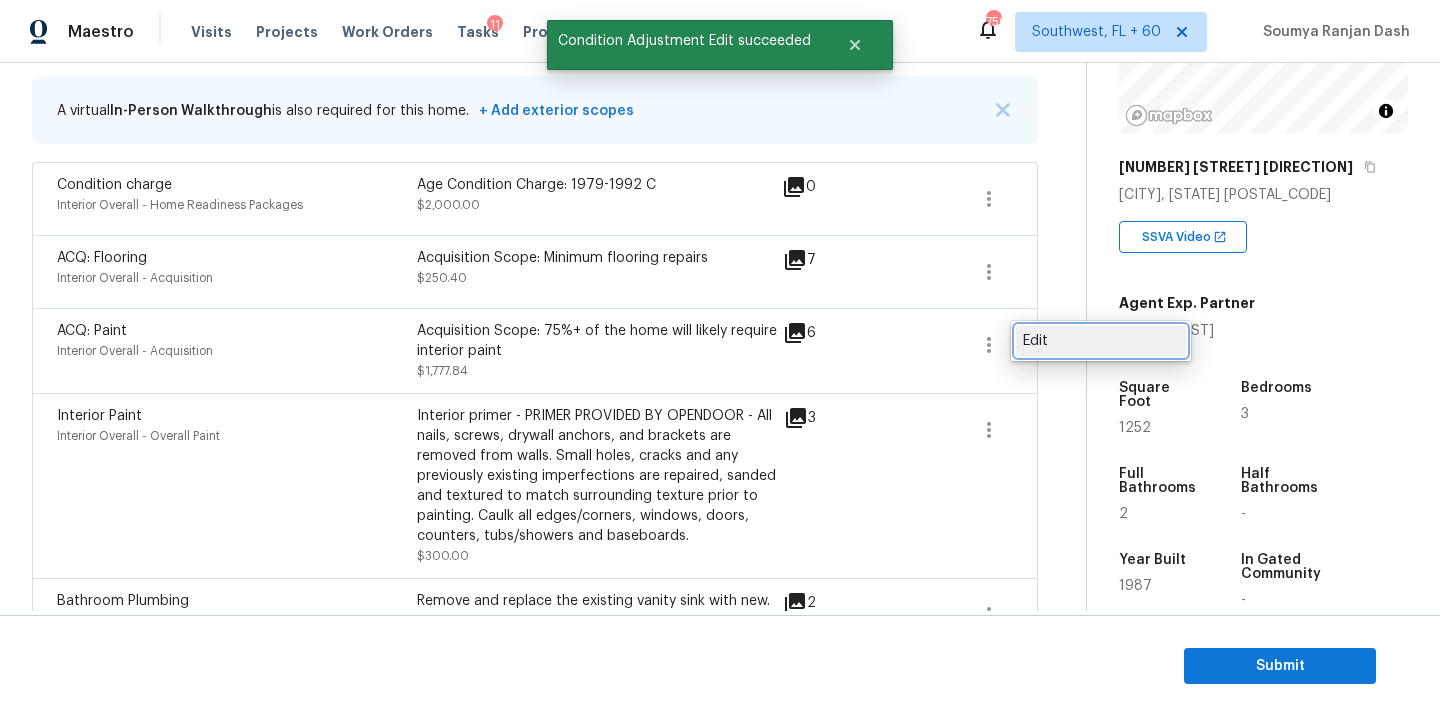 click on "Edit" at bounding box center [1101, 341] 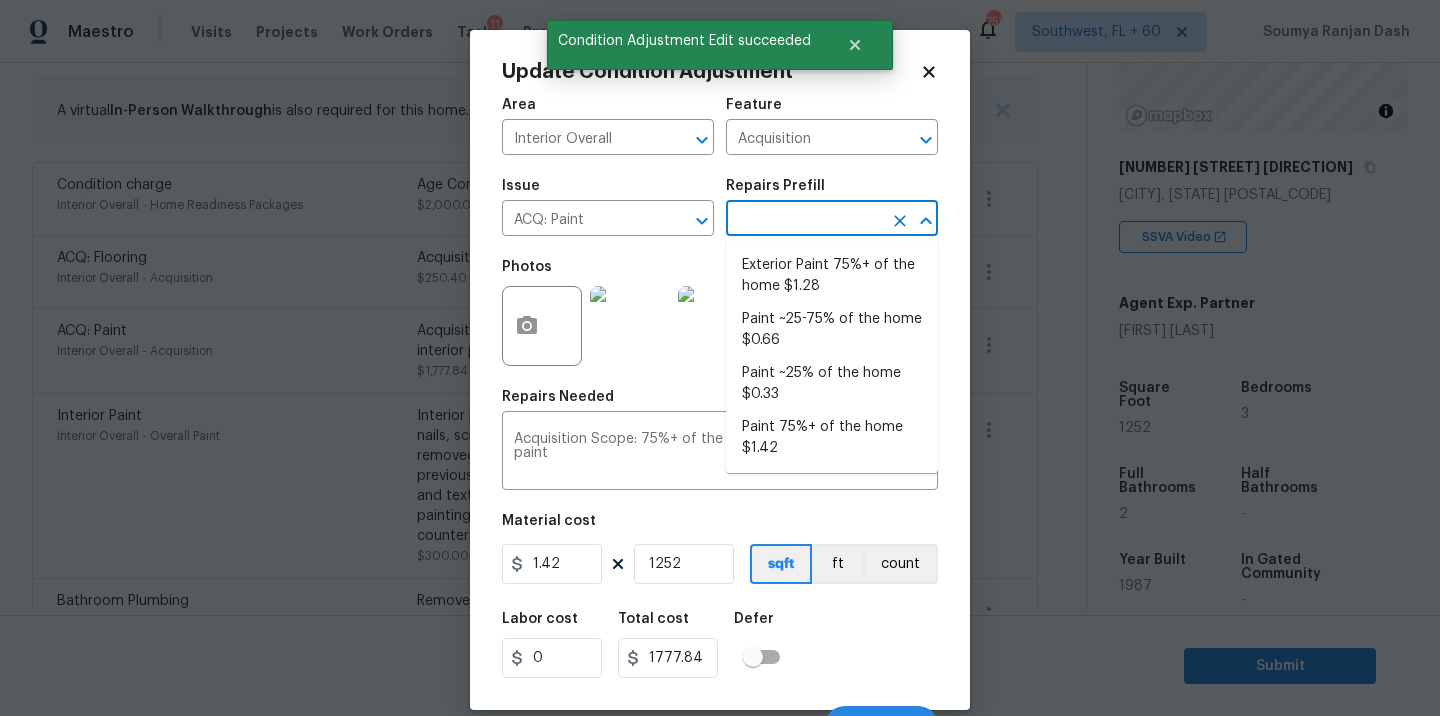 click at bounding box center [804, 220] 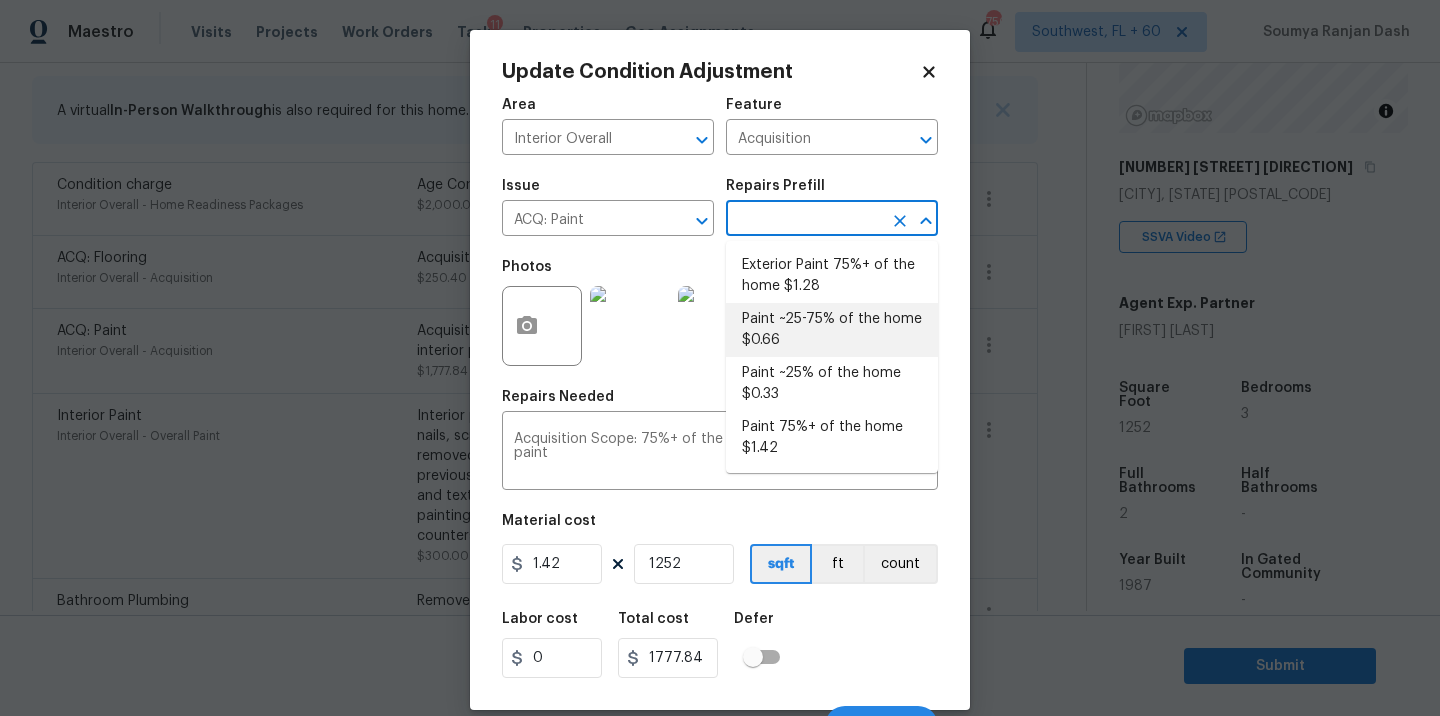 click on "Paint ~25-75% of the home $0.66" at bounding box center [832, 330] 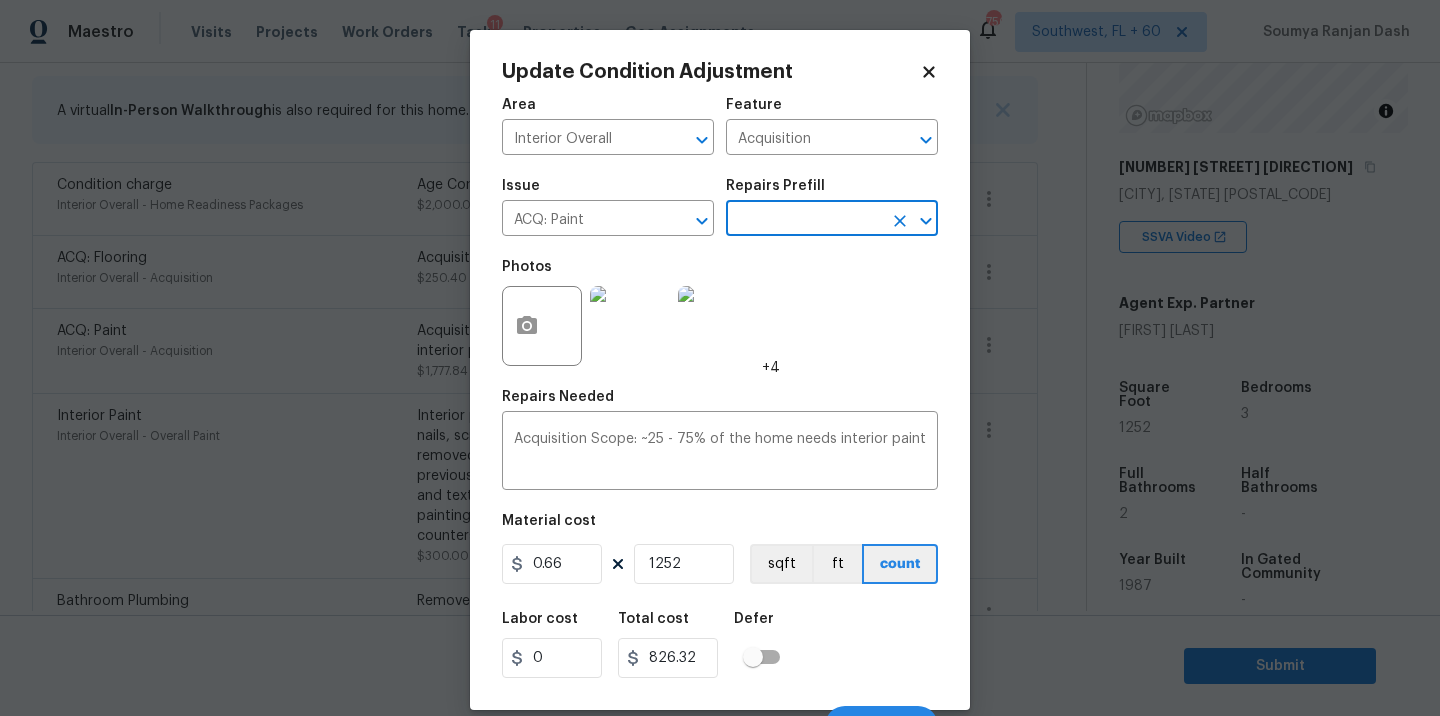 click on "Labor cost 0 Total cost 826.32 Defer" at bounding box center (720, 645) 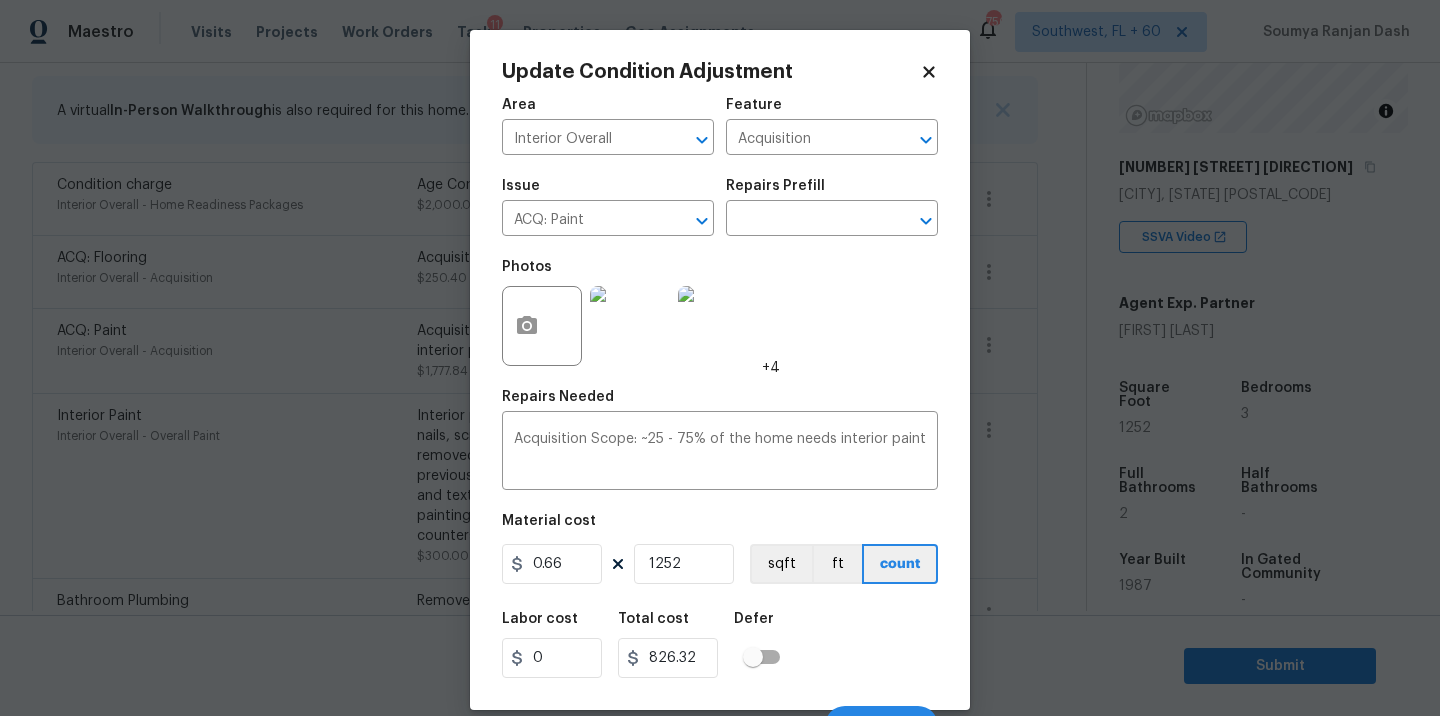 scroll, scrollTop: 31, scrollLeft: 0, axis: vertical 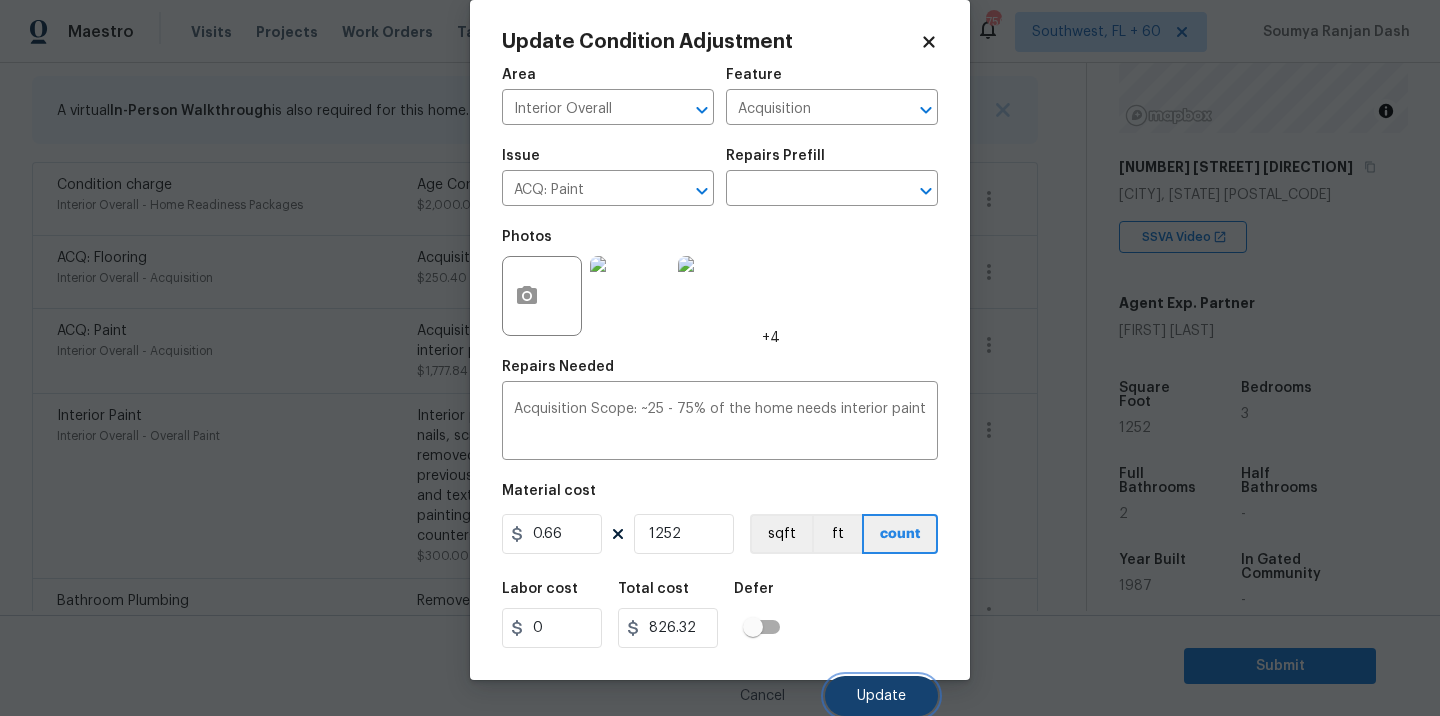 click on "Update" at bounding box center (881, 696) 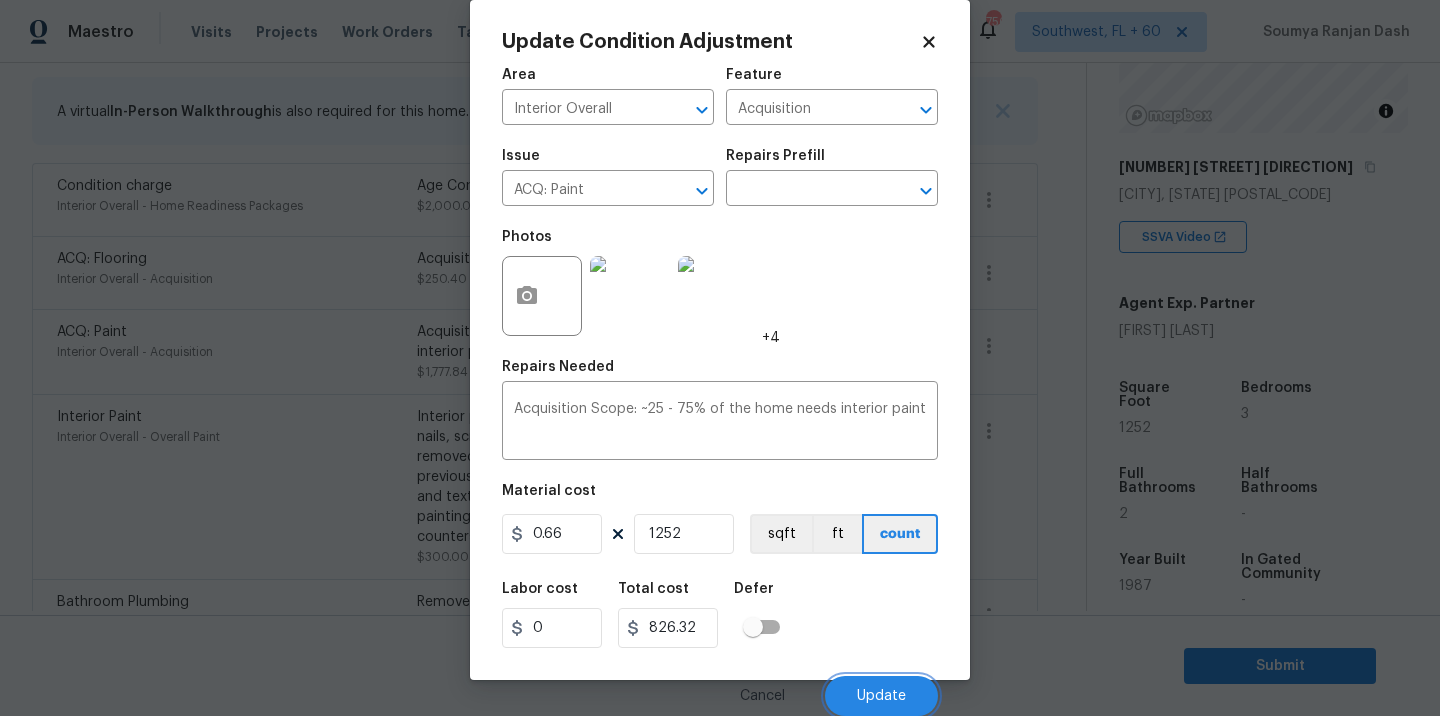 scroll, scrollTop: 403, scrollLeft: 0, axis: vertical 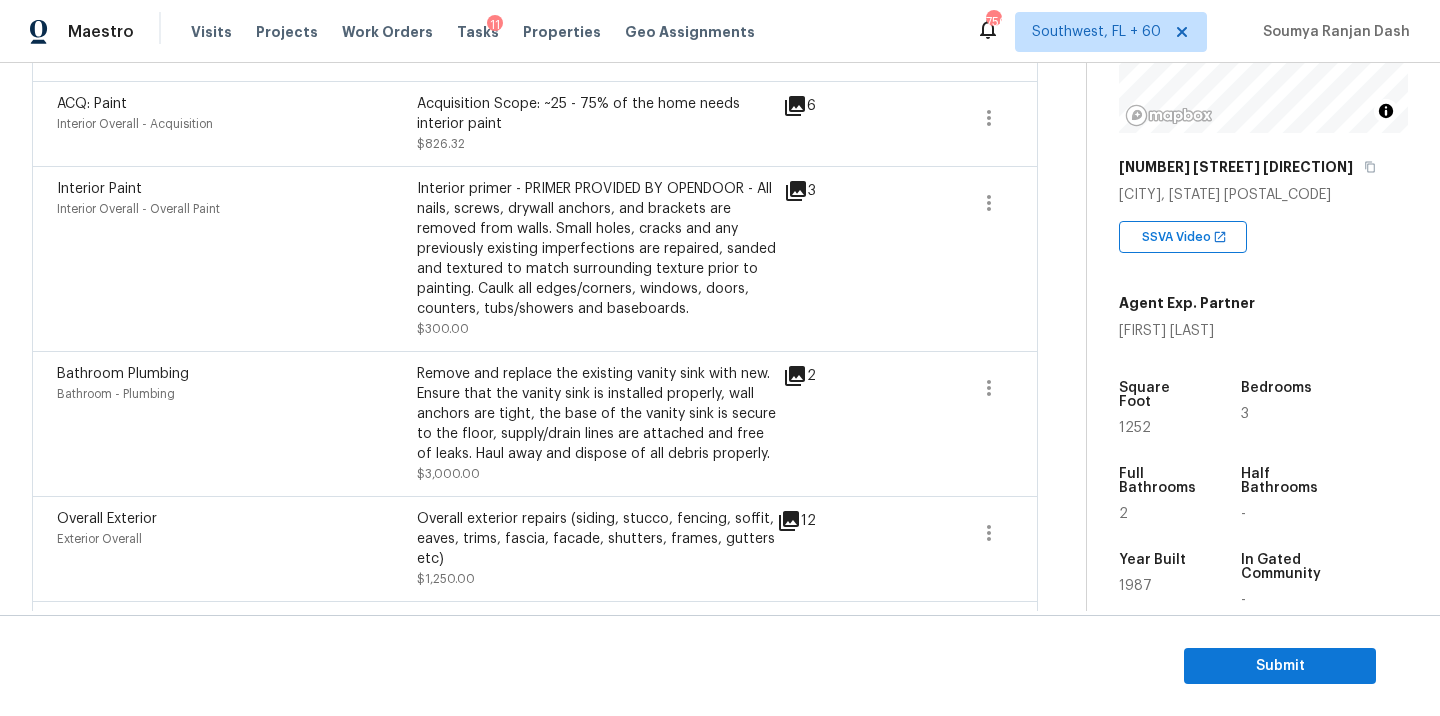 click on "Bathroom Plumbing Bathroom - Plumbing Remove and replace the existing vanity sink with new. Ensure that the vanity sink is installed properly, wall anchors are tight, the base of the vanity sink is secure to the floor, supply/drain lines are attached and free of leaks. Haul away and dispose of all debris properly. $3,000.00" at bounding box center (420, 424) 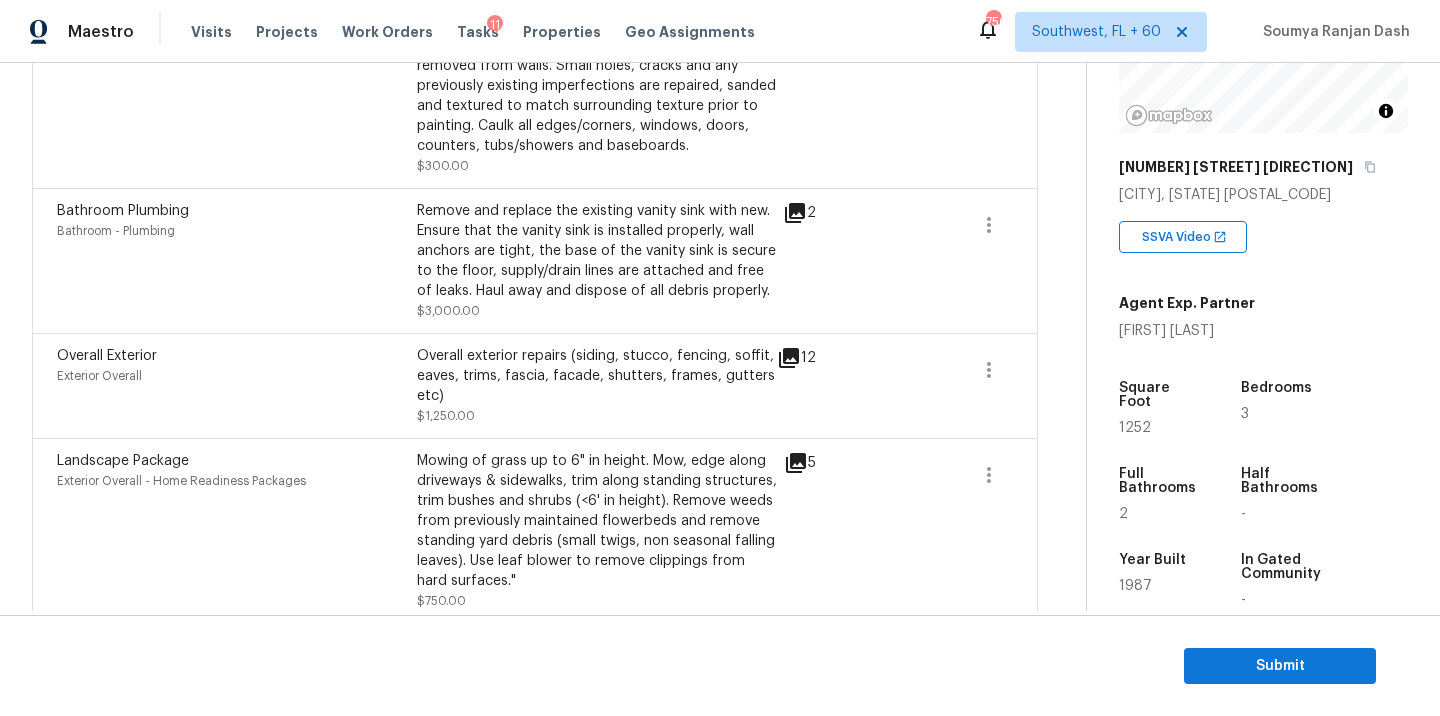 scroll, scrollTop: 797, scrollLeft: 0, axis: vertical 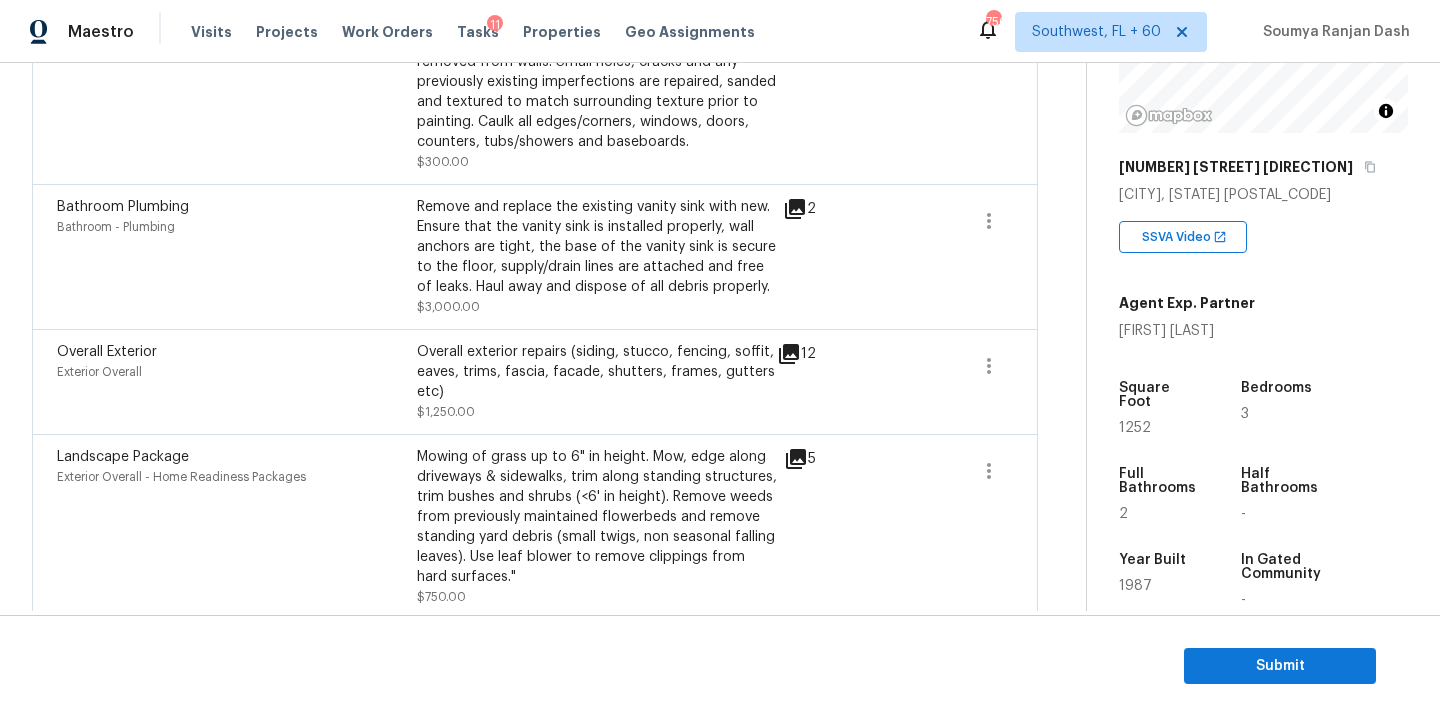 click 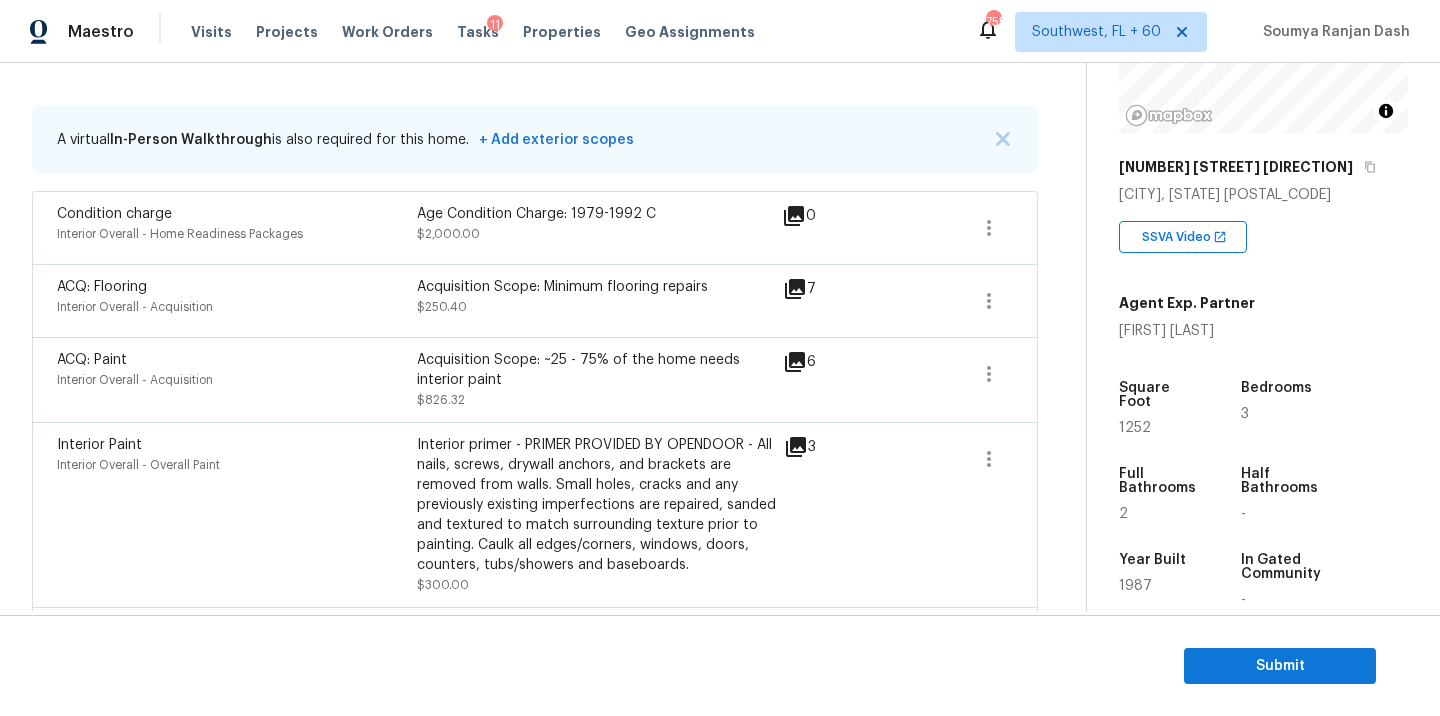scroll, scrollTop: 316, scrollLeft: 0, axis: vertical 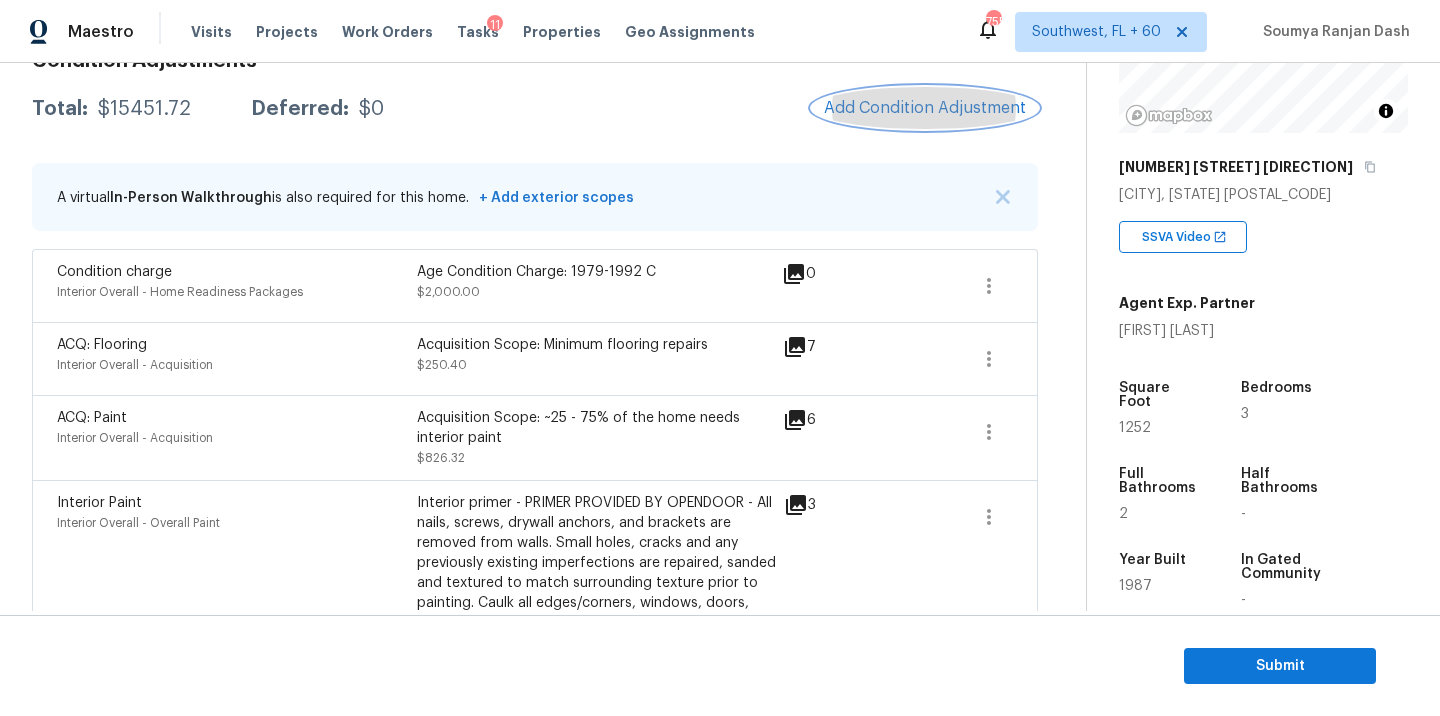 click on "Add Condition Adjustment" at bounding box center [925, 108] 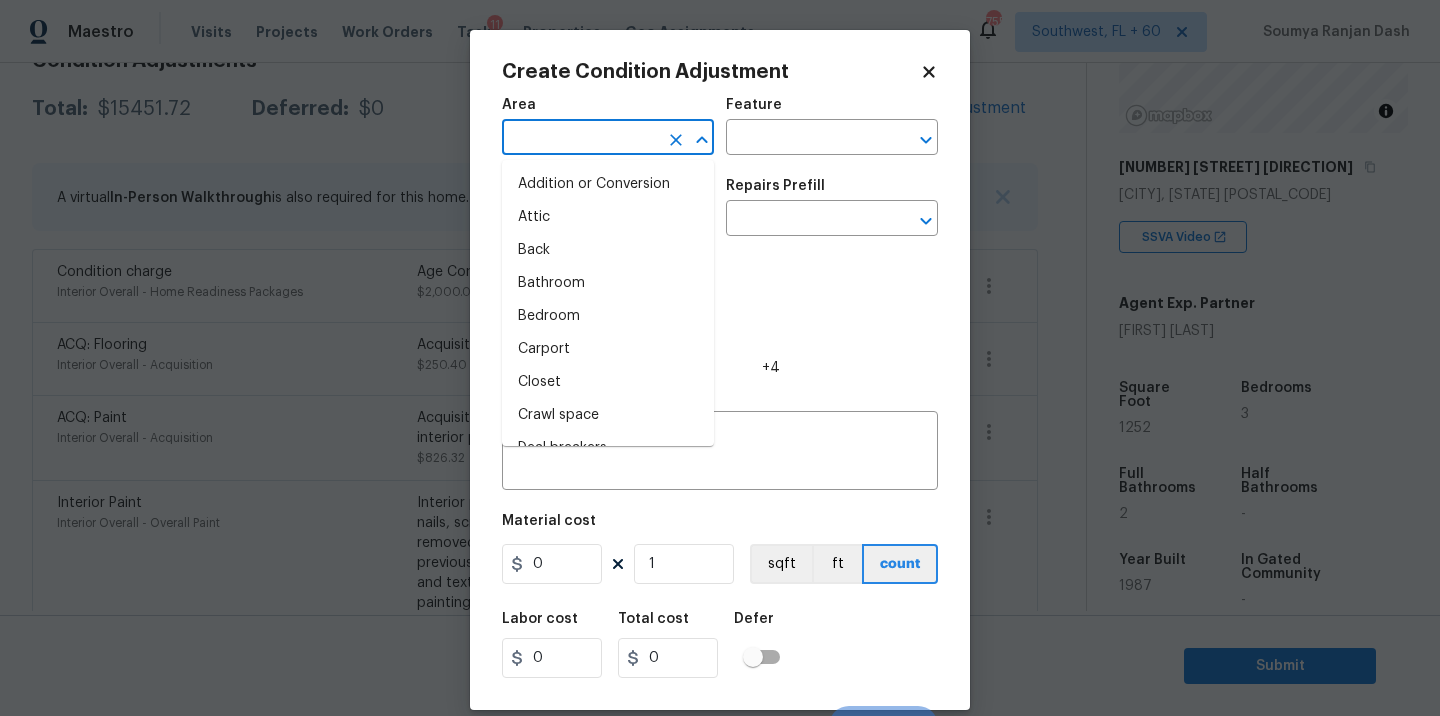 click at bounding box center [580, 139] 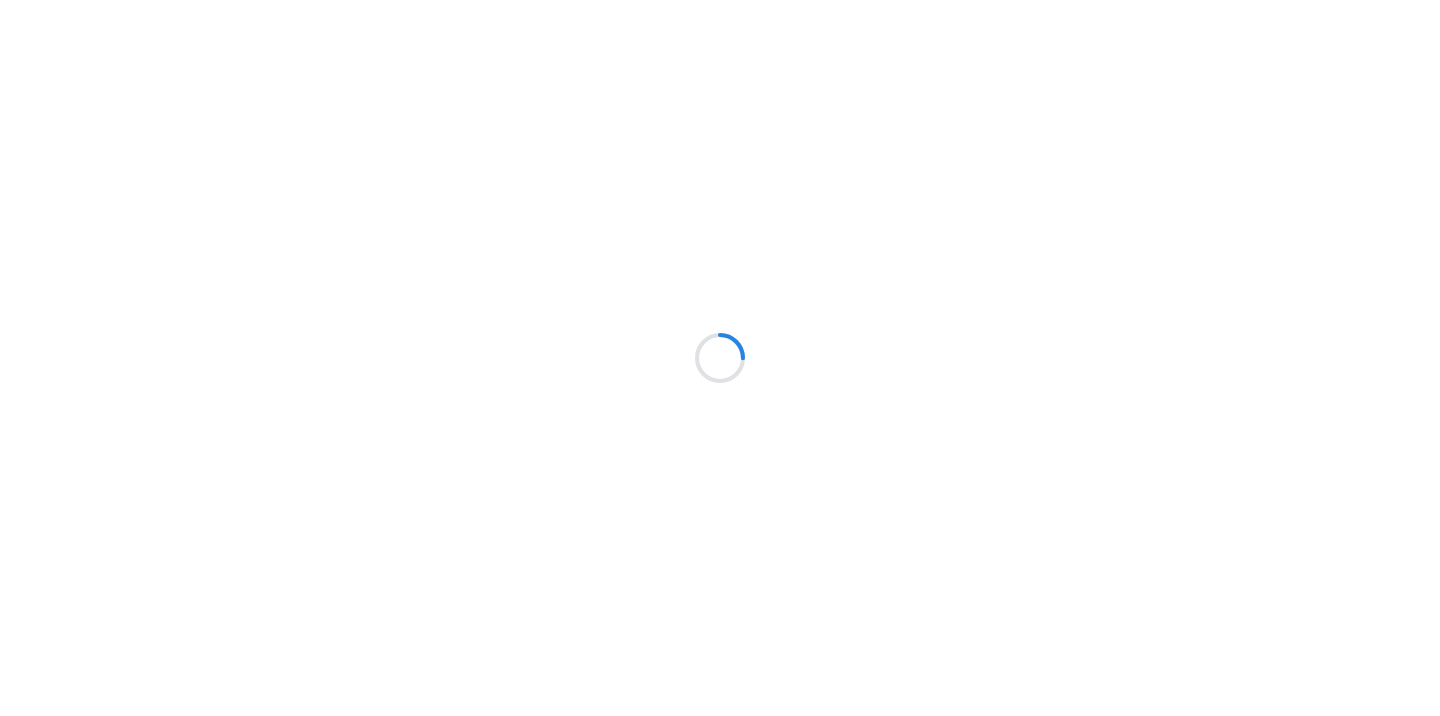 scroll, scrollTop: 0, scrollLeft: 0, axis: both 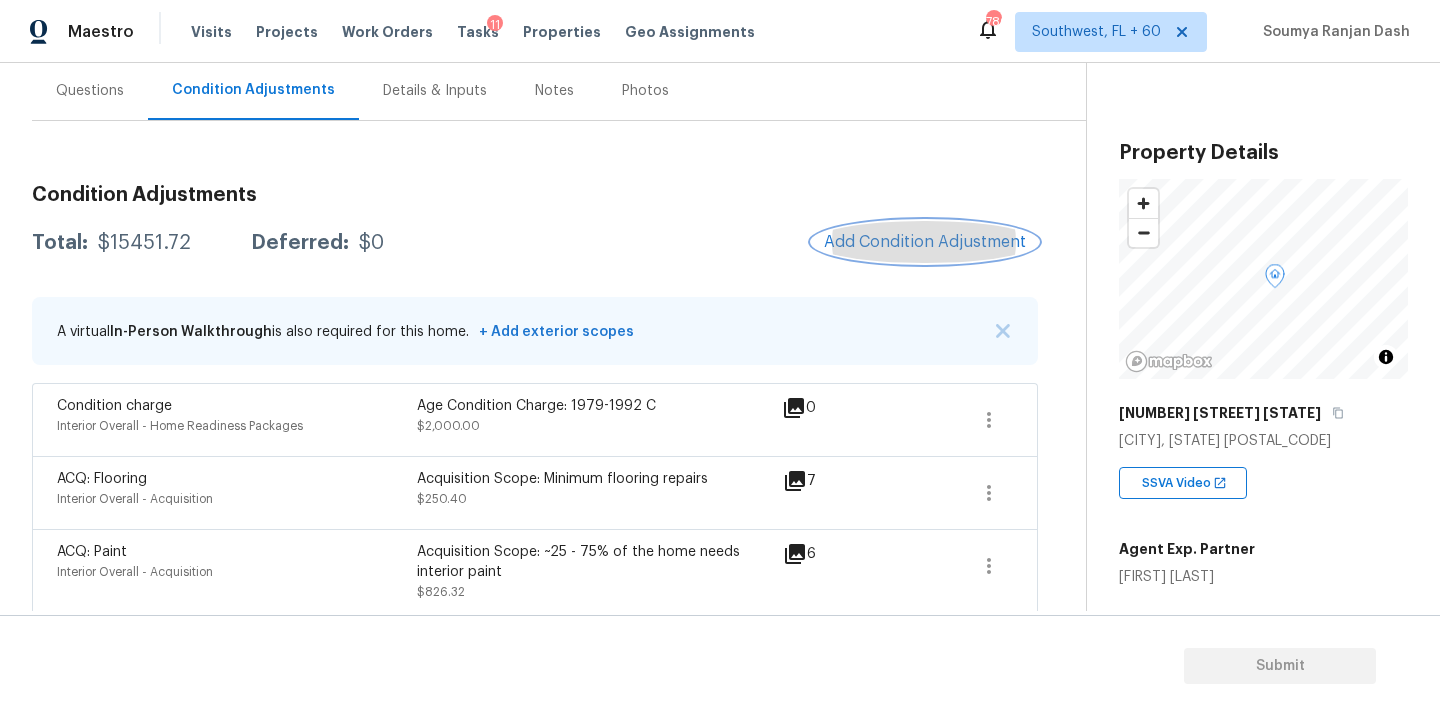 click on "Add Condition Adjustment" at bounding box center (925, 242) 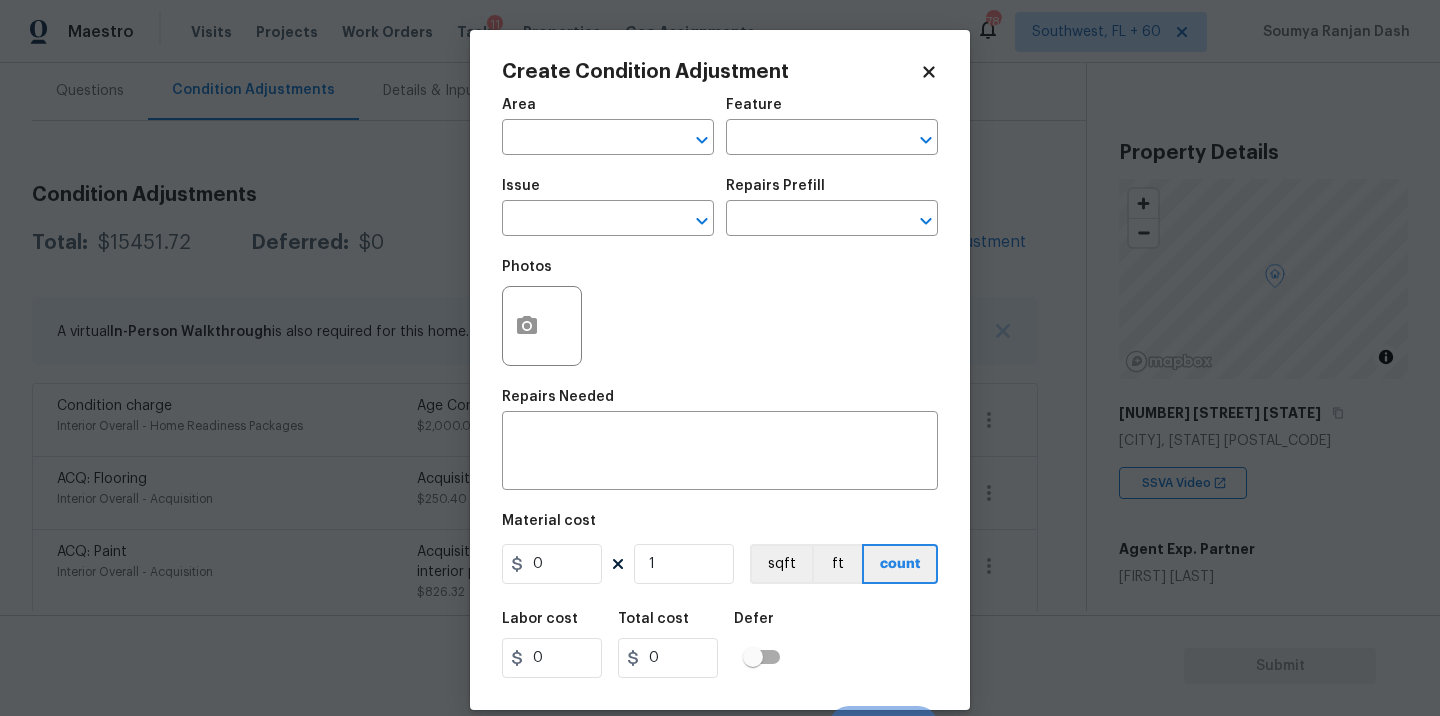 click on "Area" at bounding box center [608, 111] 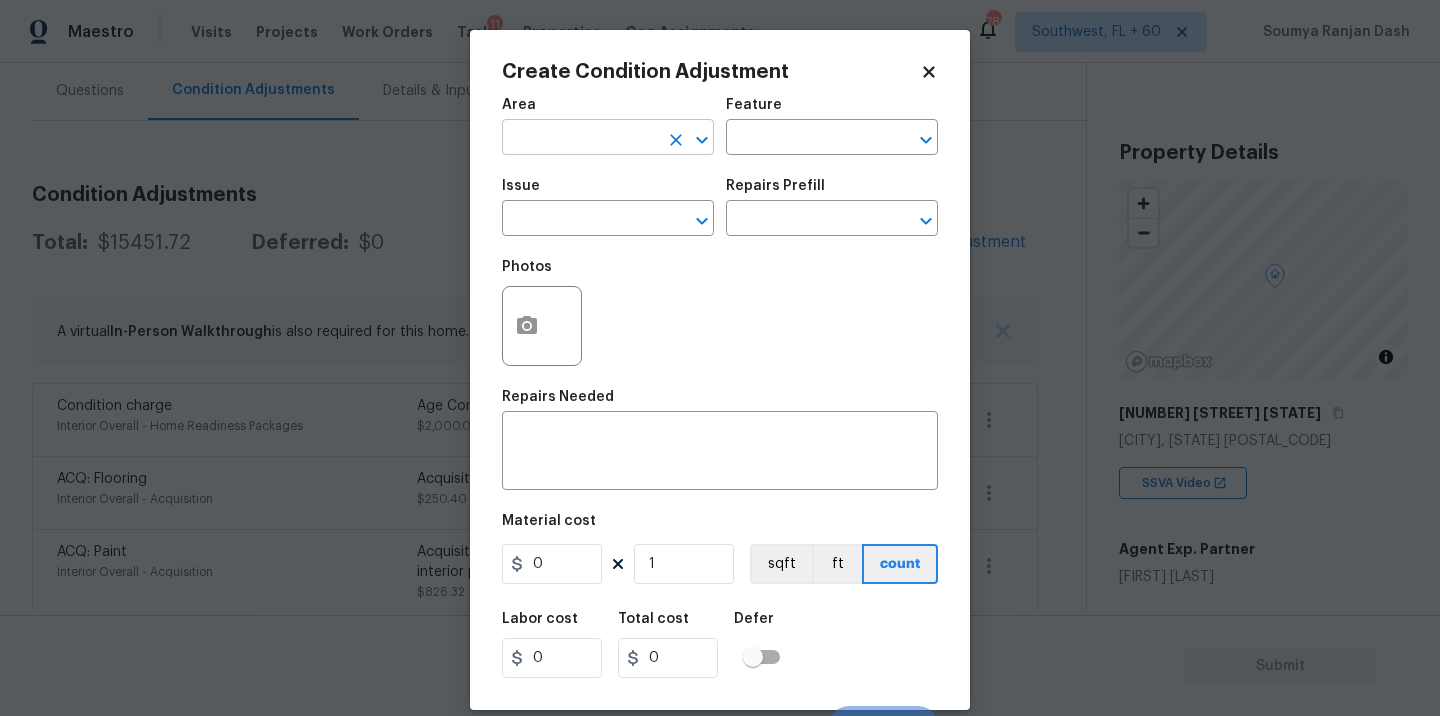 click at bounding box center [580, 139] 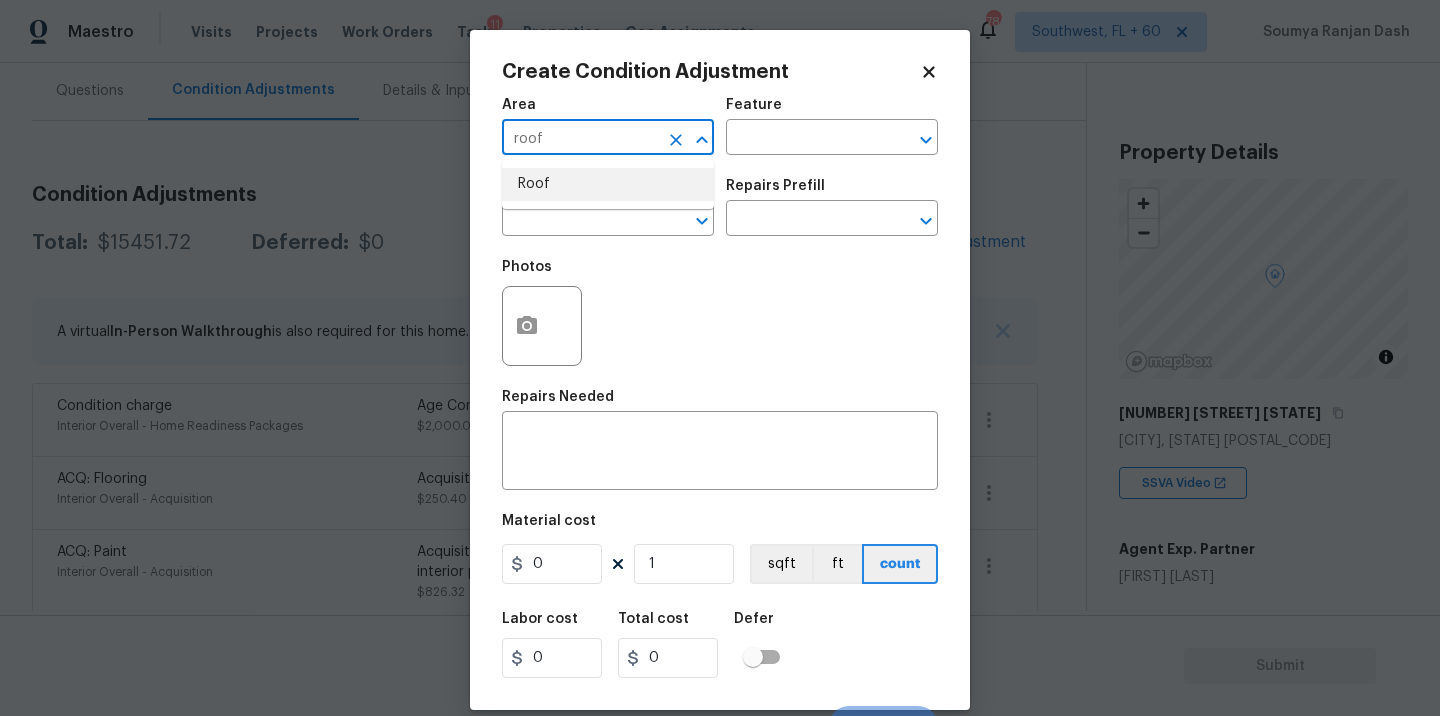 click on "Roof" at bounding box center [608, 184] 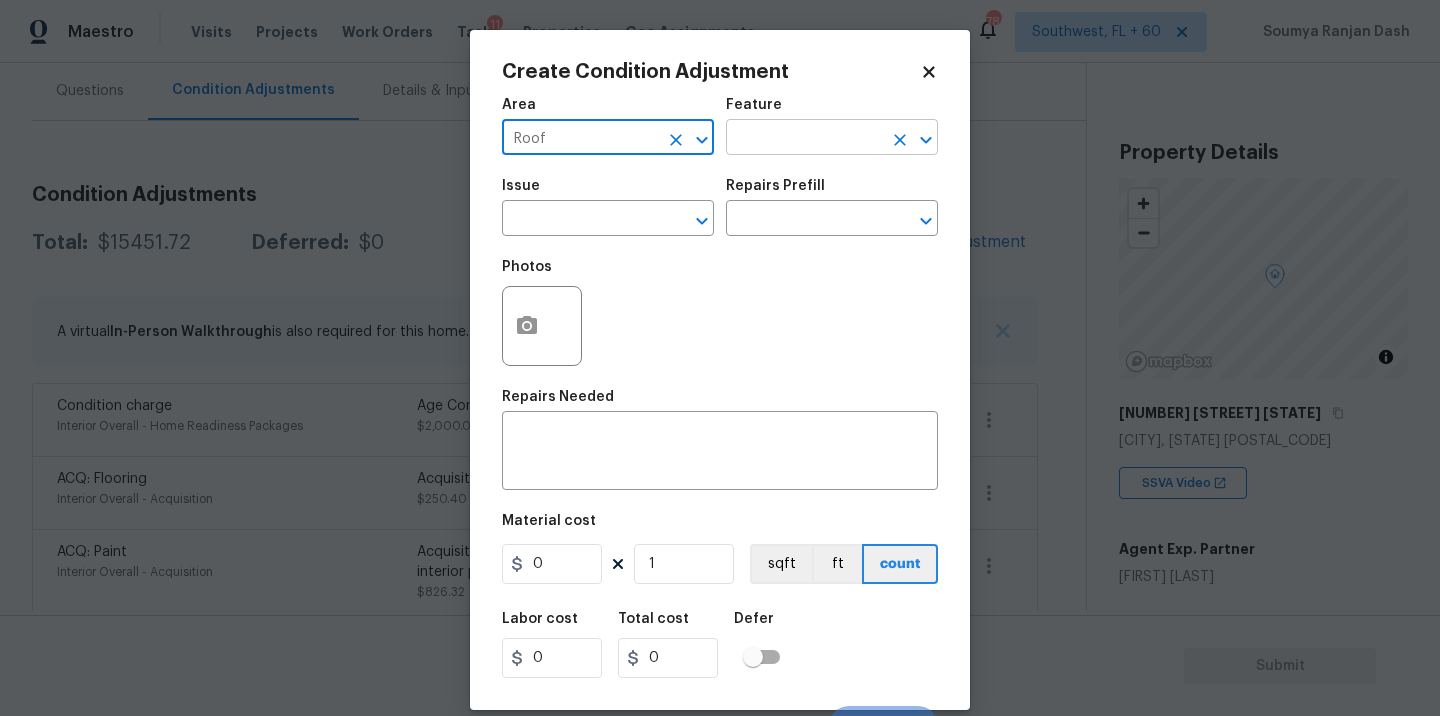type on "Roof" 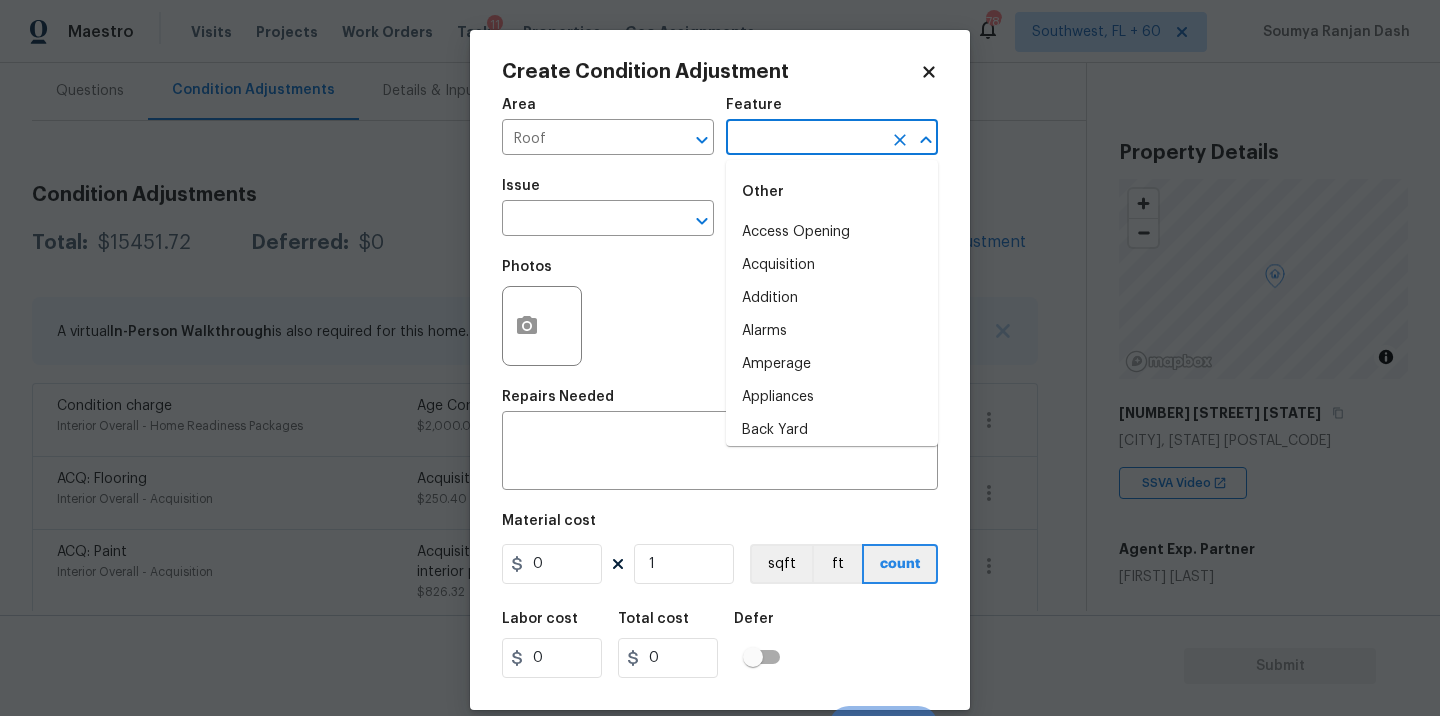 click at bounding box center [804, 139] 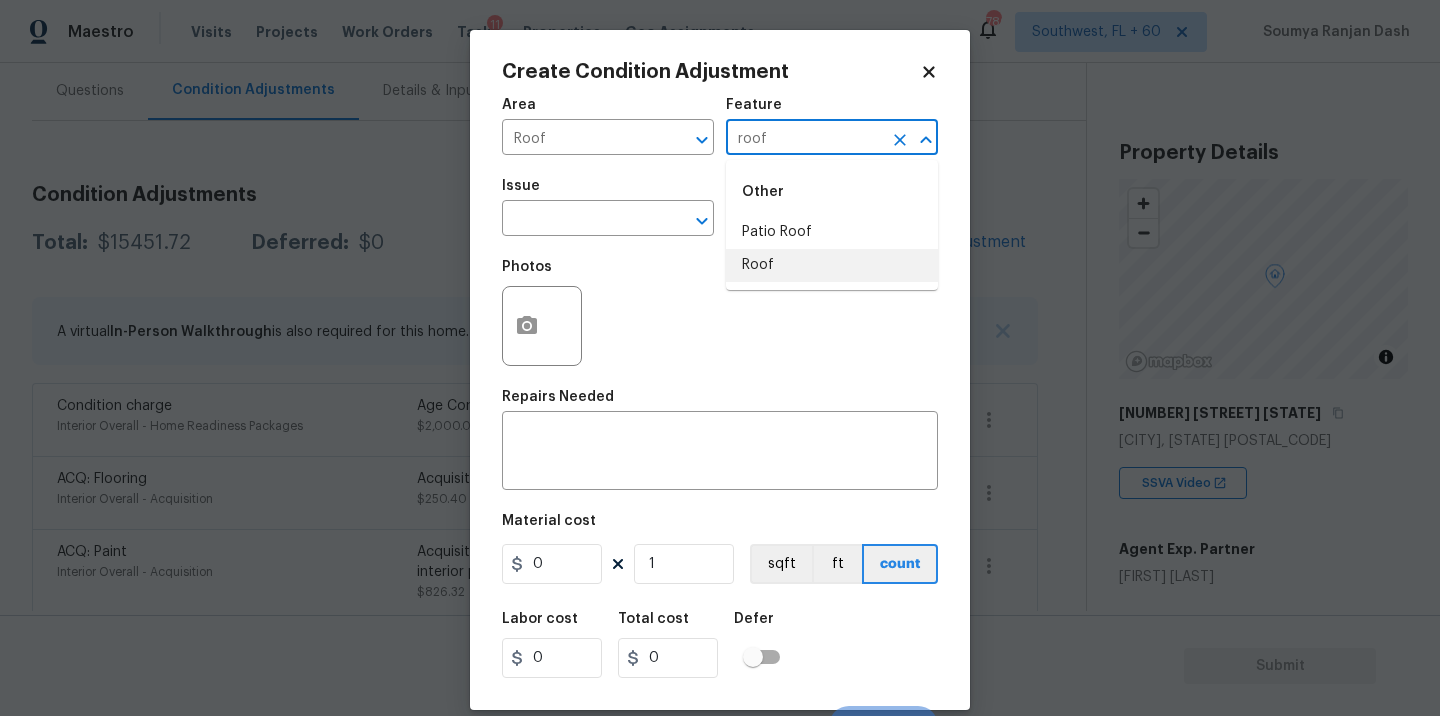 click on "Roof" at bounding box center (832, 265) 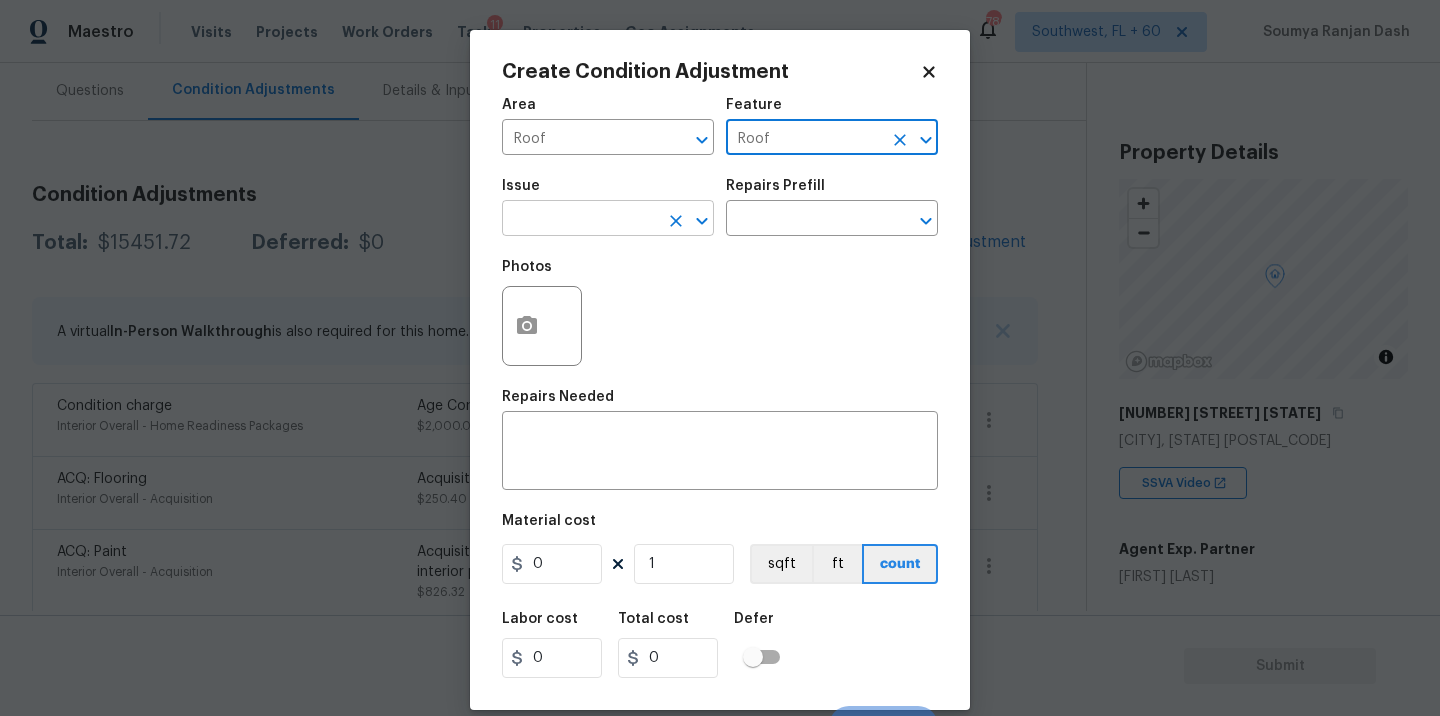 type on "Roof" 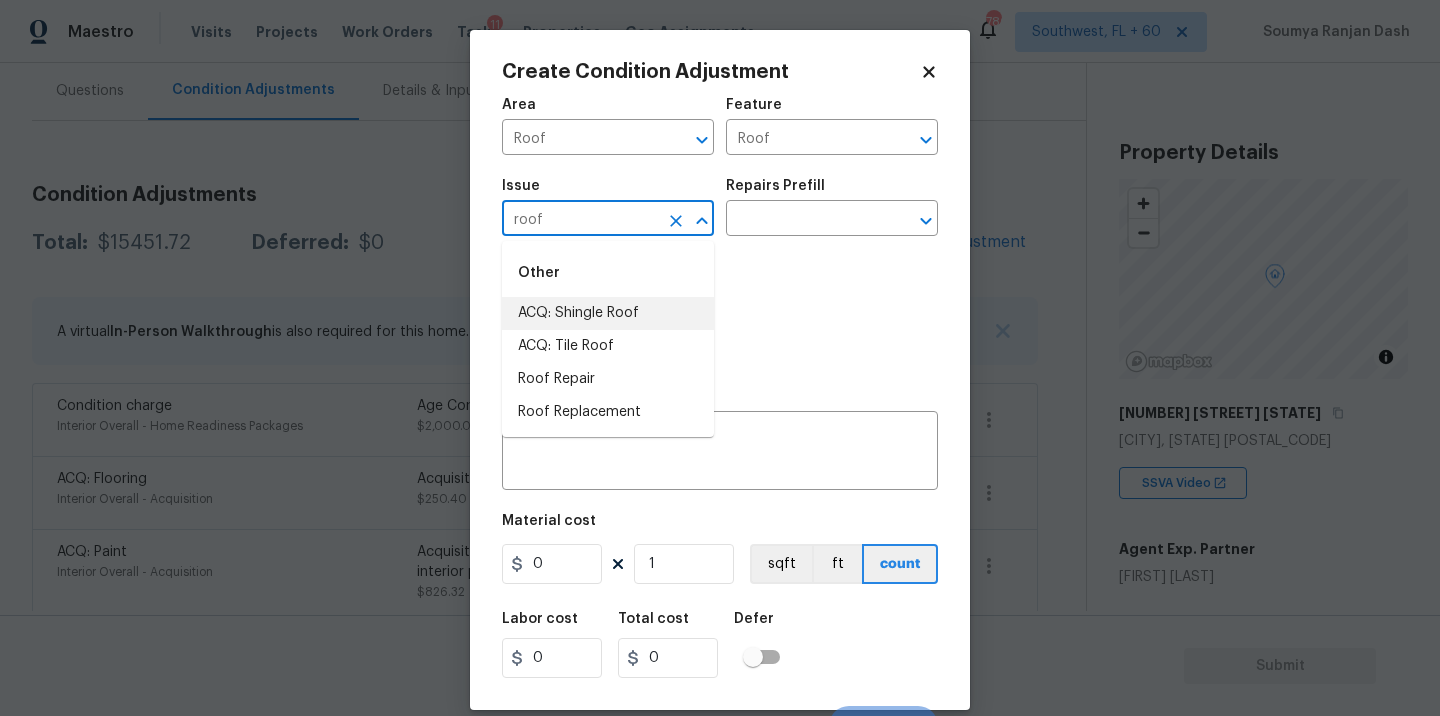 click on "ACQ: Shingle Roof" at bounding box center [608, 313] 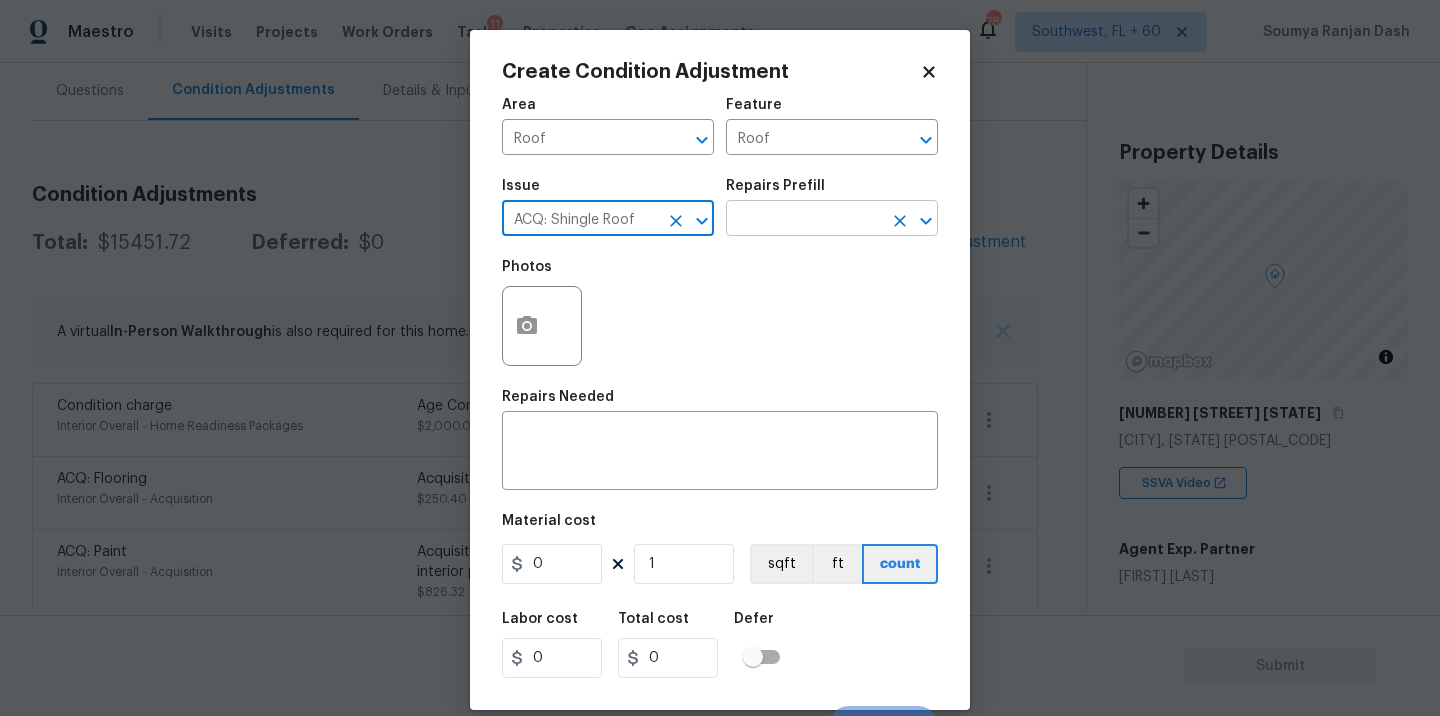 type on "ACQ: Shingle Roof" 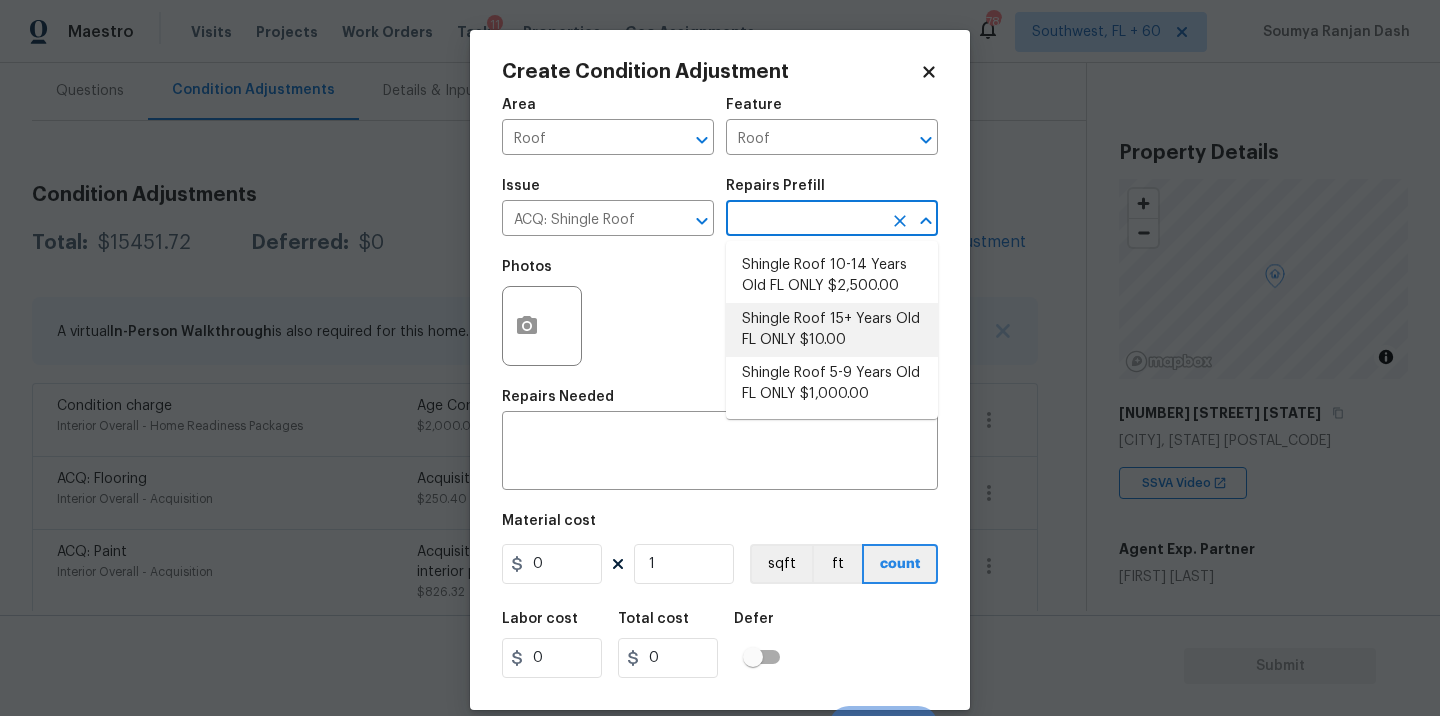 click on "Shingle Roof 15+ Years Old FL ONLY $10.00" at bounding box center (832, 330) 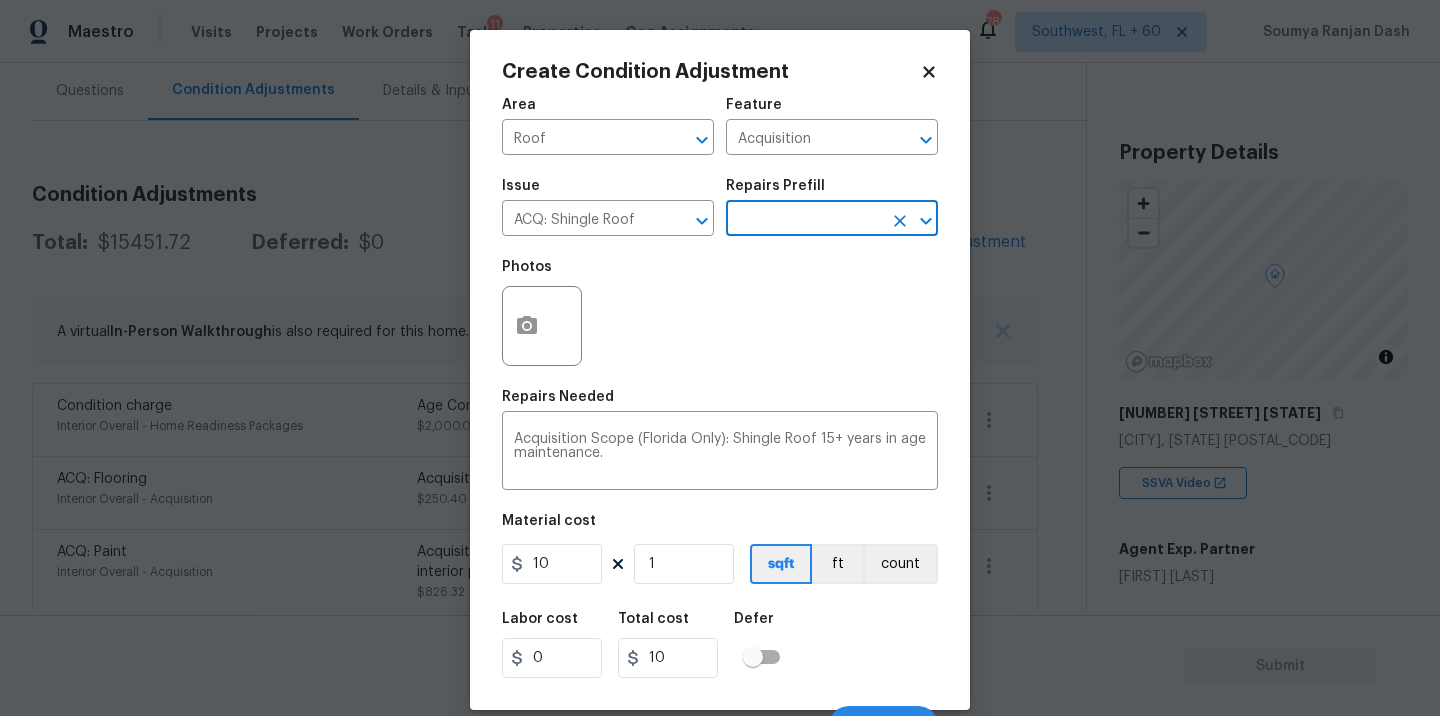 click on "Maestro Visits Projects Work Orders Tasks 11 Properties Geo Assignments 786 Southwest, FL + 60 Soumya Ranjan Dash Back to tasks Condition Scoping - Full Mon, Aug 04 2025 by 3:00 pm   Soumya Ranjan Dash In-progress Questions Condition Adjustments Details & Inputs Notes Photos Condition Adjustments Total:  $15451.72 Deferred:  $0 Add Condition Adjustment A virtual  In-Person Walkthrough  is also required for this home.   + Add exterior scopes Condition charge Interior Overall - Home Readiness Packages Age Condition Charge: 1979-1992 C	 $2,000.00   0 ACQ: Flooring Interior Overall - Acquisition Acquisition Scope: Minimum flooring repairs $250.40   7 ACQ: Paint Interior Overall - Acquisition Acquisition Scope: ~25 - 75% of the home needs interior paint $826.32   6 Interior Paint Interior Overall - Overall Paint $300.00   3 Bathroom Plumbing Bathroom - Plumbing $3,000.00   2 Overall Exterior Exterior Overall $1,250.00   12 Landscape Package Exterior Overall - Home Readiness Packages $750.00   5 ACQ: HVAC $6,500.00" at bounding box center (720, 358) 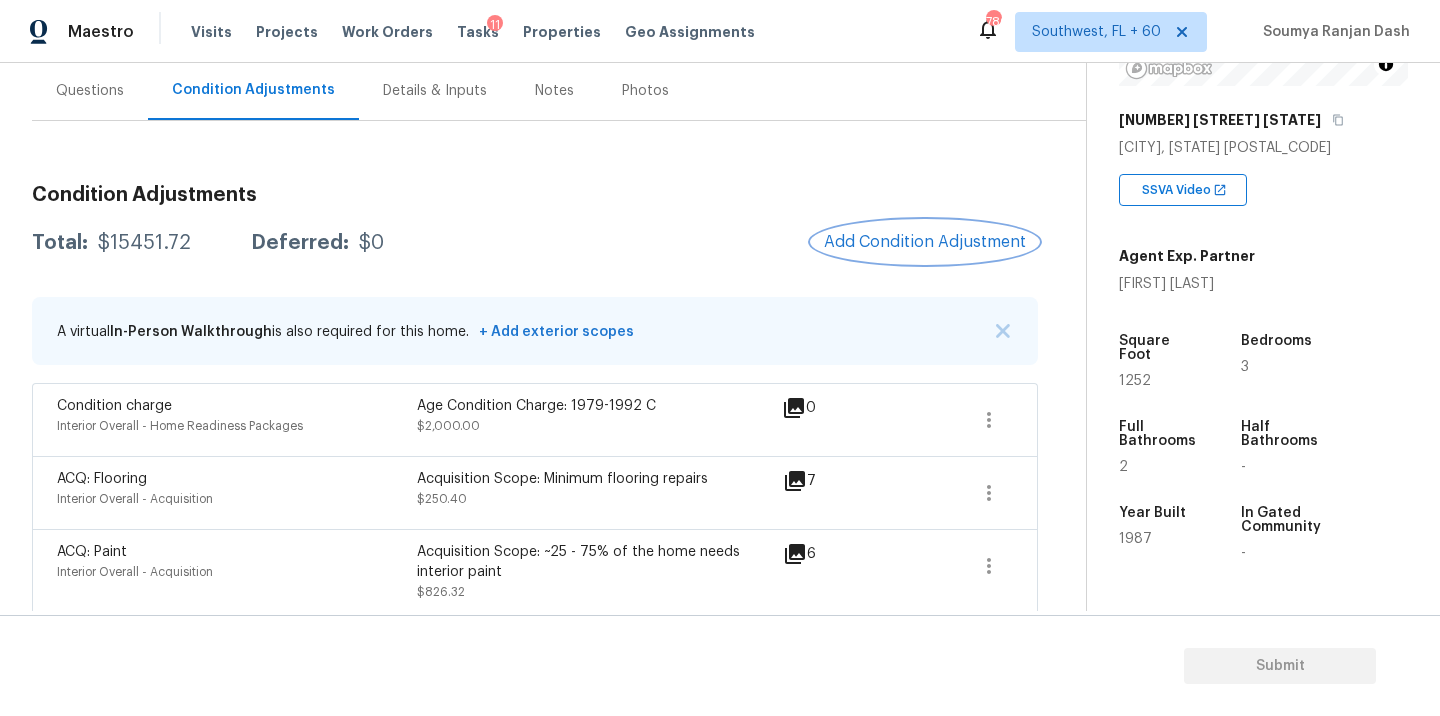 scroll, scrollTop: 316, scrollLeft: 0, axis: vertical 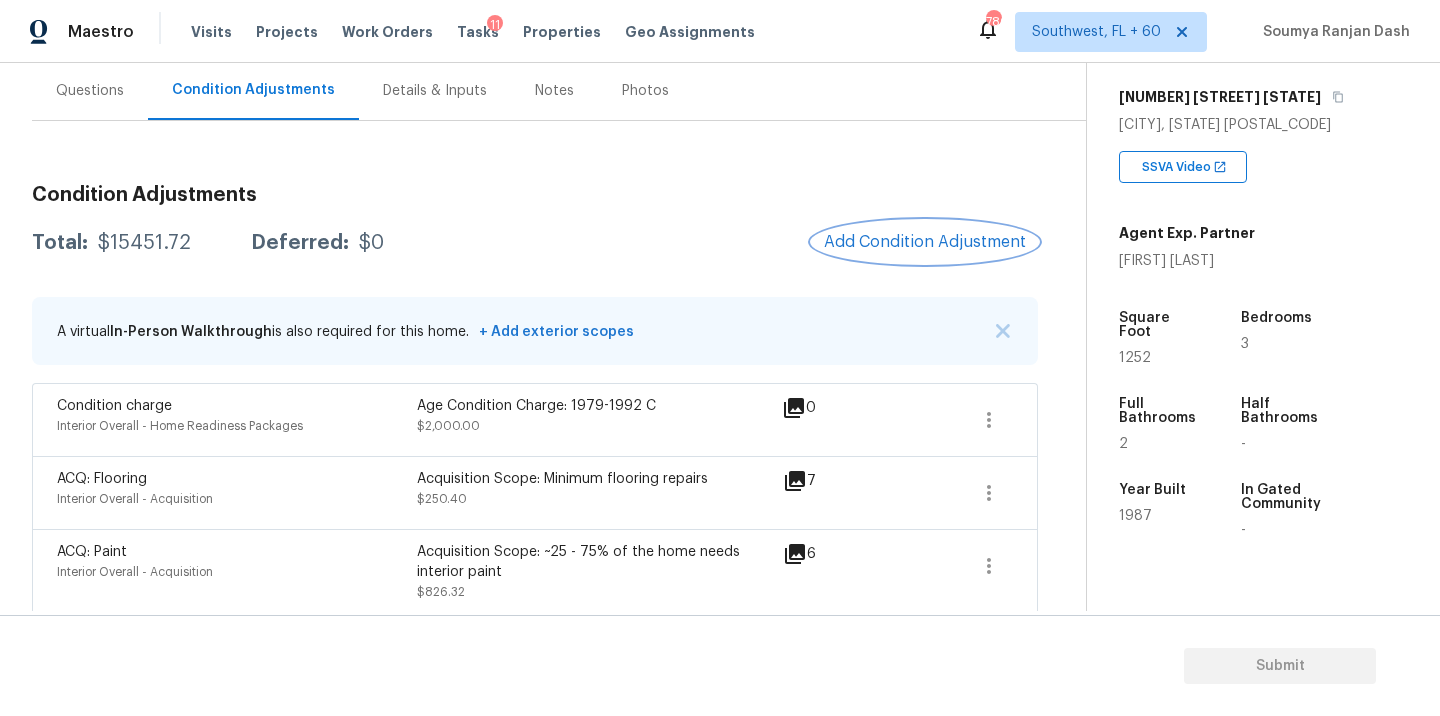 click on "Add Condition Adjustment" at bounding box center (925, 242) 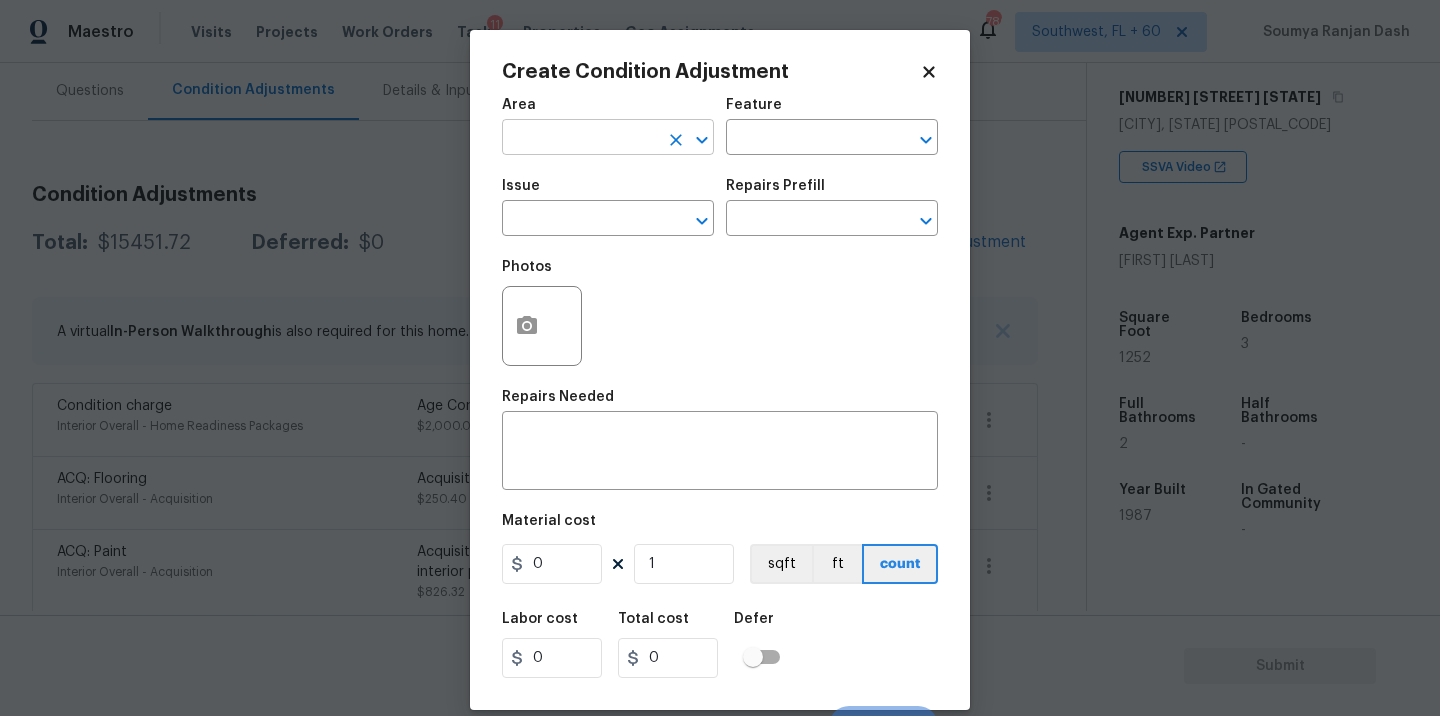 click at bounding box center [580, 139] 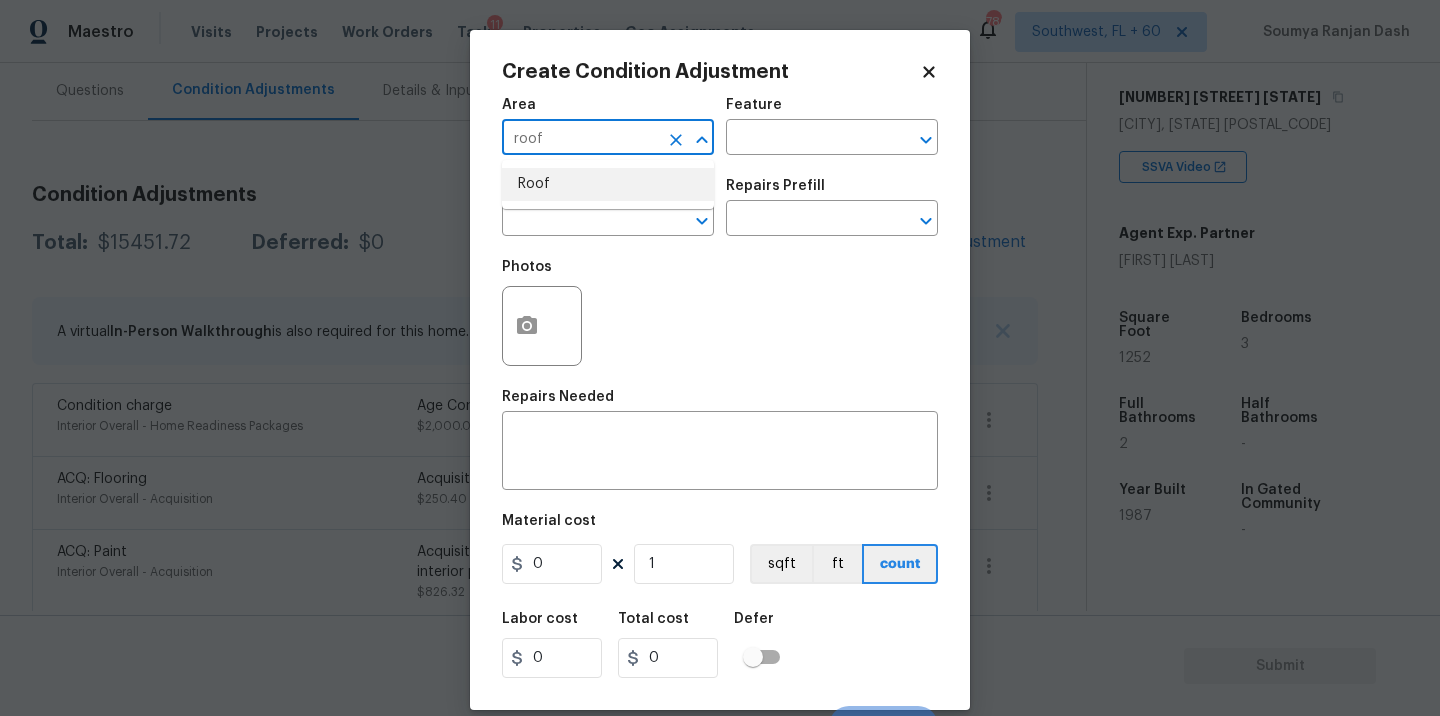click on "Roof" at bounding box center [608, 184] 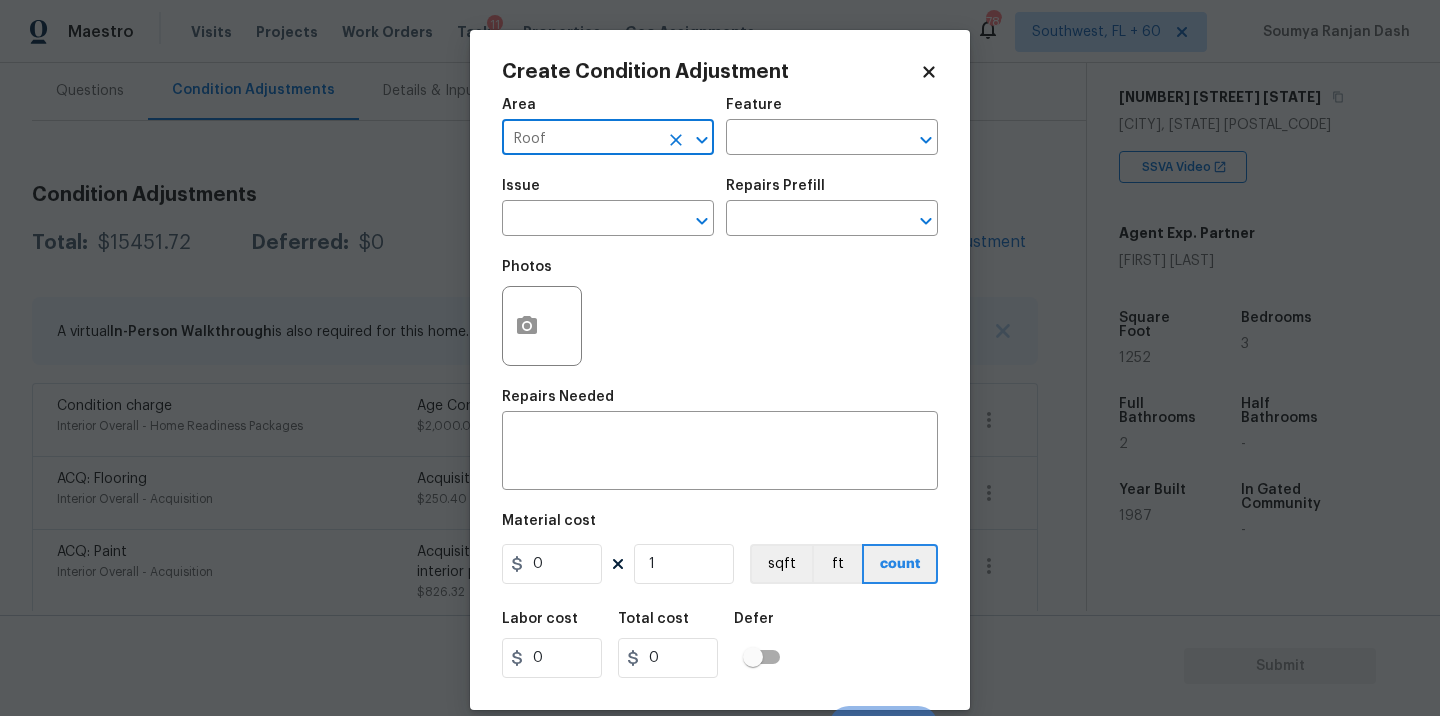 type on "Roof" 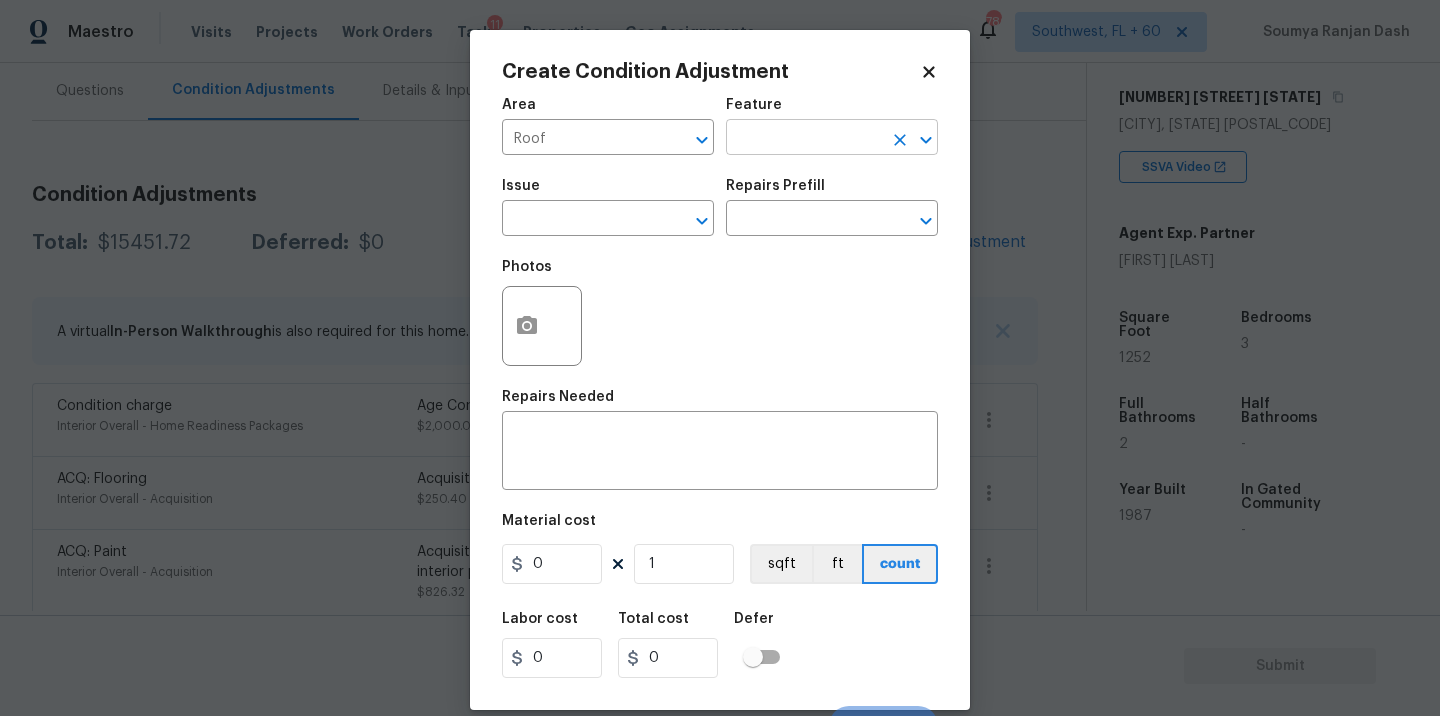 click at bounding box center [804, 139] 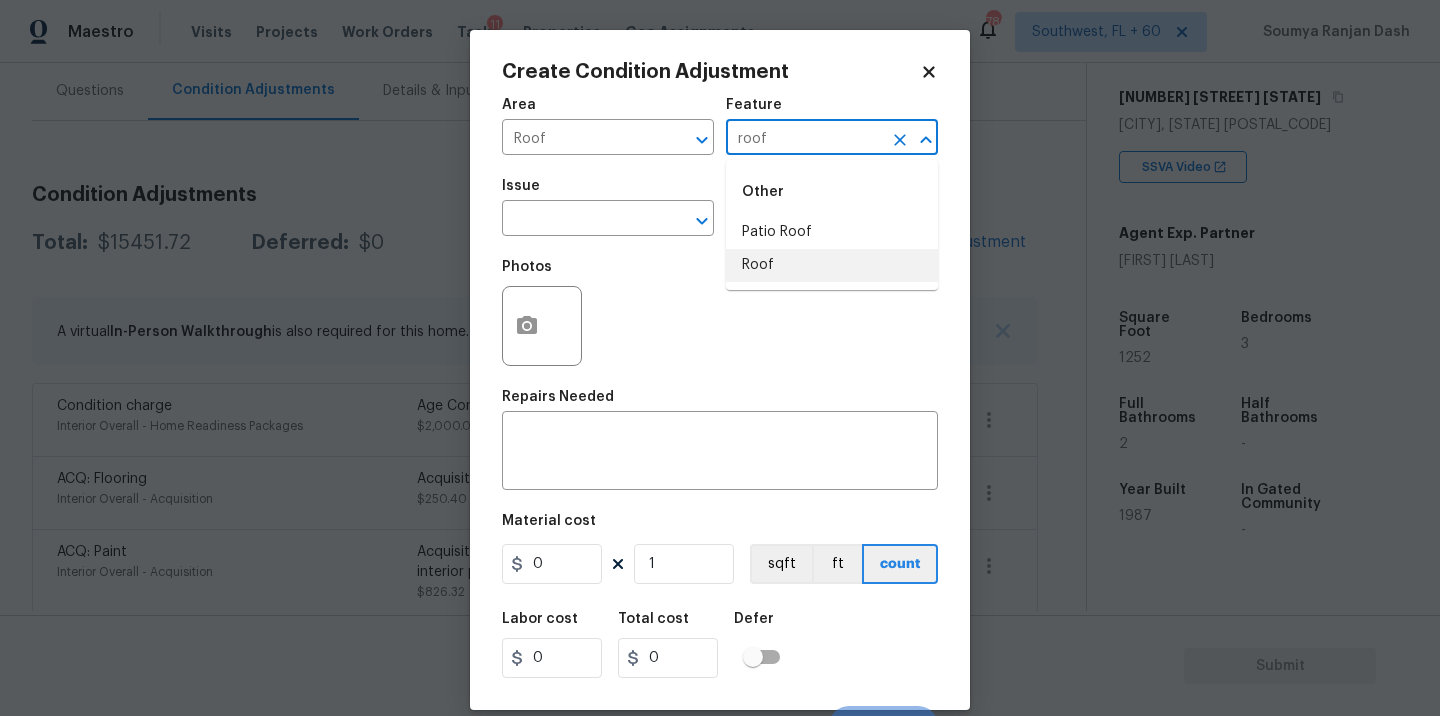 click on "Roof" at bounding box center (832, 265) 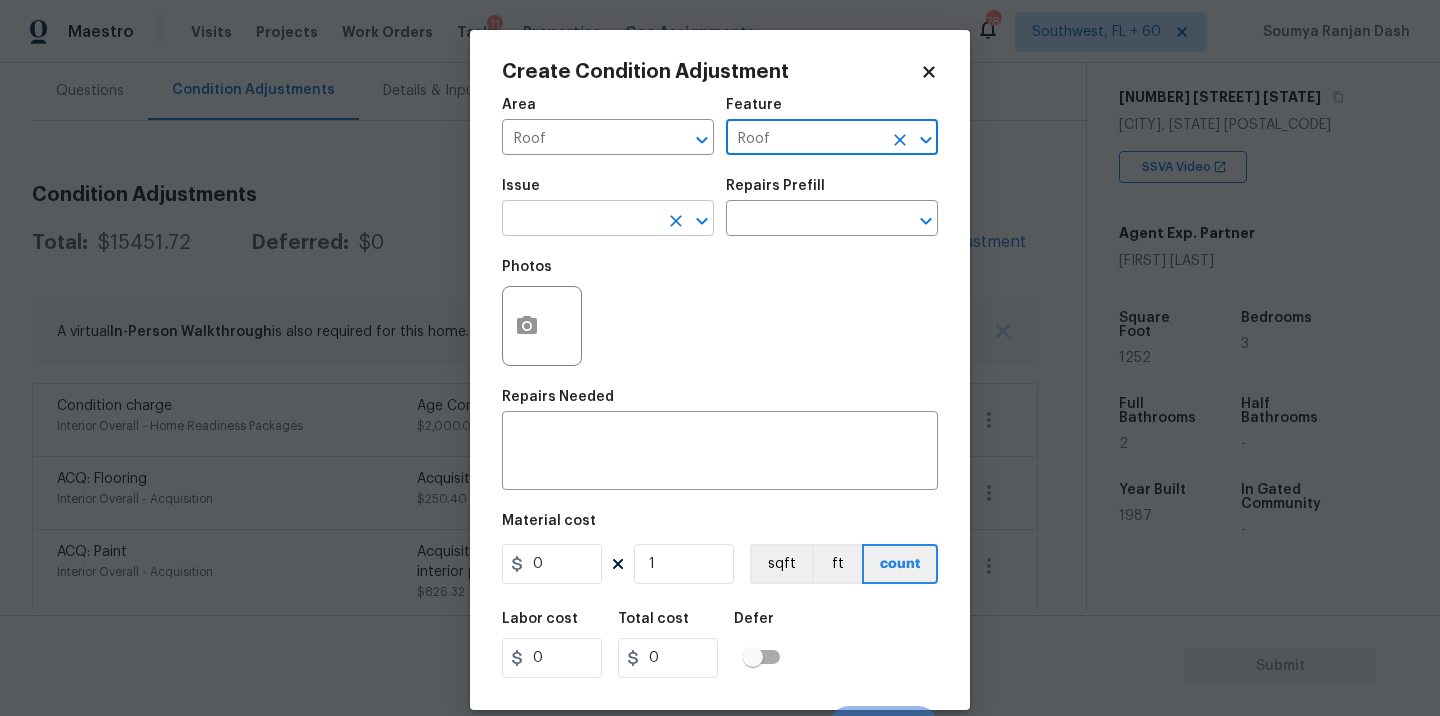 type on "Roof" 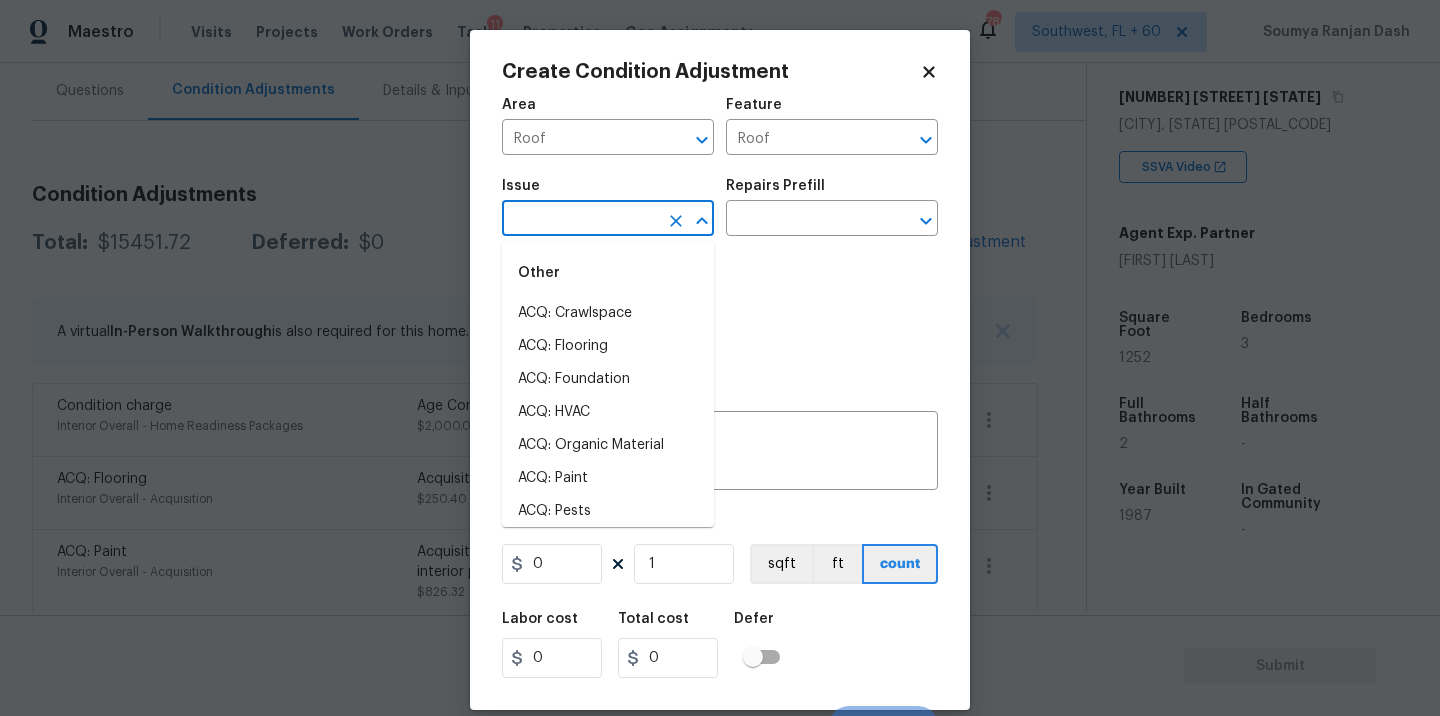click at bounding box center (580, 220) 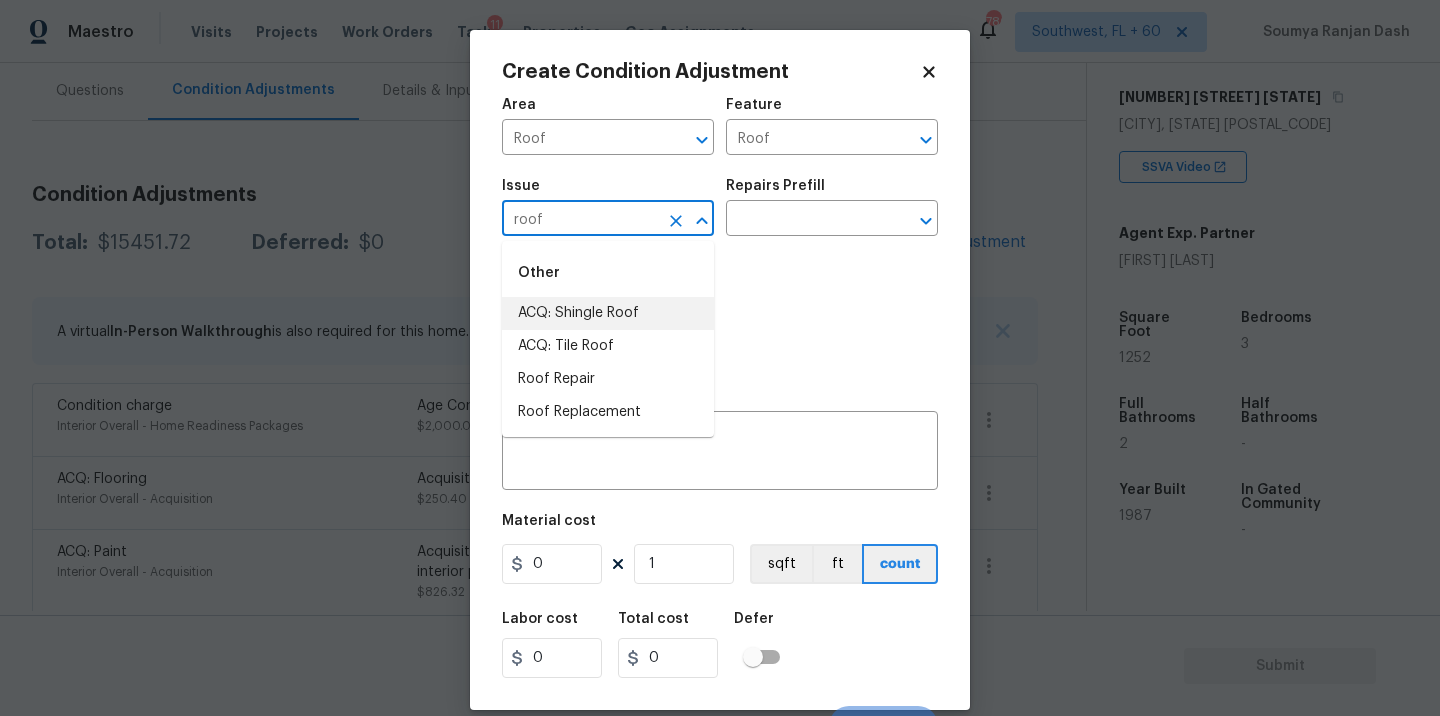 click on "ACQ: Shingle Roof" at bounding box center [608, 313] 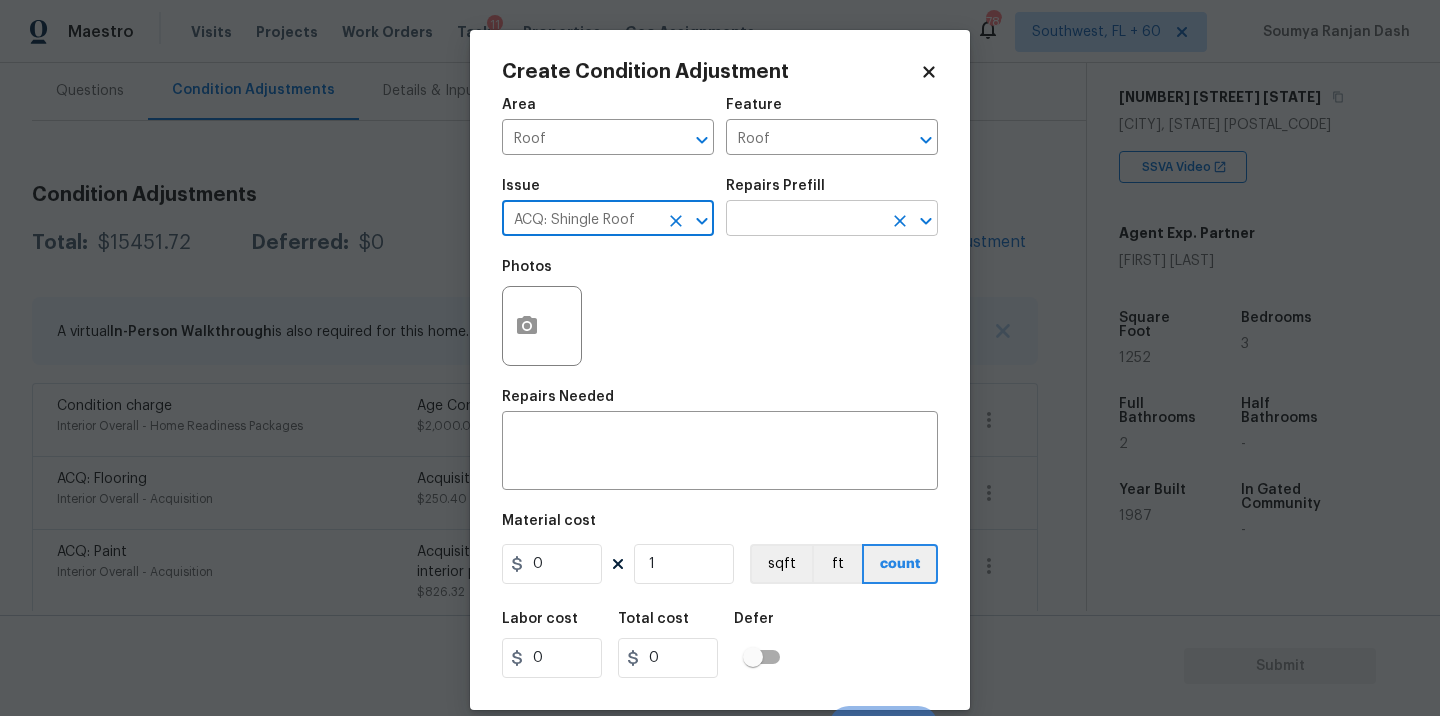 type on "ACQ: Shingle Roof" 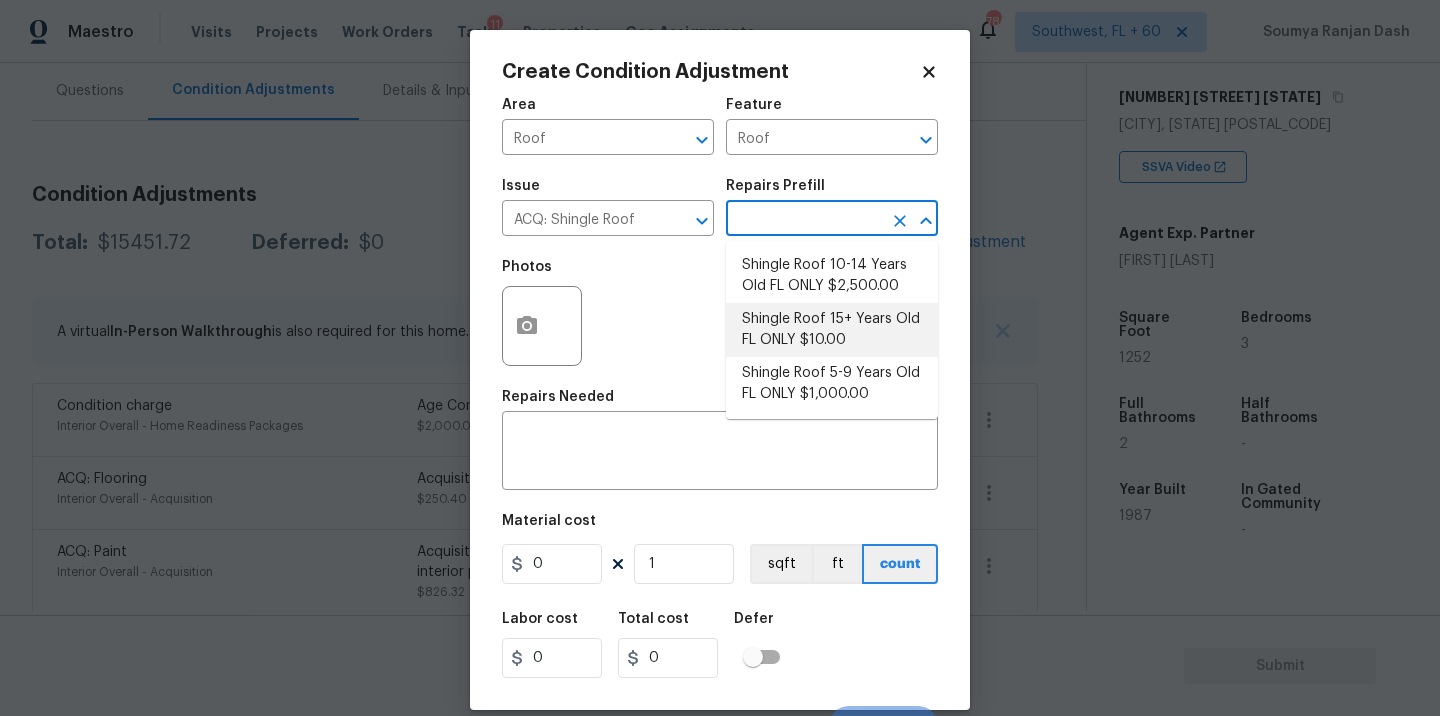 click on "Shingle Roof 15+ Years Old FL ONLY $10.00" at bounding box center (832, 330) 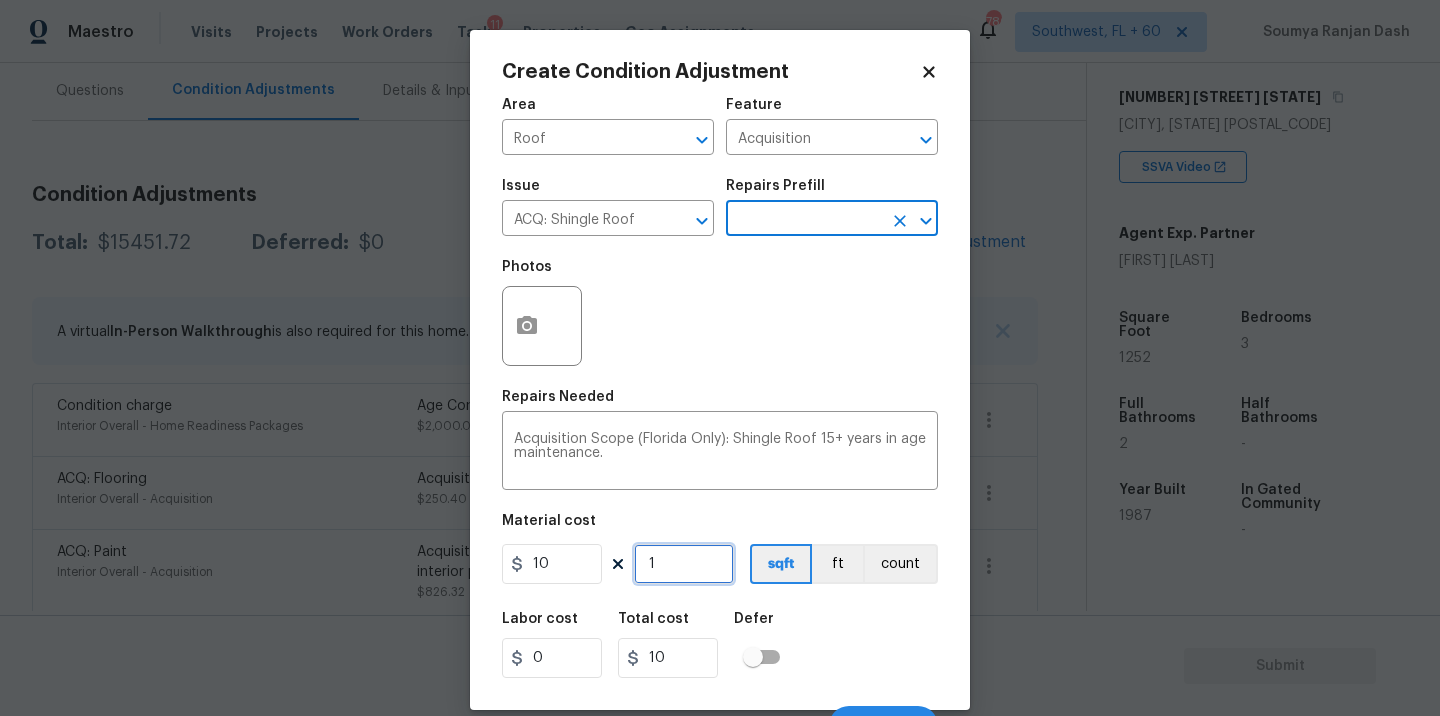 click on "1" at bounding box center (684, 564) 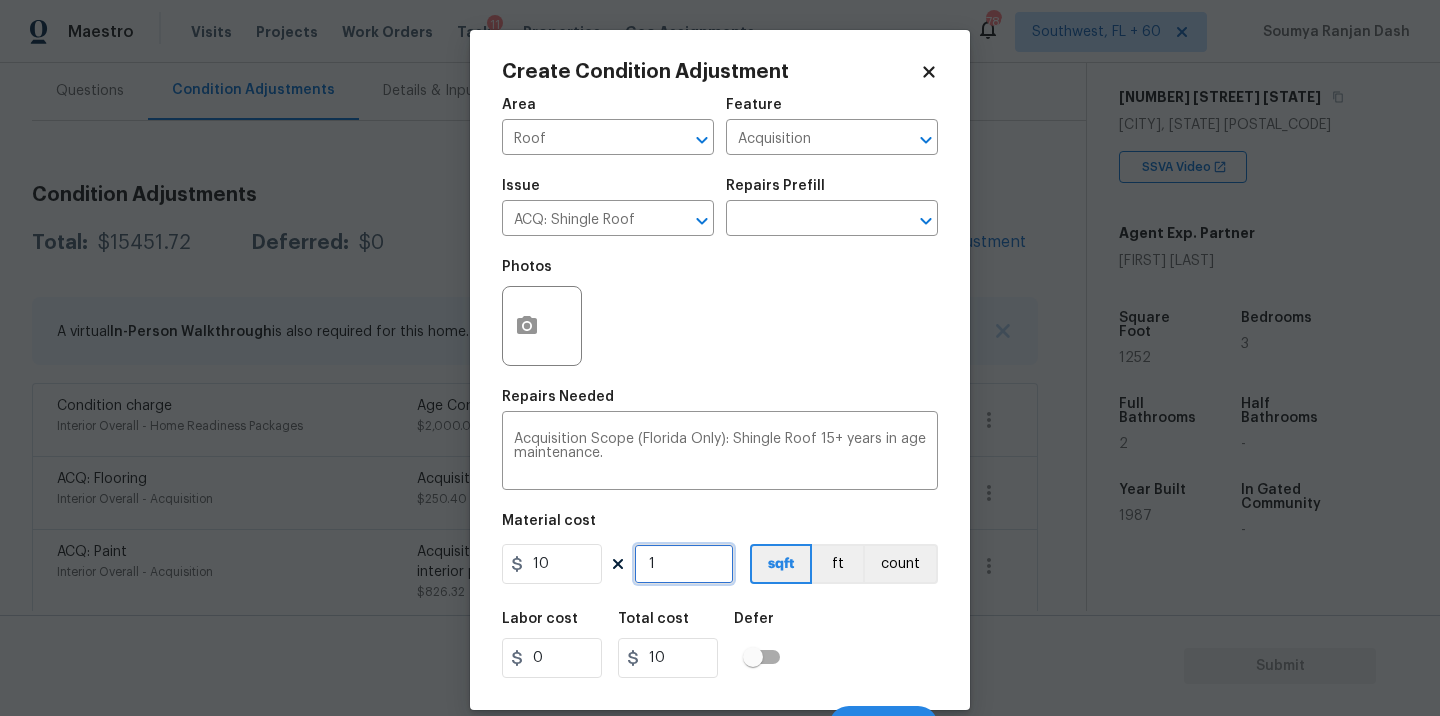 type on "0" 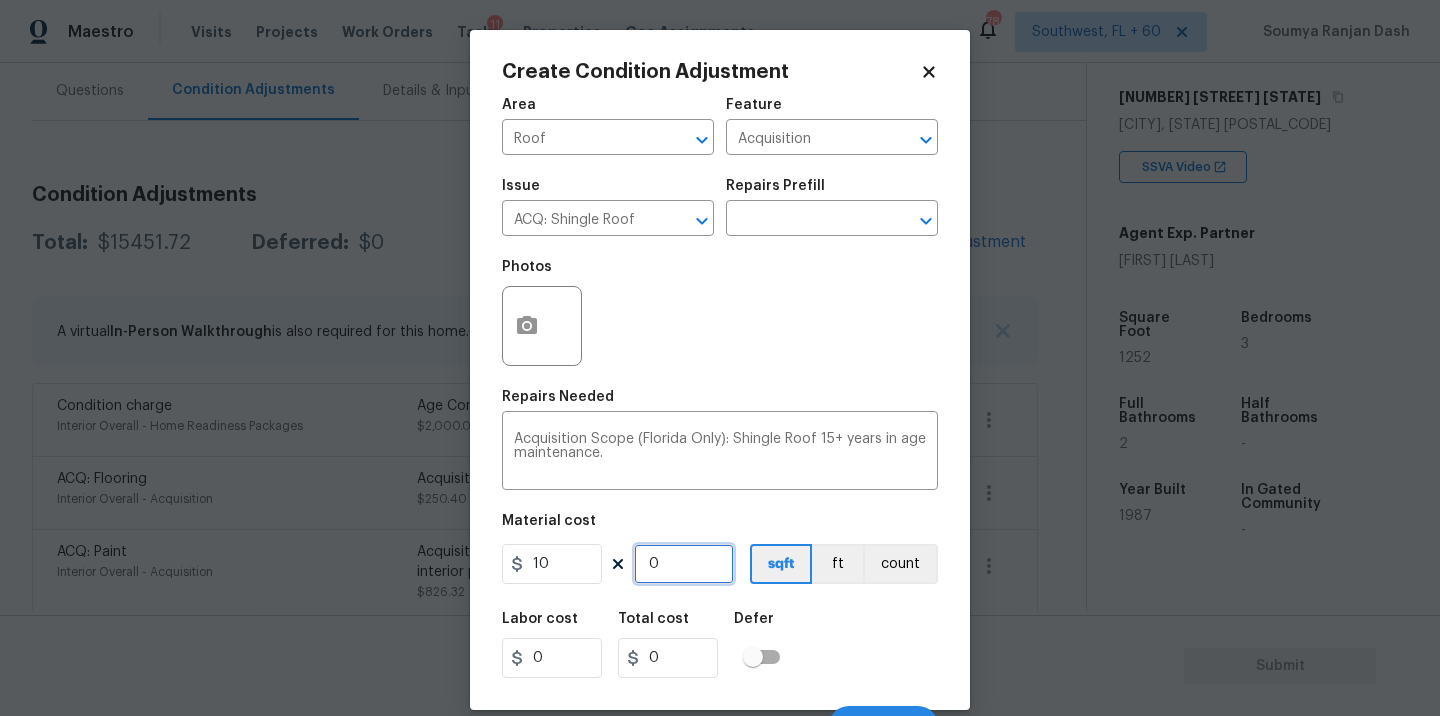 type on "1" 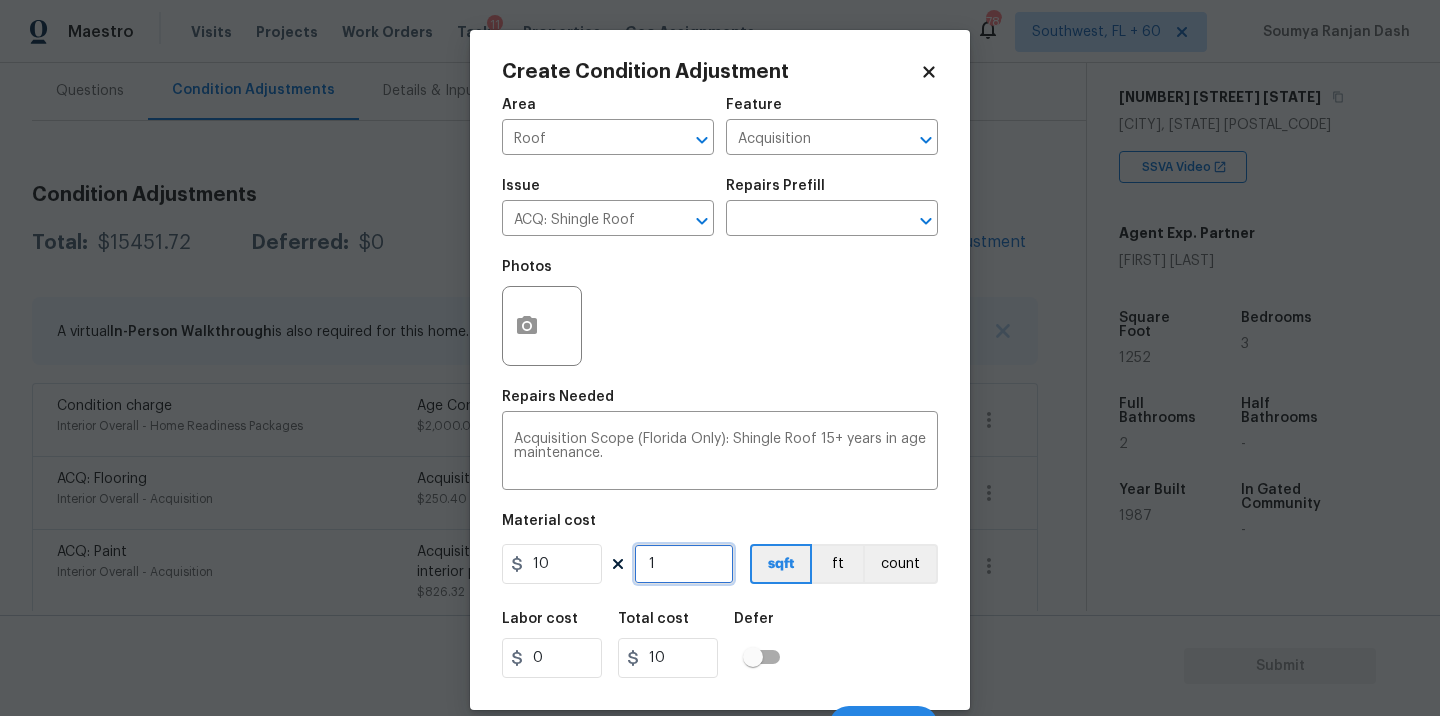 type on "12" 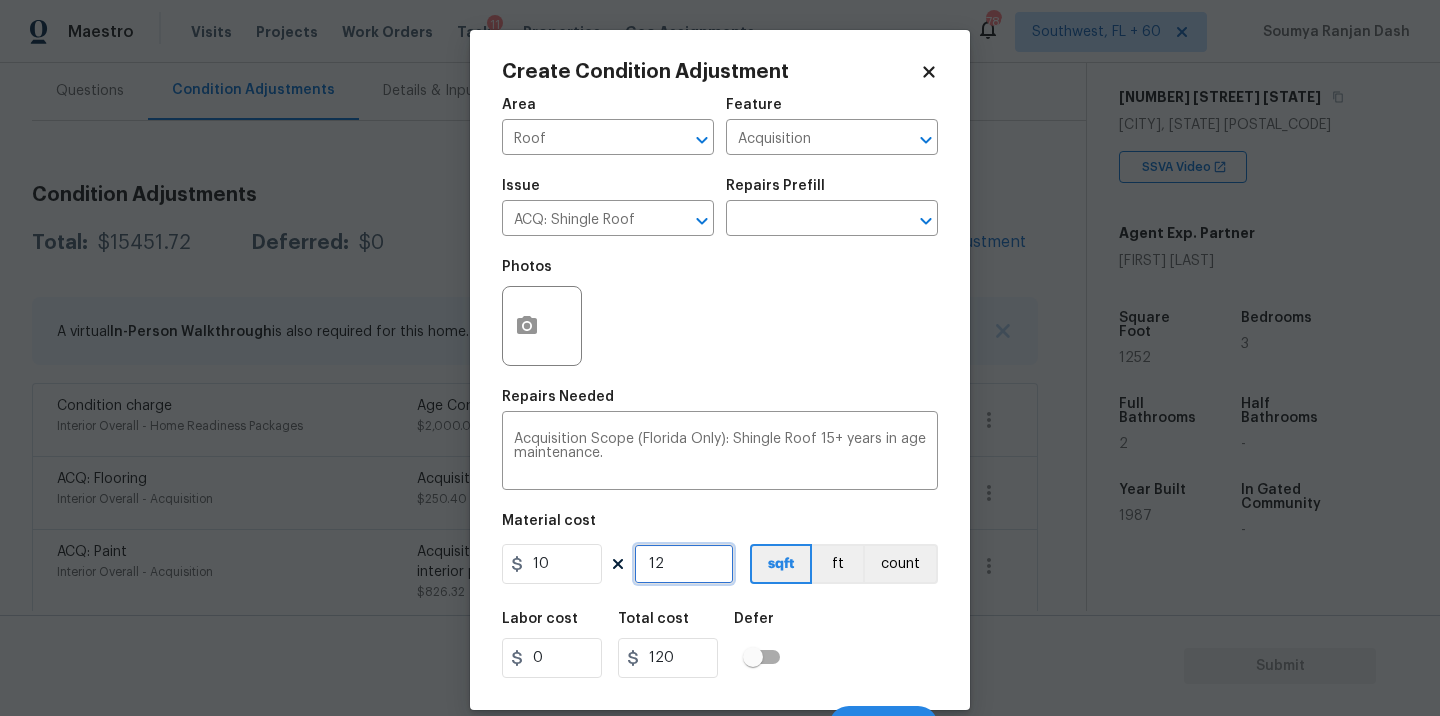 type on "125" 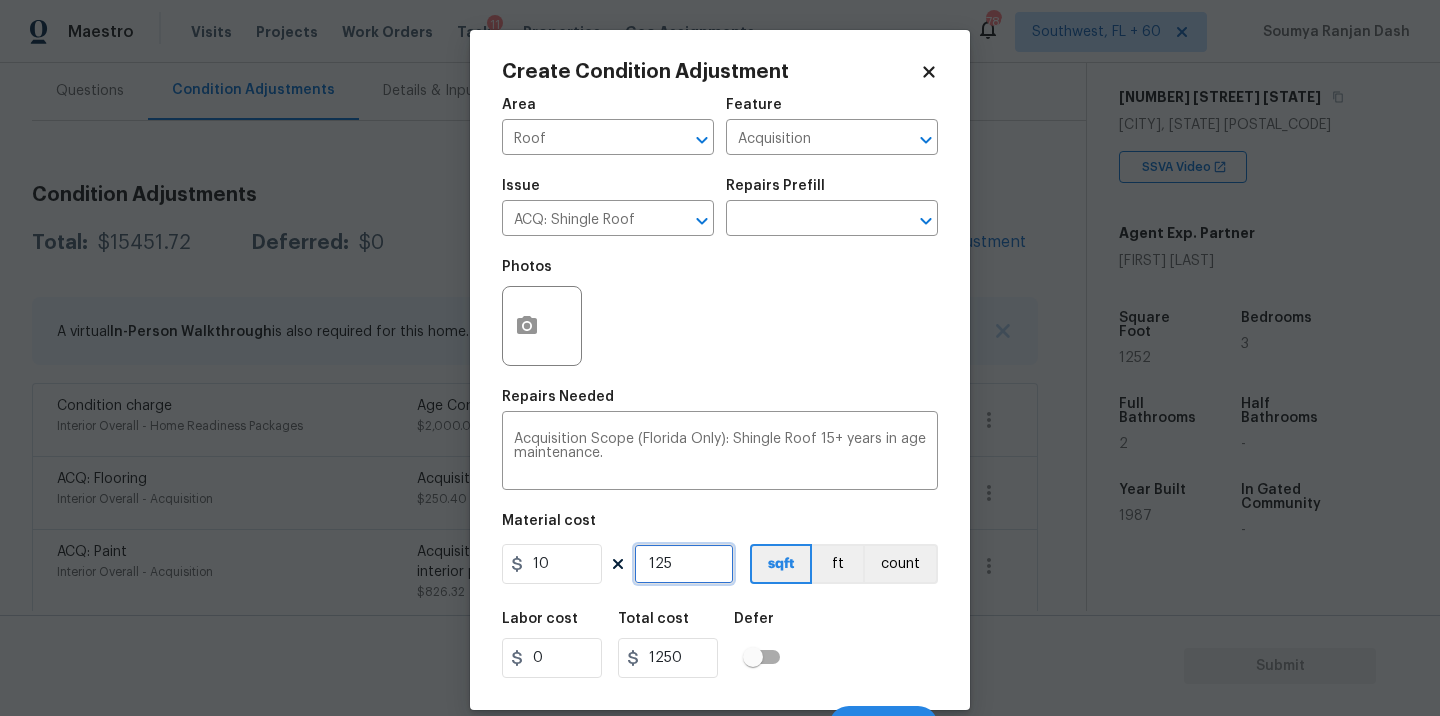 type on "1252" 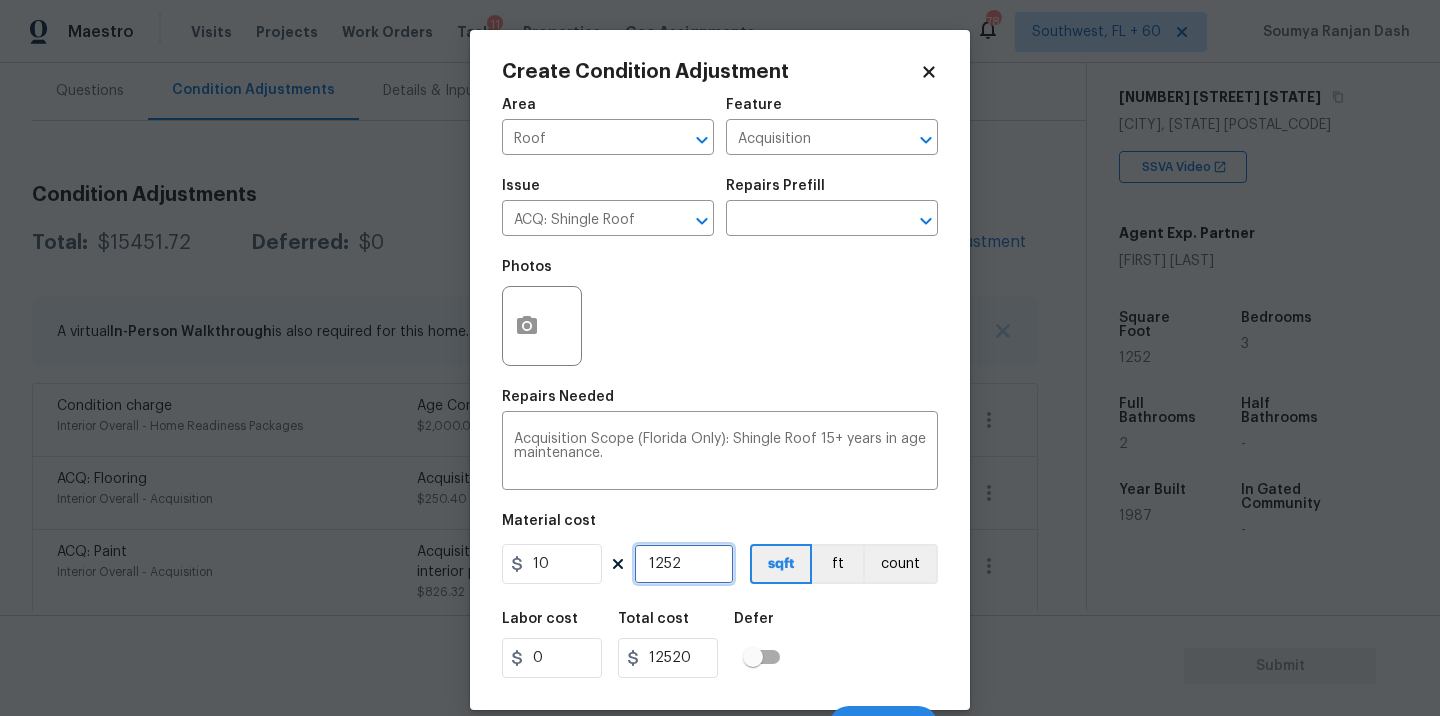 type on "1252" 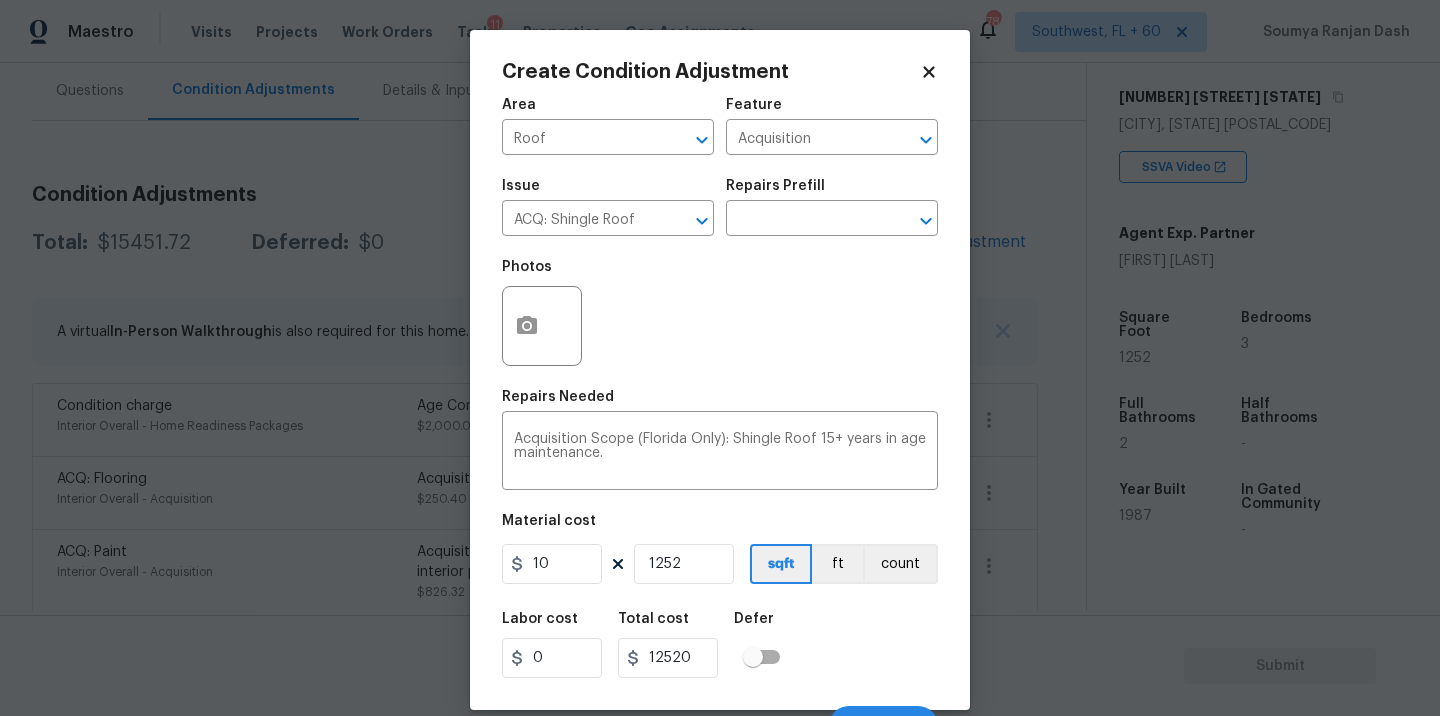 click on "Labor cost 0 Total cost 12520 Defer" at bounding box center (720, 645) 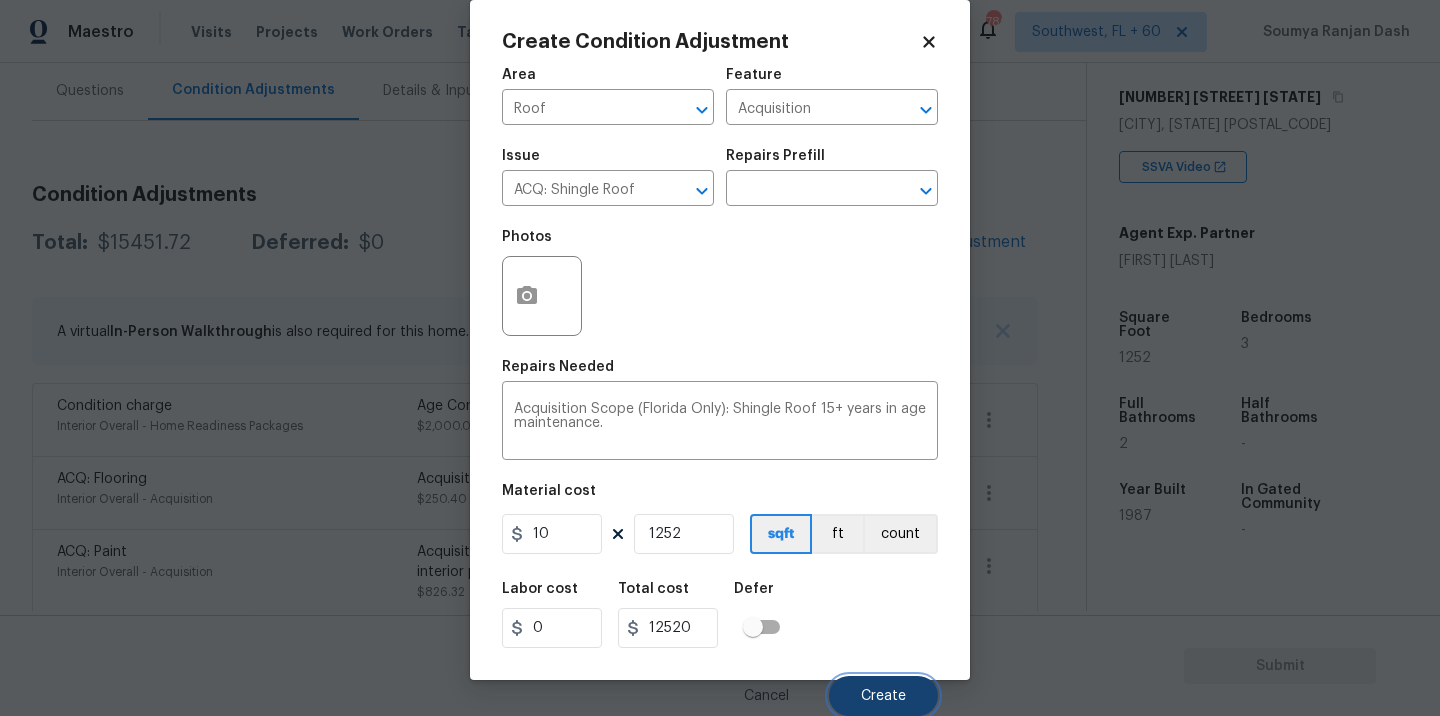 click on "Create" at bounding box center [883, 696] 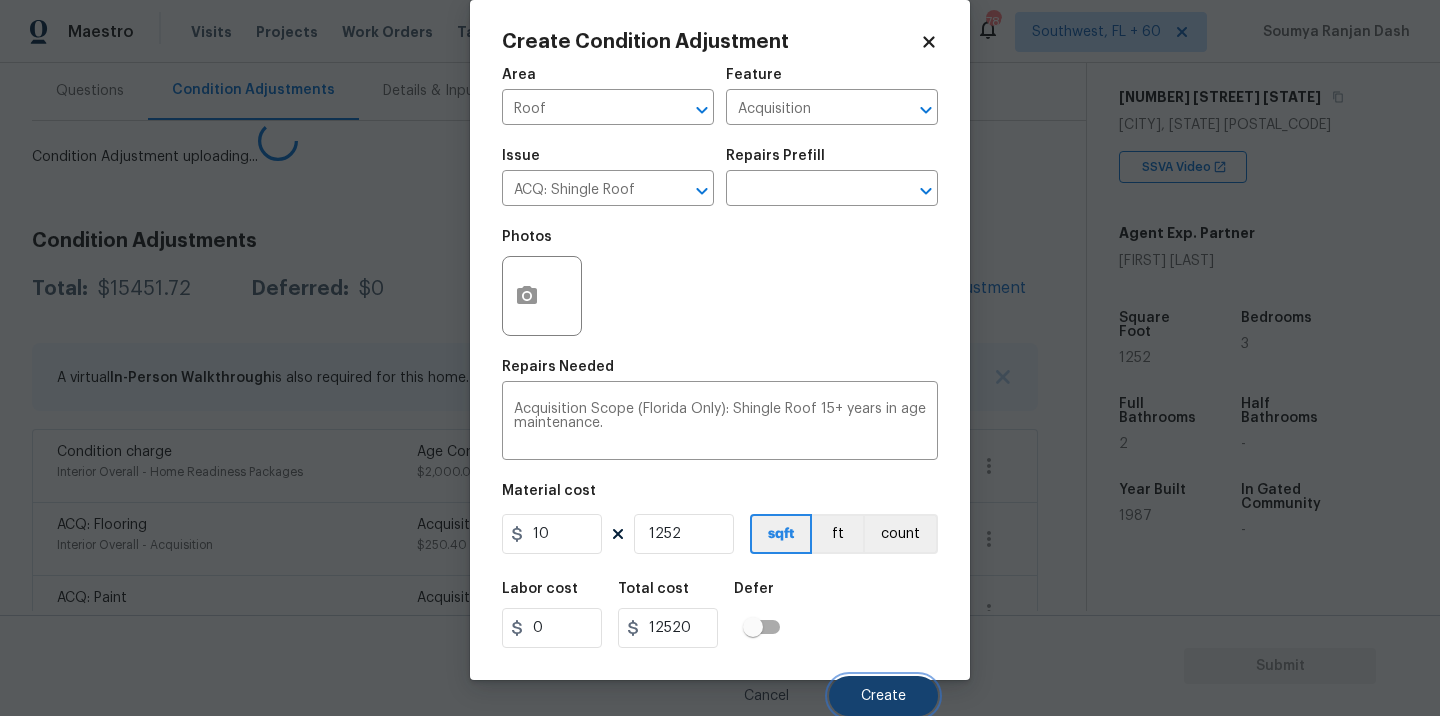 scroll, scrollTop: 24, scrollLeft: 0, axis: vertical 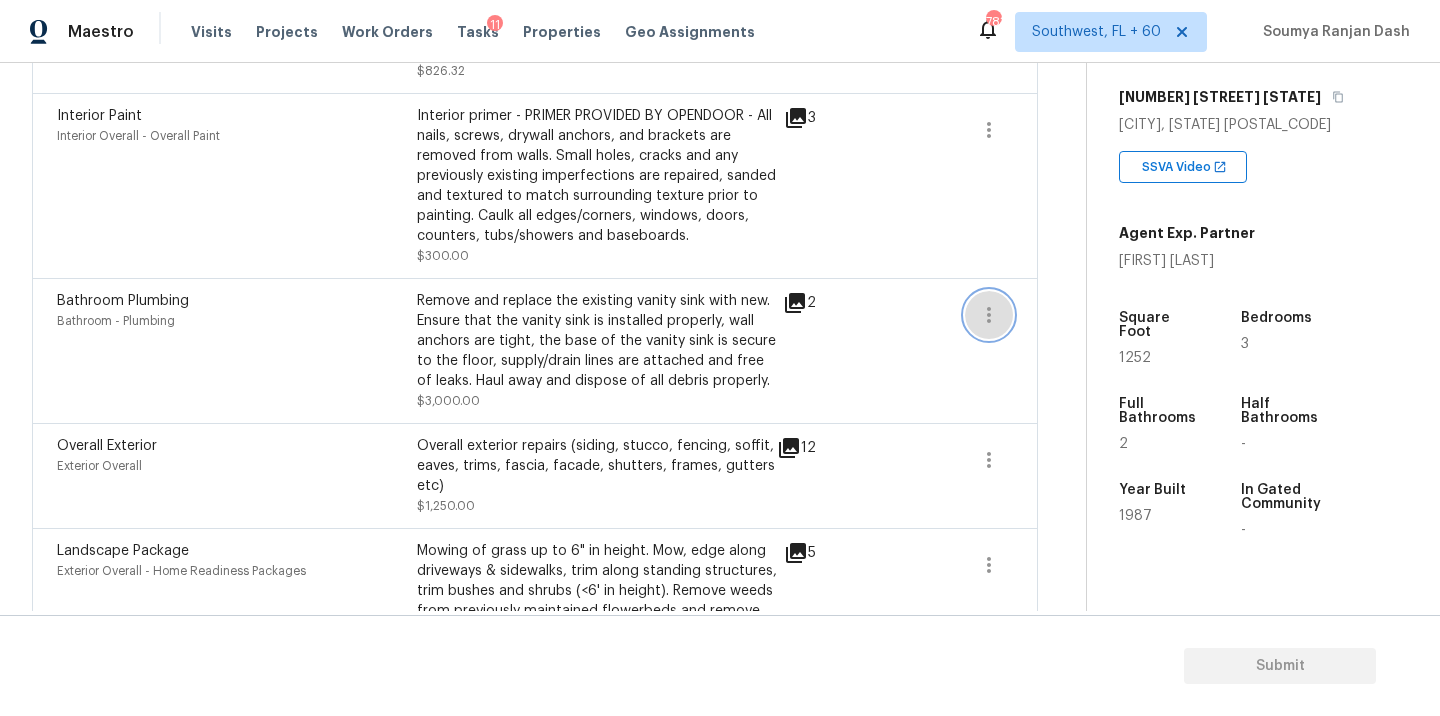 click 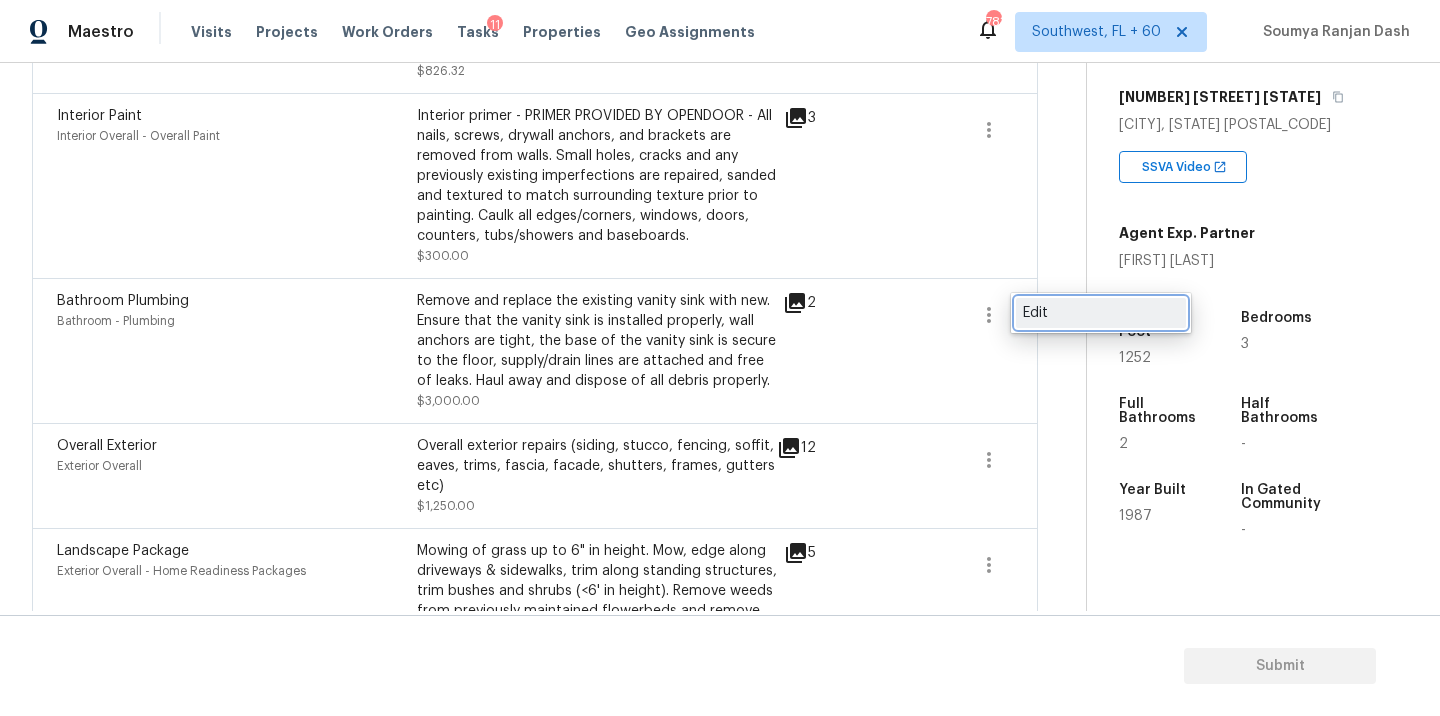 click on "Edit" at bounding box center [1101, 313] 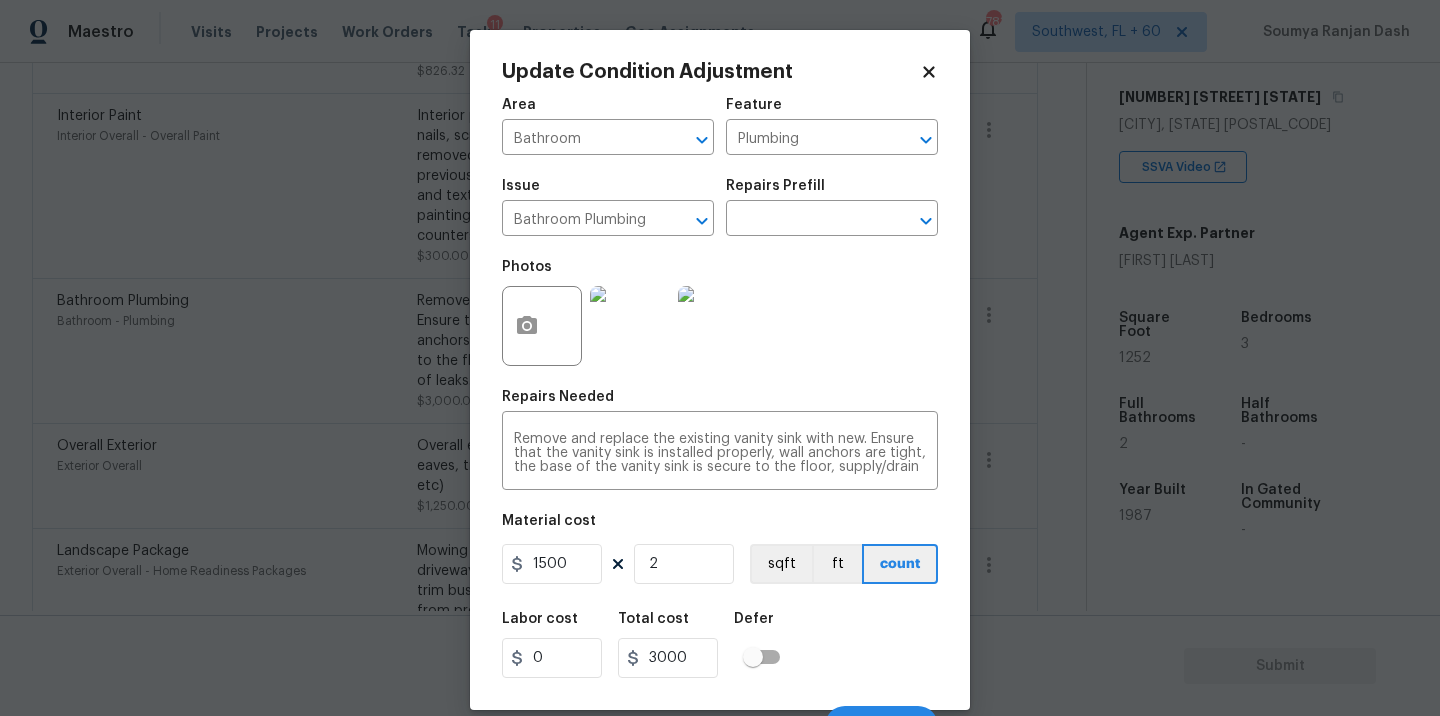 click on "Maestro Visits Projects Work Orders Tasks 11 Properties Geo Assignments 783 Southwest, FL + 60 Soumya Ranjan Dash Back to tasks Condition Scoping - Full Mon, Aug 04 2025 by 3:00 pm   Soumya Ranjan Dash In-progress Questions Condition Adjustments Details & Inputs Notes Photos Condition Adjustments Total:  $27971.72 Deferred:  $0 Add Condition Adjustment A virtual  In-Person Walkthrough  is also required for this home.   + Add exterior scopes ACQ: Shingle Roof Roof - Acquisition Acquisition Scope (Florida Only): Shingle Roof 15+ years in age maintenance. $12,520.00   0 Condition charge Interior Overall - Home Readiness Packages Age Condition Charge: 1979-1992 C	 $2,000.00   0 ACQ: Flooring Interior Overall - Acquisition Acquisition Scope: Minimum flooring repairs $250.40   7 ACQ: Paint Interior Overall - Acquisition Acquisition Scope: ~25 - 75% of the home needs interior paint $826.32   6 Interior Paint Interior Overall - Overall Paint $300.00   3 Bathroom Plumbing Bathroom - Plumbing $3,000.00   2 $1,250.00" at bounding box center (720, 358) 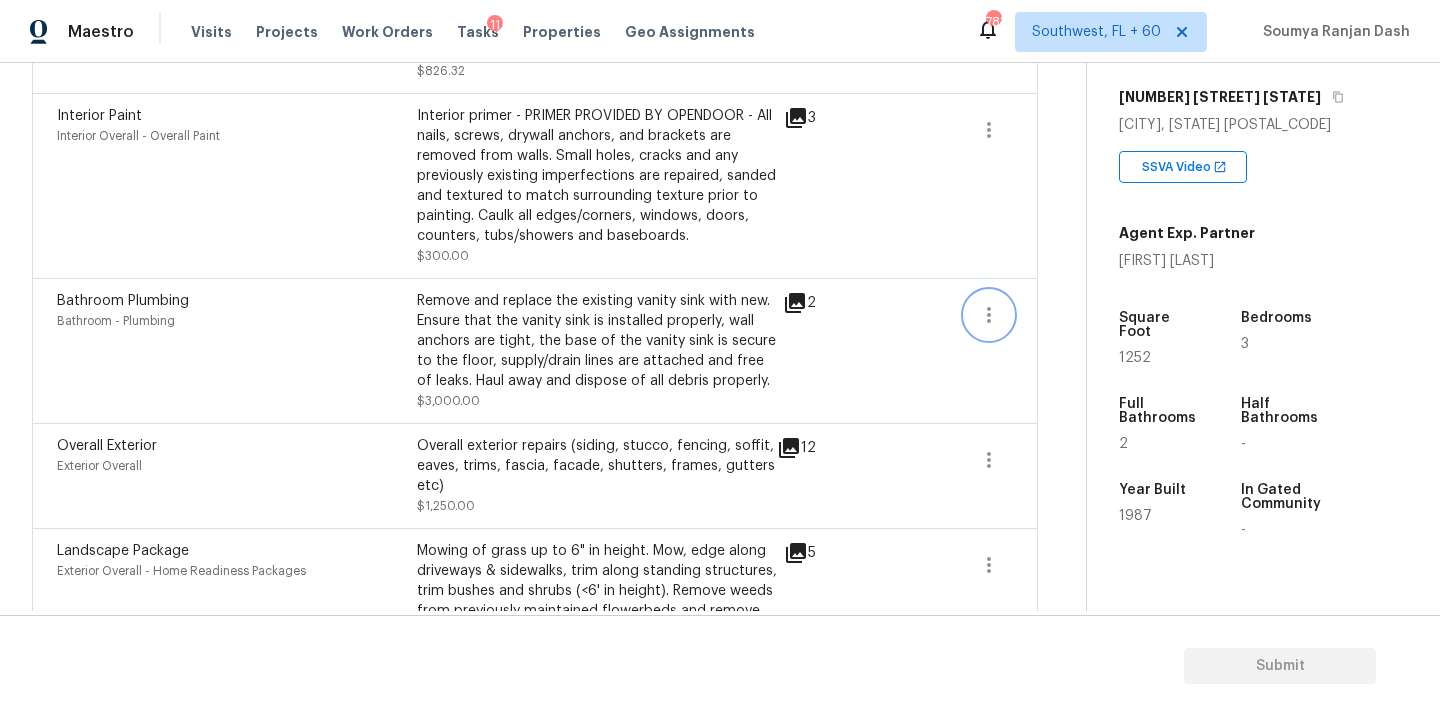 click 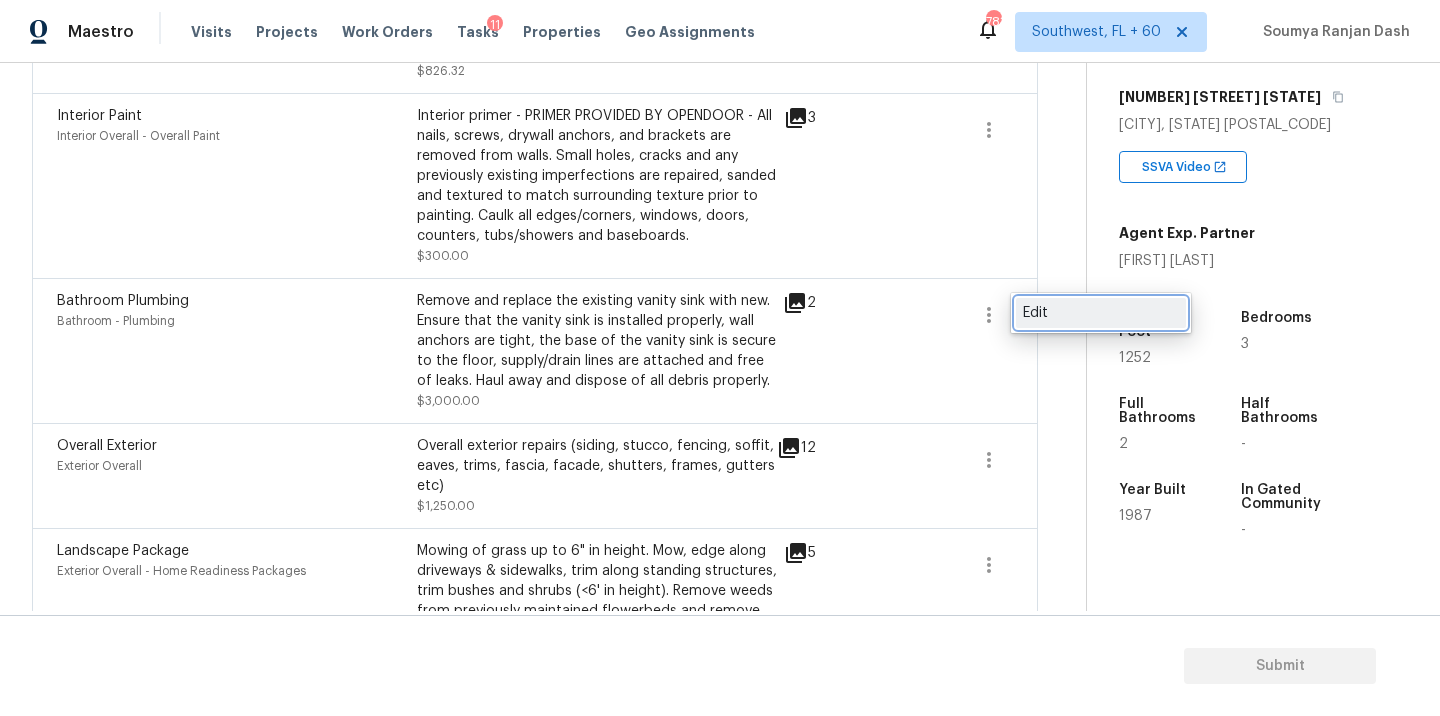 click on "Edit" at bounding box center [1101, 313] 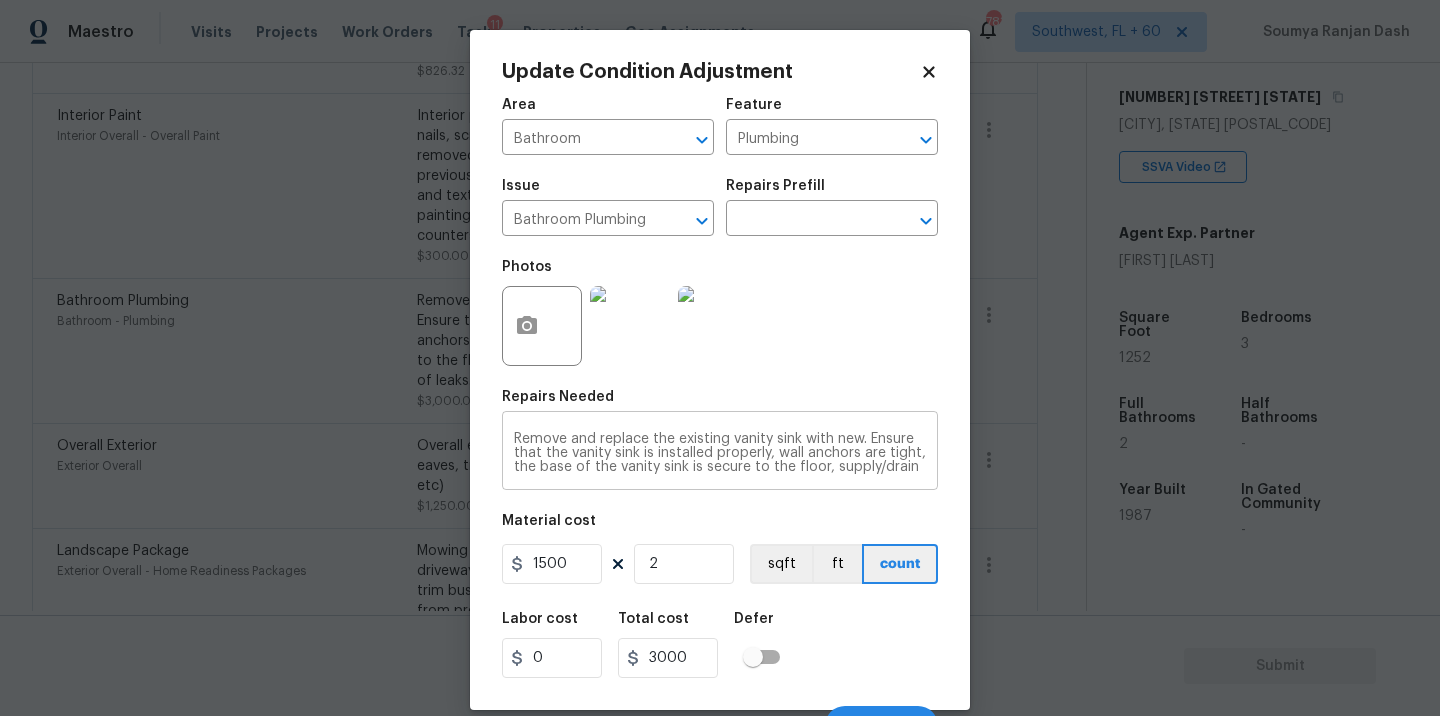 click on "Remove and replace the existing vanity sink with new. Ensure that the vanity sink is installed properly, wall anchors are tight, the base of the vanity sink is secure to the floor, supply/drain lines are attached and free of leaks. Haul away and dispose of all debris properly." at bounding box center [720, 453] 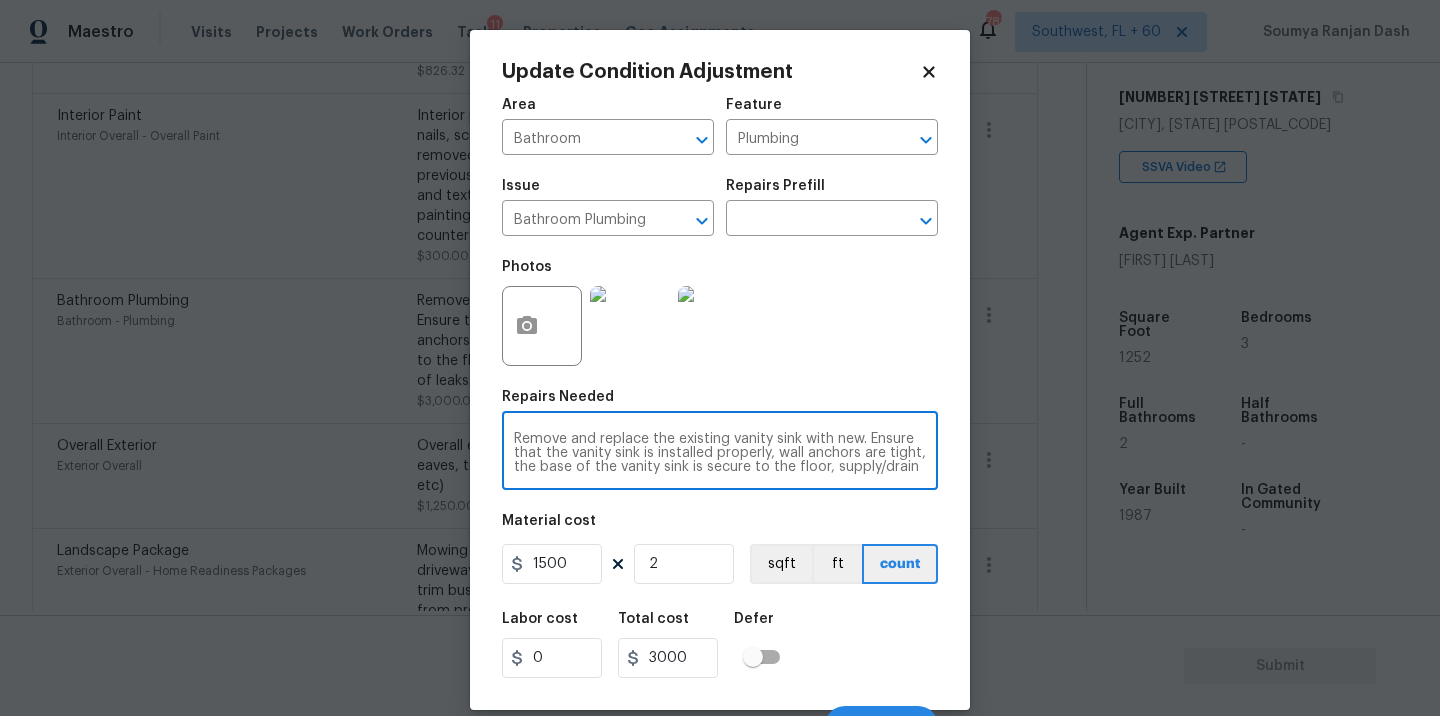 click on "Remove and replace the existing vanity sink with new. Ensure that the vanity sink is installed properly, wall anchors are tight, the base of the vanity sink is secure to the floor, supply/drain lines are attached and free of leaks. Haul away and dispose of all debris properly." at bounding box center [720, 453] 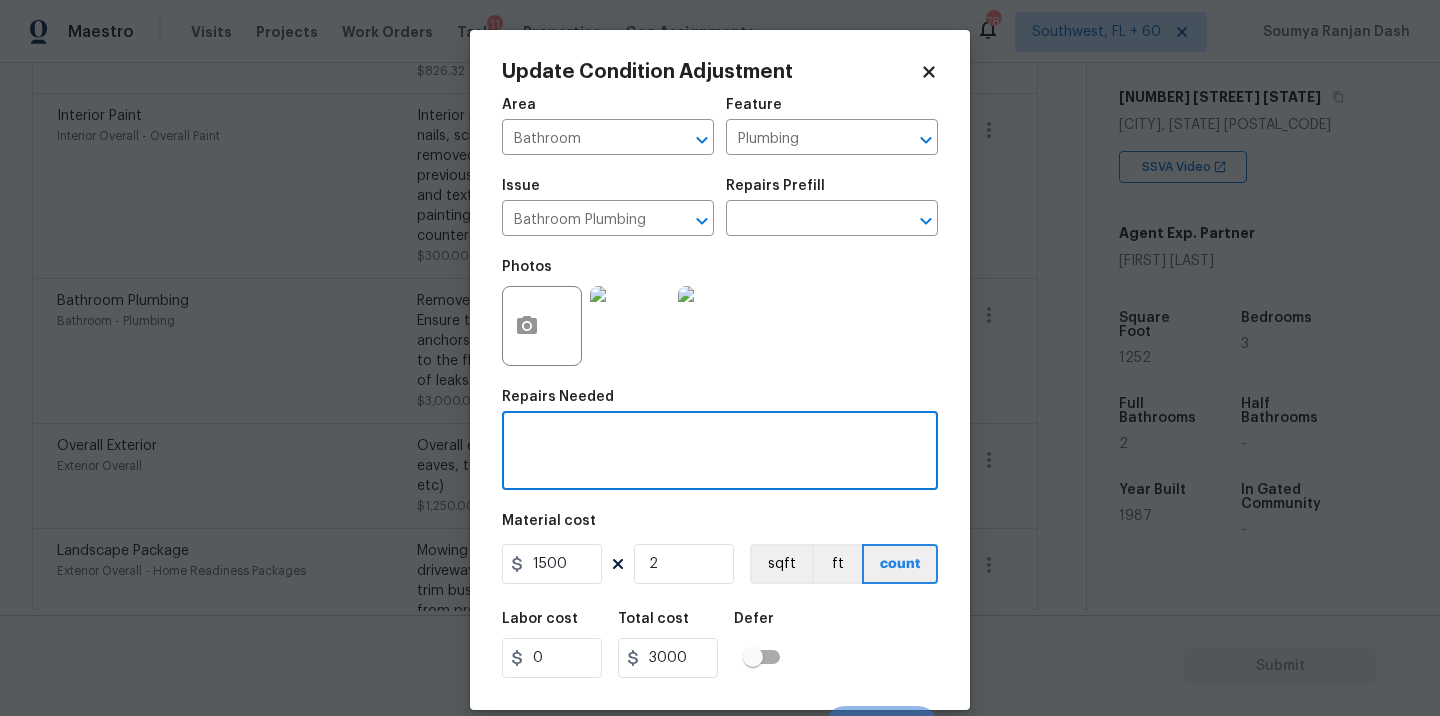 type on "R" 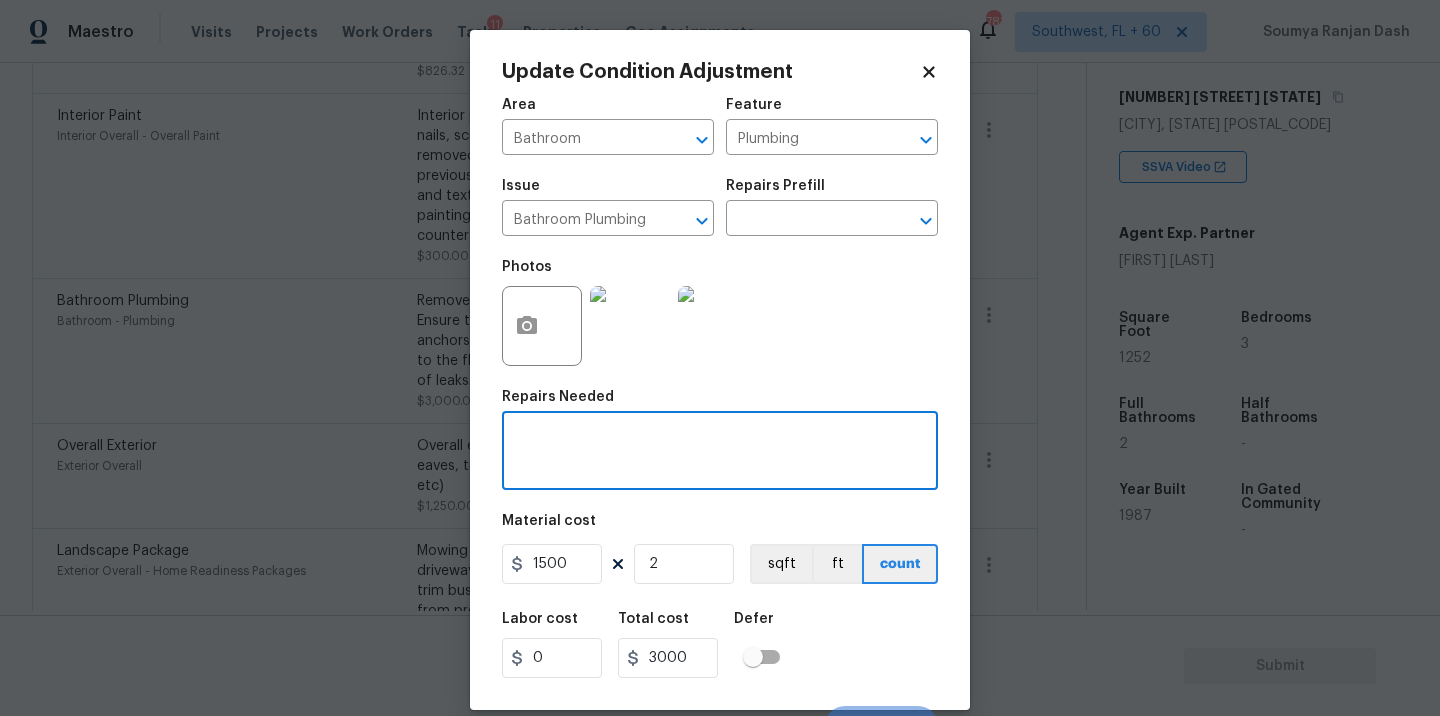 type 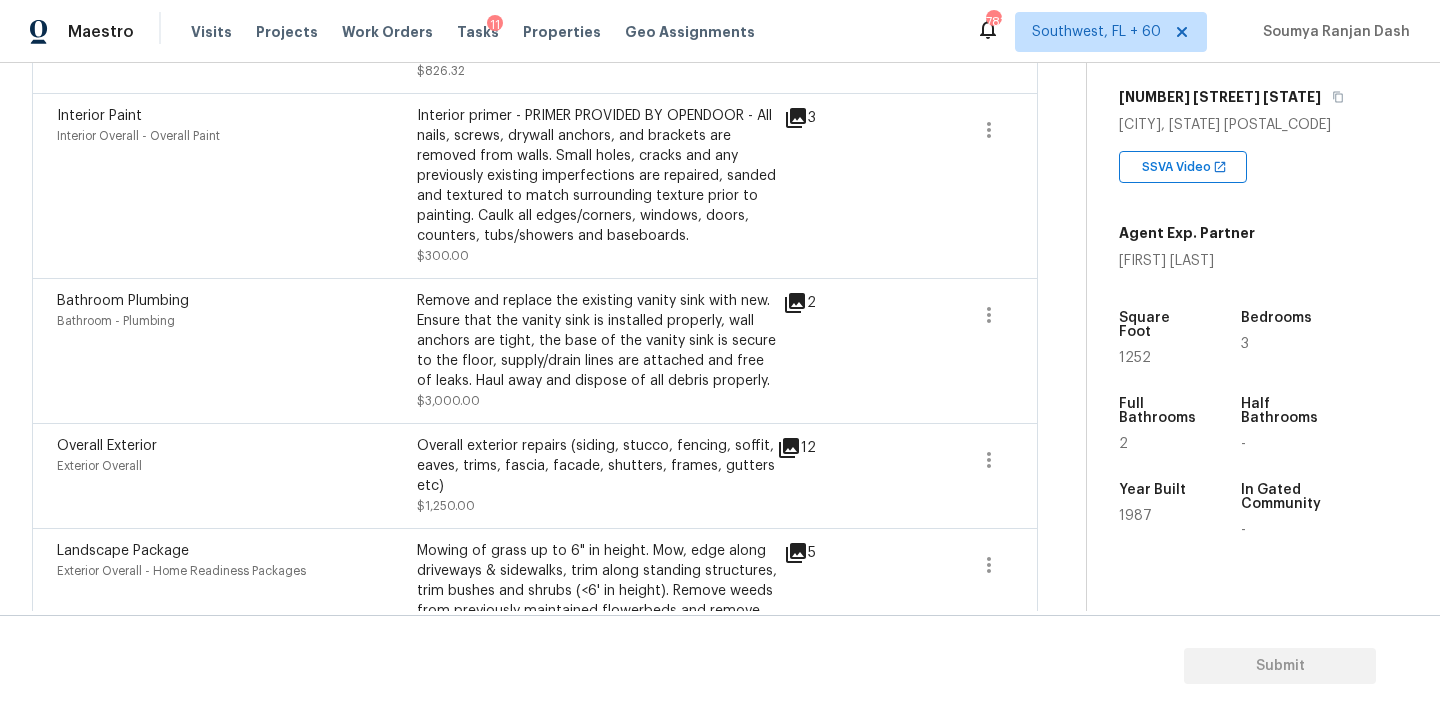 click 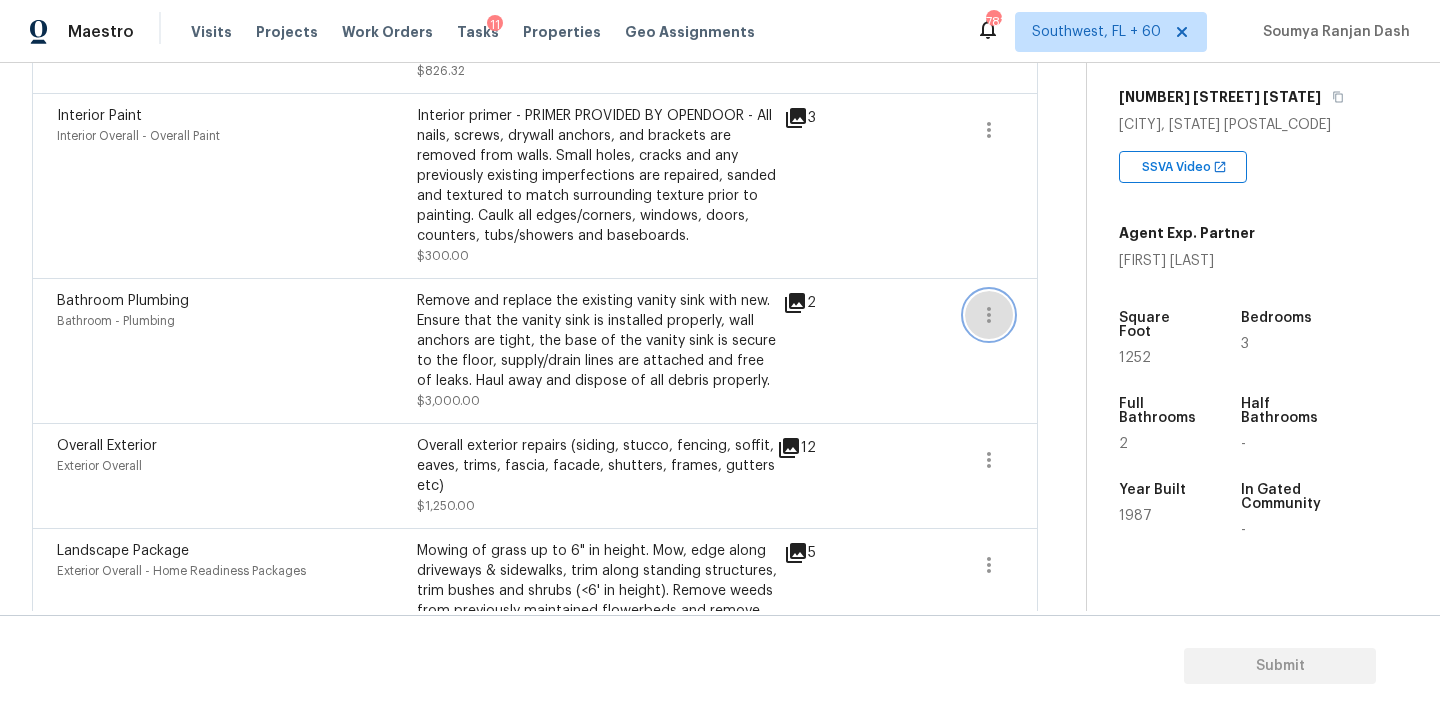 click 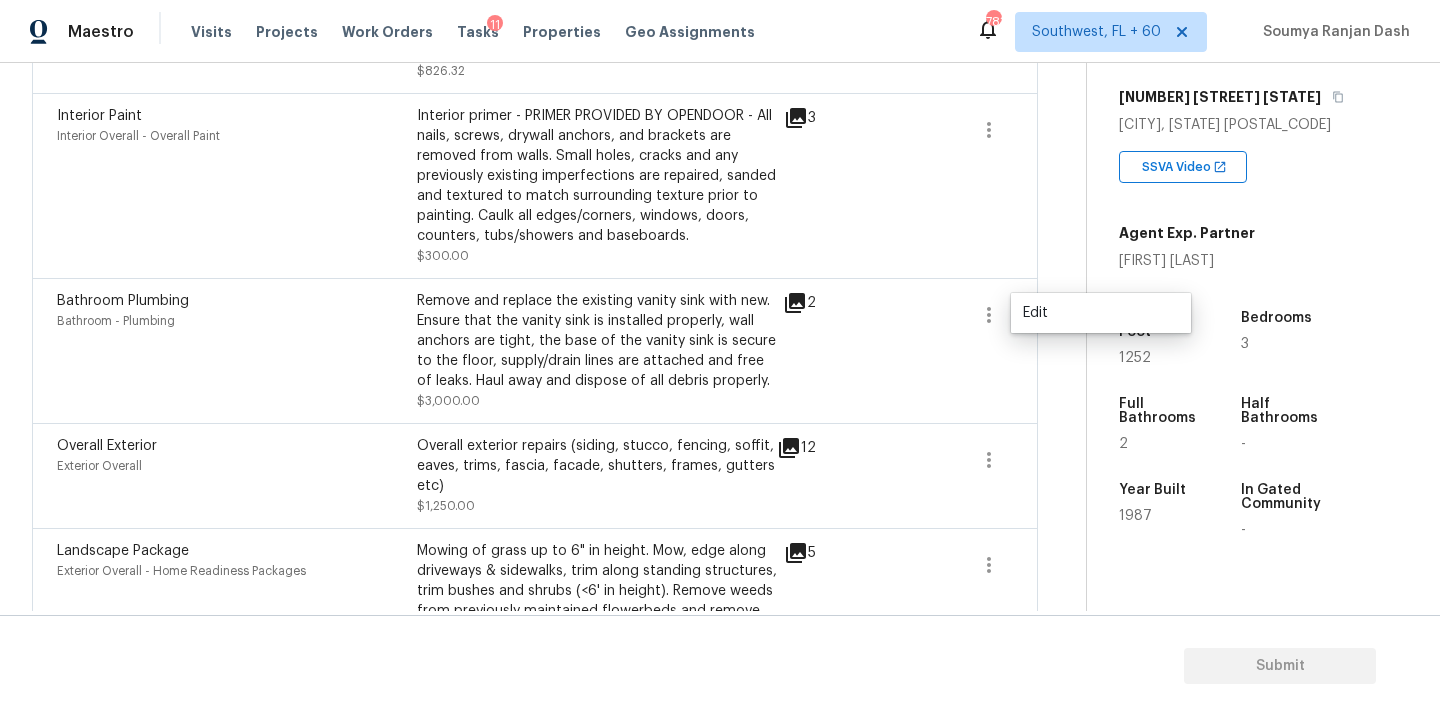 click on "Back to tasks Condition Scoping - Full Mon, Aug 04 2025 by 3:00 pm   Soumya Ranjan Dash In-progress Questions Condition Adjustments Details & Inputs Notes Photos Condition Adjustments Total:  $27971.72 Deferred:  $0 Add Condition Adjustment A virtual  In-Person Walkthrough  is also required for this home.   + Add exterior scopes ACQ: Shingle Roof Roof - Acquisition Acquisition Scope (Florida Only): Shingle Roof 15+ years in age maintenance. $12,520.00   0 Condition charge Interior Overall - Home Readiness Packages Age Condition Charge: 1979-1992 C	 $2,000.00   0 ACQ: Flooring Interior Overall - Acquisition Acquisition Scope: Minimum flooring repairs $250.40   7 ACQ: Paint Interior Overall - Acquisition Acquisition Scope: ~25 - 75% of the home needs interior paint $826.32   6 Interior Paint Interior Overall - Overall Paint $300.00   3 Bathroom Plumbing Bathroom - Plumbing $3,000.00   2 Overall Exterior Exterior Overall $1,250.00   12 Landscape Package Exterior Overall - Home Readiness Packages $750.00   5   0" at bounding box center [559, 207] 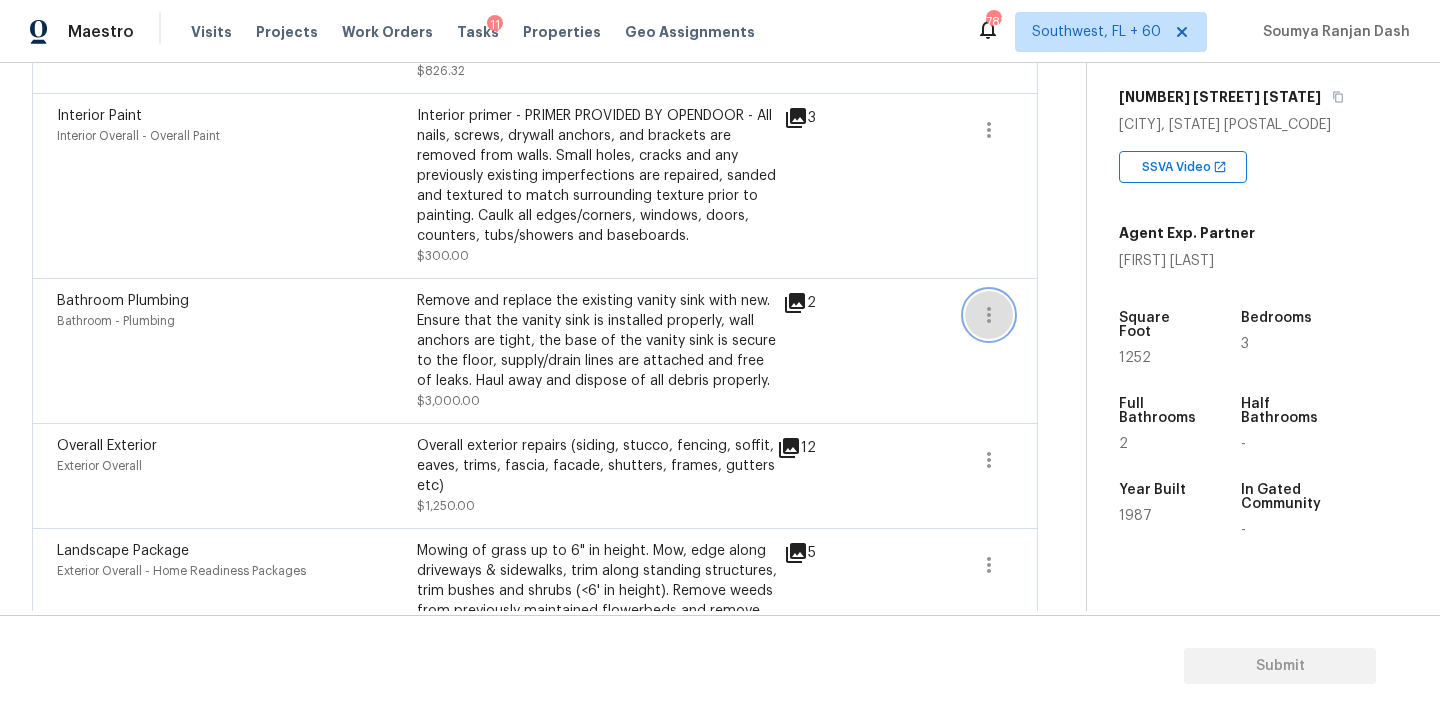 click 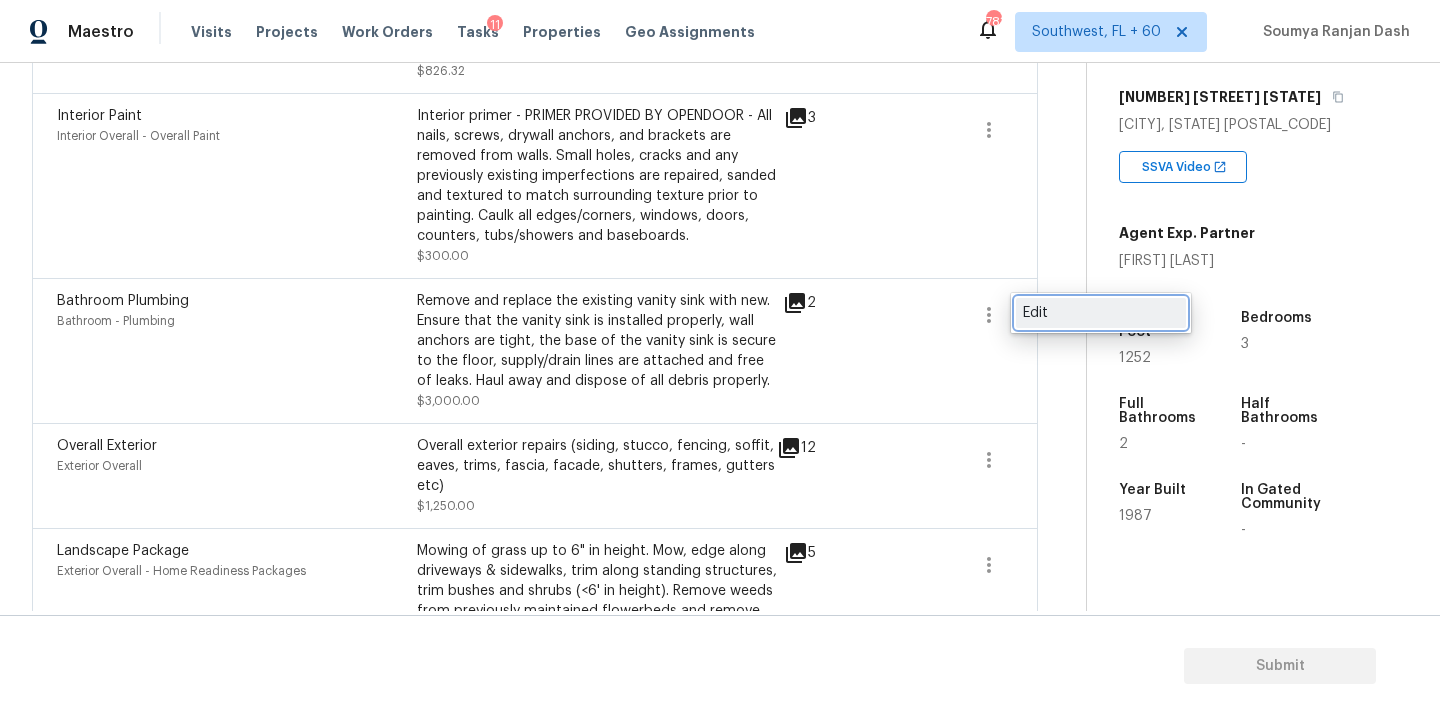 click on "Edit" at bounding box center [1101, 313] 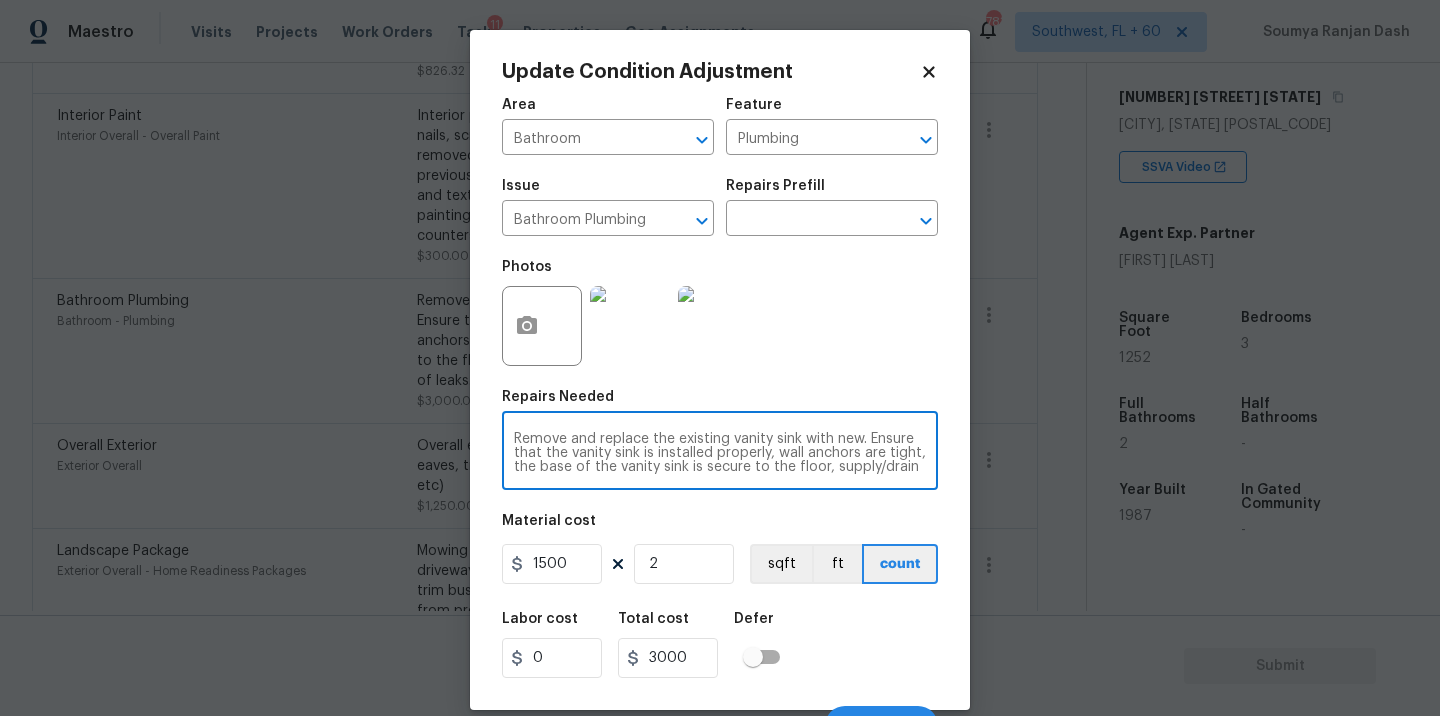 click on "Remove and replace the existing vanity sink with new. Ensure that the vanity sink is installed properly, wall anchors are tight, the base of the vanity sink is secure to the floor, supply/drain lines are attached and free of leaks. Haul away and dispose of all debris properly." at bounding box center [720, 453] 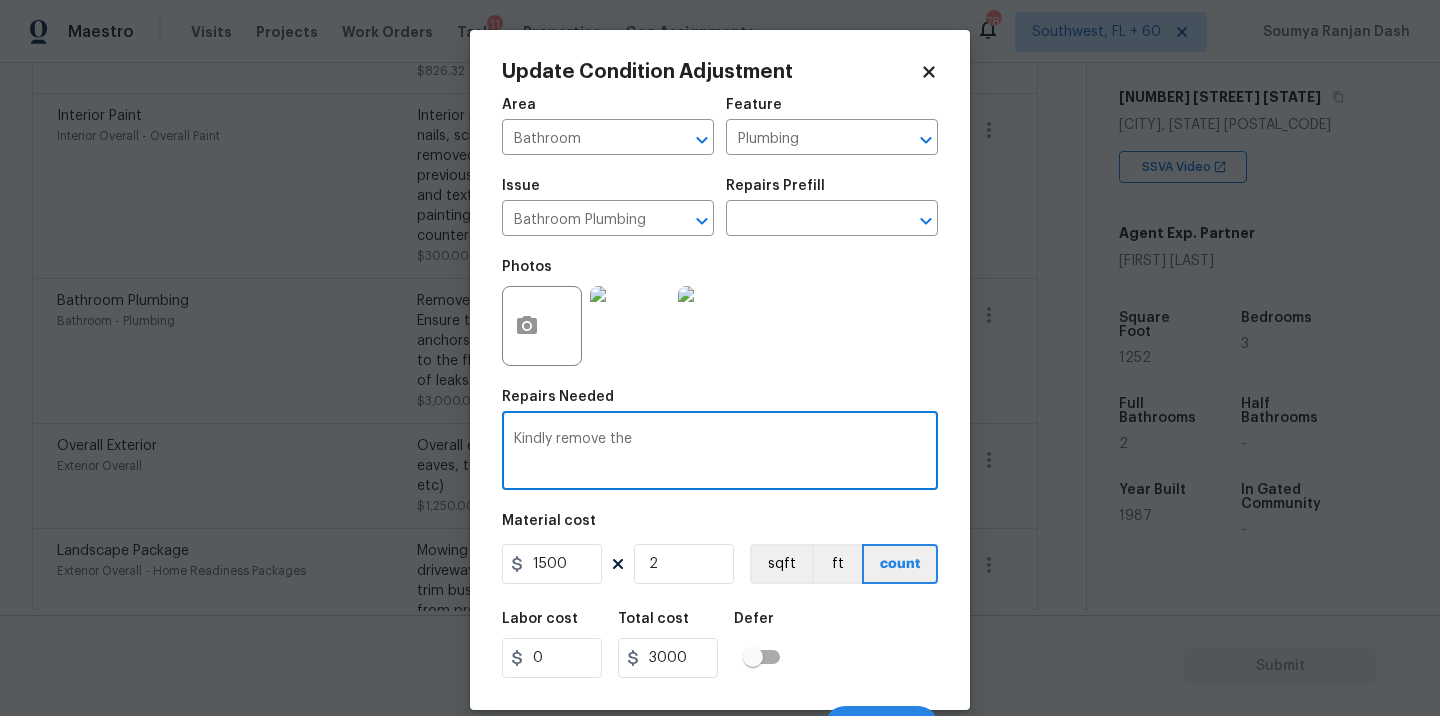 type on "Kindly remove the" 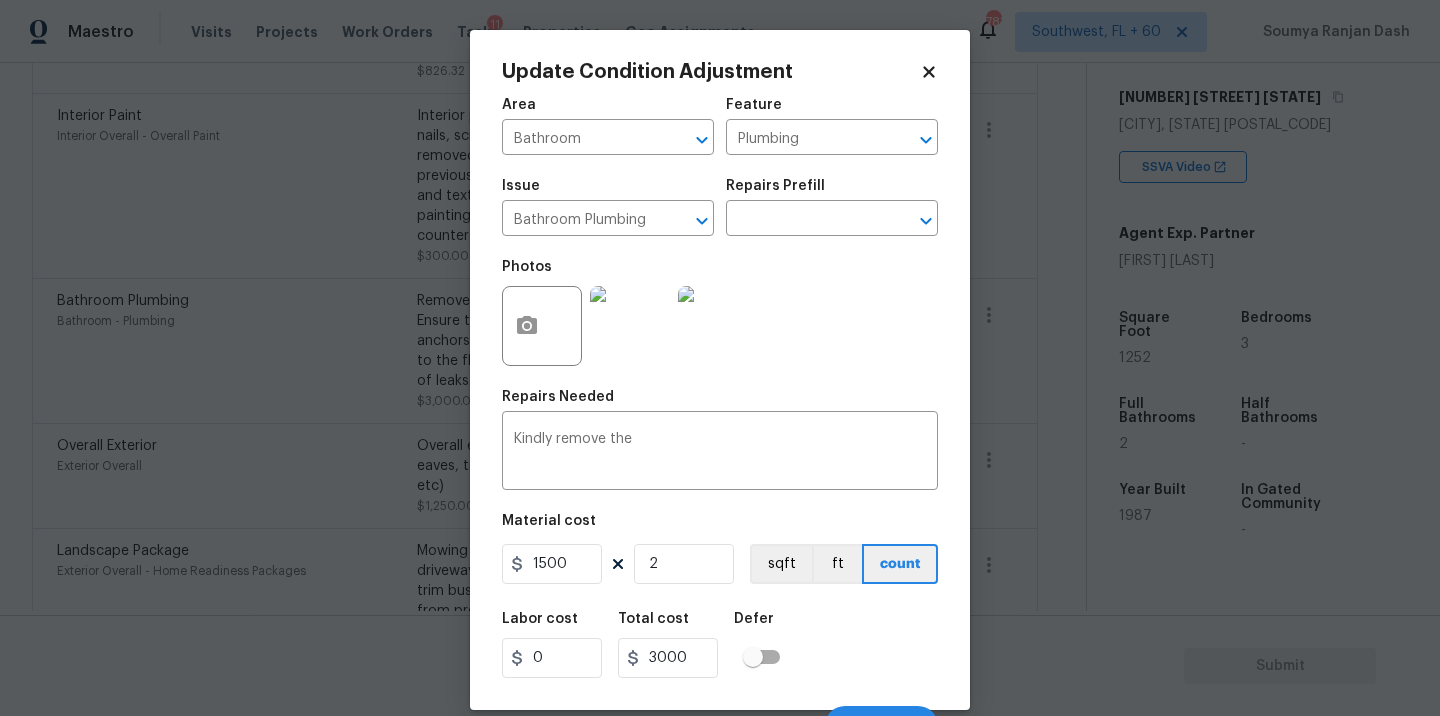 click 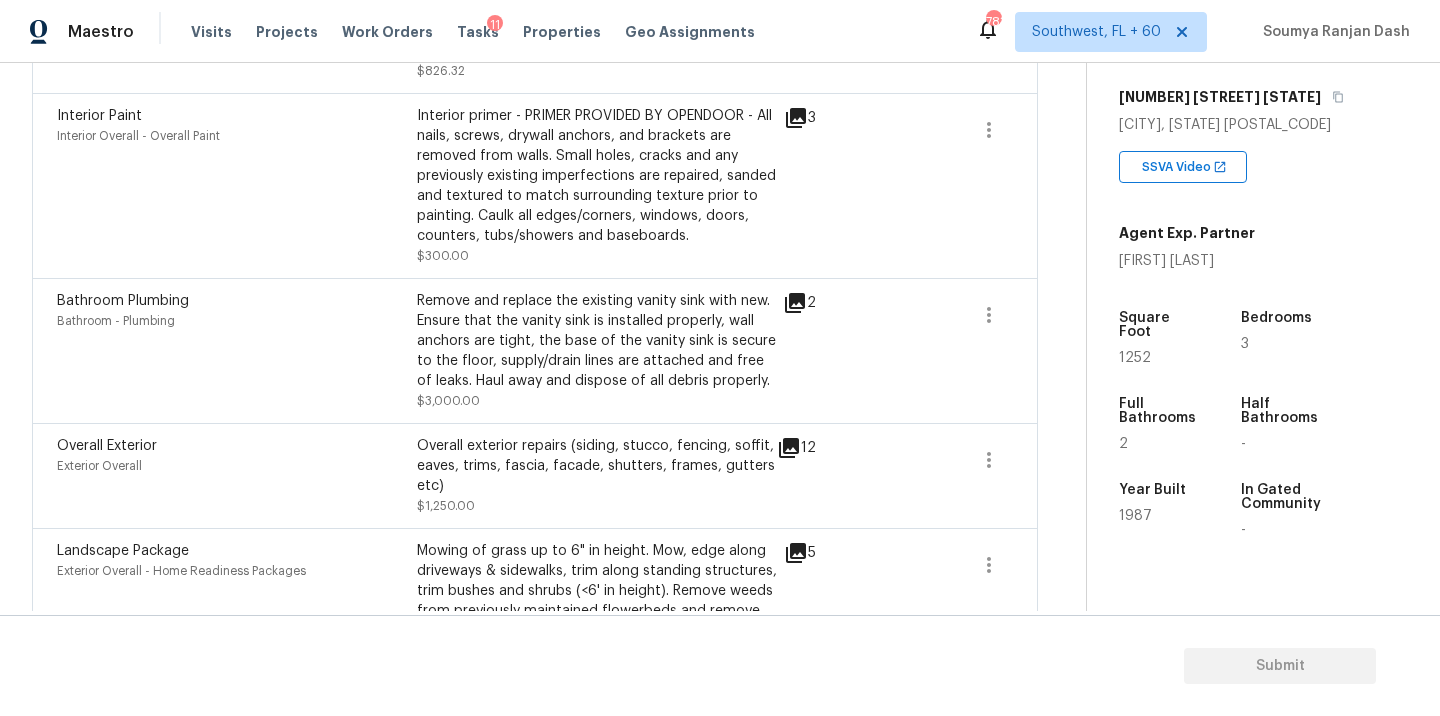 click 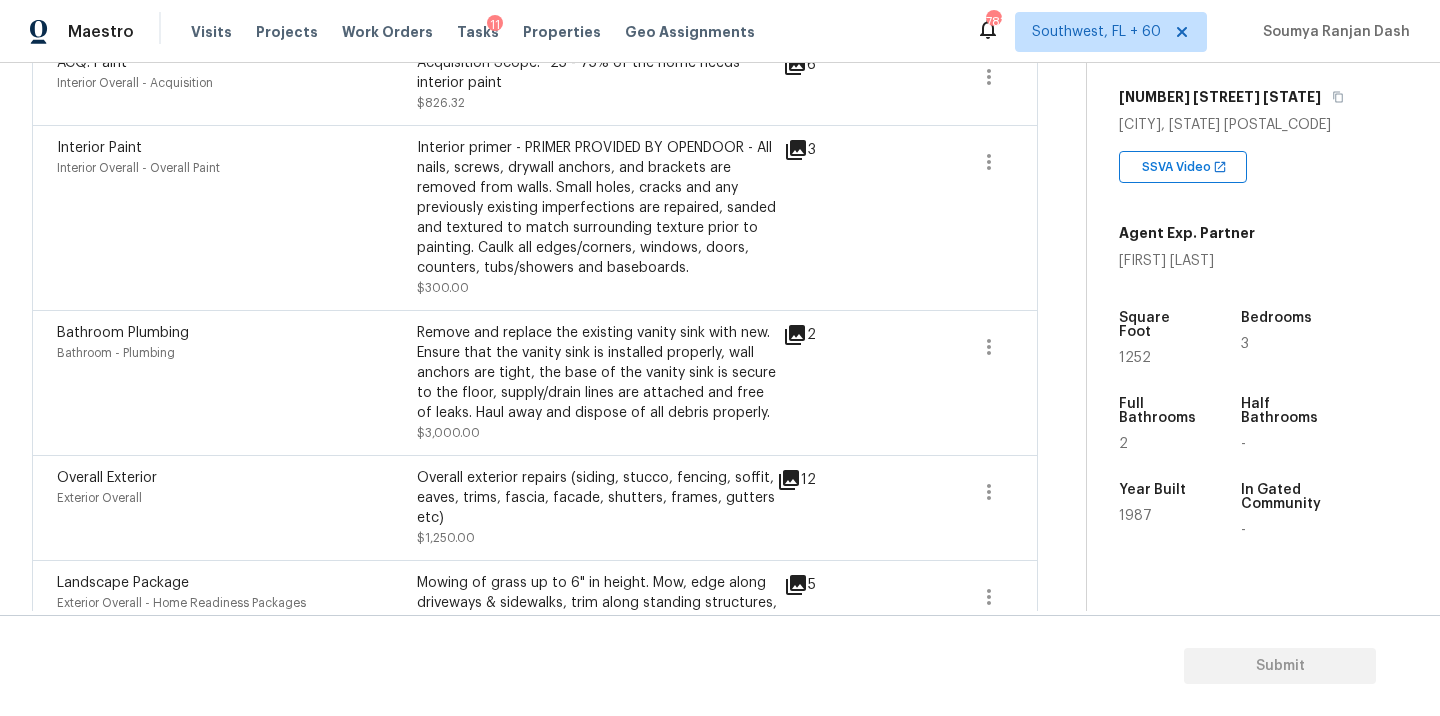 scroll, scrollTop: 754, scrollLeft: 0, axis: vertical 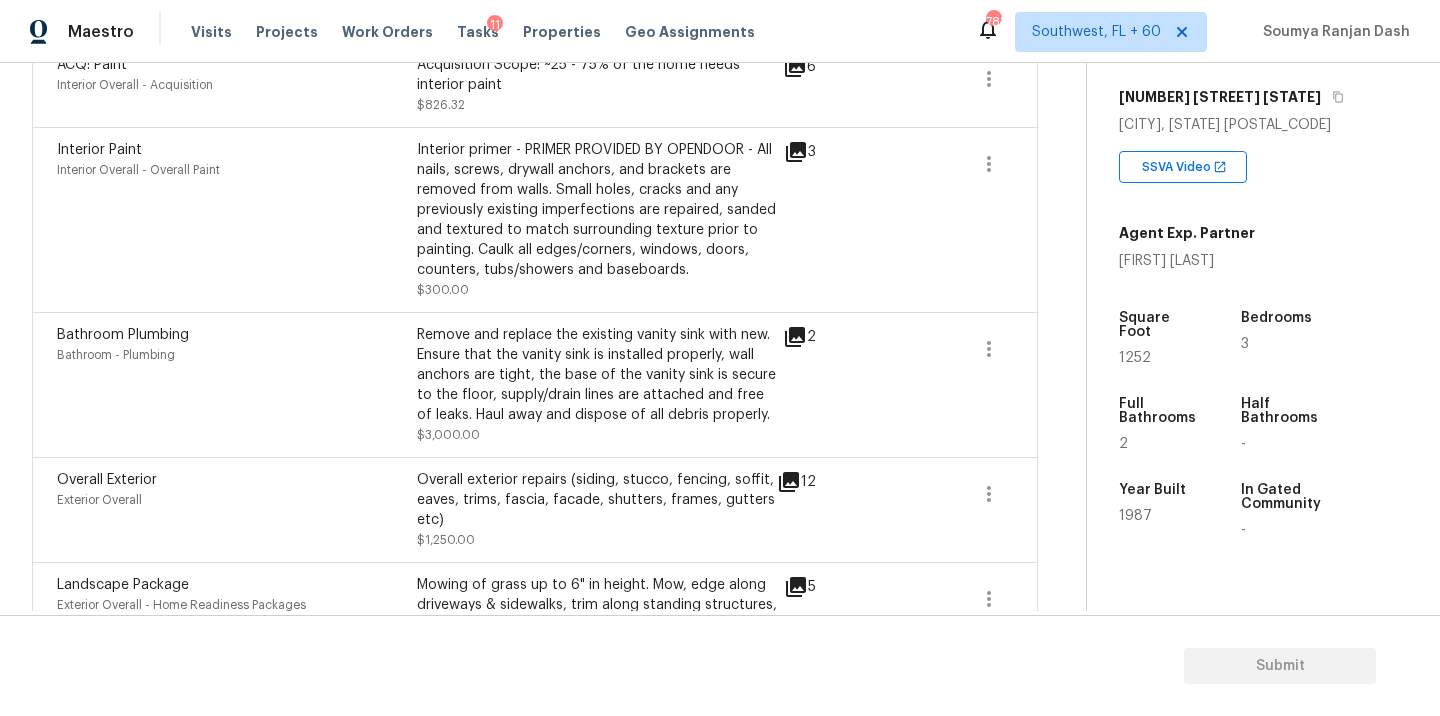 click 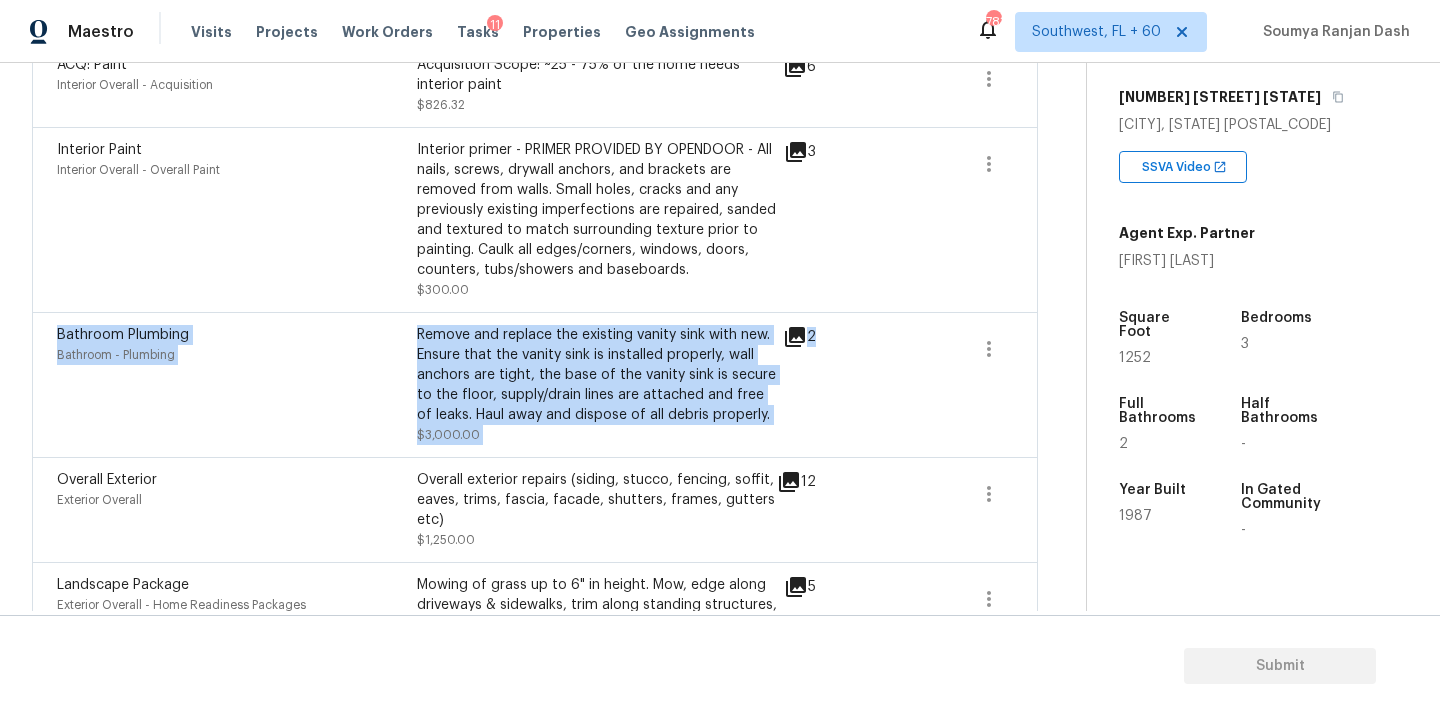 drag, startPoint x: 32, startPoint y: 313, endPoint x: 873, endPoint y: 429, distance: 848.9623 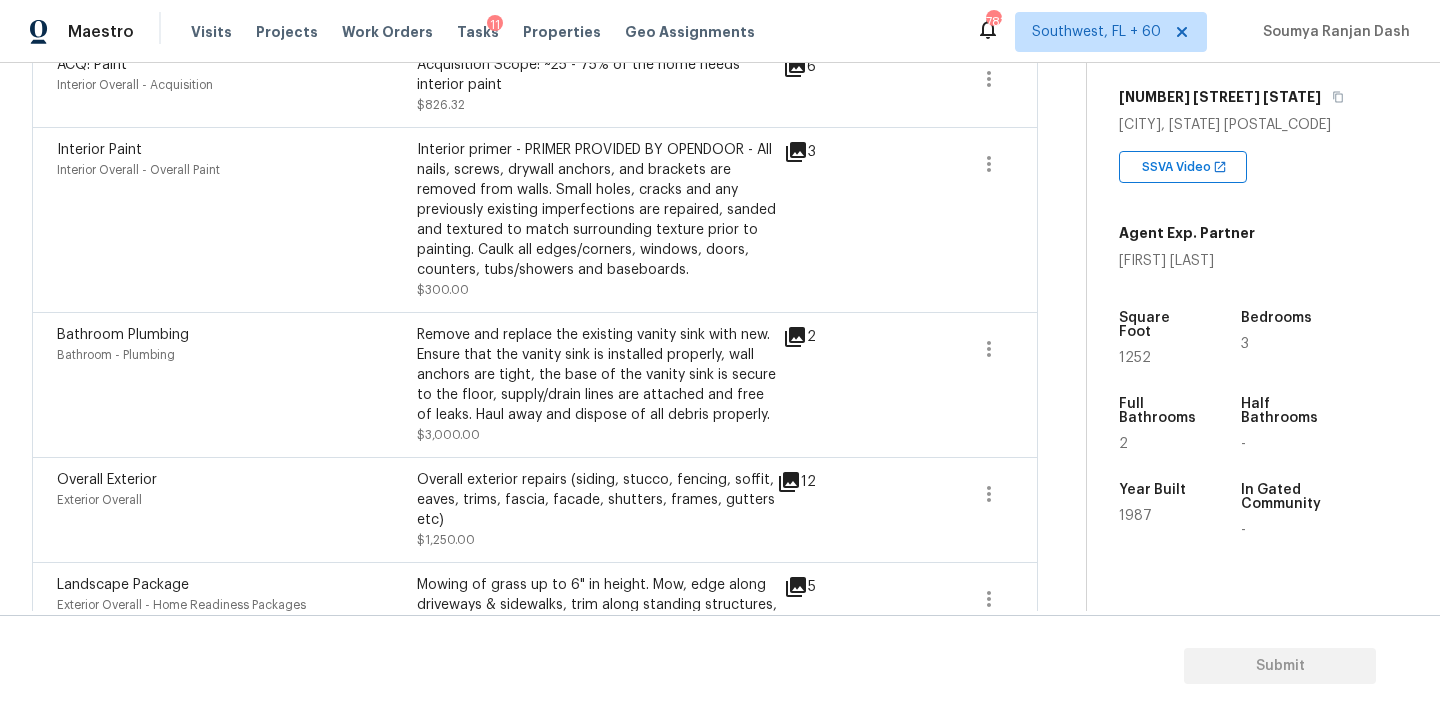 click on "2" at bounding box center (831, 385) 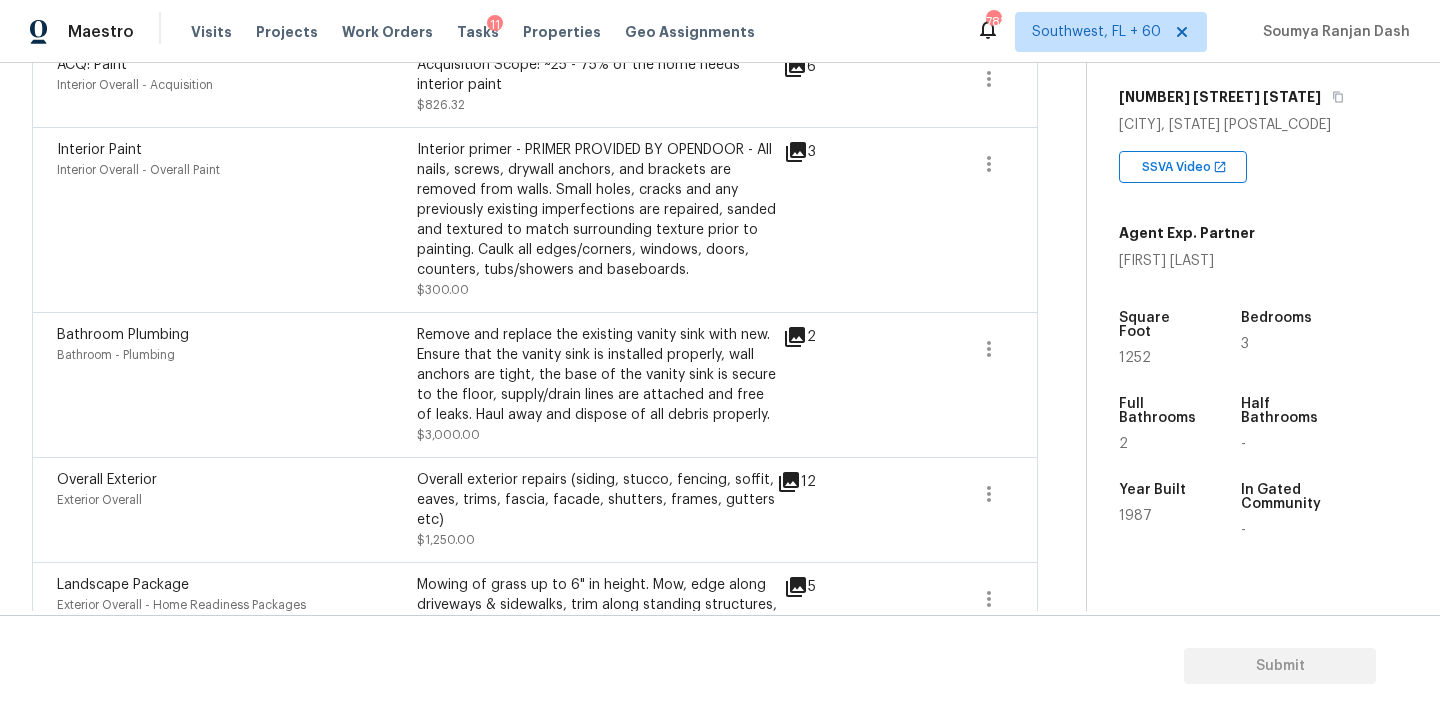 drag, startPoint x: 416, startPoint y: 335, endPoint x: 749, endPoint y: 337, distance: 333.006 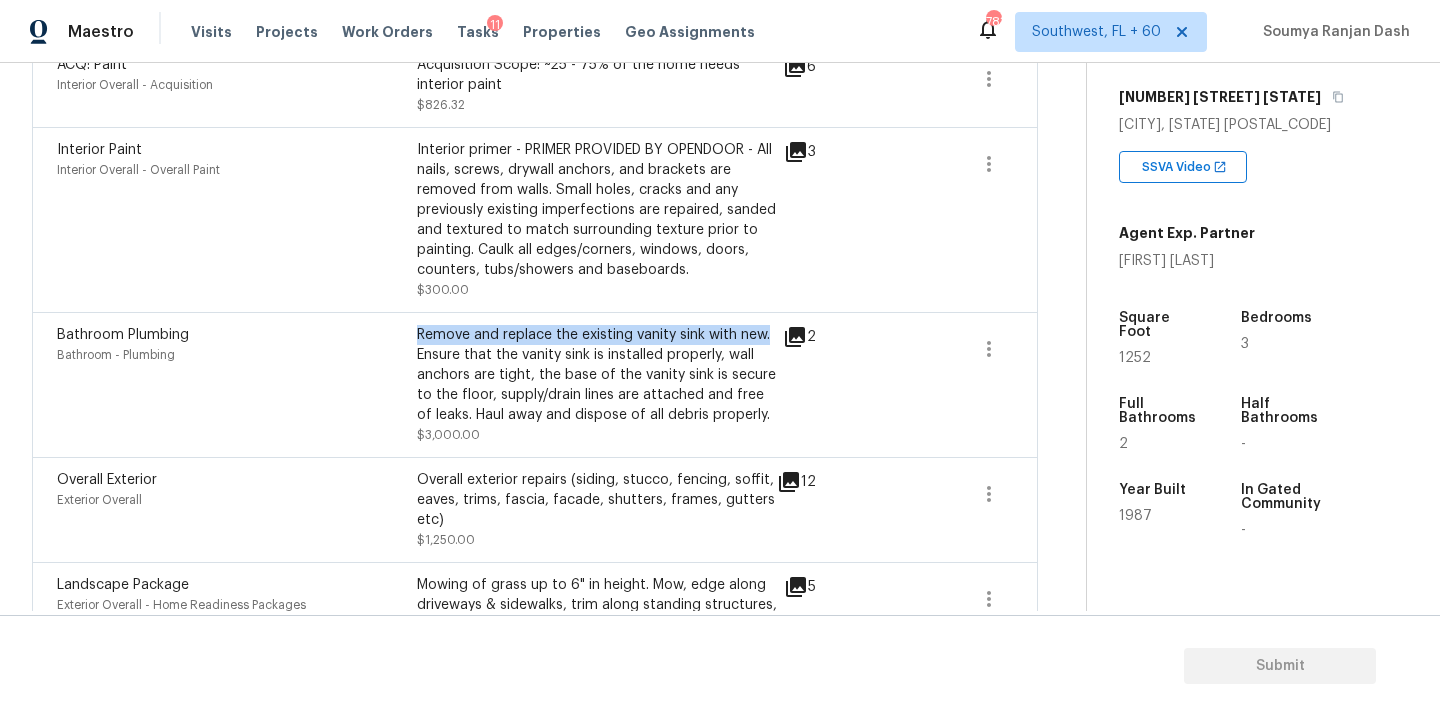 drag, startPoint x: 765, startPoint y: 335, endPoint x: 420, endPoint y: 333, distance: 345.0058 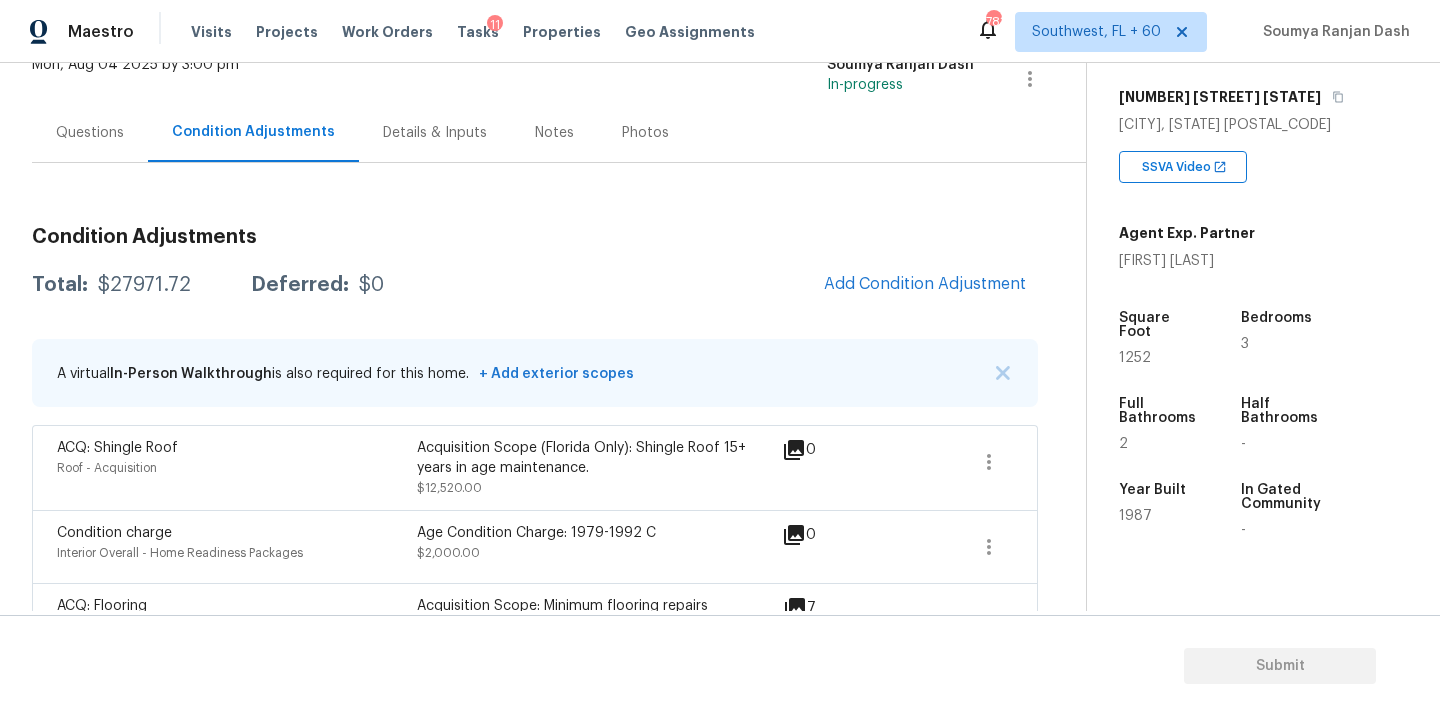 scroll, scrollTop: 0, scrollLeft: 0, axis: both 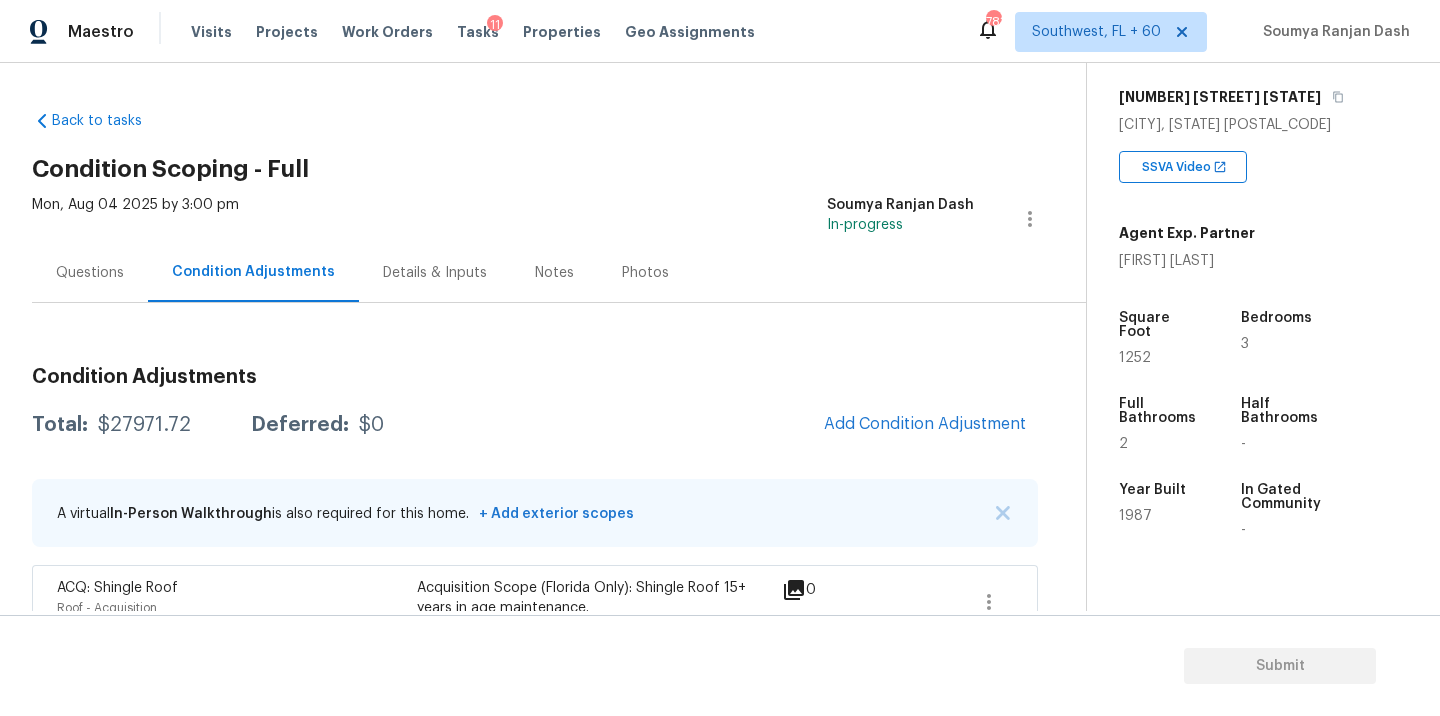 click on "Mon, Aug 04 2025 by 3:00 pm" at bounding box center [135, 219] 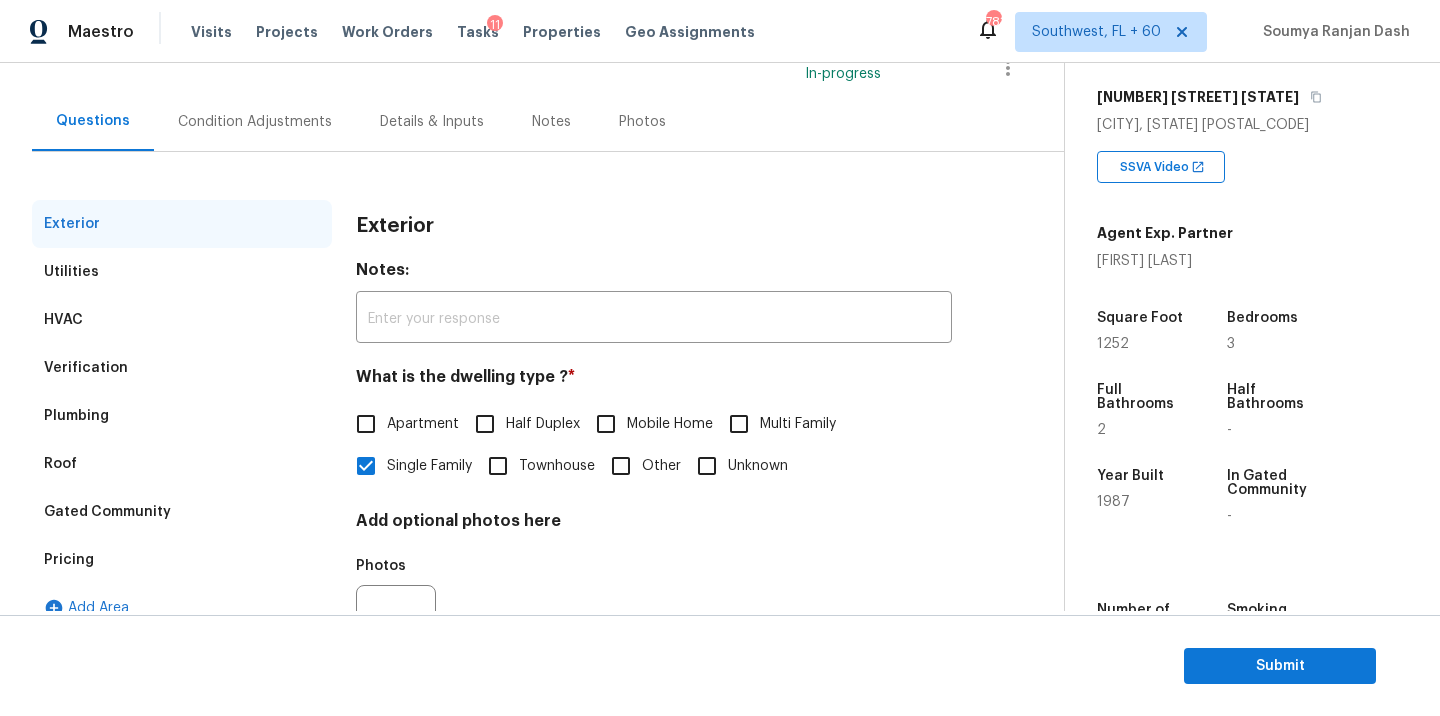 scroll, scrollTop: 165, scrollLeft: 0, axis: vertical 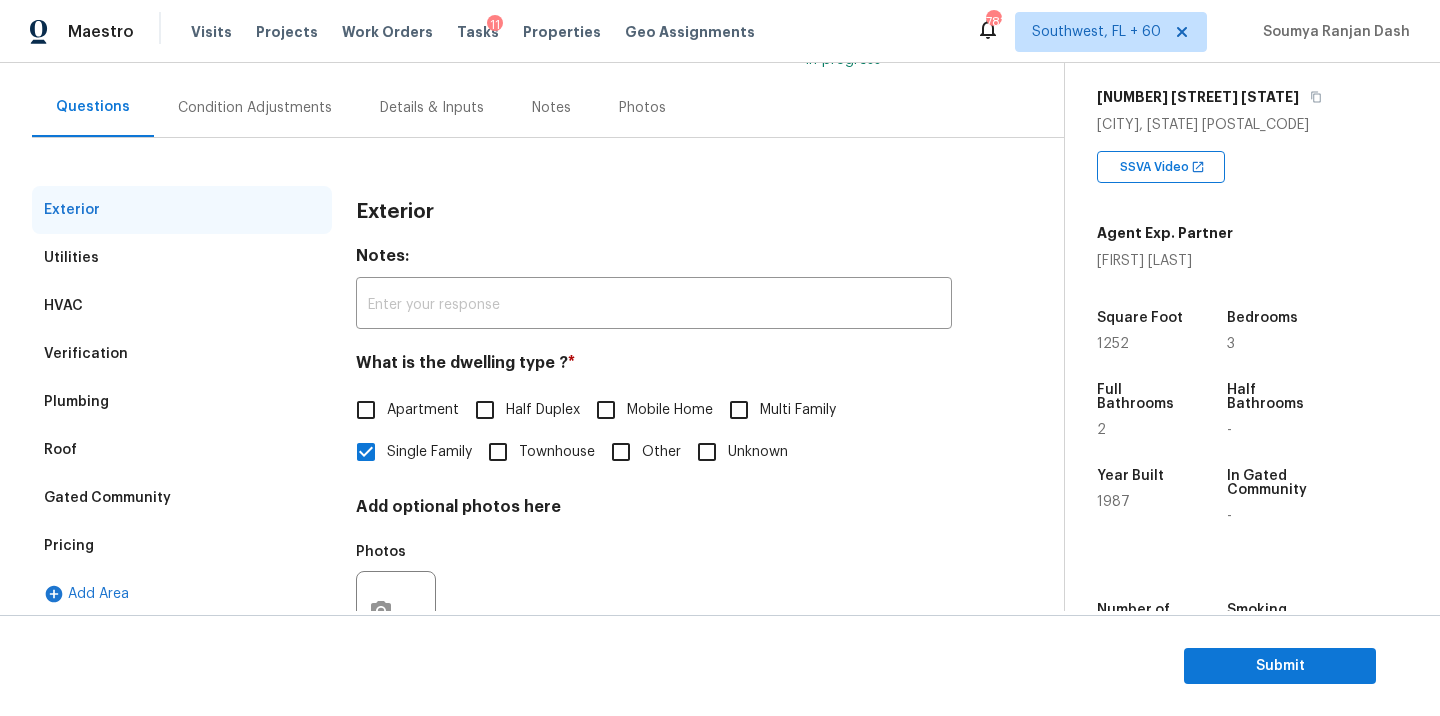 click on "Verification" at bounding box center (86, 354) 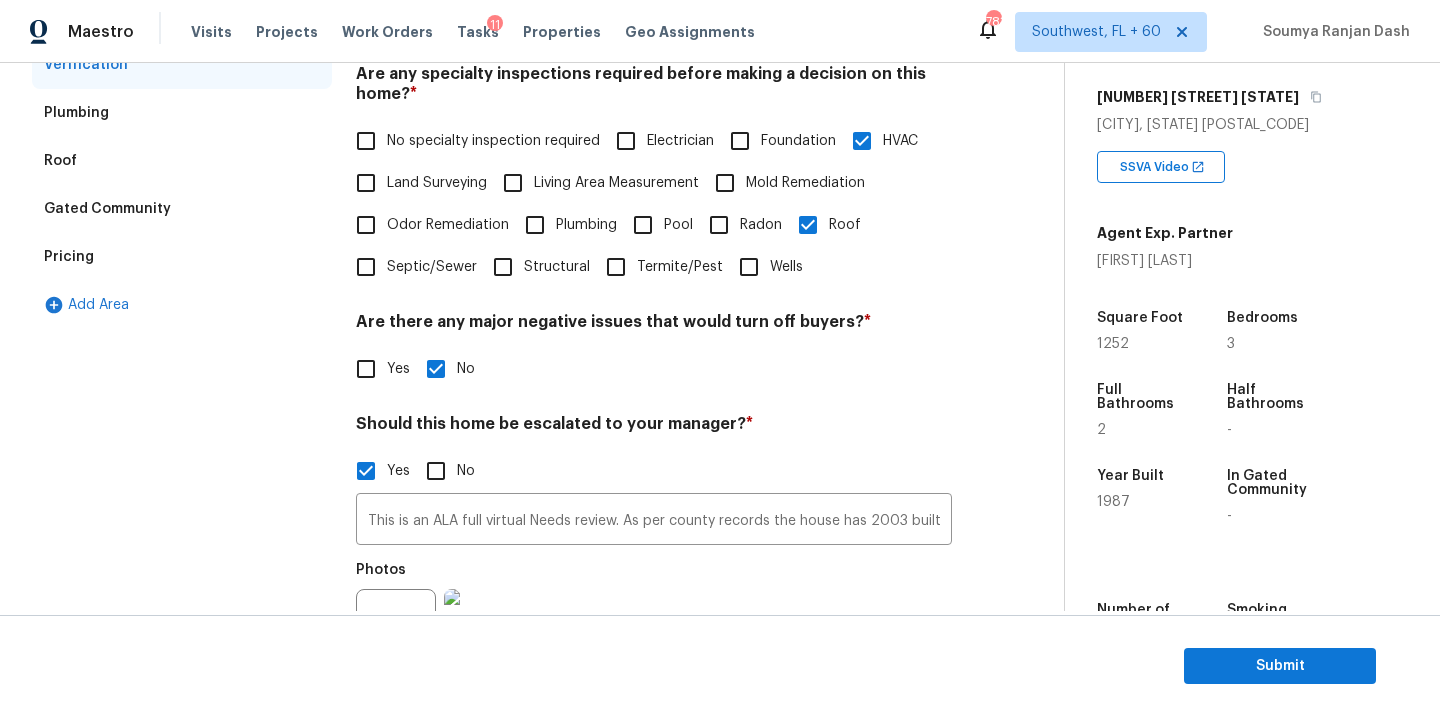scroll, scrollTop: 458, scrollLeft: 0, axis: vertical 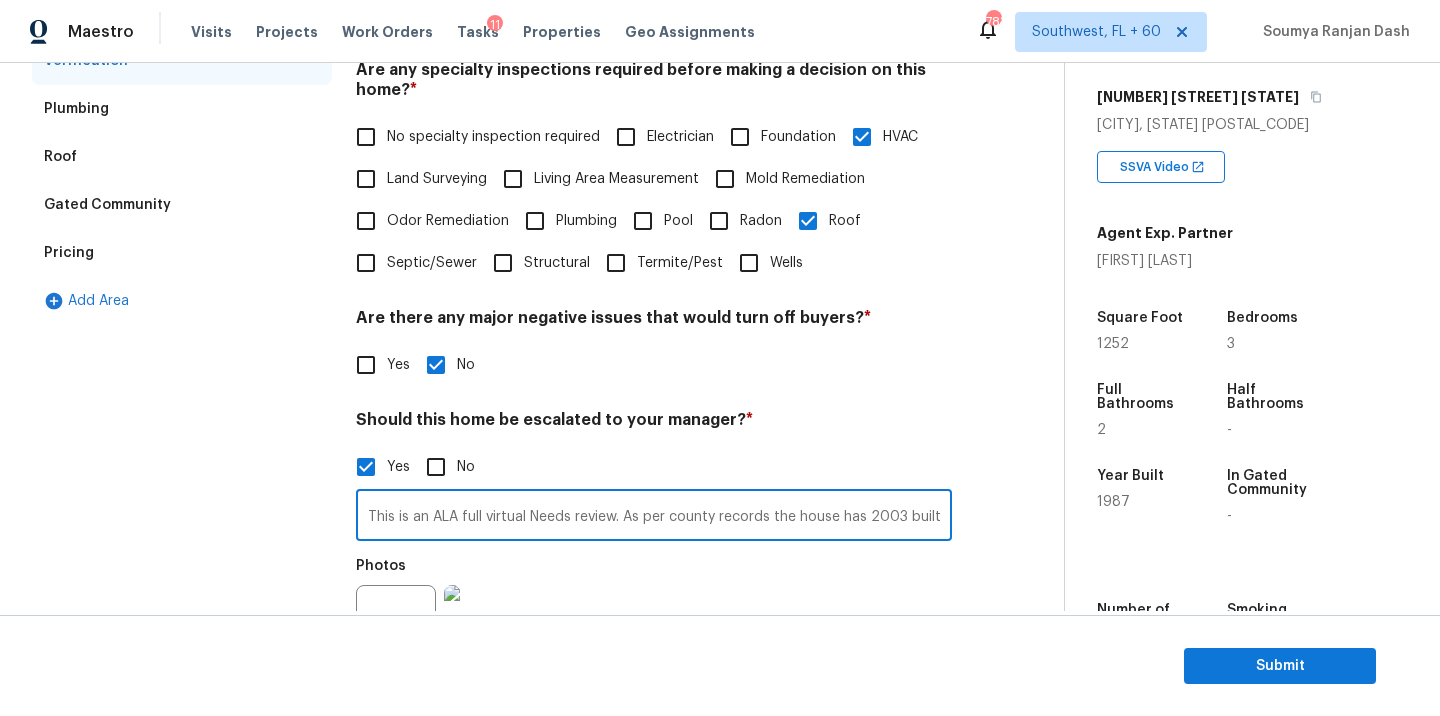 click on "This is an ALA full virtual Needs review. As per county records the house has 2003 built house but in the Video the house has 2010 built HVAC. Needs review." at bounding box center (654, 517) 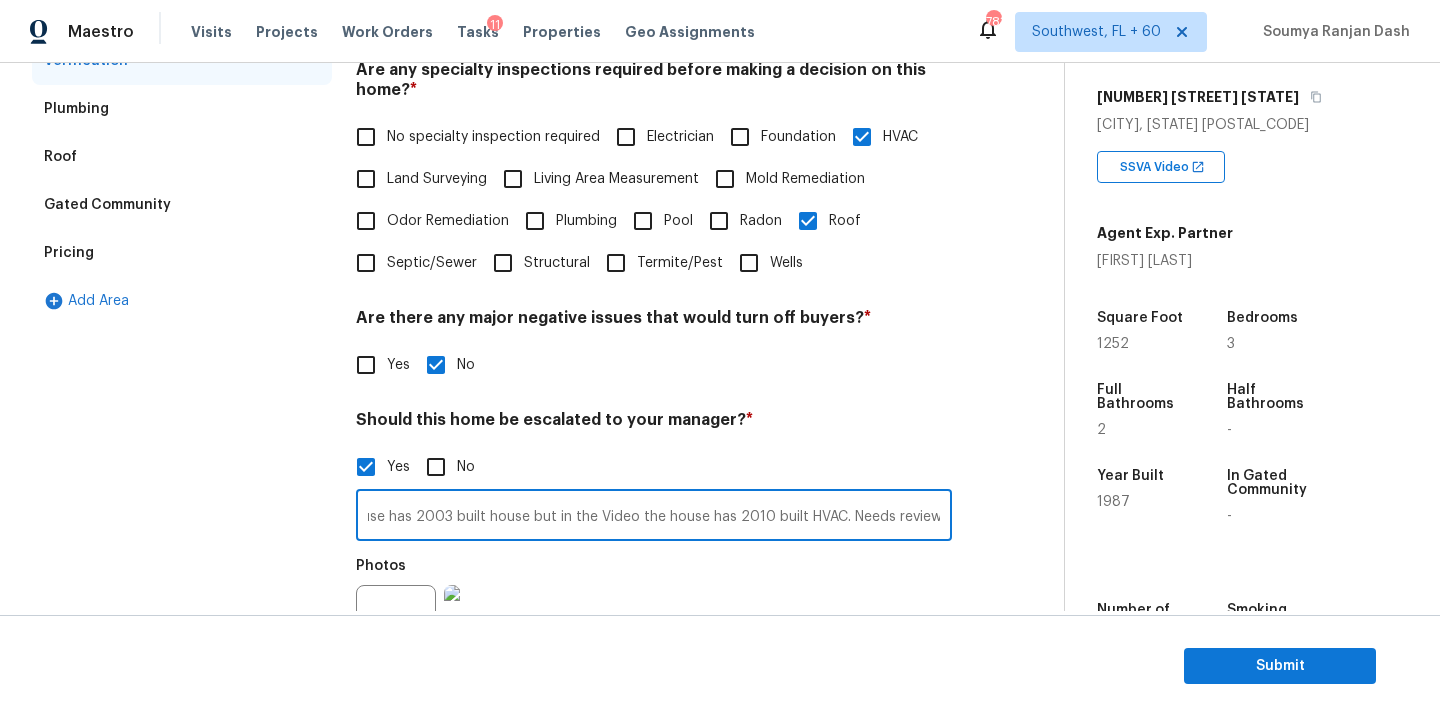 scroll, scrollTop: 0, scrollLeft: 0, axis: both 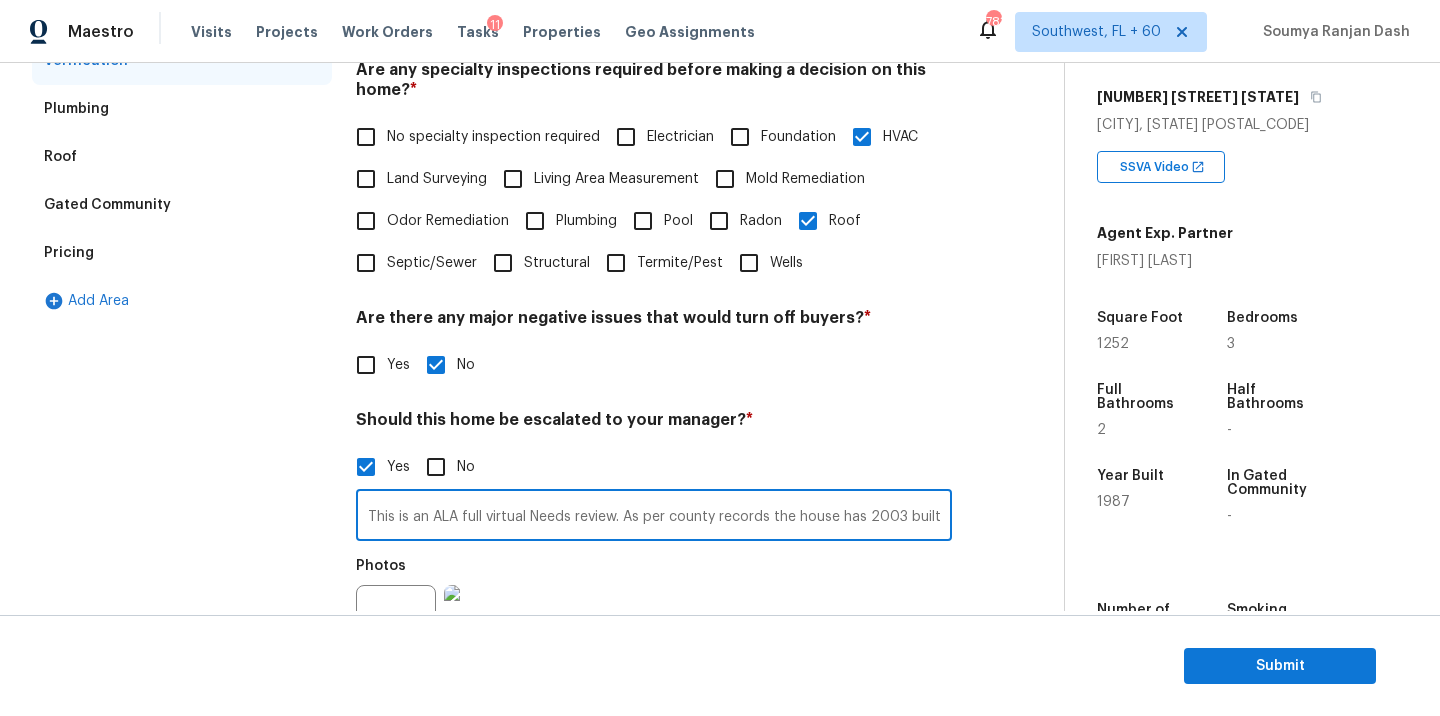 click on "This is an ALA full virtual Needs review. As per county records the house has 2003 built house but in the Video the house has 2010 built HVAC. Needs review." at bounding box center (654, 517) 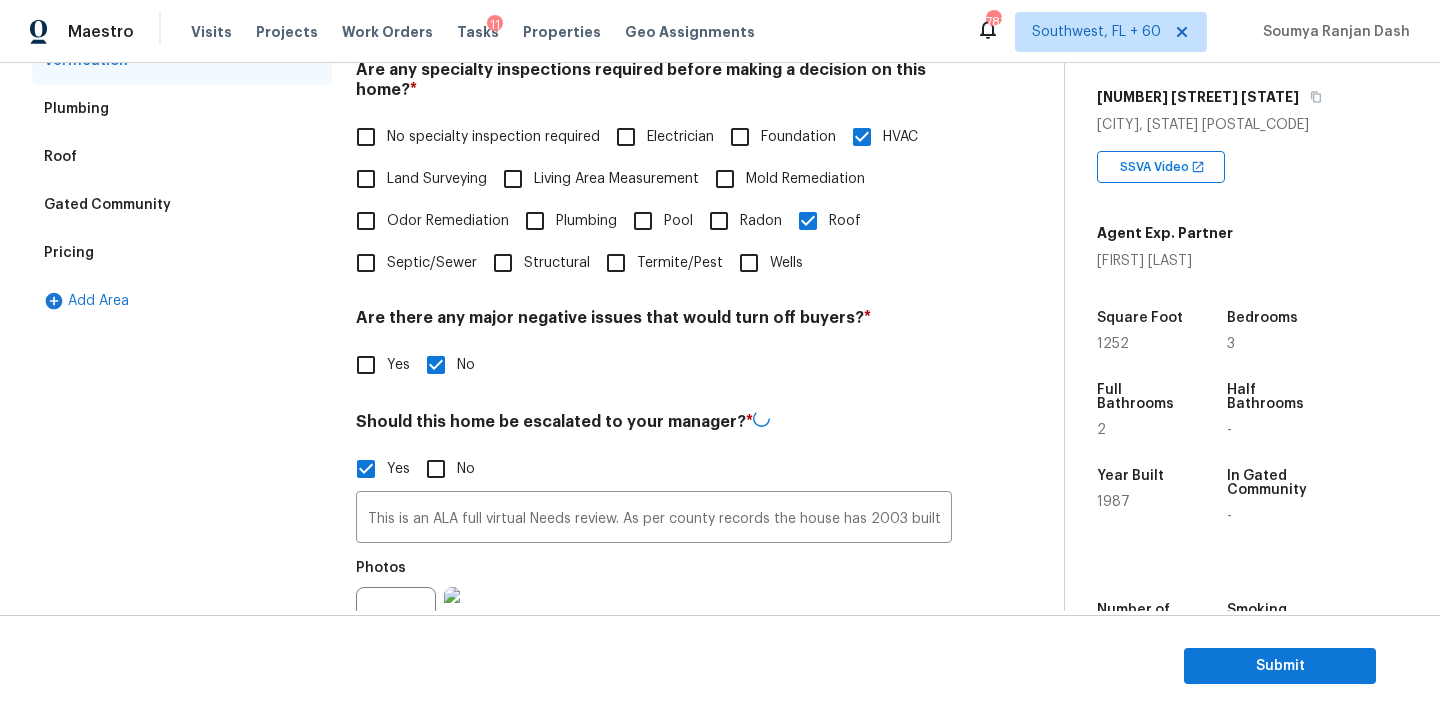 click on "Photos" at bounding box center (654, 614) 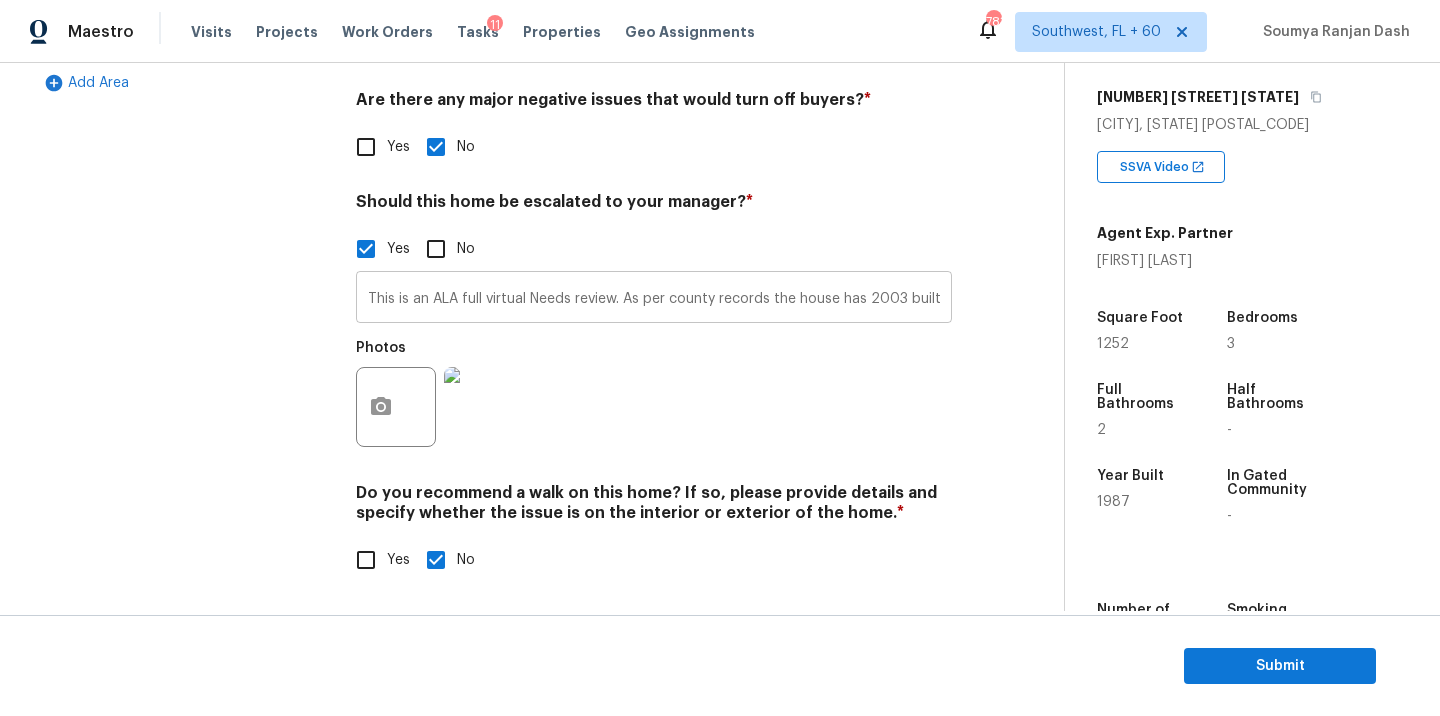 click on "This is an ALA full virtual Needs review. As per county records the house has 2003 built house but in the Video the house has 2010 built HVAC. Needs review." at bounding box center [654, 299] 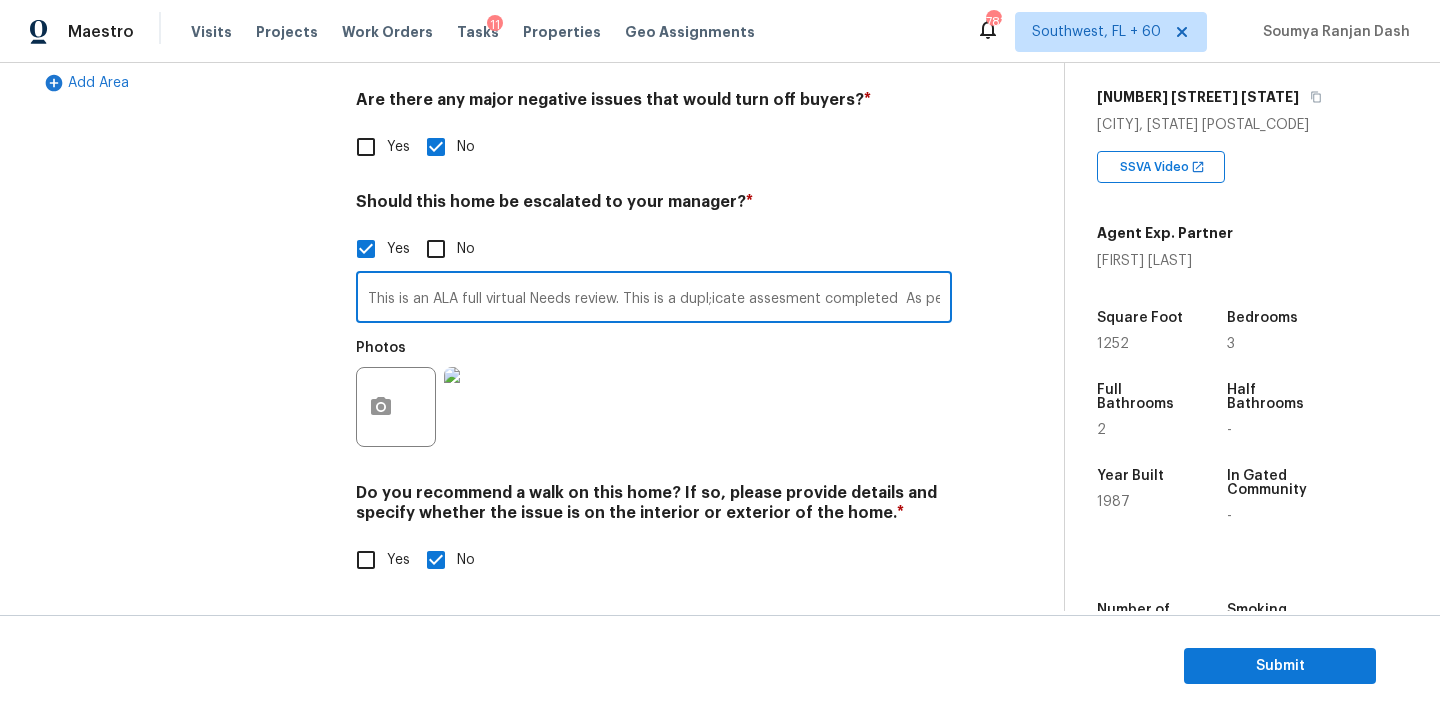 click on "This is an ALA full virtual Needs review. This is a dupl;icate assesment completed  As per county records the house has 2003 built house but in the Video the house has 2010 built HVAC. Needs review." at bounding box center (654, 299) 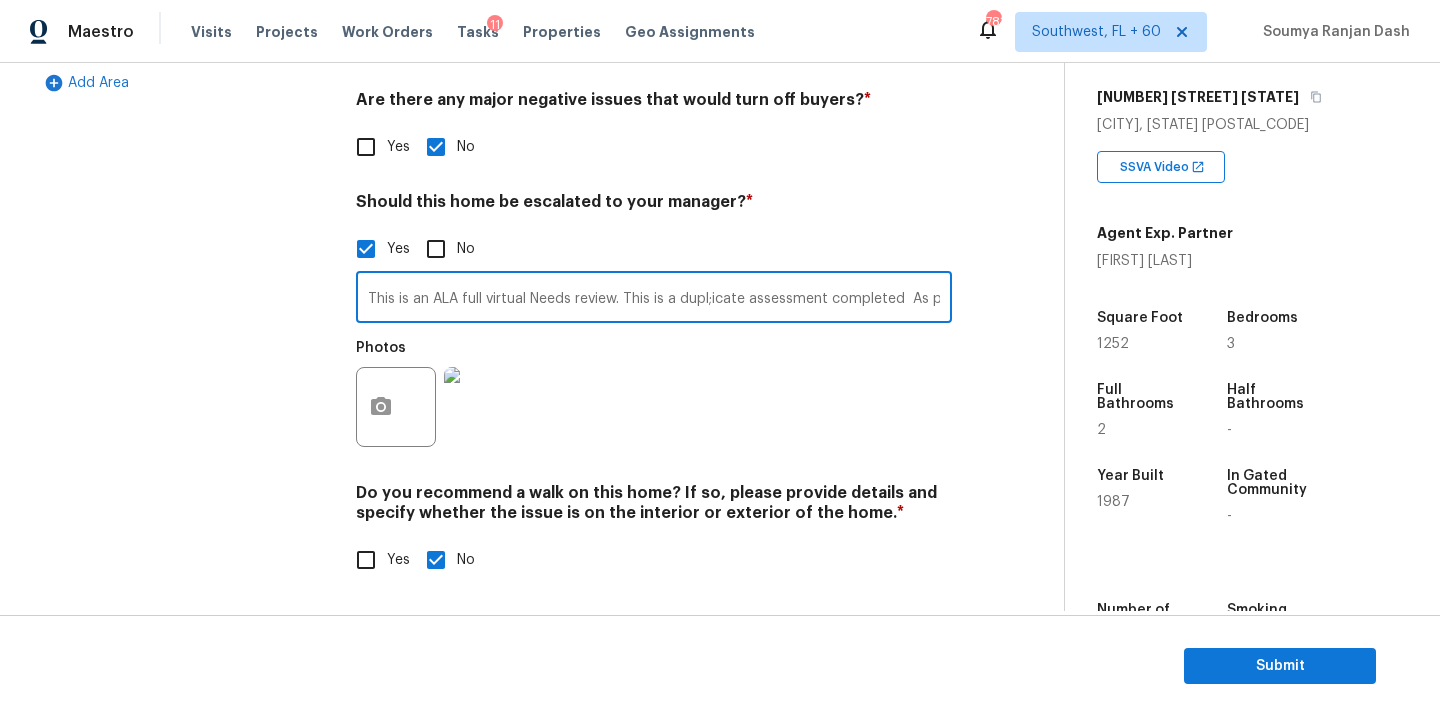 click on "This is an ALA full virtual Needs review. This is a dupl;icate assessment completed  As per county records the house has 2003 built house but in the Video the house has 2010 built HVAC. Needs review." at bounding box center [654, 299] 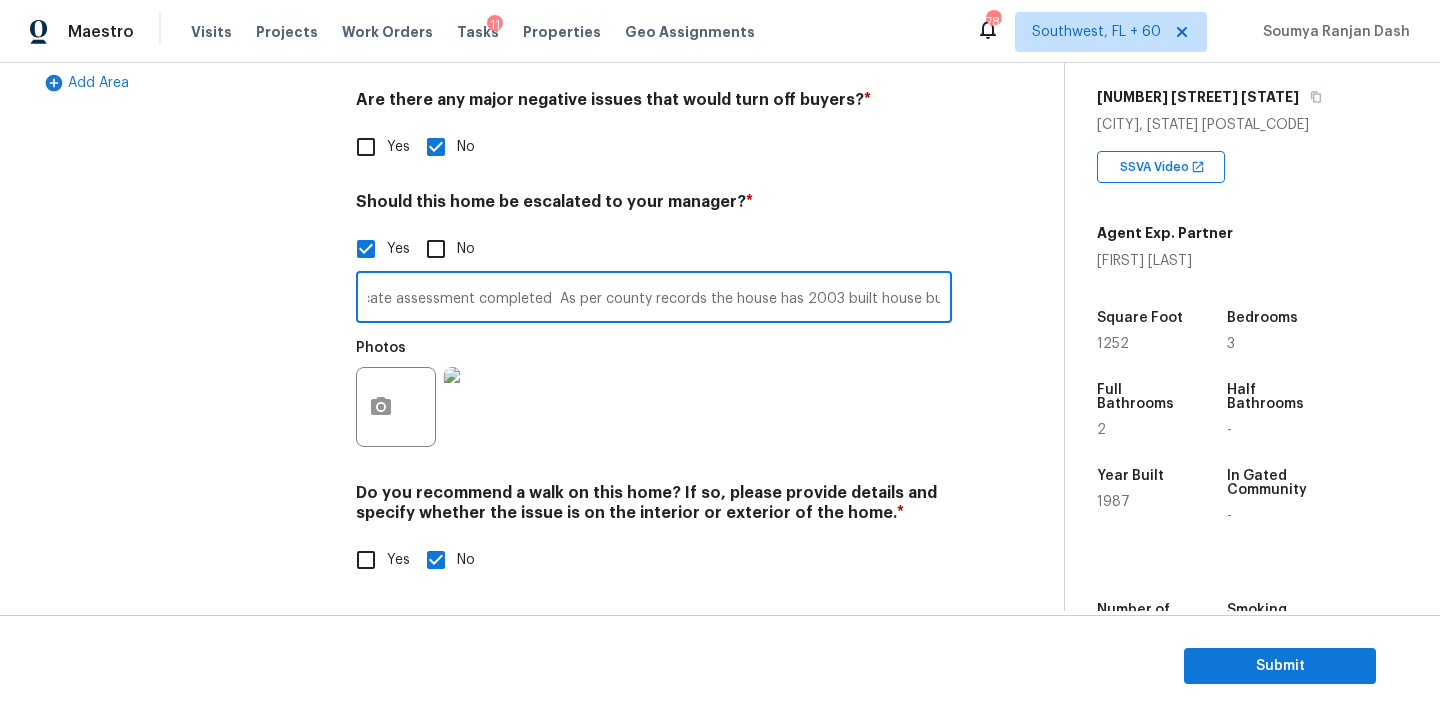 scroll, scrollTop: 0, scrollLeft: 347, axis: horizontal 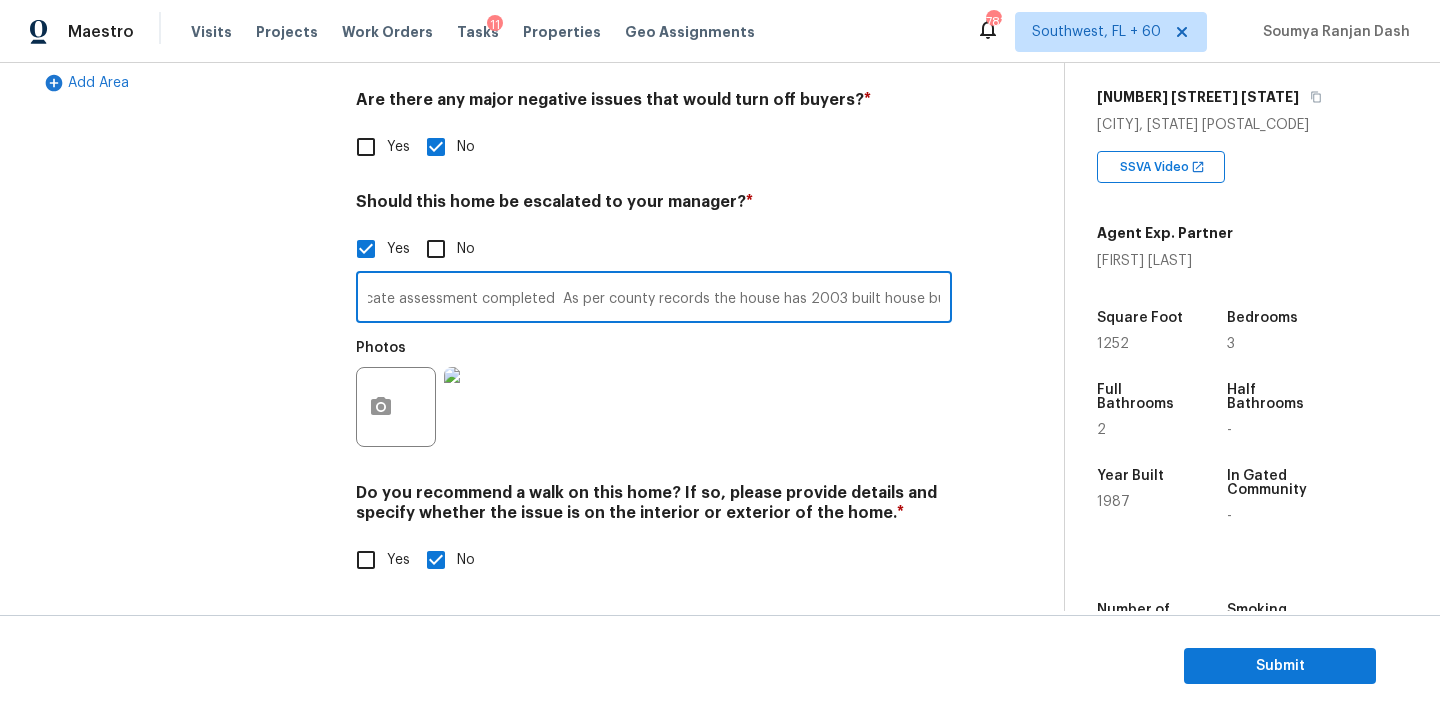 click on "This is an ALA full virtual Needs review. This is a duplicate assessment completed  As per county records the house has 2003 built house but in the Video the house has 2010 built HVAC. Needs review." at bounding box center [654, 299] 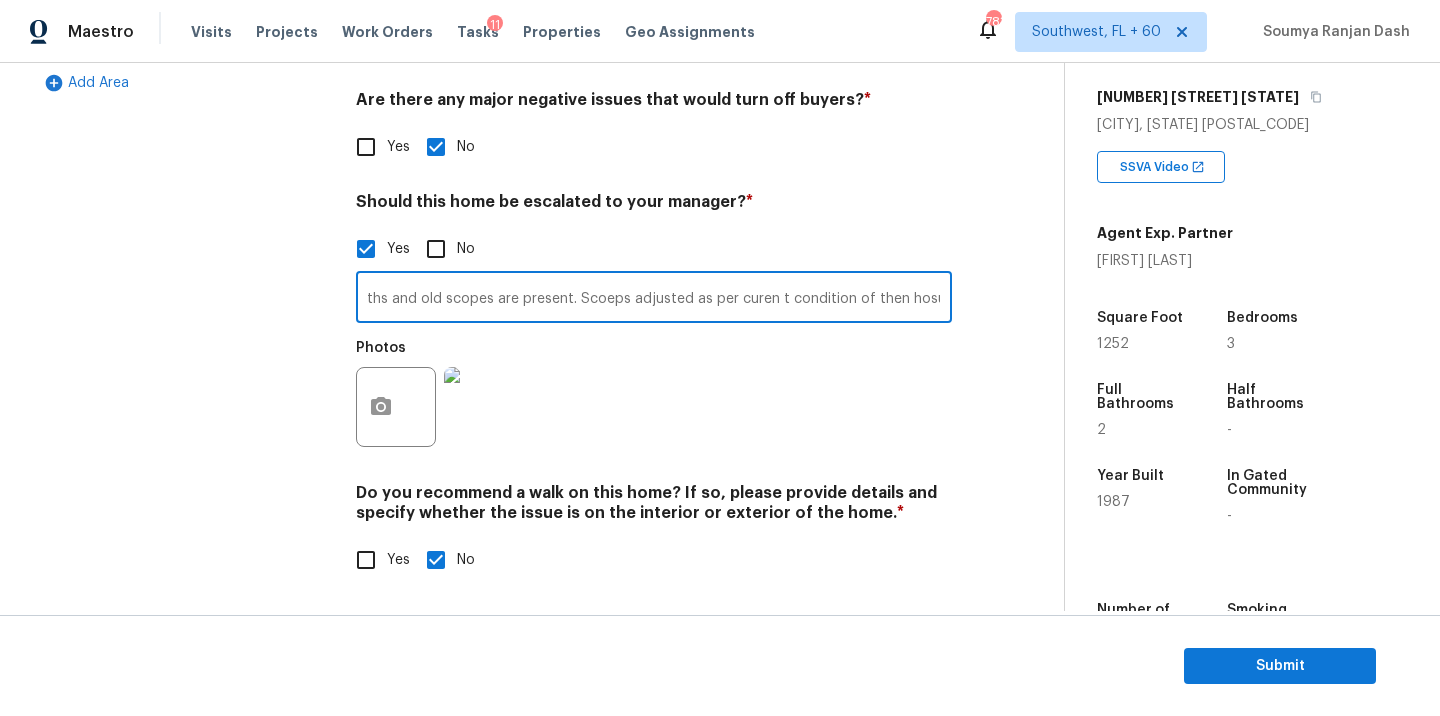 scroll, scrollTop: 0, scrollLeft: 657, axis: horizontal 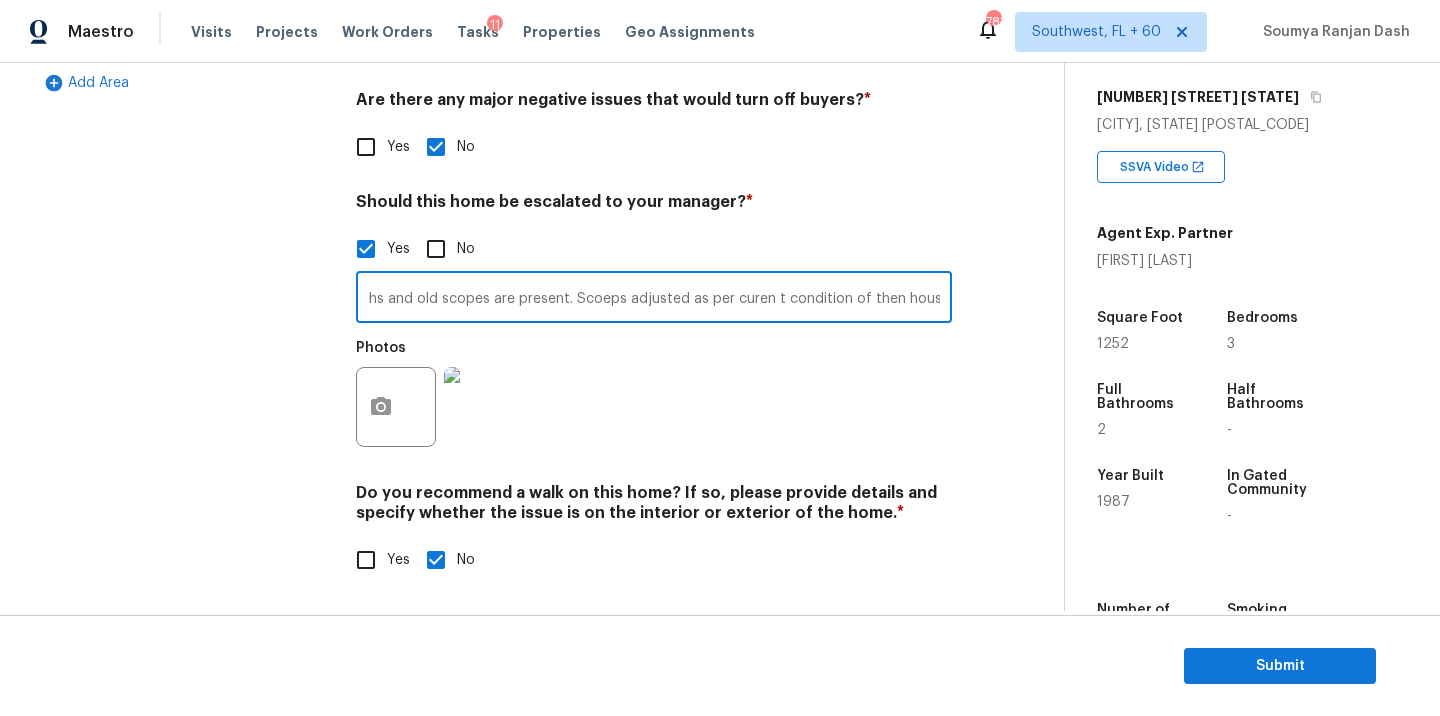 click on "This is an ALA full virtual Needs review. This is a duplicate assessment completed within last 6 months and old scopes are present. Scoeps adjusted as per curen t condition of then house  As per county records the house has 2003 built house but in the Video the house has 2010 built HVAC. Needs review." at bounding box center [654, 299] 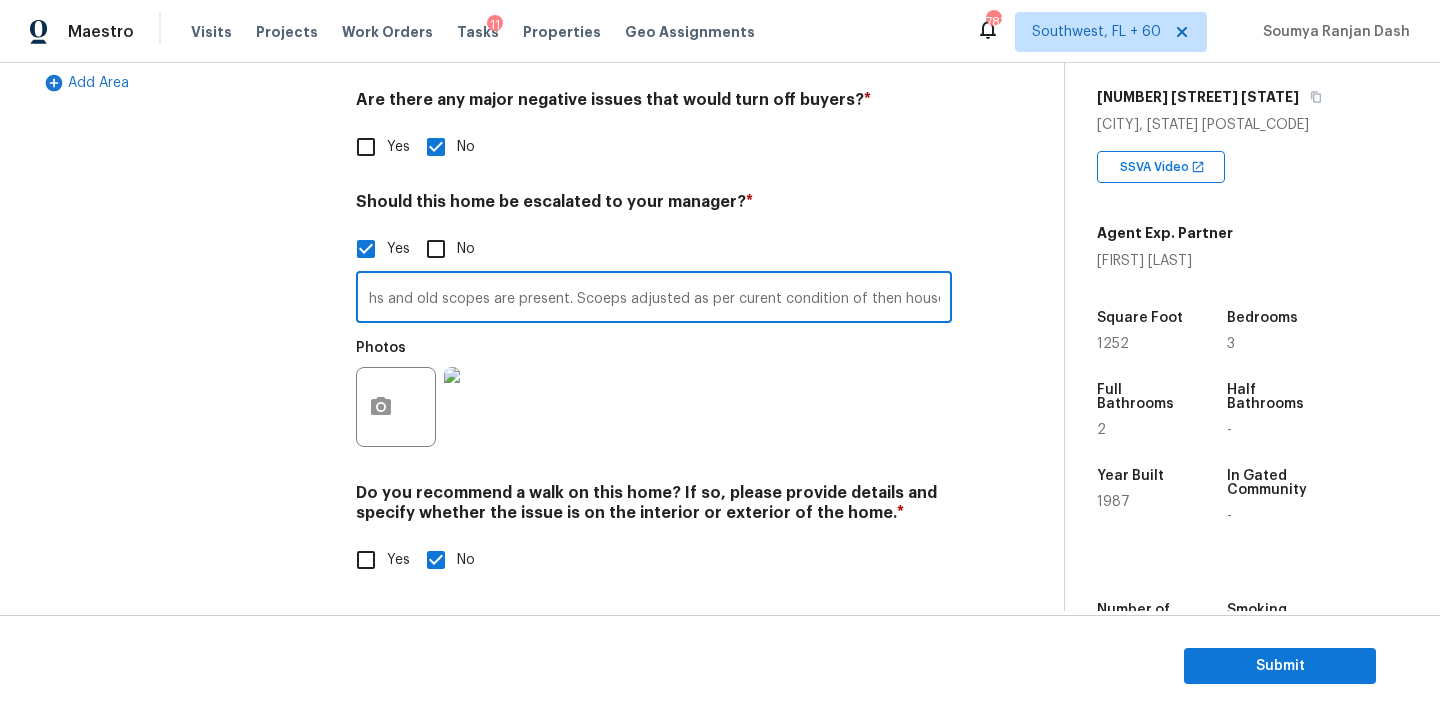click on "This is an ALA full virtual Needs review. This is a duplicate assessment completed within last 6 months and old scopes are present. Scoeps adjusted as per curent condition of then house  As per county records the house has 2003 built house but in the Video the house has 2010 built HVAC. Needs review." at bounding box center (654, 299) 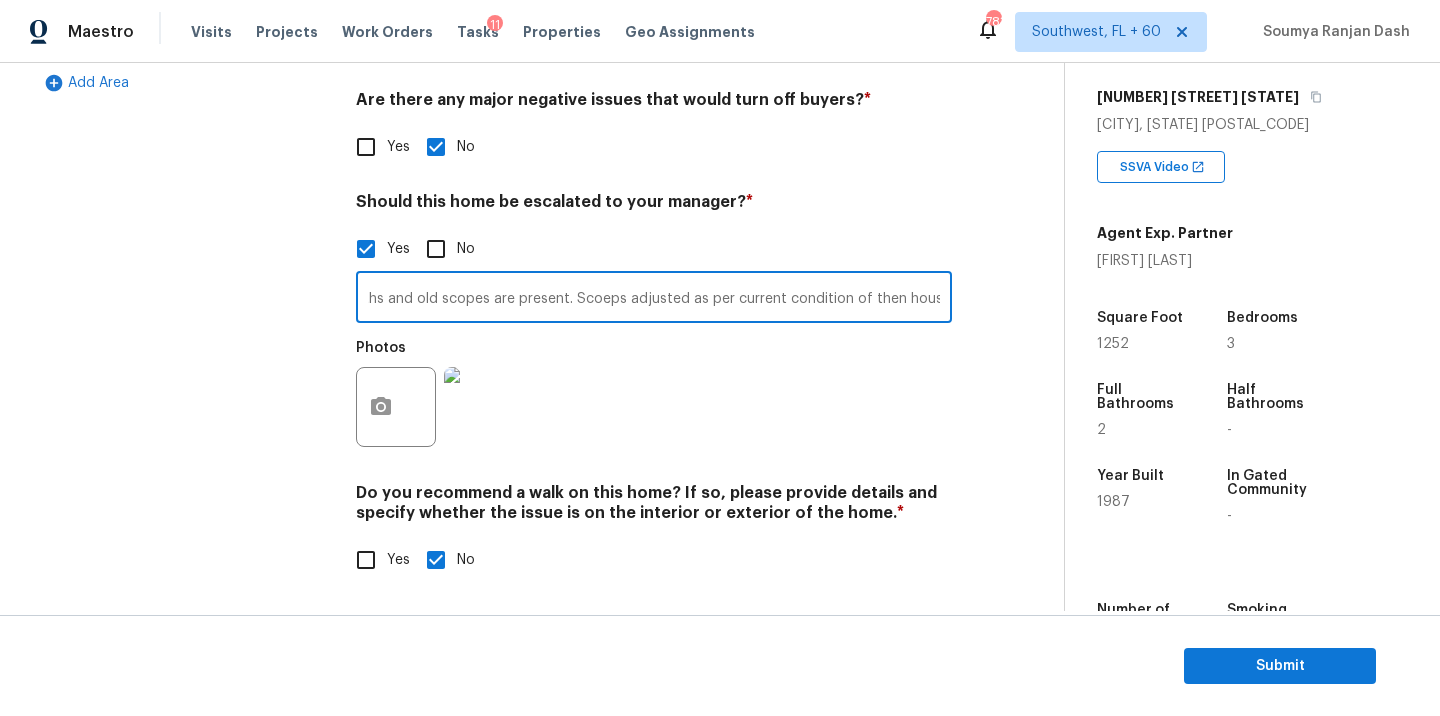 click on "This is an ALA full virtual Needs review. This is a duplicate assessment completed within last 6 months and old scopes are present. Scoeps adjusted as per current condition of then house  As per county records the house has 2003 built house but in the Video the house has 2010 built HVAC. Needs review." at bounding box center (654, 299) 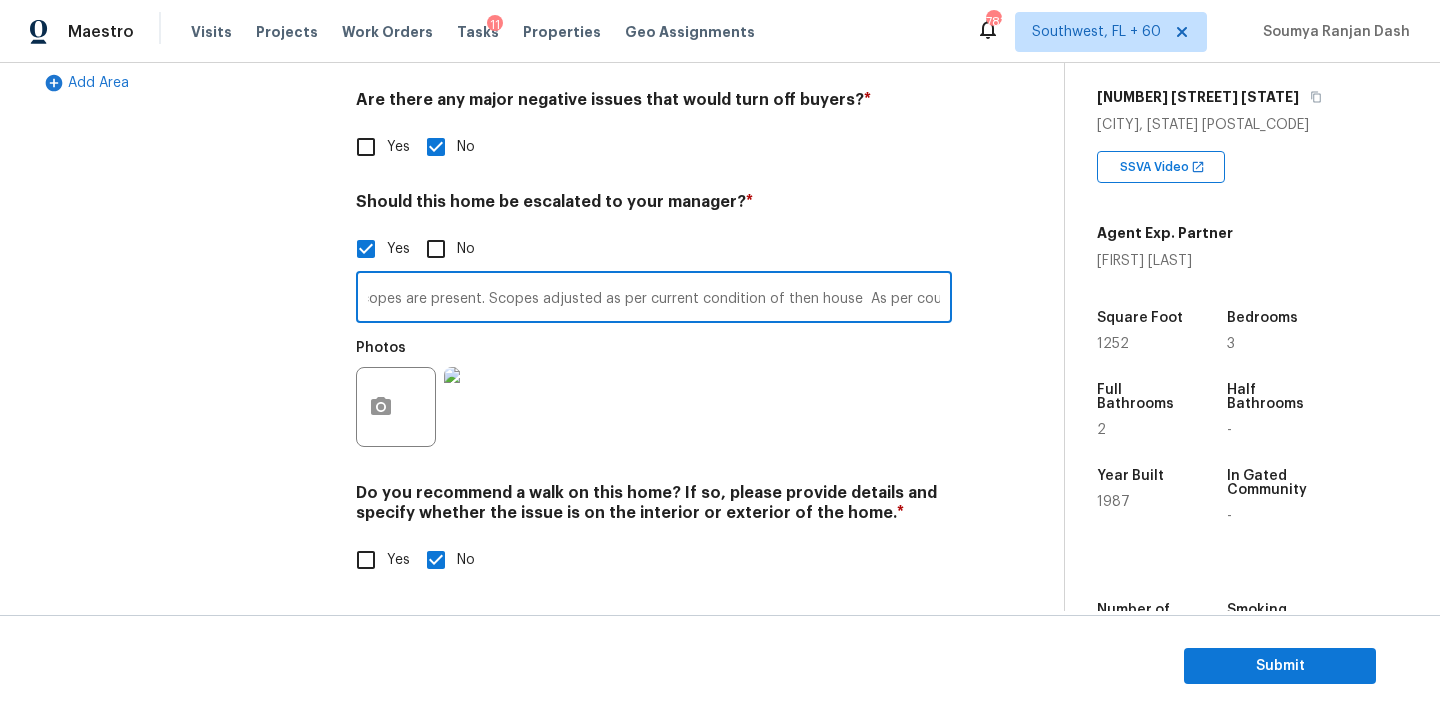 scroll, scrollTop: 0, scrollLeft: 751, axis: horizontal 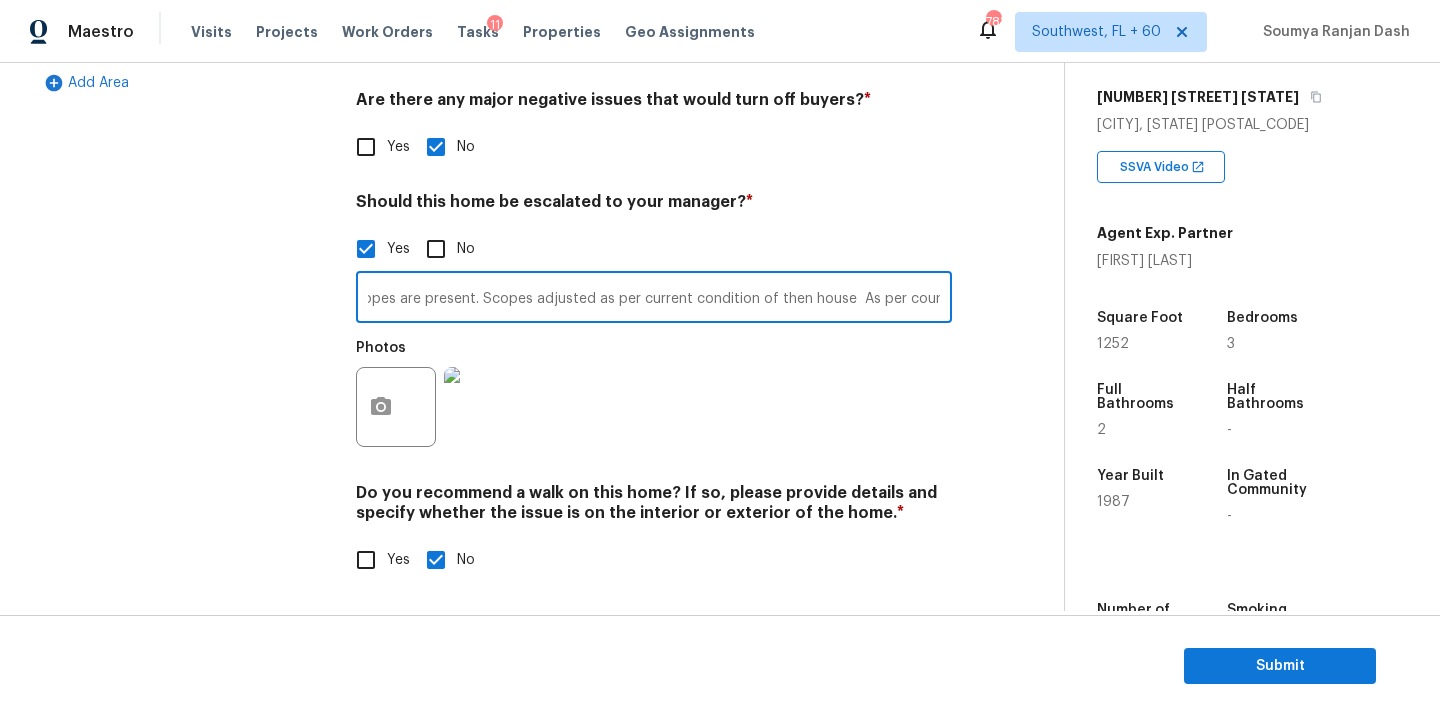 click on "This is an ALA full virtual Needs review. This is a duplicate assessment completed within last 6 months and old scopes are present. Scopes adjusted as per current condition of then house  As per county records the house has 2003 built house but in the Video the house has 2010 built HVAC. Needs review." at bounding box center [654, 299] 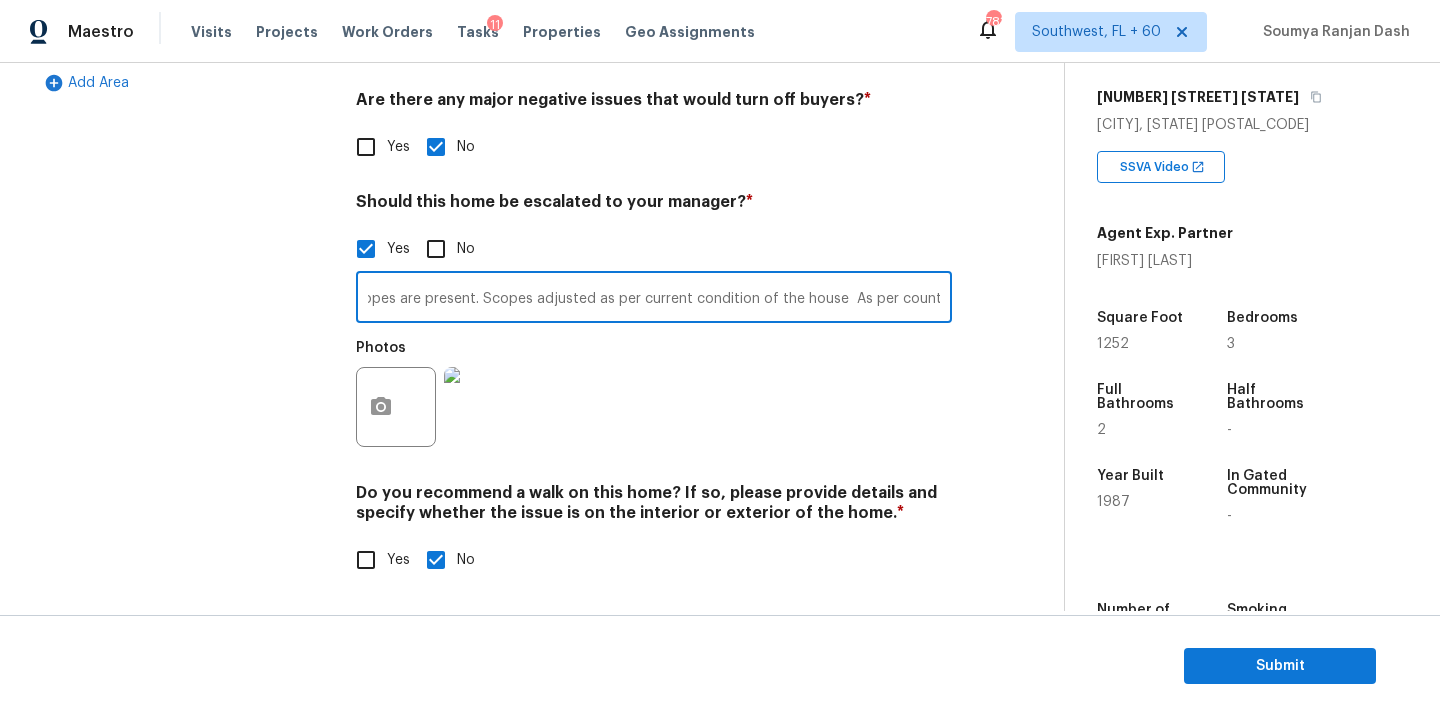 click on "This is an ALA full virtual Needs review. This is a duplicate assessment completed within last 6 months and old scopes are present. Scopes adjusted as per current condition of the house  As per county records the house has 2003 built house but in the Video the house has 2010 built HVAC. Needs review." at bounding box center (654, 299) 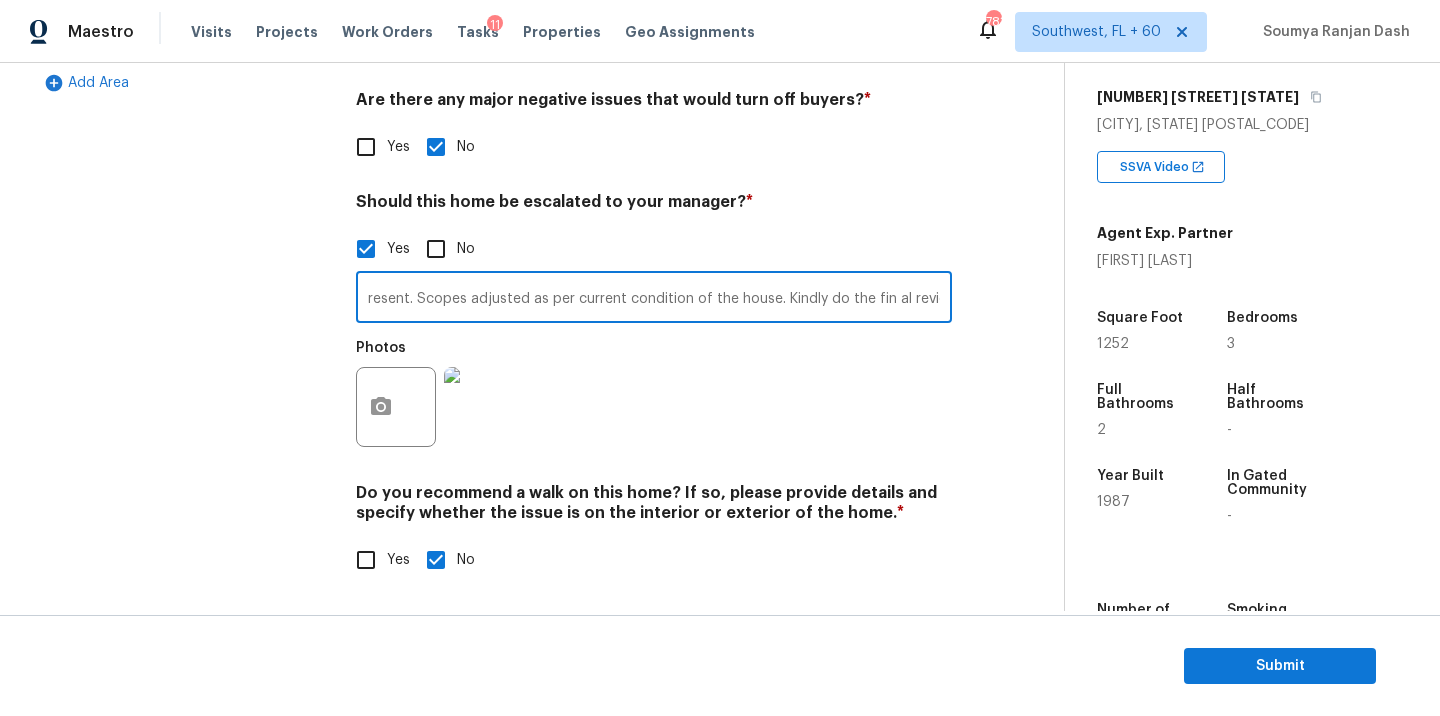 scroll, scrollTop: 0, scrollLeft: 821, axis: horizontal 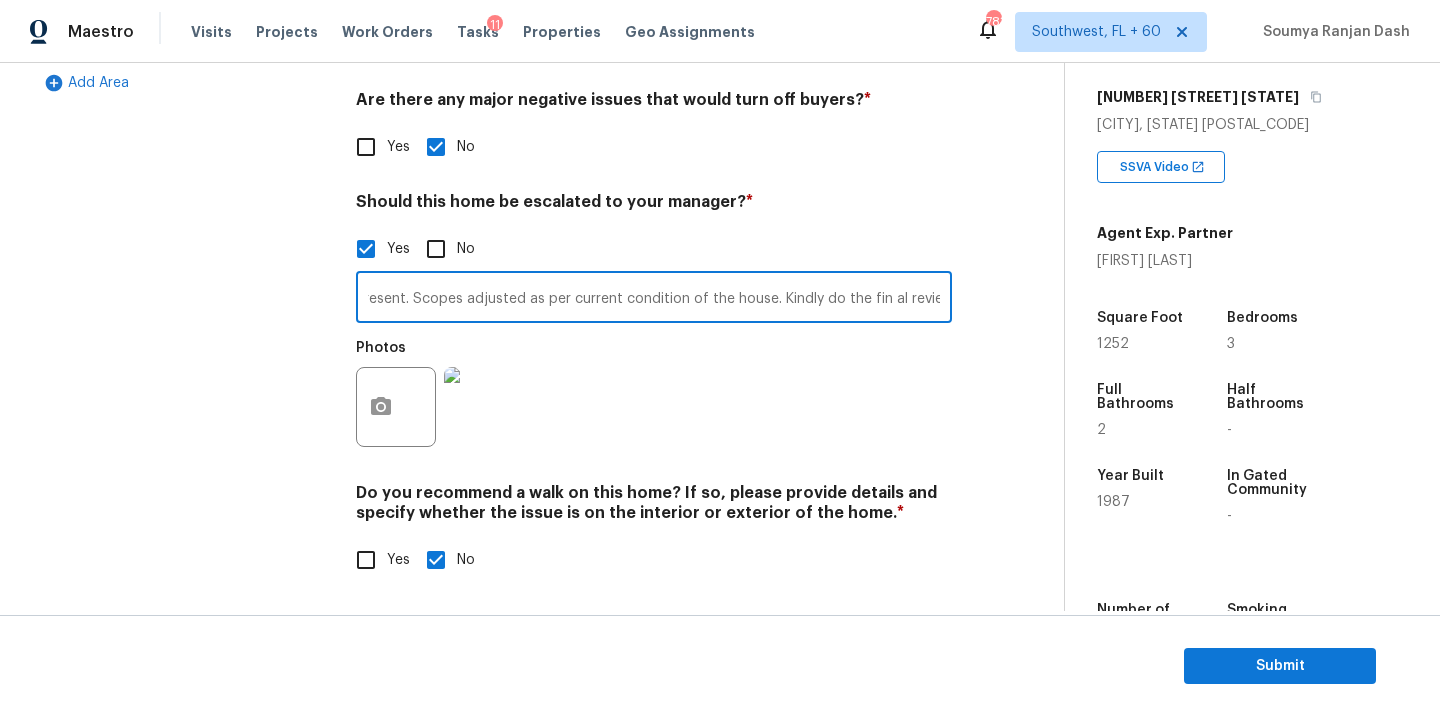 click on "This is an ALA full virtual Needs review. This is a duplicate assessment completed within last 6 months and old scopes are present. Scopes adjusted as per current condition of the house. Kindly do the fin al review.  As per county records the house has 2003 built house but in the Video the house has 2010 built HVAC. Needs review." at bounding box center (654, 299) 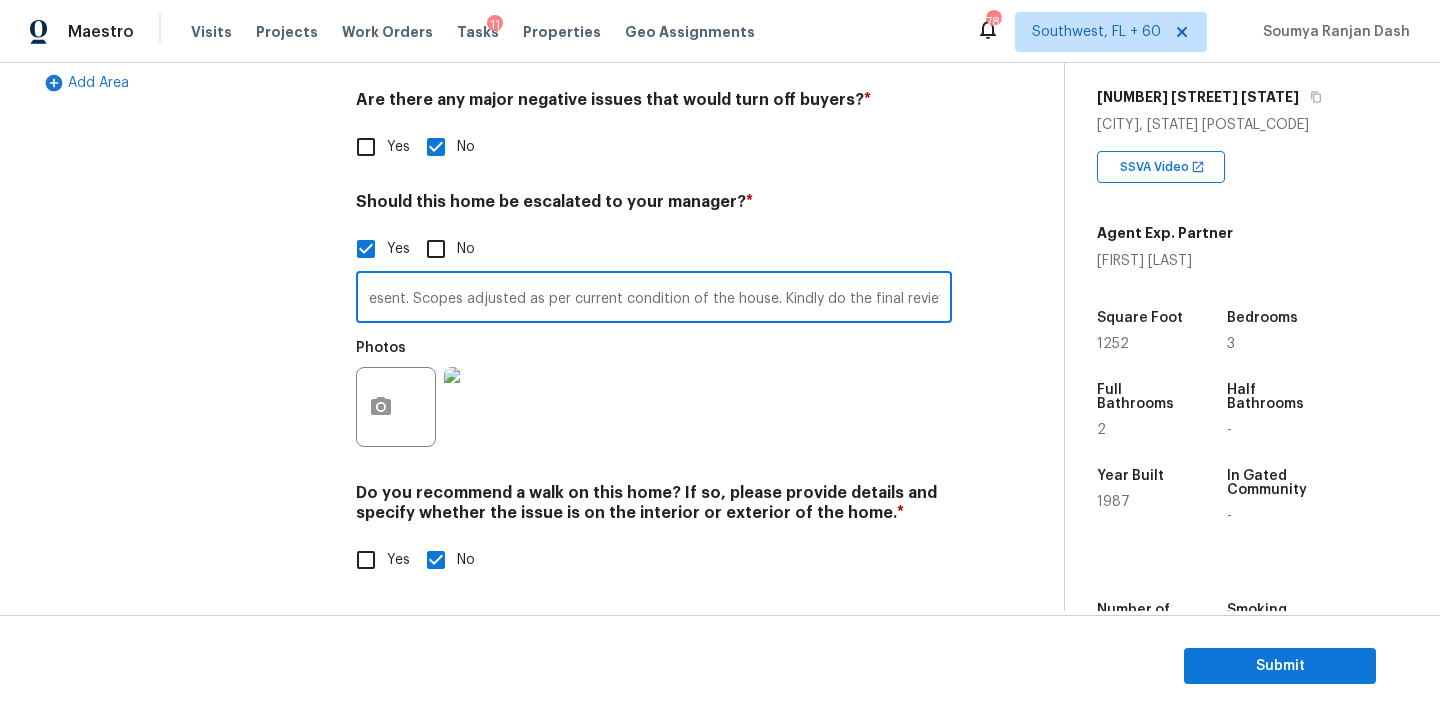 click on "This is an ALA full virtual Needs review. This is a duplicate assessment completed within last 6 months and old scopes are present. Scopes adjusted as per current condition of the house. Kindly do the final review.  As per county records the house has 2003 built house but in the Video the house has 2010 built HVAC. Needs review." at bounding box center (654, 299) 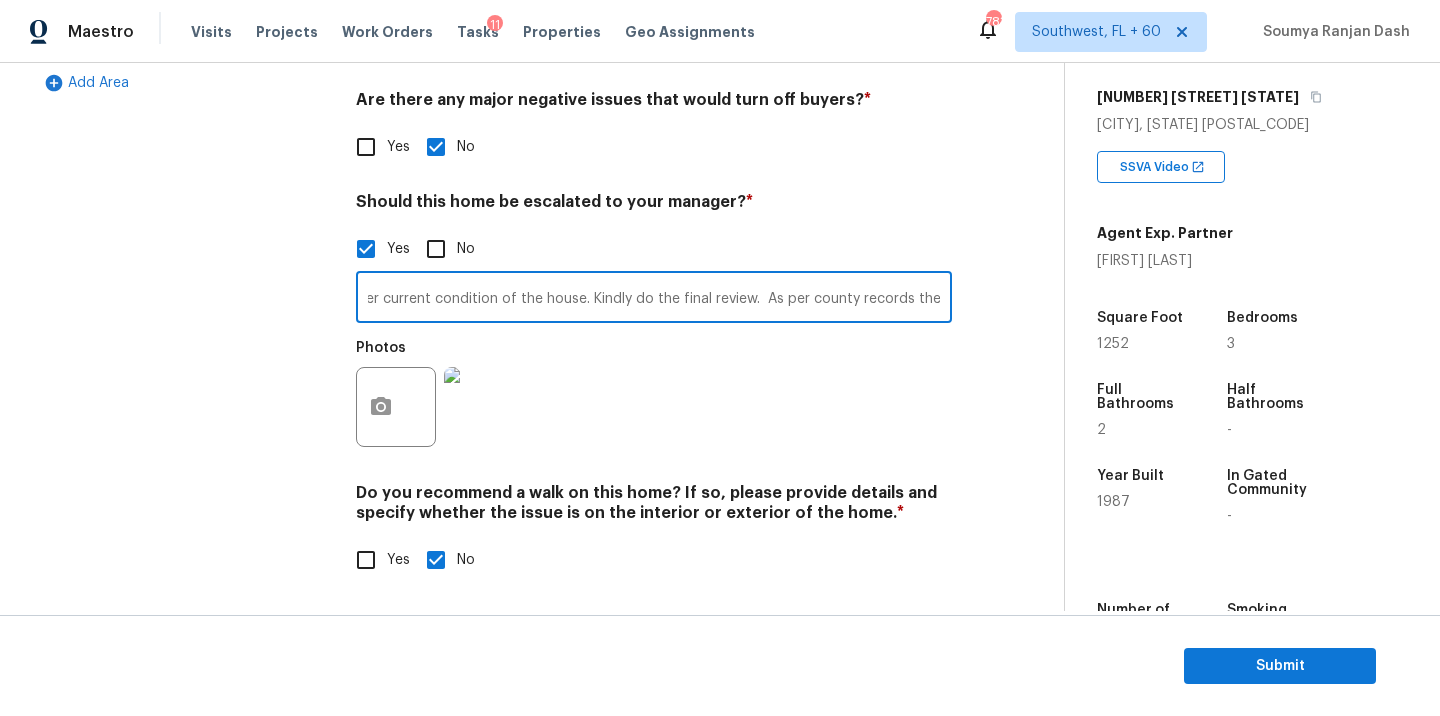 click on "This is an ALA full virtual Needs review. This is a duplicate assessment completed within last 6 months and old scopes are present. Scopes adjusted as per current condition of the house. Kindly do the final review.  As per county records the house has 2003 built house but in the Video the house has 2010 built HVAC. Needs review." at bounding box center (654, 299) 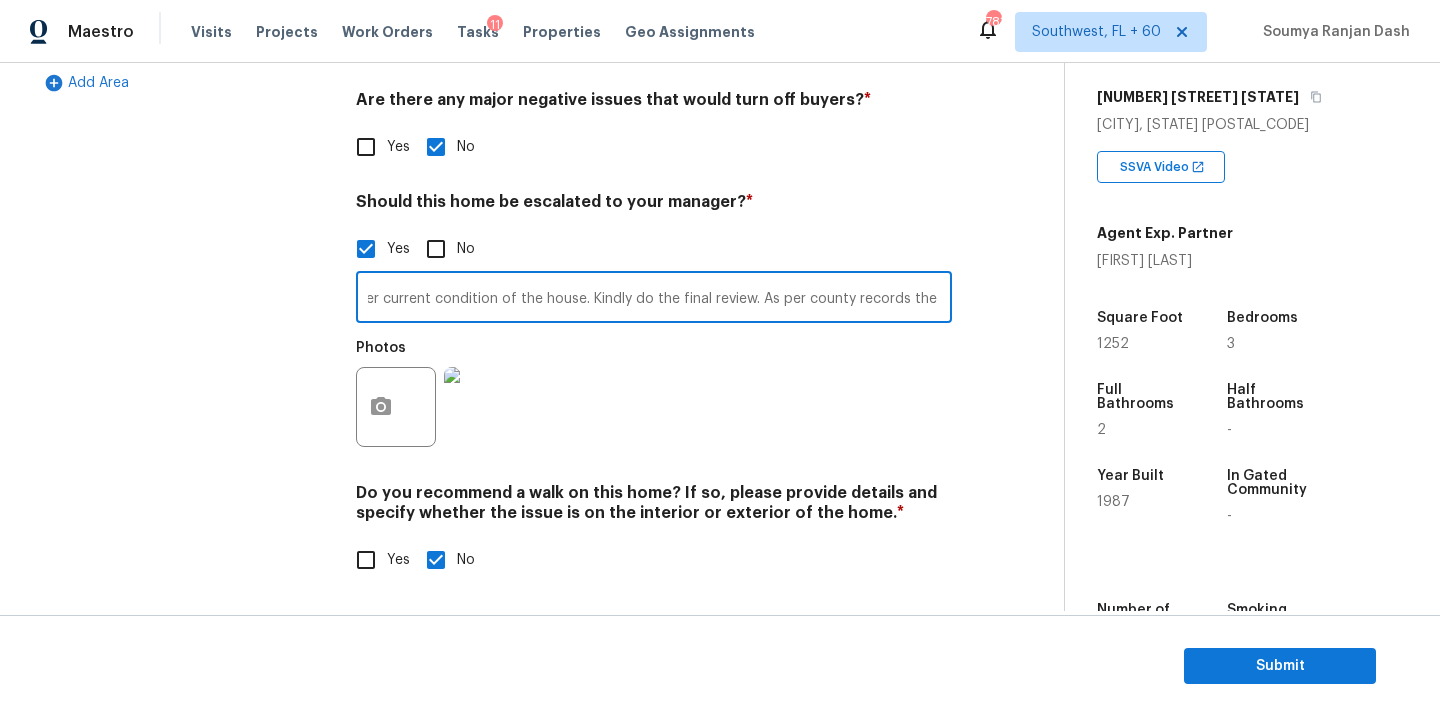 scroll, scrollTop: 0, scrollLeft: 1587, axis: horizontal 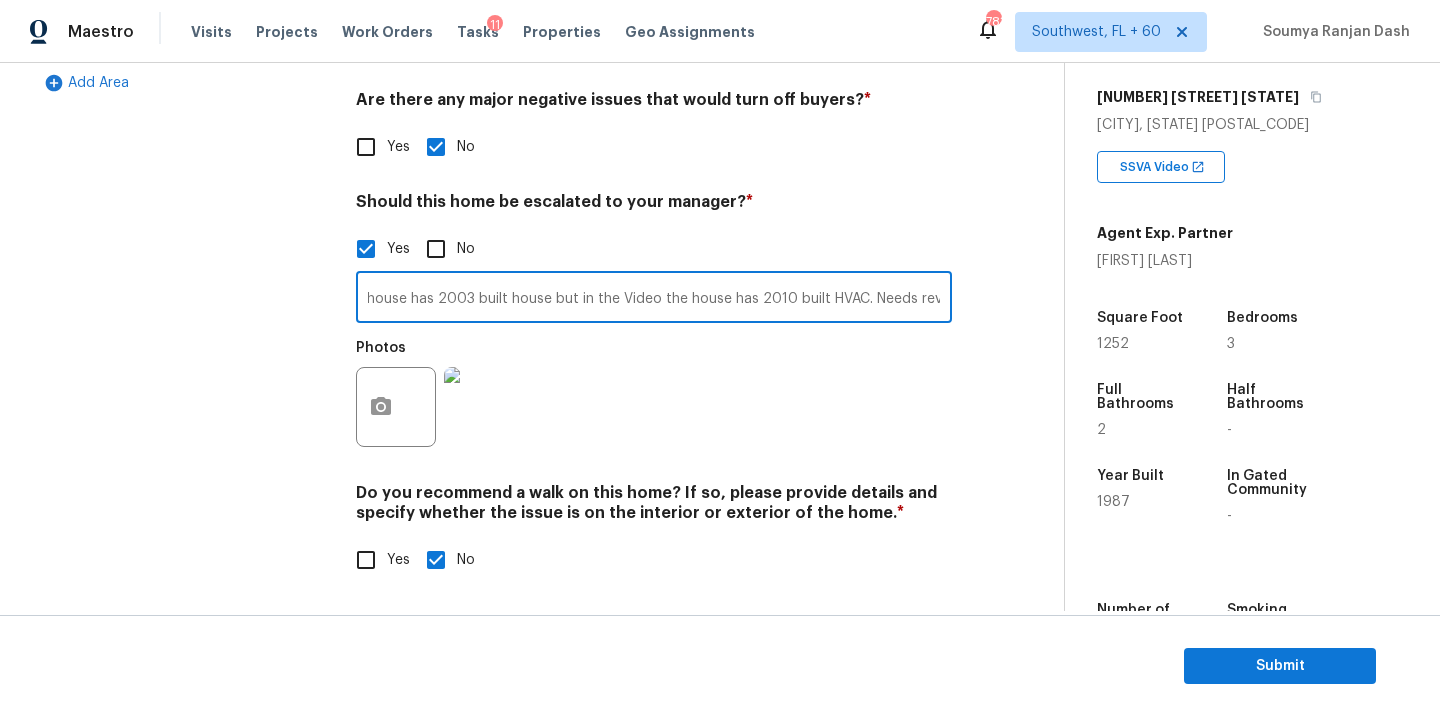 click on "This is an ALA full virtual Needs review. This is a duplicate assessment completed within last 6 months and old scopes are present. Scopes adjusted as per current condition of the house. Kindly do the final review. As per county records the house has 2003 built house but in the Video the house has 2010 built HVAC. Needs review." at bounding box center [654, 299] 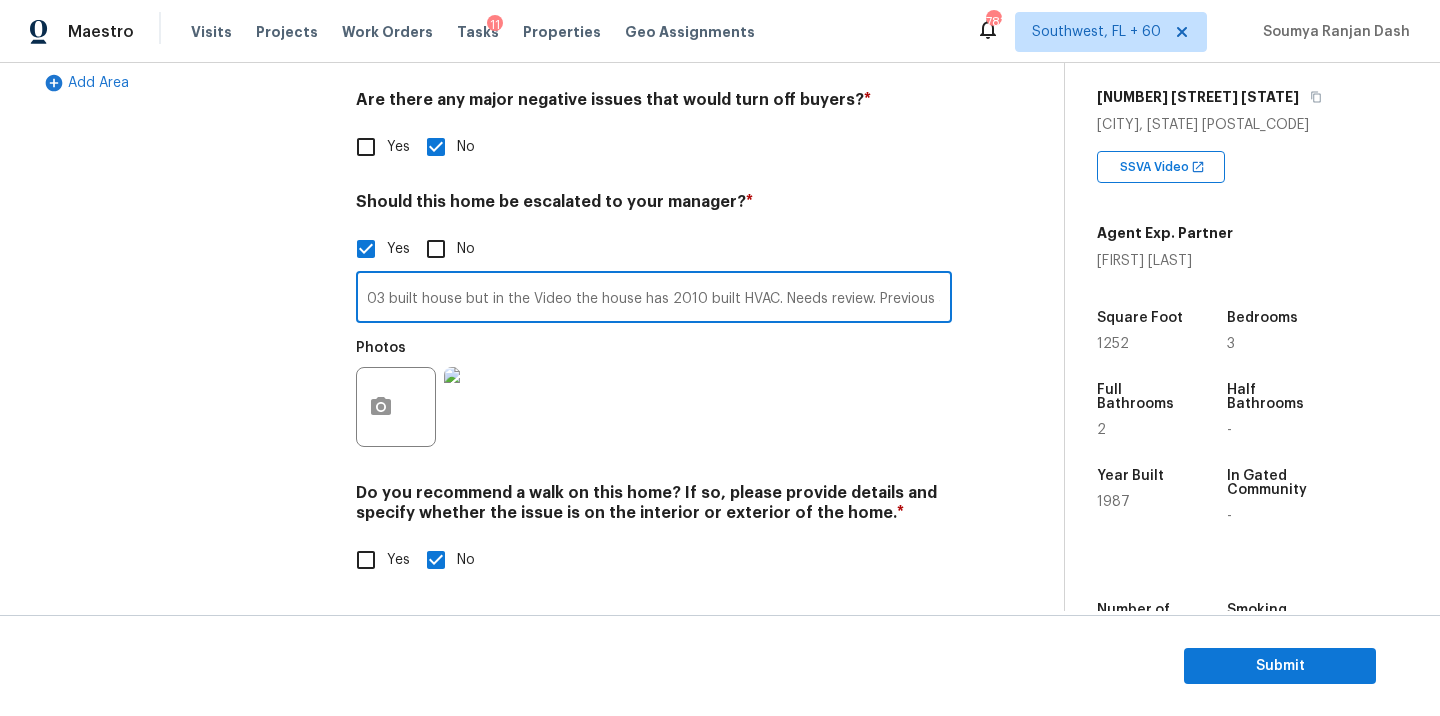scroll, scrollTop: 0, scrollLeft: 1669, axis: horizontal 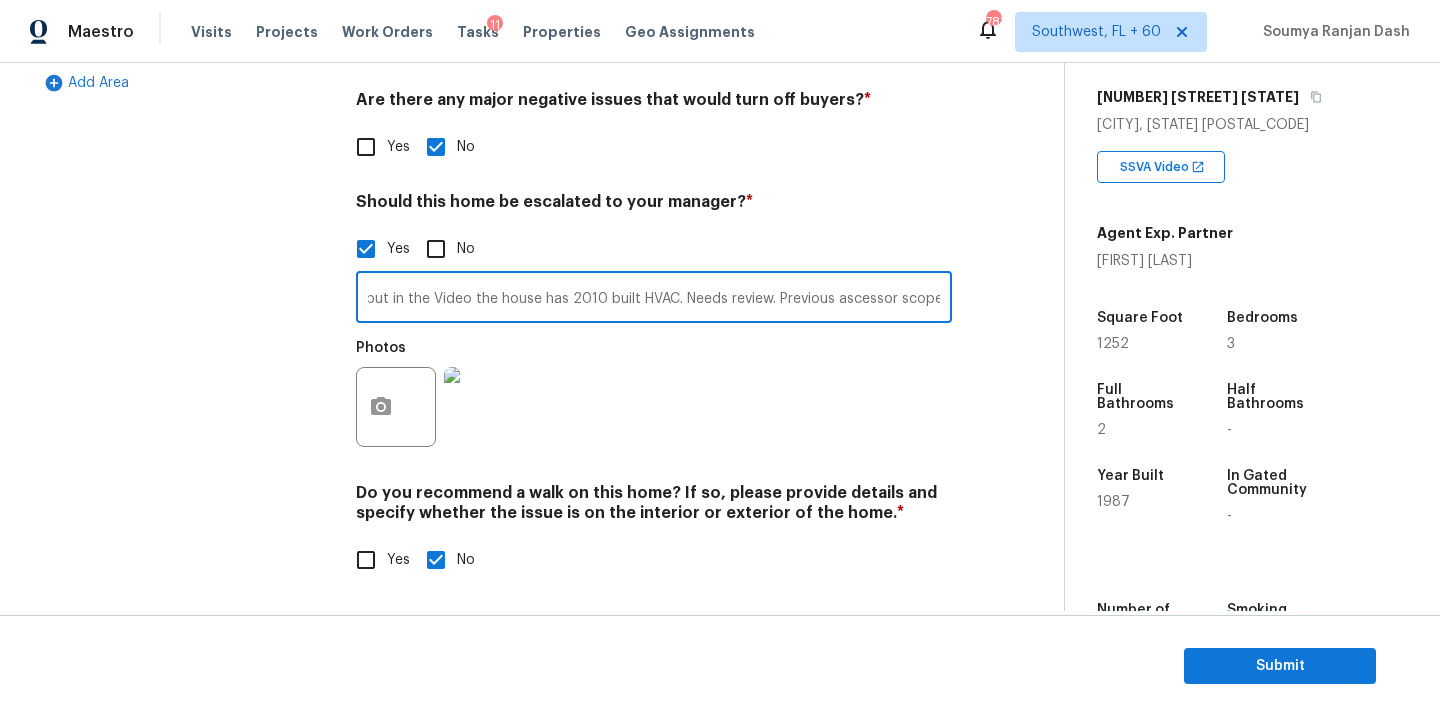 paste on "Remove and replace the existing vanity sink with new." 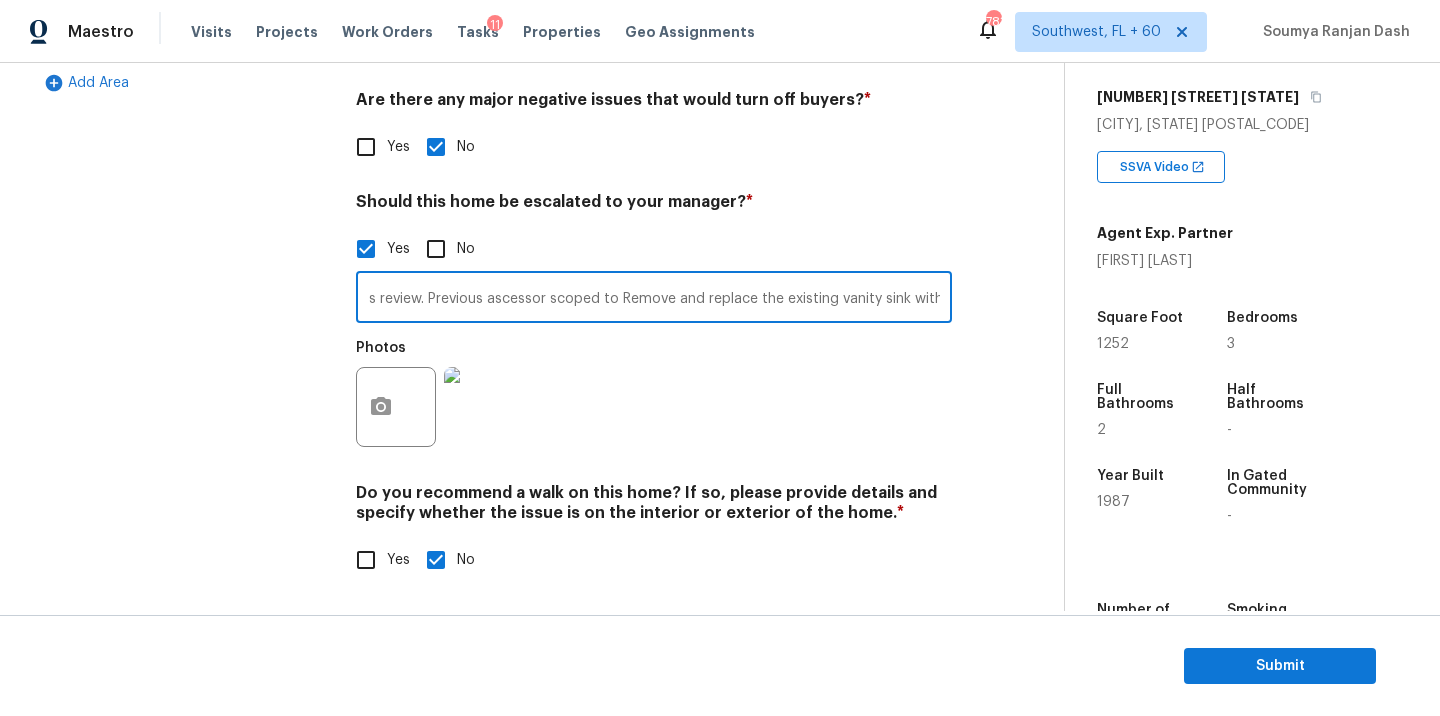 click on "This is an ALA full virtual Needs review. This is a duplicate assessment completed within last 6 months and old scopes are present. Scopes adjusted as per current condition of the house. Kindly do the final review. As per county records the house has 2003 built house but in the Video the house has 2010 built HVAC. Needs review. Previous ascessor scoped to Remove and replace the existing vanity sink with new." at bounding box center (654, 299) 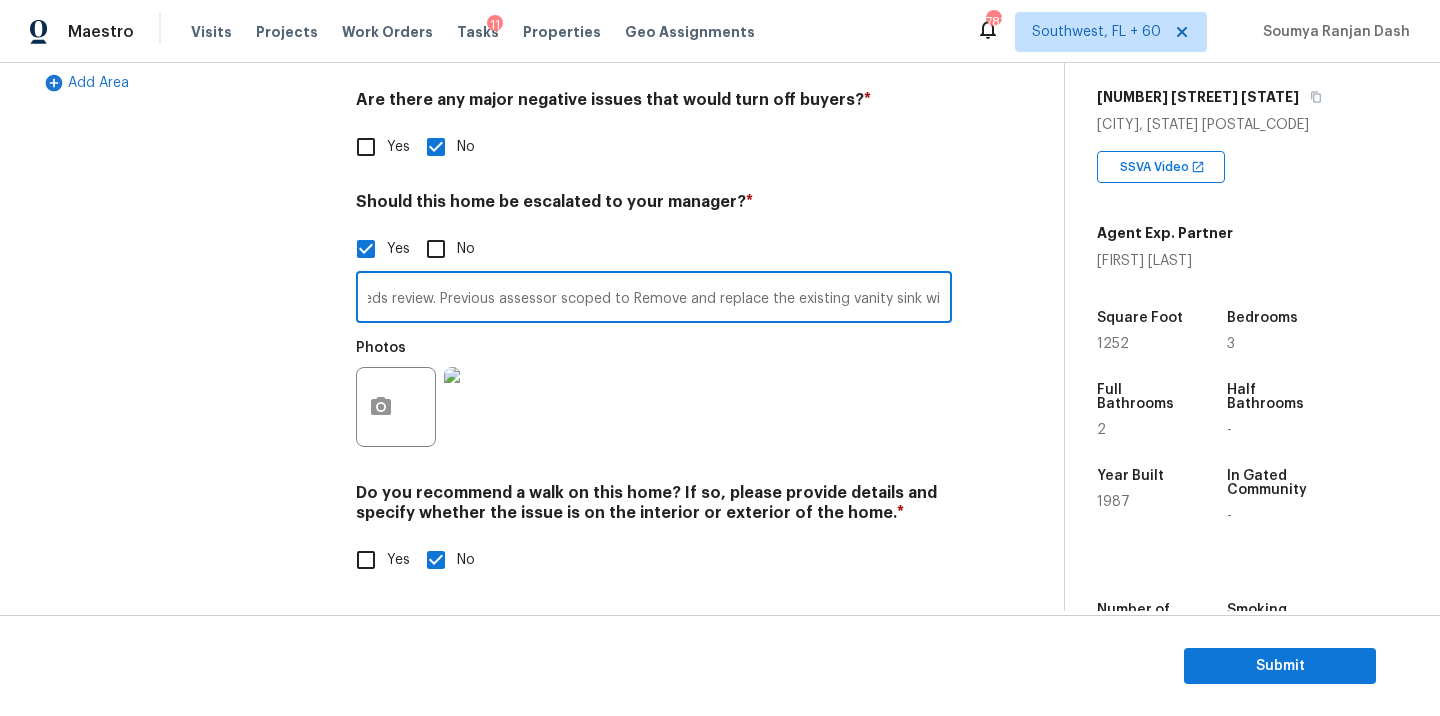 scroll, scrollTop: 0, scrollLeft: 2128, axis: horizontal 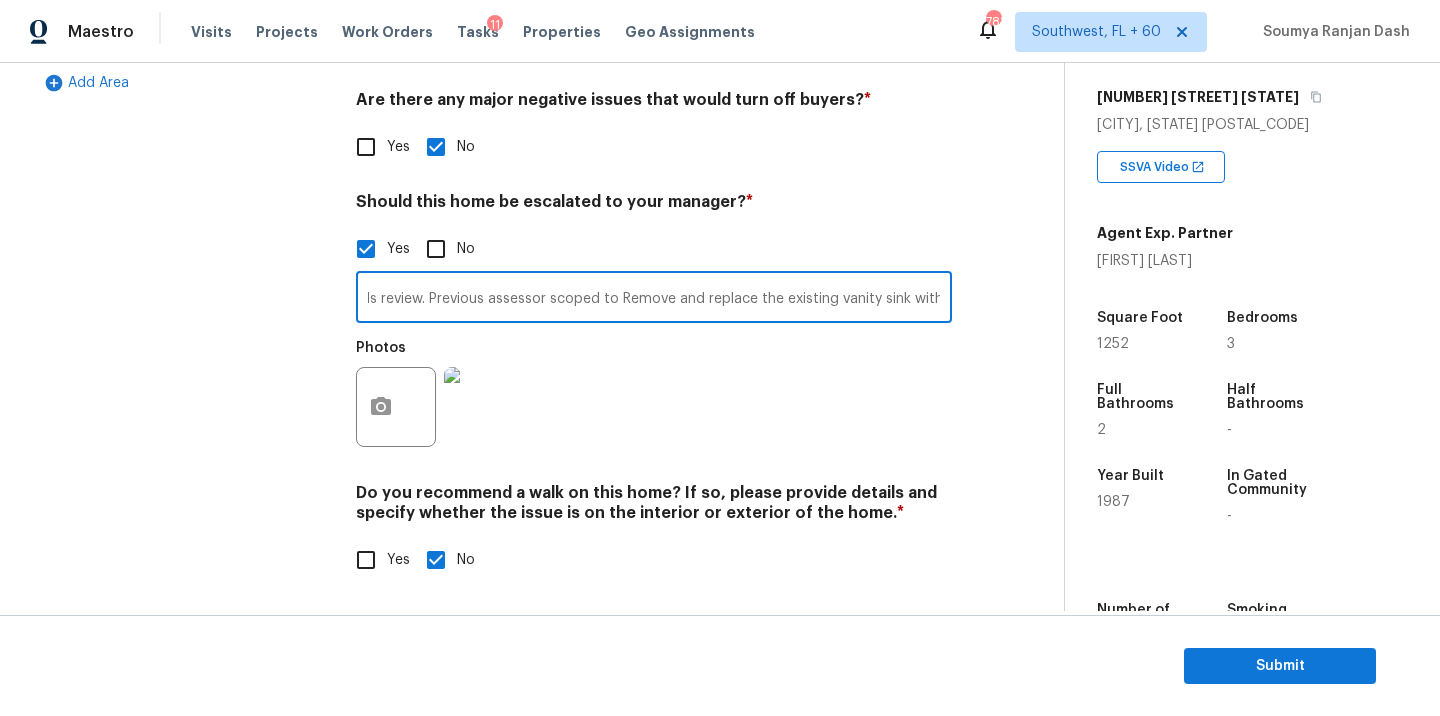 drag, startPoint x: 941, startPoint y: 298, endPoint x: 968, endPoint y: 357, distance: 64.884514 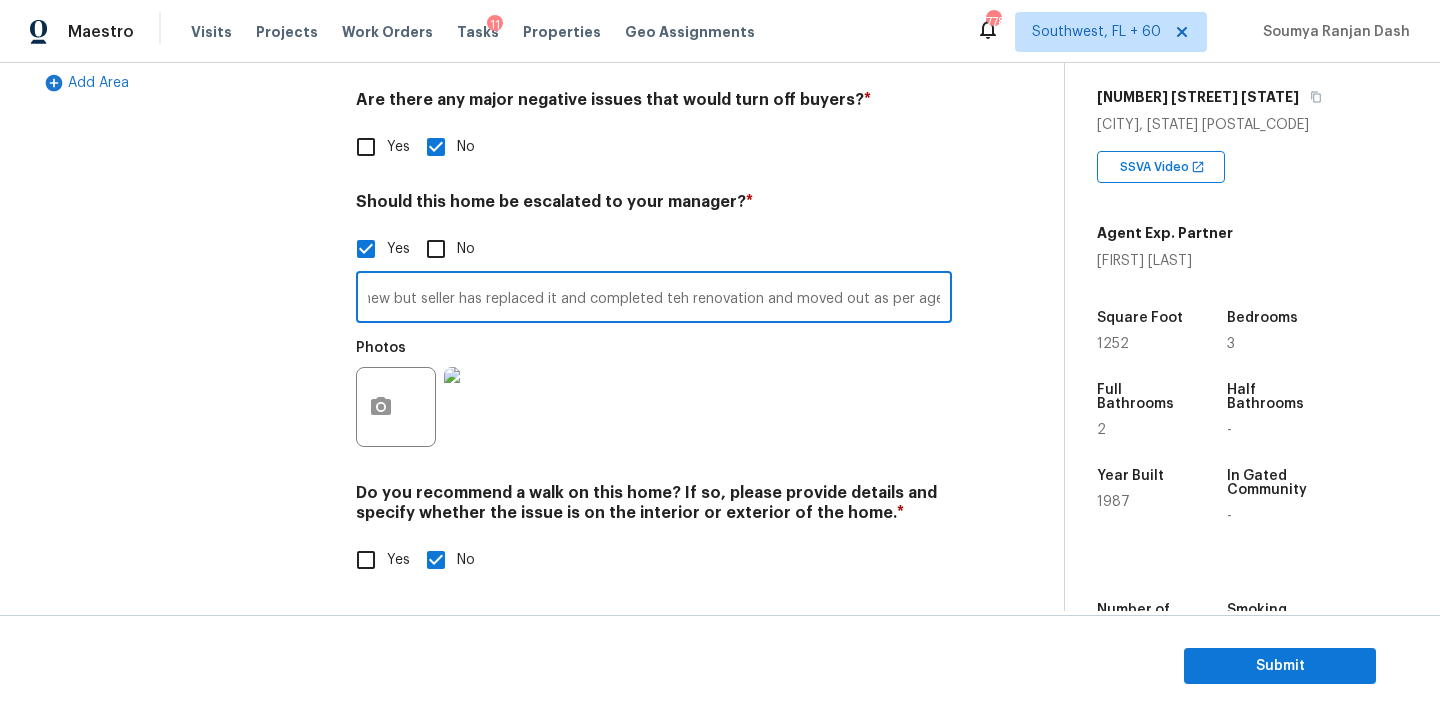 scroll, scrollTop: 0, scrollLeft: 2719, axis: horizontal 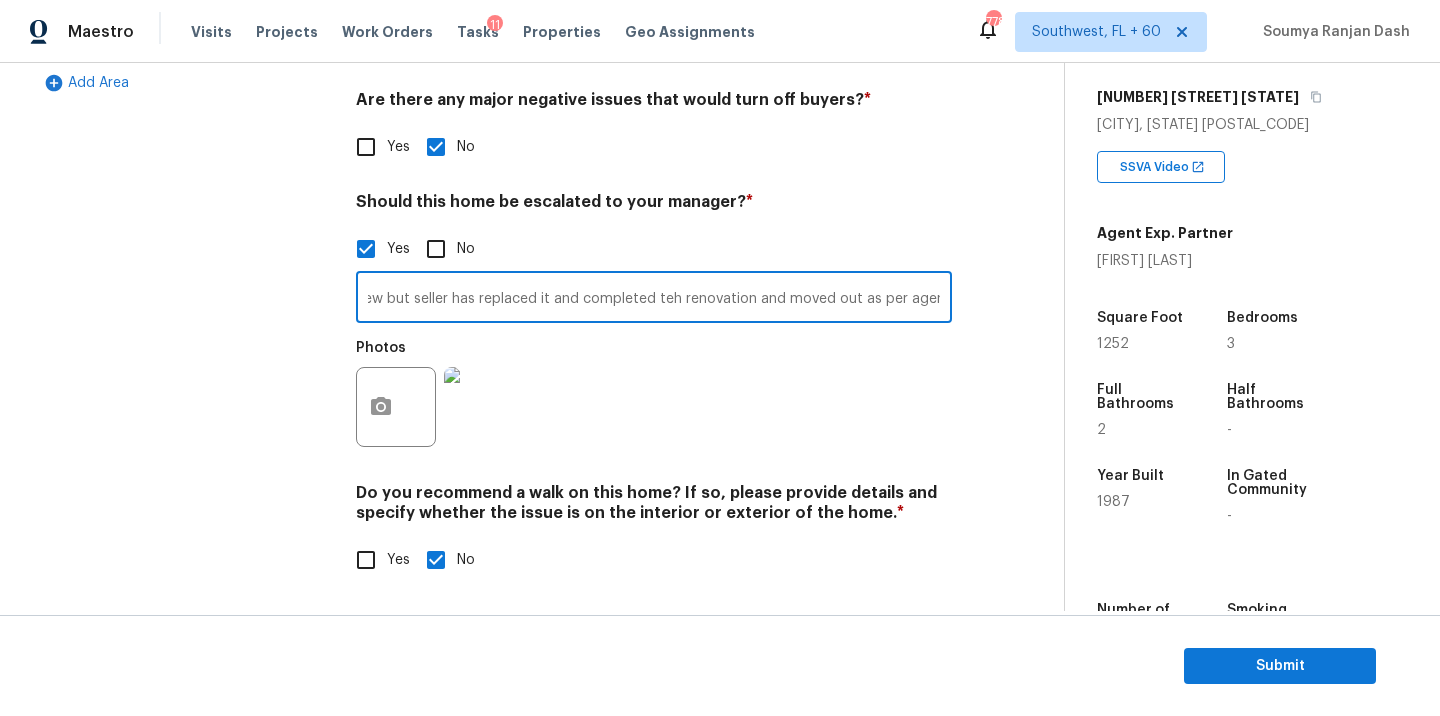 click on "This is an ALA full virtual Needs review. This is a duplicate assessment completed within last 6 months and old scopes are present. Scopes adjusted as per current condition of the house. Kindly do the final review. As per county records the house has 2003 built house but in the Video the house has 2010 built HVAC. Needs review. Previous assessor scoped to Remove and replace the existing vanity sink with new but seller has replaced it and completed teh renovation and moved out as per agent notes" at bounding box center (654, 299) 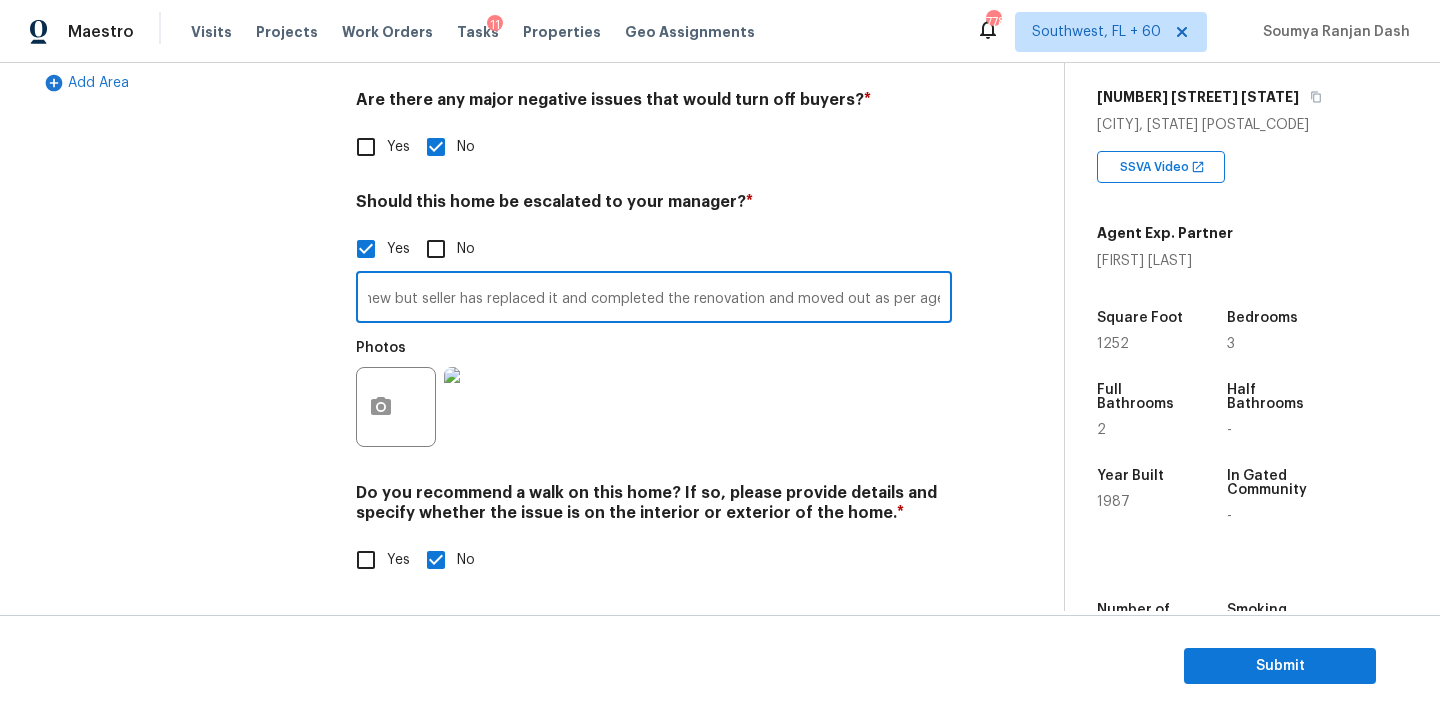 scroll, scrollTop: 0, scrollLeft: 2719, axis: horizontal 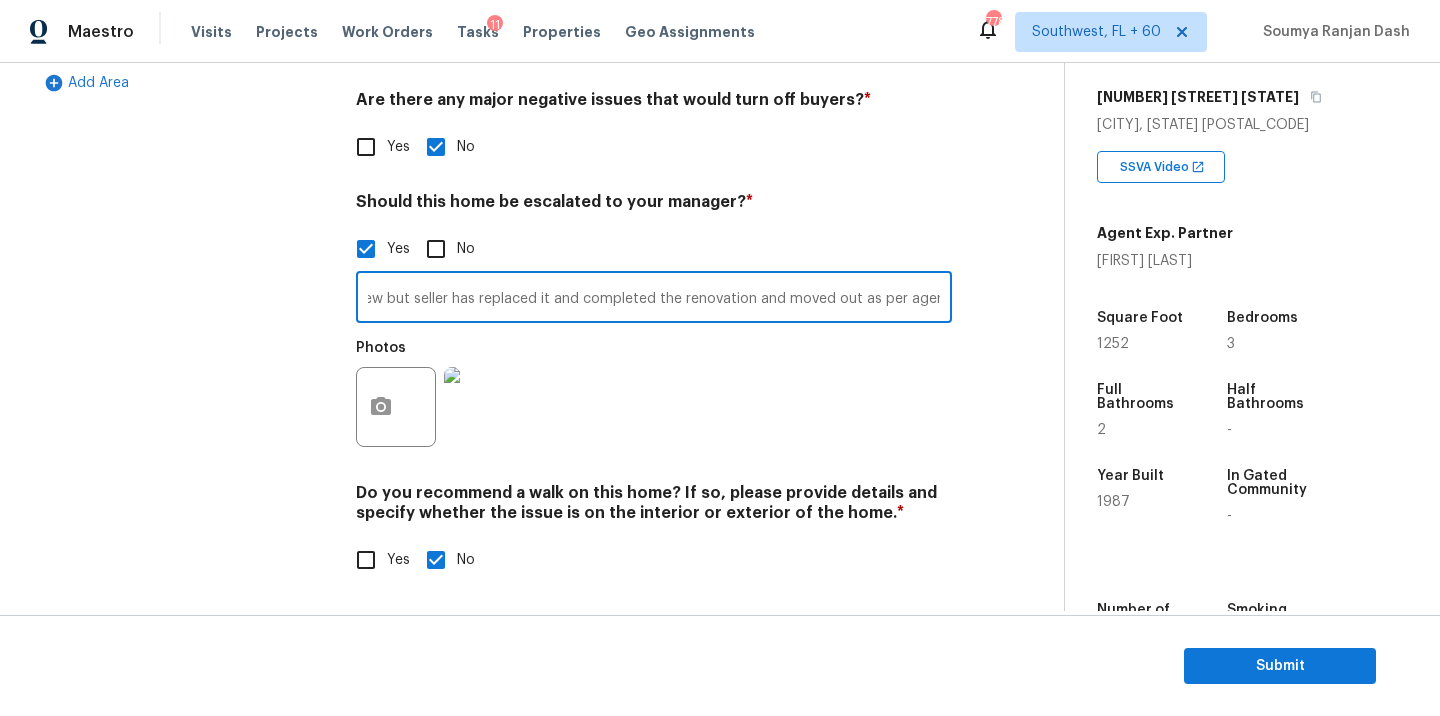 click on "This is an ALA full virtual Needs review. This is a duplicate assessment completed within last 6 months and old scopes are present. Scopes adjusted as per current condition of the house. Kindly do the final review. As per county records the house has 2003 built house but in the Video the house has 2010 built HVAC. Needs review. Previous assessor scoped to Remove and replace the existing vanity sink with new but seller has replaced it and completed the renovation and moved out as per agent notes" at bounding box center [654, 299] 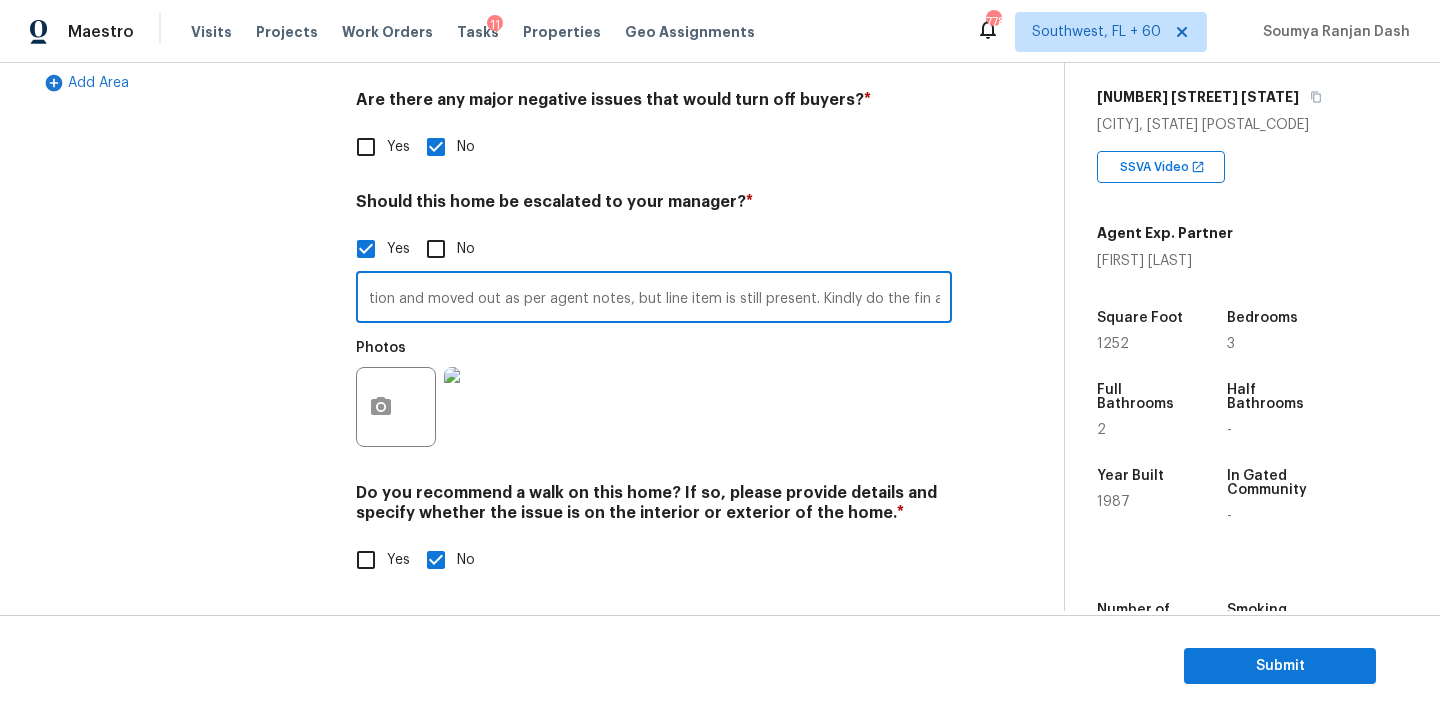 scroll, scrollTop: 0, scrollLeft: 3085, axis: horizontal 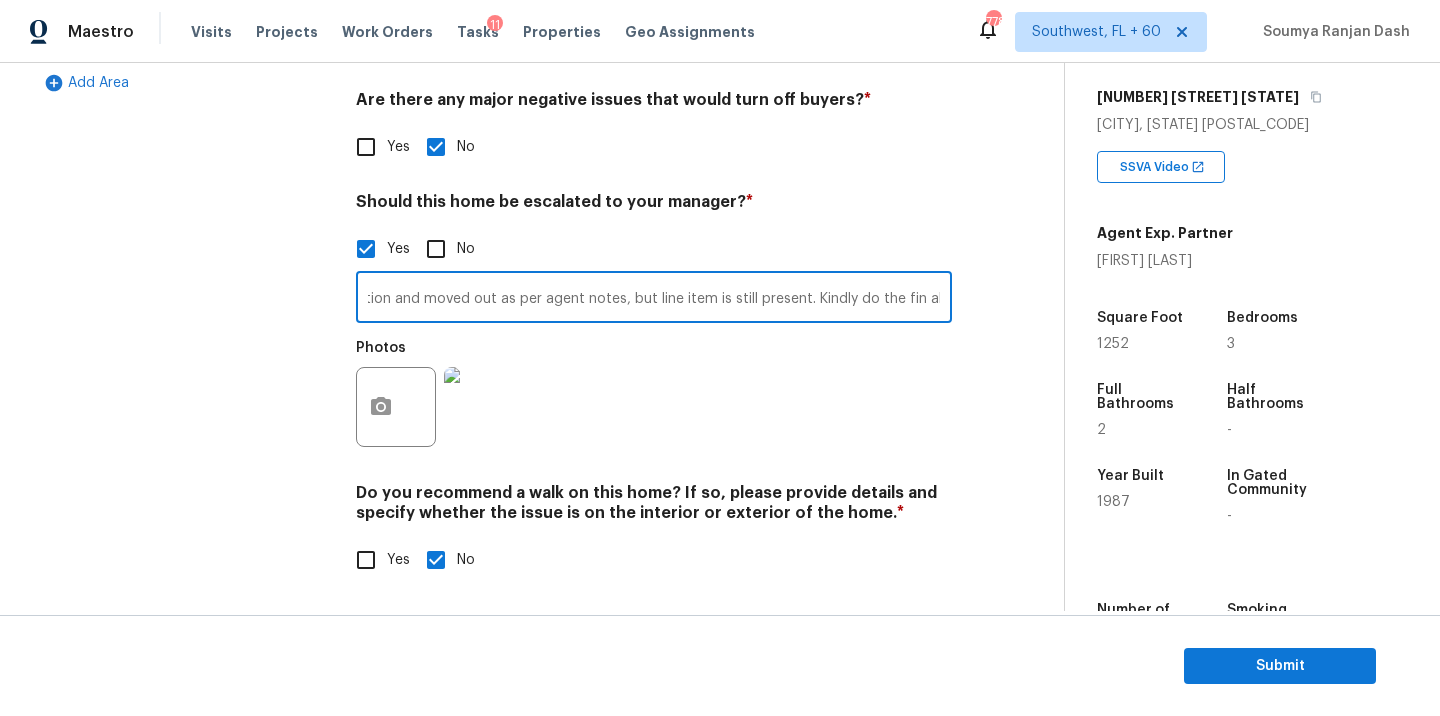 click on "This is an ALA full virtual Needs review. This is a duplicate assessment completed within last 6 months and old scopes are present. Scopes adjusted as per current condition of the house. Kindly do the final review. As per county records the house has 2003 built house but in the Video the house has 2010 built HVAC. Needs review. Previous assessor scoped to Remove and replace the existing vanity sink with new but seller has replaced it and completed the renovation and moved out as per agent notes, but line item is still present. Kindly do the fin al revie.w" at bounding box center [654, 299] 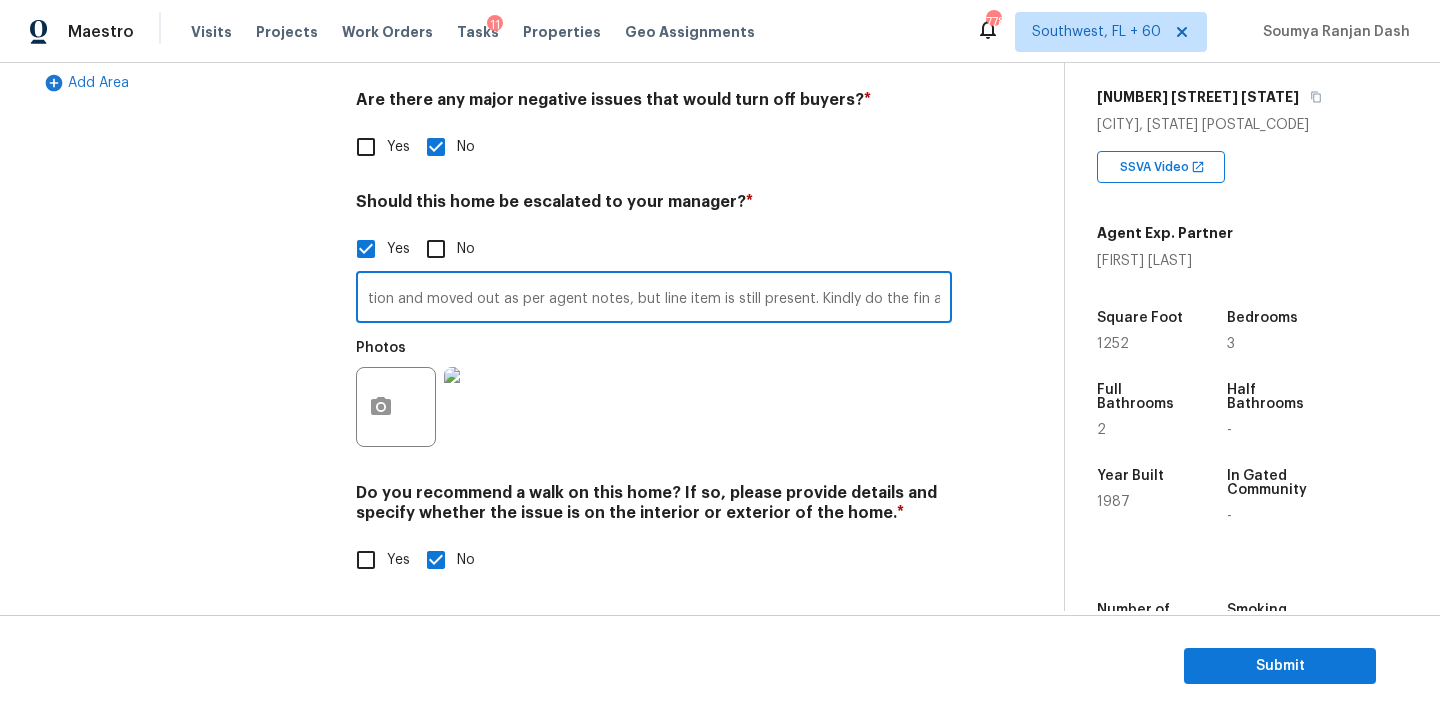 click on "This is an ALA full virtual Needs review. This is a duplicate assessment completed within last 6 months and old scopes are present. Scopes adjusted as per current condition of the house. Kindly do the final review. As per county records the house has 2003 built house but in the Video the house has 2010 built HVAC. Needs review. Previous assessor scoped to Remove and replace the existing vanity sink with new but seller has replaced it and completed the renovation and moved out as per agent notes, but line item is still present. Kindly do the fin al review" at bounding box center [654, 299] 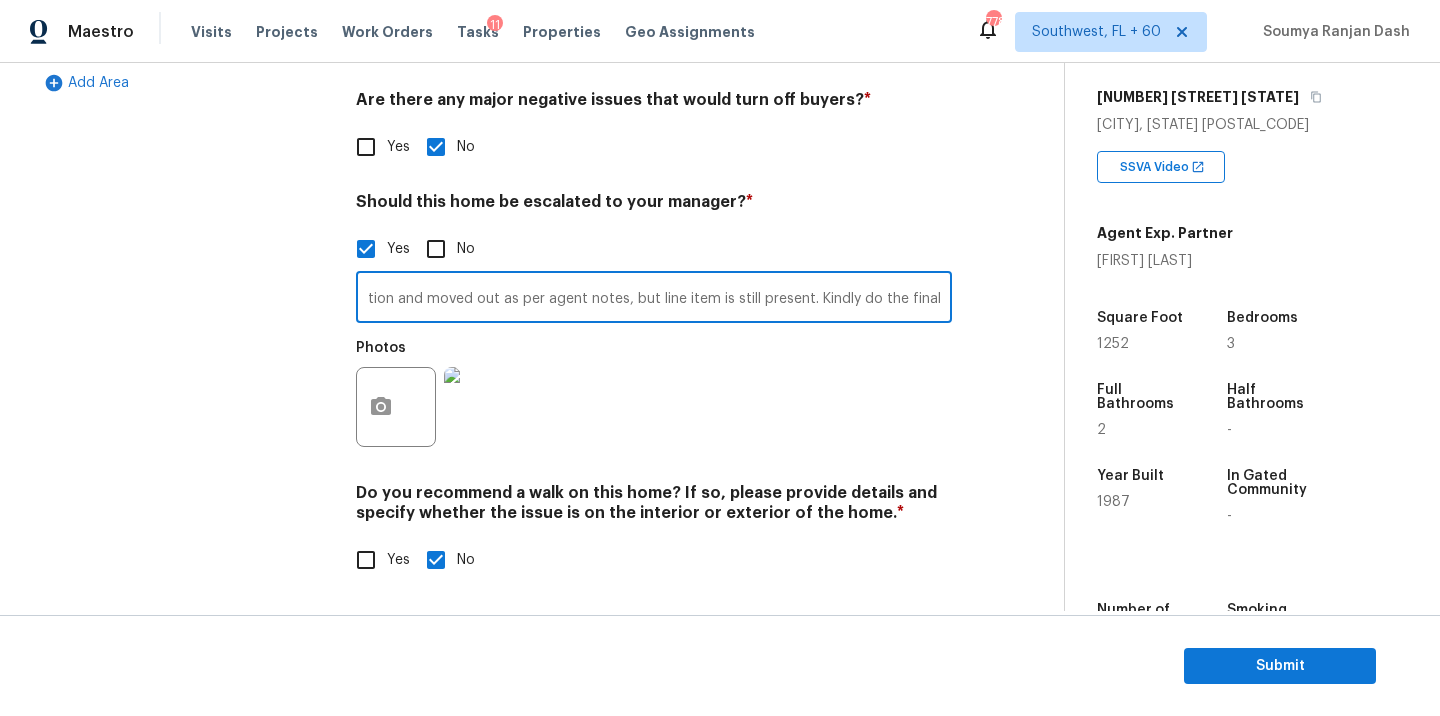 scroll, scrollTop: 0, scrollLeft: 3078, axis: horizontal 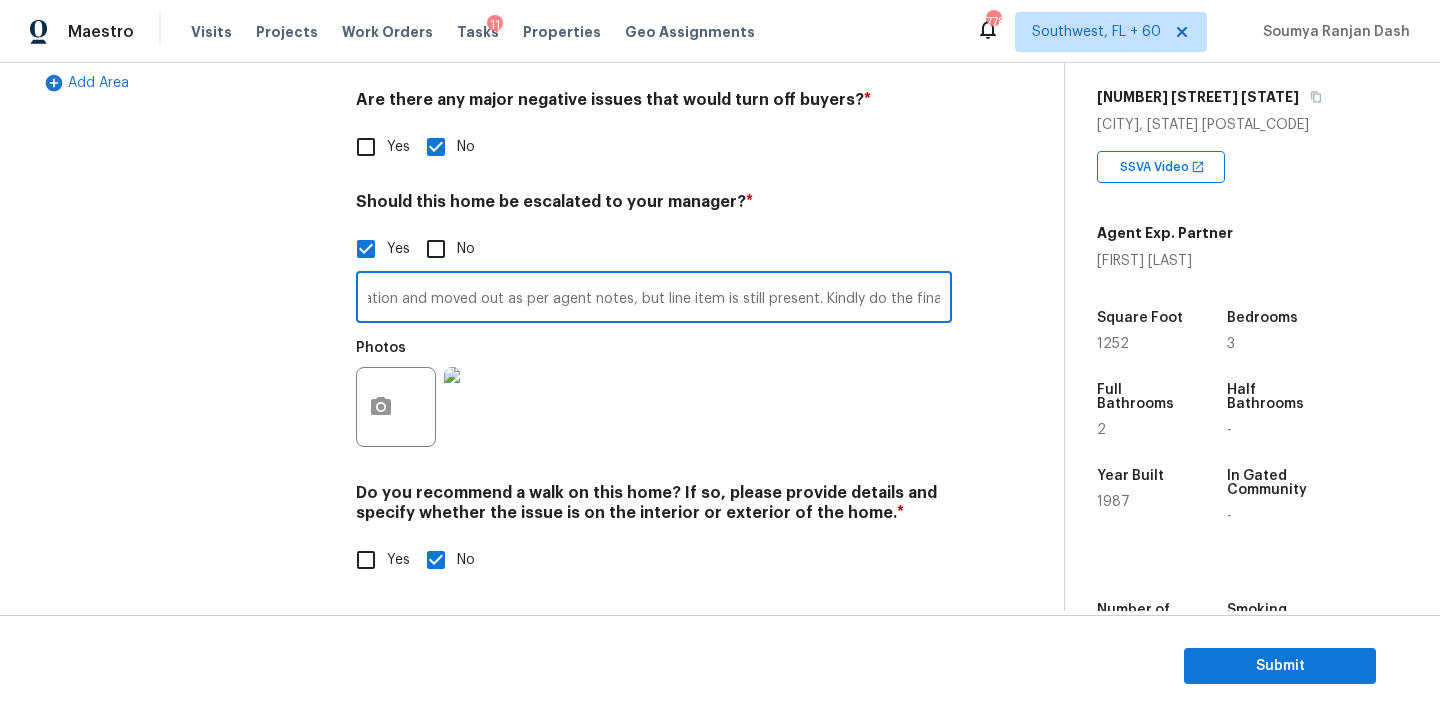 click on "This is an ALA full virtual Needs review. This is a duplicate assessment completed within last 6 months and old scopes are present. Scopes adjusted as per current condition of the house. Kindly do the final review. As per county records the house has 2003 built house but in the Video the house has 2010 built HVAC. Needs review. Previous assessor scoped to Remove and replace the existing vanity sink with new but seller has replaced it and completed the renovation and moved out as per agent notes, but line item is still present. Kindly do the final review" at bounding box center (654, 299) 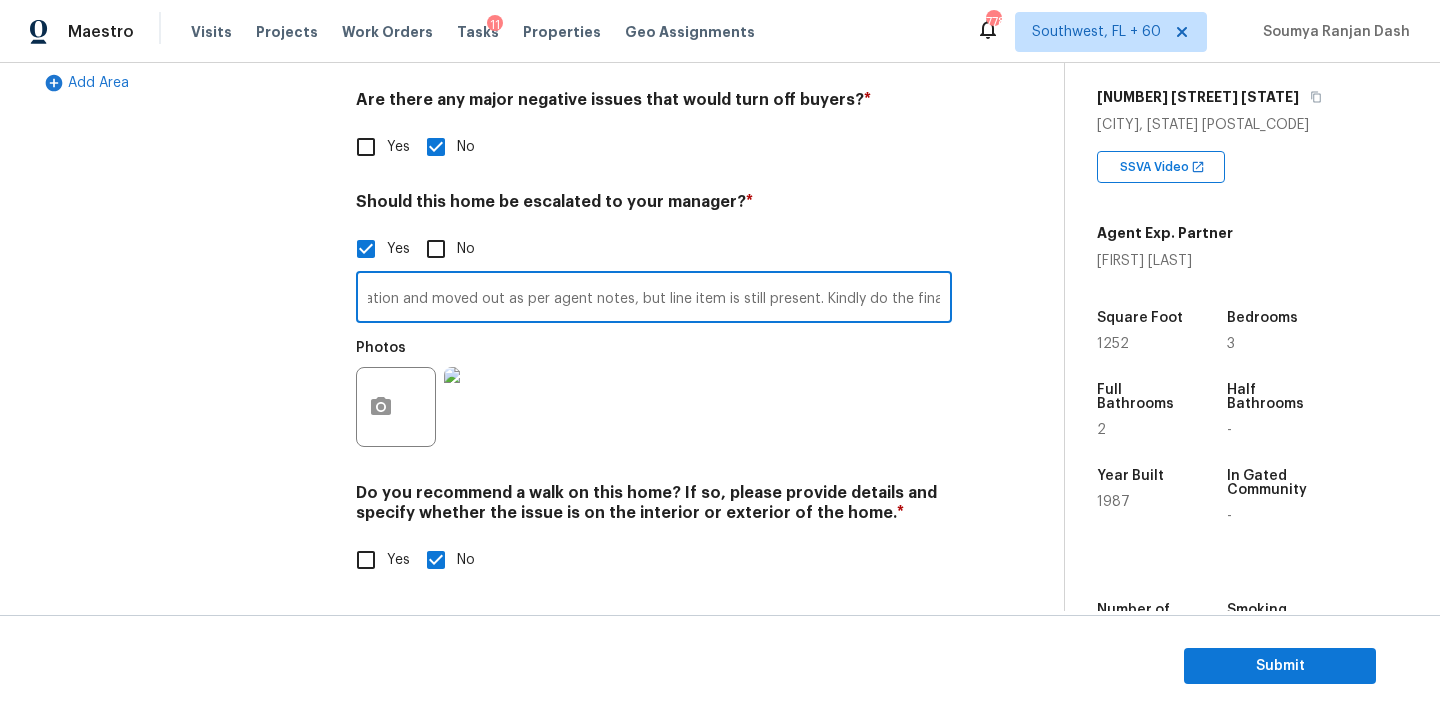 scroll, scrollTop: 0, scrollLeft: 3081, axis: horizontal 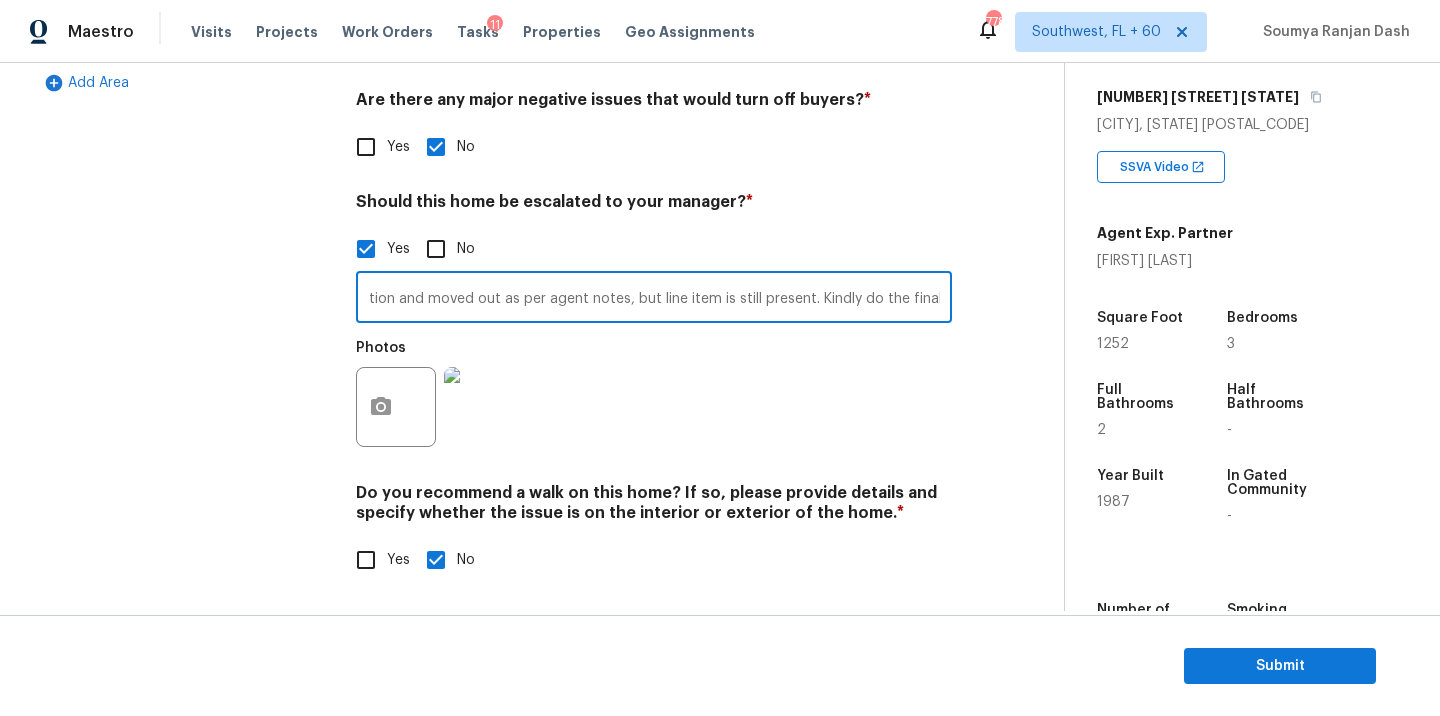 type on "This is an ALA full virtual Needs review. This is a duplicate assessment completed within last 6 months and old scopes are present. Scopes adjusted as per current condition of the house. Kindly do the final review. As per county records the house has 2003 built house but in the Video the house has 2010 built HVAC. Needs review. Previous assessor scoped to Remove and replace the existing vanity sink with new but seller has replaced it and completed the renovation and moved out as per agent notes, but line item is still present. Kindly do the final review." 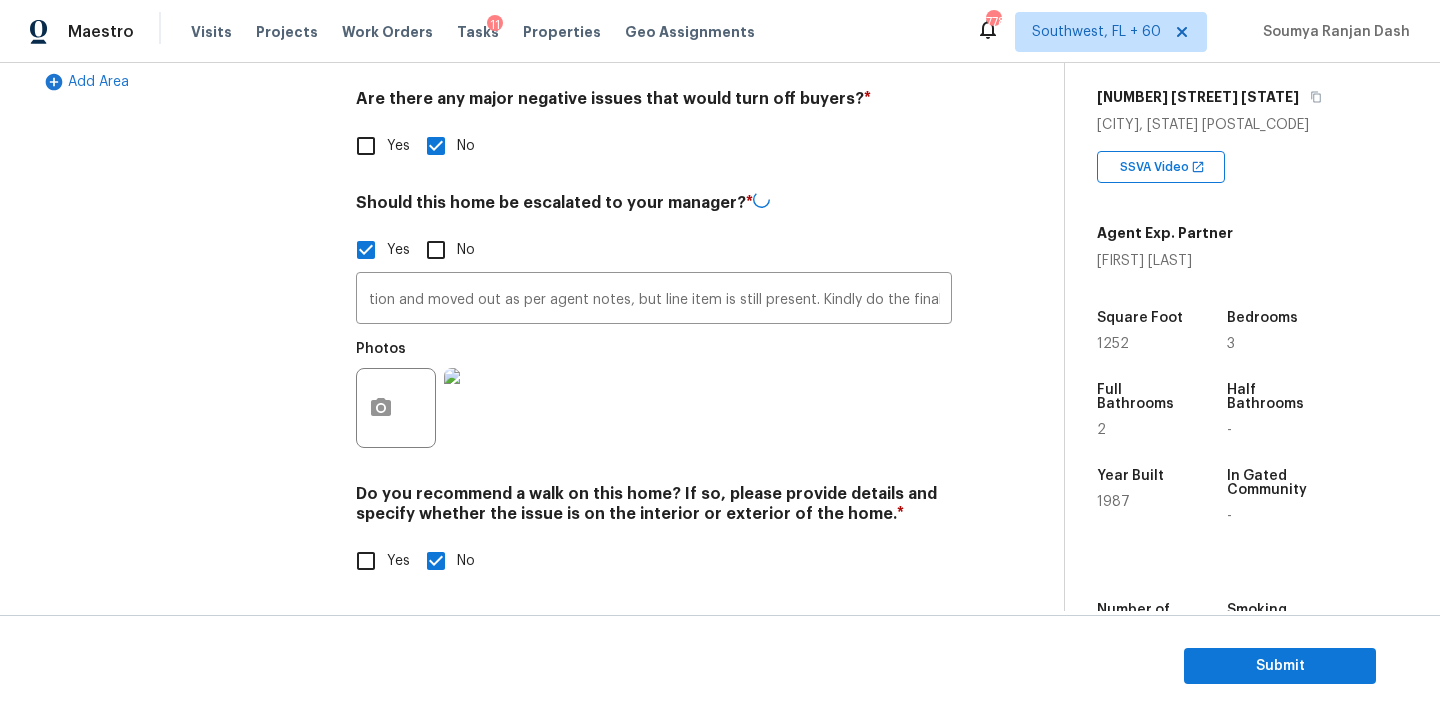 click on "Photos" at bounding box center (654, 395) 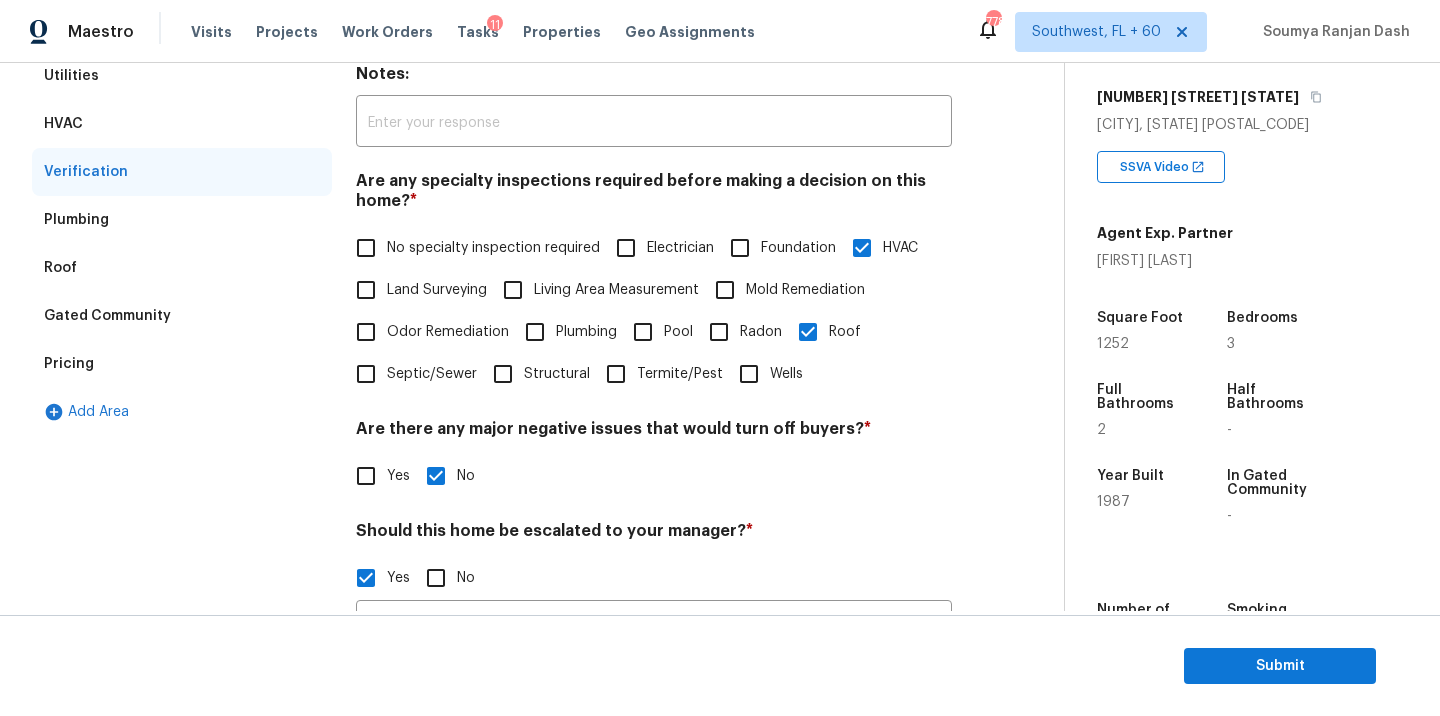 scroll, scrollTop: 183, scrollLeft: 0, axis: vertical 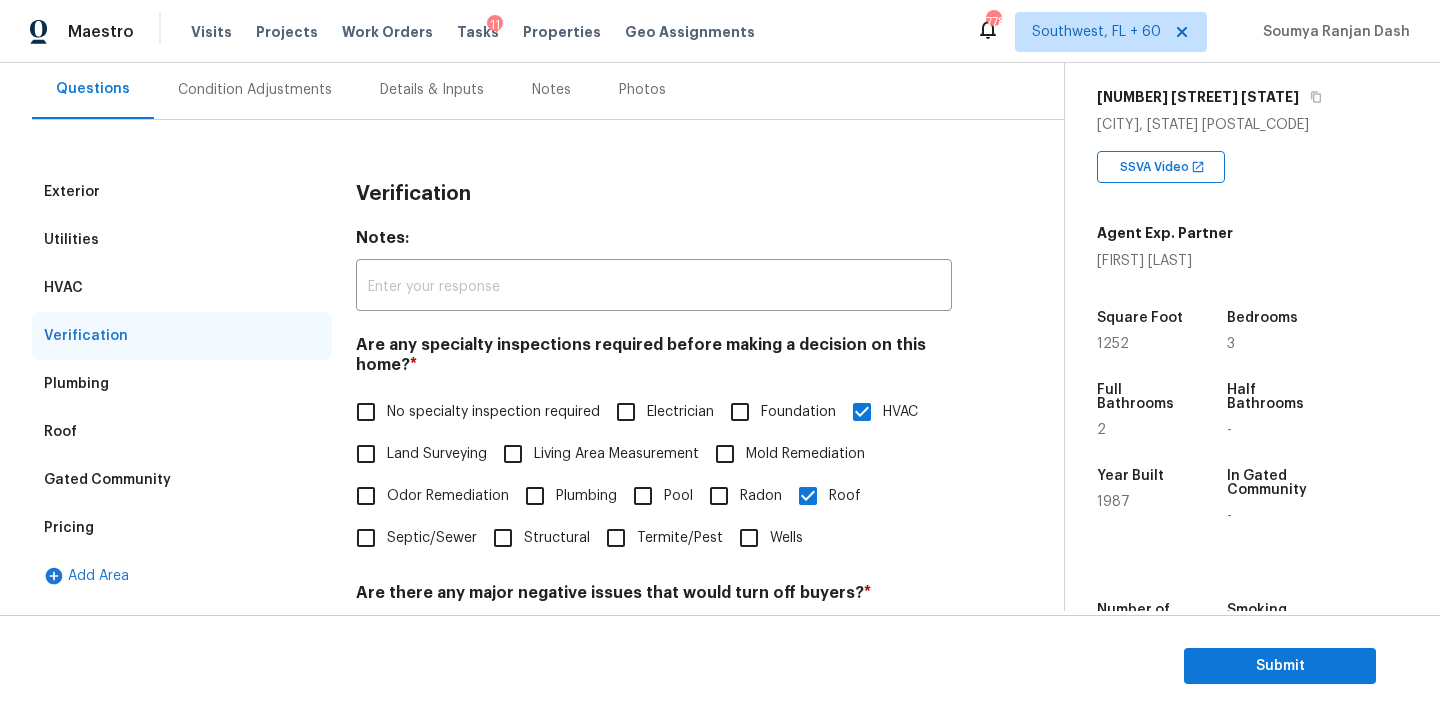 click on "Exterior Utilities HVAC Verification Plumbing Roof Gated Community Pricing Add Area Verification Notes: ​ Are any specialty inspections required before making a decision on this home?  * No specialty inspection required Electrician Foundation HVAC Land Surveying Living Area Measurement Mold Remediation Odor Remediation Plumbing Pool Radon Roof Septic/Sewer Structural Termite/Pest Wells Are there any major negative issues that would turn off buyers?  * Yes No Should this home be escalated to your manager?  * Yes No ​ Photos Do you recommend a walk on this home? If so, please provide details and specify whether the issue is on the interior or exterior of the home.  * Yes No" at bounding box center [524, 609] 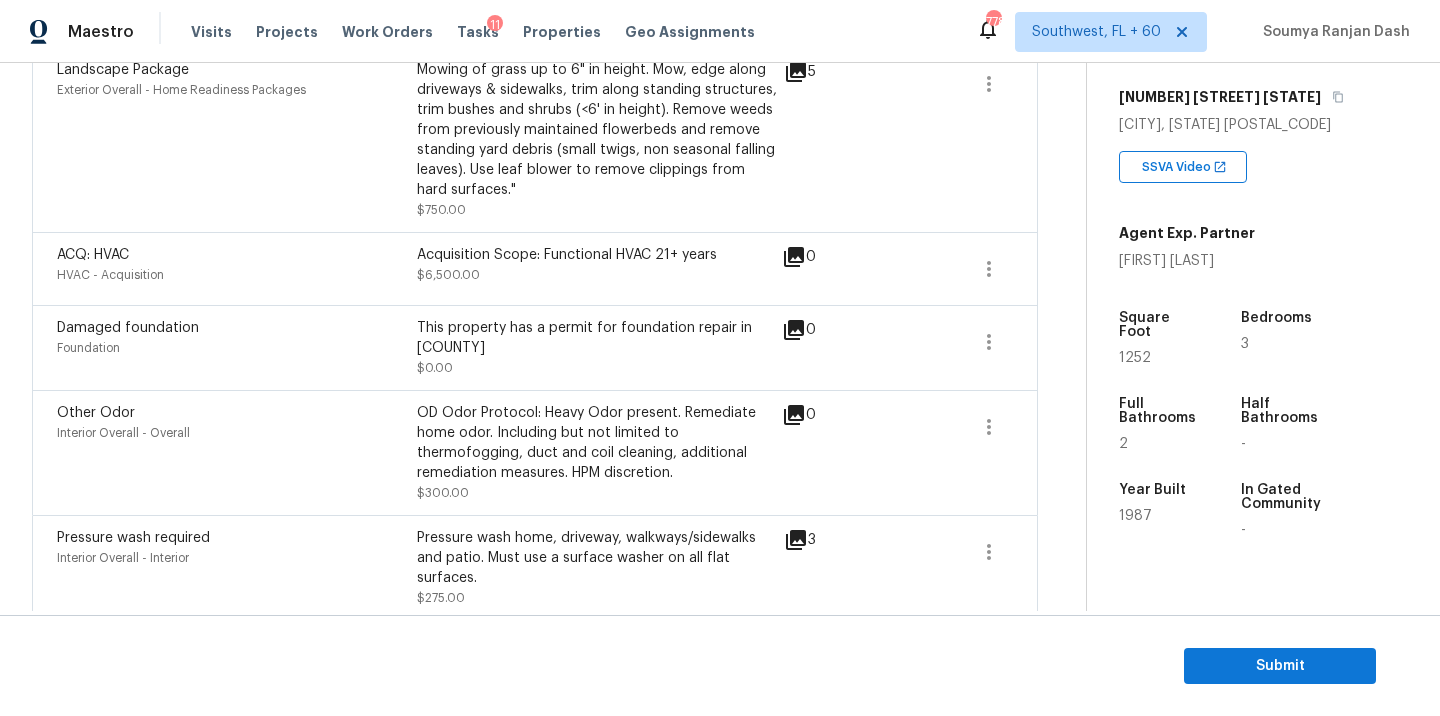 scroll, scrollTop: 1289, scrollLeft: 0, axis: vertical 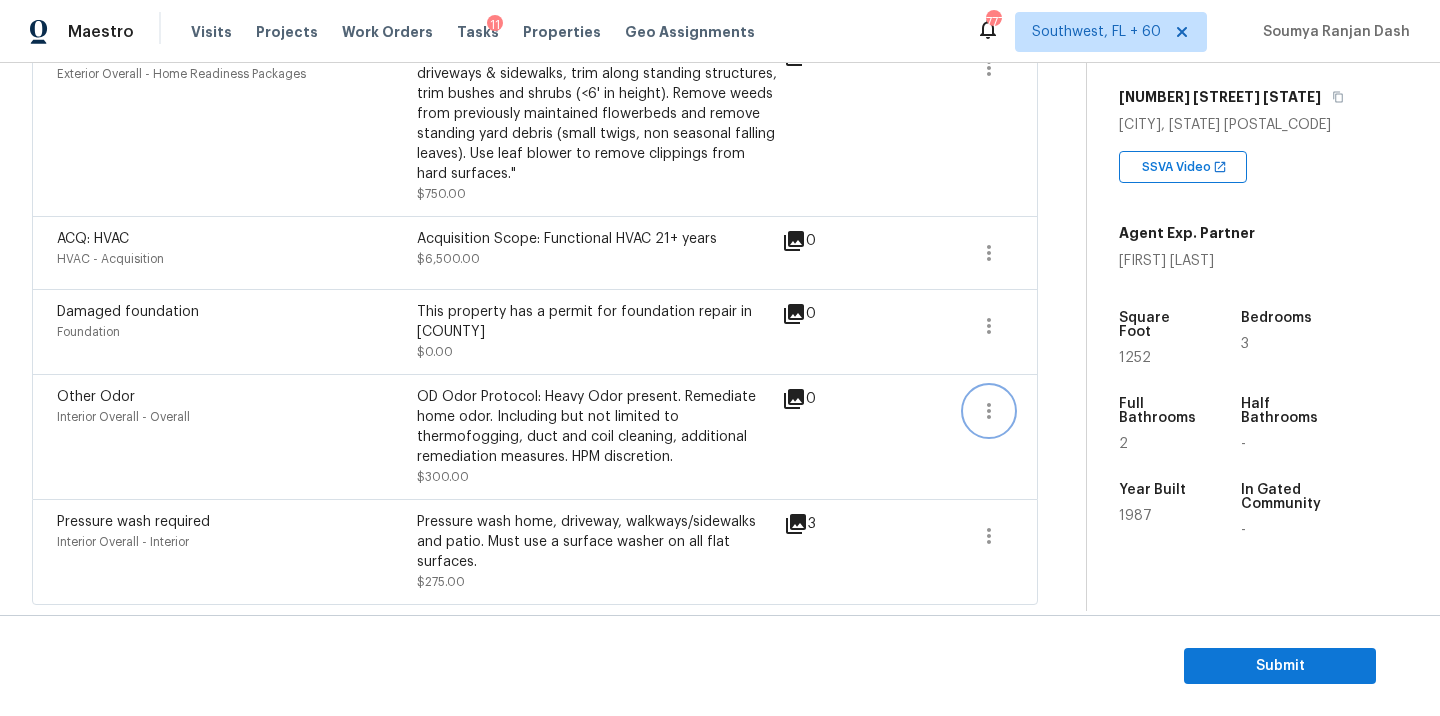 click 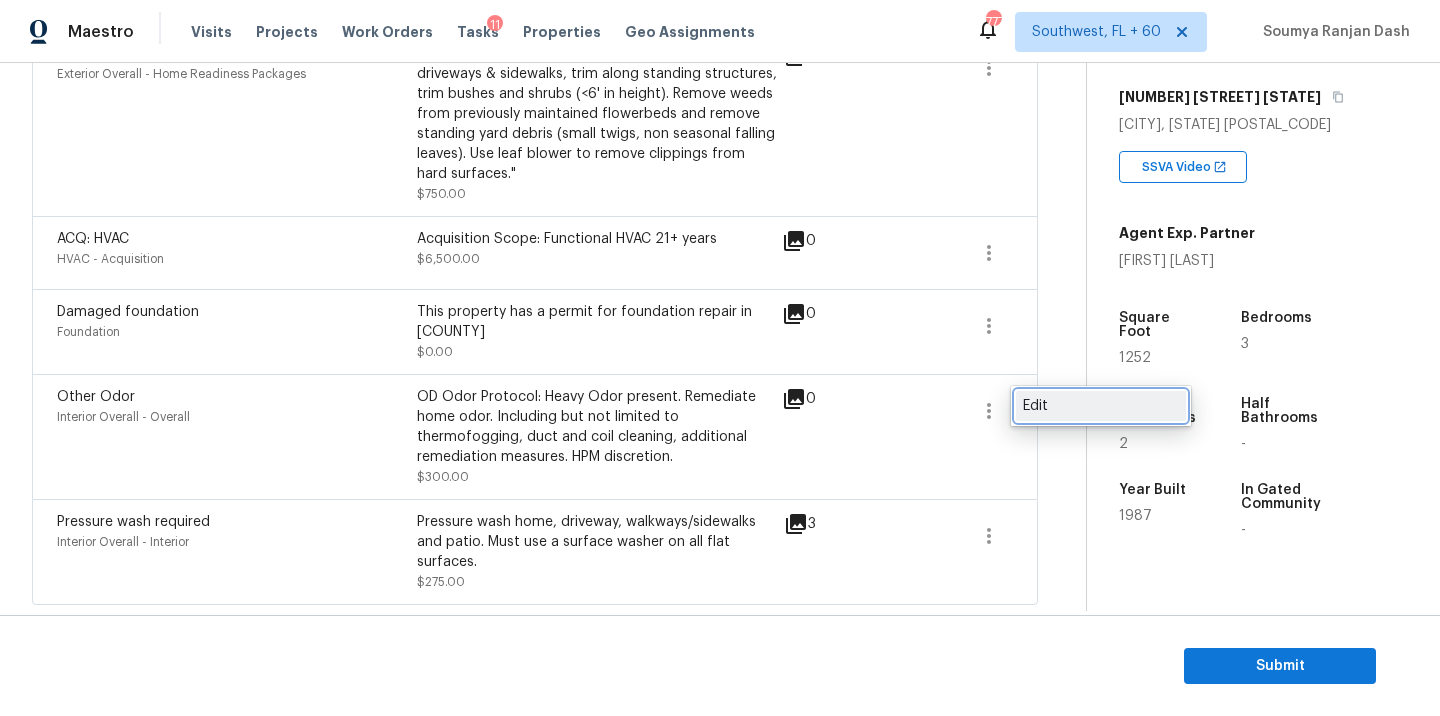 click on "Edit" at bounding box center (1101, 406) 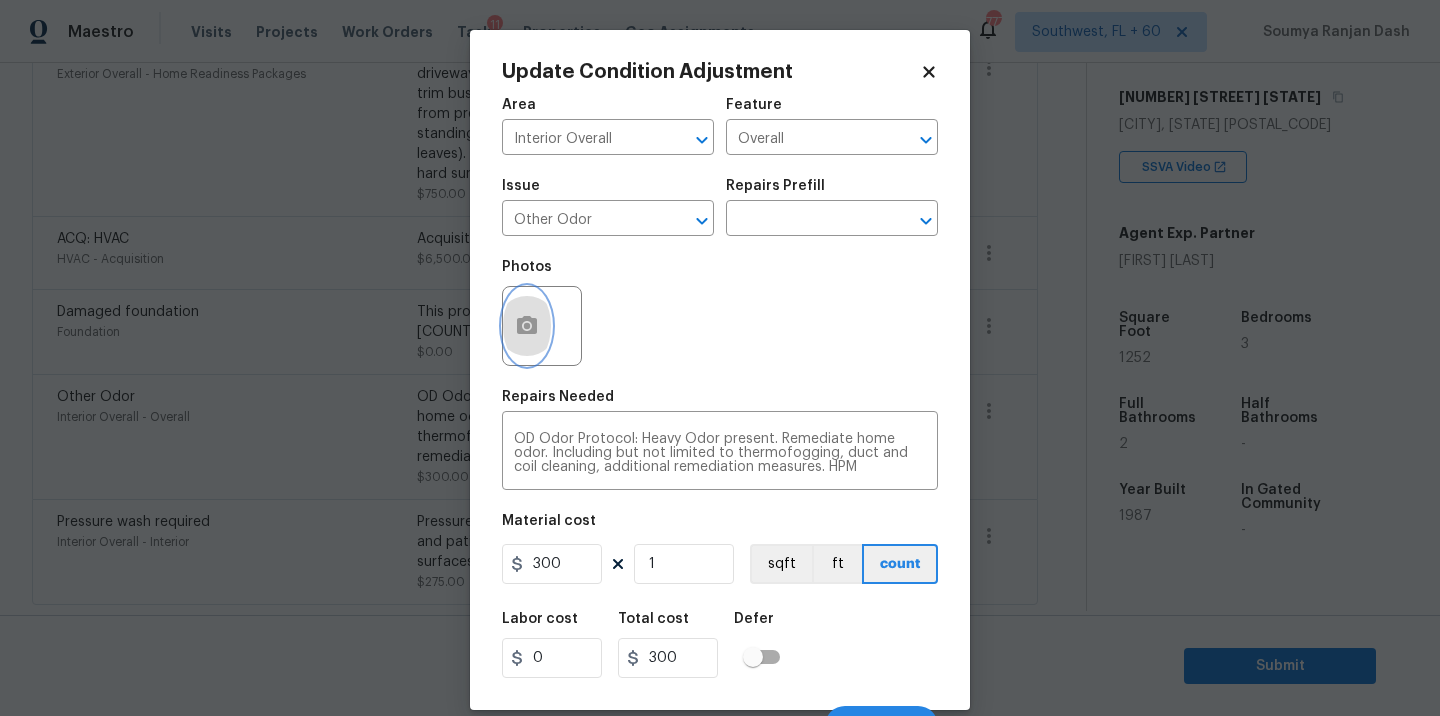 click at bounding box center (527, 326) 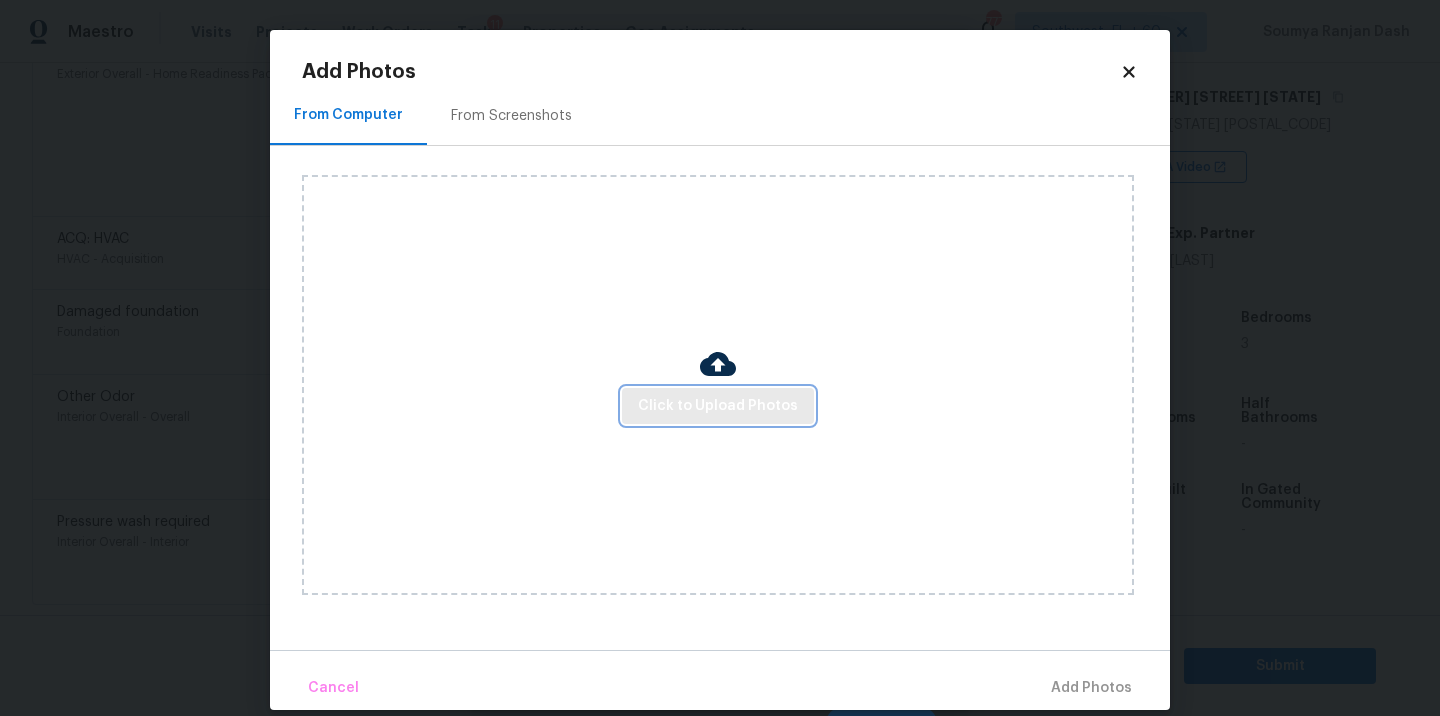 click on "Click to Upload Photos" at bounding box center (718, 406) 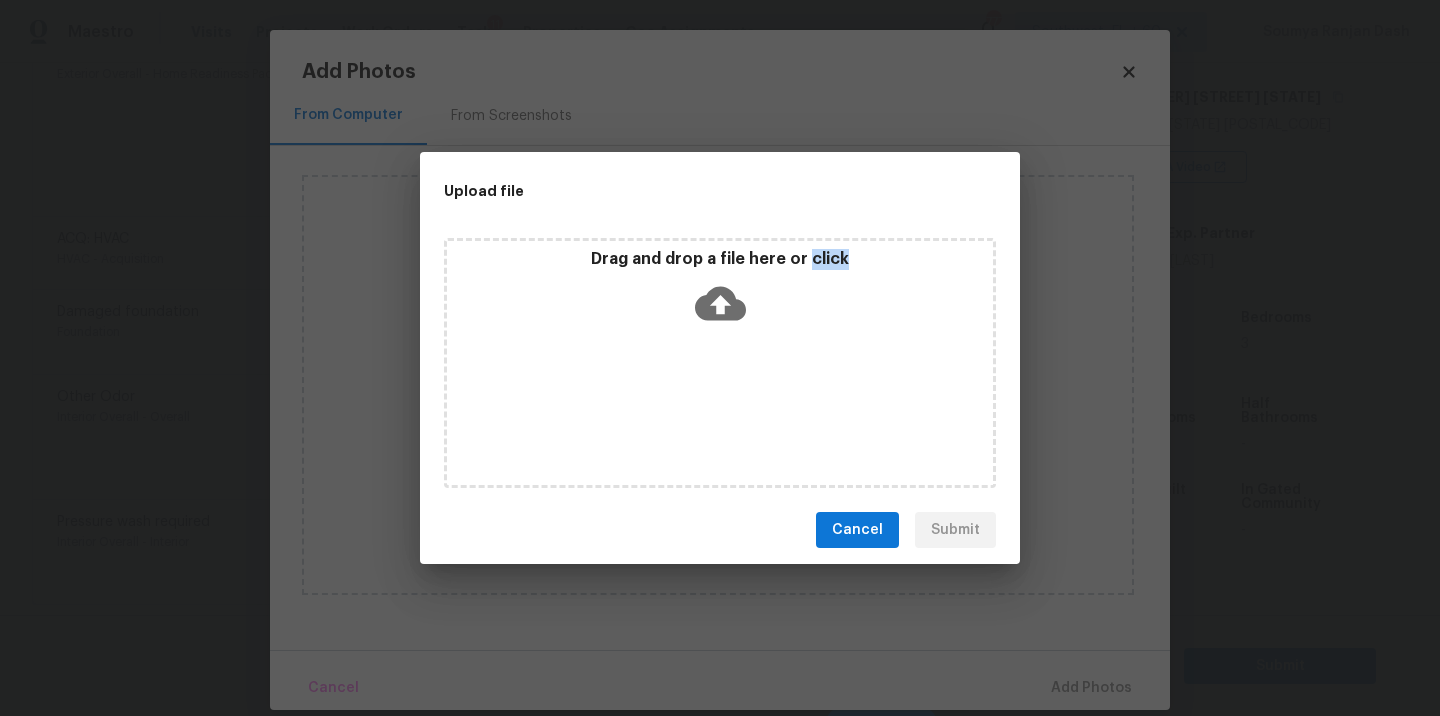 click on "Drag and drop a file here or click" at bounding box center (720, 363) 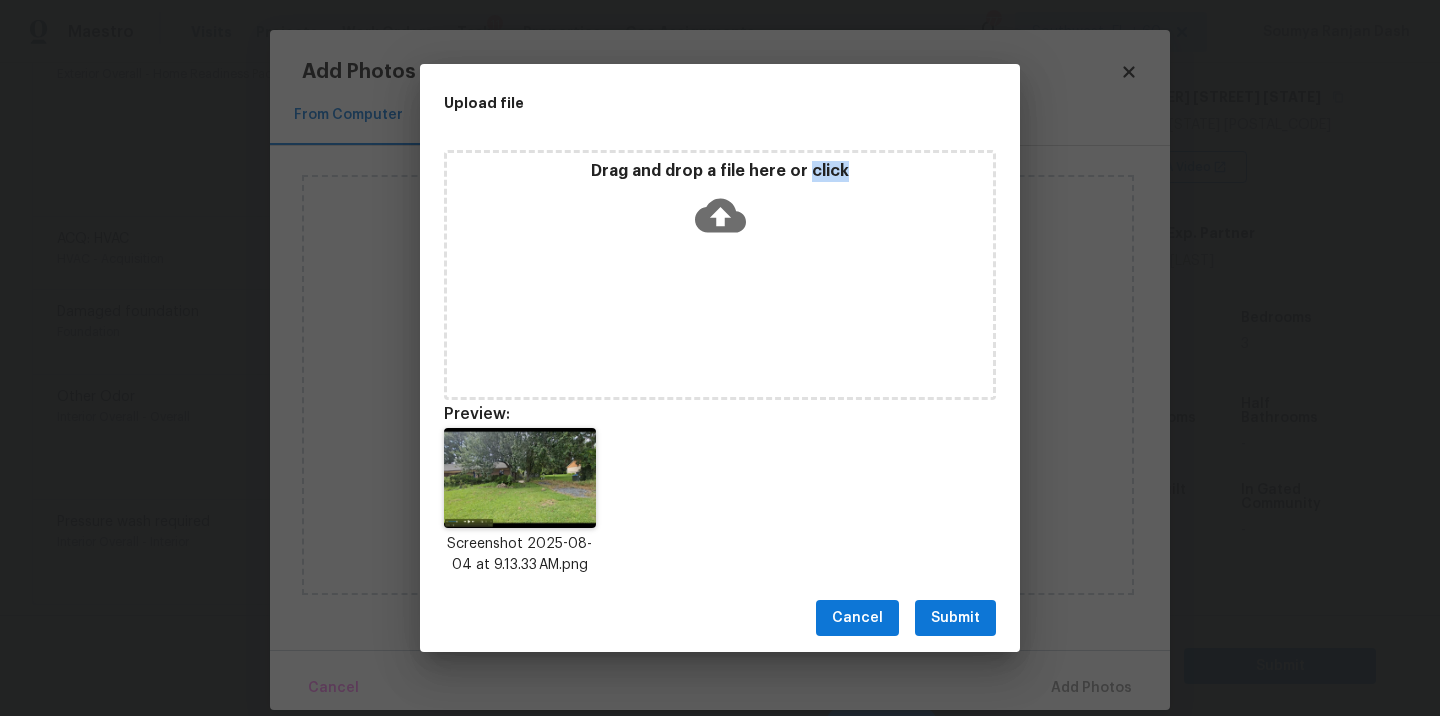 click on "Submit" at bounding box center (955, 618) 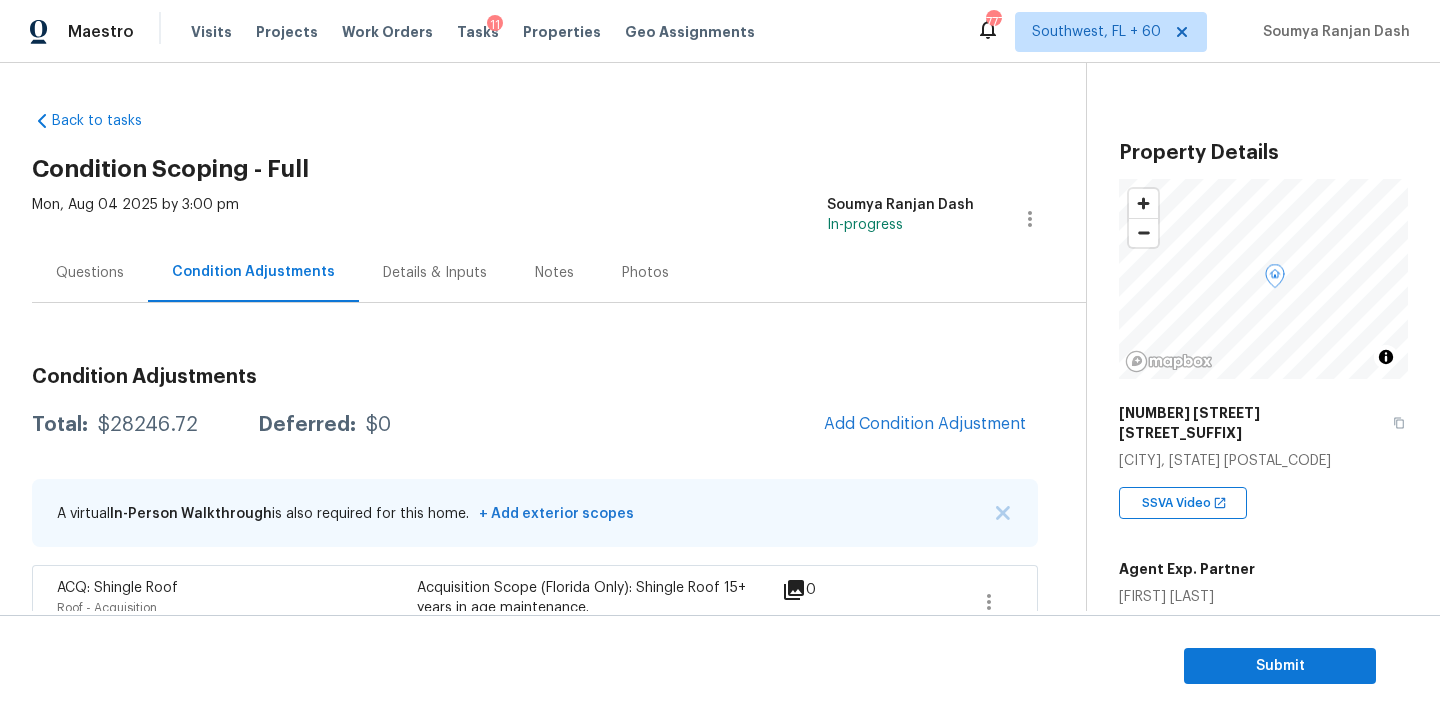 scroll, scrollTop: 0, scrollLeft: 0, axis: both 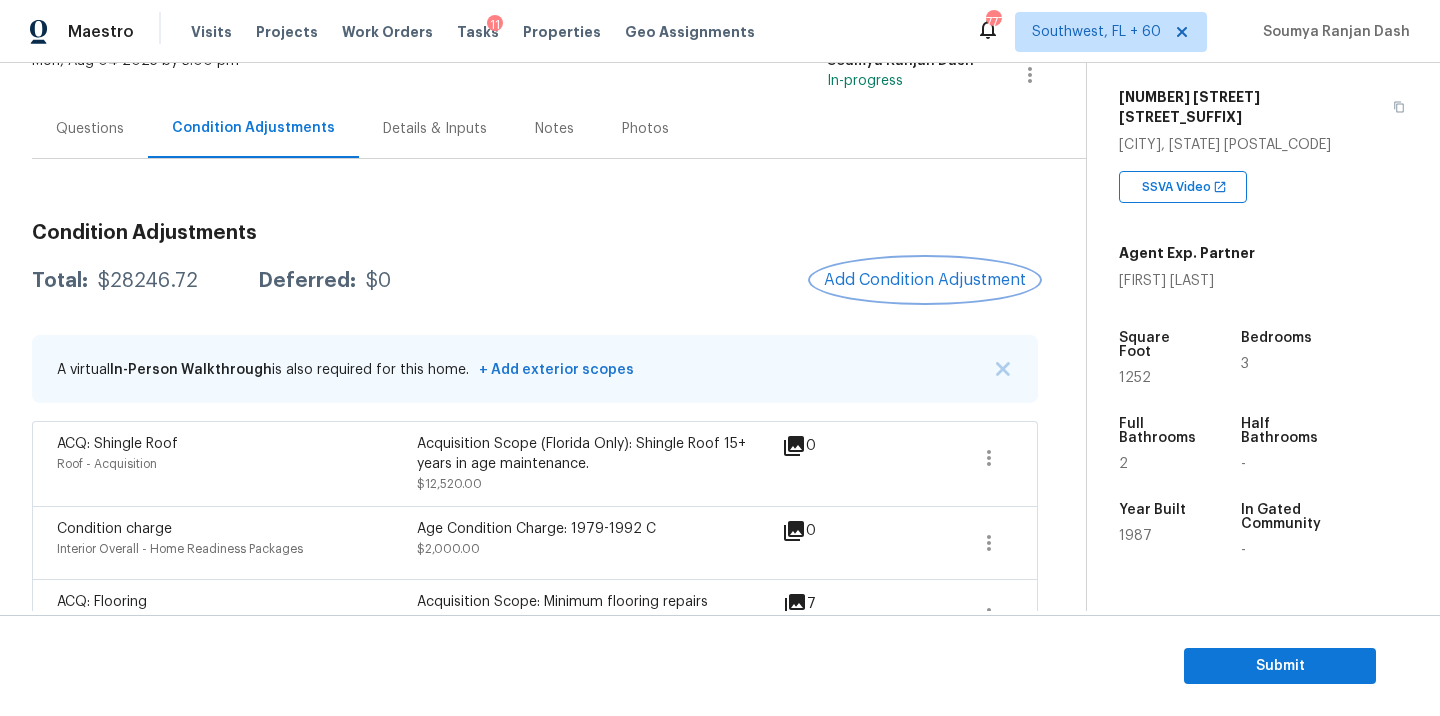 click on "Add Condition Adjustment" at bounding box center [925, 280] 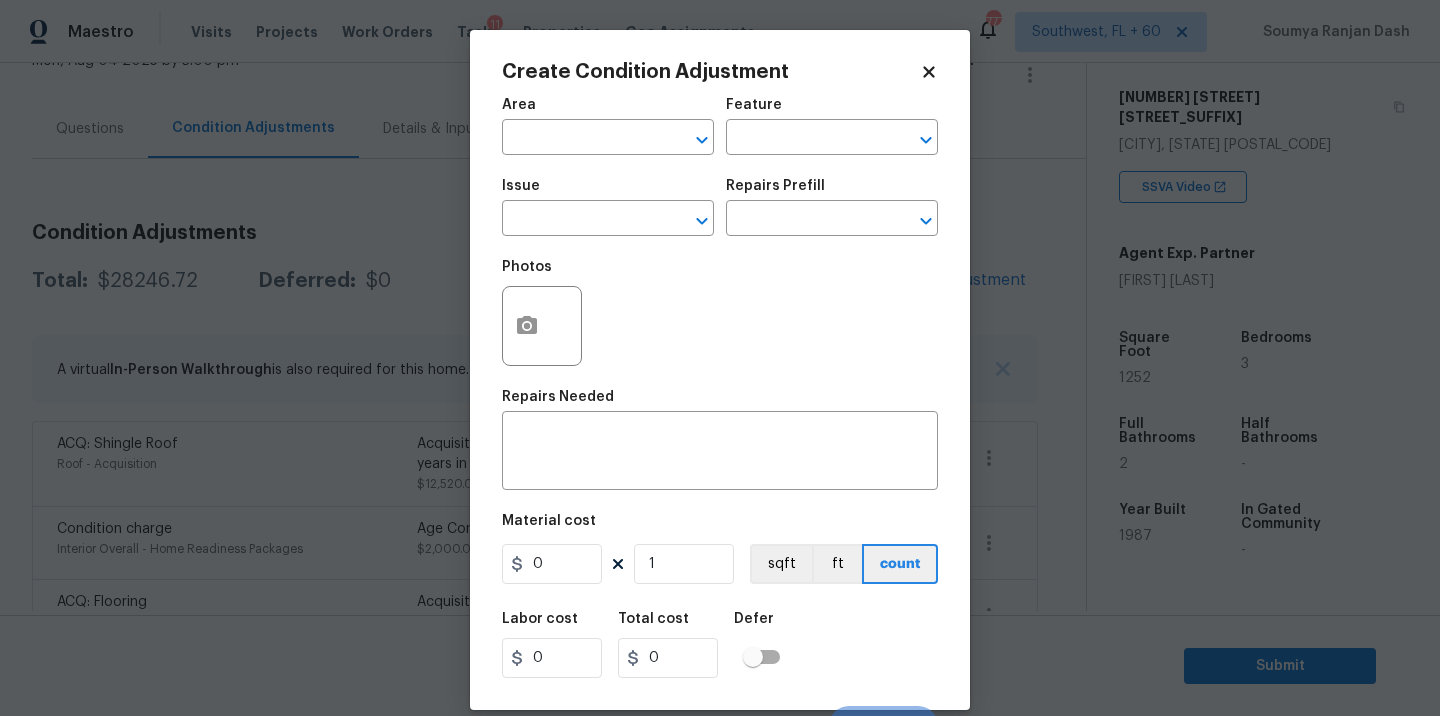 click on "Area" at bounding box center (608, 111) 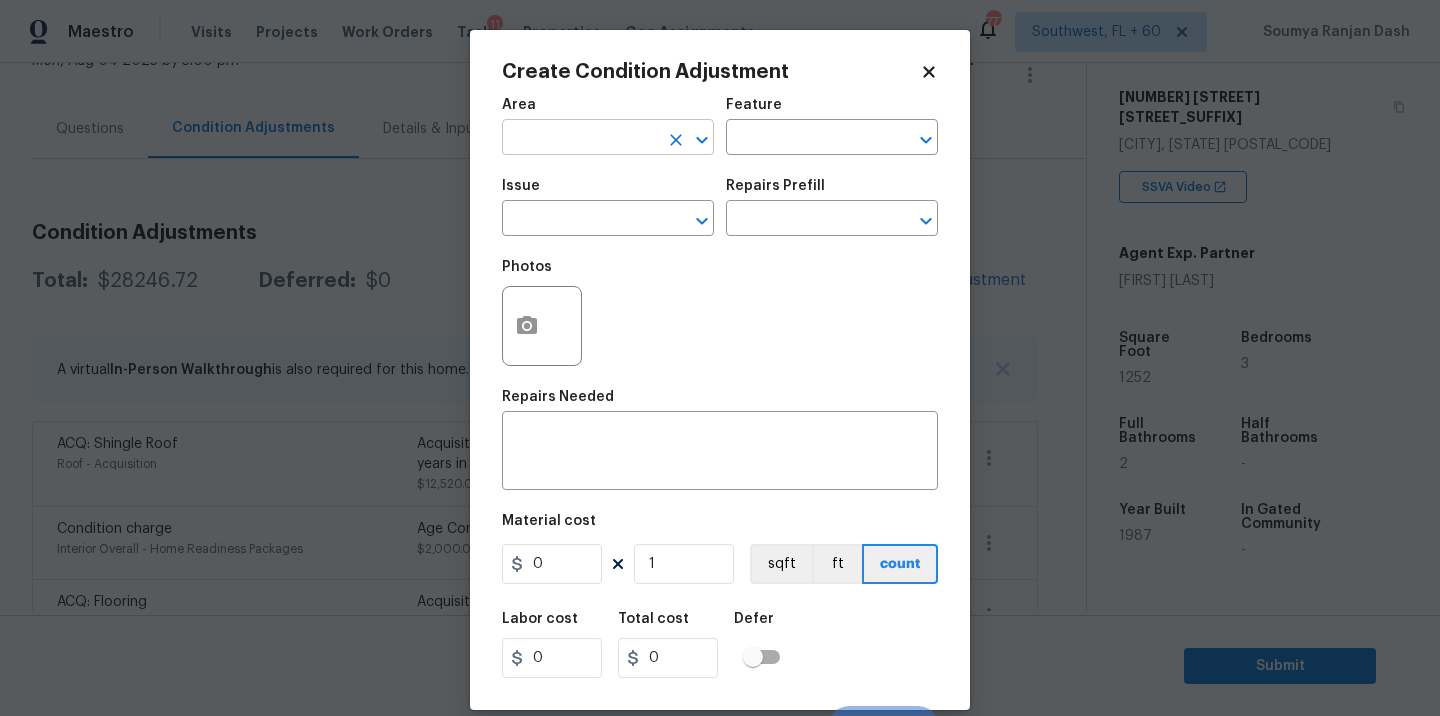 click at bounding box center (580, 139) 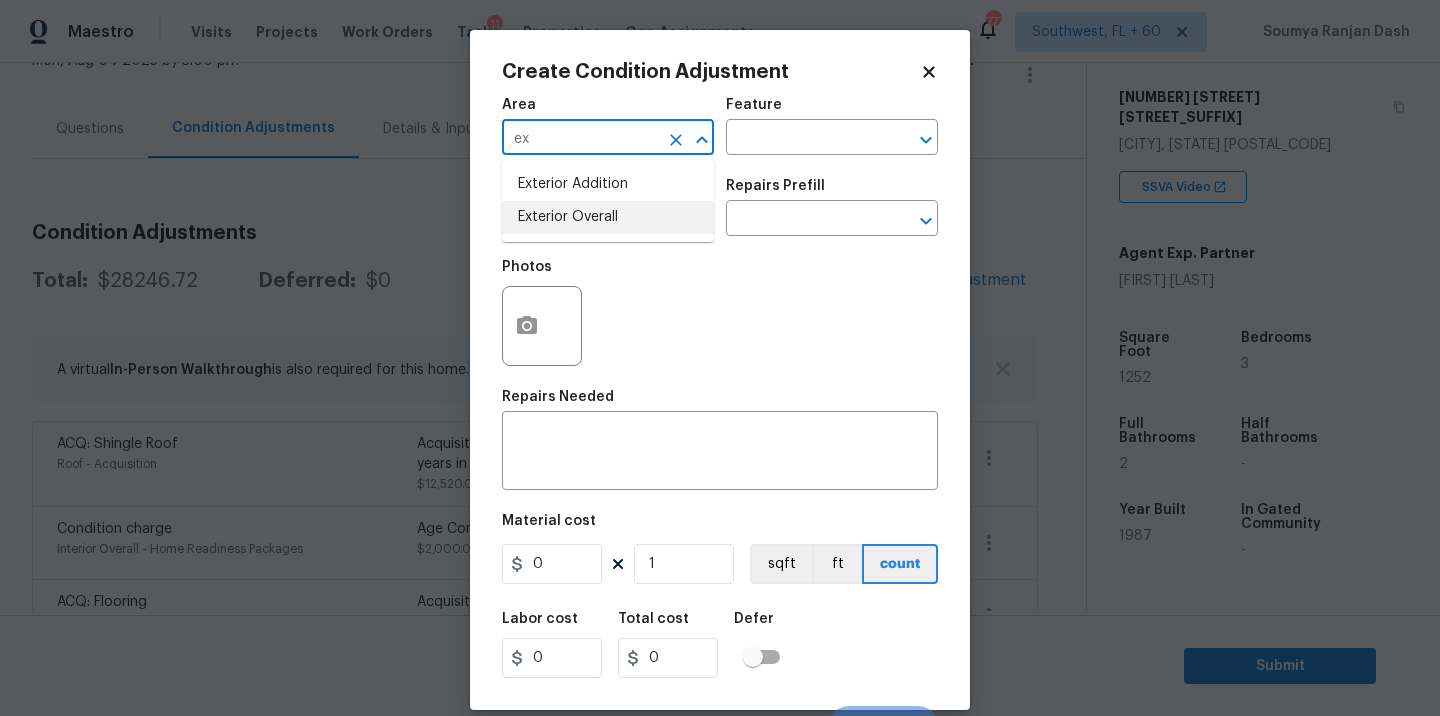 click on "Exterior Overall" at bounding box center [608, 217] 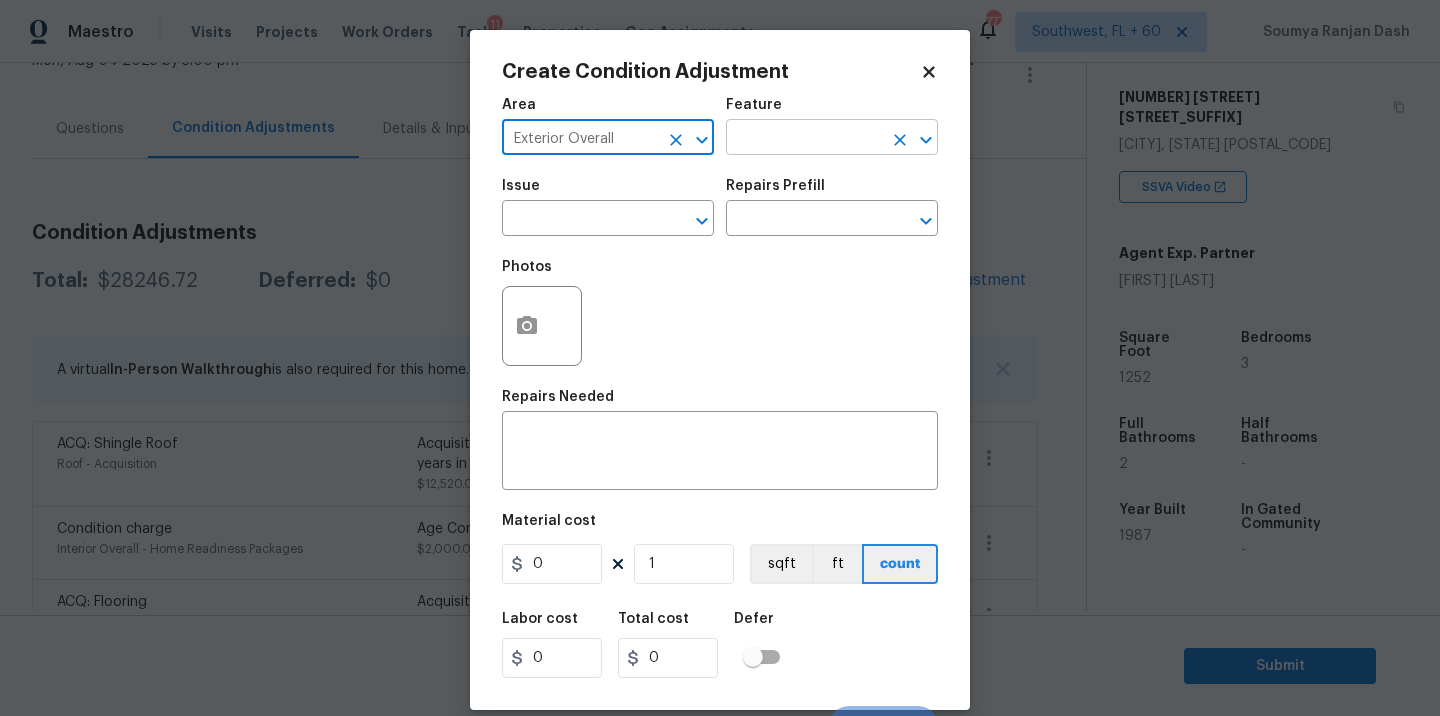 type on "Exterior Overall" 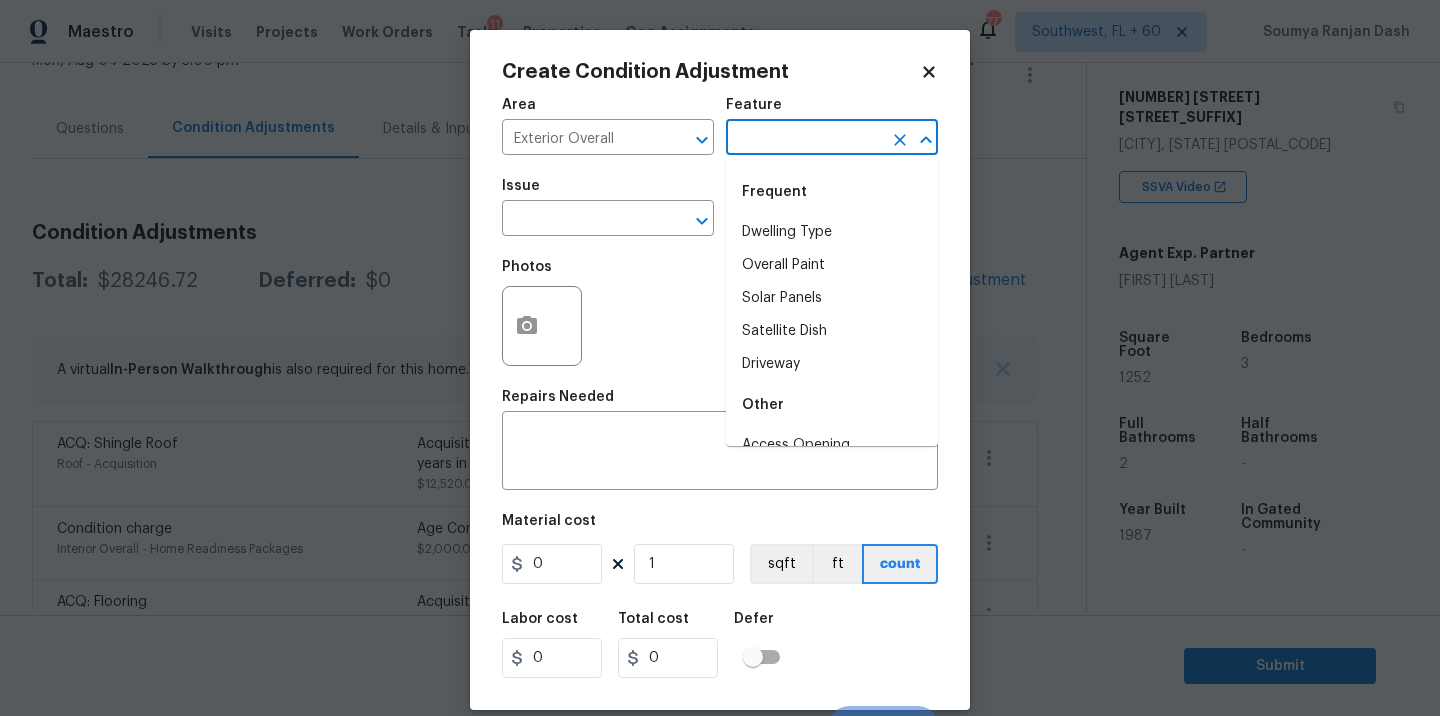 click at bounding box center (804, 139) 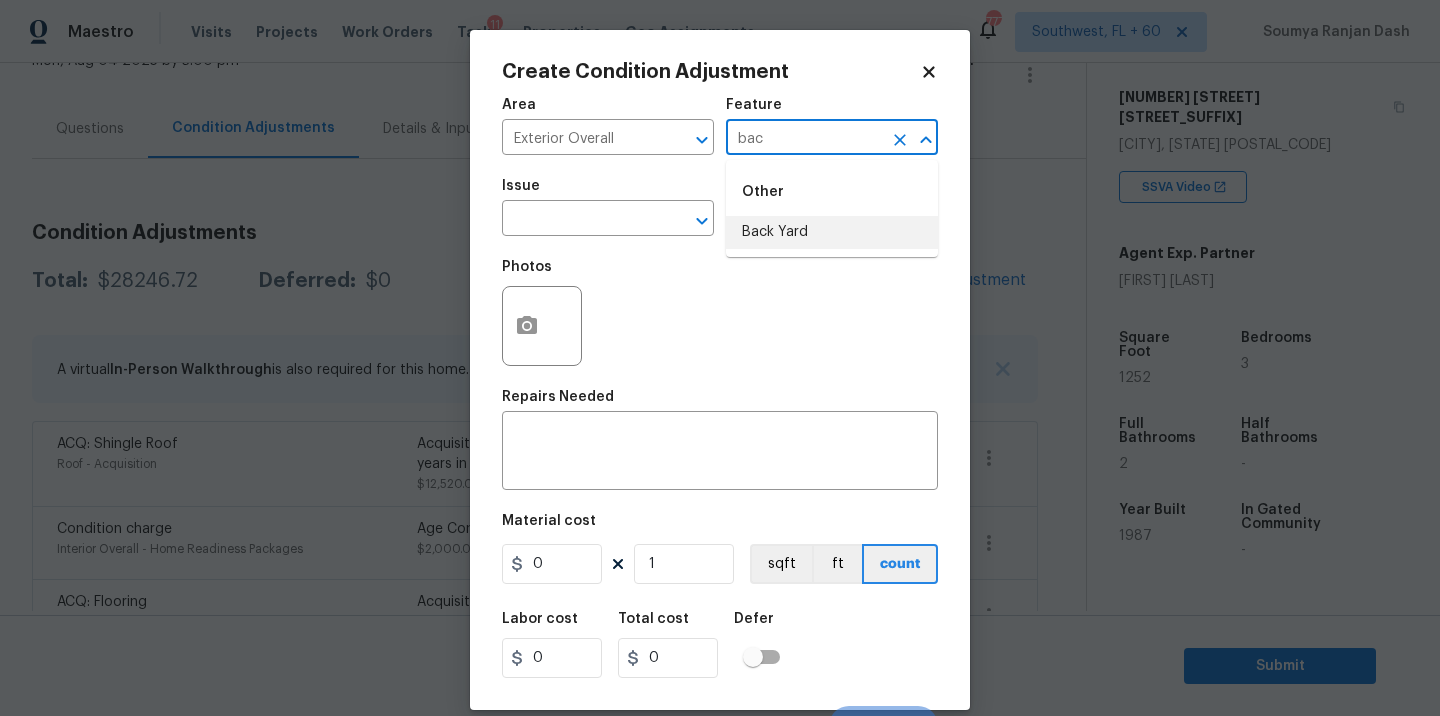 click on "Back Yard" at bounding box center (832, 232) 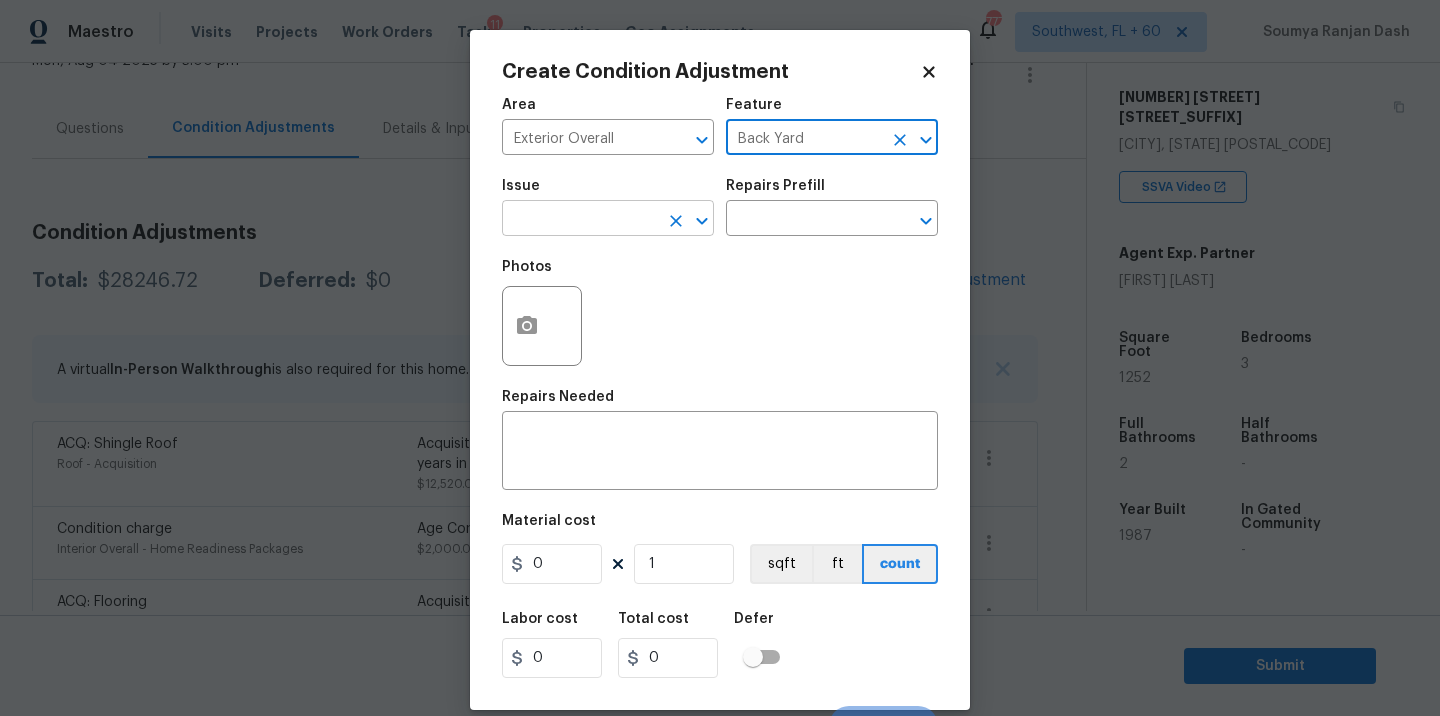 type on "Back Yard" 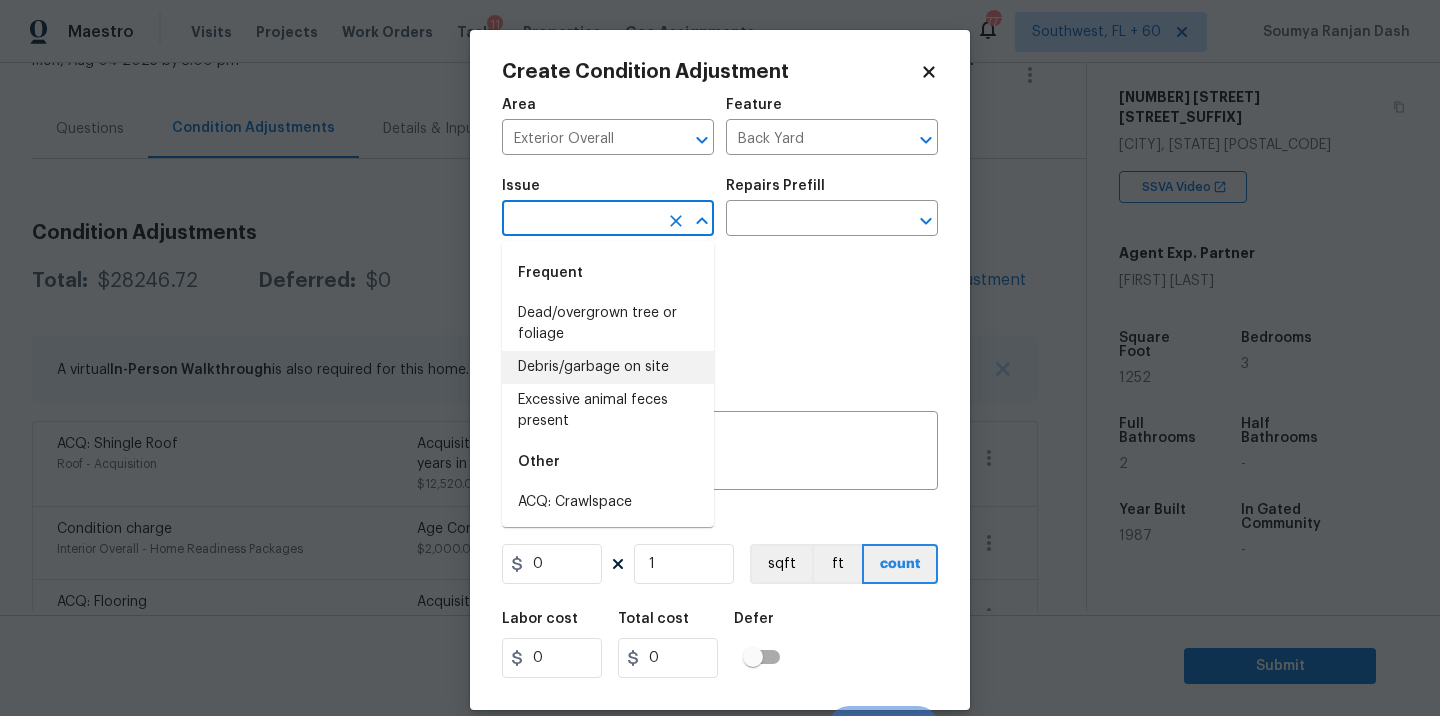 click on "Debris/garbage on site" at bounding box center [608, 367] 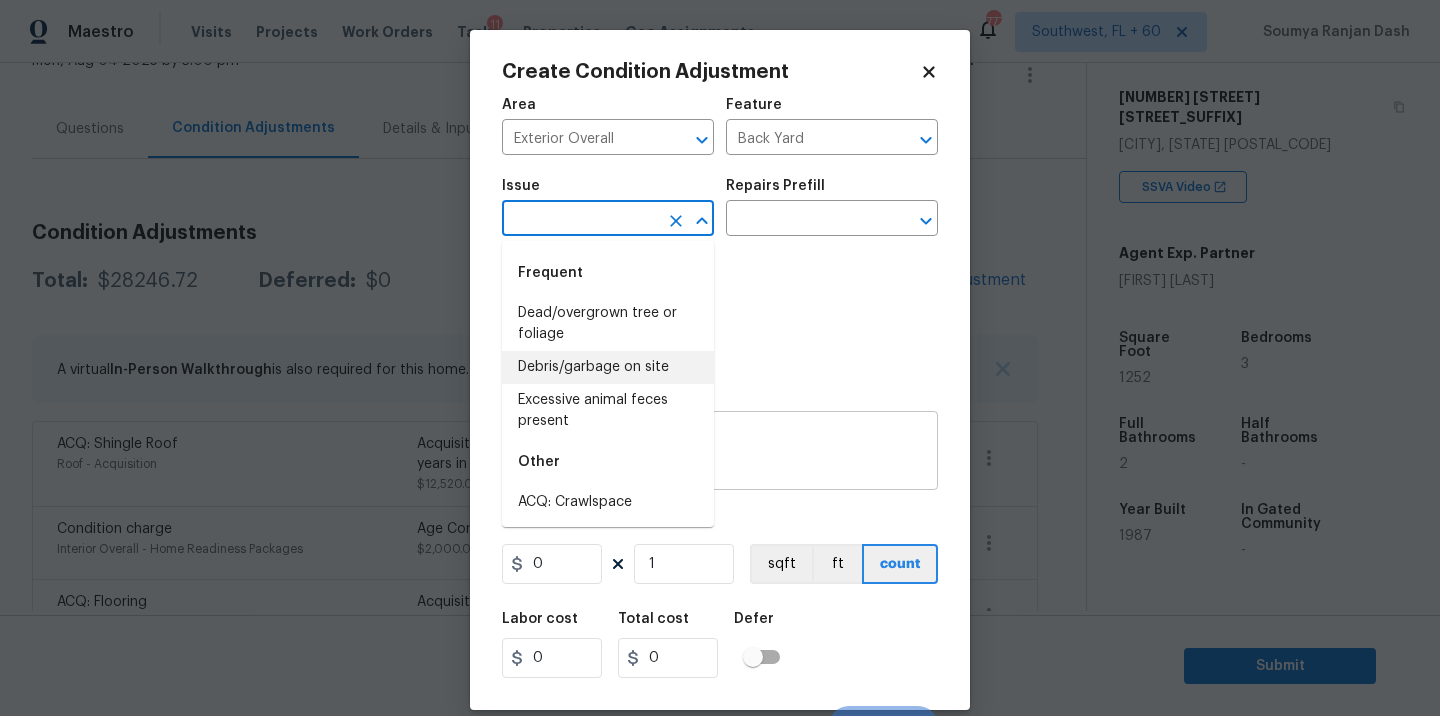 type on "Debris/garbage on site" 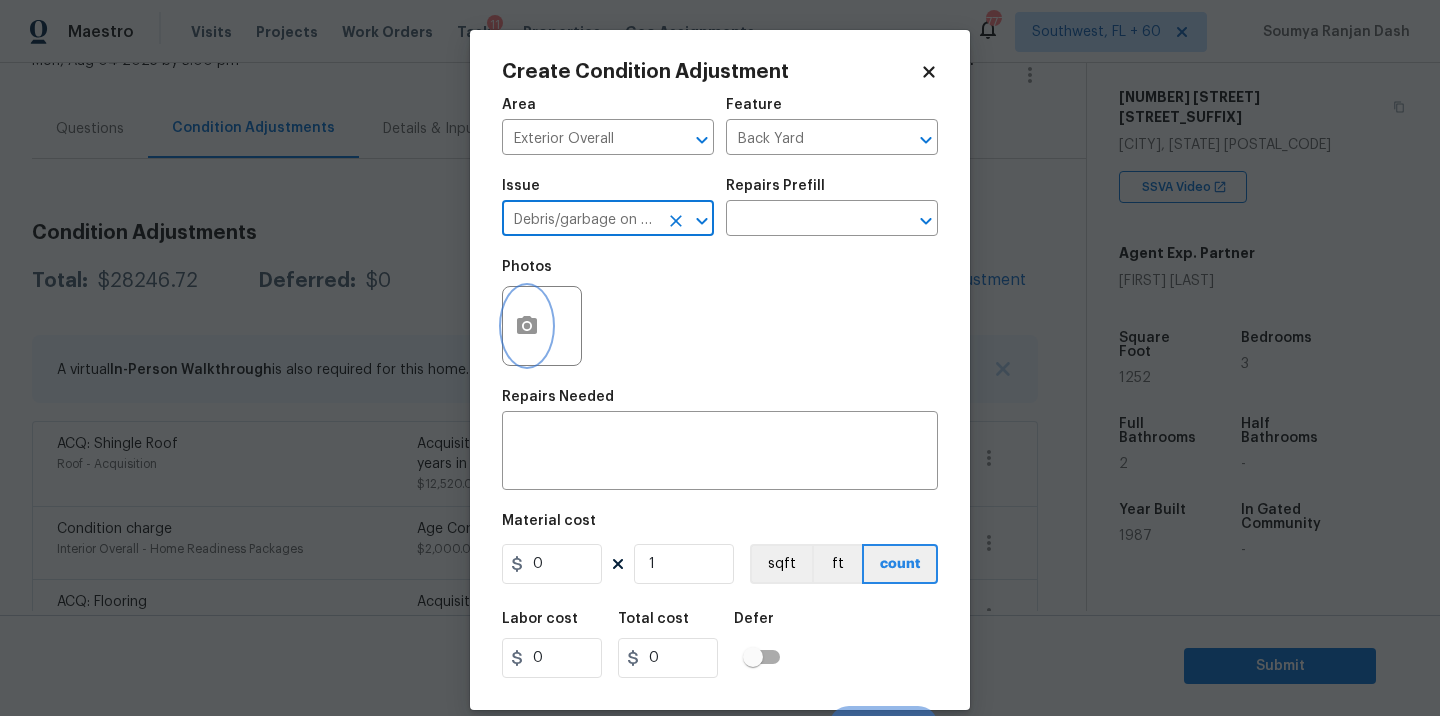 click at bounding box center [527, 326] 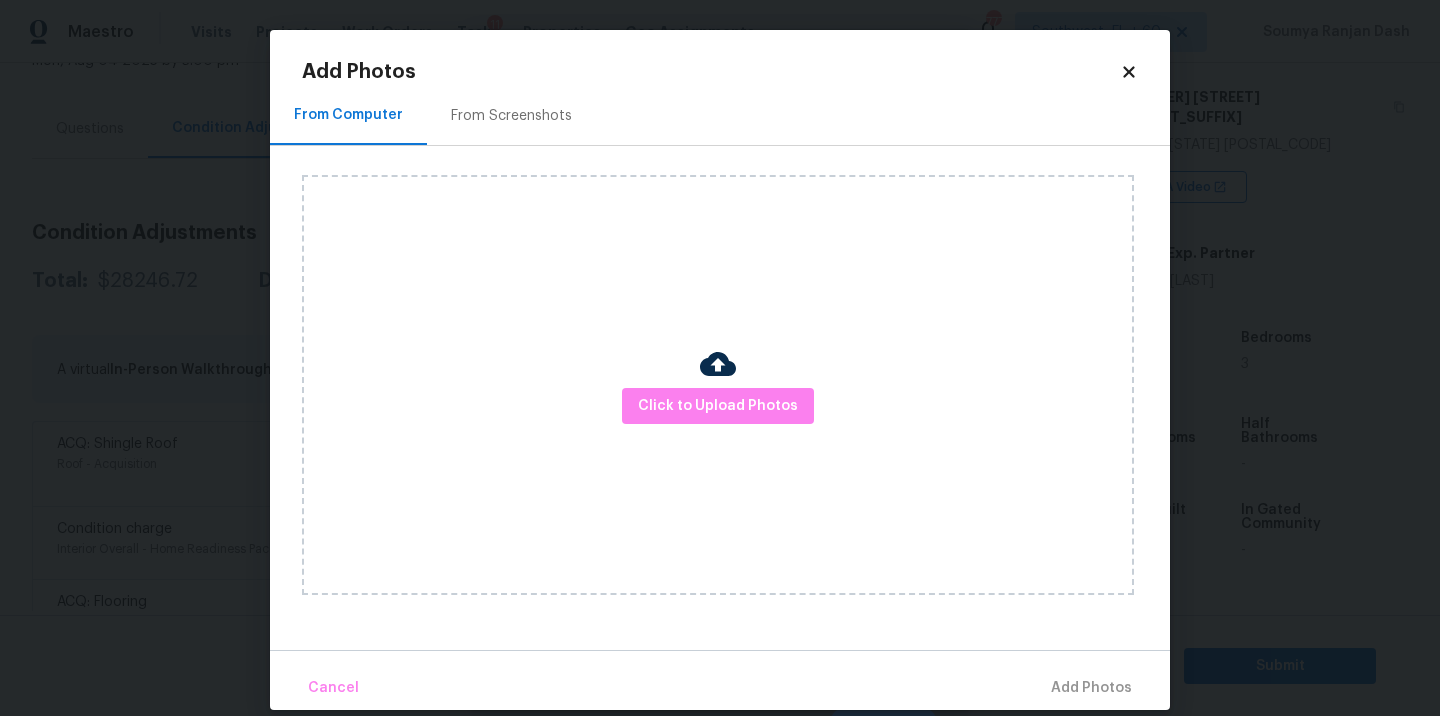 click on "Click to Upload Photos" at bounding box center [718, 385] 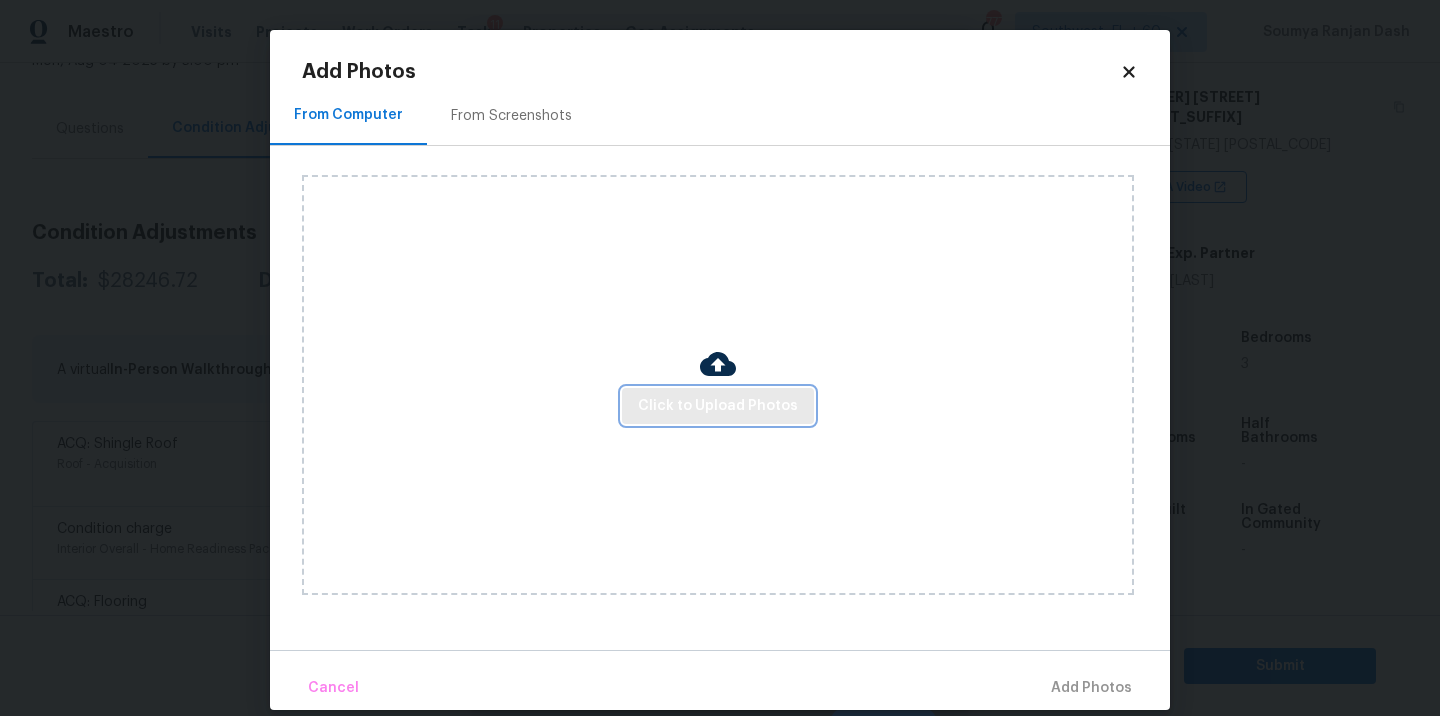 click on "Click to Upload Photos" at bounding box center [718, 406] 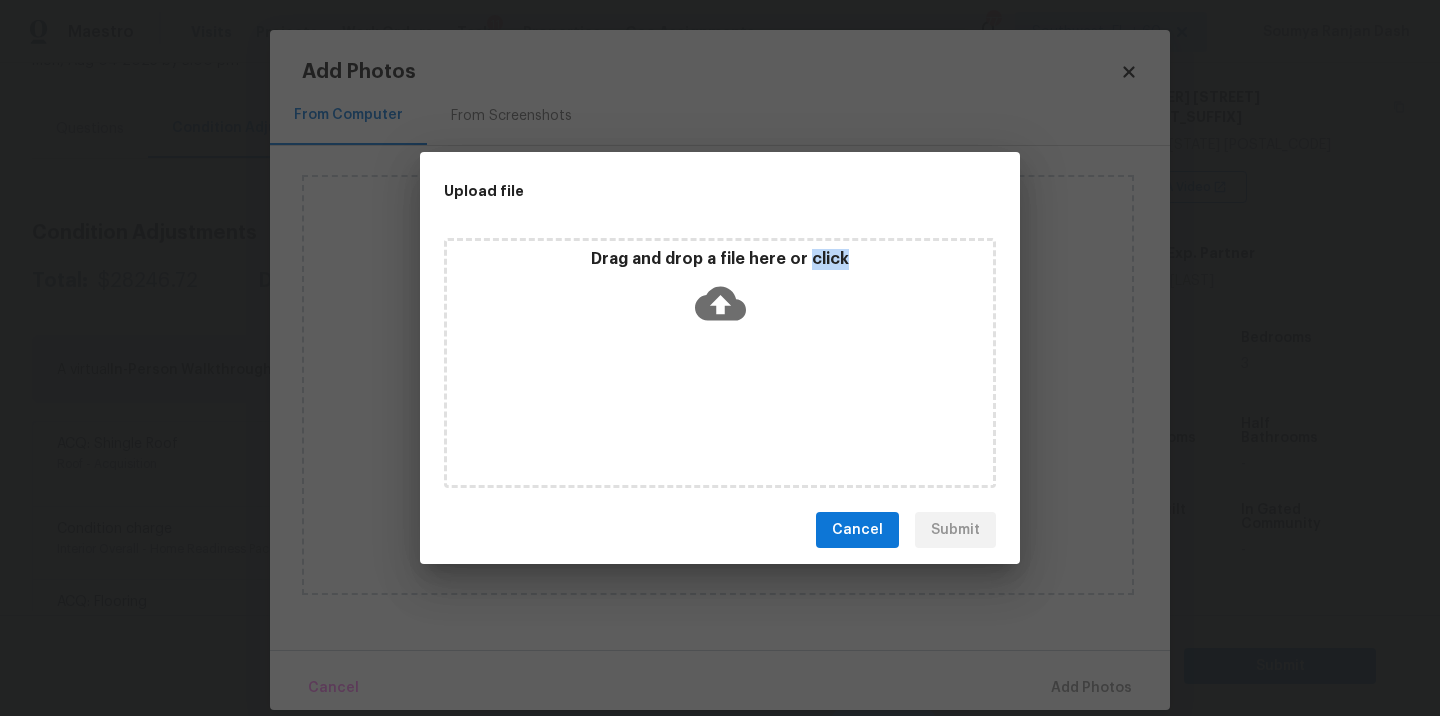 click on "Drag and drop a file here or click" at bounding box center [720, 363] 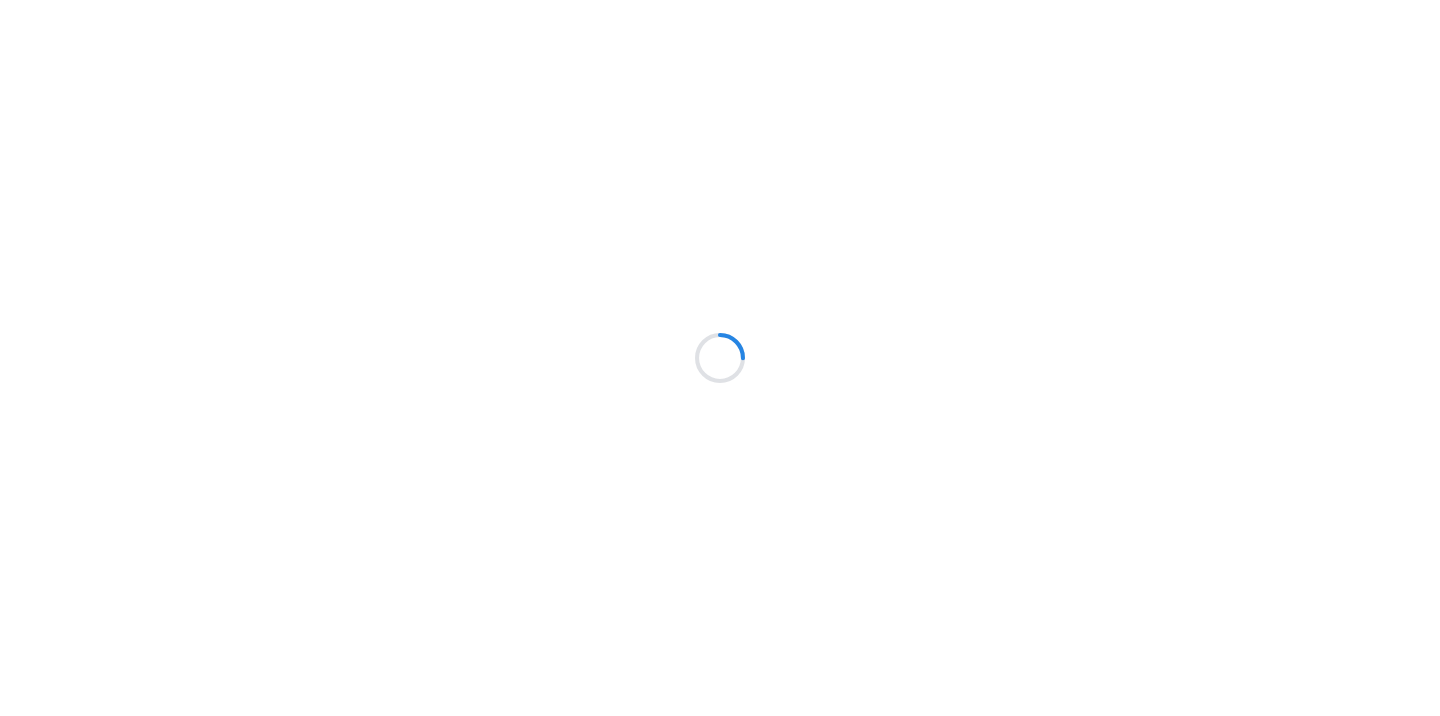 scroll, scrollTop: 0, scrollLeft: 0, axis: both 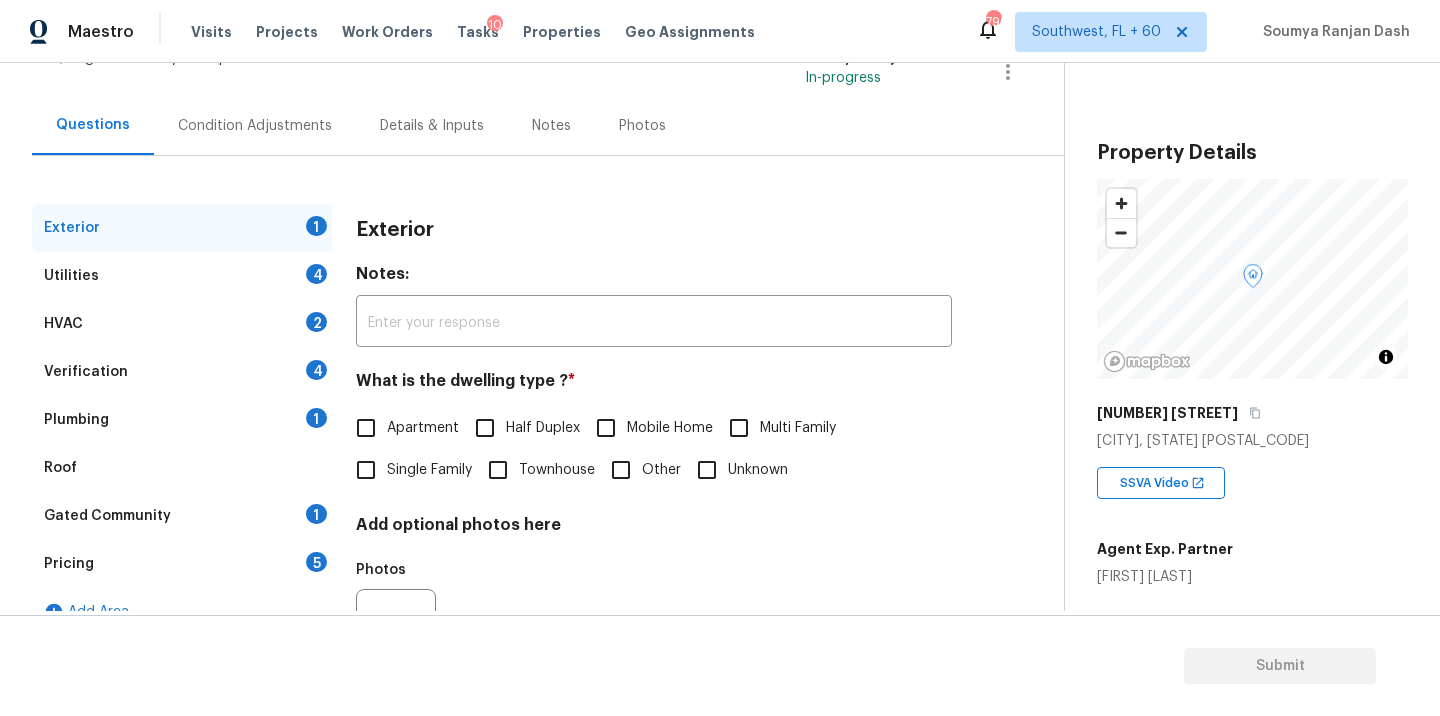 click on "Single Family" at bounding box center (429, 470) 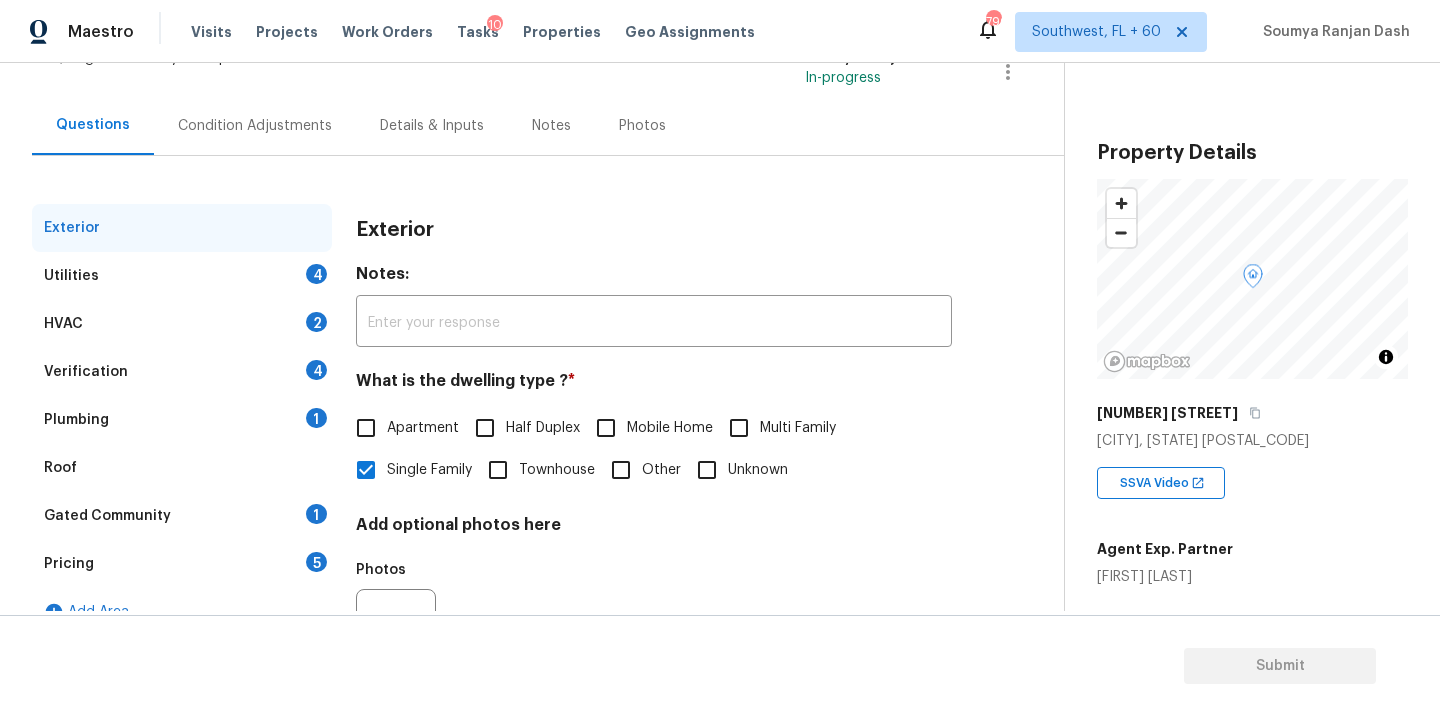 click on "Utilities 4" at bounding box center [182, 276] 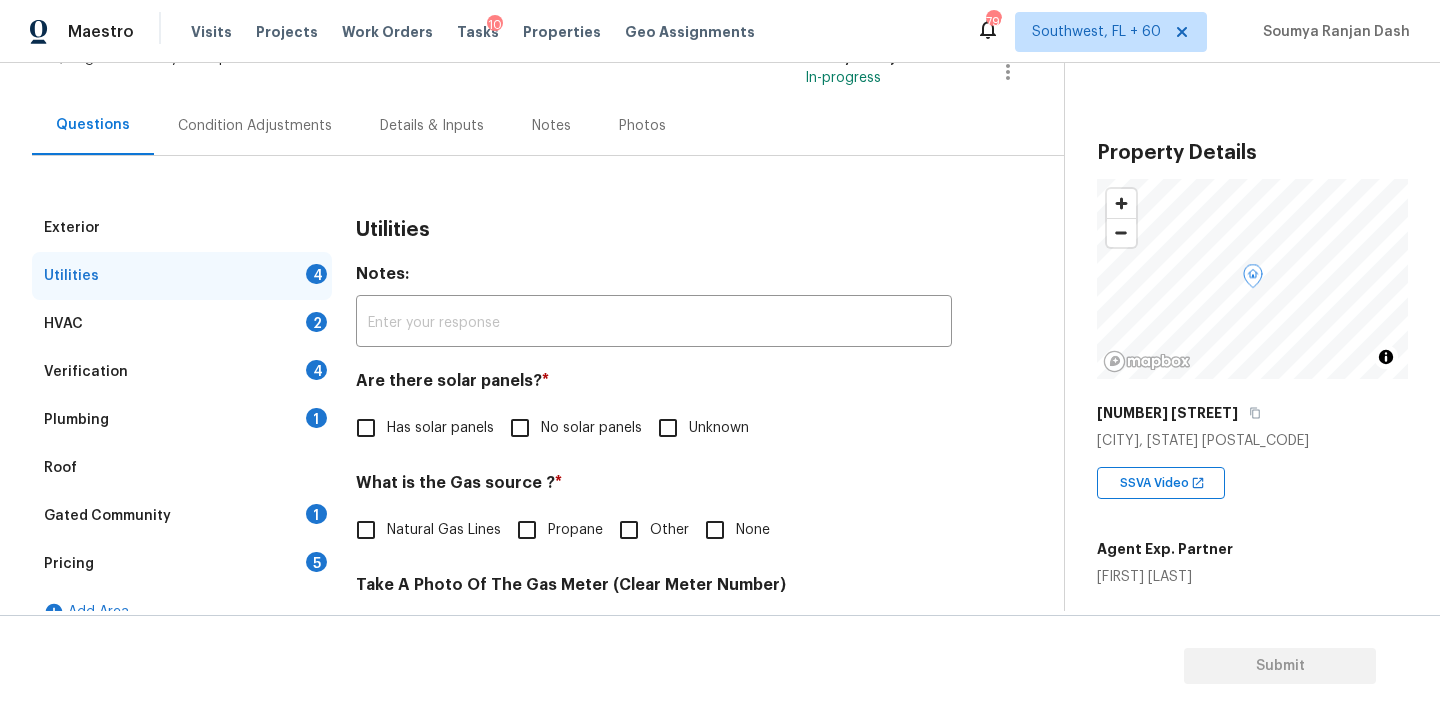 click on "No solar panels" at bounding box center (570, 428) 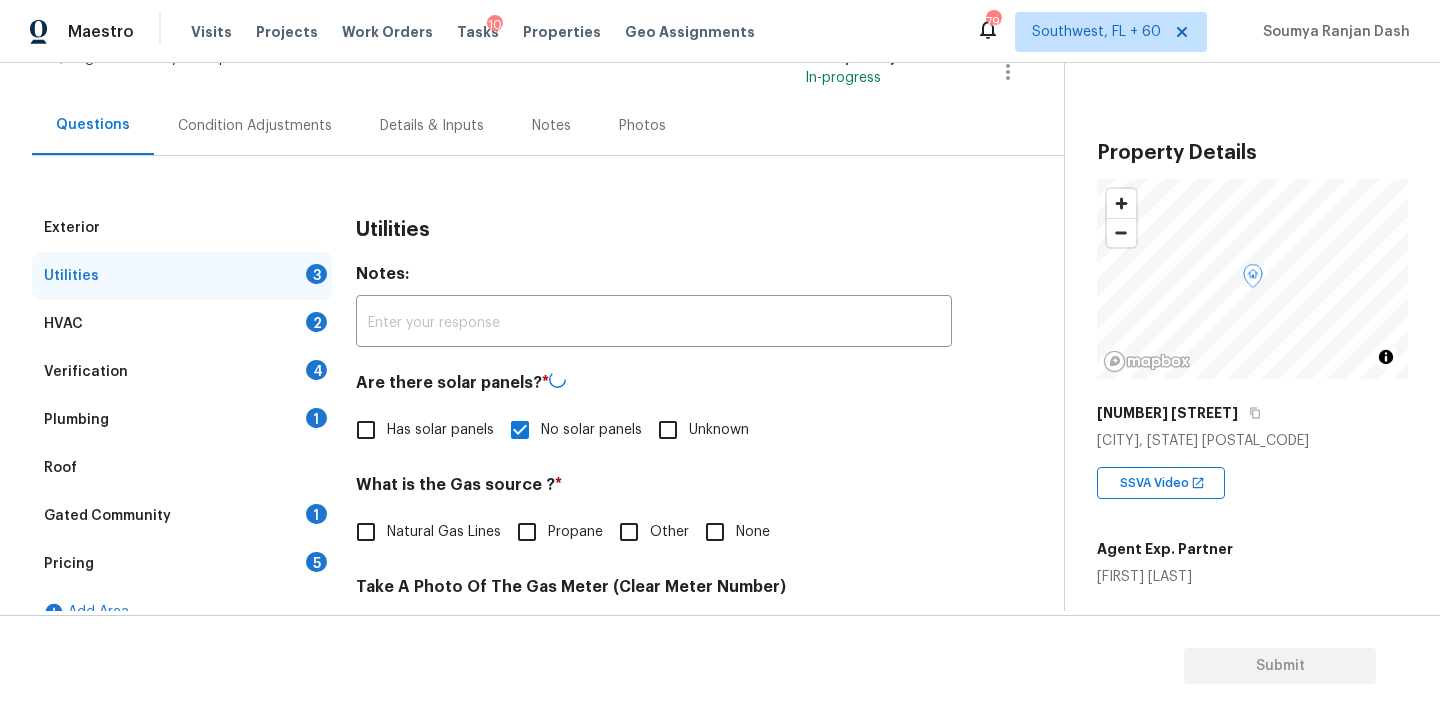 click on "No solar panels" at bounding box center (591, 430) 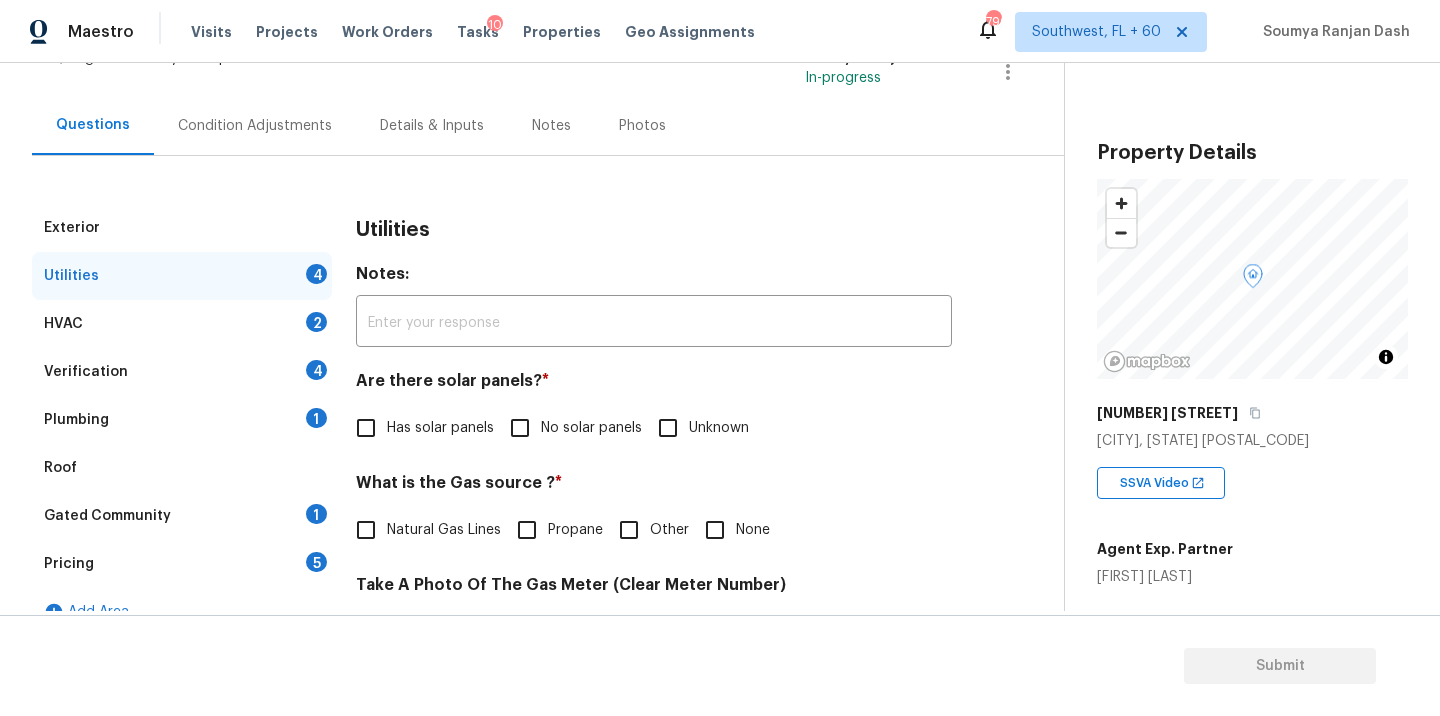 click on "No solar panels" at bounding box center (591, 428) 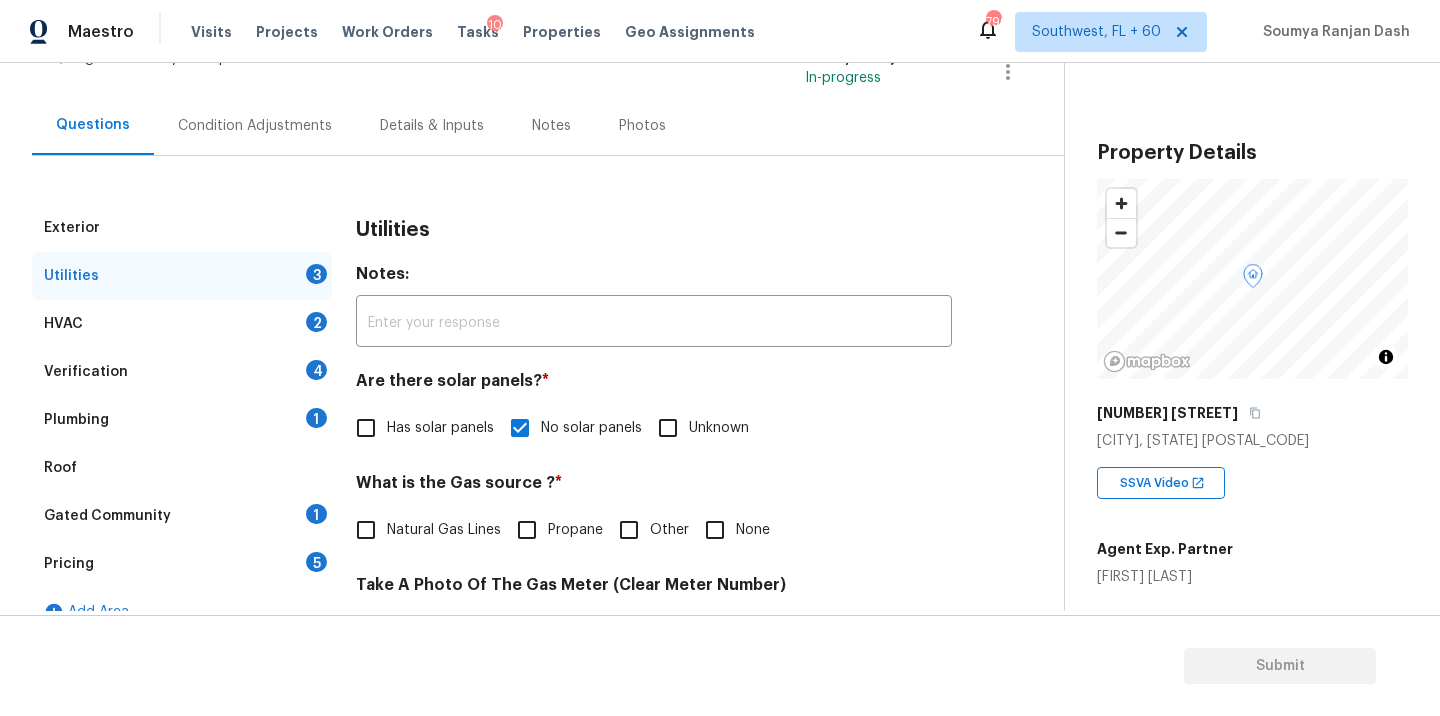 click on "Natural Gas Lines" at bounding box center [444, 530] 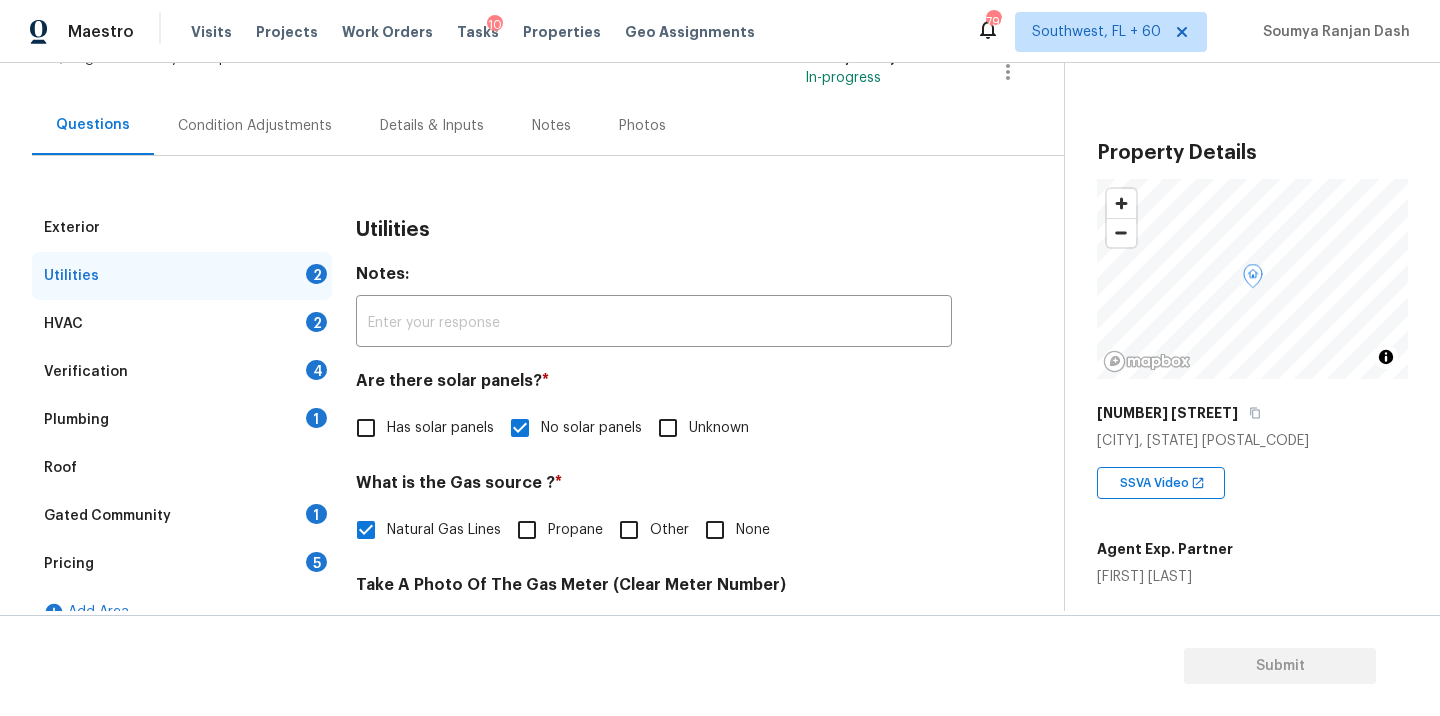 scroll, scrollTop: 302, scrollLeft: 0, axis: vertical 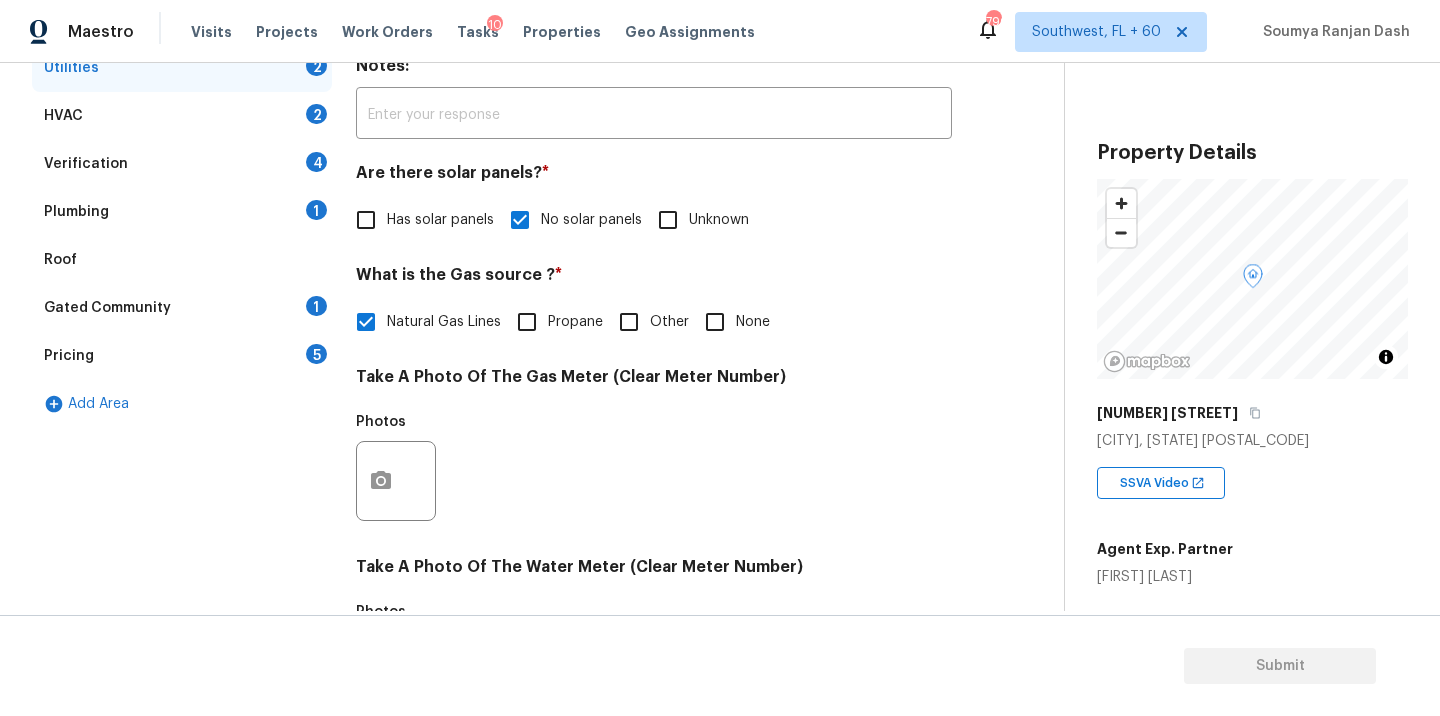 click on "Other" at bounding box center (629, 322) 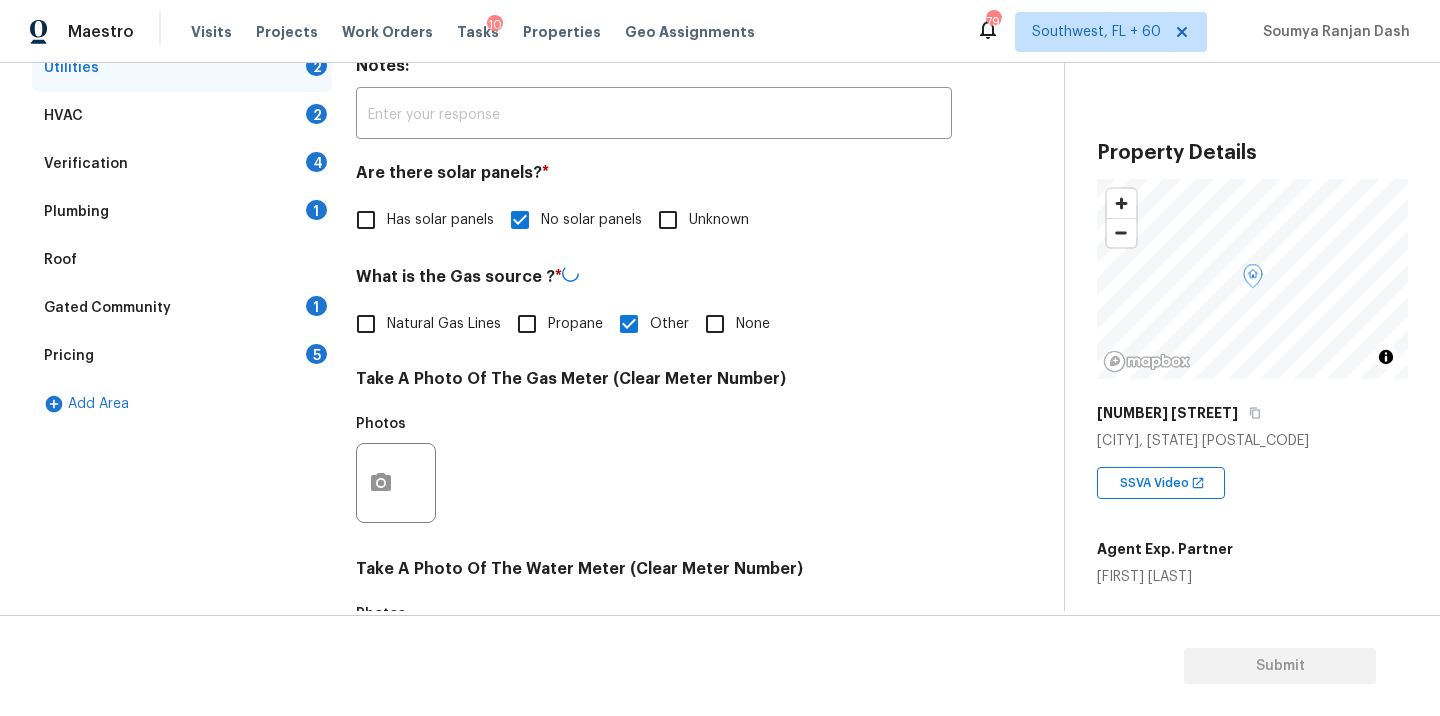 scroll, scrollTop: 769, scrollLeft: 0, axis: vertical 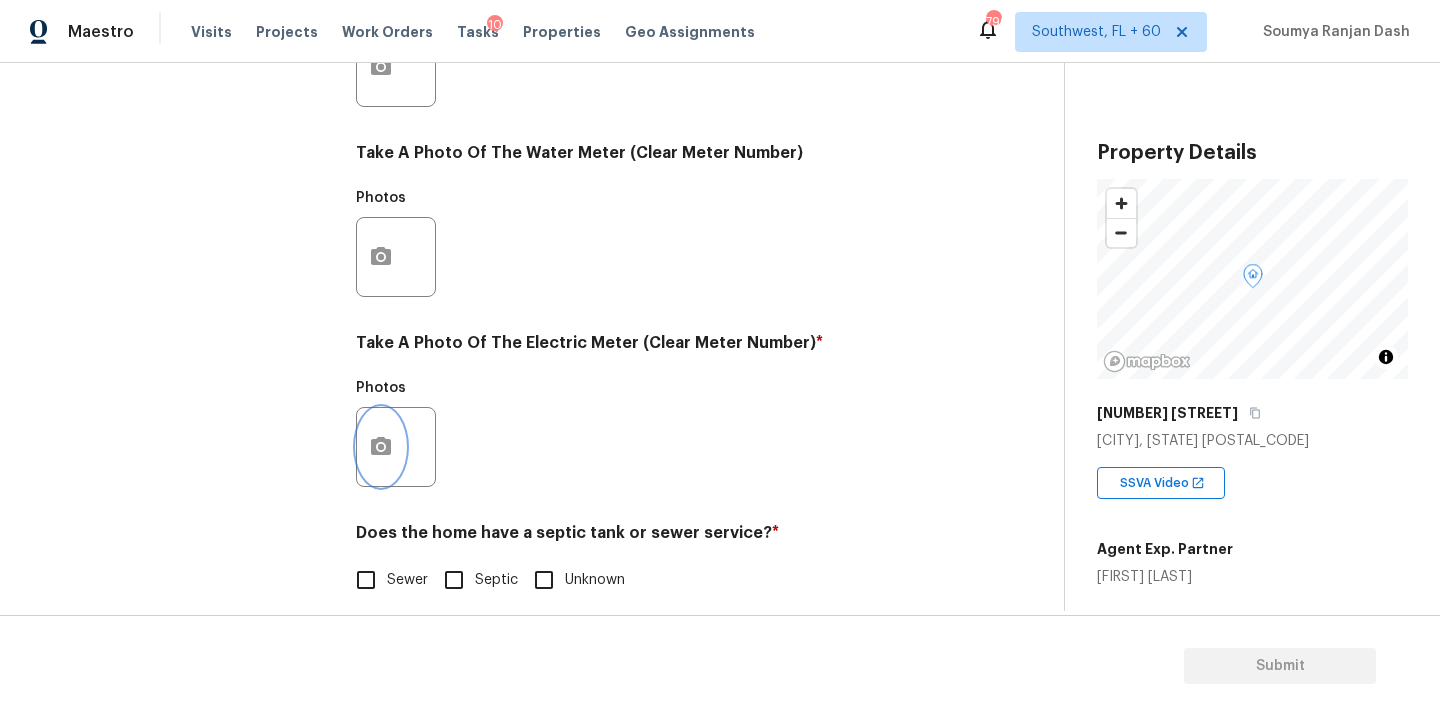 click 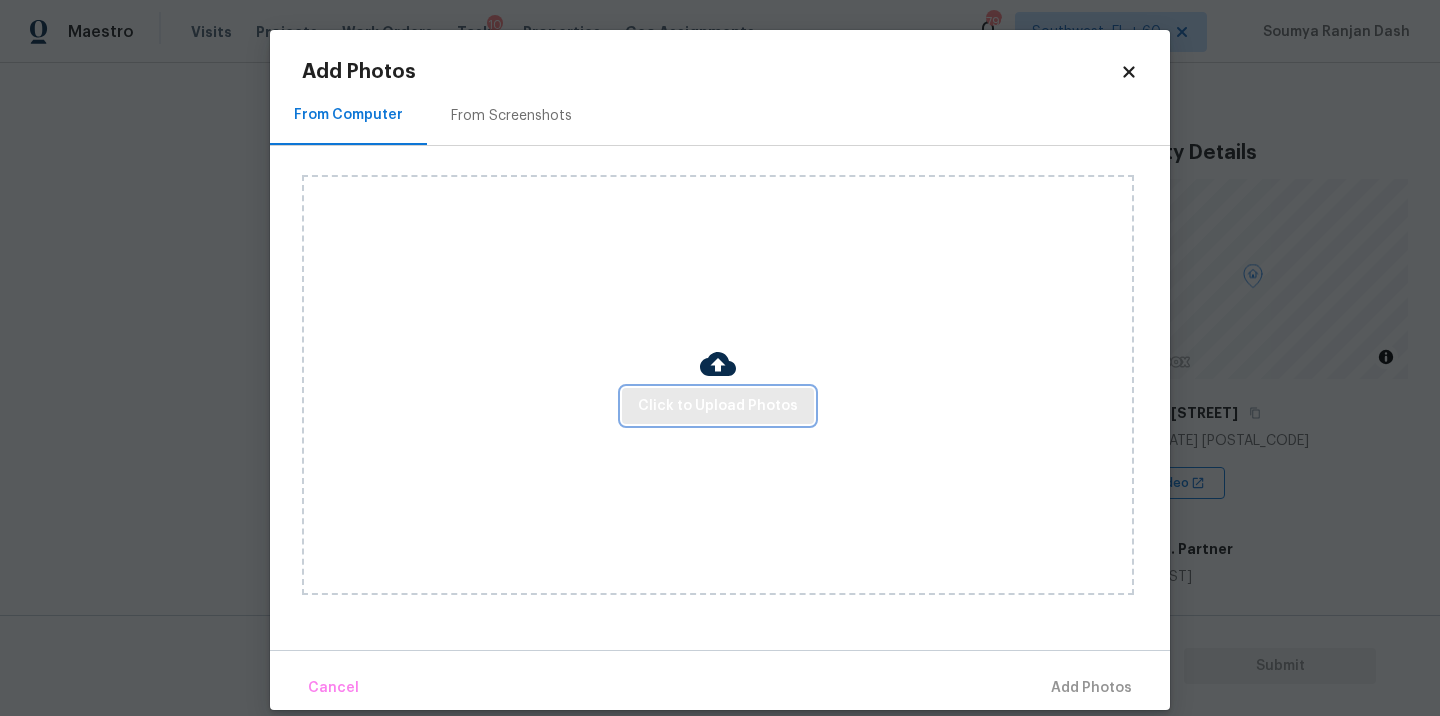 click on "Click to Upload Photos" at bounding box center [718, 406] 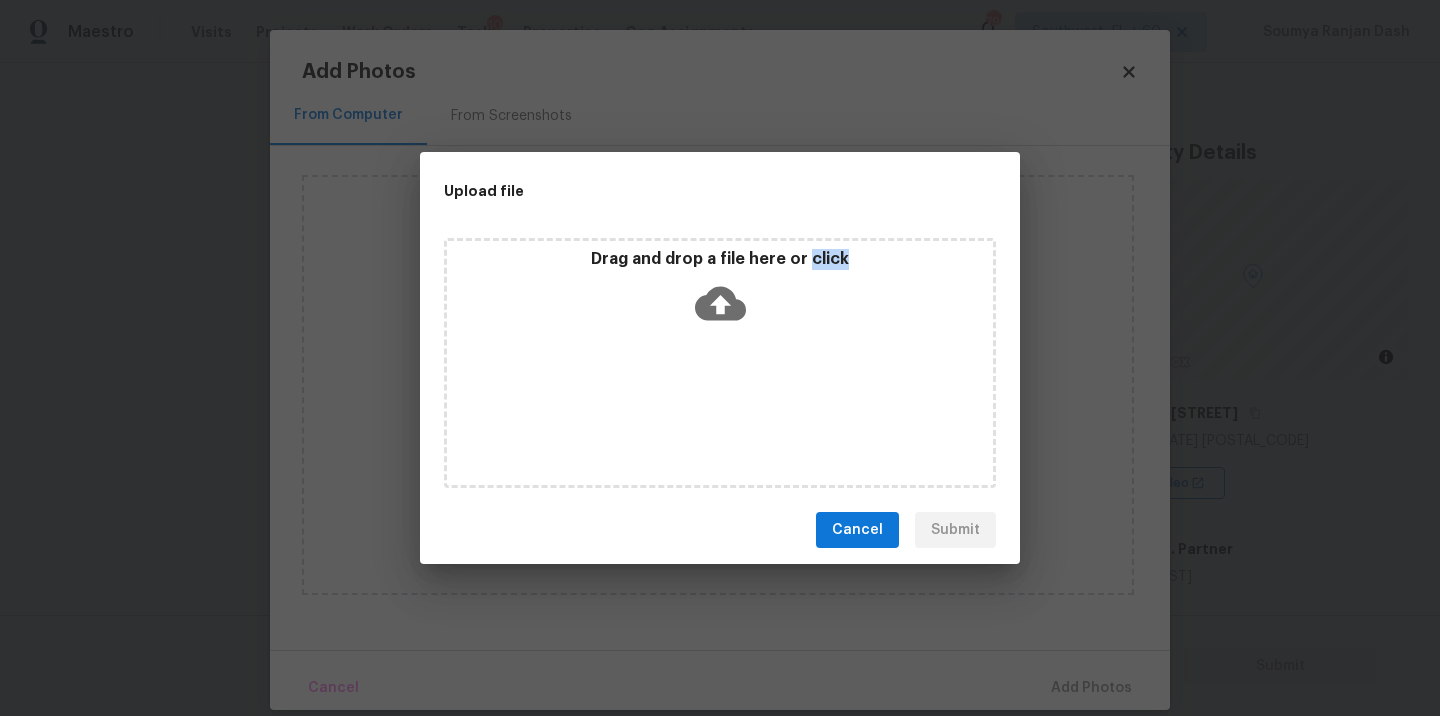click on "Drag and drop a file here or click" at bounding box center (720, 363) 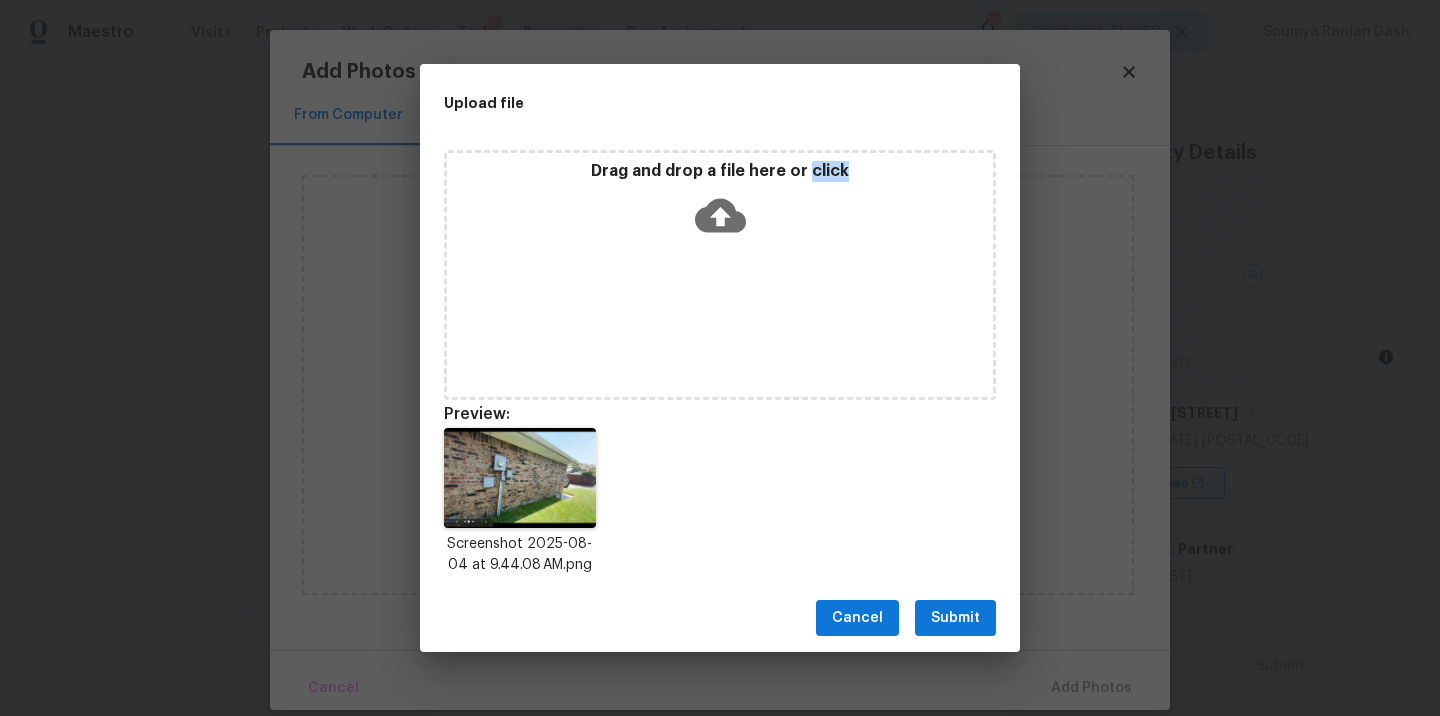 click on "Submit" at bounding box center [955, 618] 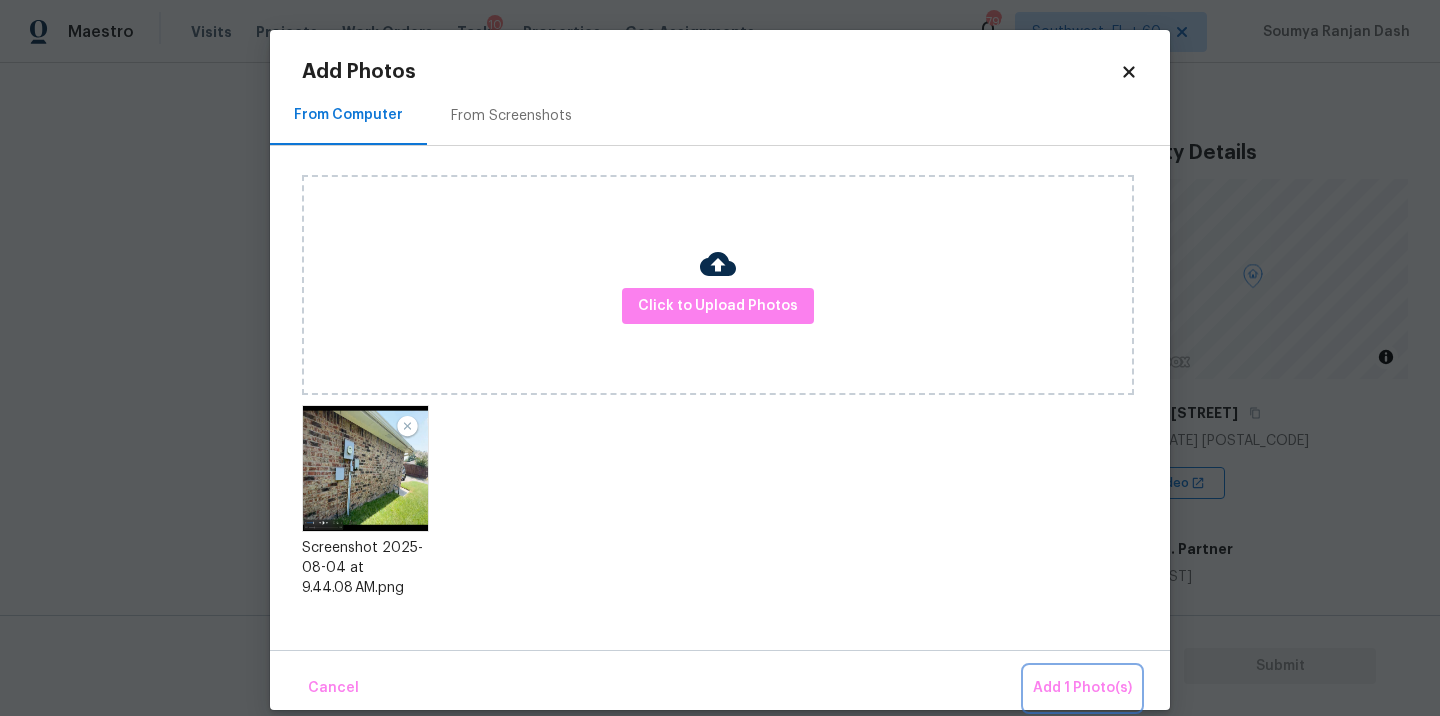 click on "Add 1 Photo(s)" at bounding box center (1082, 688) 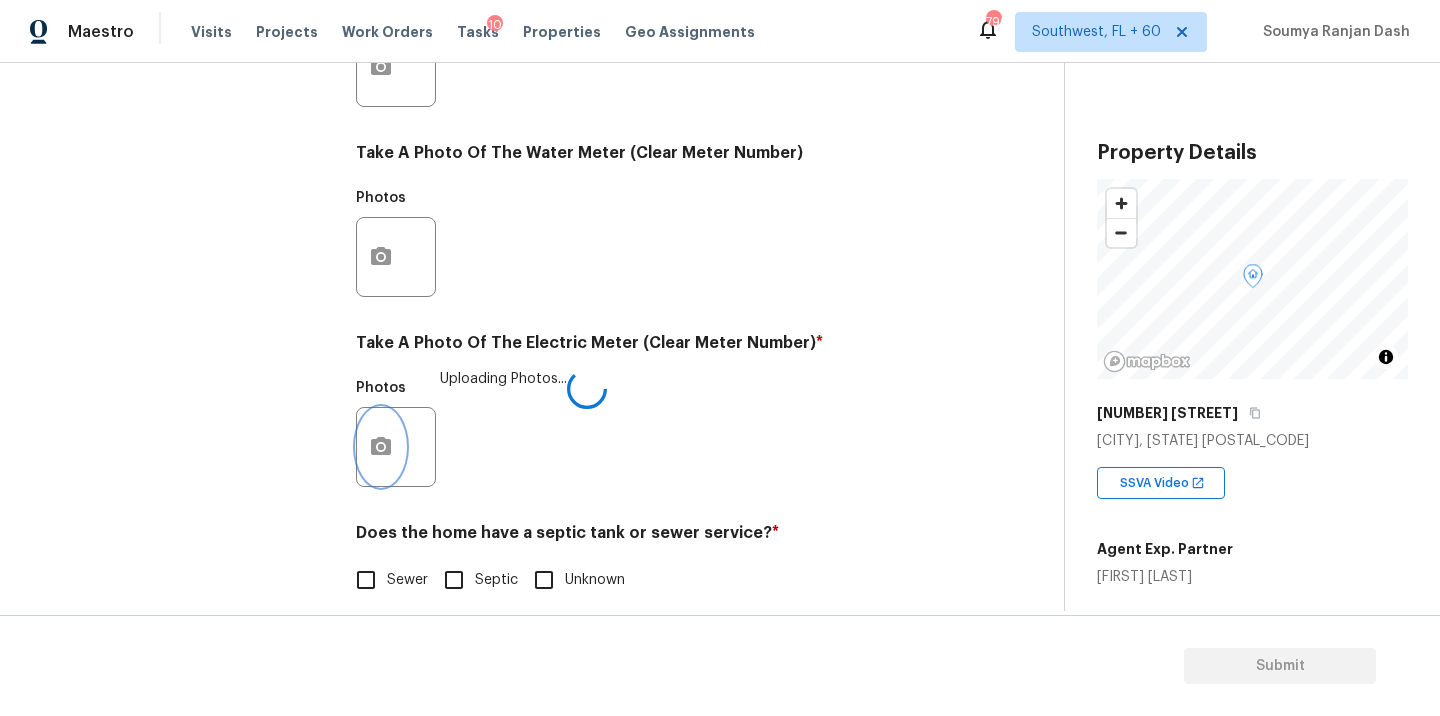 scroll, scrollTop: 789, scrollLeft: 0, axis: vertical 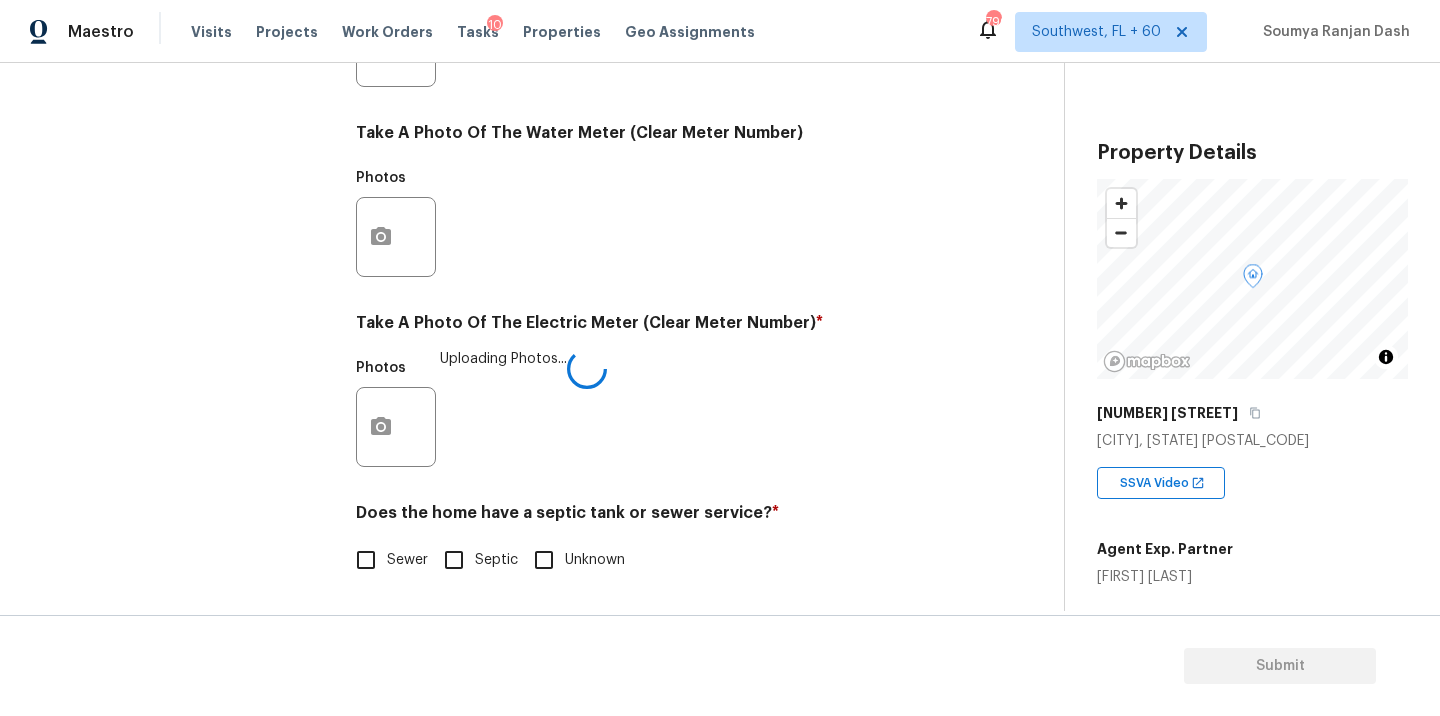 click on "Sewer" at bounding box center [366, 560] 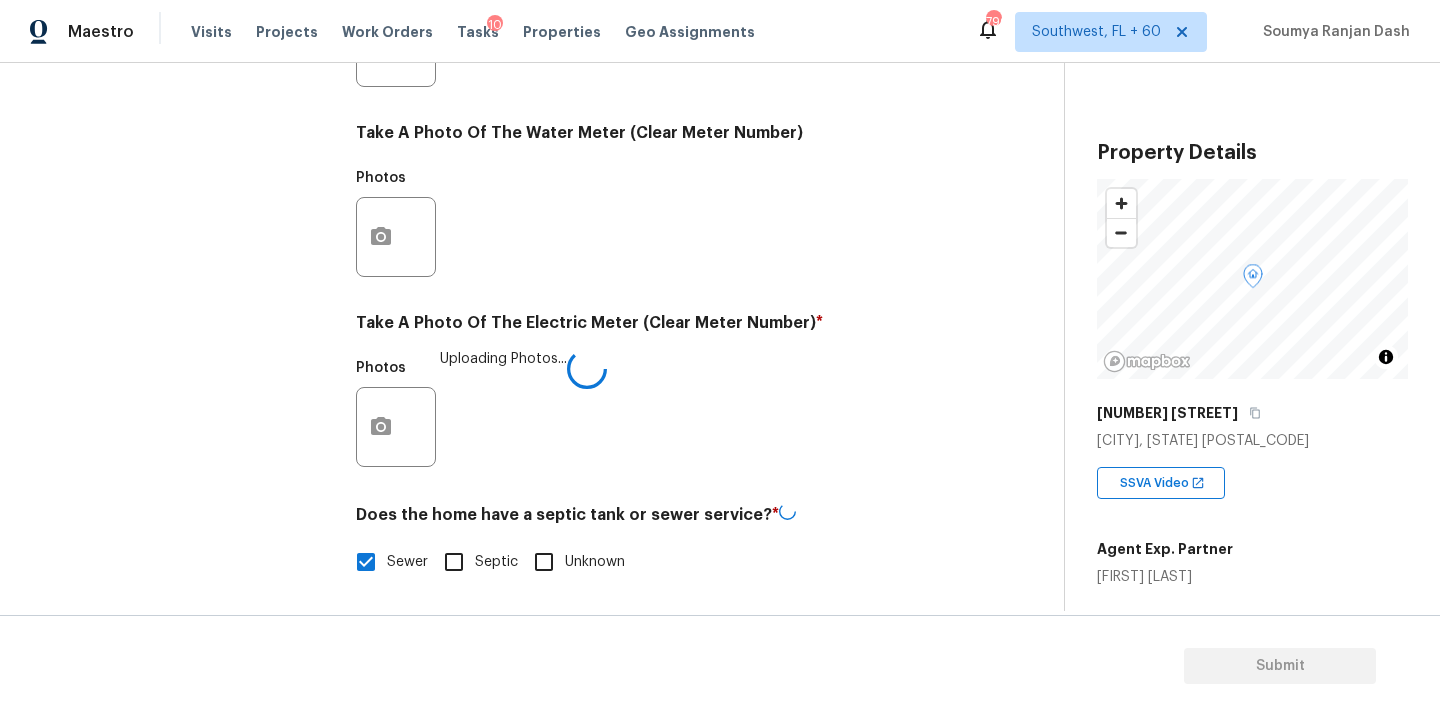 click on "Exterior Utilities 1 HVAC 2 Verification 4 Plumbing 1 Roof Gated Community 1 Pricing 5 Add Area" at bounding box center [182, 84] 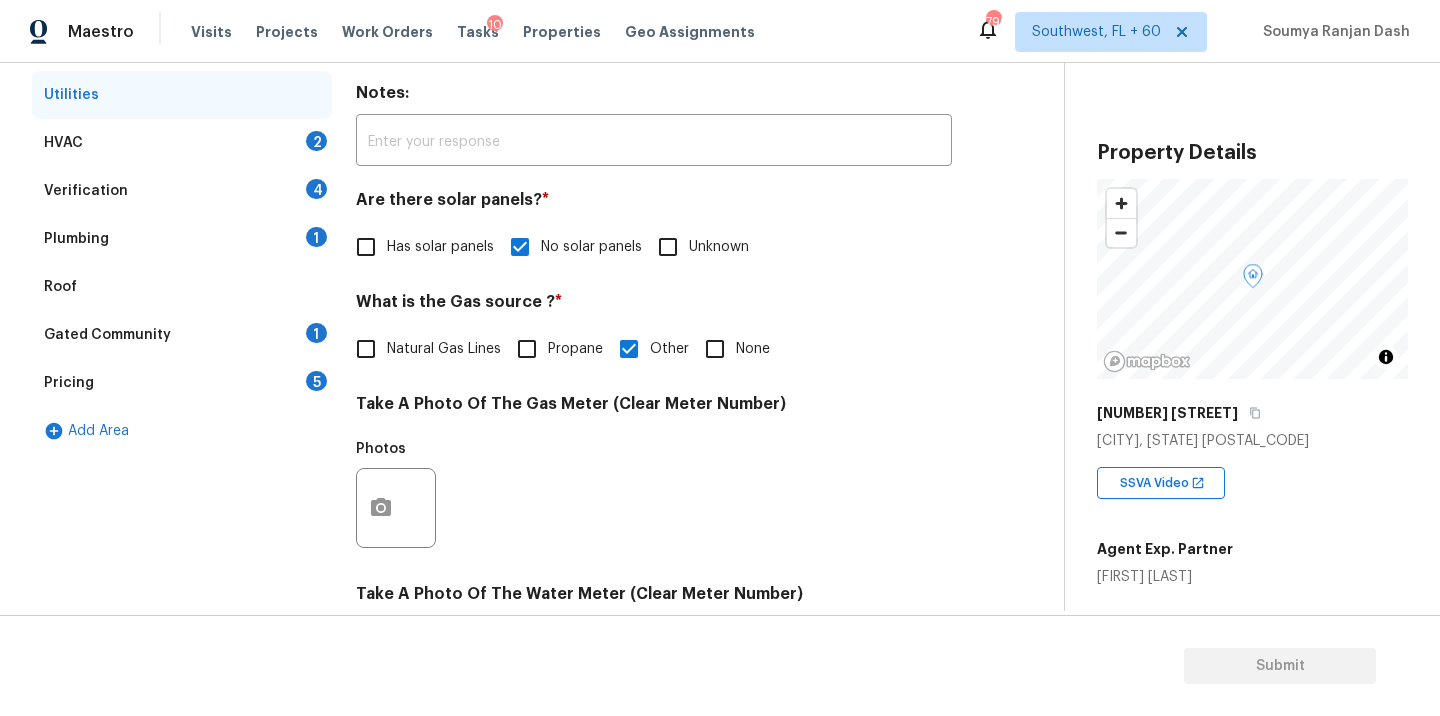 click on "HVAC 2" at bounding box center (182, 143) 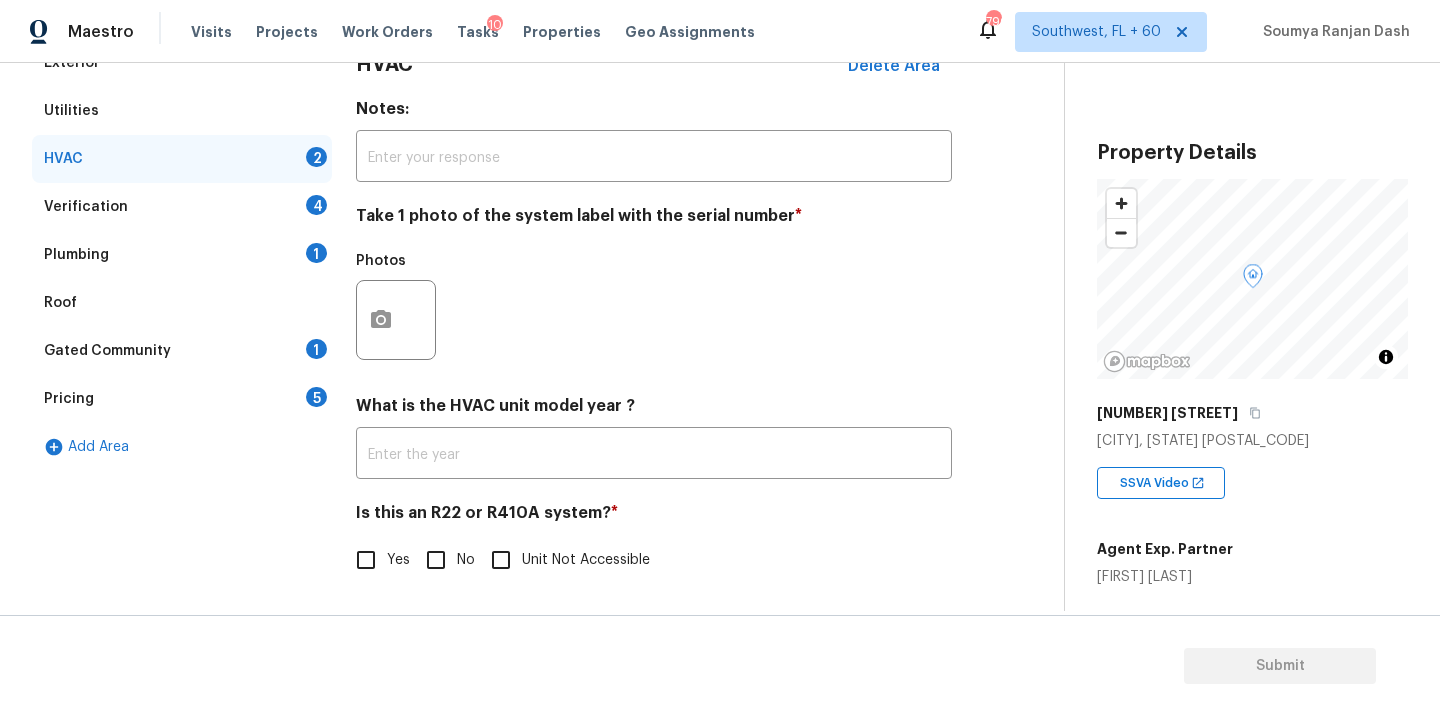 scroll, scrollTop: 313, scrollLeft: 0, axis: vertical 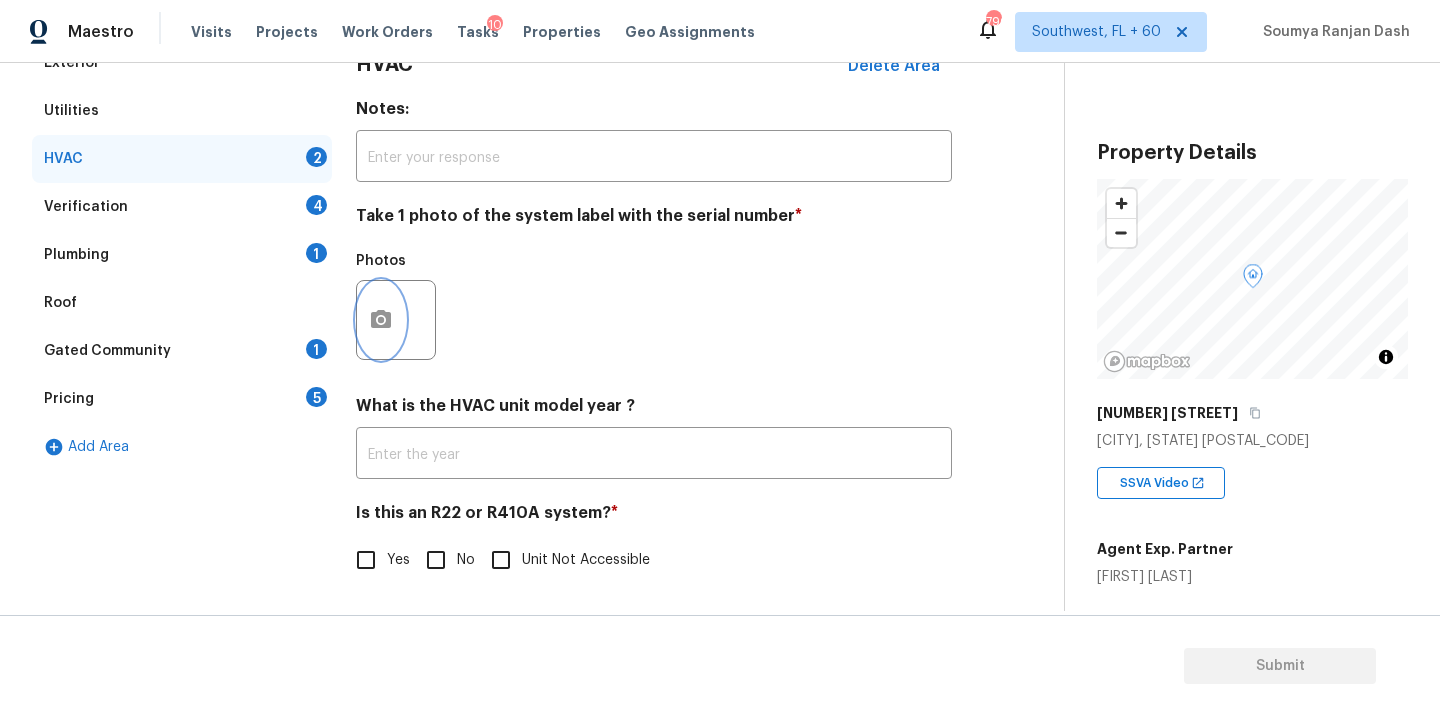 click at bounding box center (381, 320) 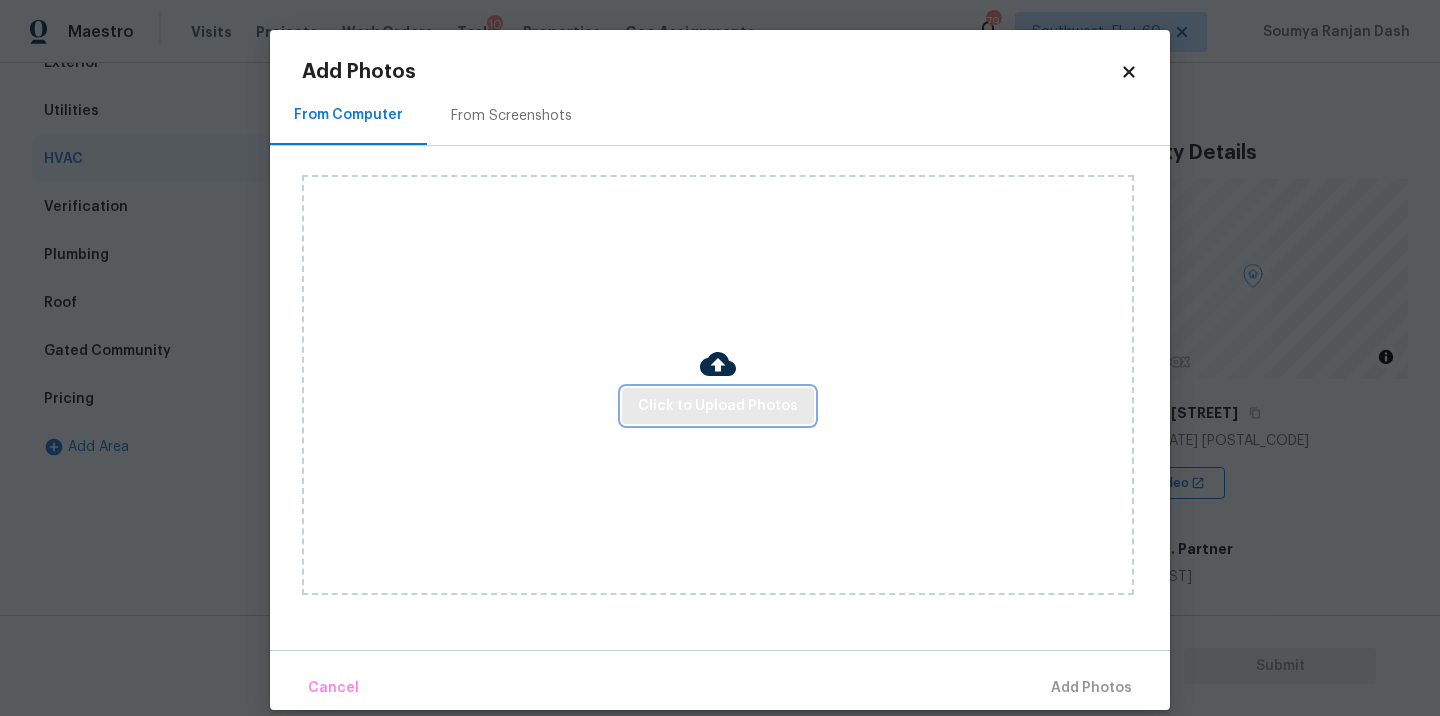 click on "Click to Upload Photos" at bounding box center [718, 406] 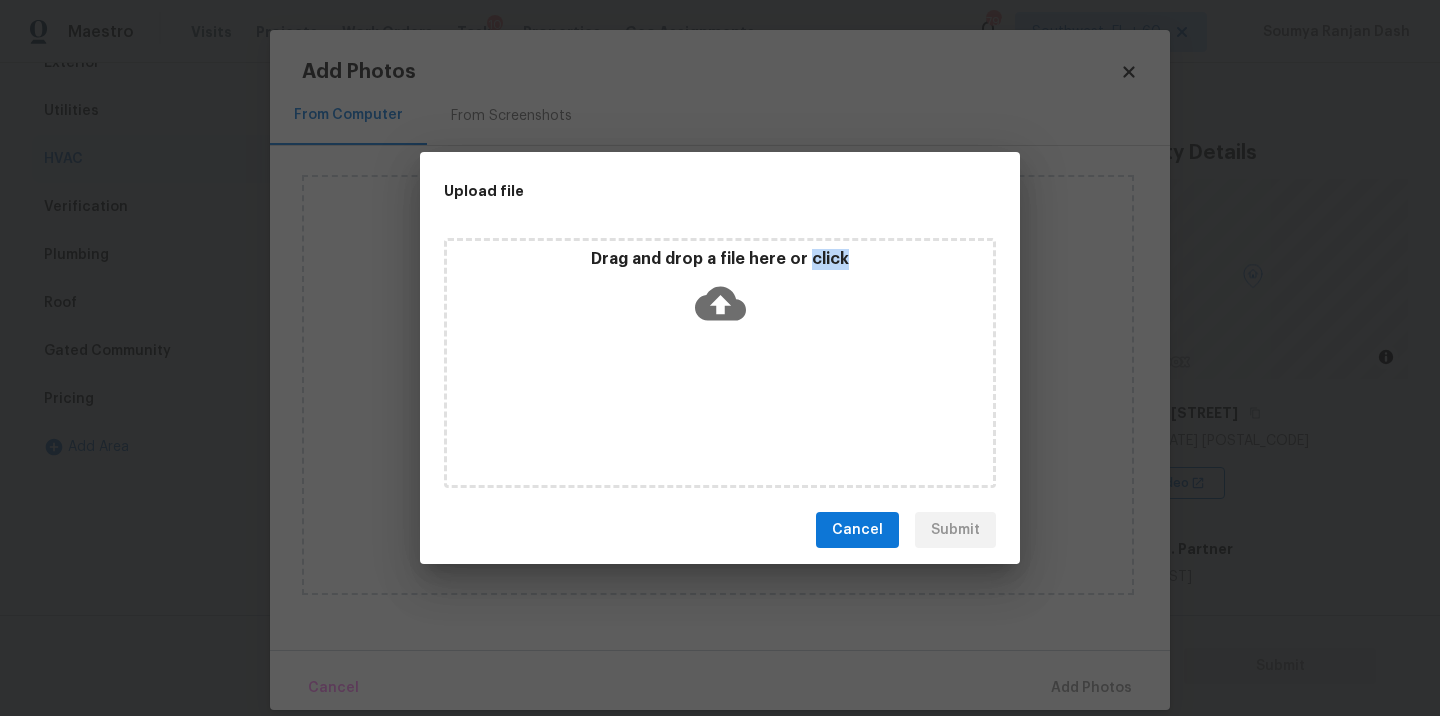 click on "Drag and drop a file here or click" at bounding box center (720, 363) 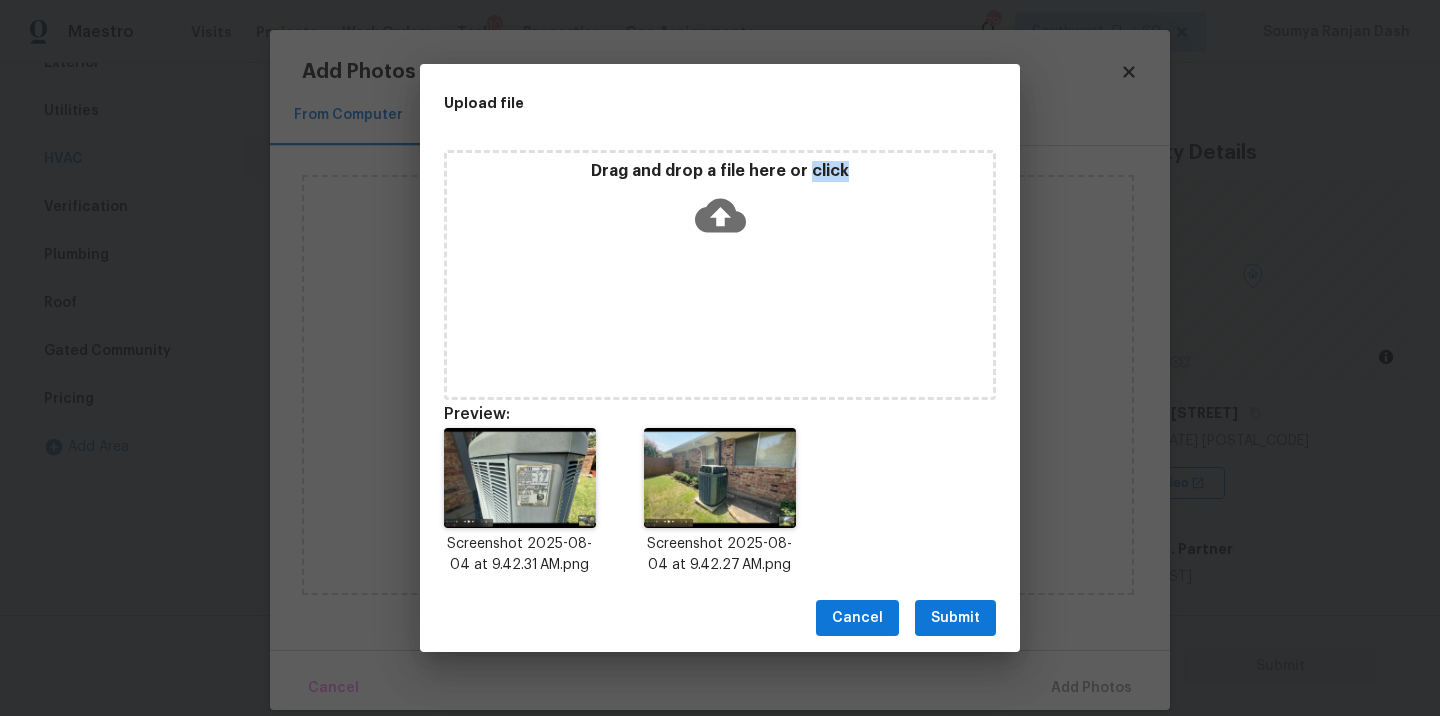 click on "Submit" at bounding box center [955, 618] 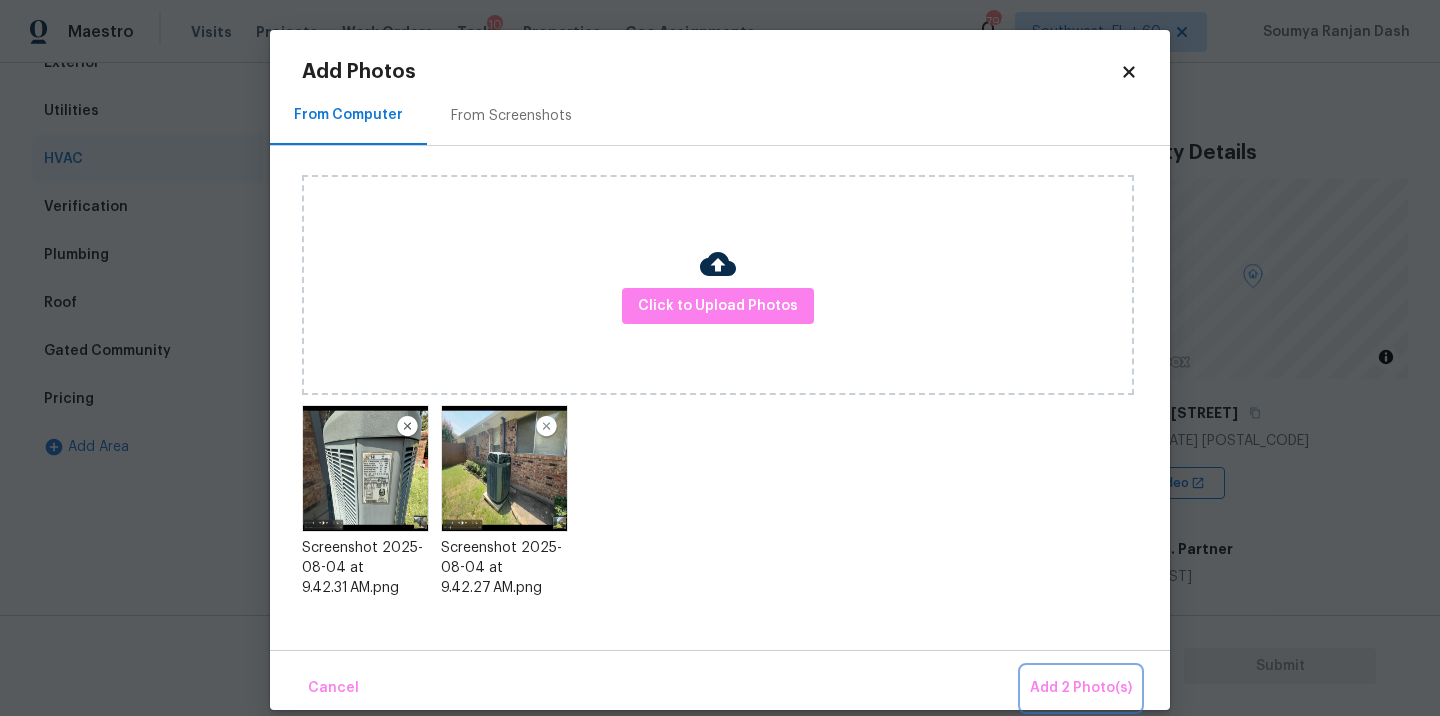 click on "Add 2 Photo(s)" at bounding box center (1081, 688) 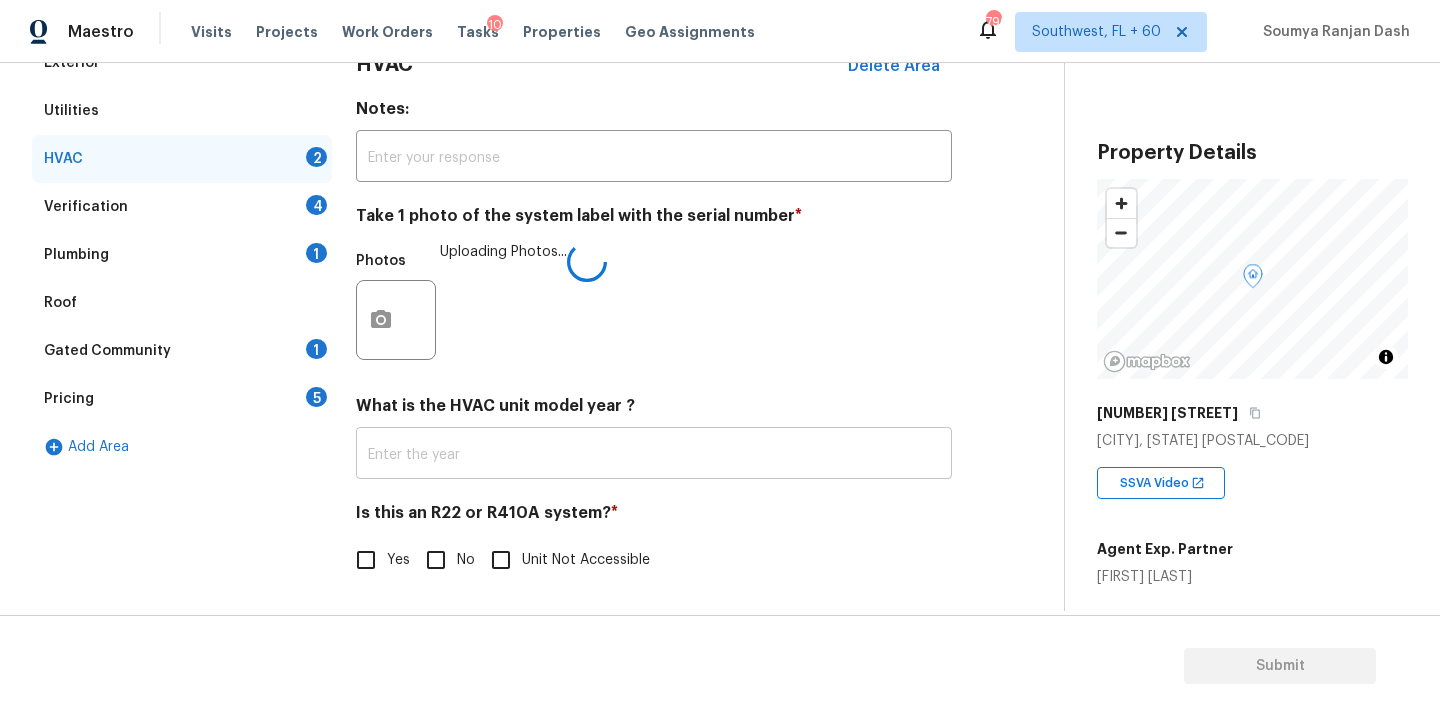 click at bounding box center [654, 455] 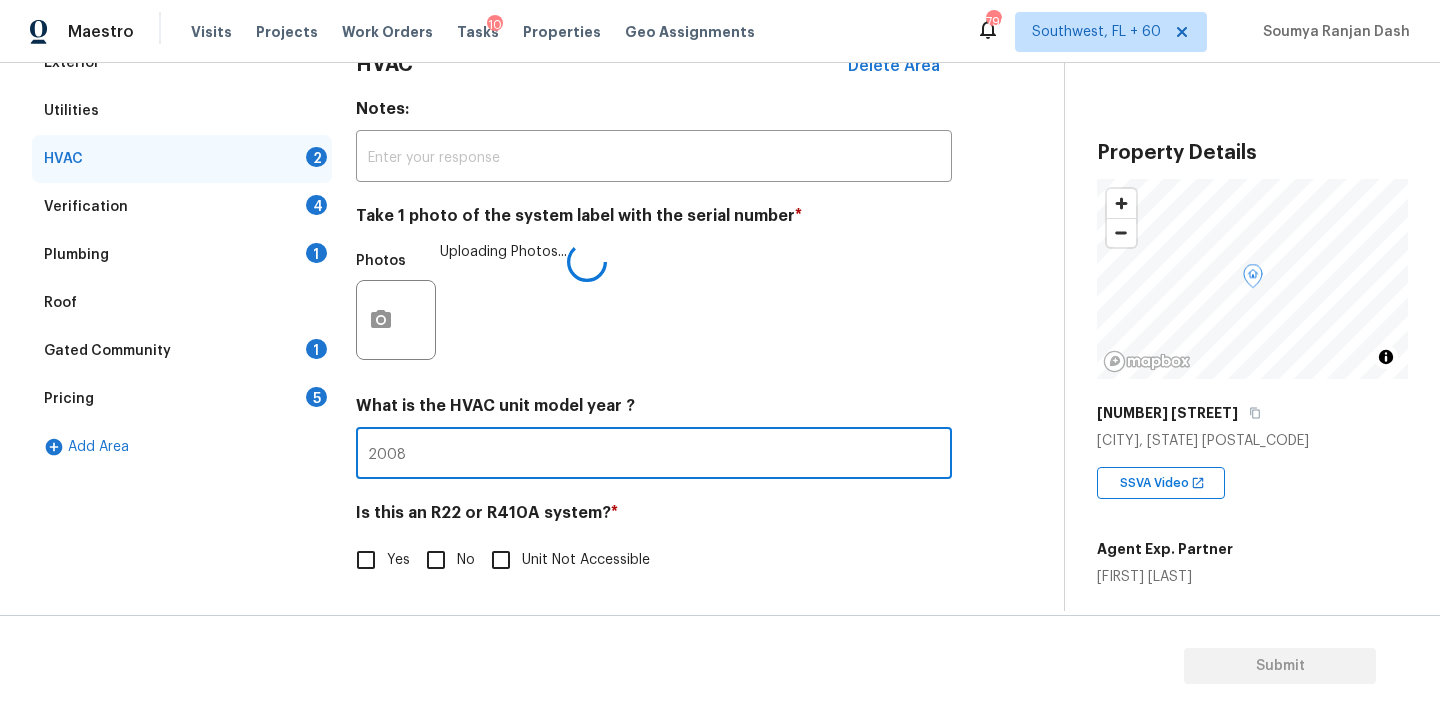 type on "2008" 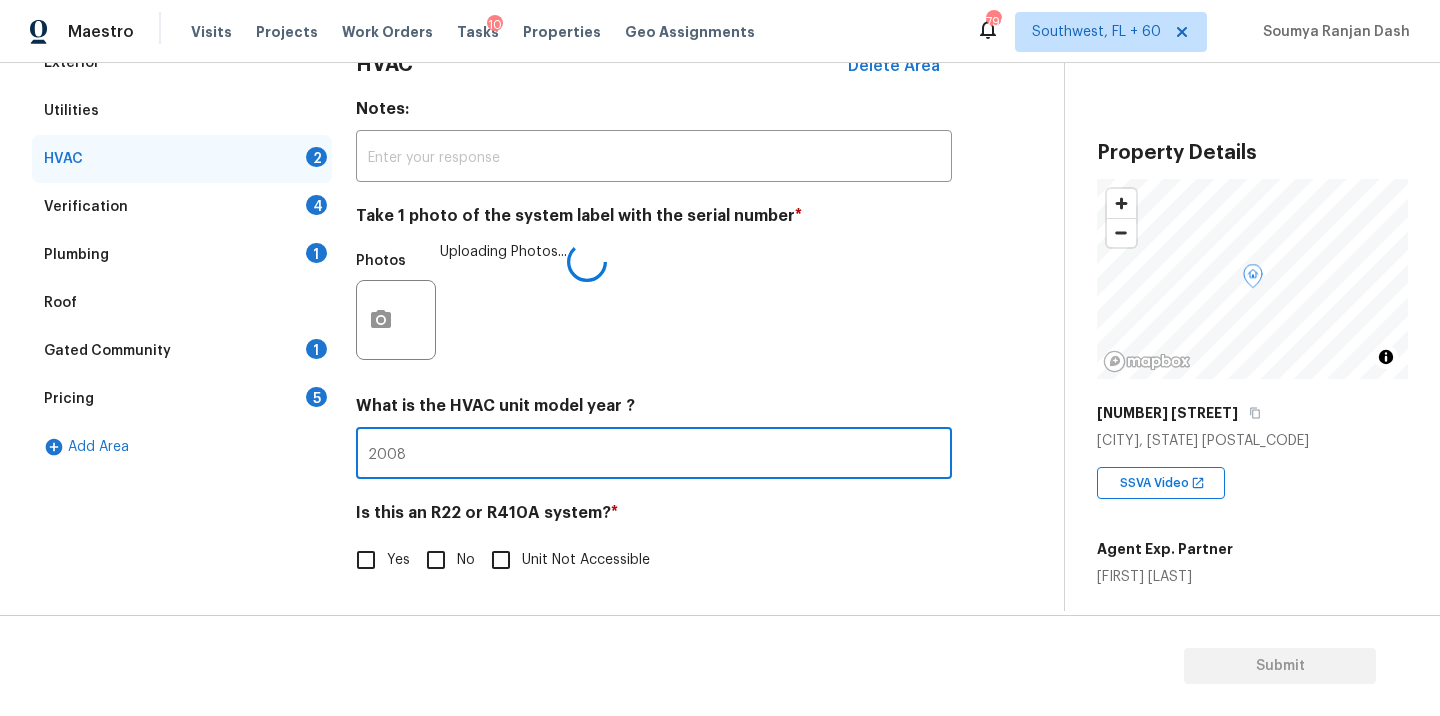 click on "No" at bounding box center [436, 560] 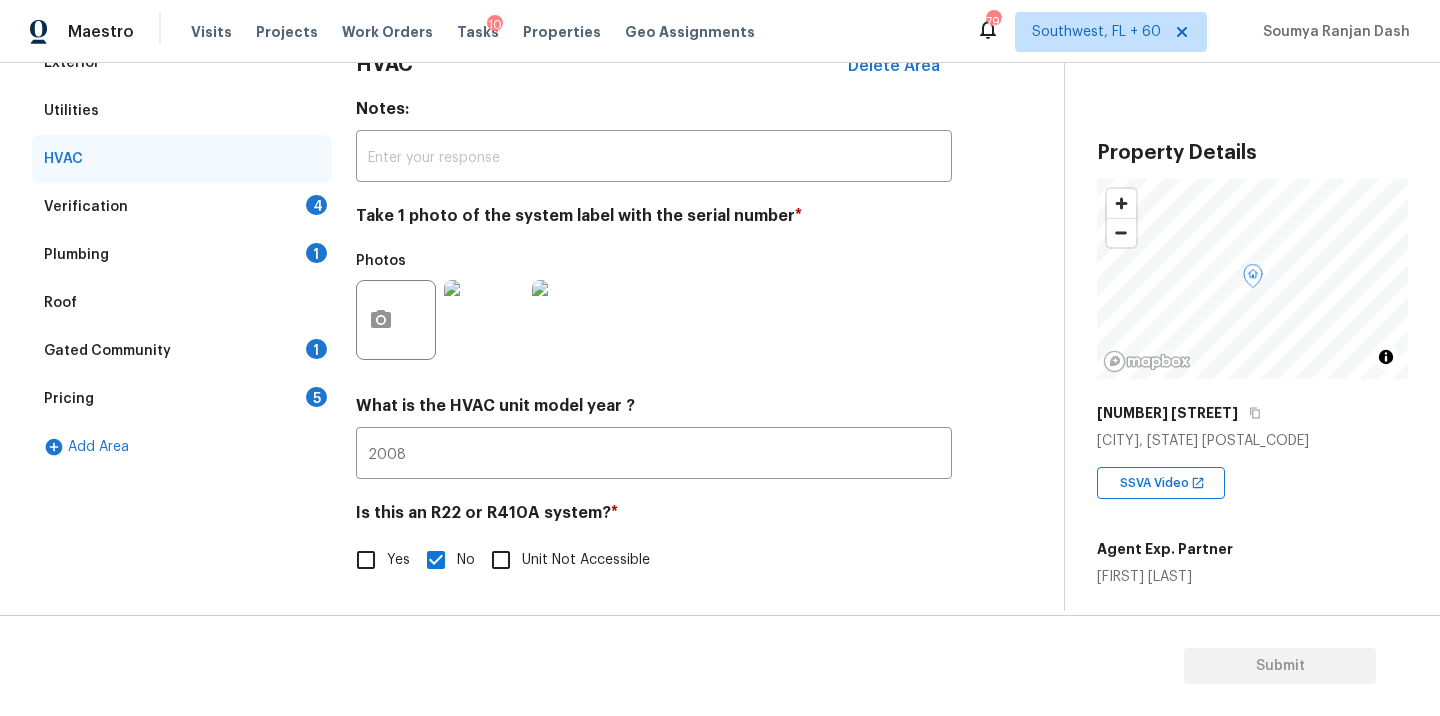 click on "Verification 4" at bounding box center [182, 207] 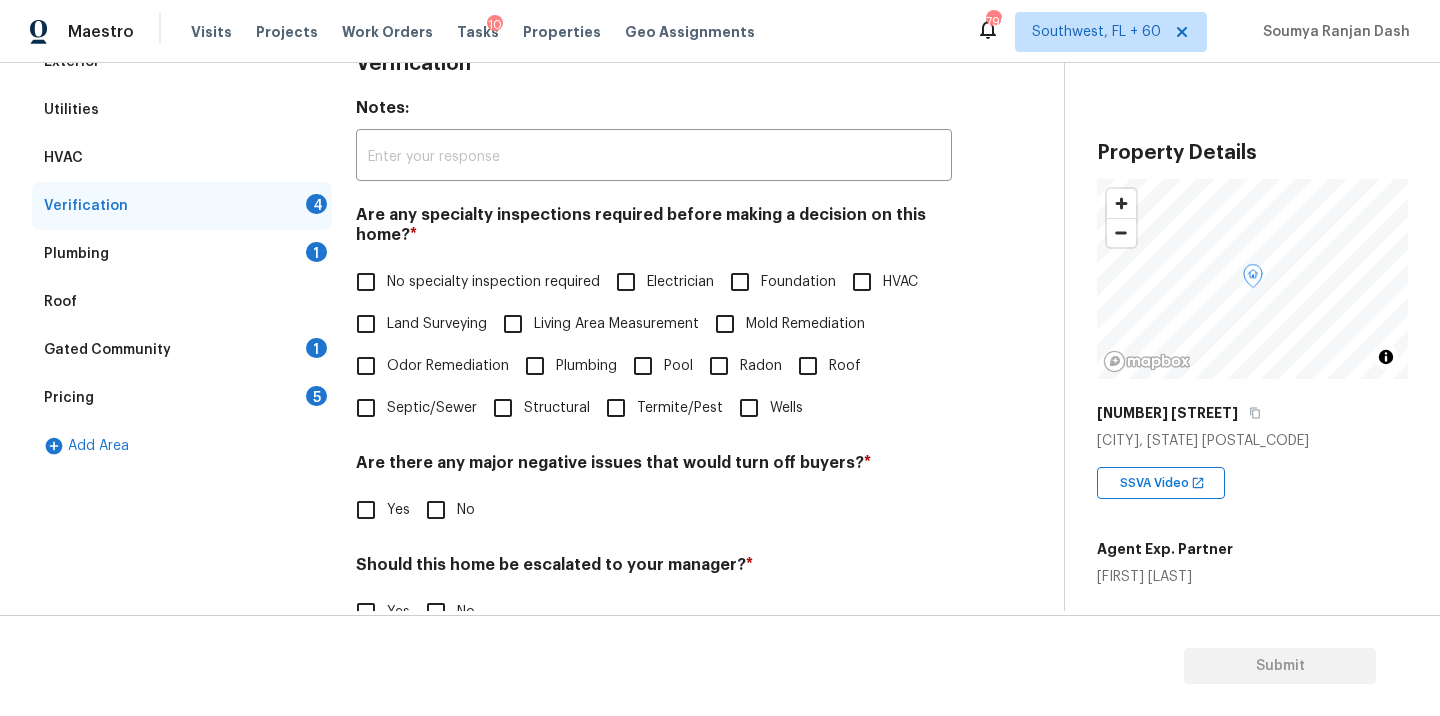 click on "No specialty inspection required" at bounding box center (472, 282) 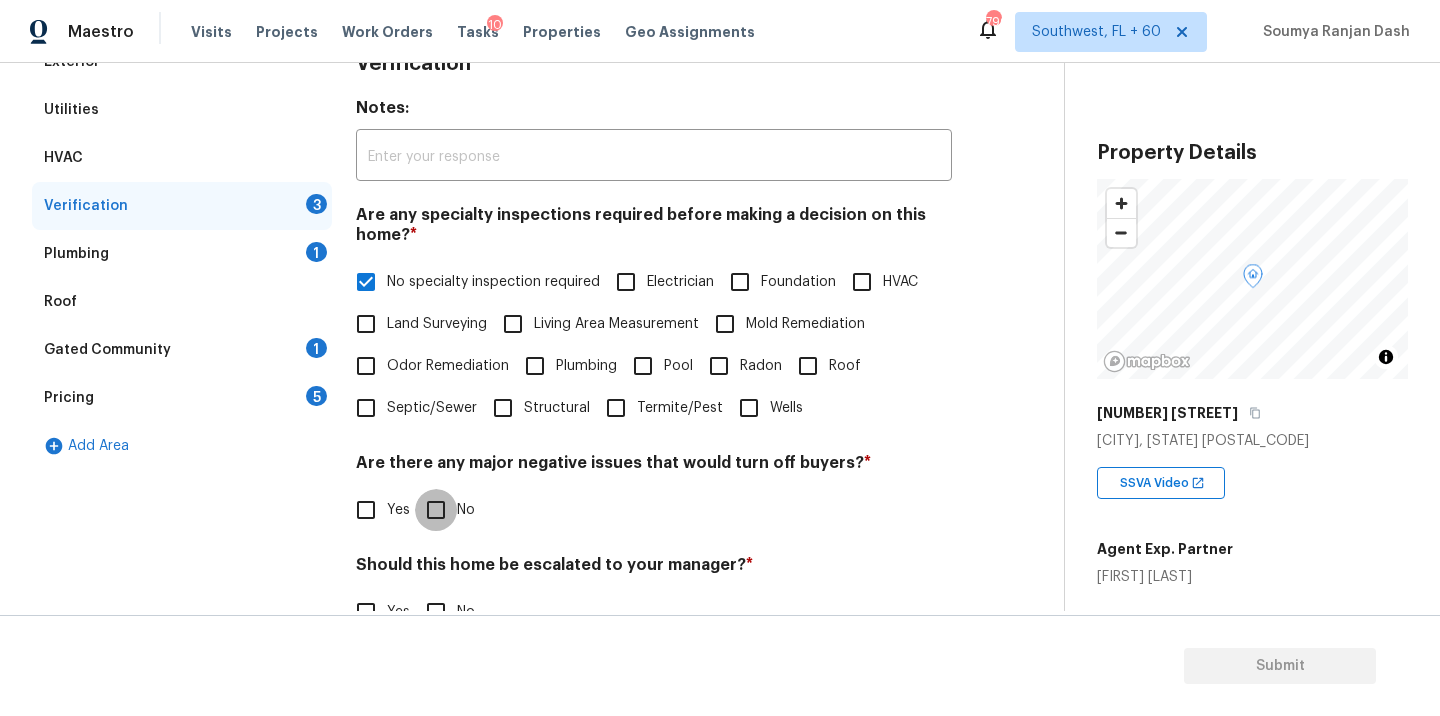 click on "No" at bounding box center (436, 510) 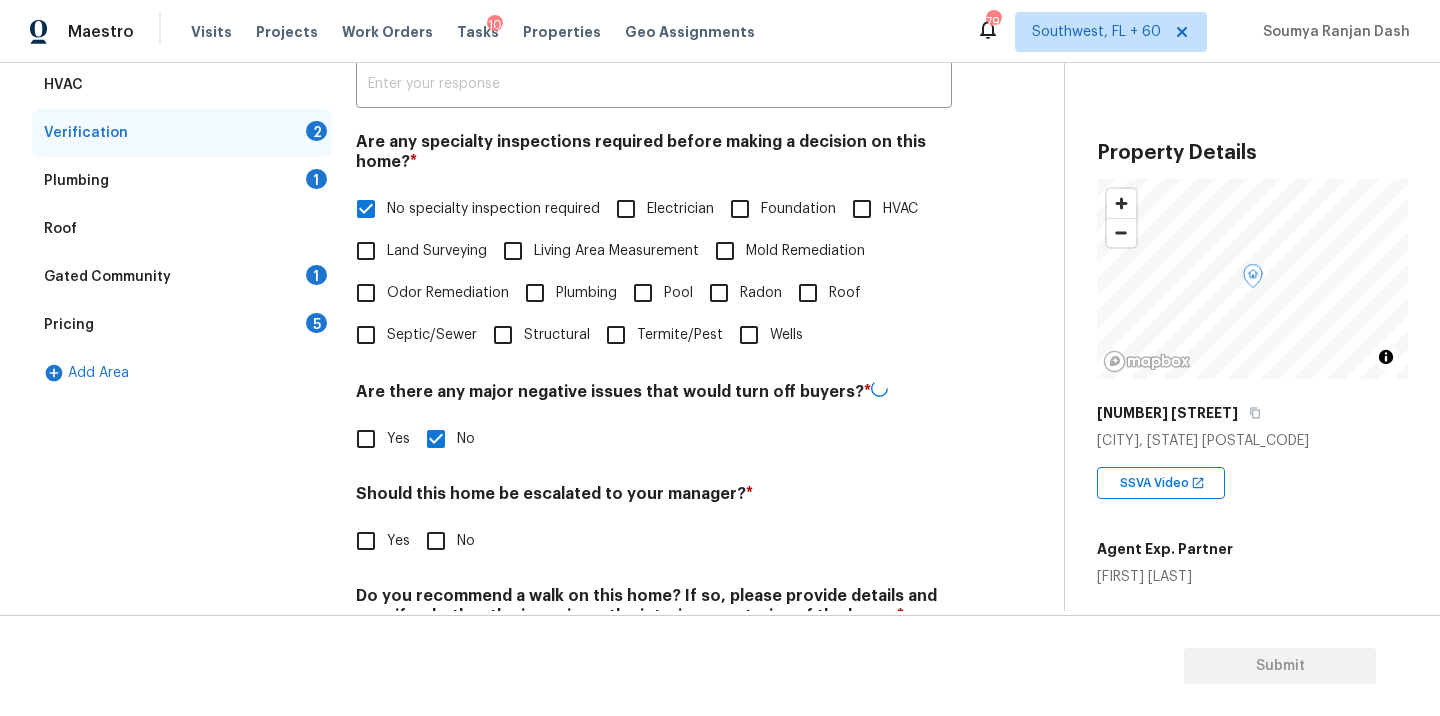 scroll, scrollTop: 425, scrollLeft: 0, axis: vertical 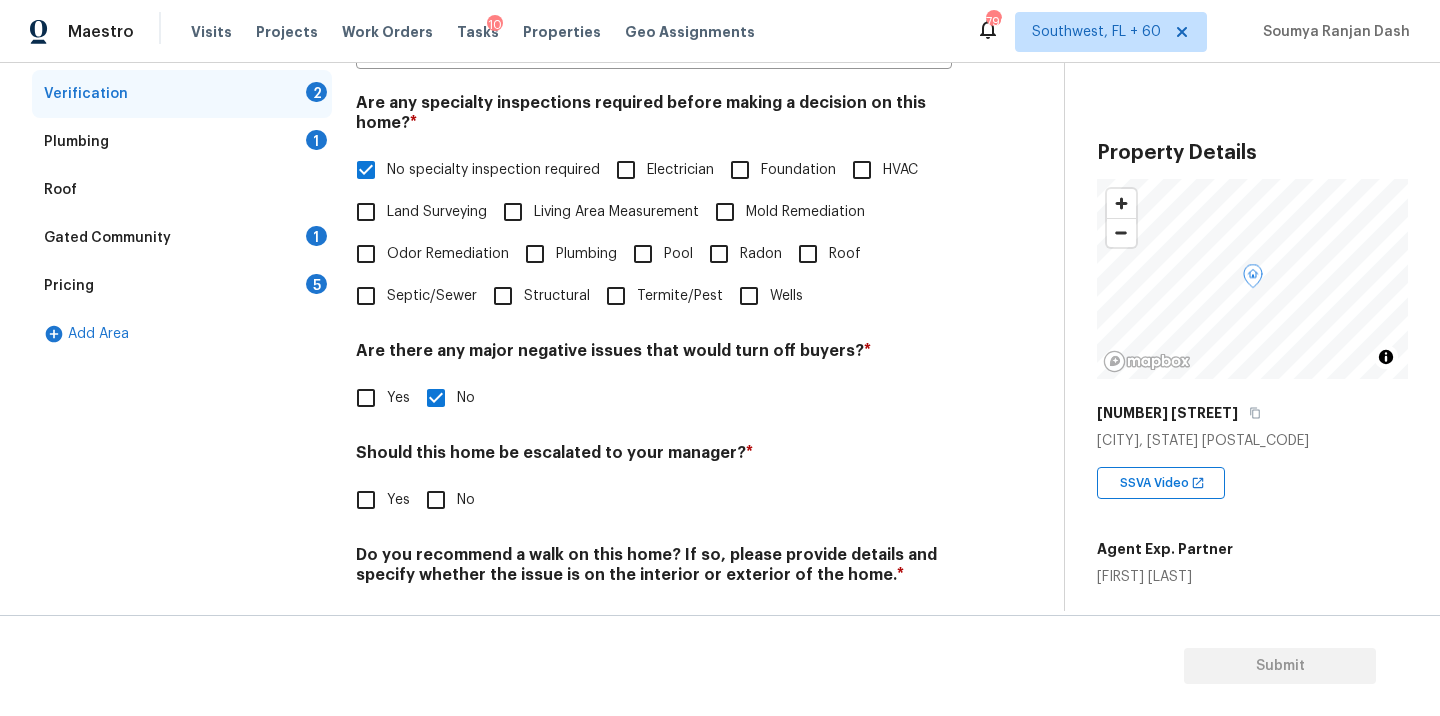 click on "Yes" at bounding box center [366, 500] 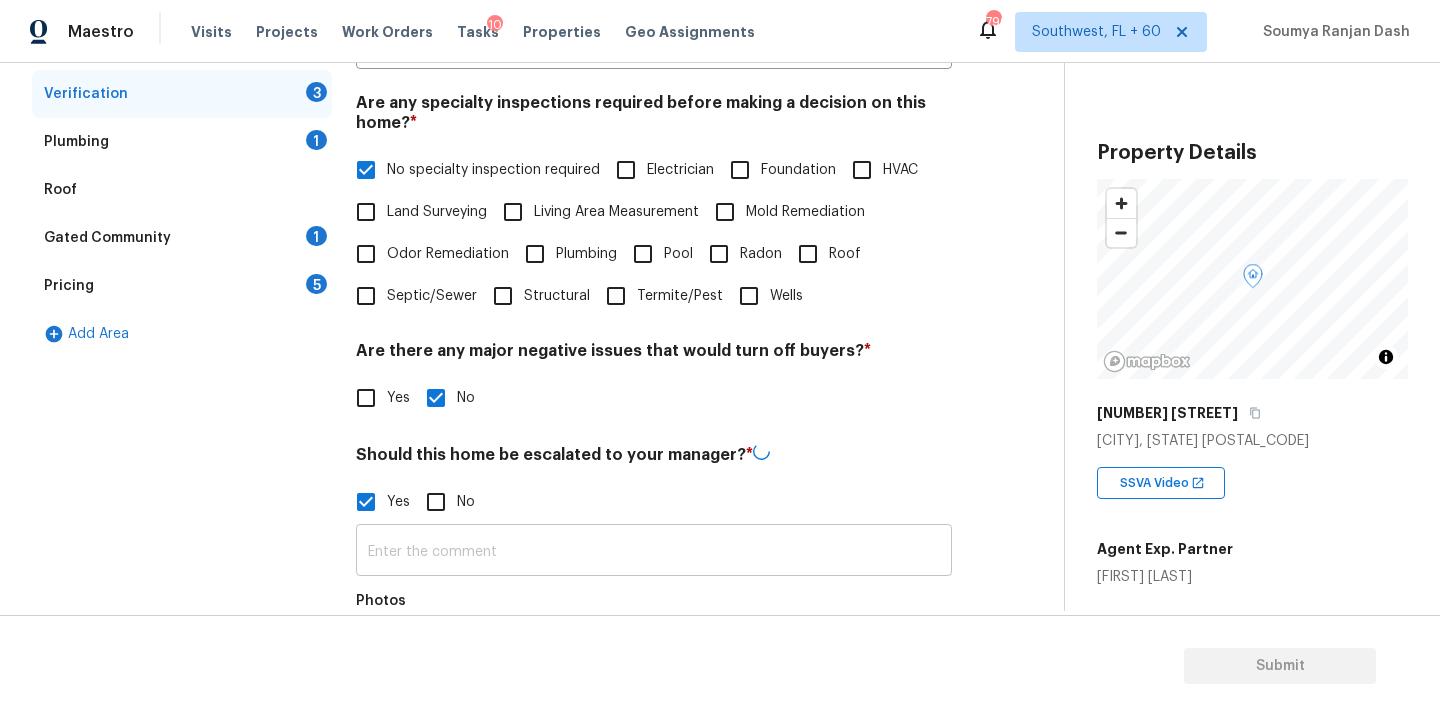 click at bounding box center [654, 552] 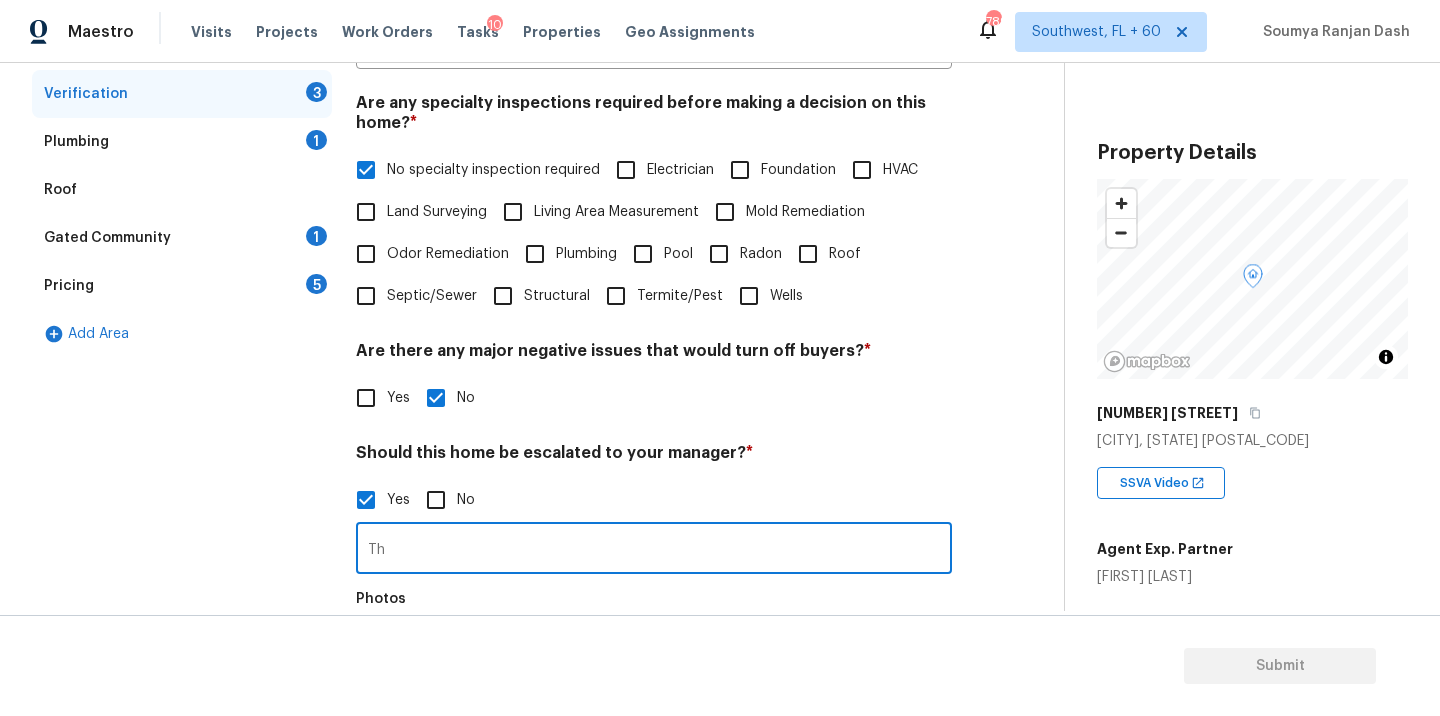 type on "T" 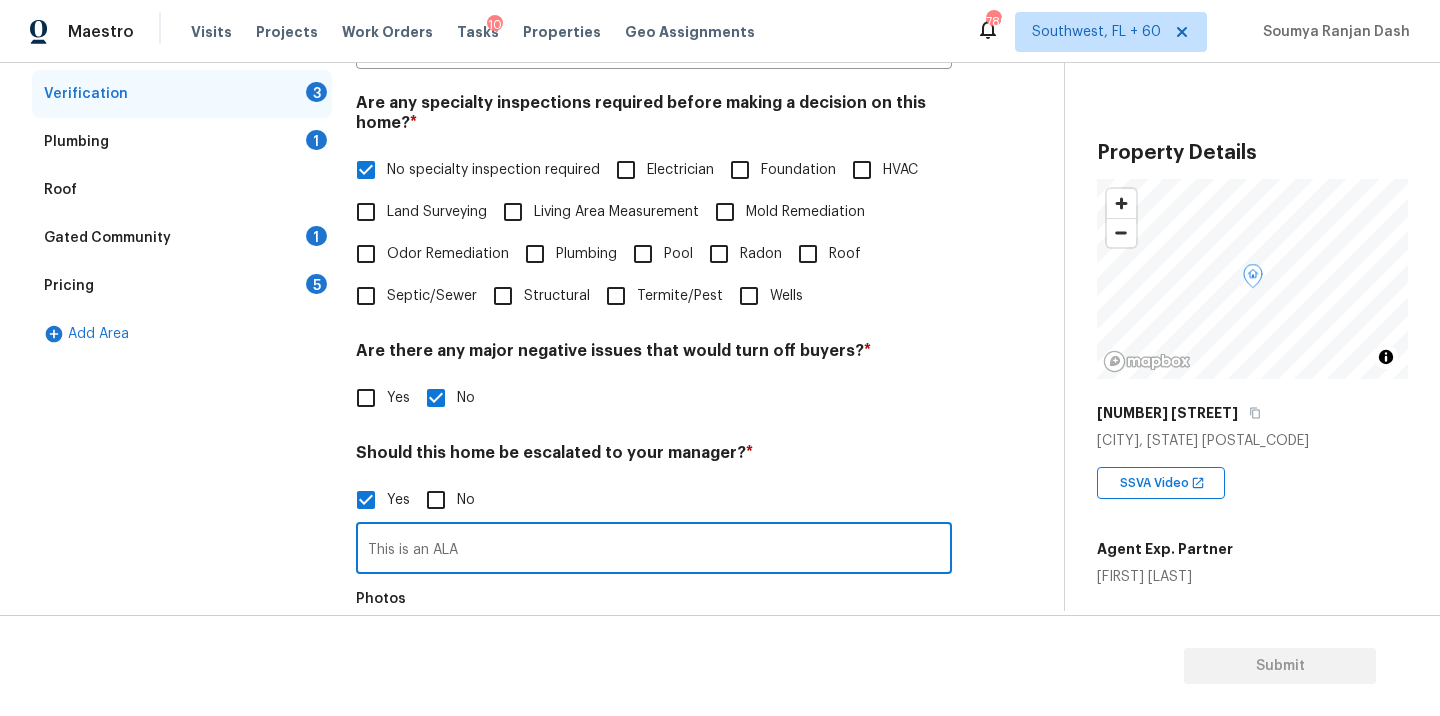type on "This is an ALA" 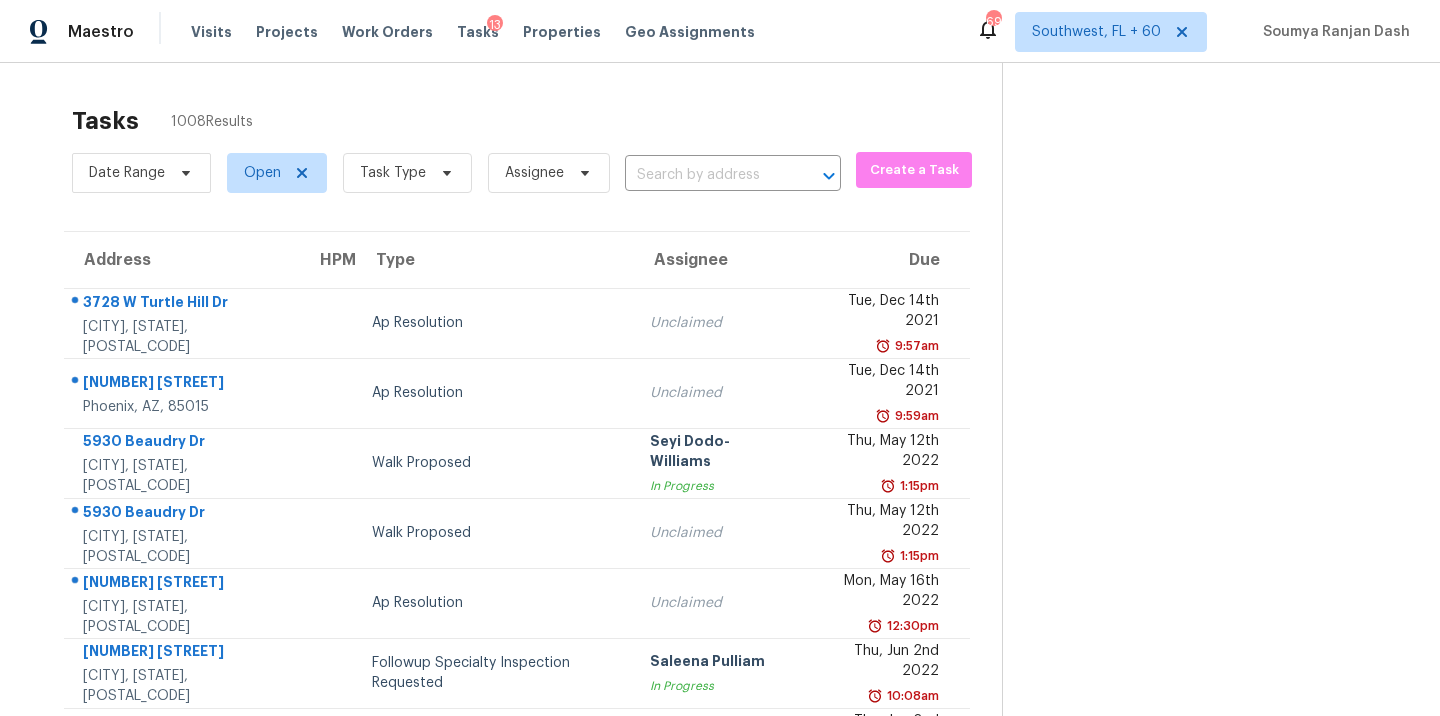 scroll, scrollTop: 0, scrollLeft: 0, axis: both 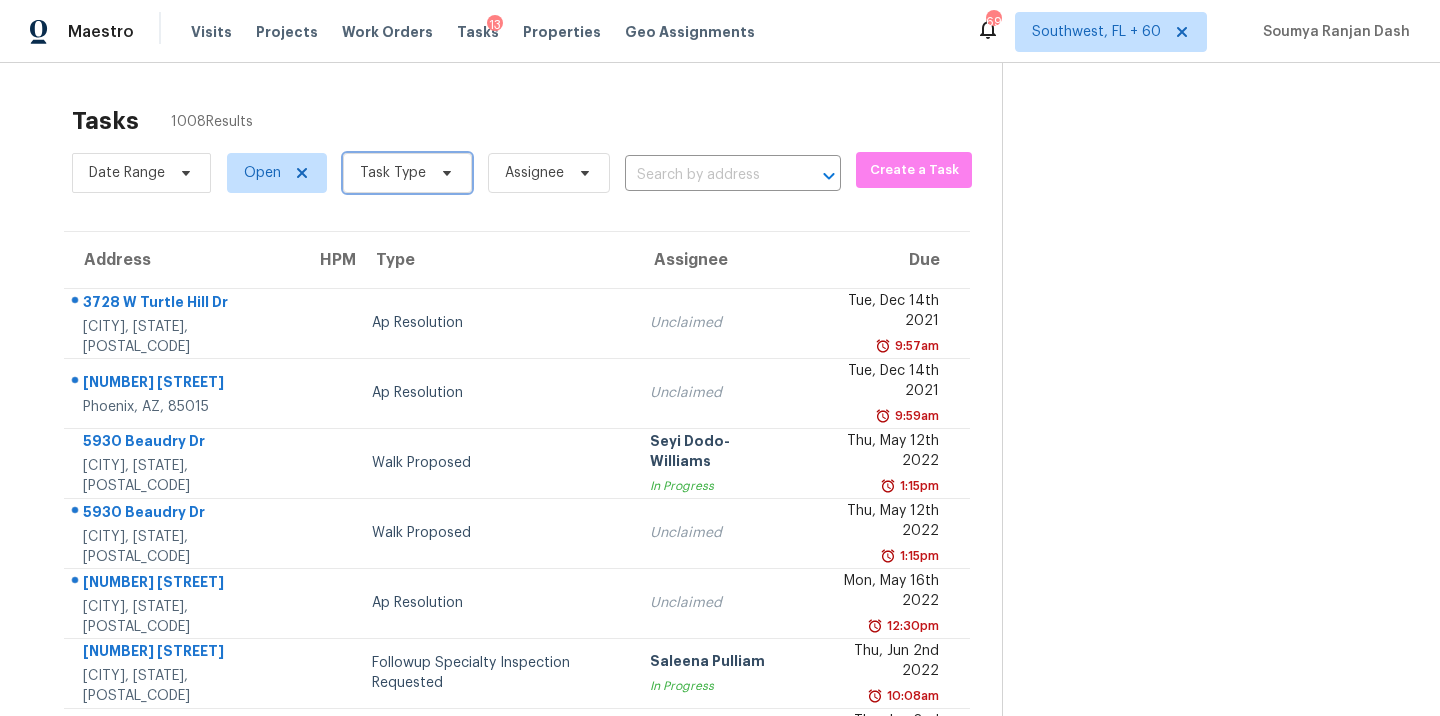click on "Task Type" at bounding box center [393, 173] 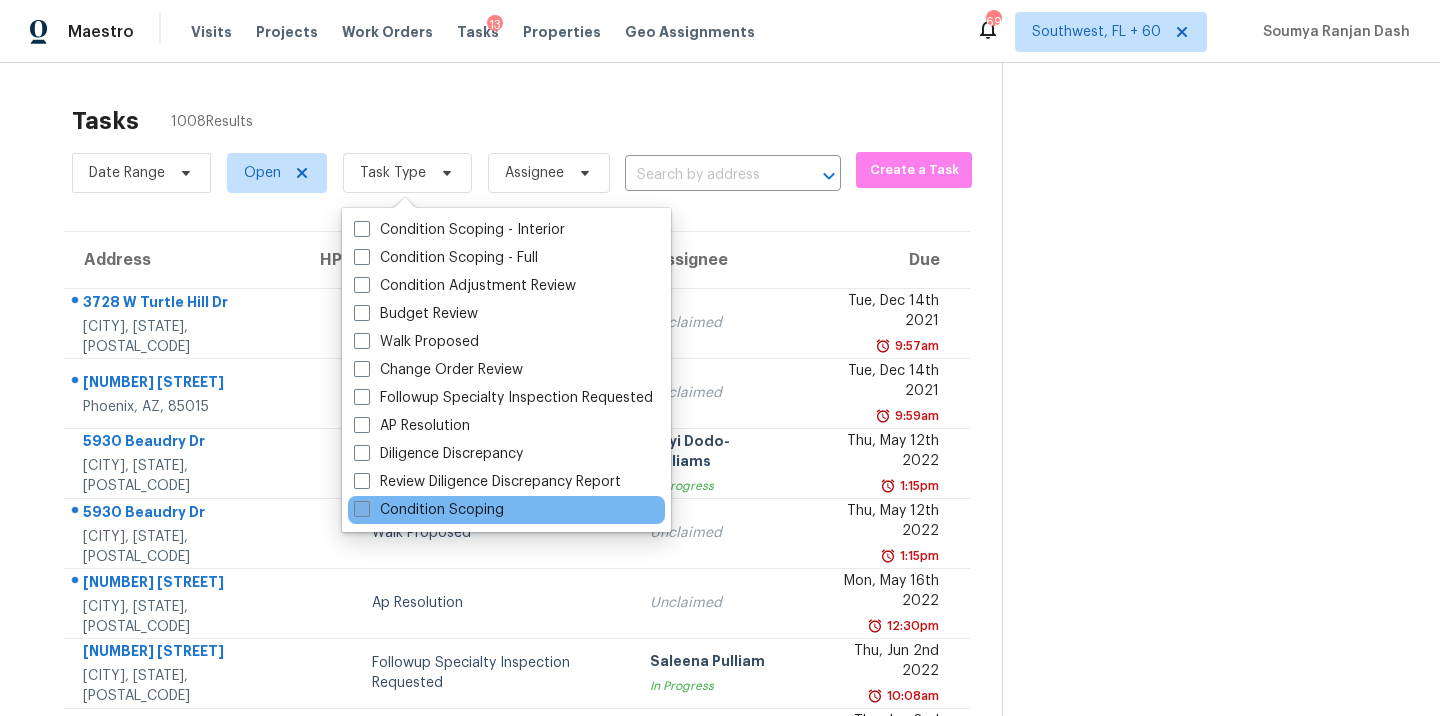 click on "Condition Scoping" at bounding box center [429, 510] 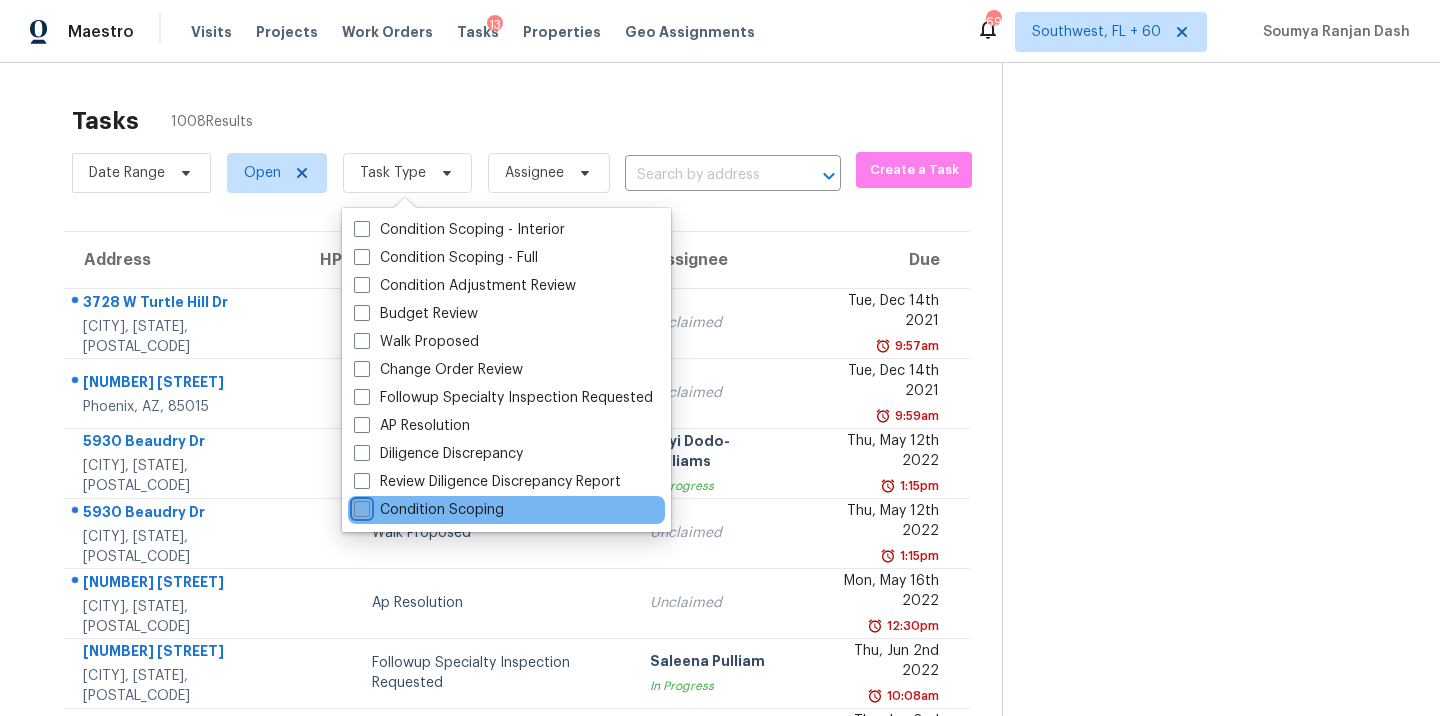 click on "Condition Scoping" at bounding box center (360, 506) 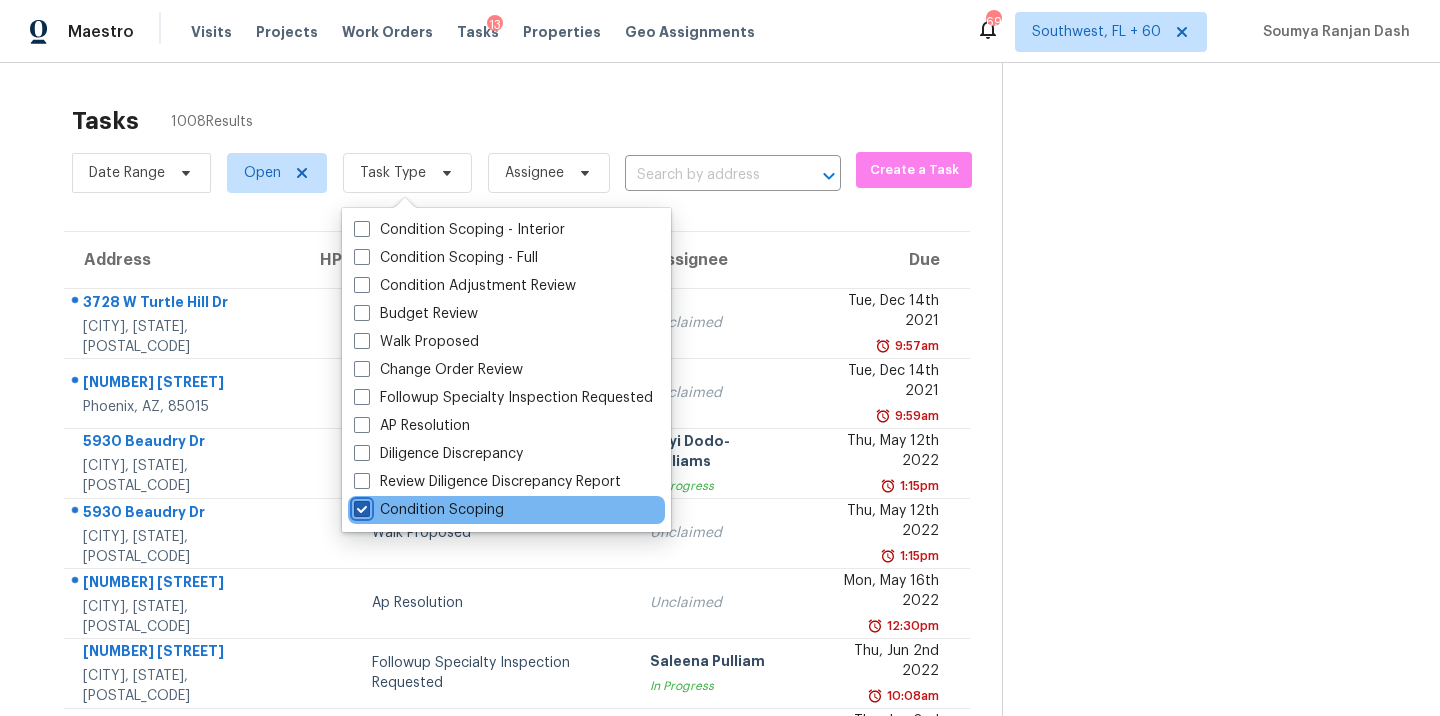 checkbox on "true" 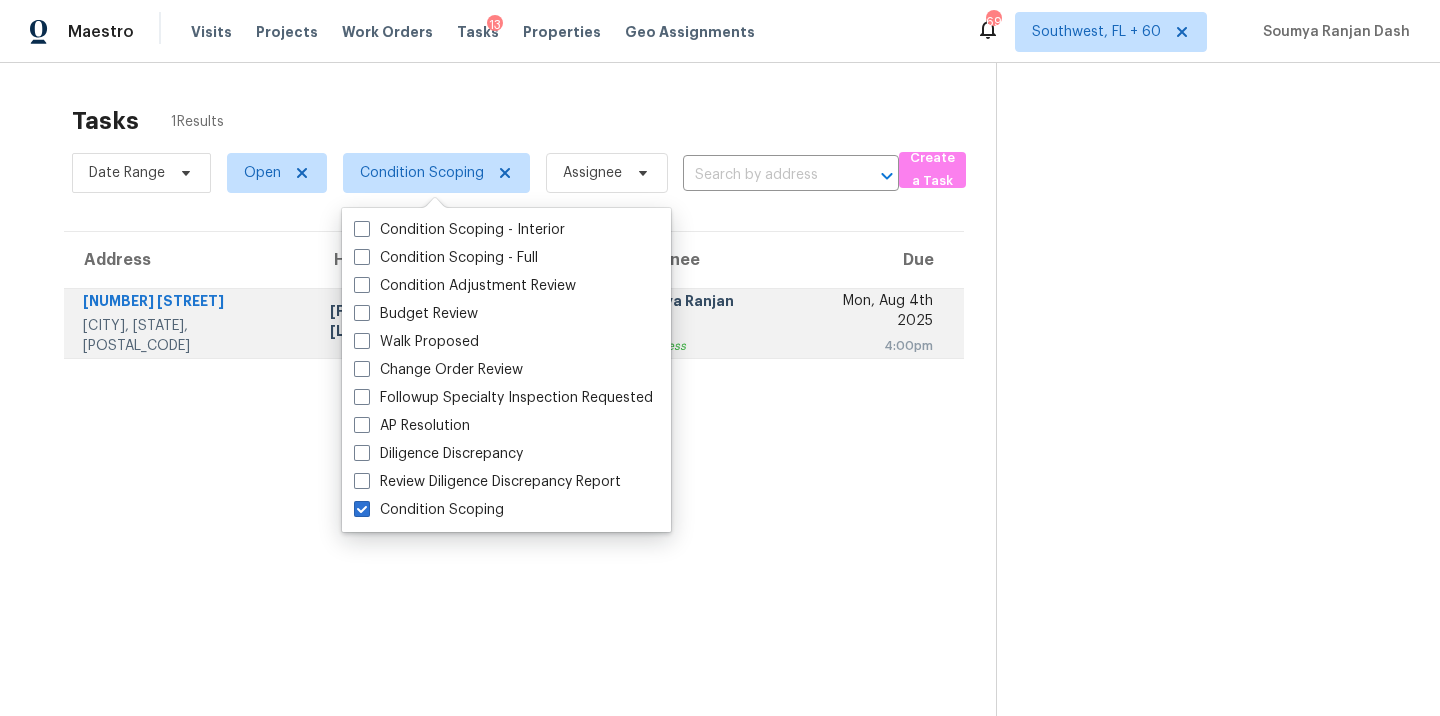 click on "In Progress" at bounding box center [697, 346] 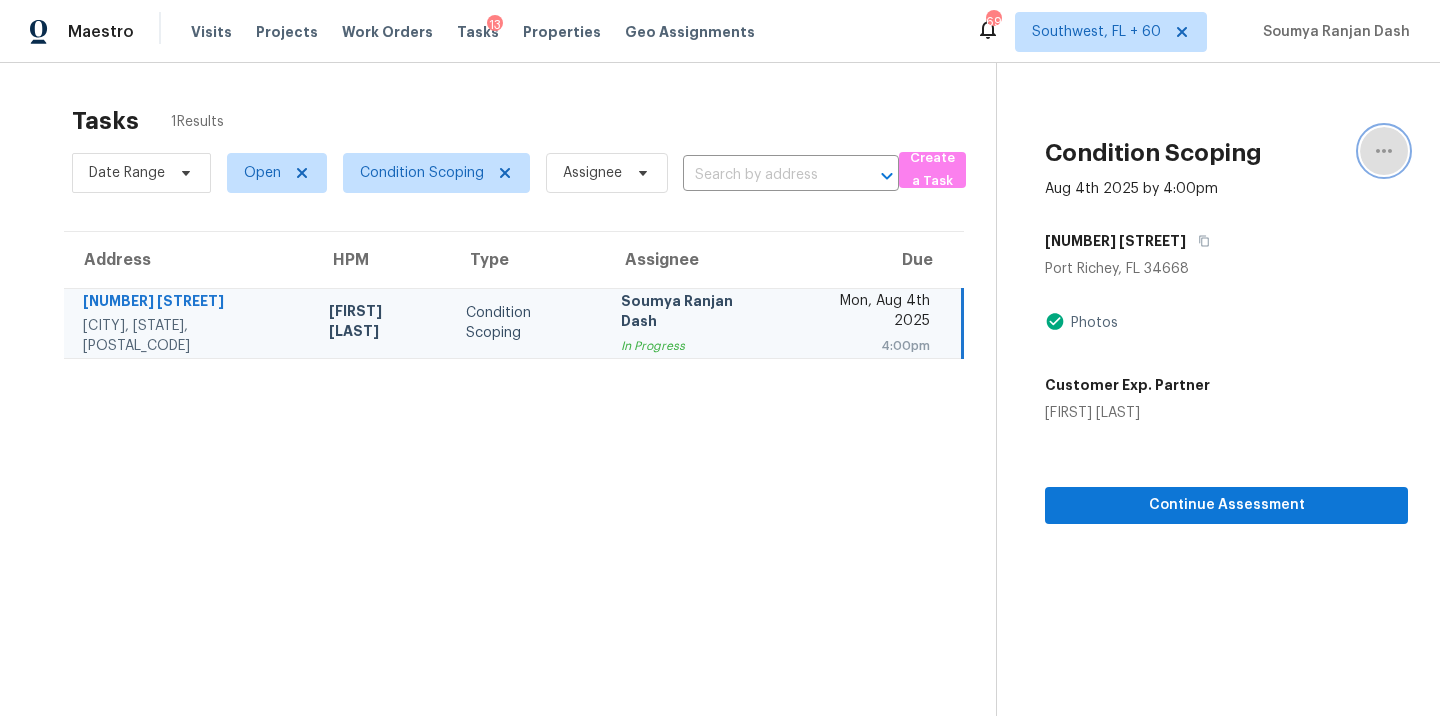 click 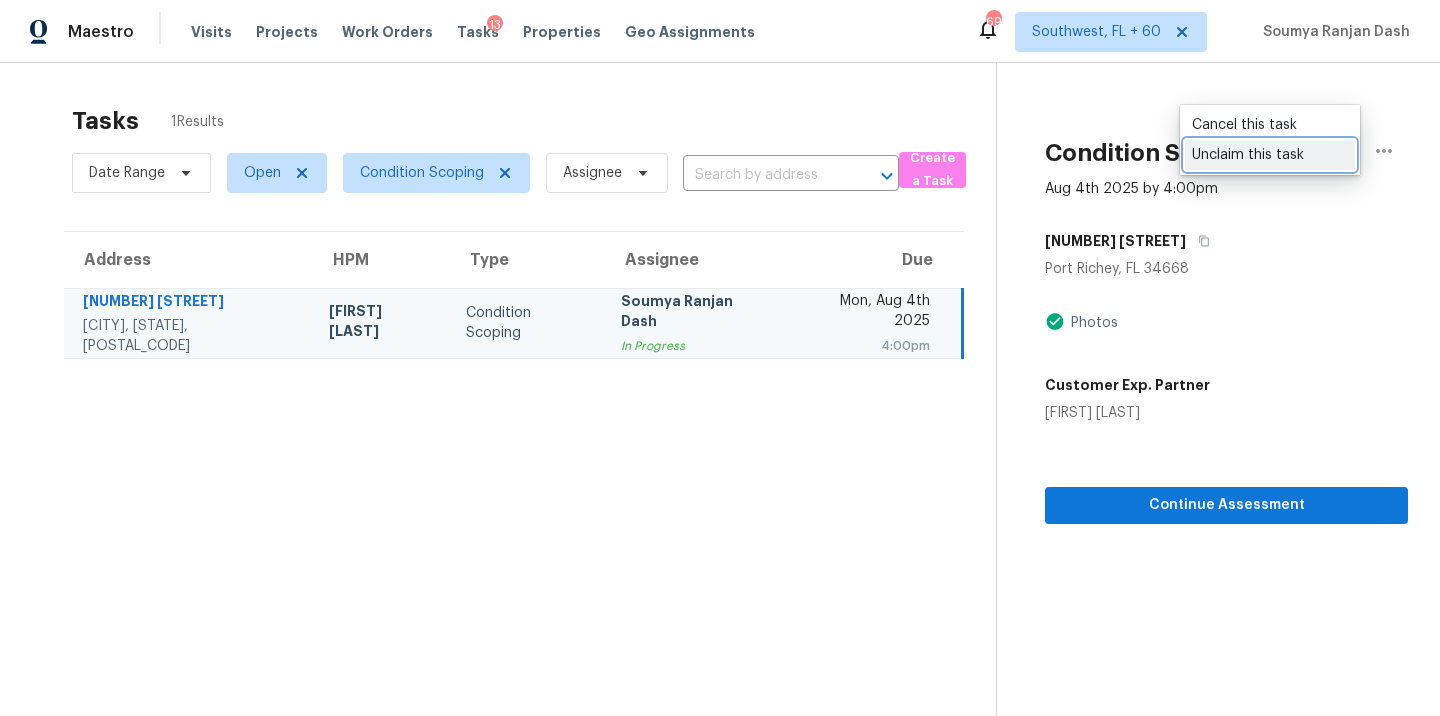 click on "Unclaim this task" at bounding box center (1270, 155) 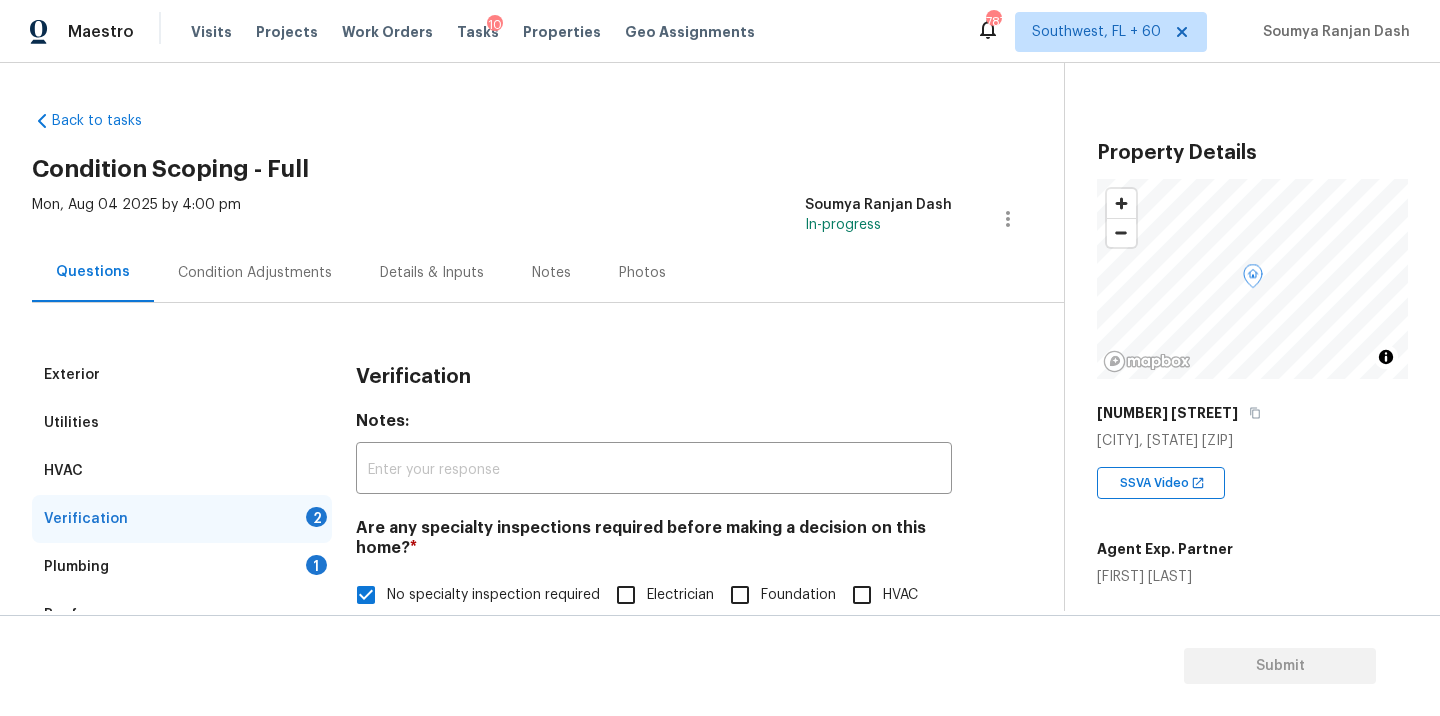 scroll, scrollTop: 0, scrollLeft: 0, axis: both 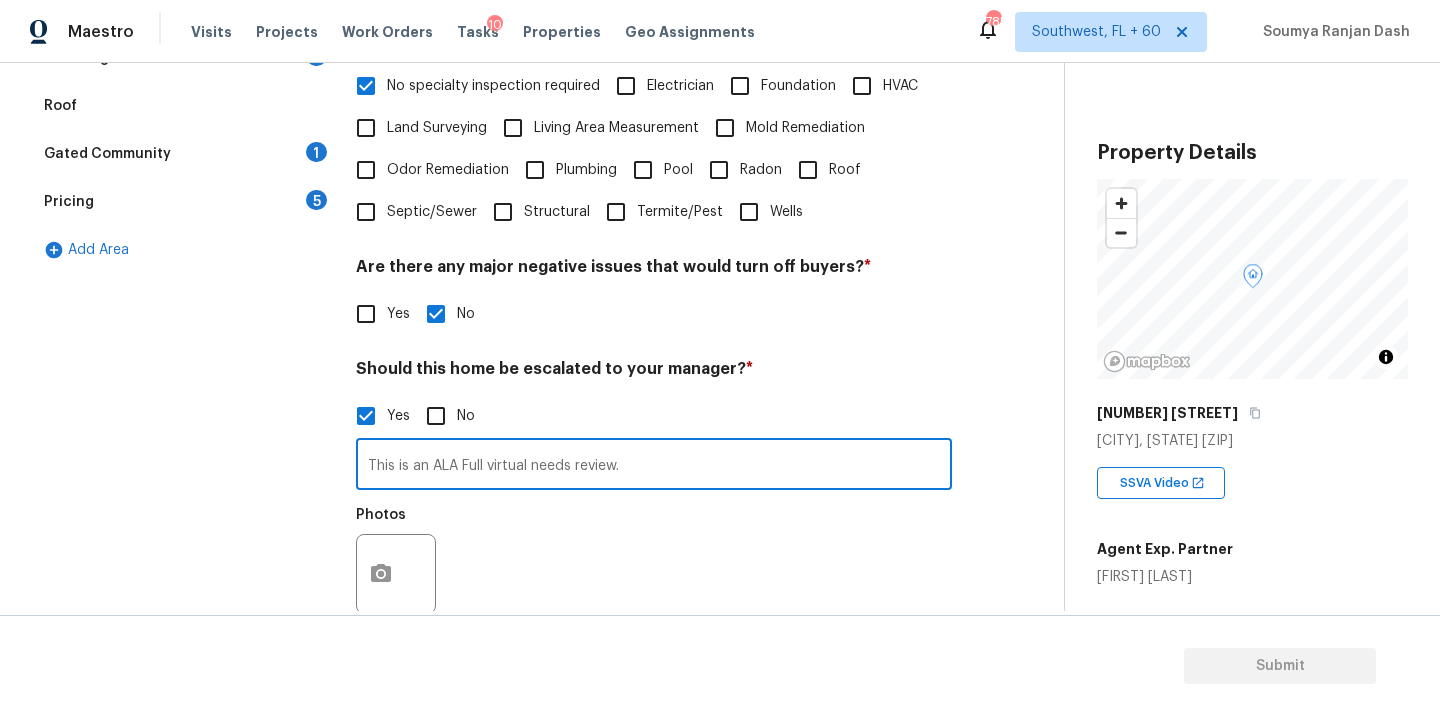 type on "This is an ALA Full virtual needs review." 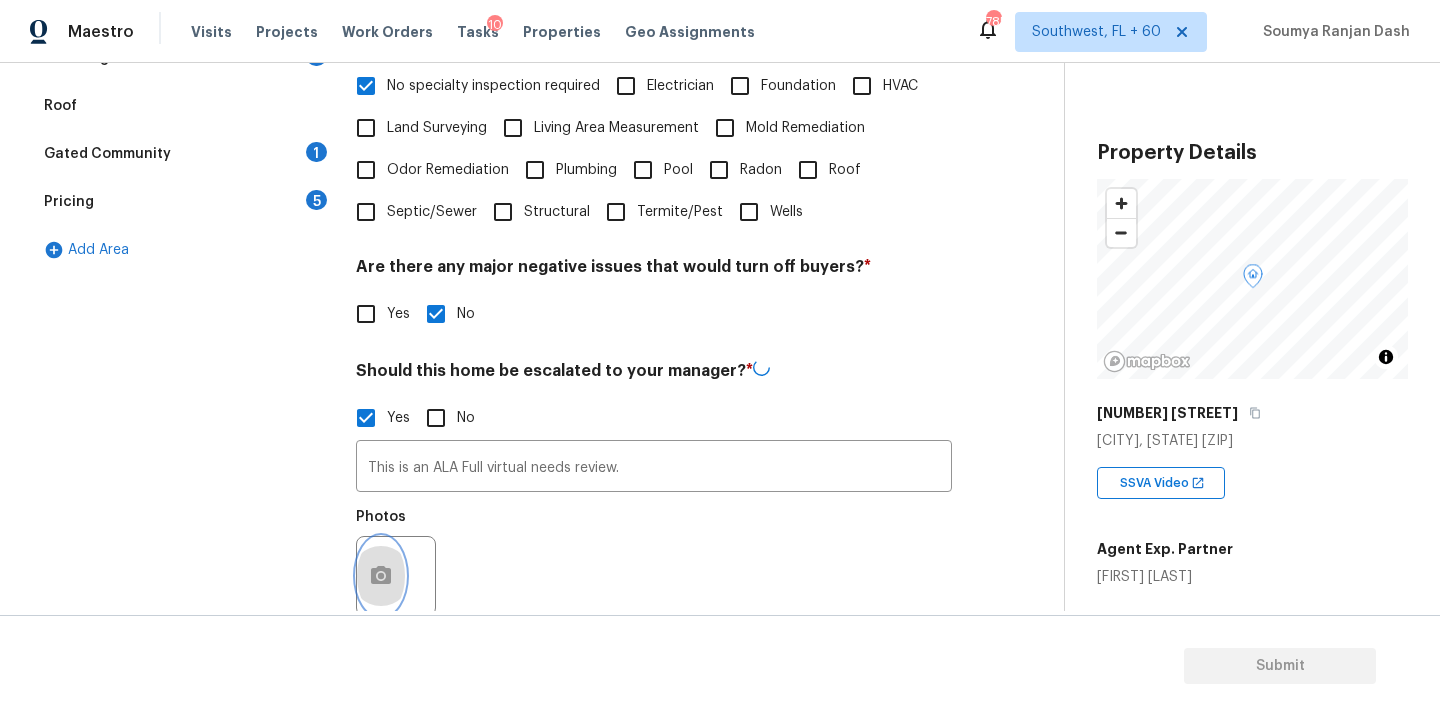 click 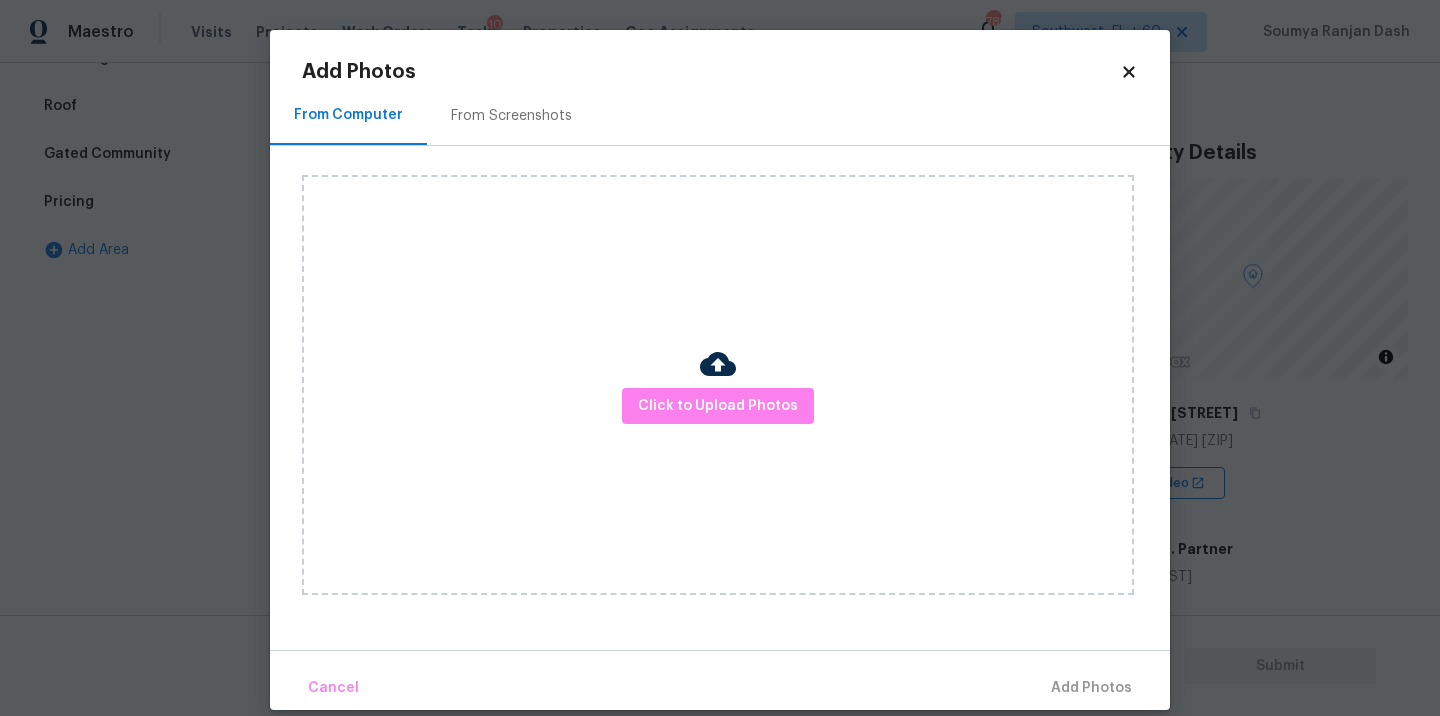click on "Click to Upload Photos" at bounding box center (718, 385) 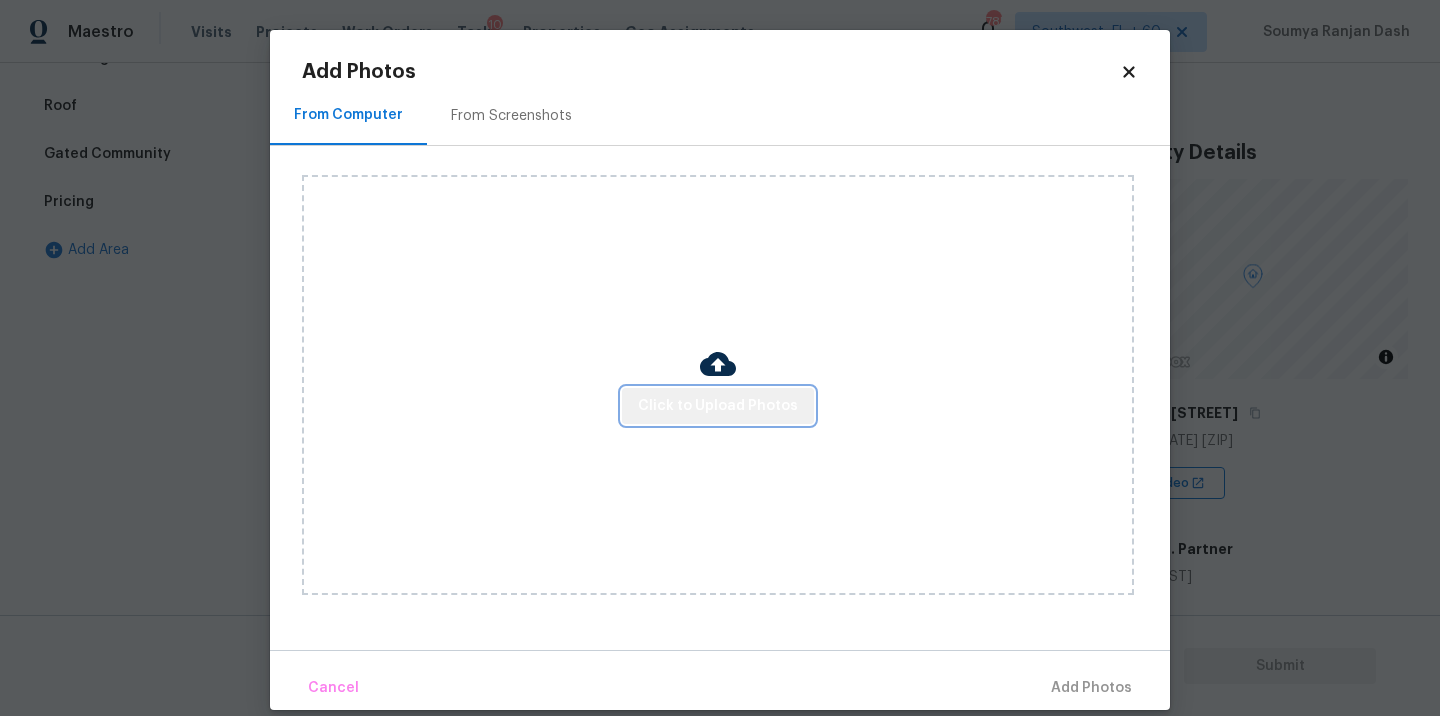 click on "Click to Upload Photos" at bounding box center [718, 406] 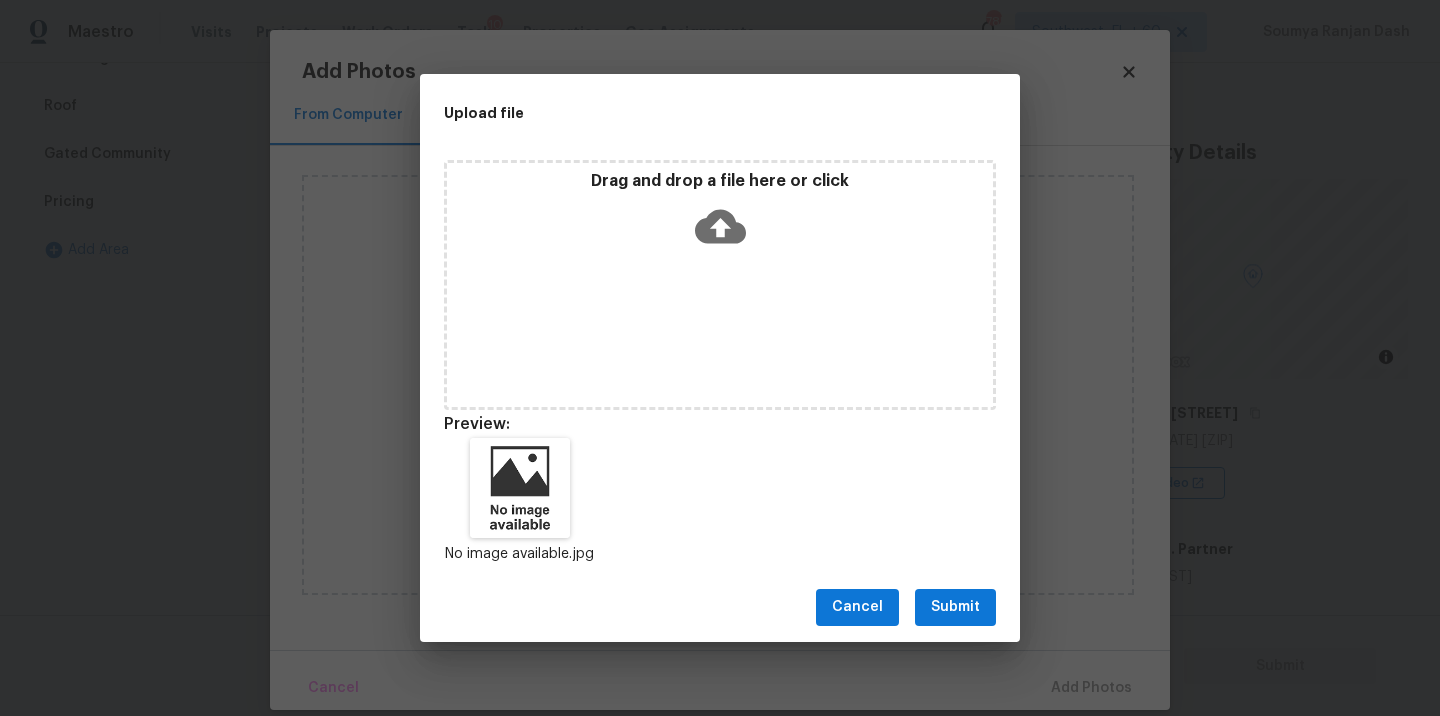 click on "Submit" at bounding box center [955, 607] 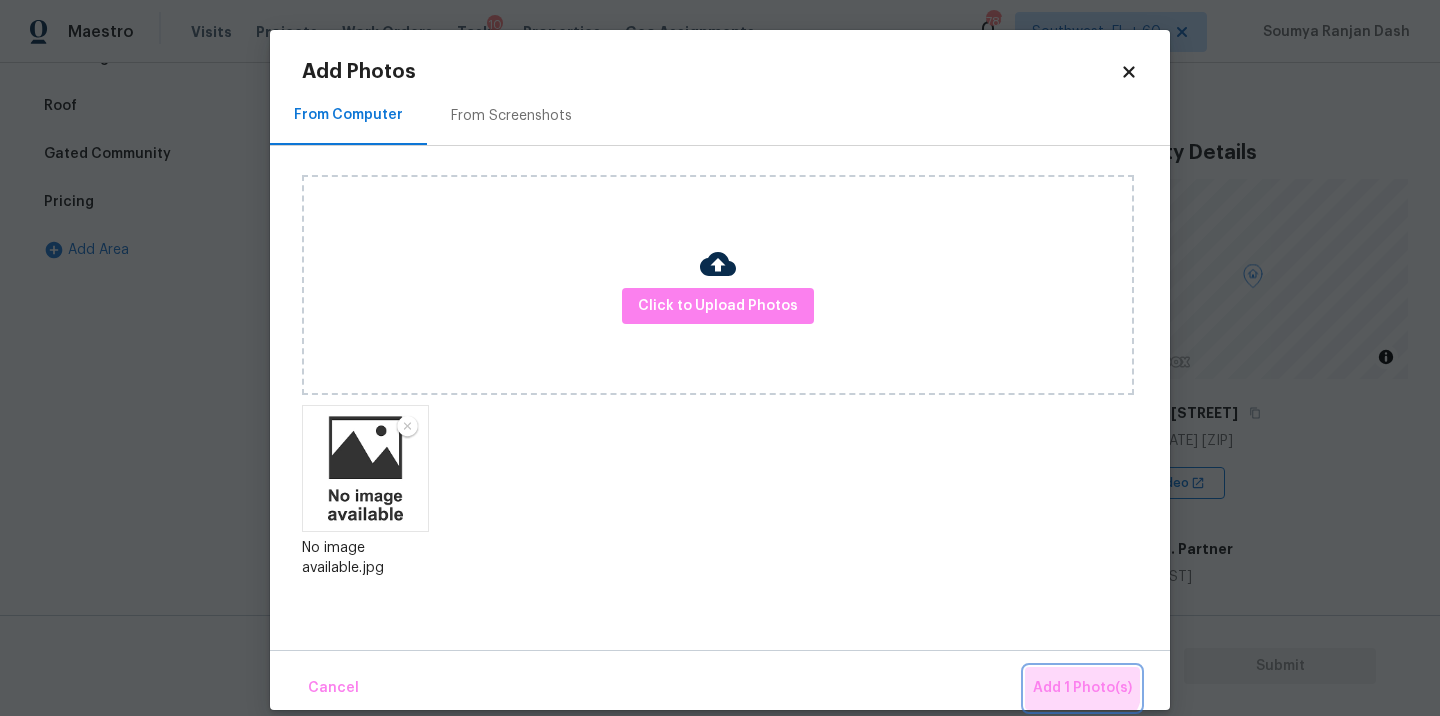 click on "Add 1 Photo(s)" at bounding box center (1082, 688) 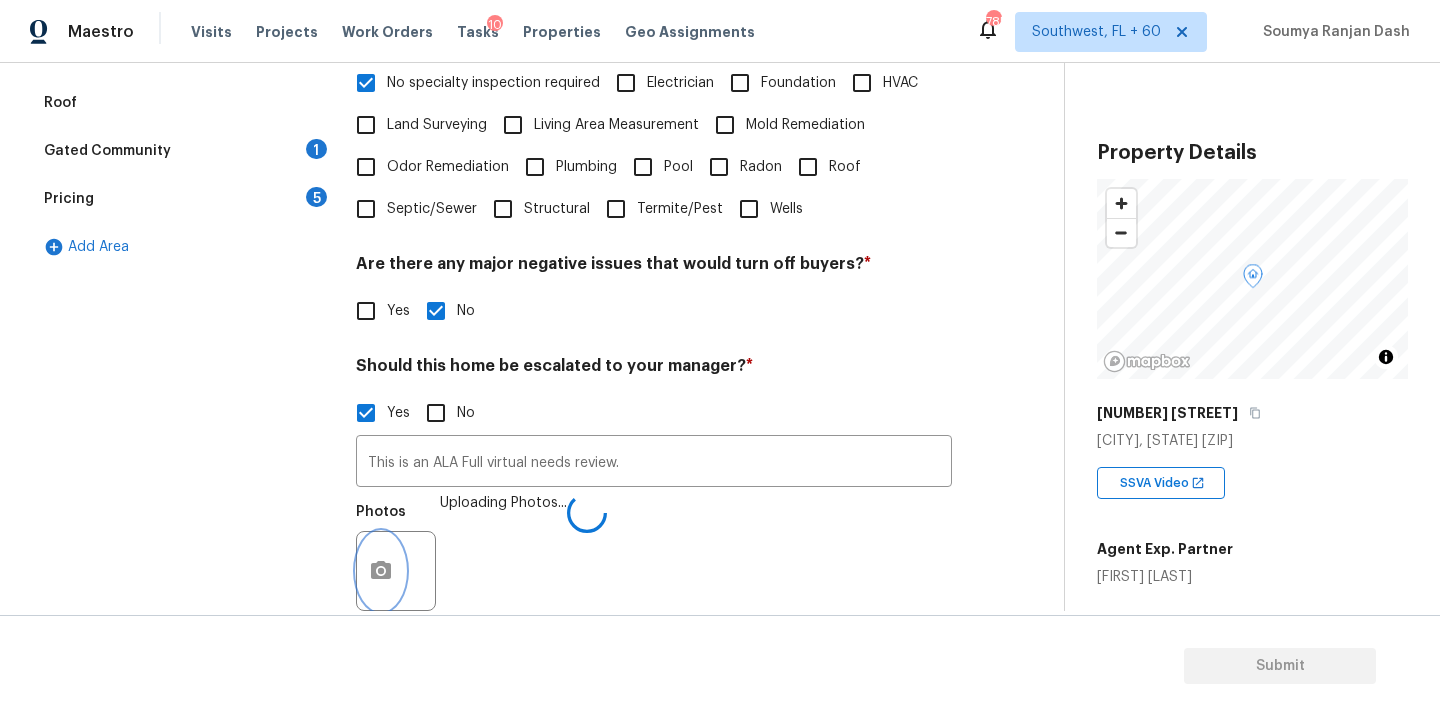 scroll, scrollTop: 677, scrollLeft: 0, axis: vertical 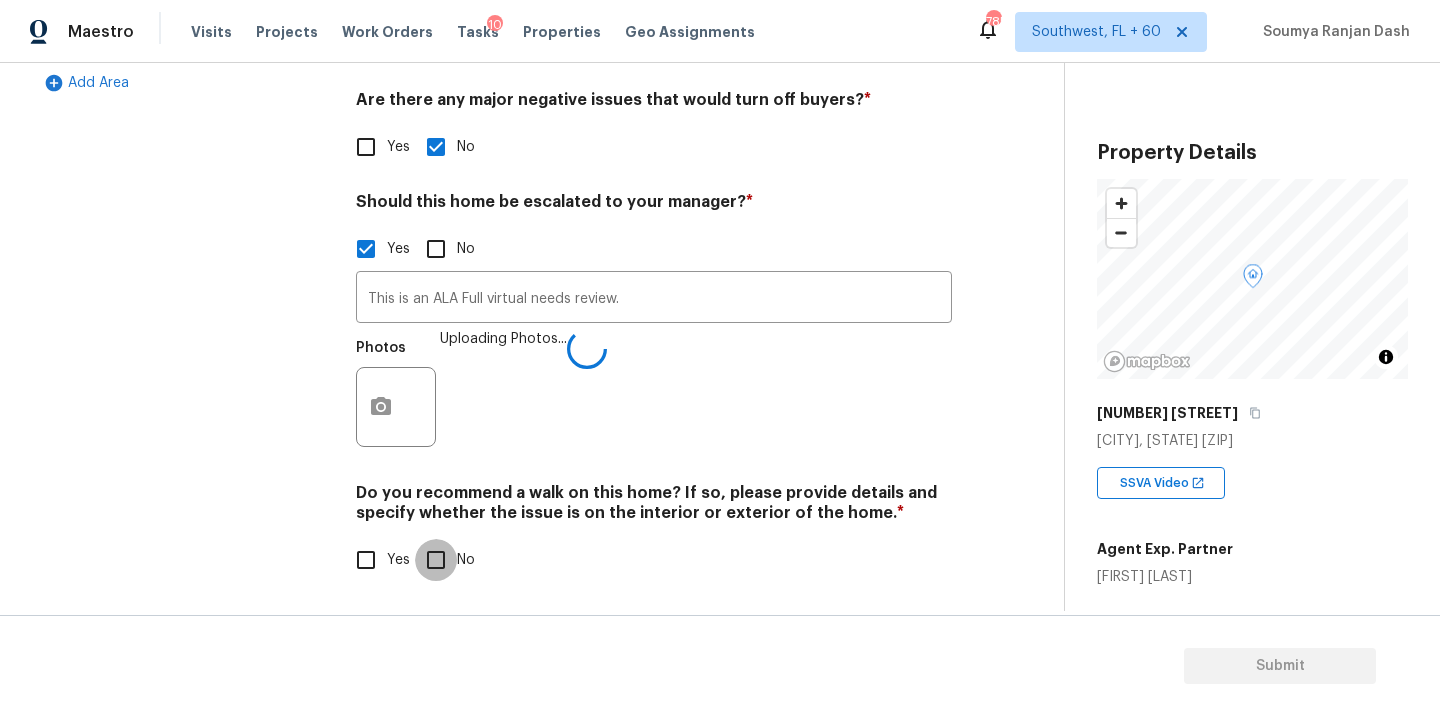 click on "No" at bounding box center [436, 560] 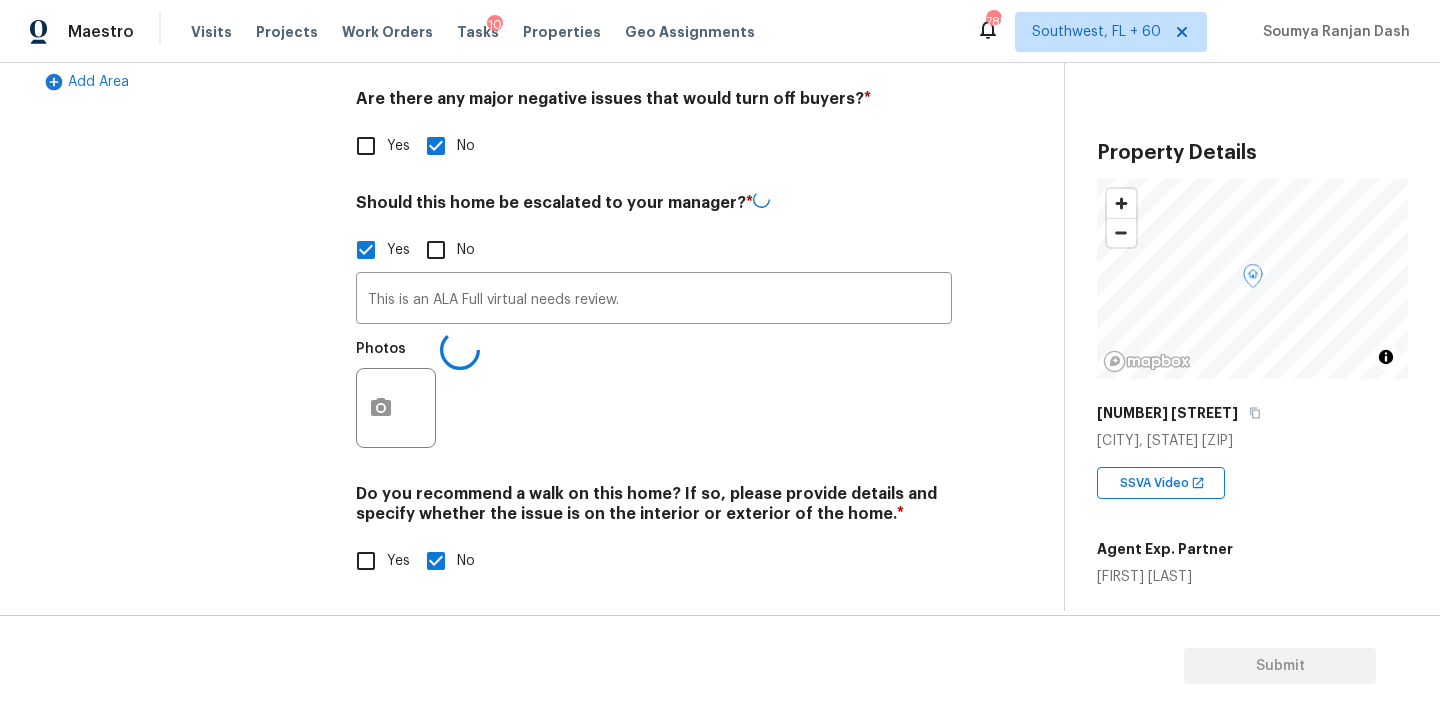 click on "Exterior Utilities HVAC Verification 1 Plumbing 1 Roof Gated Community 1 Pricing 5 Add Area" at bounding box center [182, 140] 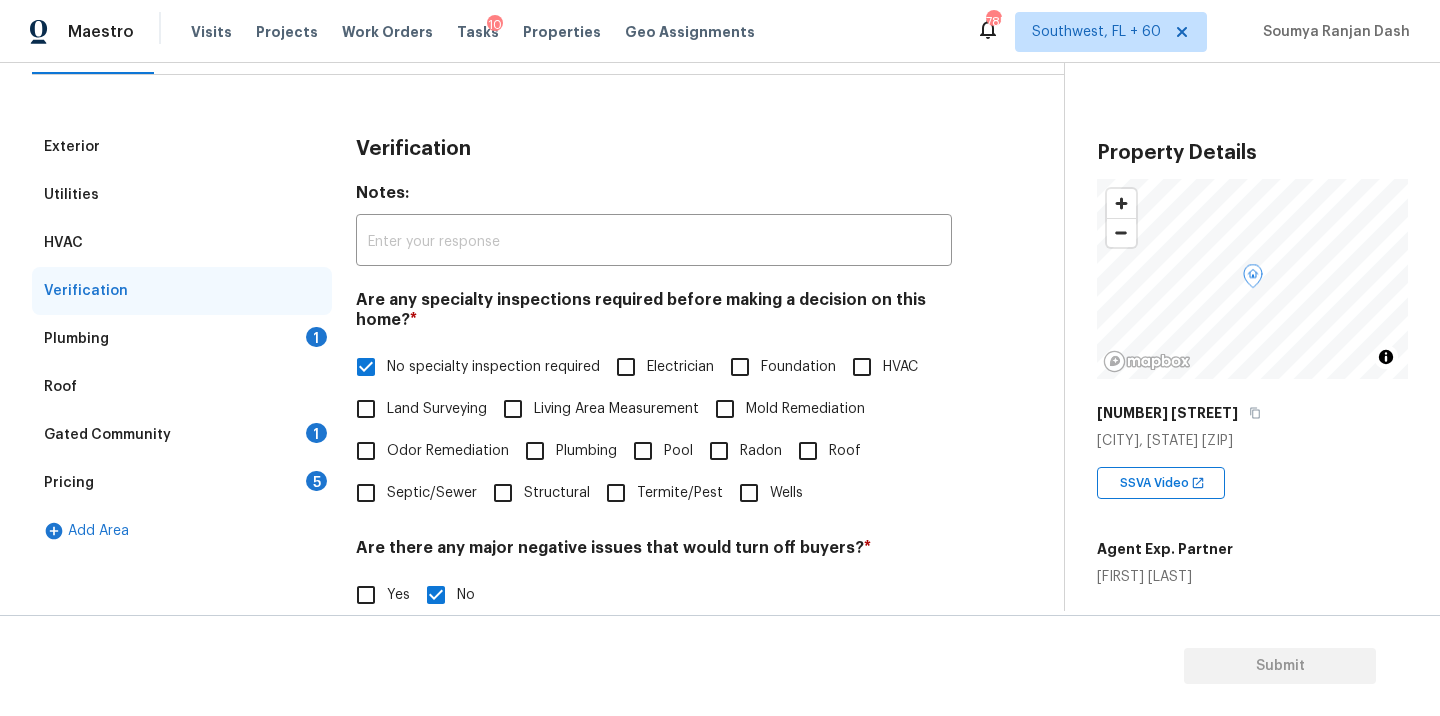 click on "Plumbing 1" at bounding box center [182, 339] 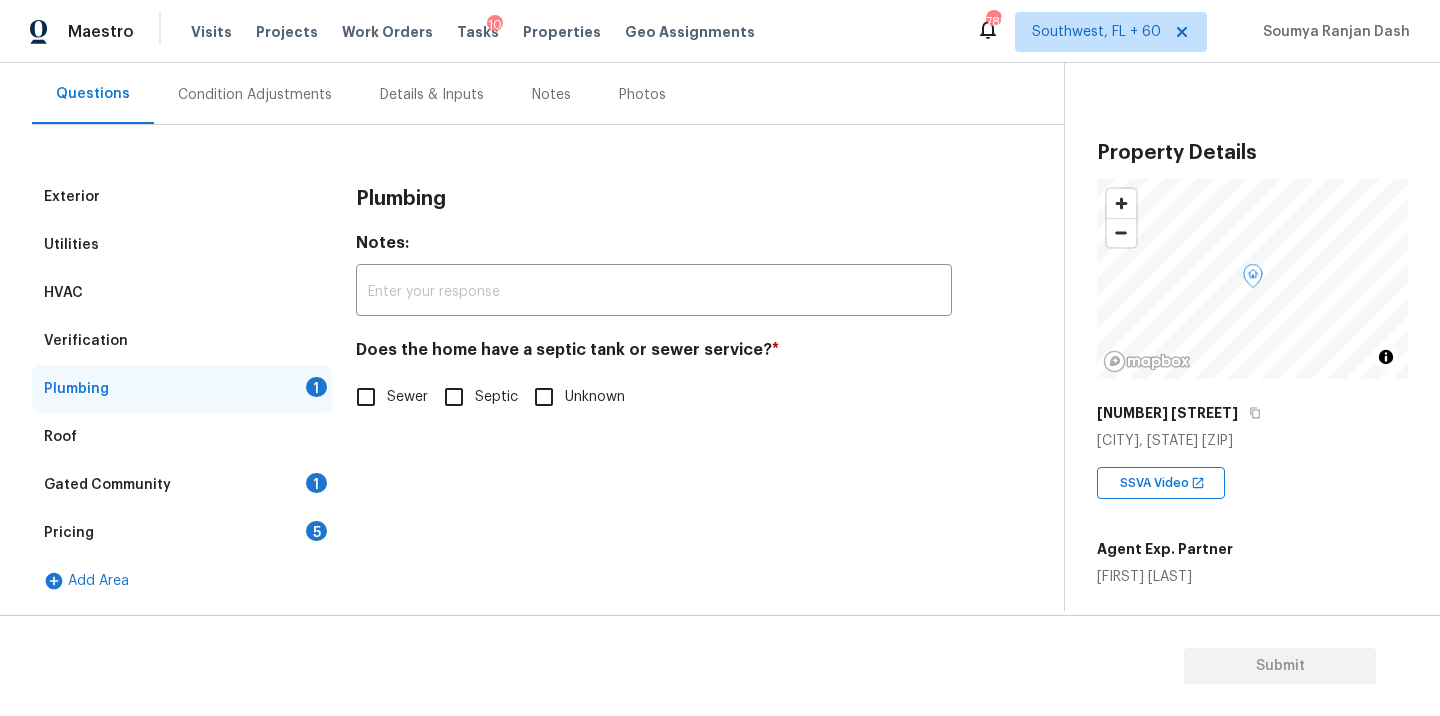scroll, scrollTop: 178, scrollLeft: 0, axis: vertical 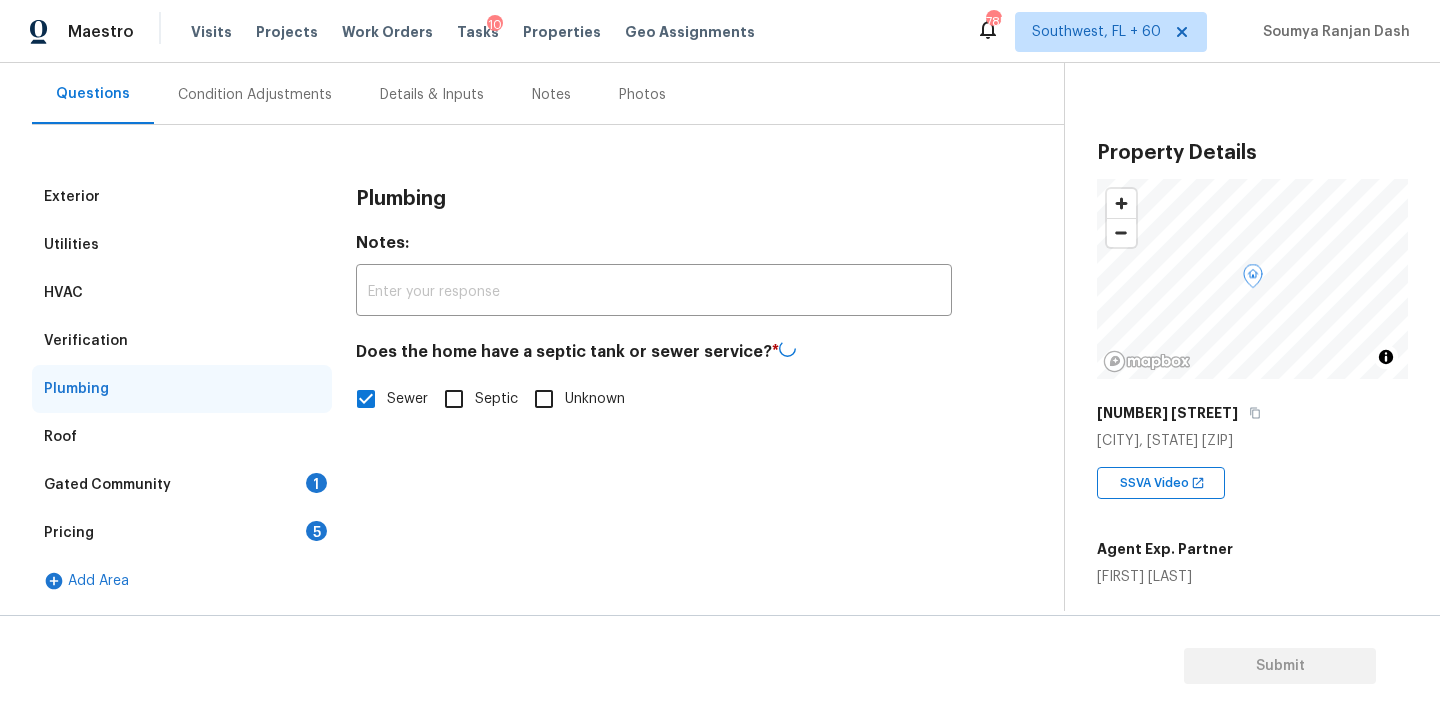 click on "Gated Community 1" at bounding box center [182, 485] 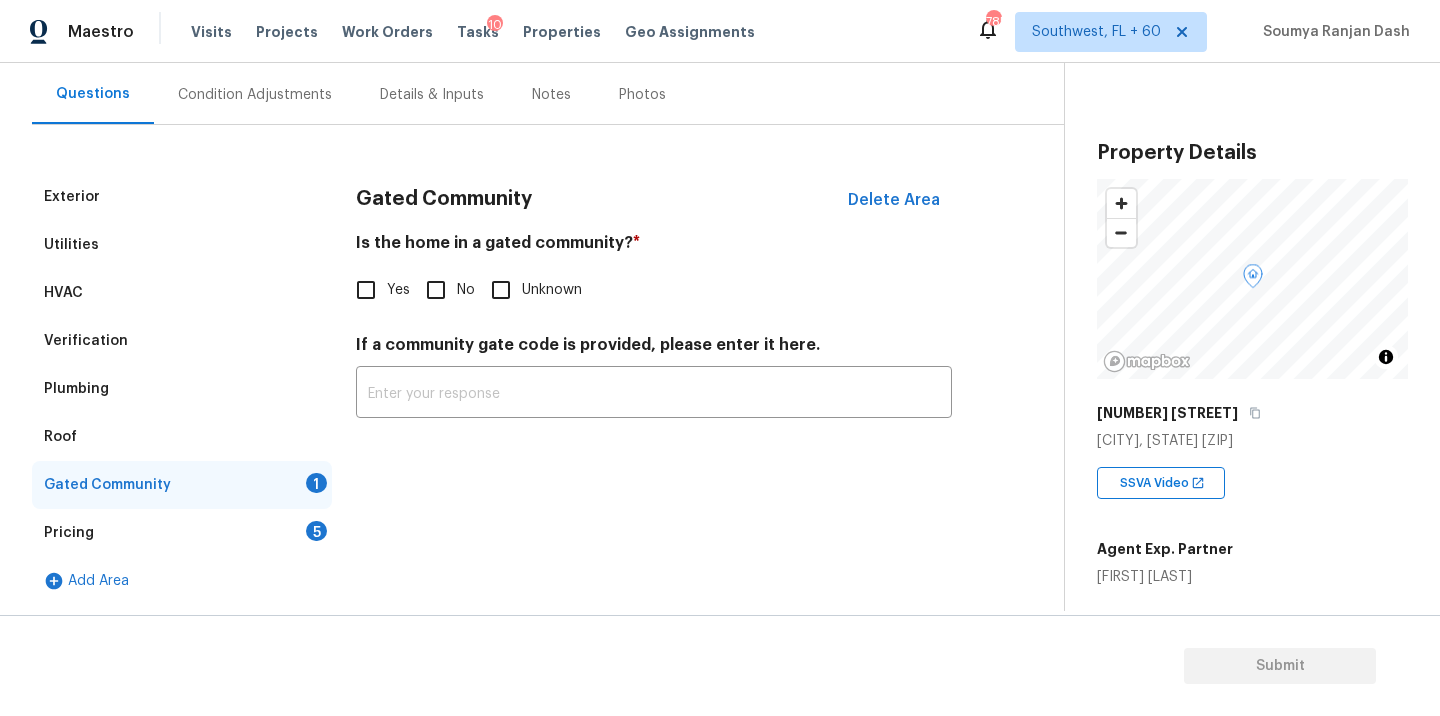 click on "No" at bounding box center (436, 290) 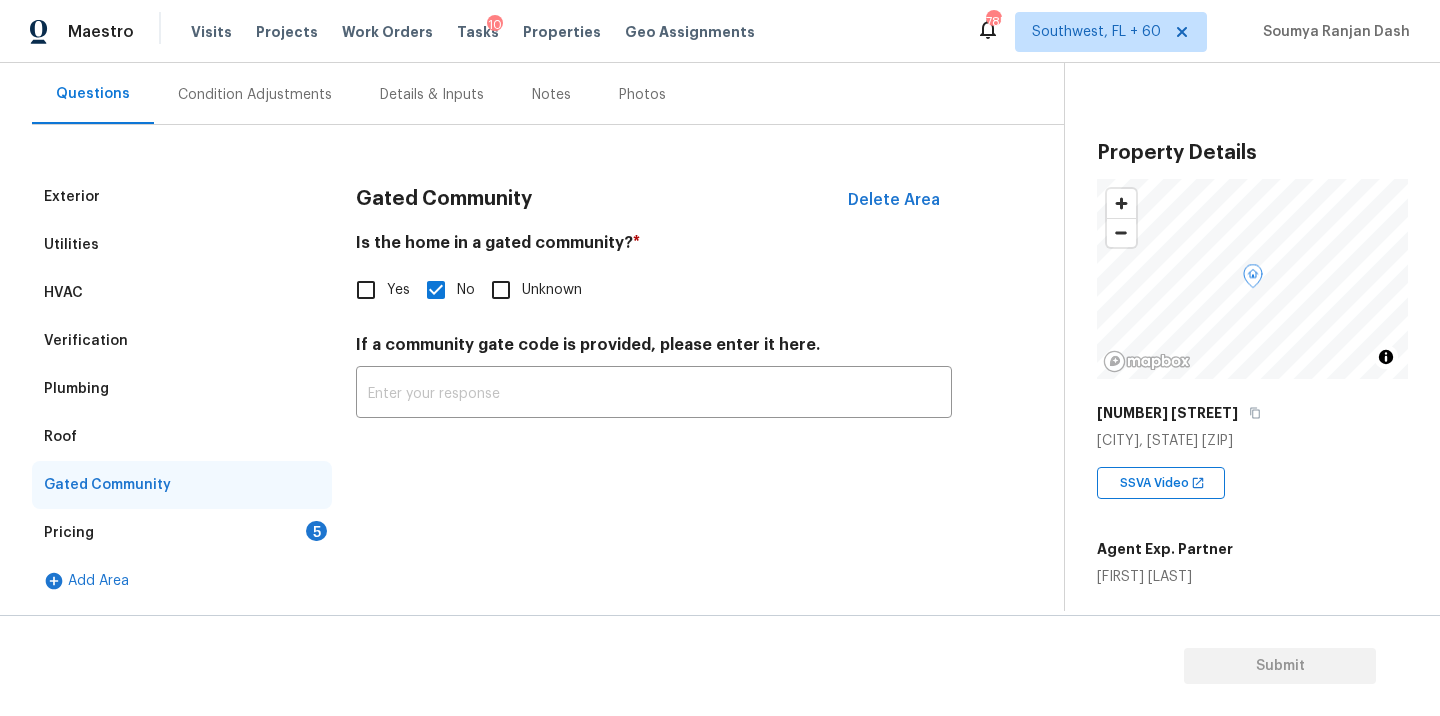 click on "Pricing 5" at bounding box center [182, 533] 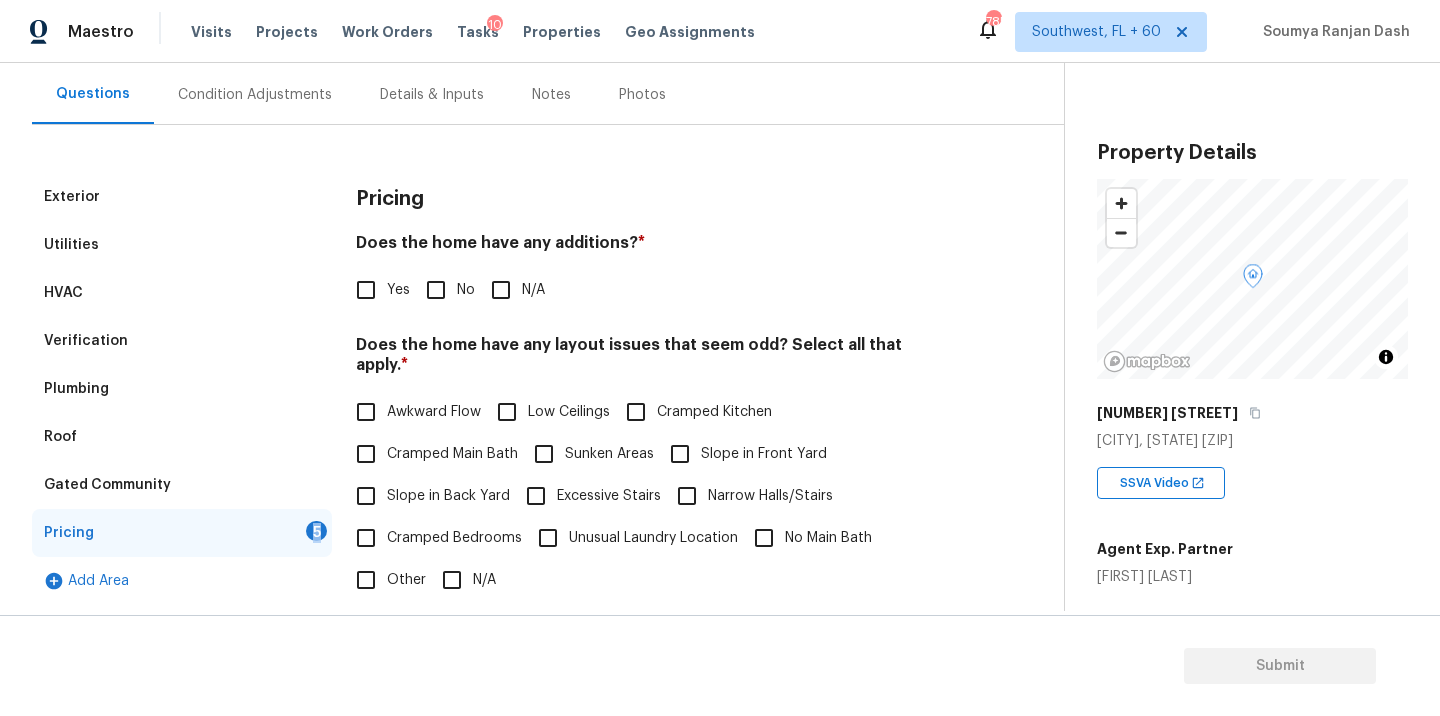 click on "No" at bounding box center (436, 290) 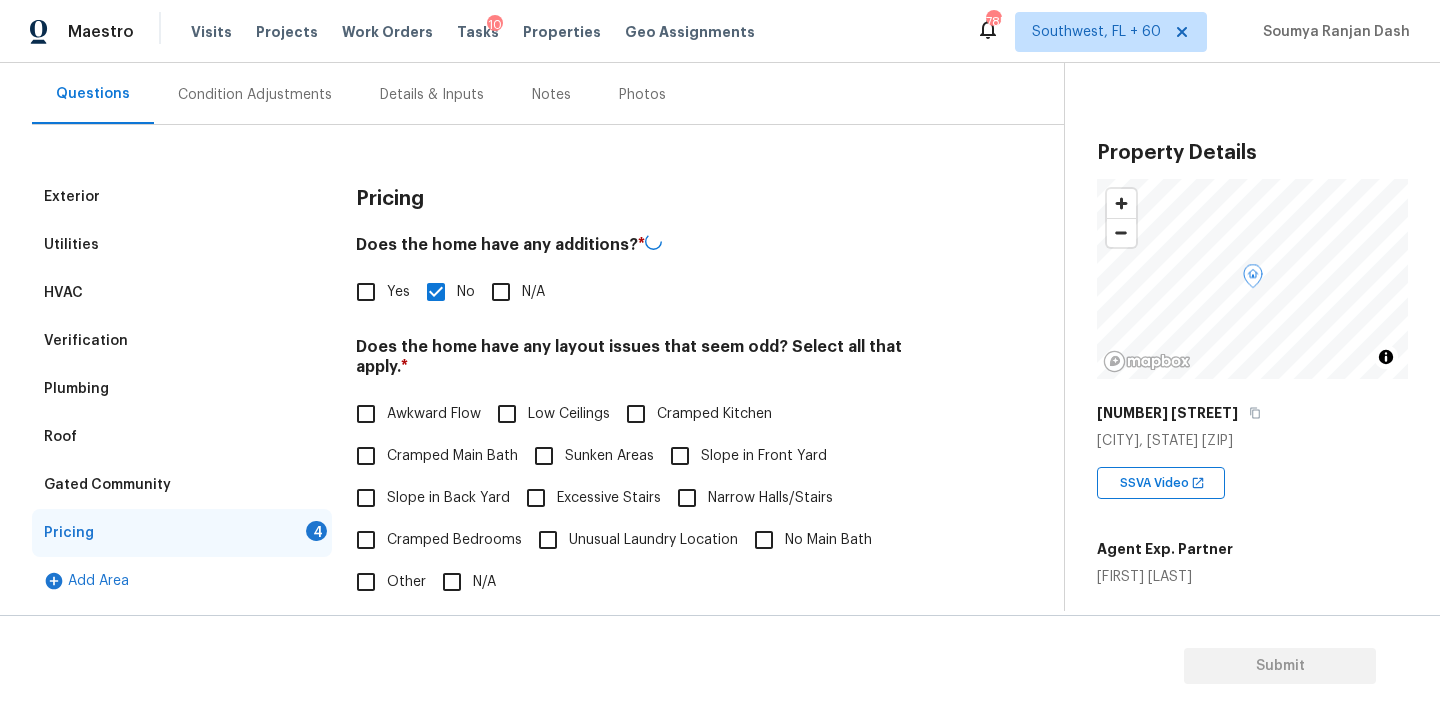 click on "N/A" at bounding box center (452, 582) 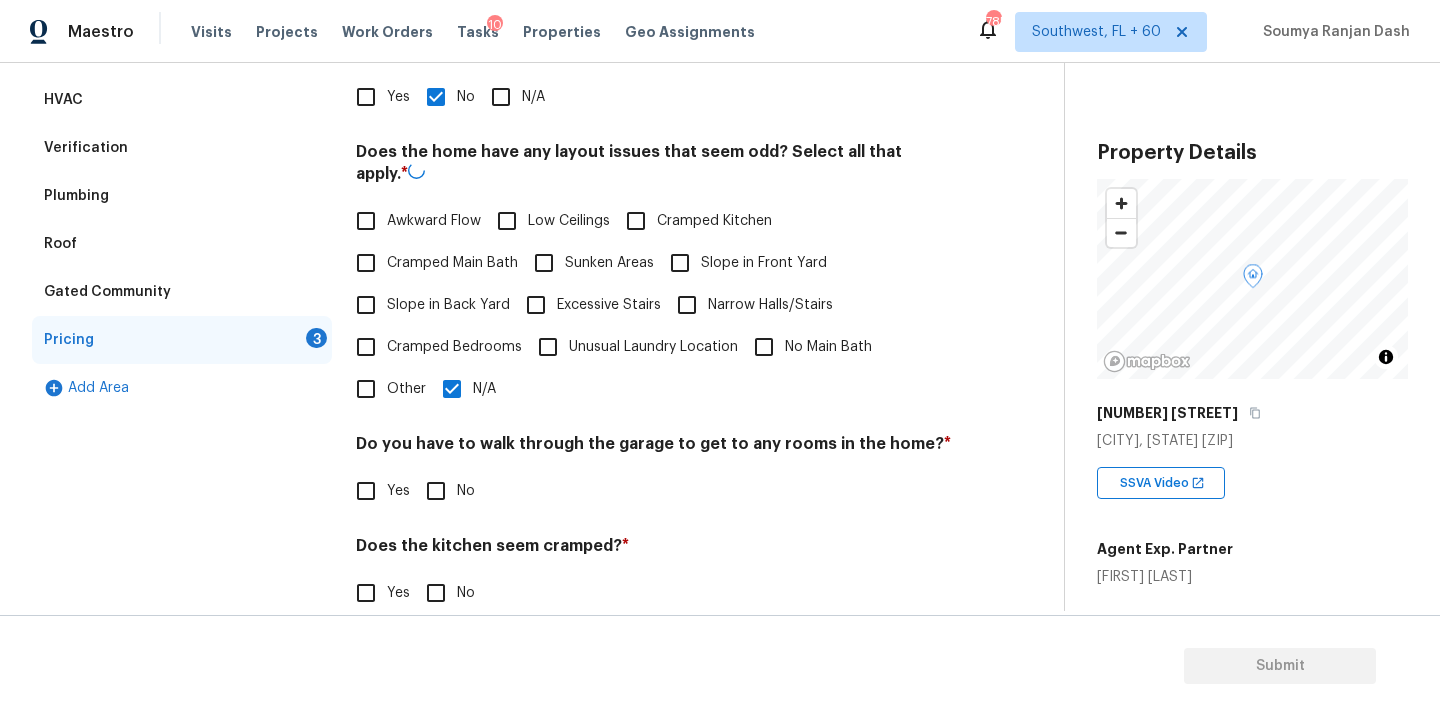 scroll, scrollTop: 484, scrollLeft: 0, axis: vertical 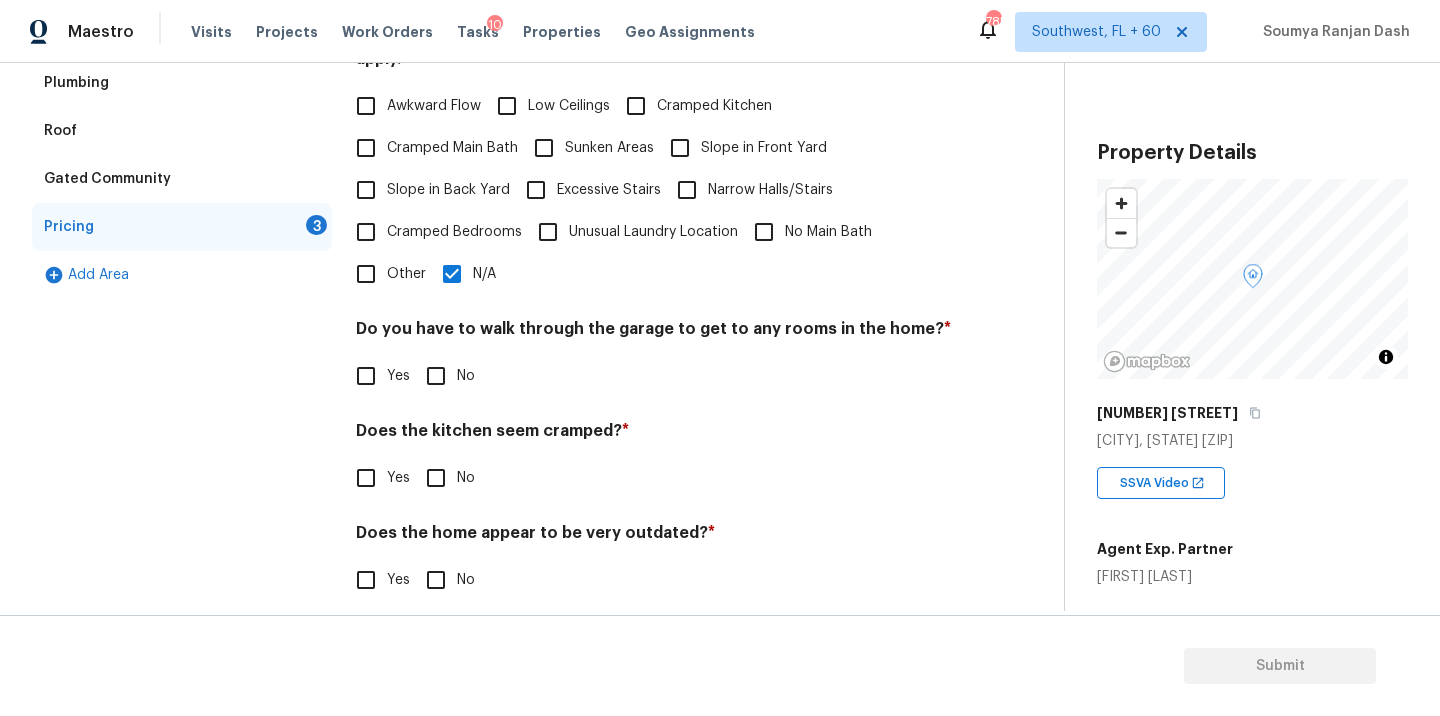 click on "No" at bounding box center (436, 376) 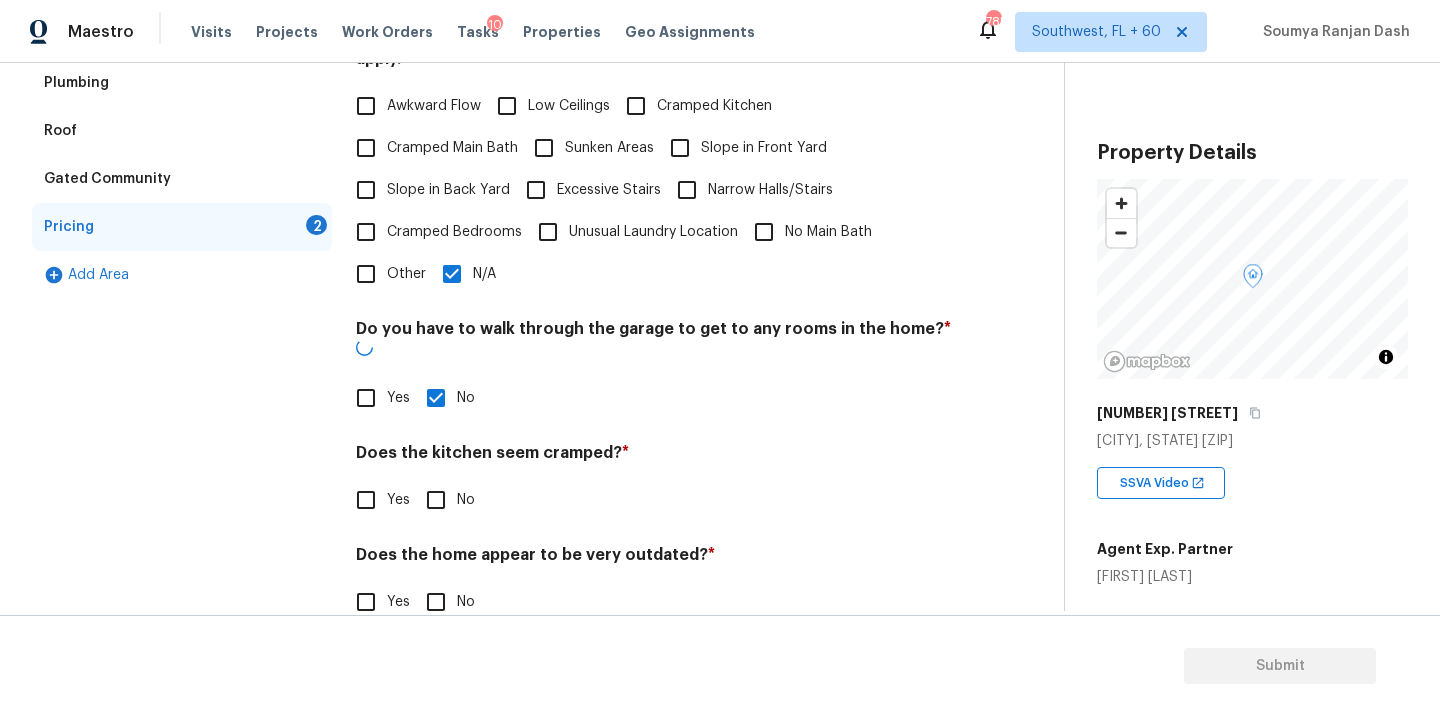 click on "Pricing Does the home have any additions?  * Yes No N/A Does the home have any layout issues that seem odd? Select all that apply.  * Awkward Flow Low Ceilings Cramped Kitchen Cramped Main Bath Sunken Areas Slope in Front Yard Slope in Back Yard Excessive Stairs Narrow Halls/Stairs Cramped Bedrooms Unusual Laundry Location No Main Bath Other N/A Do you have to walk through the garage to get to any rooms in the home?  * Yes No Does the kitchen seem cramped?  * Yes No Does the home appear to be very outdated?  * Yes No" at bounding box center (654, 257) 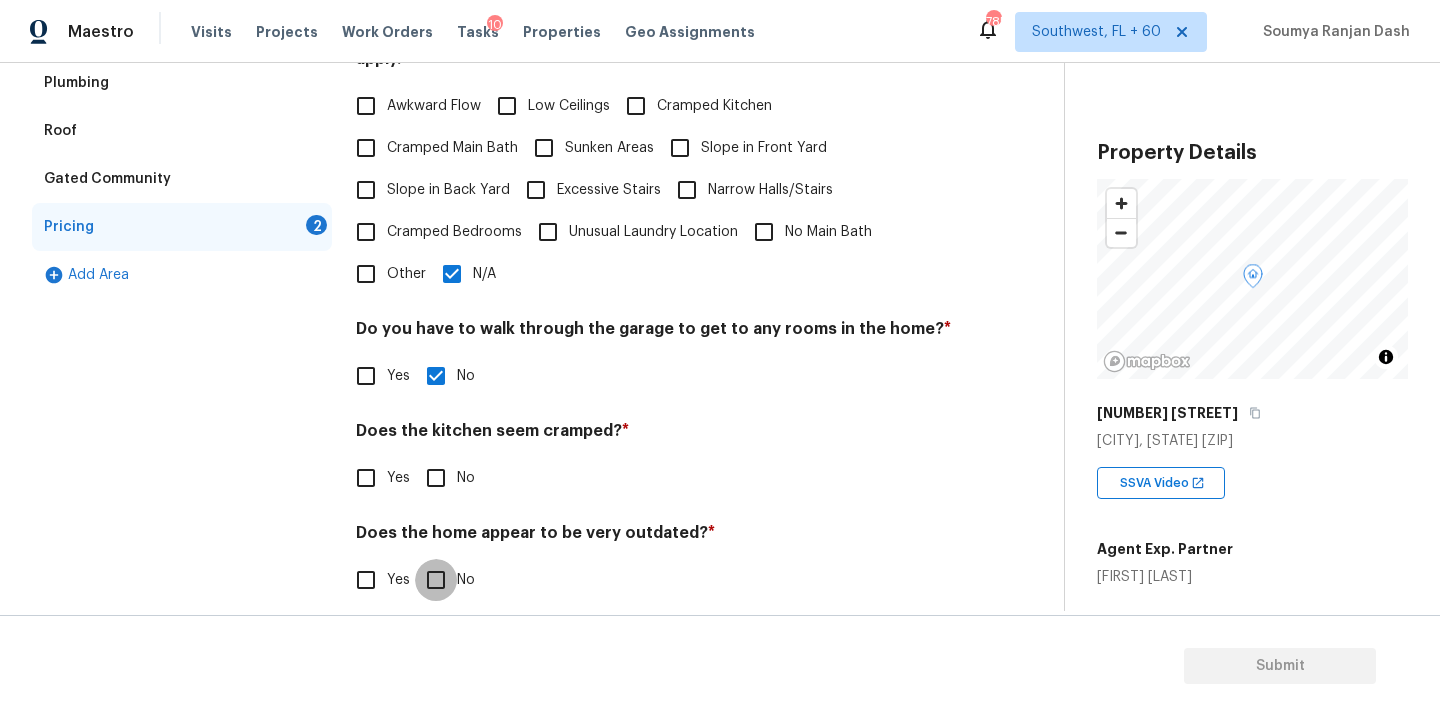click on "No" at bounding box center (436, 580) 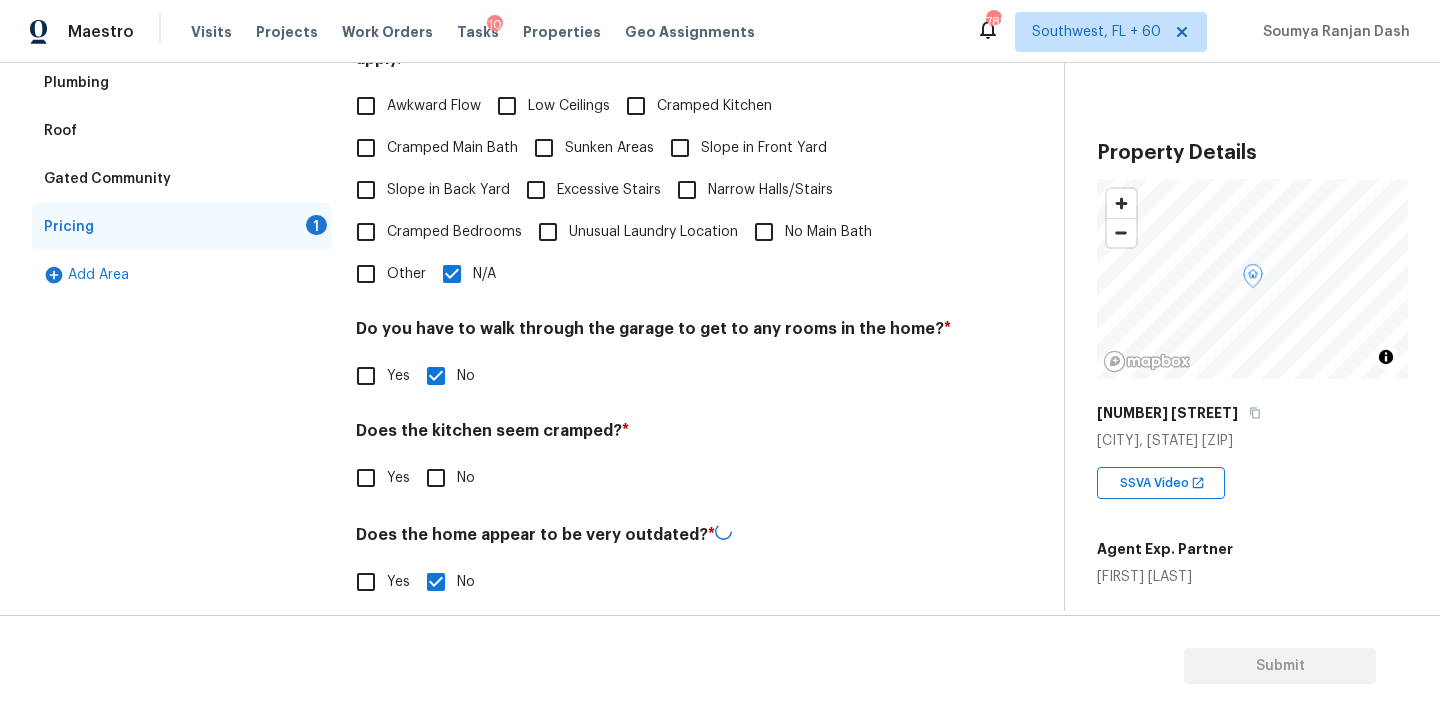click on "Pricing Does the home have any additions?  * Yes No N/A Does the home have any layout issues that seem odd? Select all that apply.  * Awkward Flow Low Ceilings Cramped Kitchen Cramped Main Bath Sunken Areas Slope in Front Yard Slope in Back Yard Excessive Stairs Narrow Halls/Stairs Cramped Bedrooms Unusual Laundry Location No Main Bath Other N/A Do you have to walk through the garage to get to any rooms in the home?  * Yes No Does the kitchen seem cramped?  * Yes No Does the home appear to be very outdated?  * Yes No" at bounding box center [654, 247] 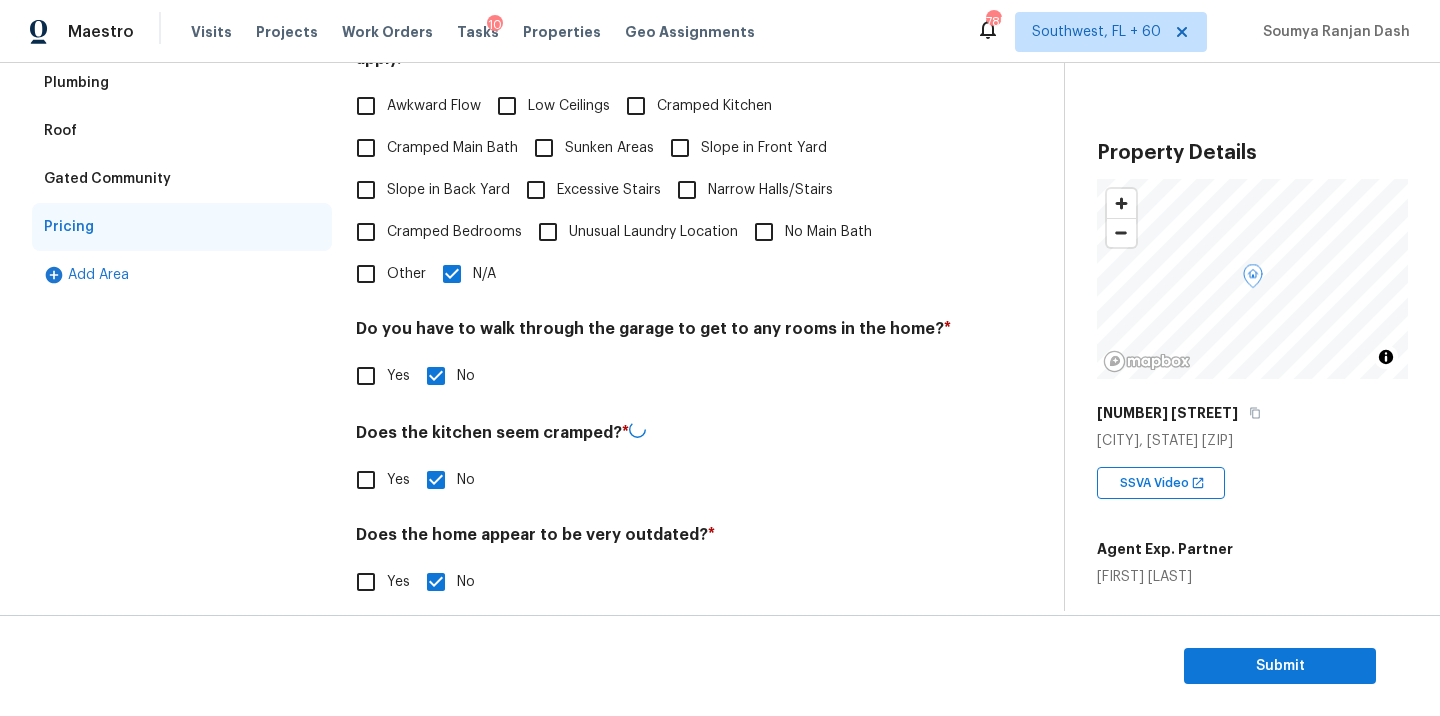 click on "Exterior Utilities HVAC Verification Plumbing Roof Gated Community Pricing Add Area" at bounding box center [182, 247] 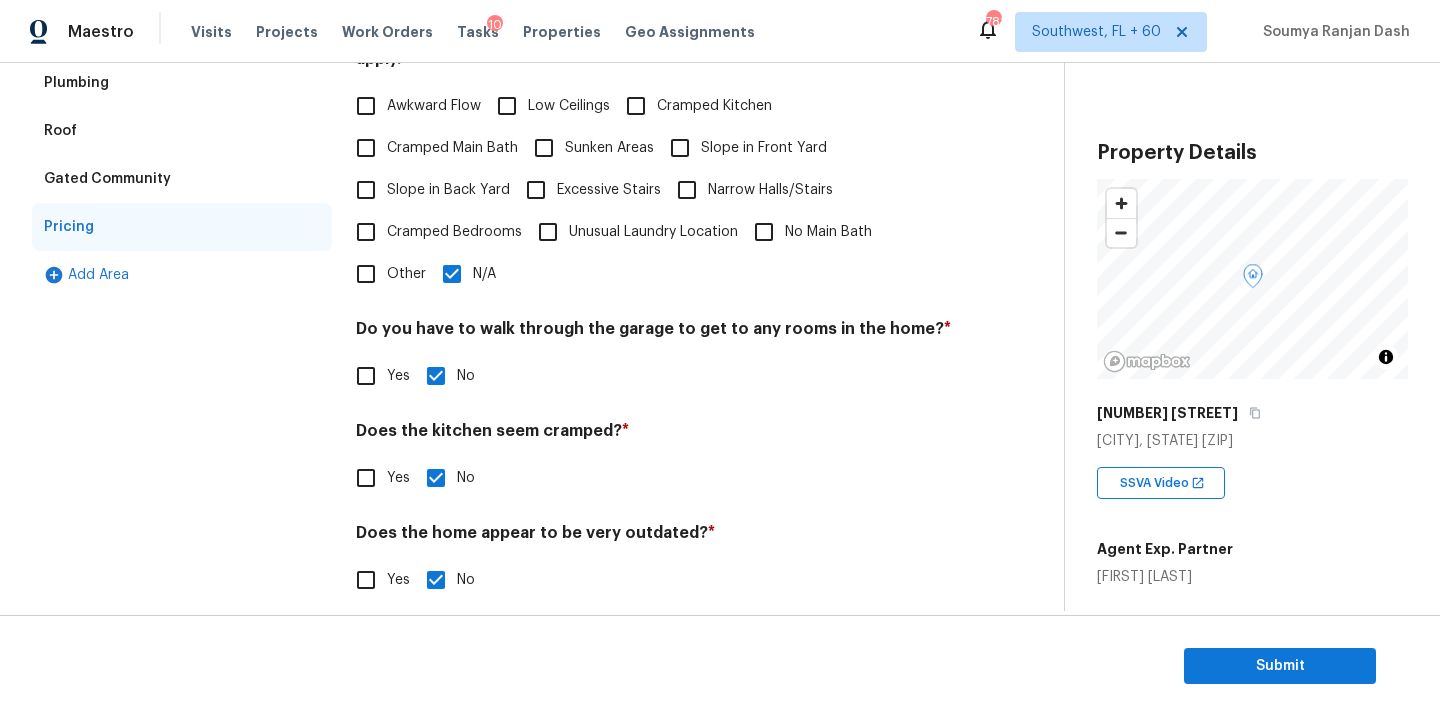 scroll, scrollTop: 187, scrollLeft: 0, axis: vertical 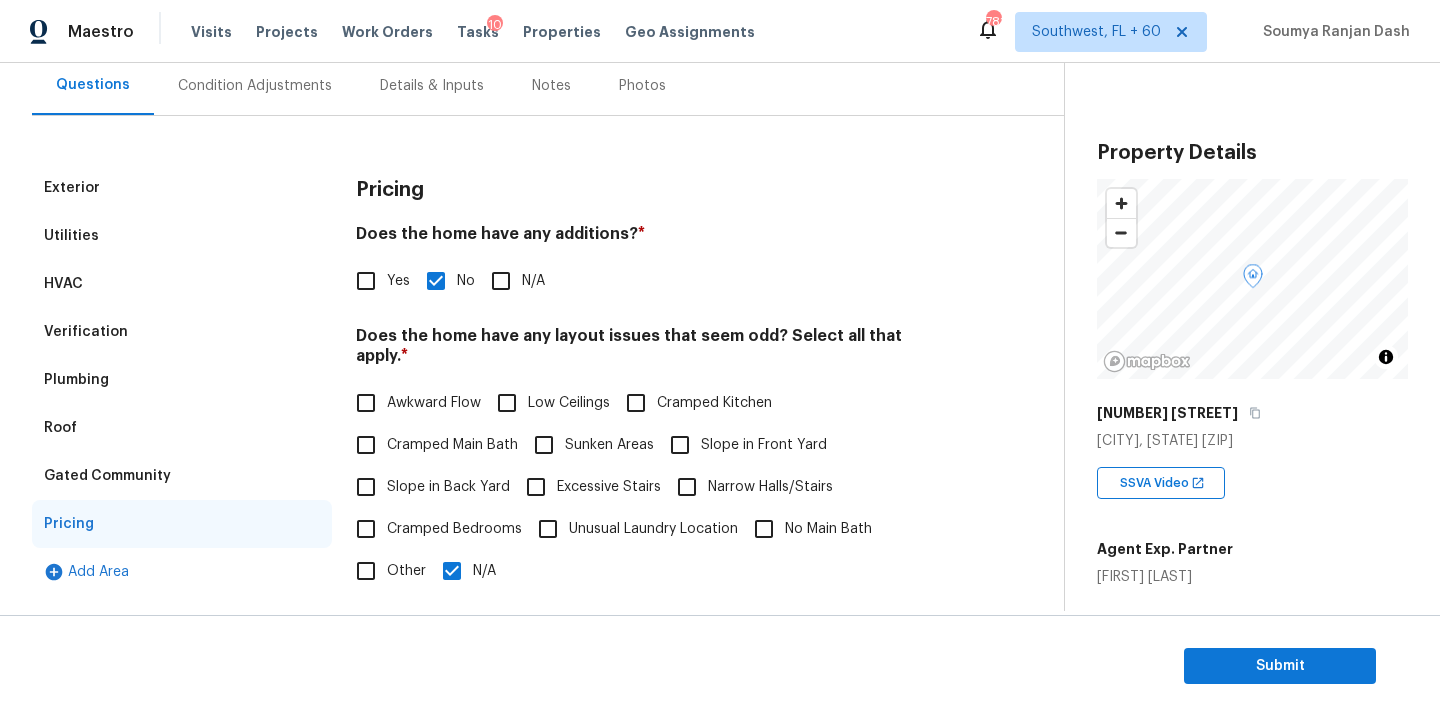 click on "Exterior Utilities HVAC Verification Plumbing Roof Gated Community Pricing Add Area Pricing Does the home have any additions?  * Yes No N/A Does the home have any layout issues that seem odd? Select all that apply.  * Awkward Flow Low Ceilings Cramped Kitchen Cramped Main Bath Sunken Areas Slope in Front Yard Slope in Back Yard Excessive Stairs Narrow Halls/Stairs Cramped Bedrooms Unusual Laundry Location No Main Bath Other N/A Do you have to walk through the garage to get to any rooms in the home?  * Yes No Does the kitchen seem cramped?  * Yes No Does the home appear to be very outdated?  * Yes No" at bounding box center (524, 519) 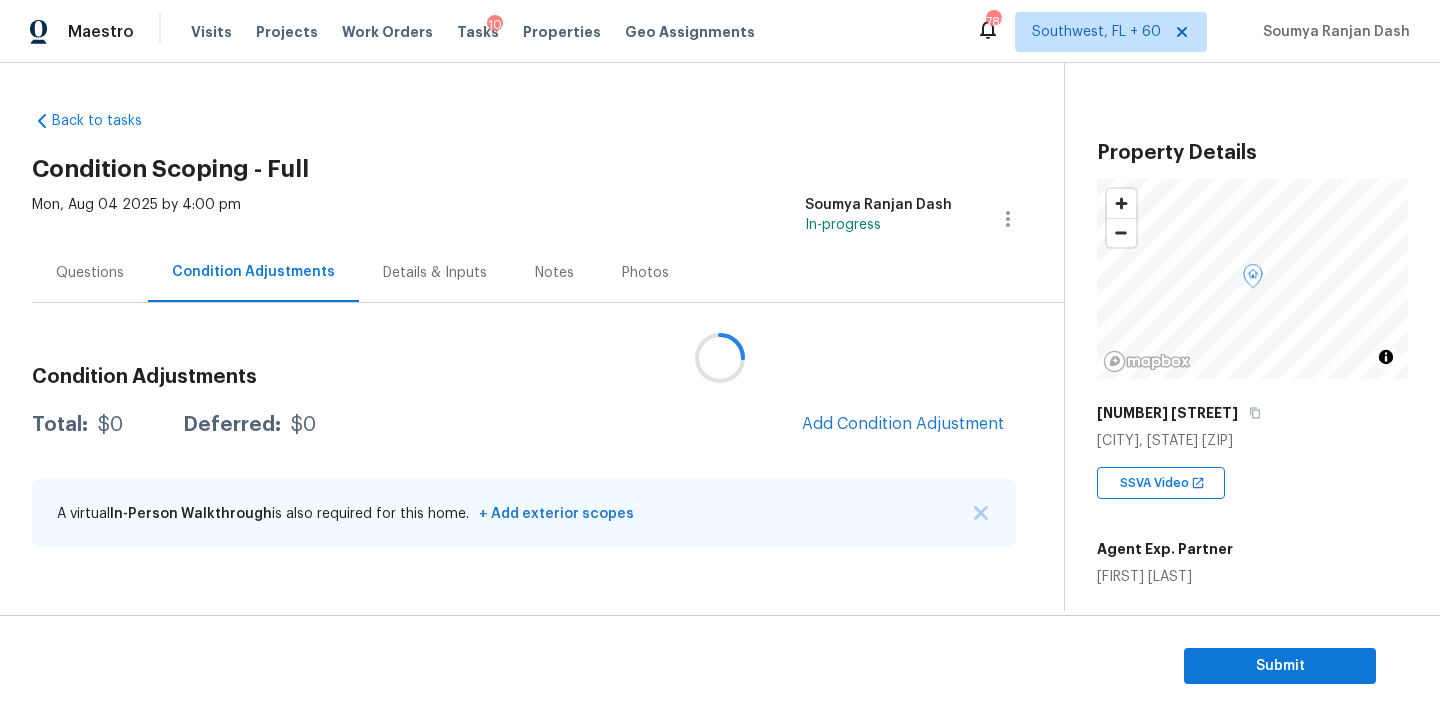 scroll, scrollTop: 0, scrollLeft: 0, axis: both 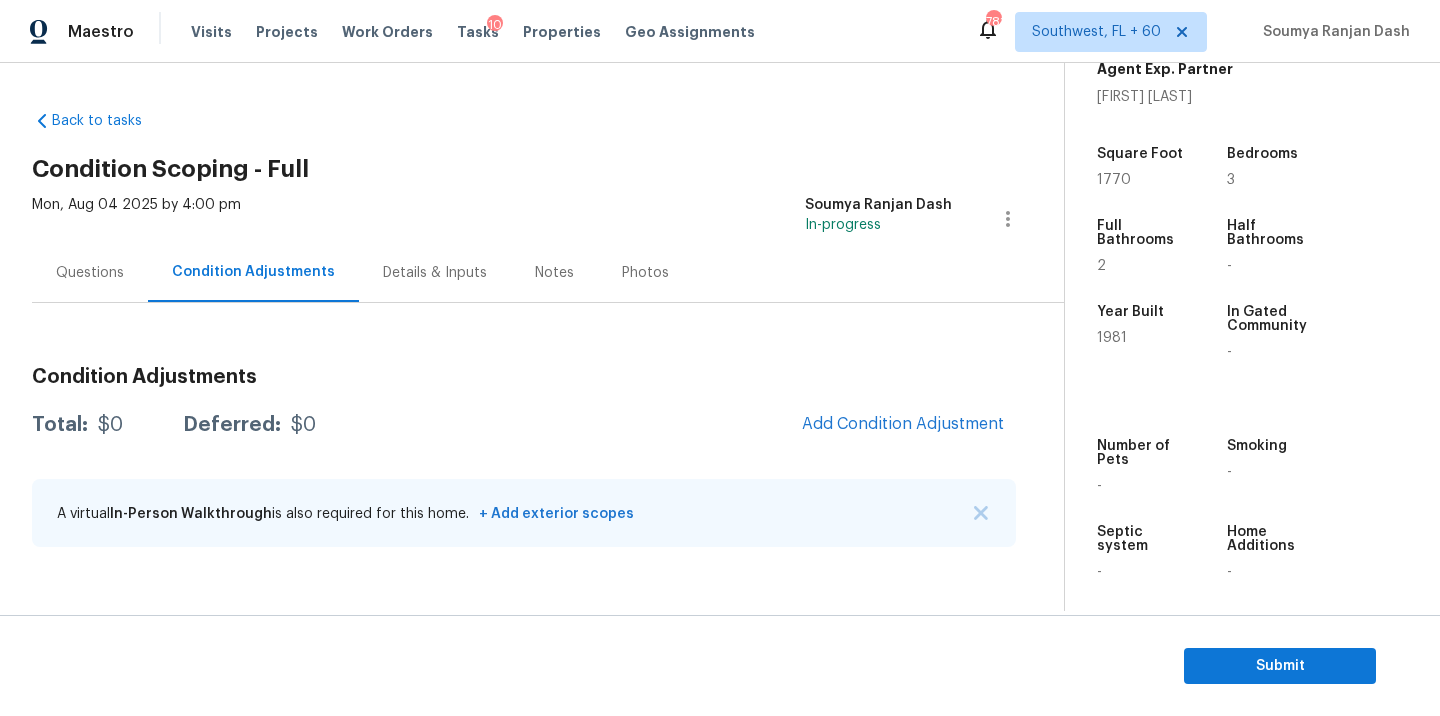 click on "Condition Adjustments Total:  $0 Deferred:  $0 Add Condition Adjustment A virtual  In-Person Walkthrough  is also required for this home.   + Add exterior scopes" at bounding box center (524, 458) 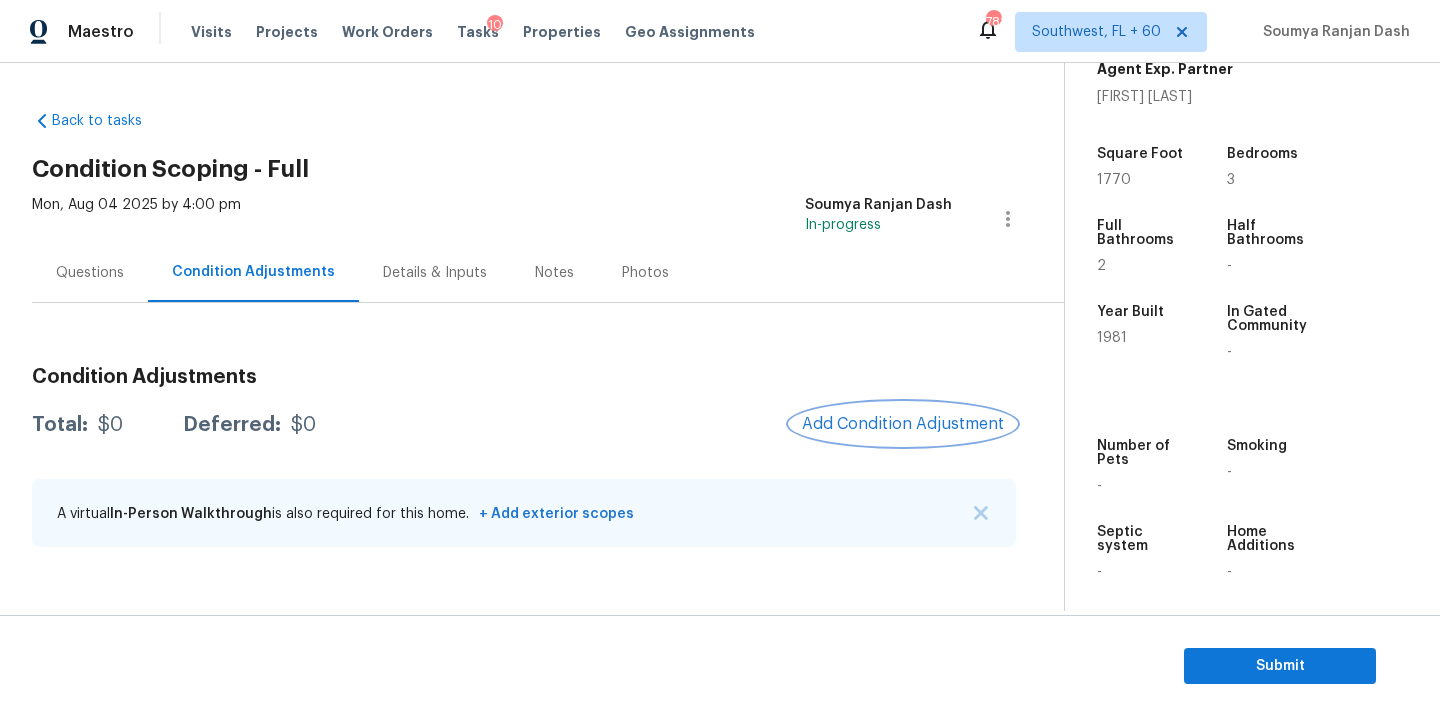 click on "Add Condition Adjustment" at bounding box center [903, 424] 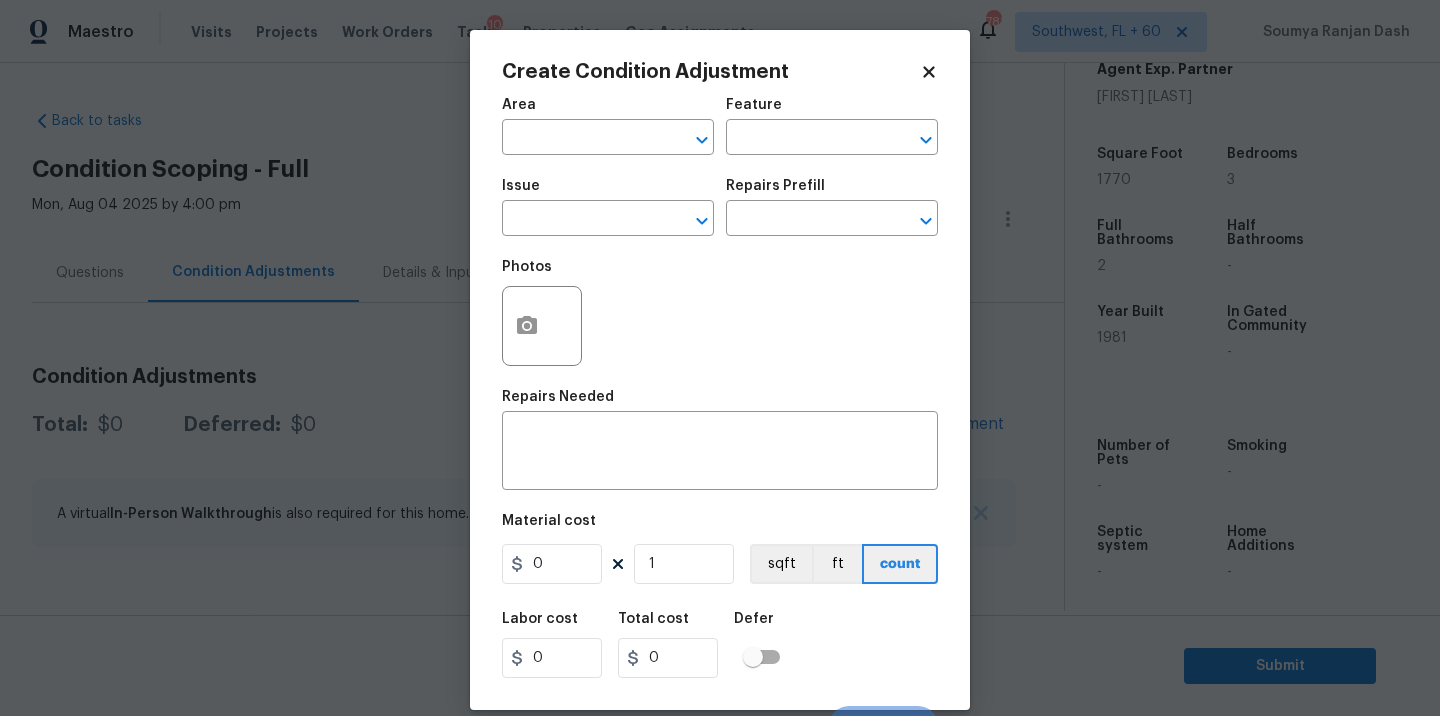 click on "Area ​" at bounding box center (608, 126) 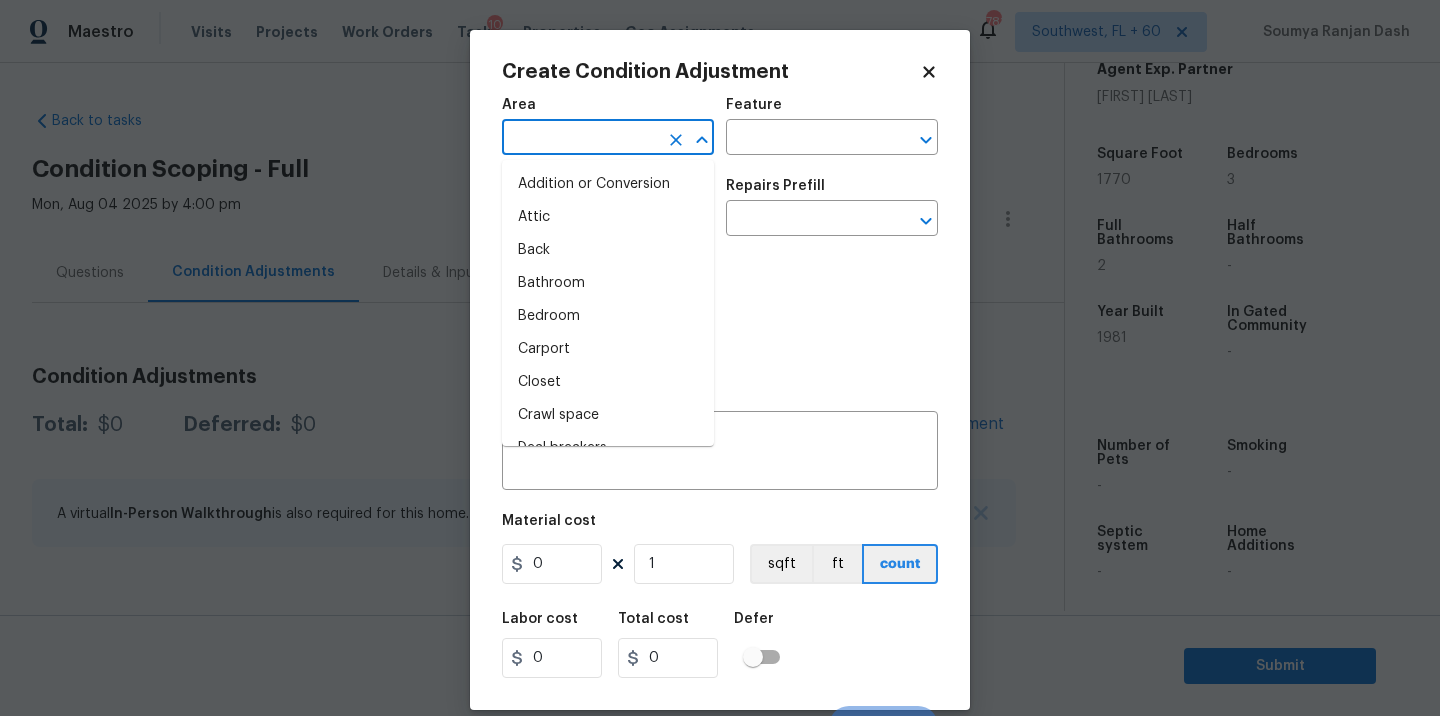 click at bounding box center (580, 139) 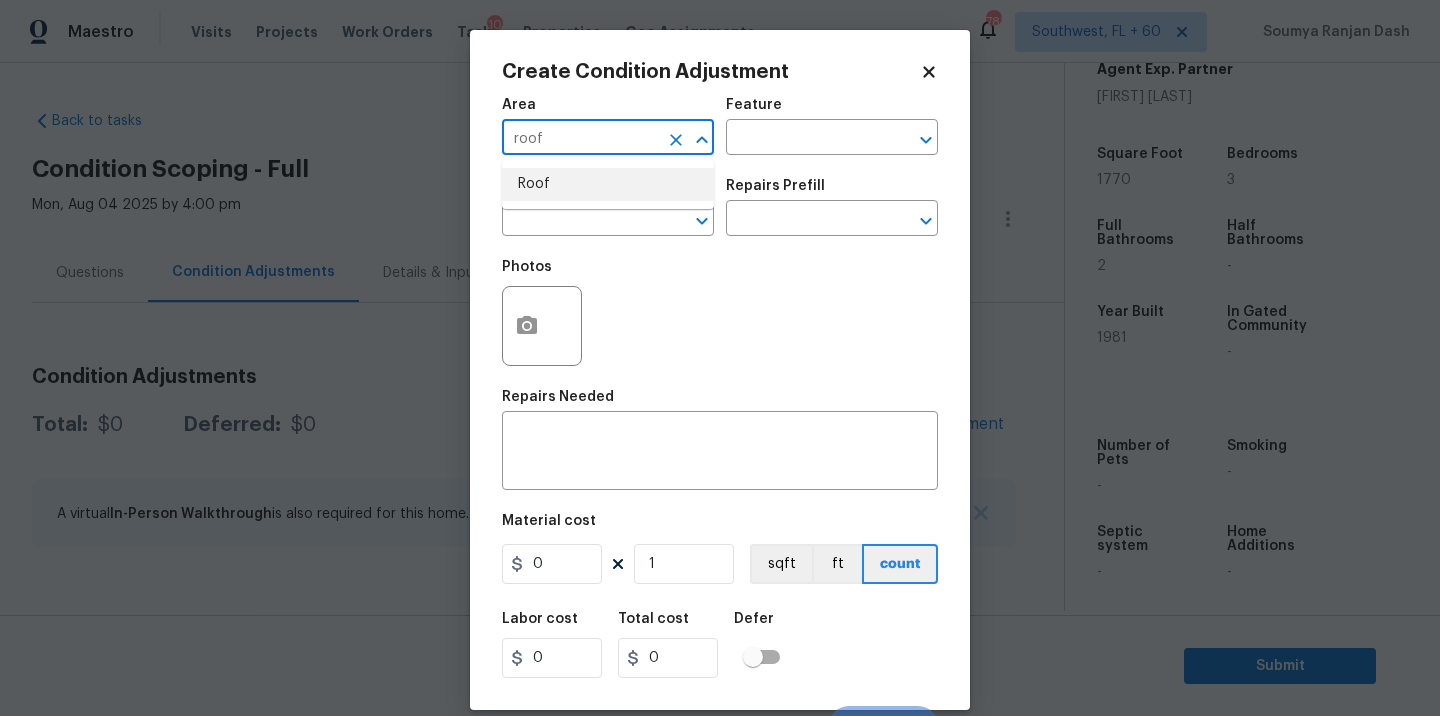 click on "Roof" at bounding box center (608, 184) 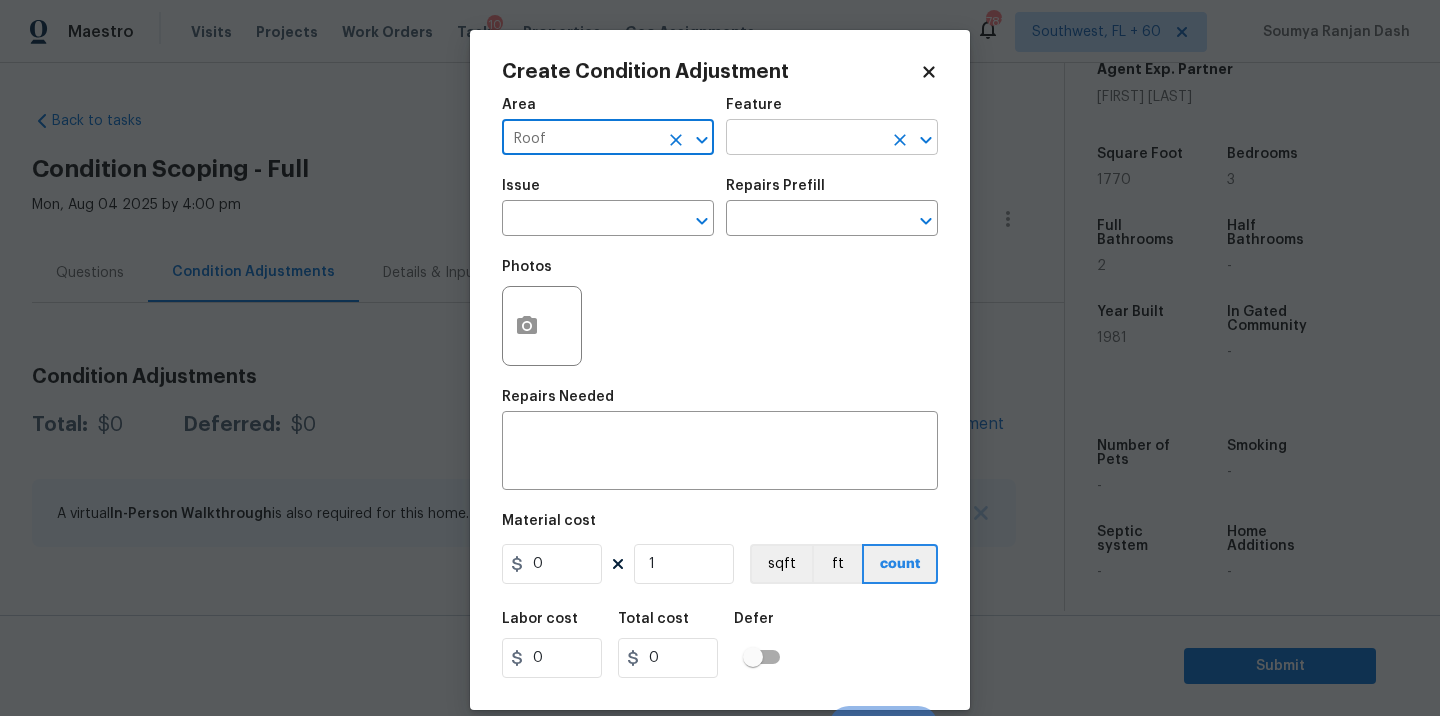 type on "Roof" 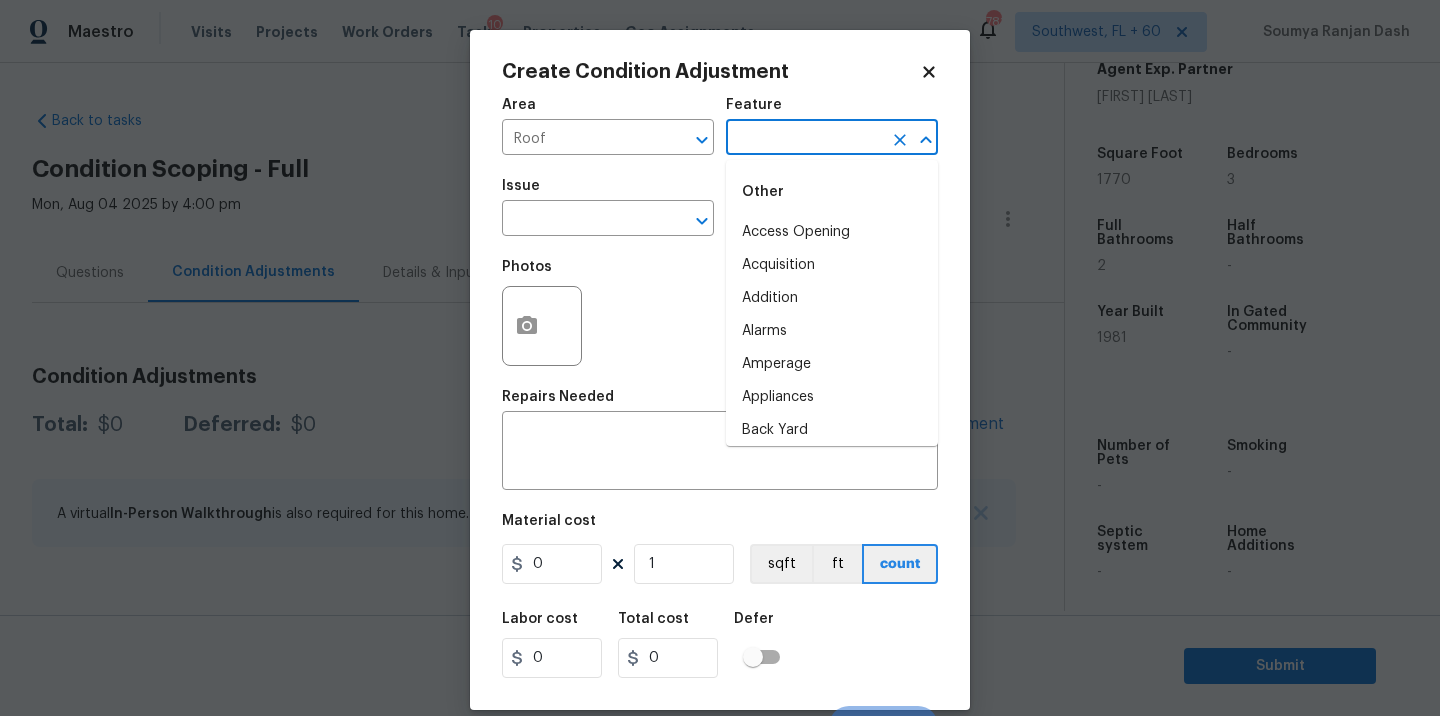 click at bounding box center (804, 139) 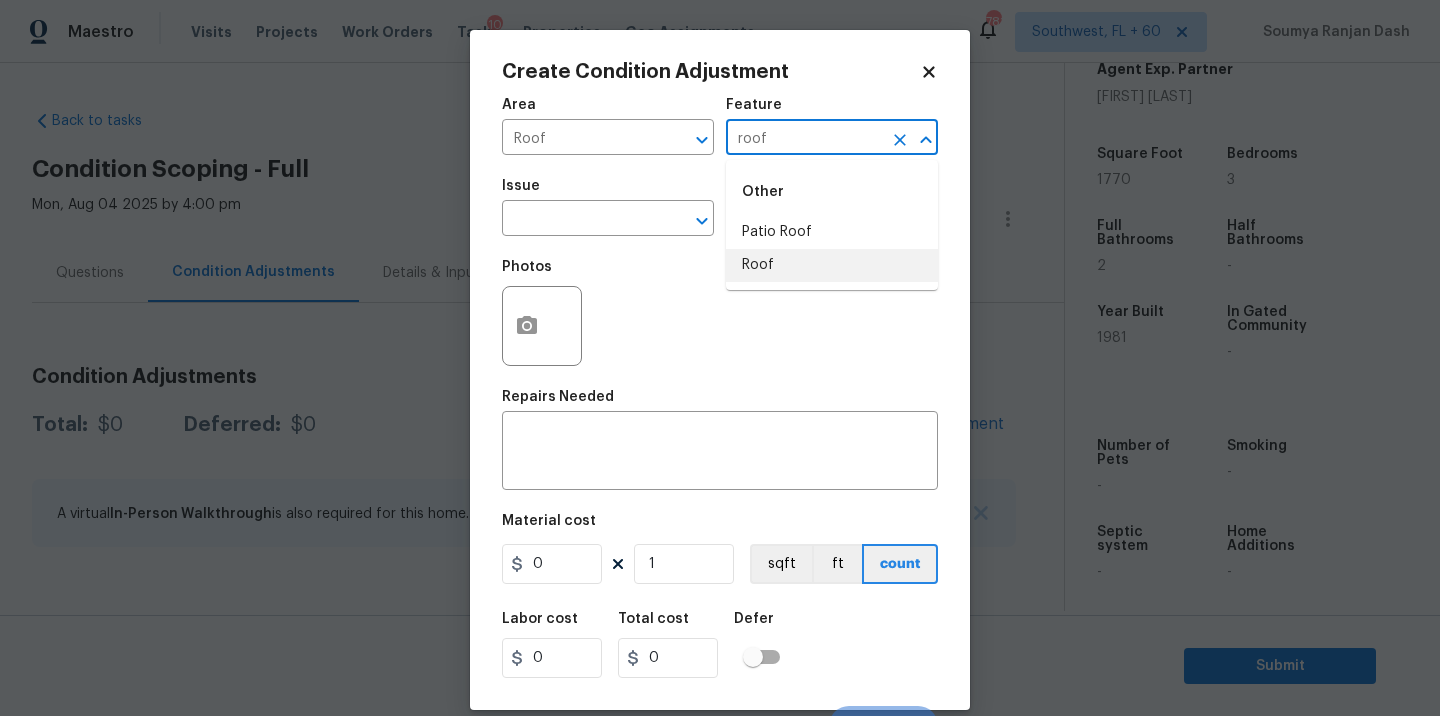 click on "Roof" at bounding box center (832, 265) 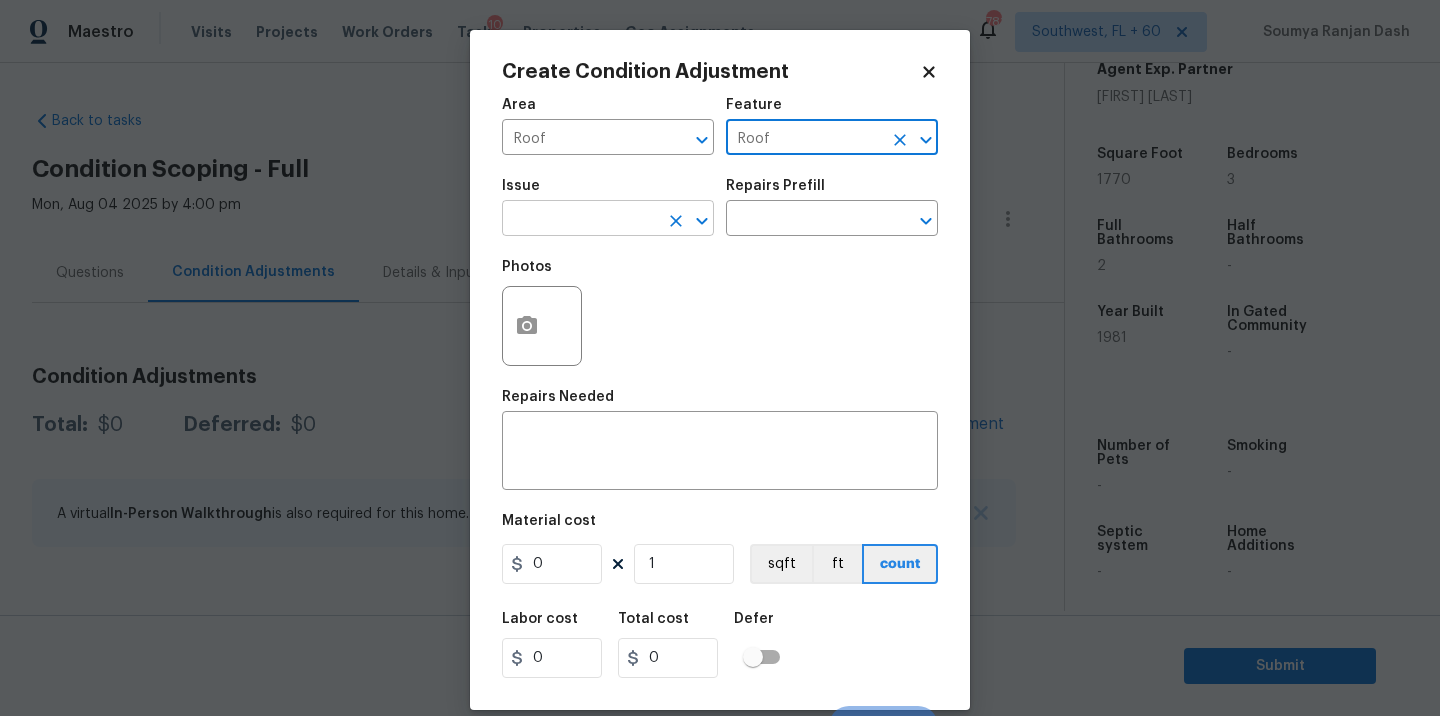 type on "Roof" 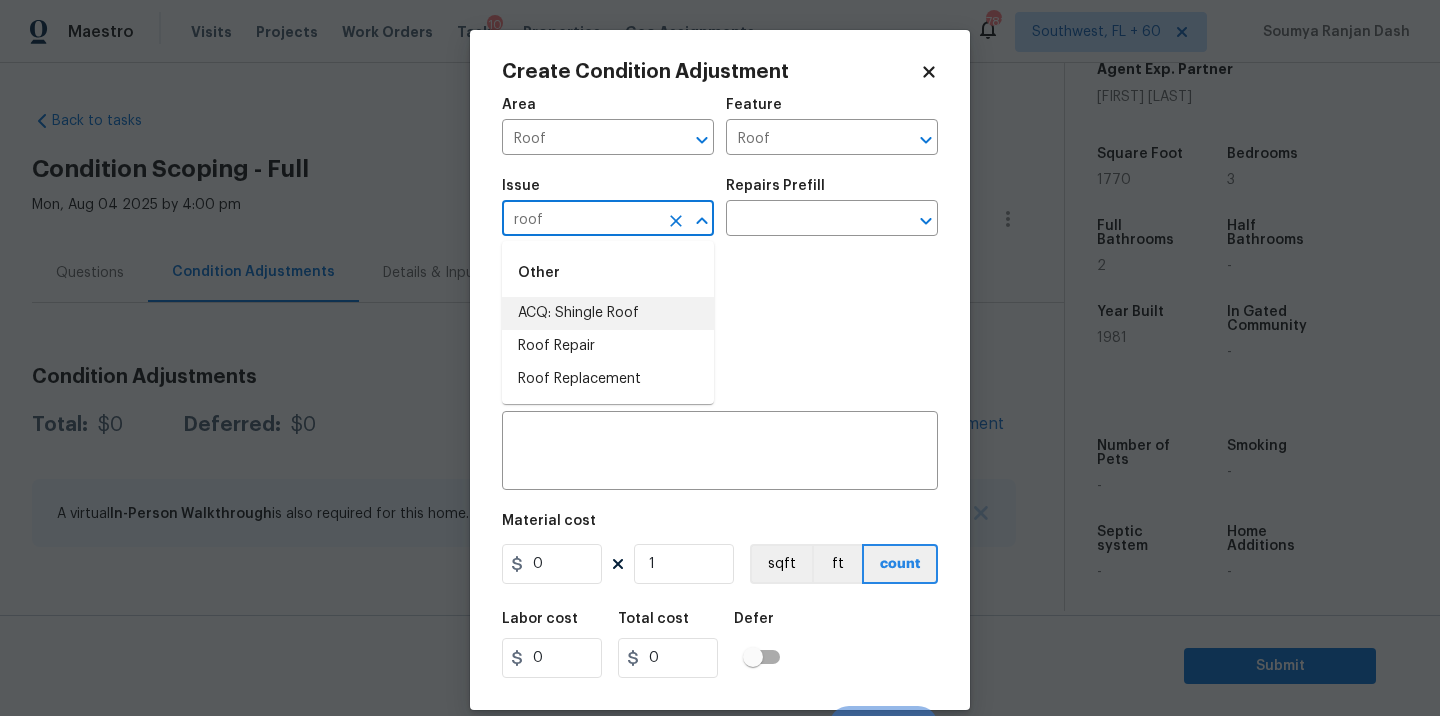 click on "ACQ: Shingle Roof" at bounding box center [608, 313] 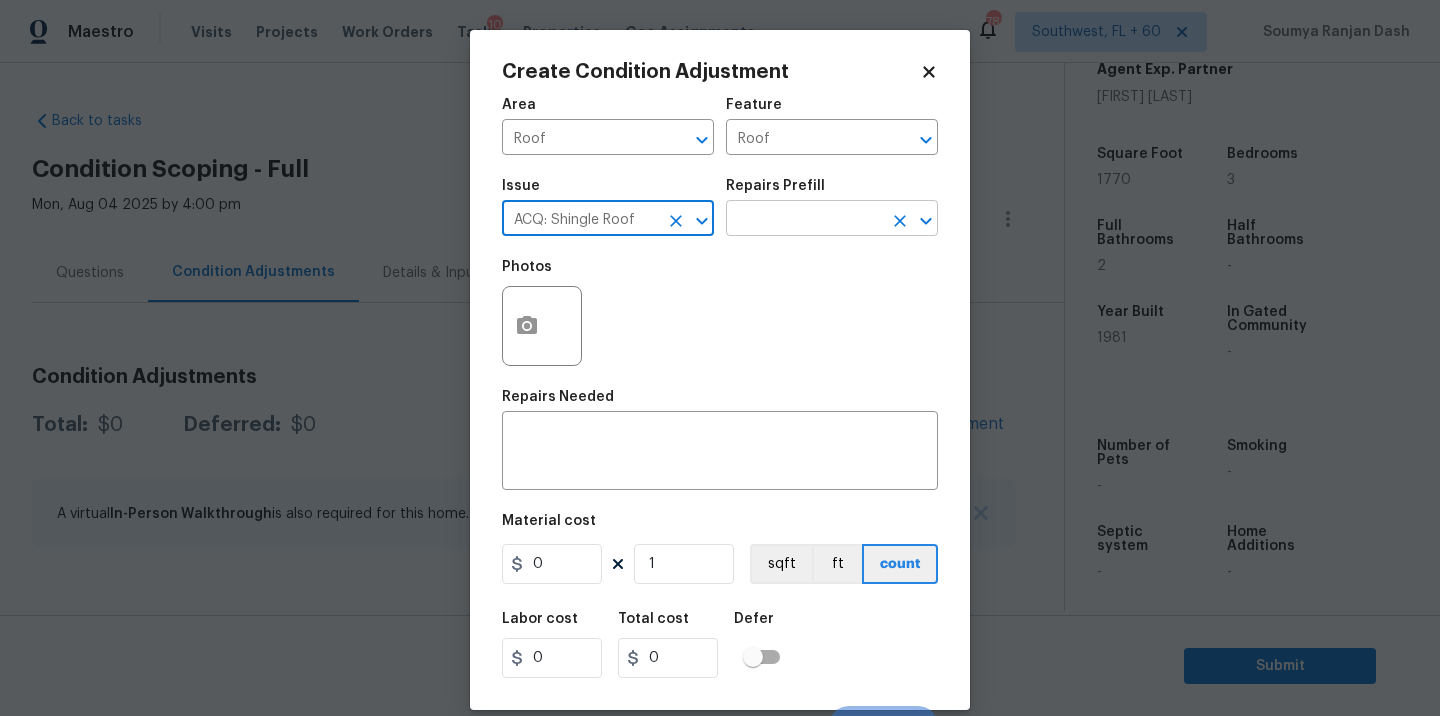 type on "ACQ: Shingle Roof" 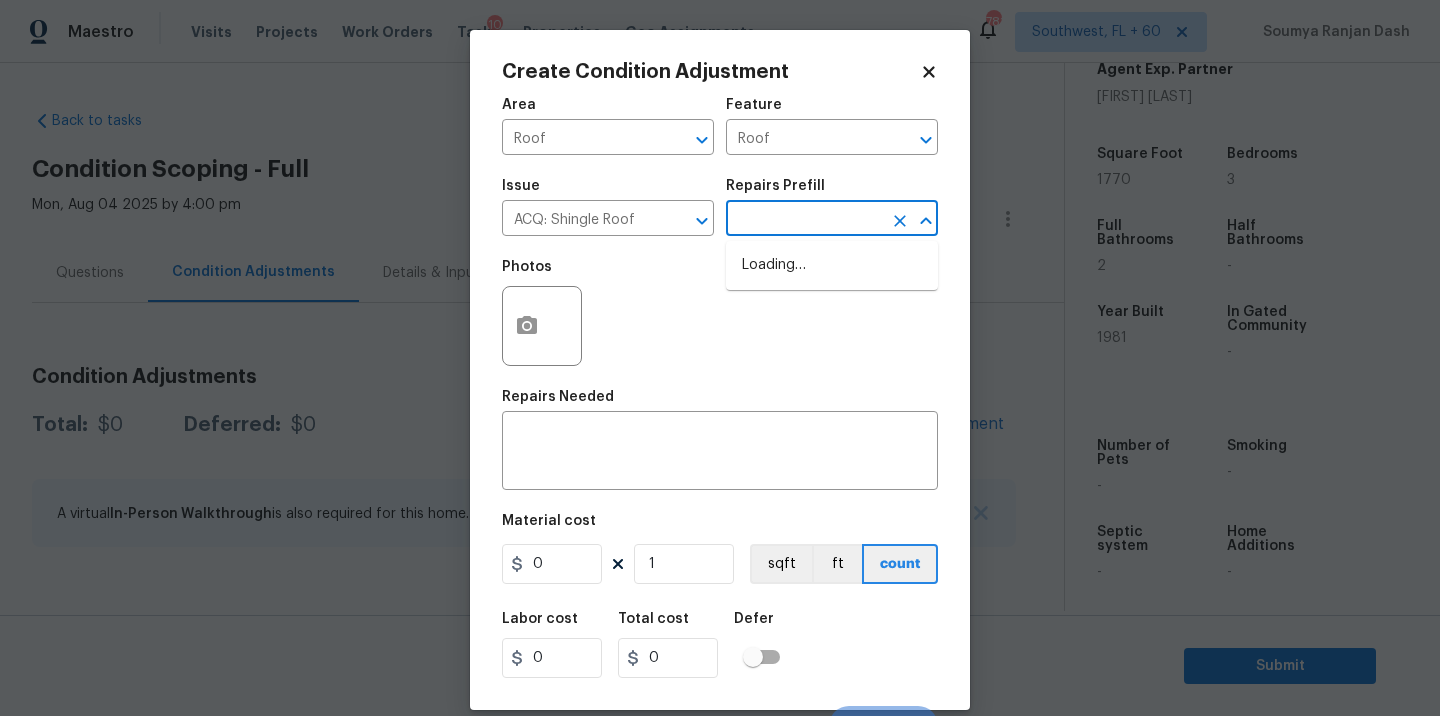 click at bounding box center (804, 220) 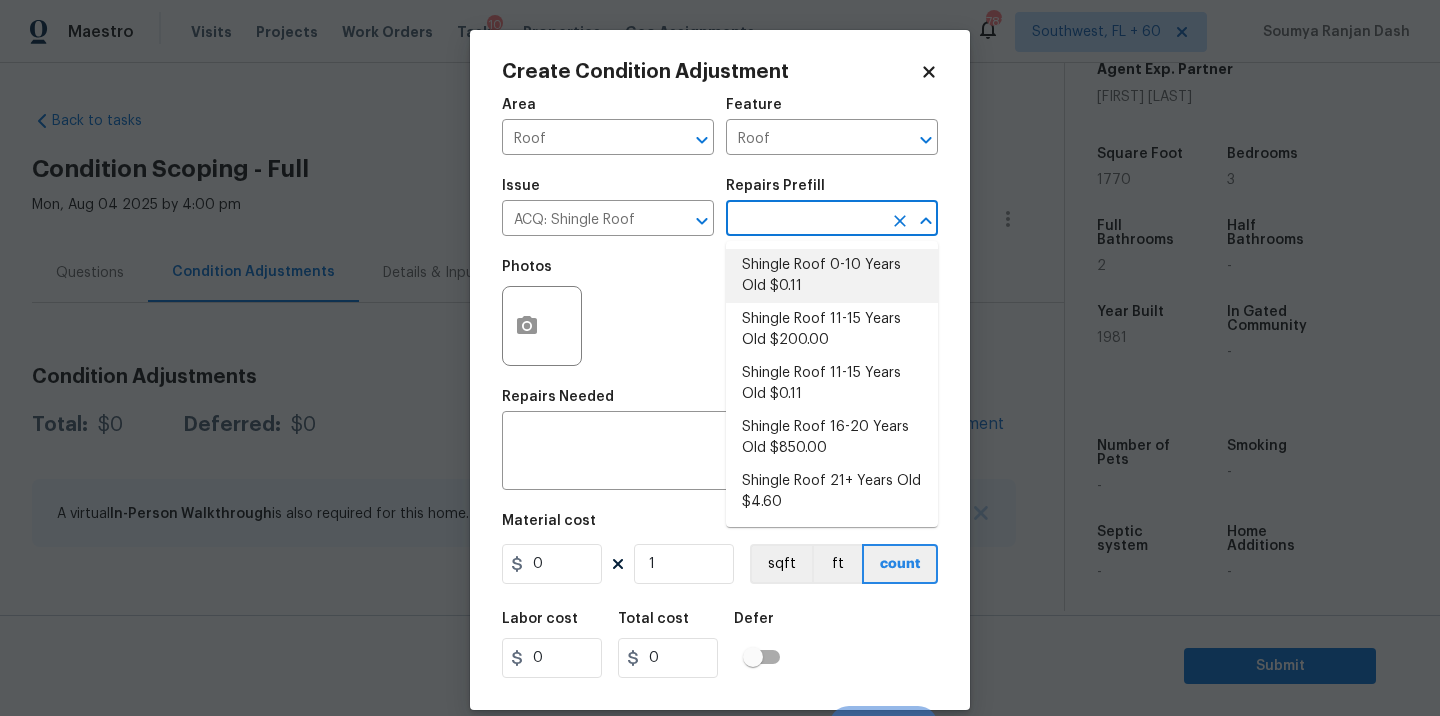 click on "Shingle Roof 0-10 Years Old $0.11" at bounding box center [832, 276] 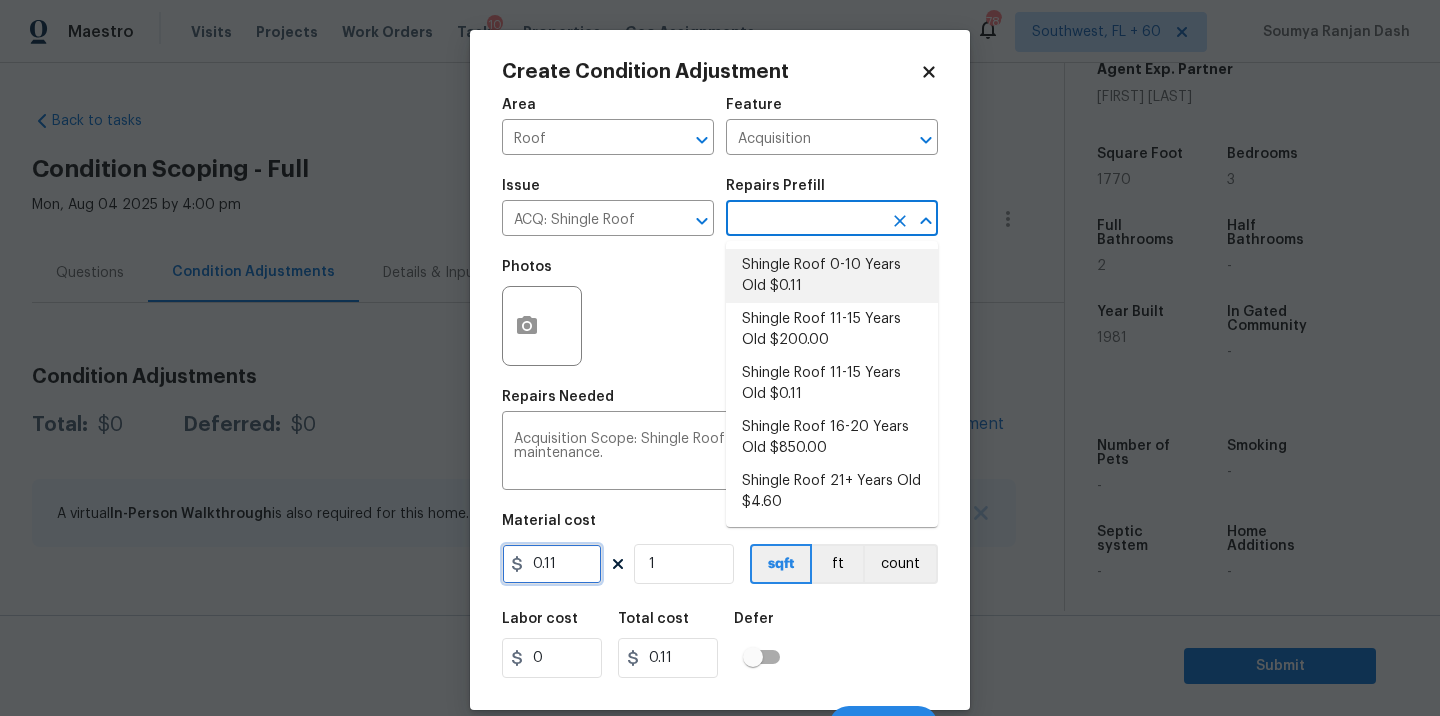 click on "0.11" at bounding box center (552, 564) 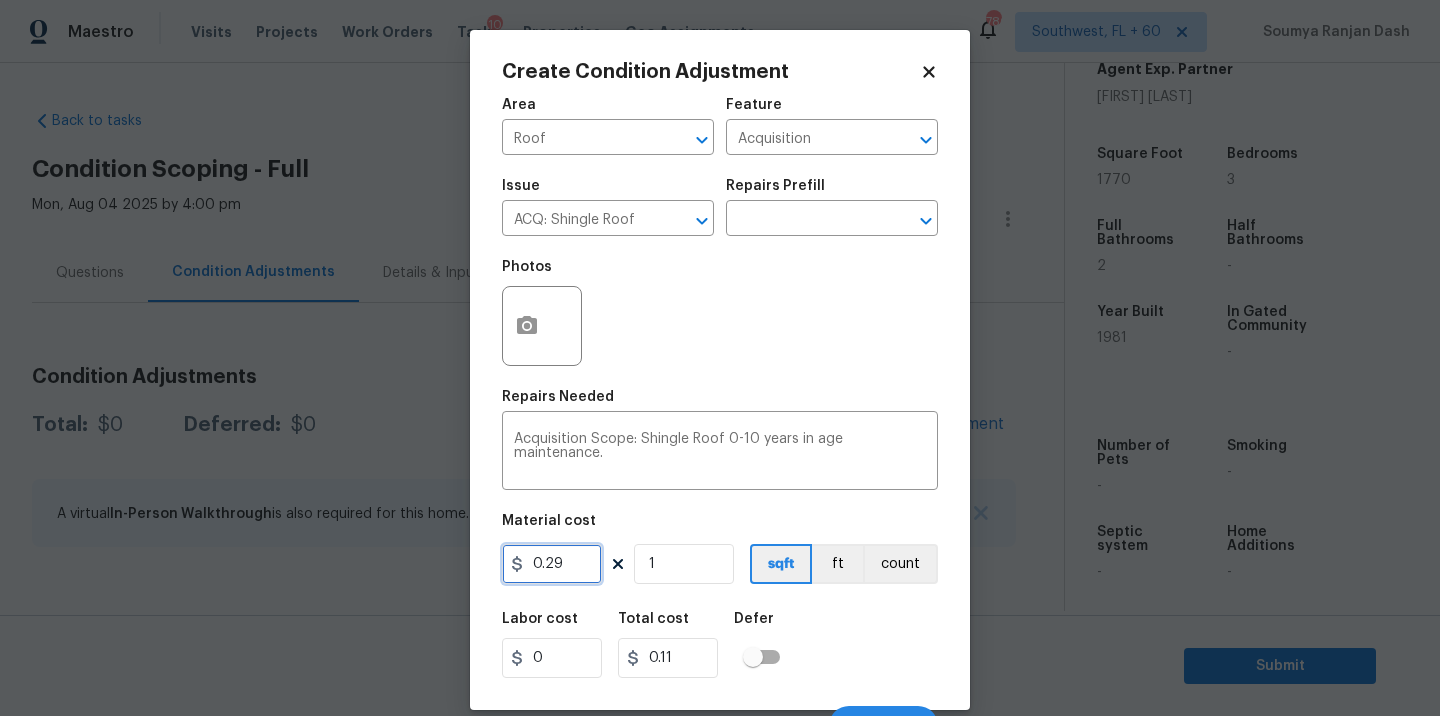 type on "0.29" 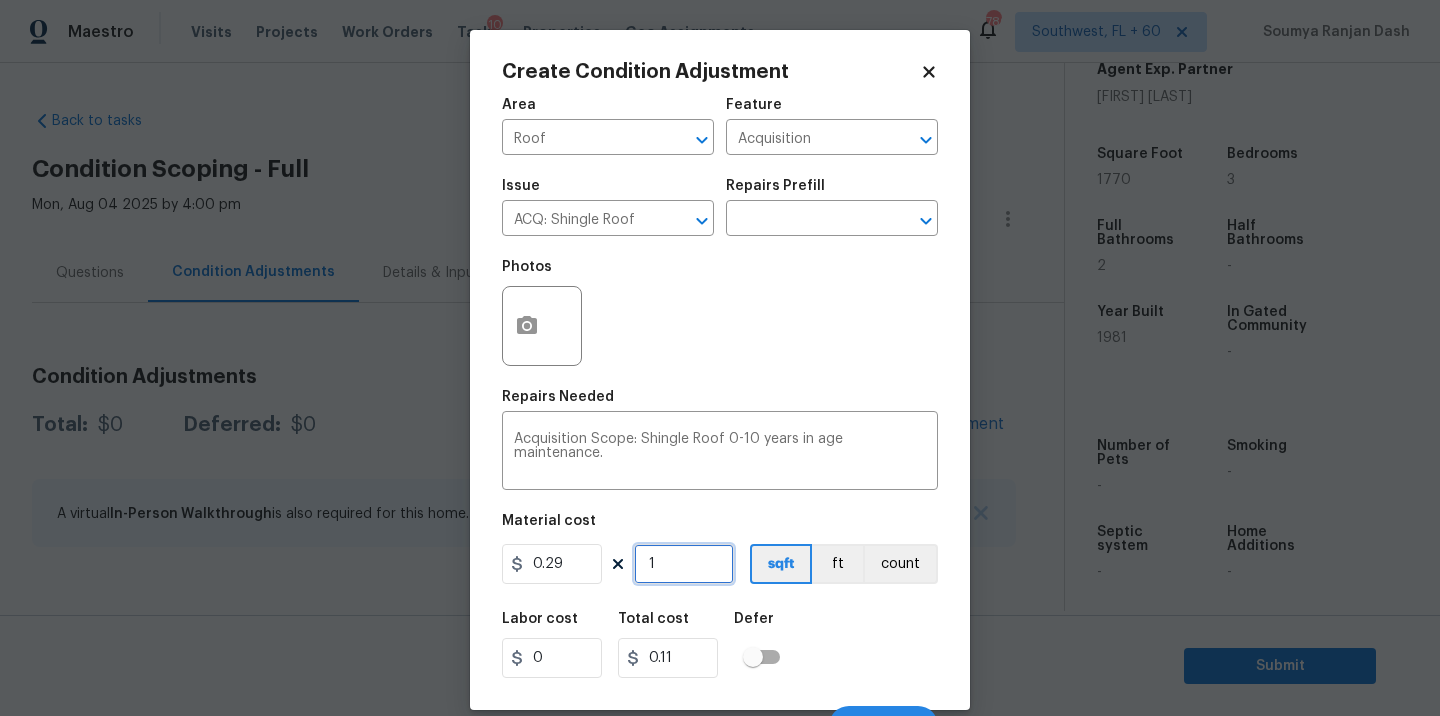 type on "0.29" 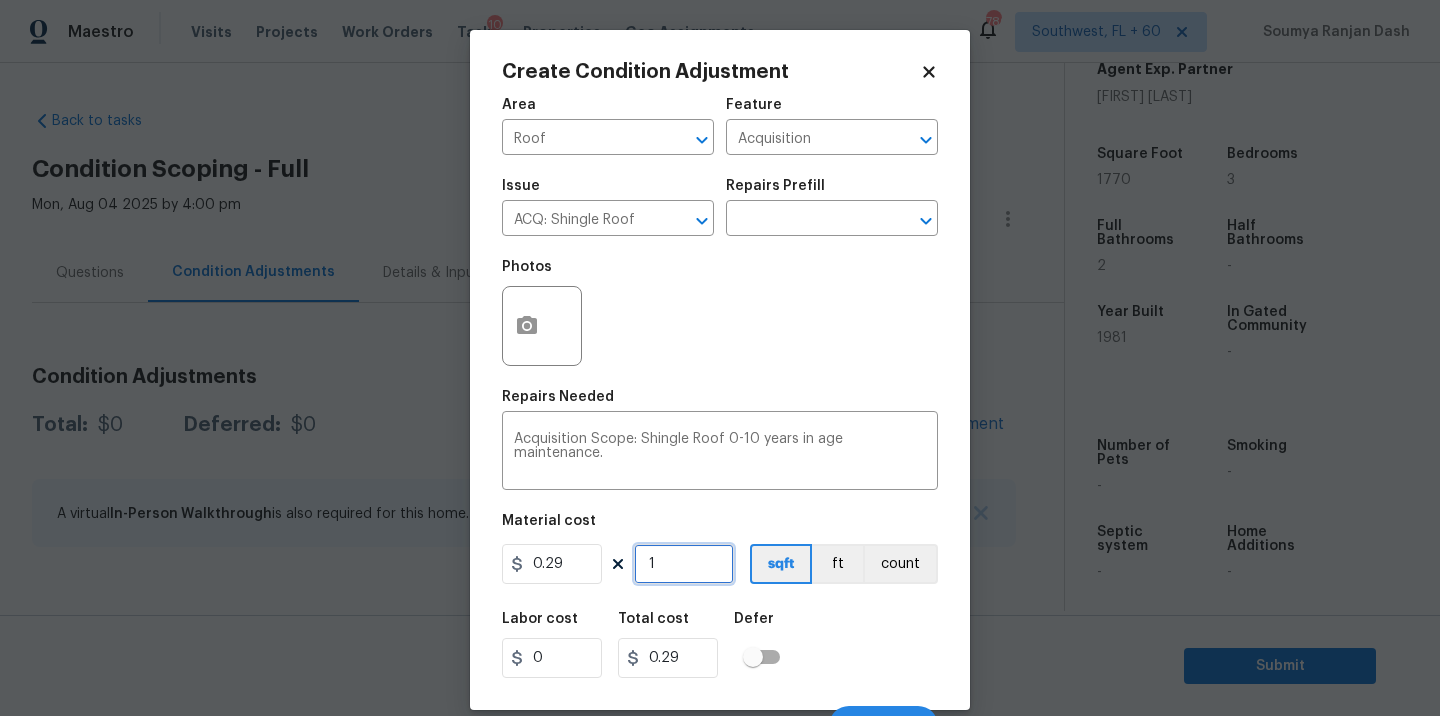 click on "1" at bounding box center [684, 564] 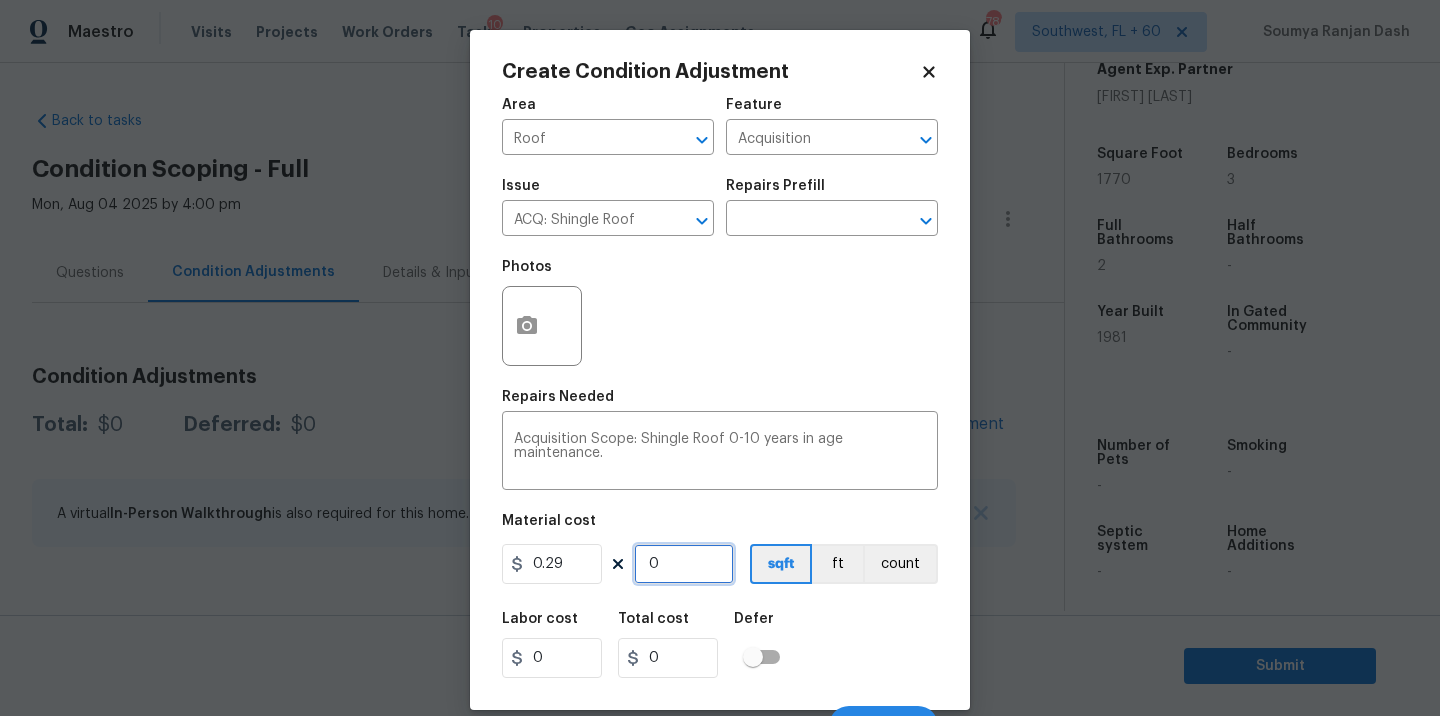 type on "1" 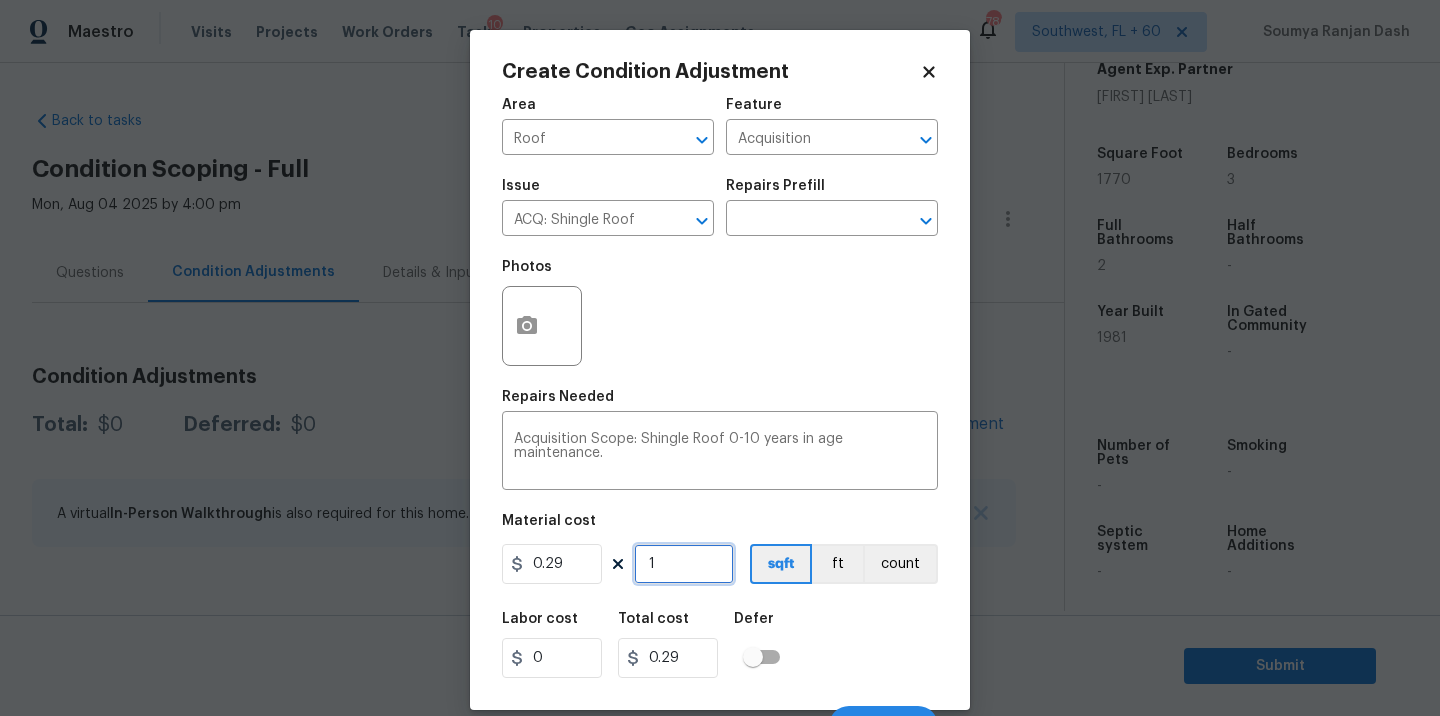 type on "17" 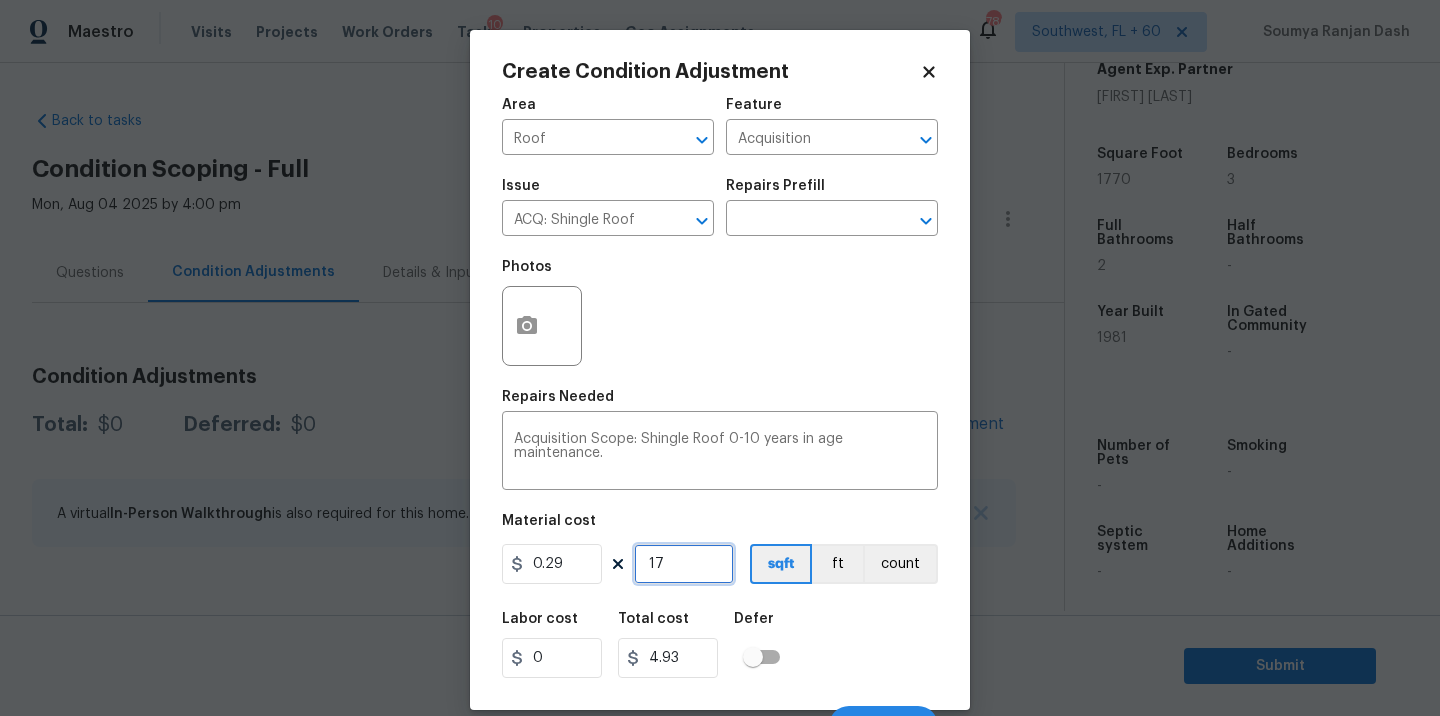 type on "177" 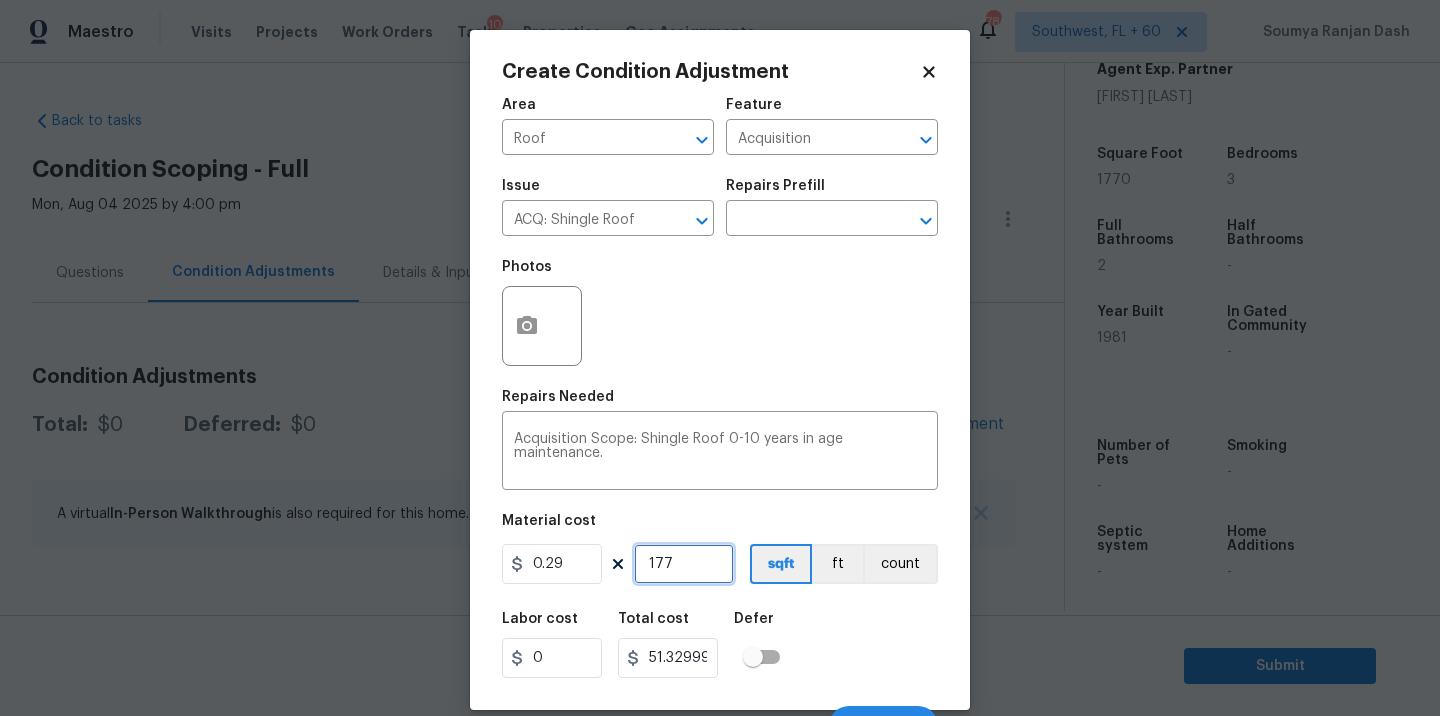 type on "1770" 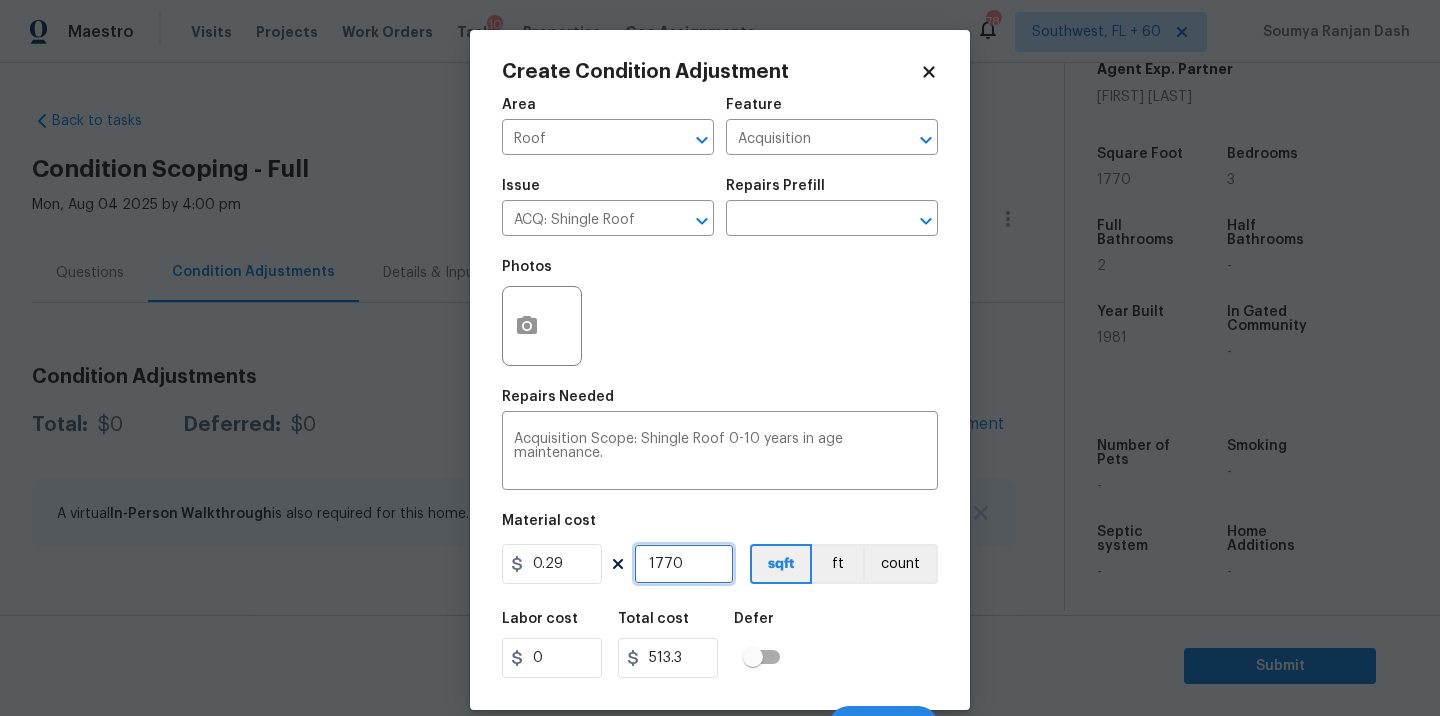 type on "1770" 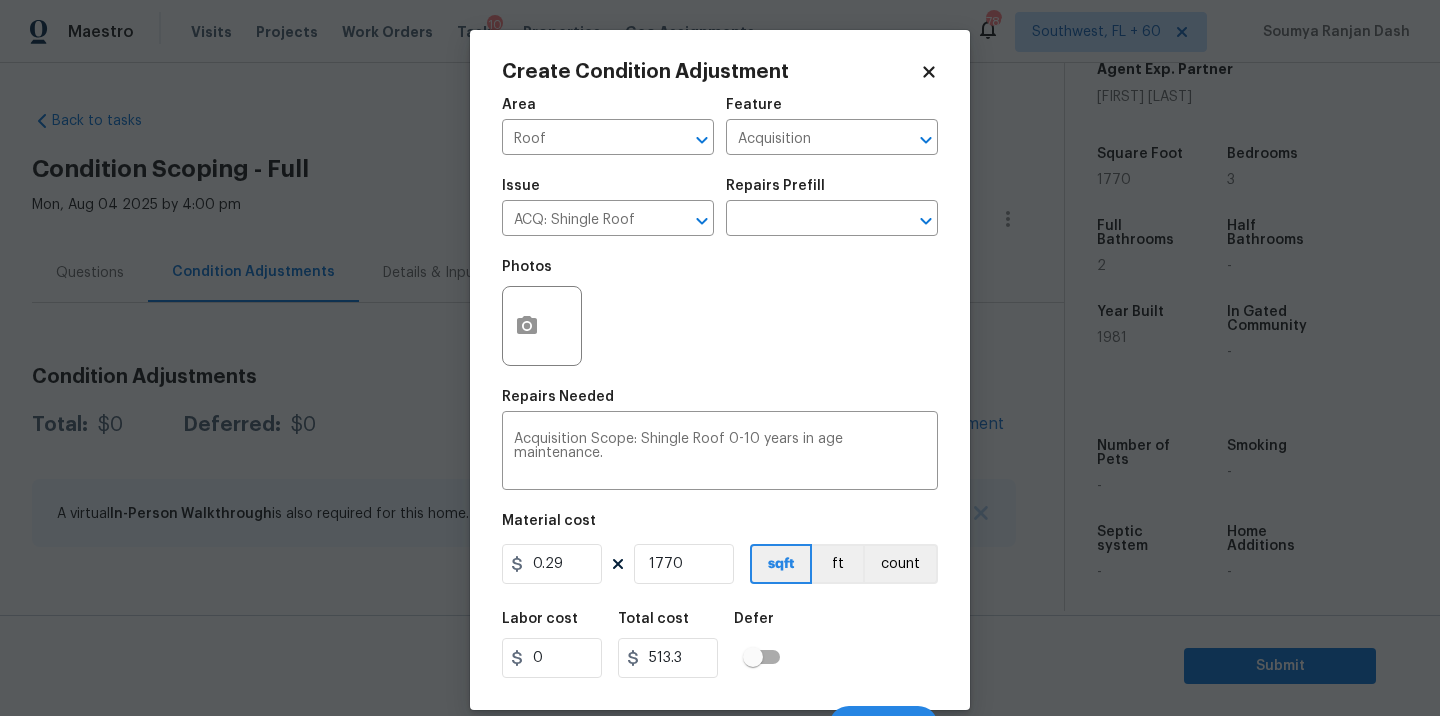 click on "Labor cost 0 Total cost 513.3 Defer" at bounding box center [720, 645] 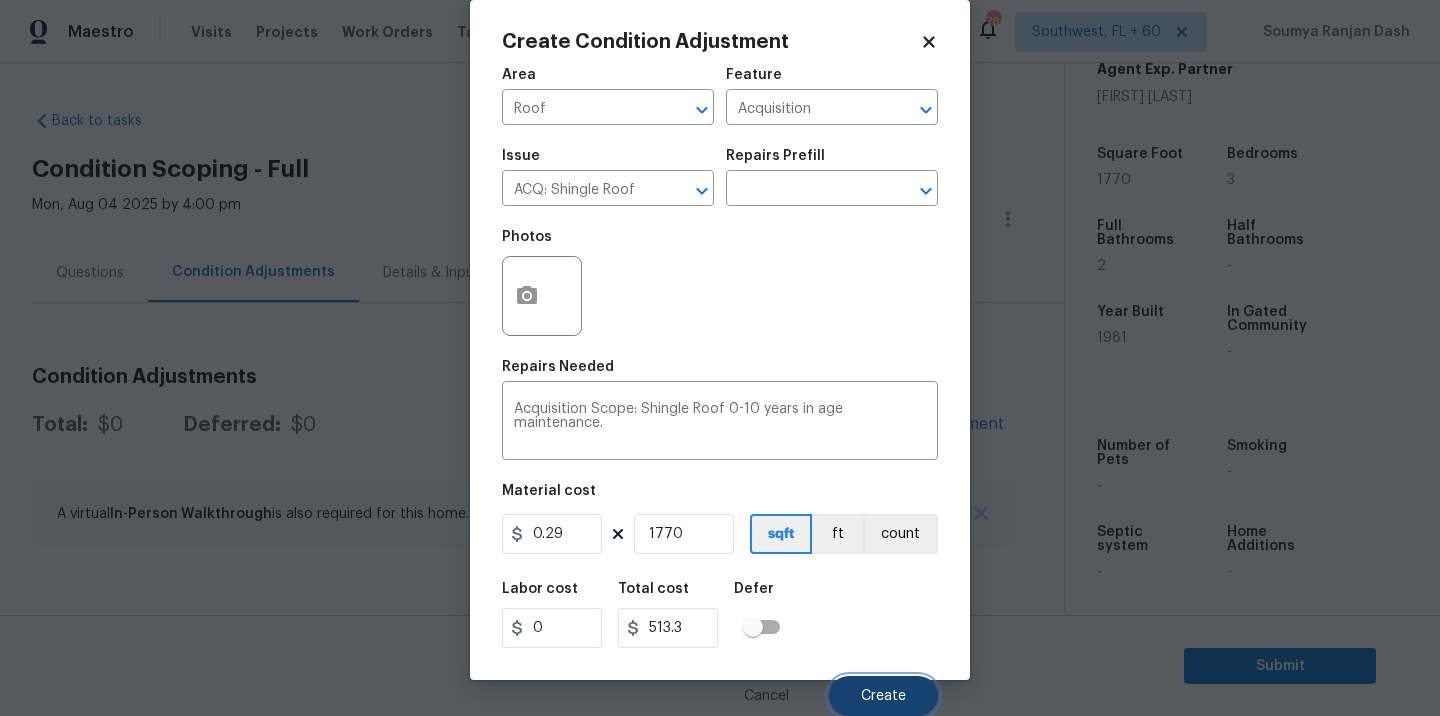 click on "Create" at bounding box center (883, 696) 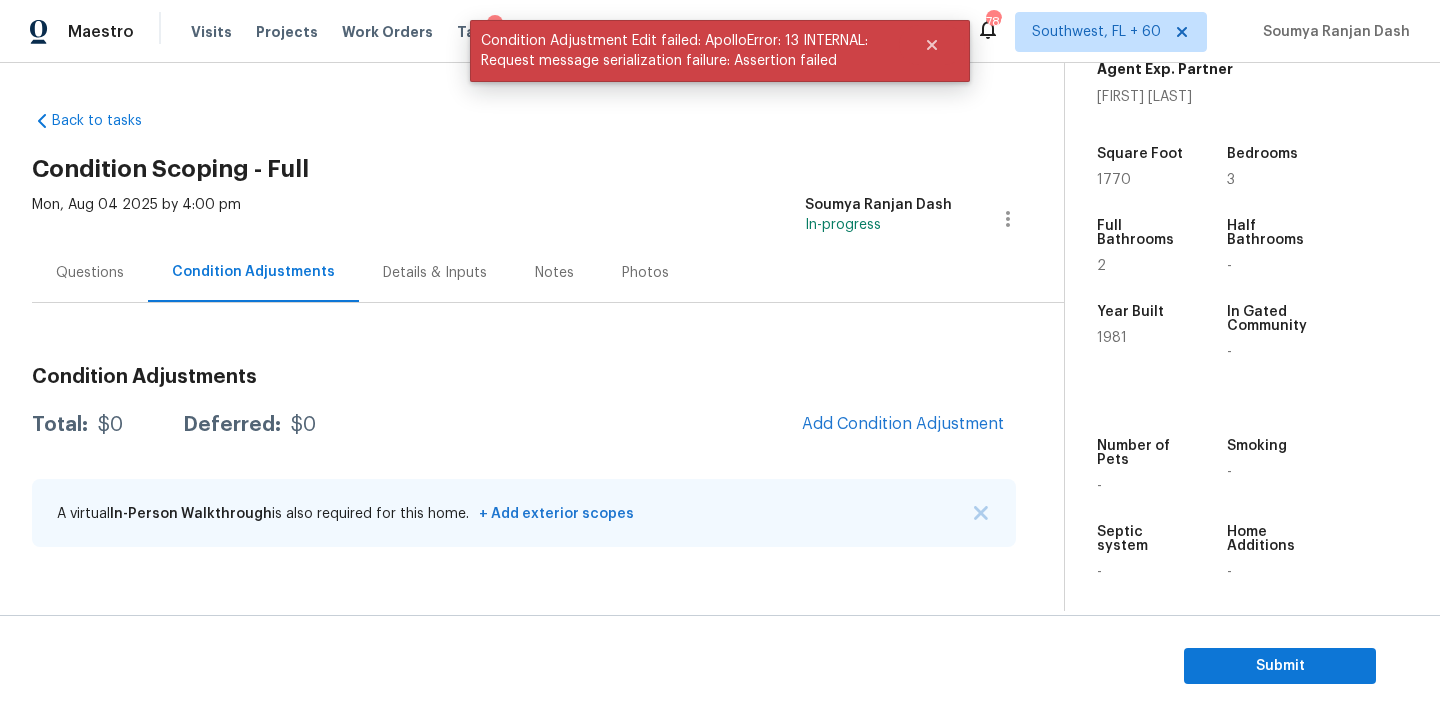scroll, scrollTop: 24, scrollLeft: 0, axis: vertical 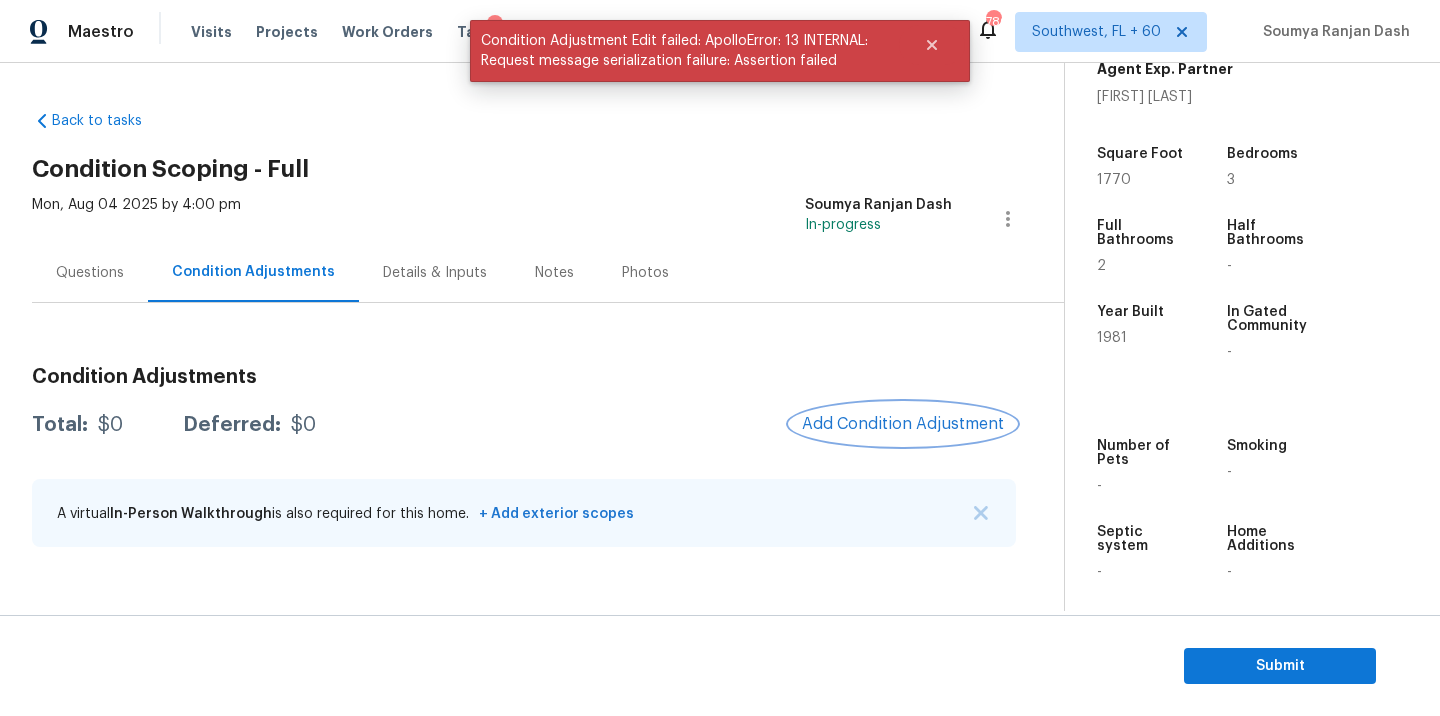 click on "Add Condition Adjustment" at bounding box center [903, 424] 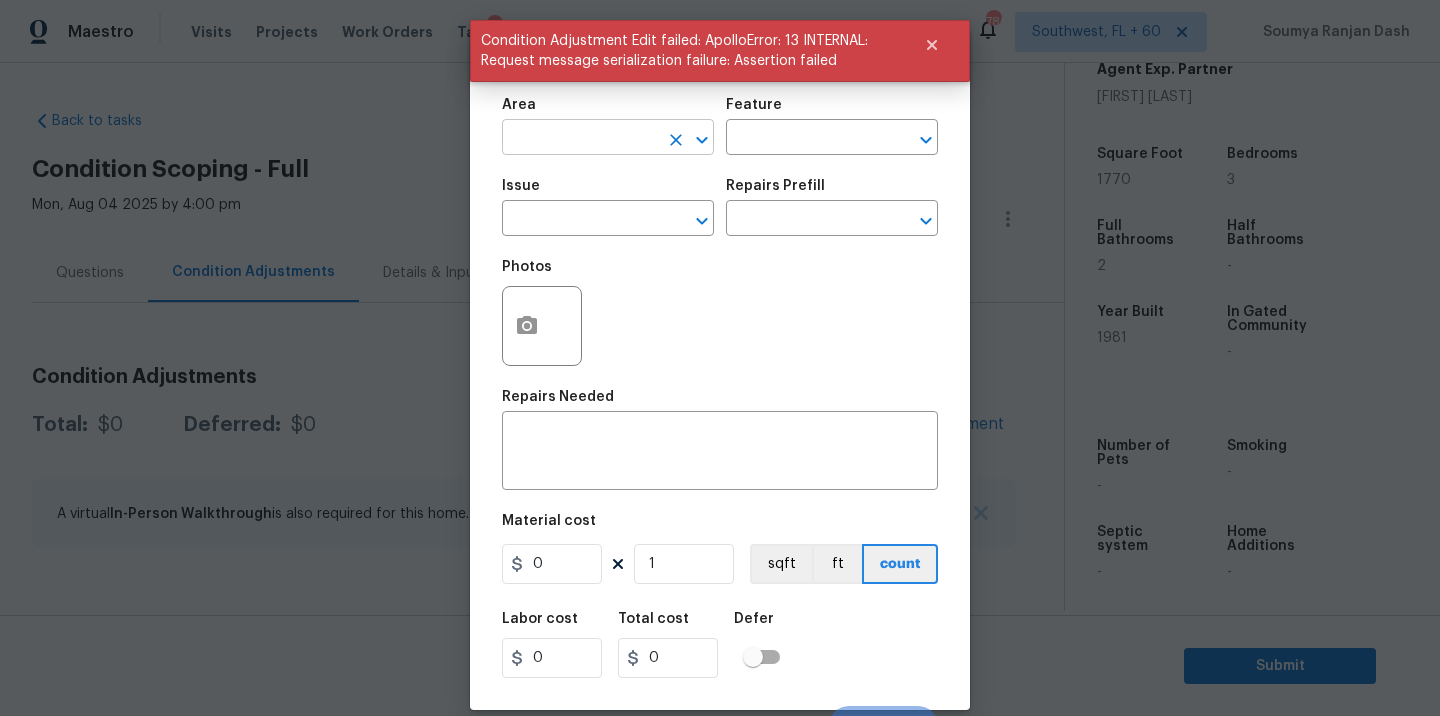 click at bounding box center [580, 139] 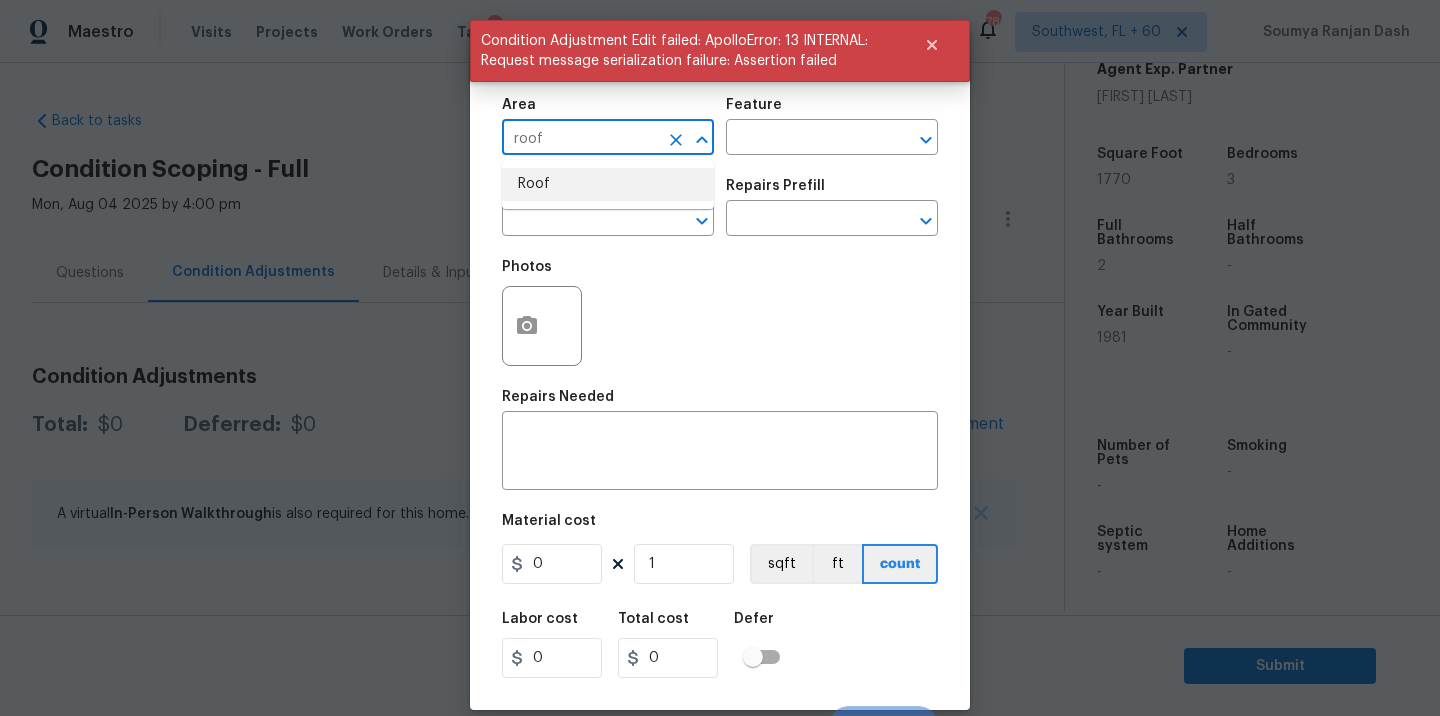 click on "Roof" at bounding box center (608, 184) 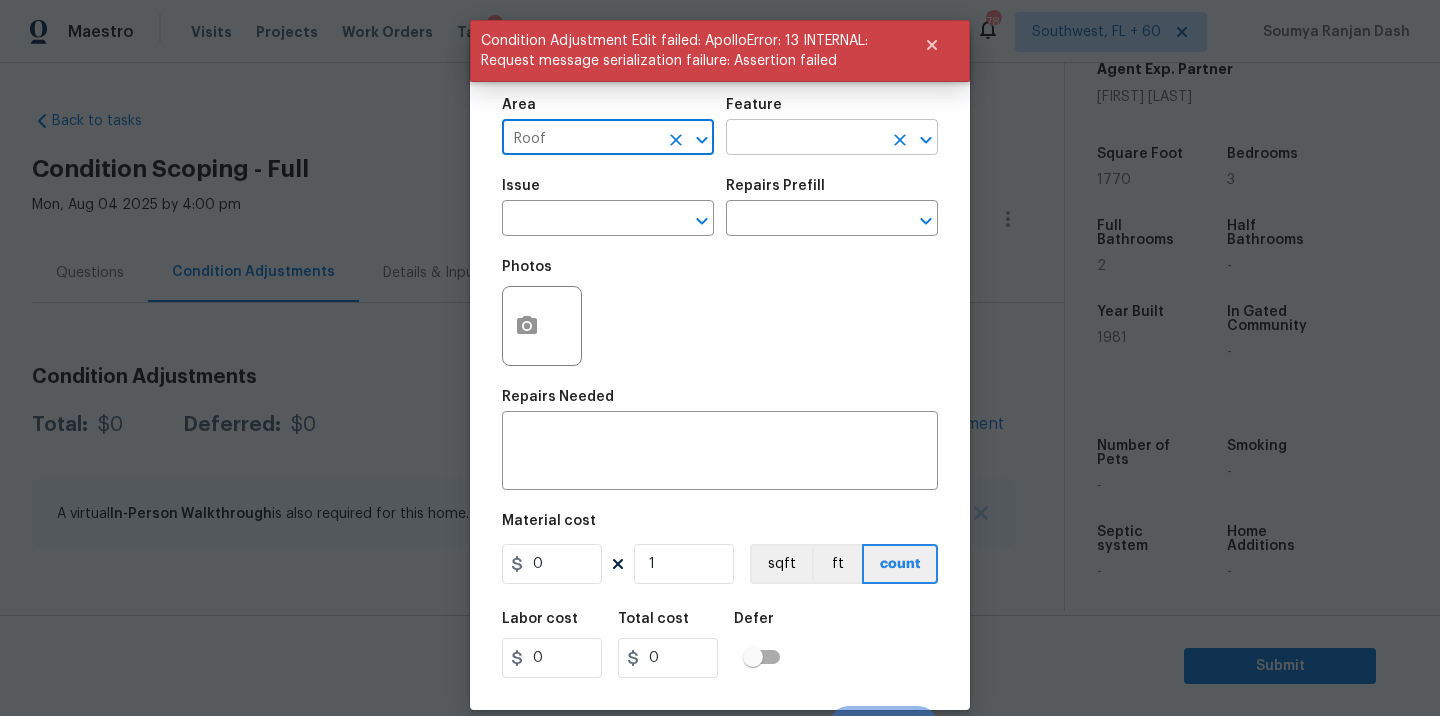 type on "Roof" 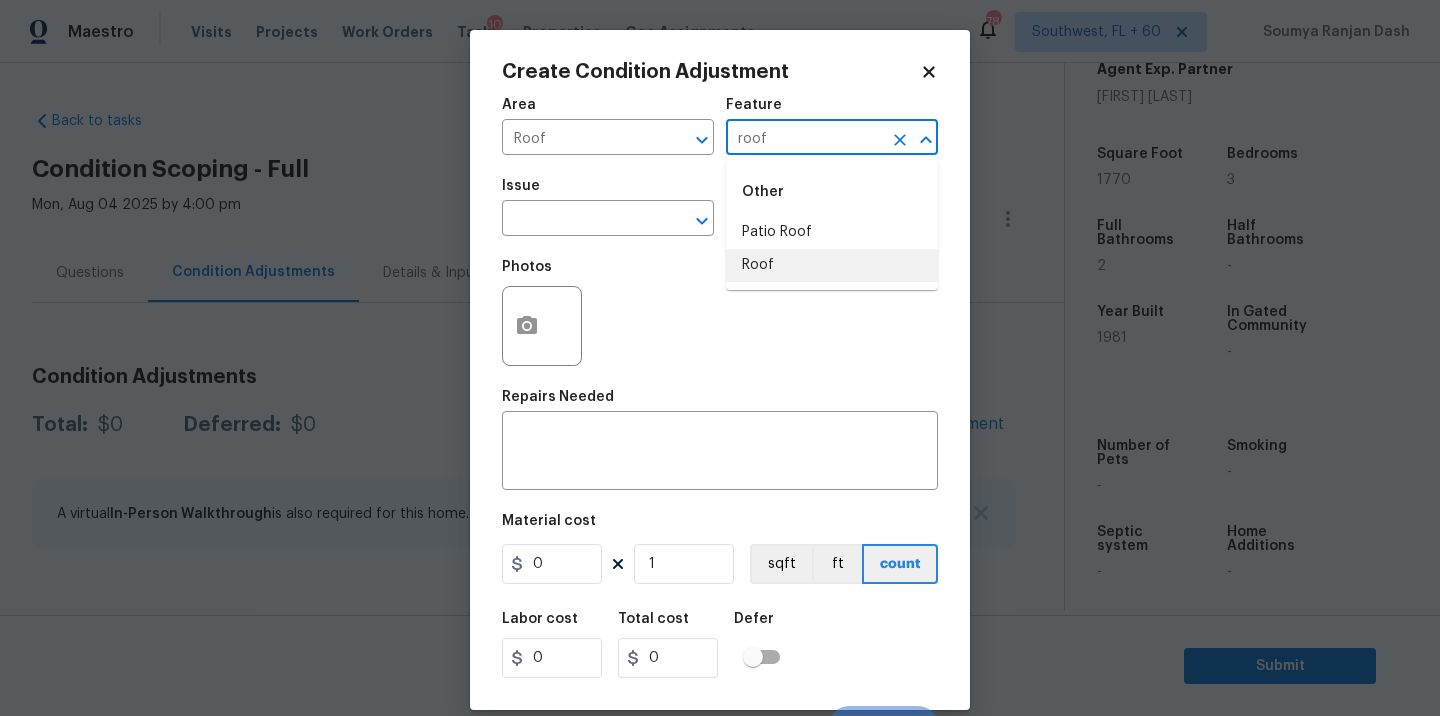 click on "Roof" at bounding box center [832, 265] 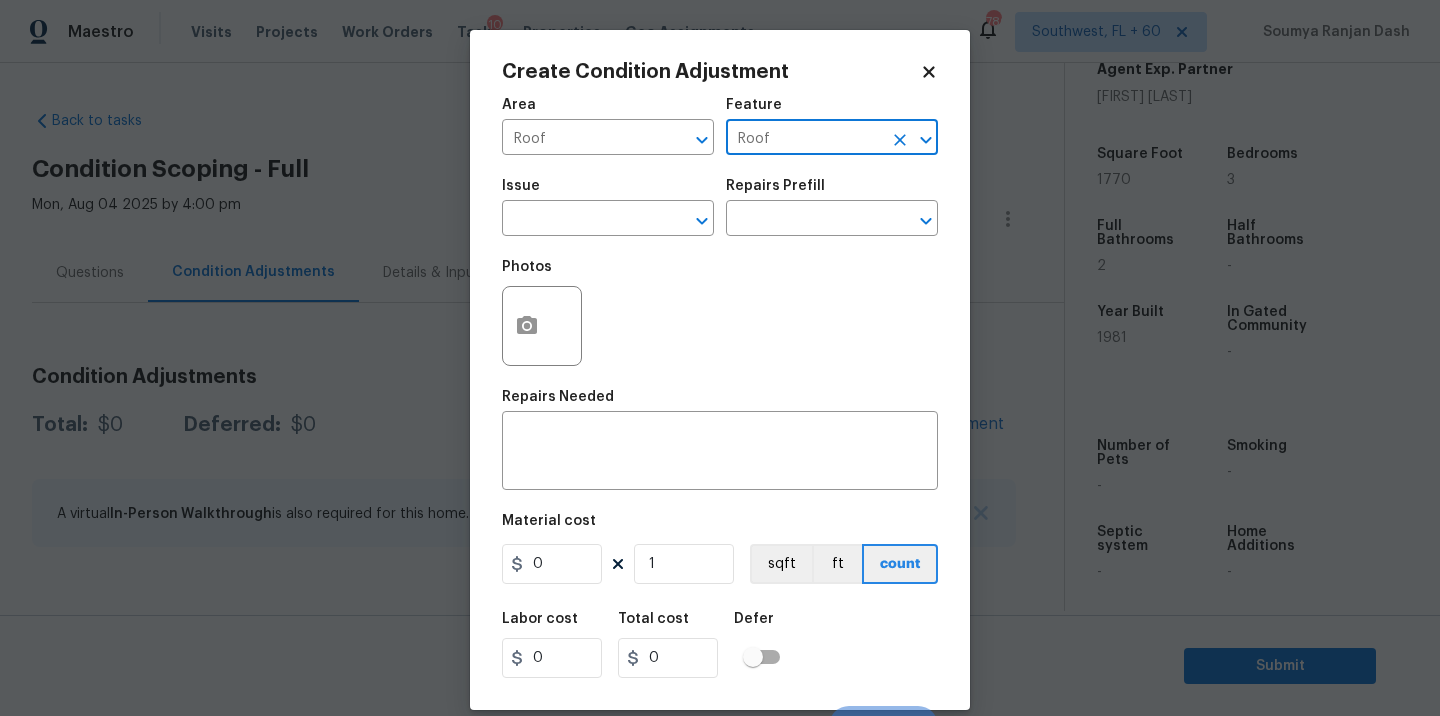 type on "Roof" 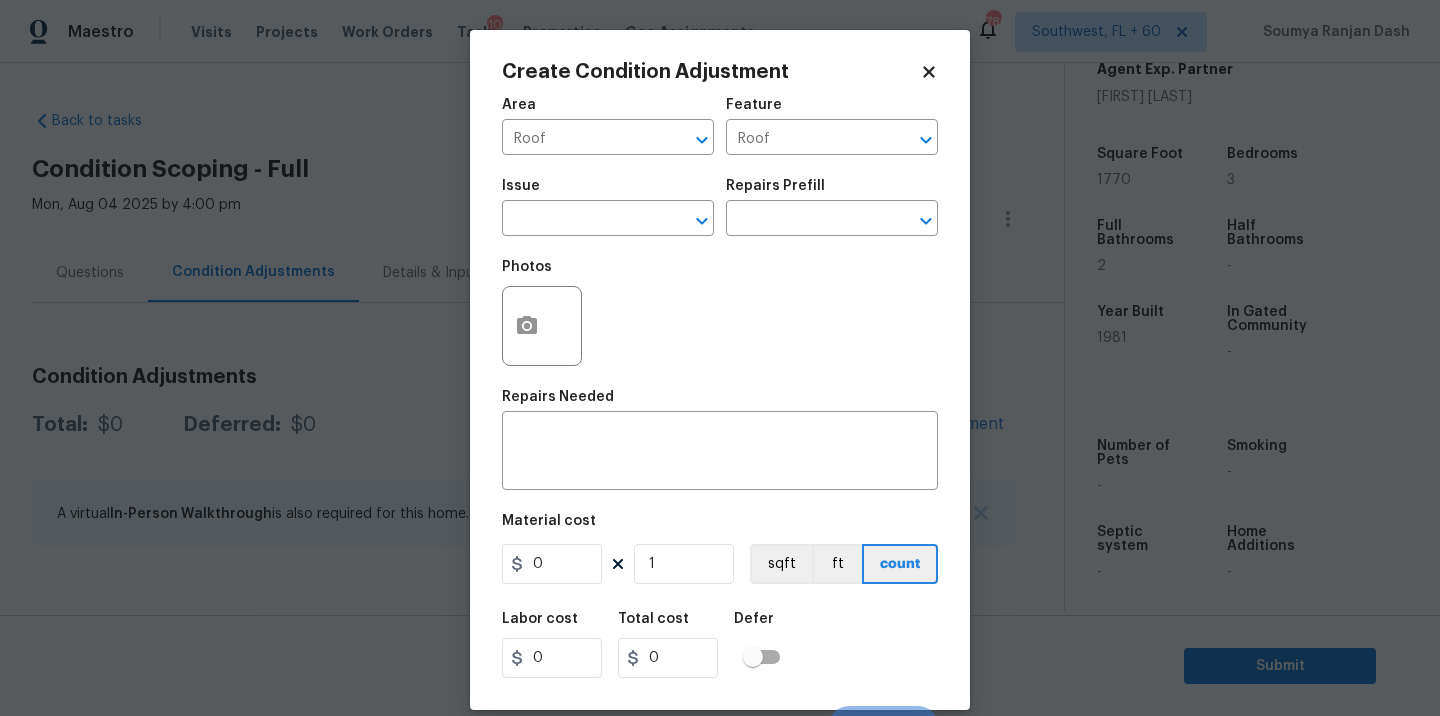 click on "Issue ​" at bounding box center [608, 207] 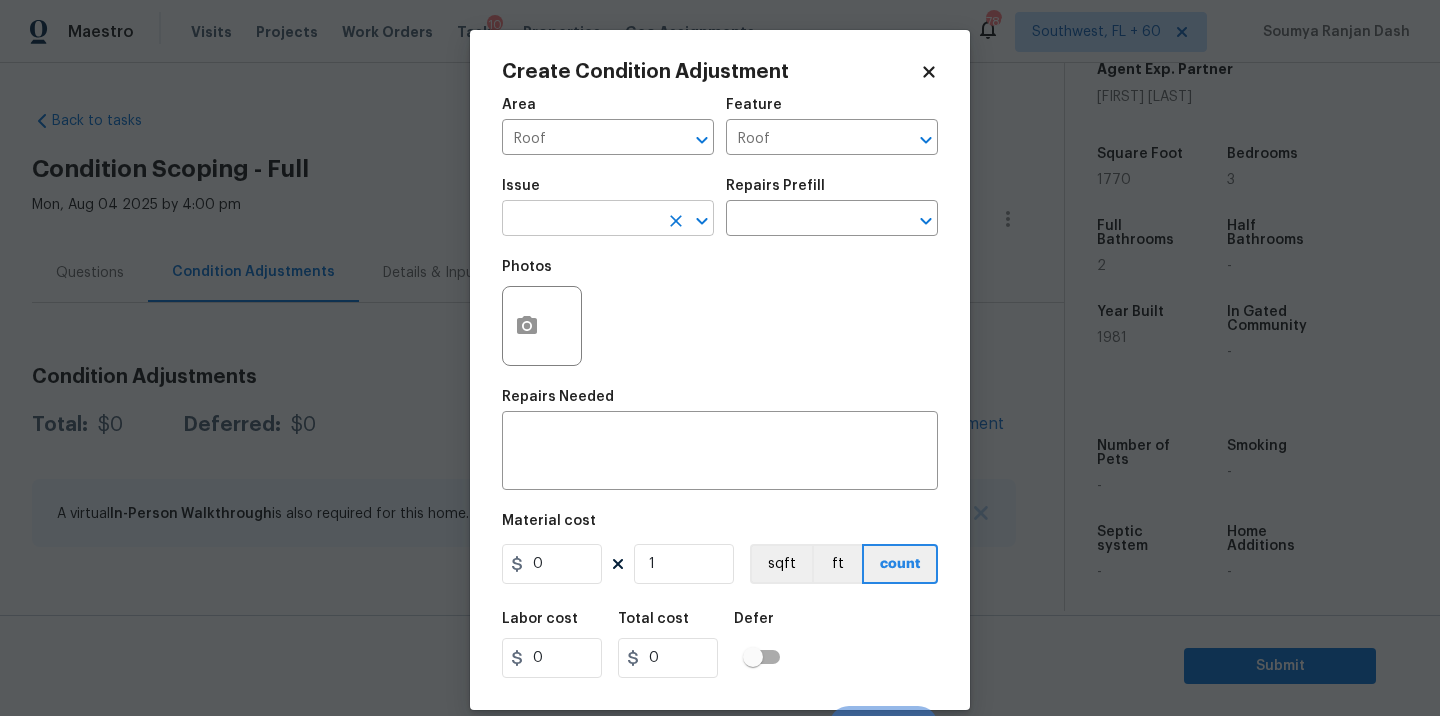 click at bounding box center [580, 220] 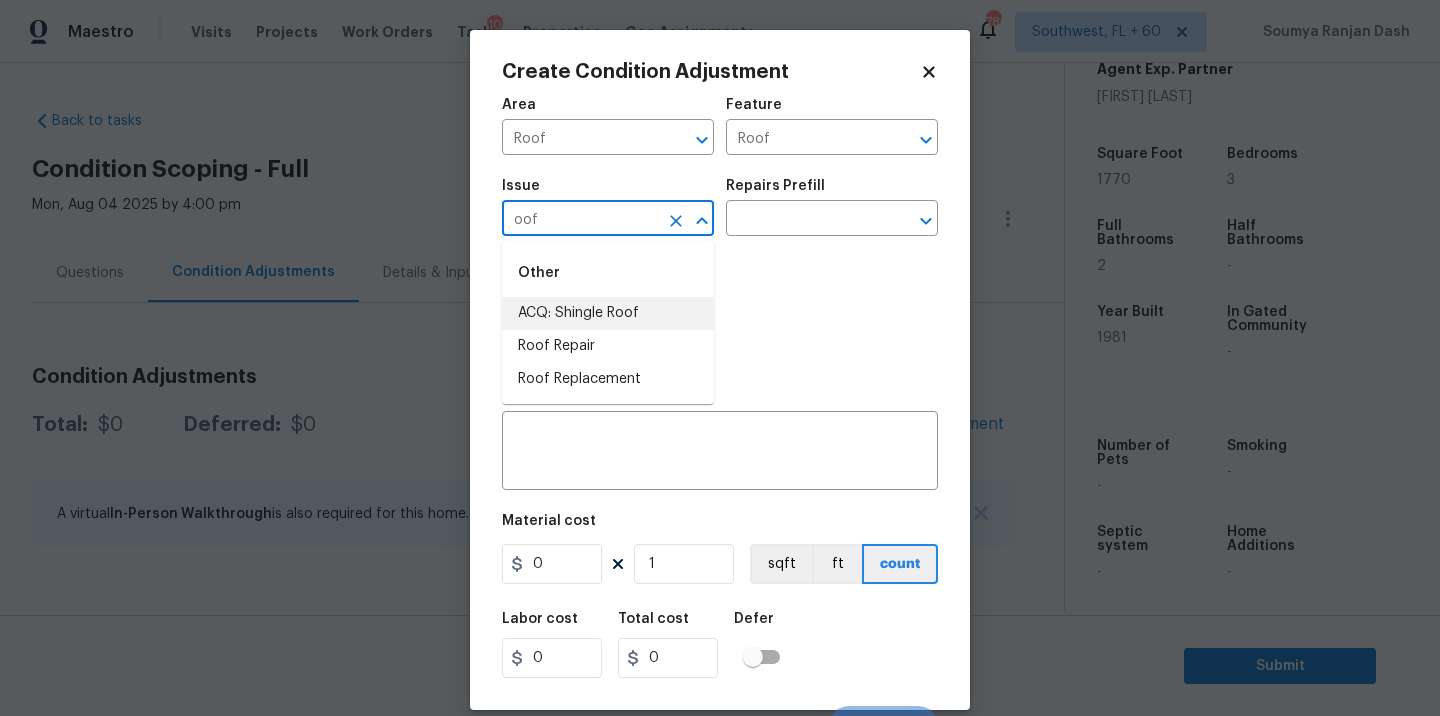 click on "ACQ: Shingle Roof" at bounding box center [608, 313] 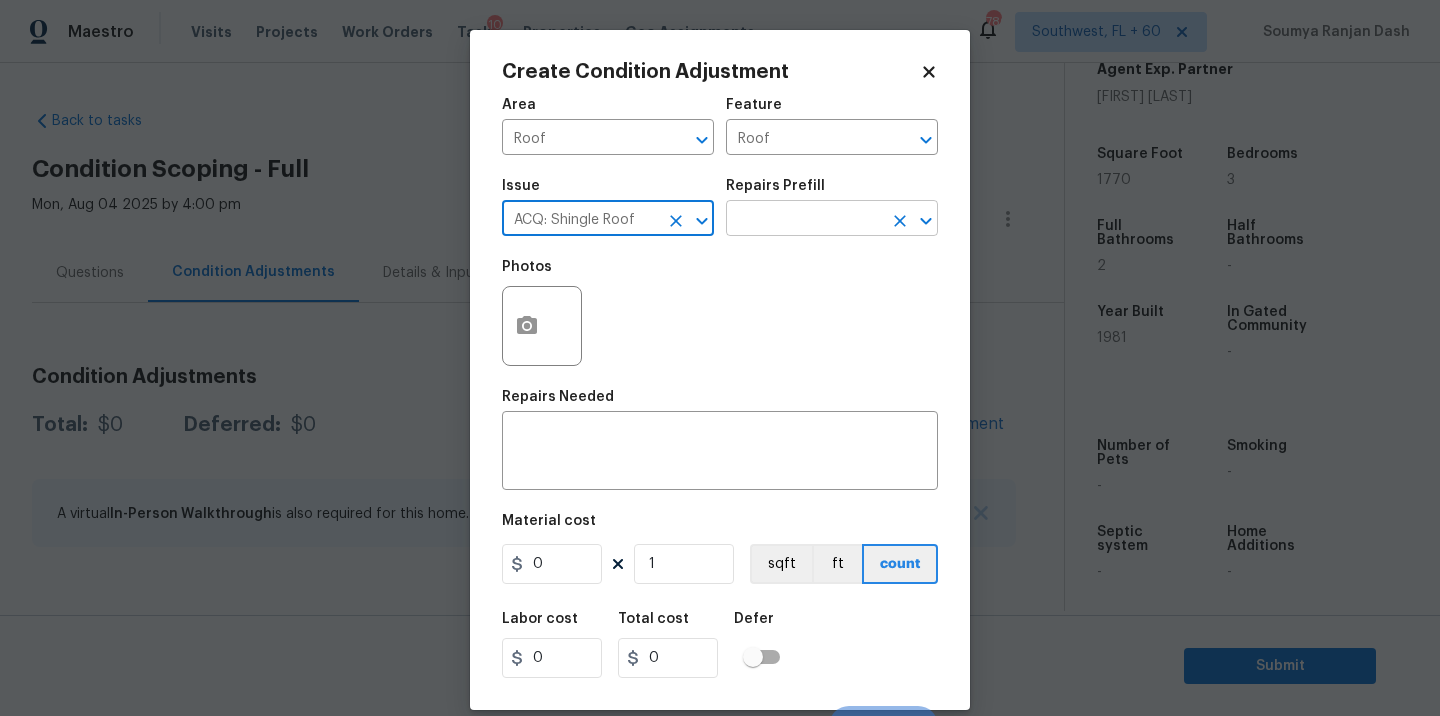 type on "ACQ: Shingle Roof" 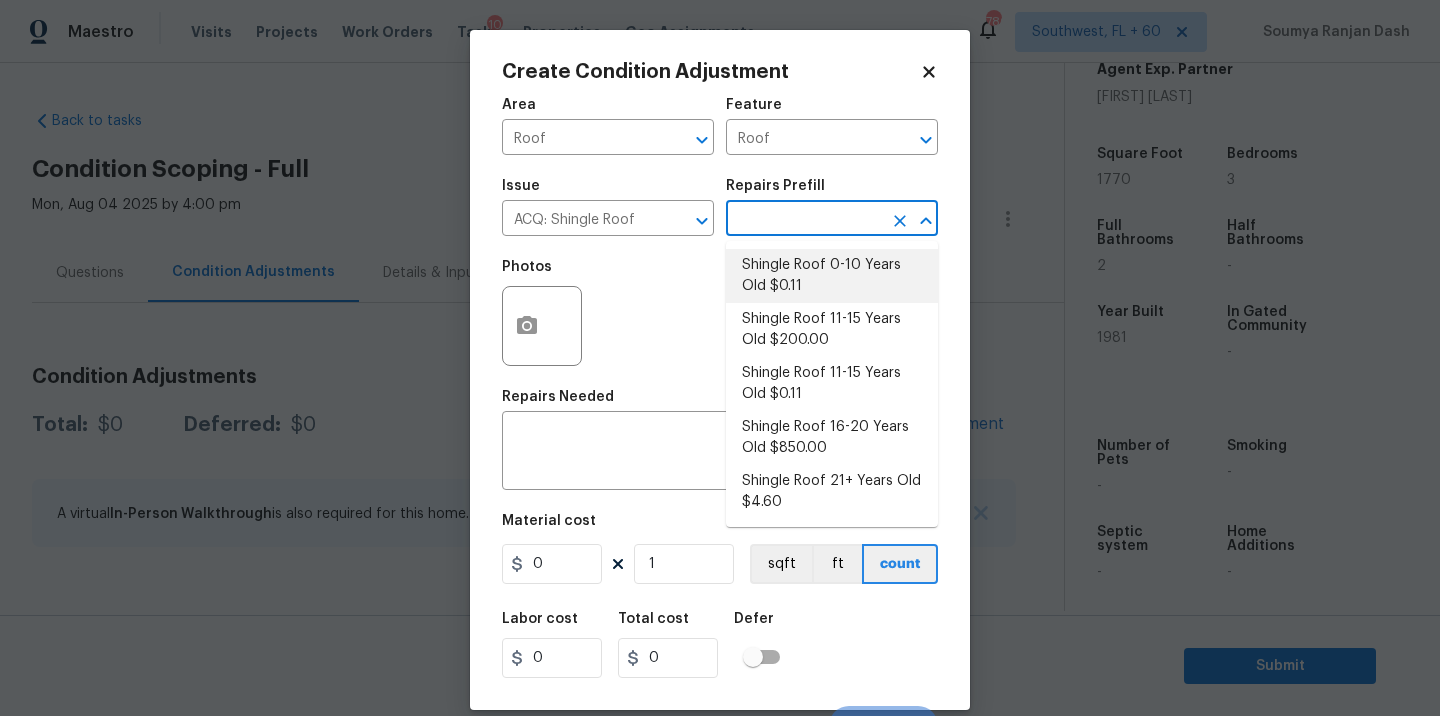 click on "Shingle Roof 0-10 Years Old $0.11" at bounding box center (832, 276) 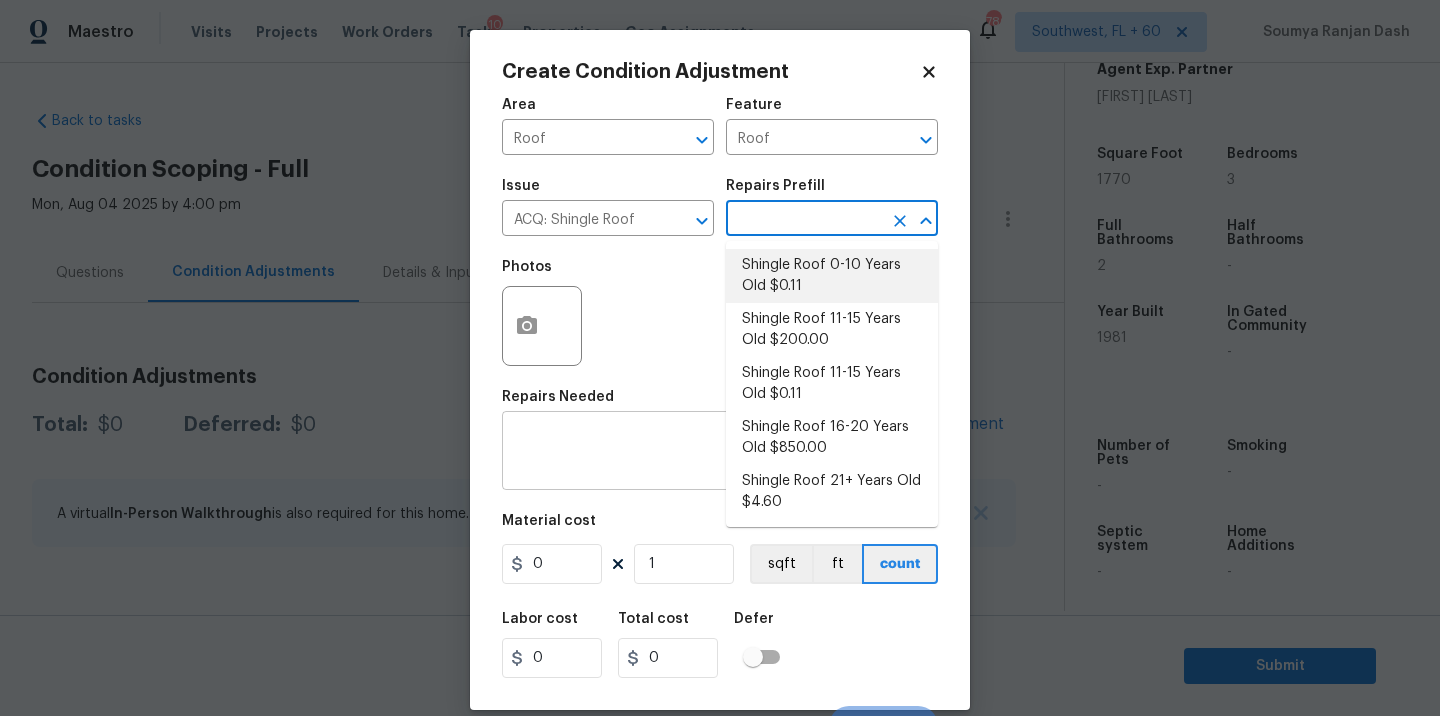 type on "Acquisition" 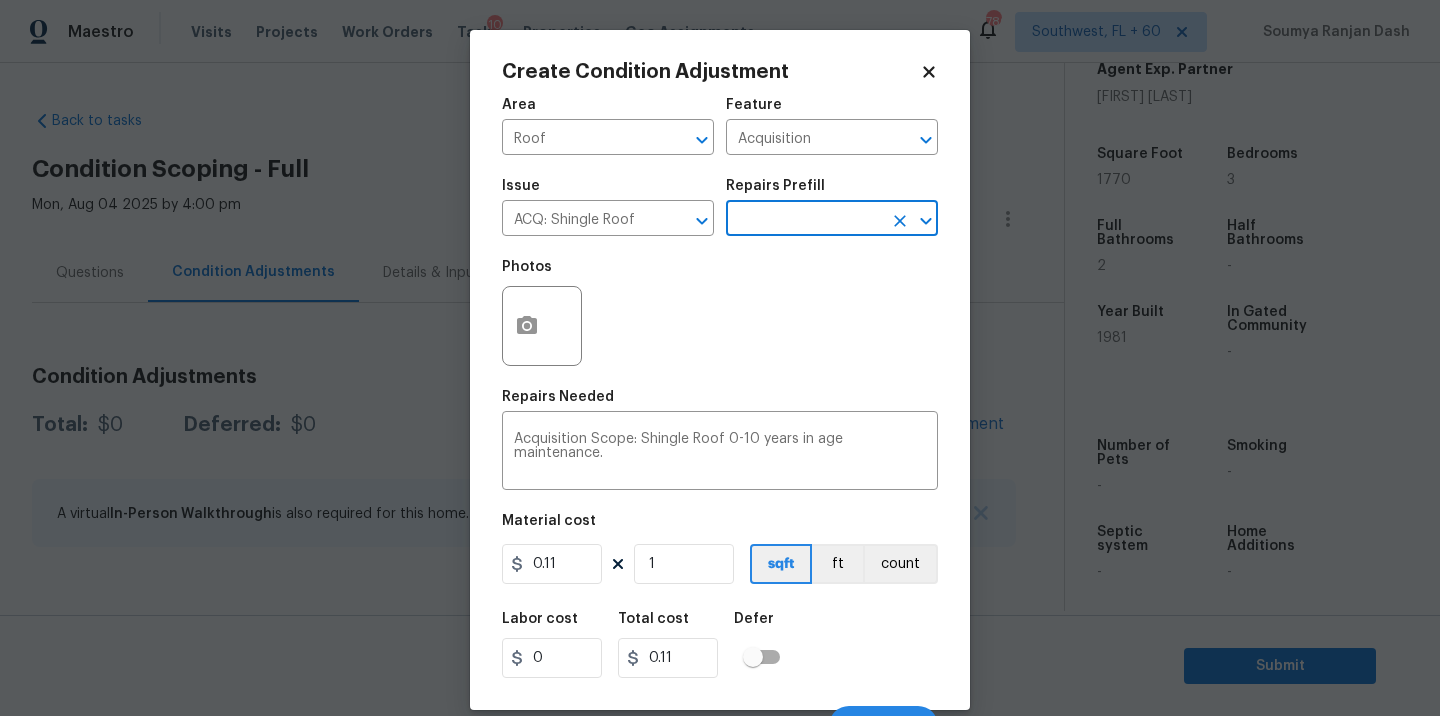 click on "Area Roof ​ Feature Acquisition ​ Issue ACQ: Shingle Roof ​ Repairs Prefill ​ Photos Repairs Needed Acquisition Scope: Shingle Roof 0-10 years in age maintenance. x ​ Material cost 0.11 1 sqft ft count Labor cost 0 Total cost 0.11 Defer Cancel Create" at bounding box center [720, 416] 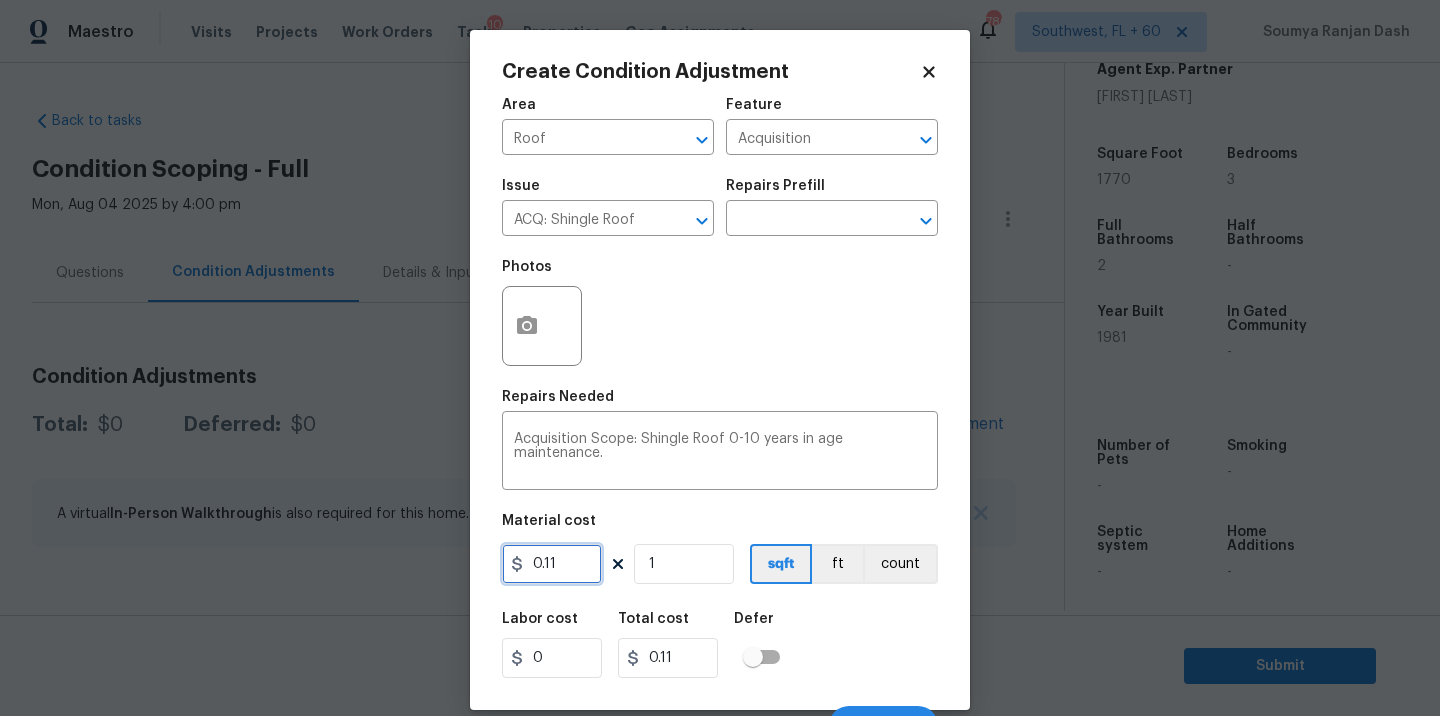 click on "0.11" at bounding box center (552, 564) 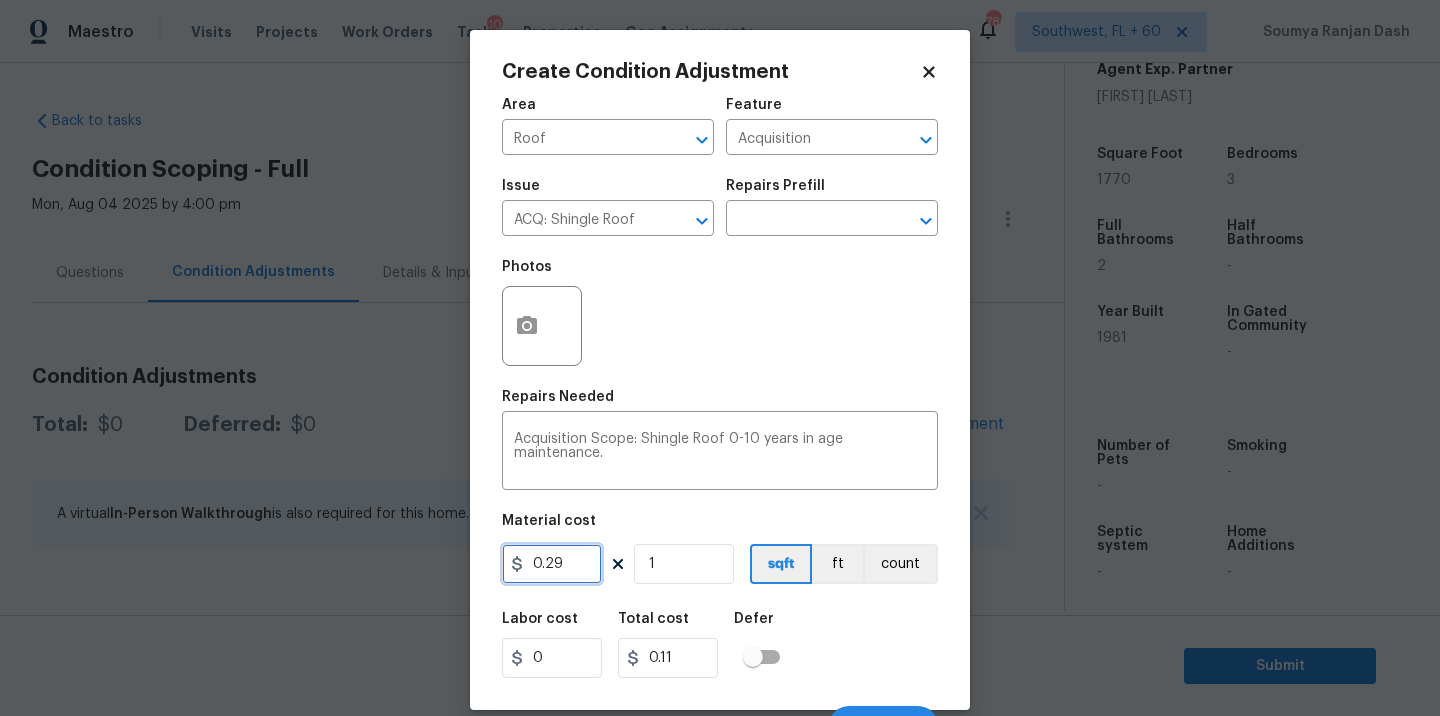 type on "0.29" 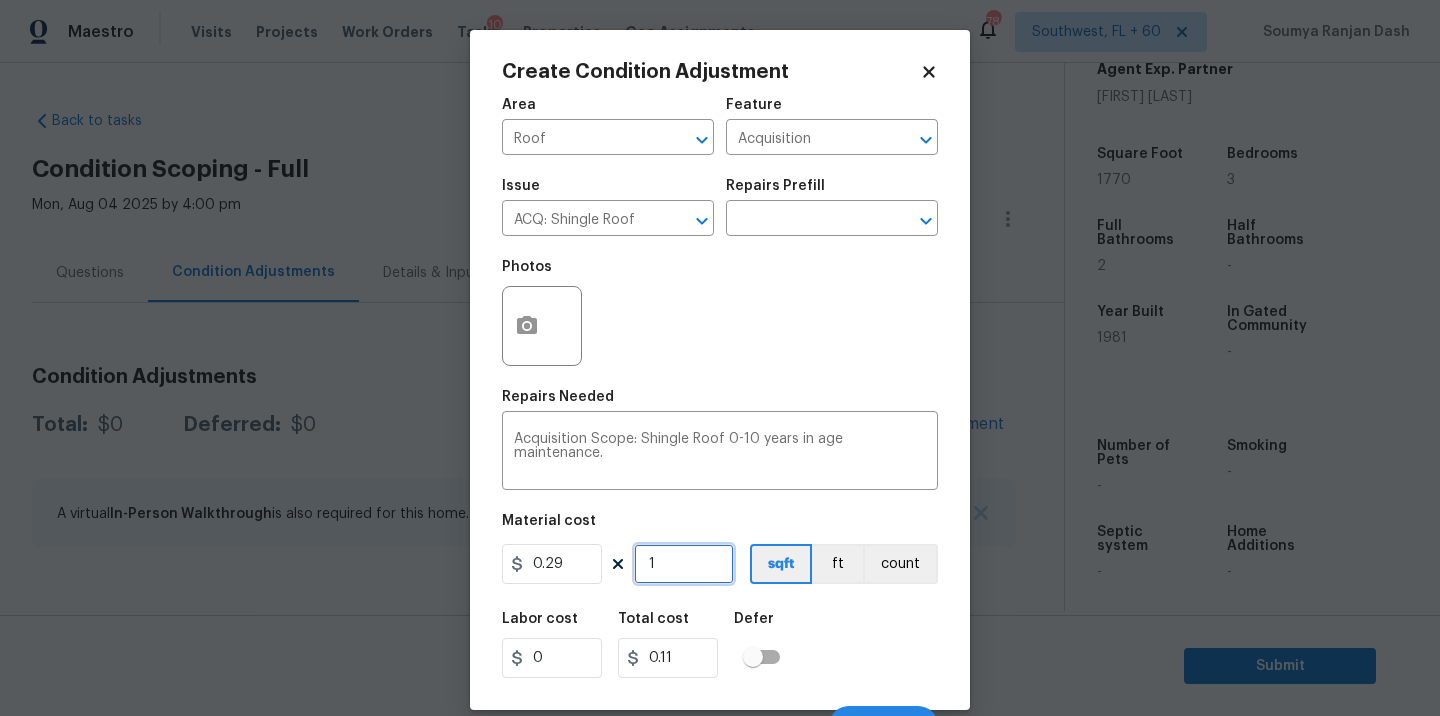 type on "0.29" 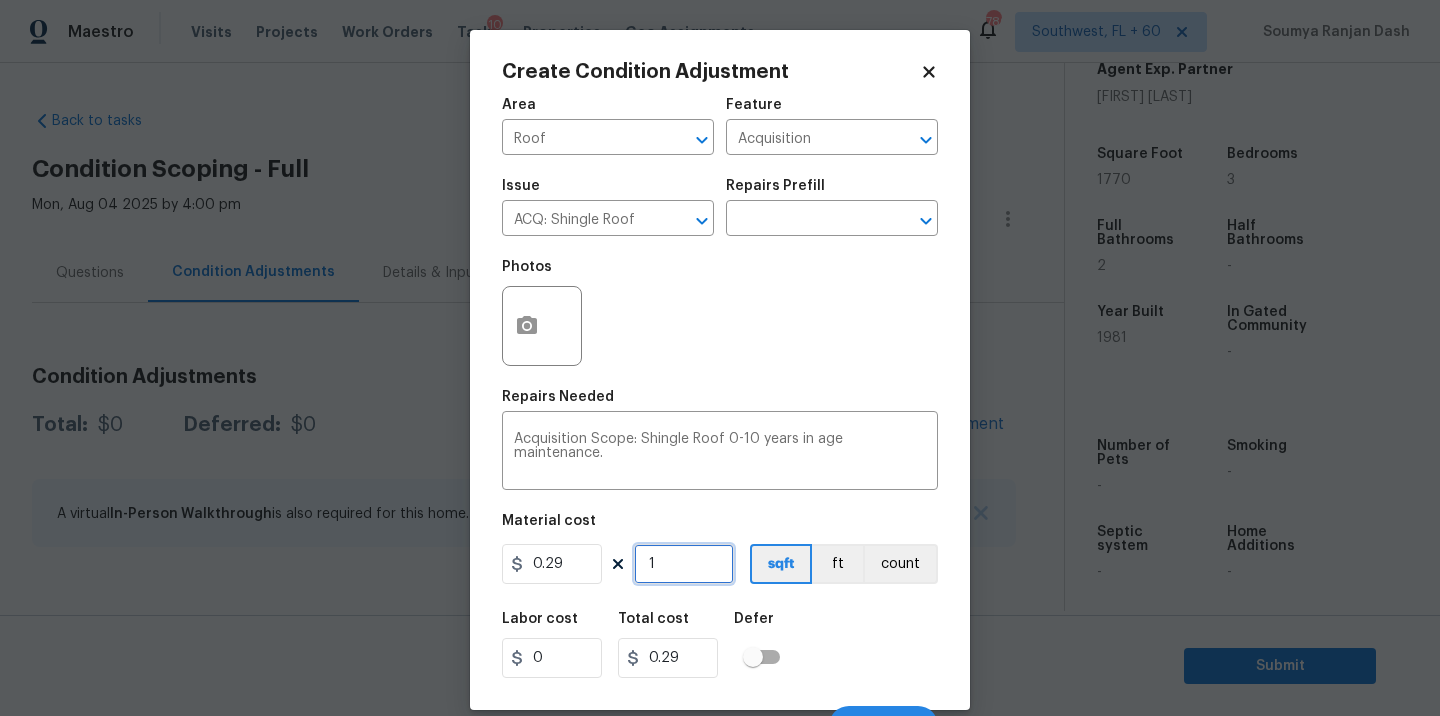 click on "1" at bounding box center (684, 564) 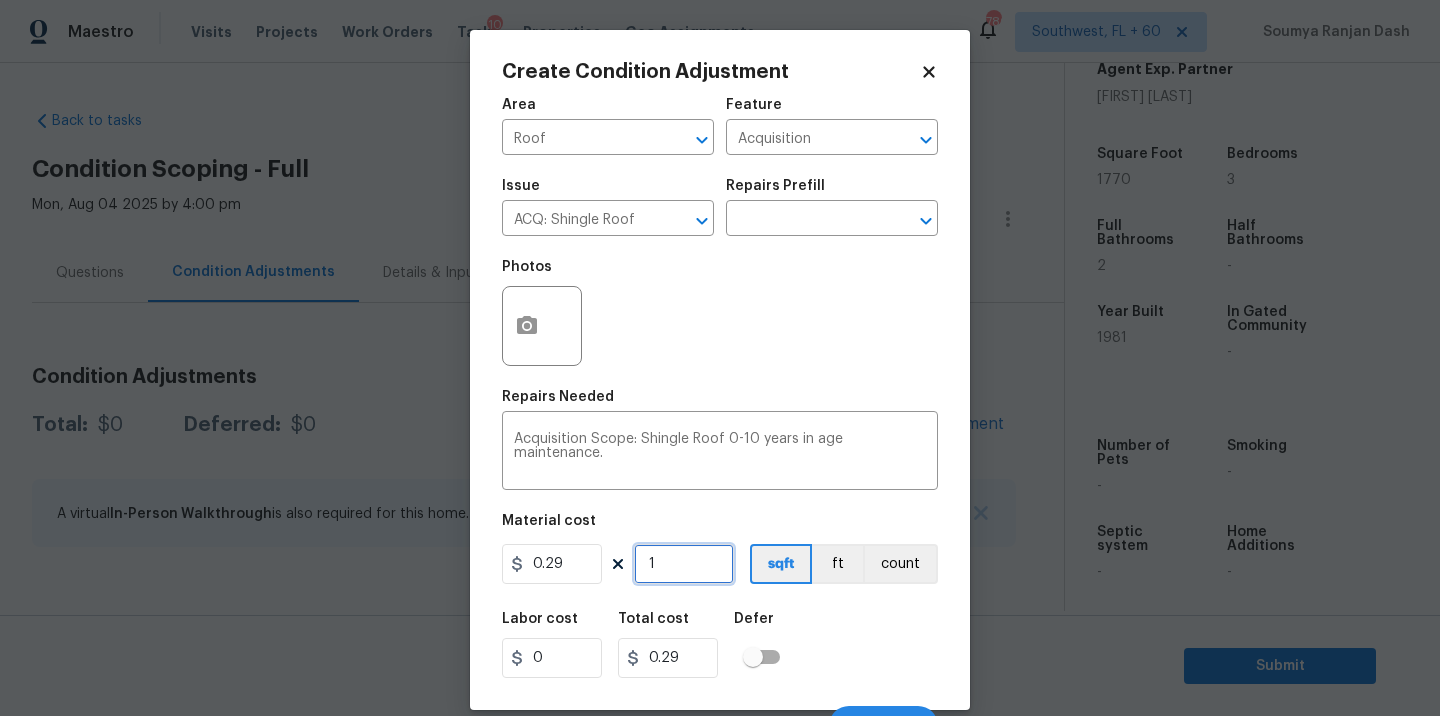 type on "17" 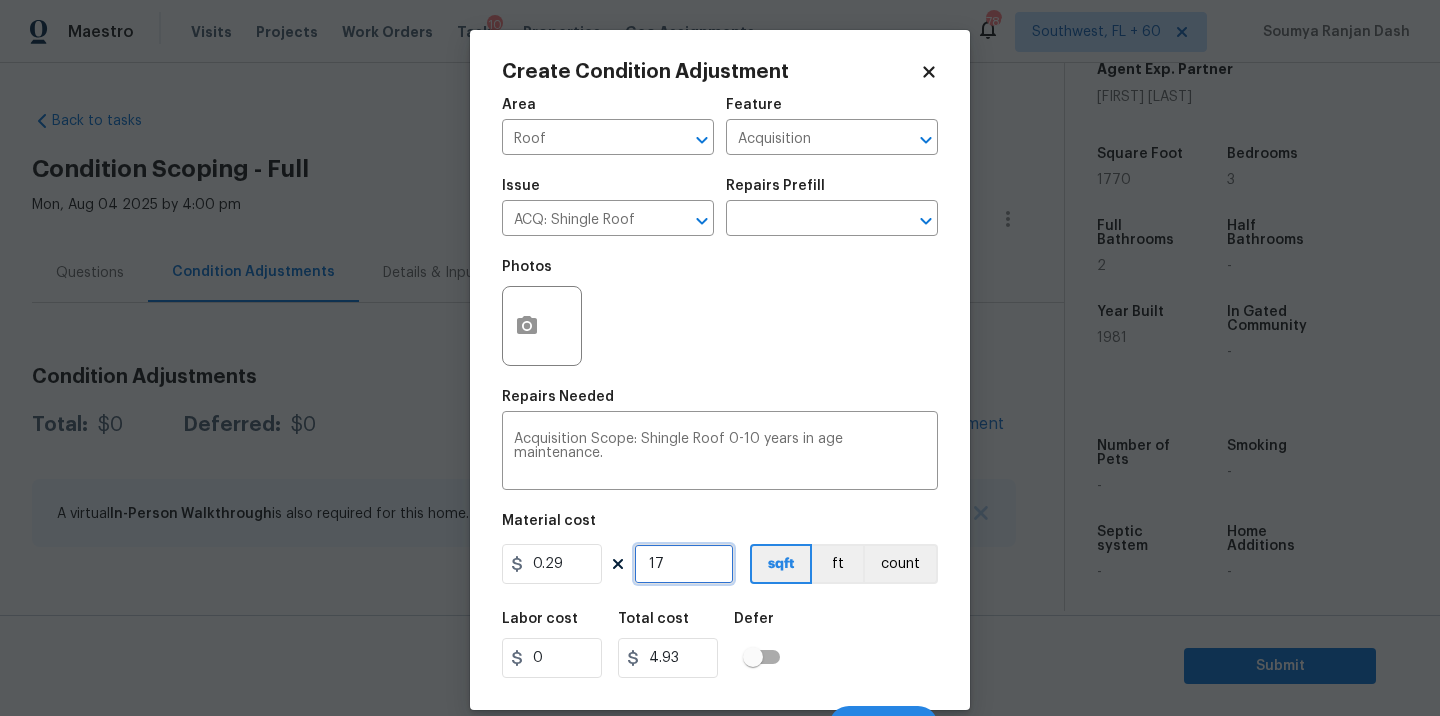 type on "177" 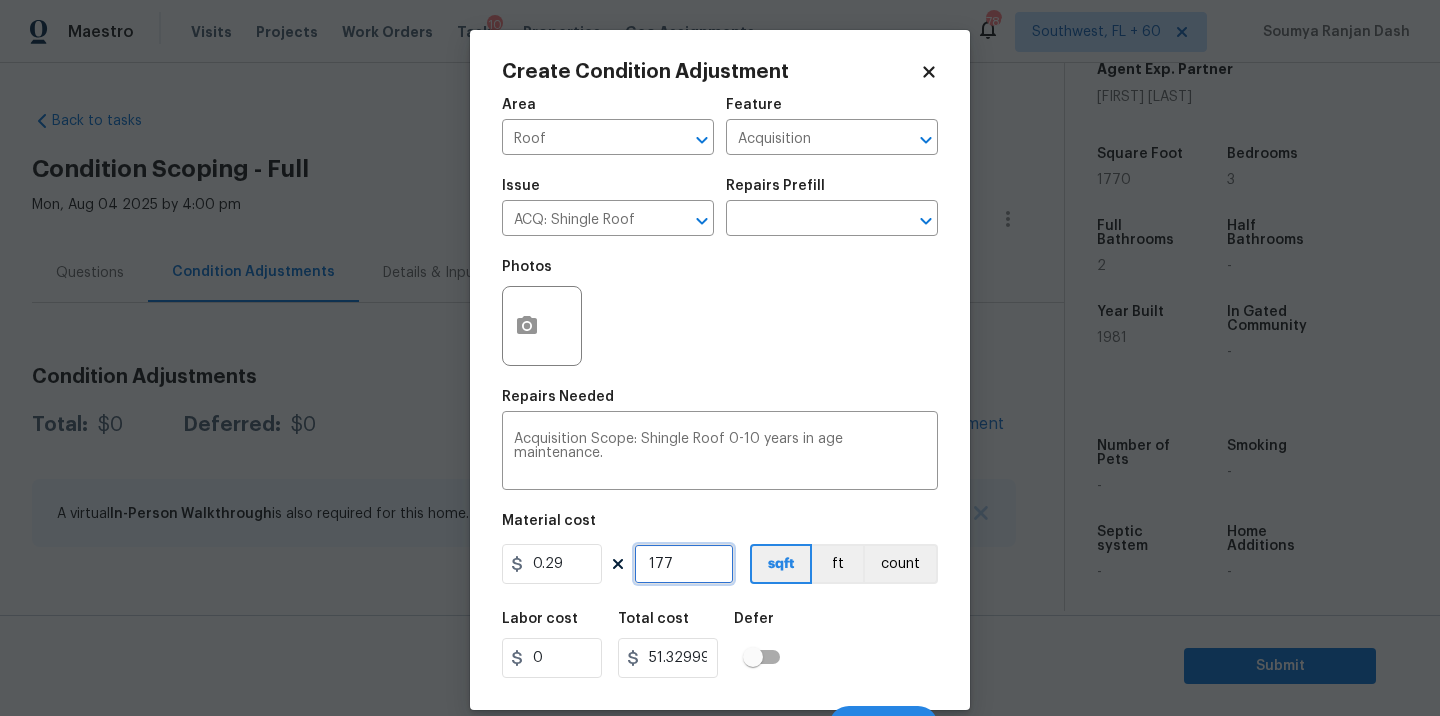 type on "1770" 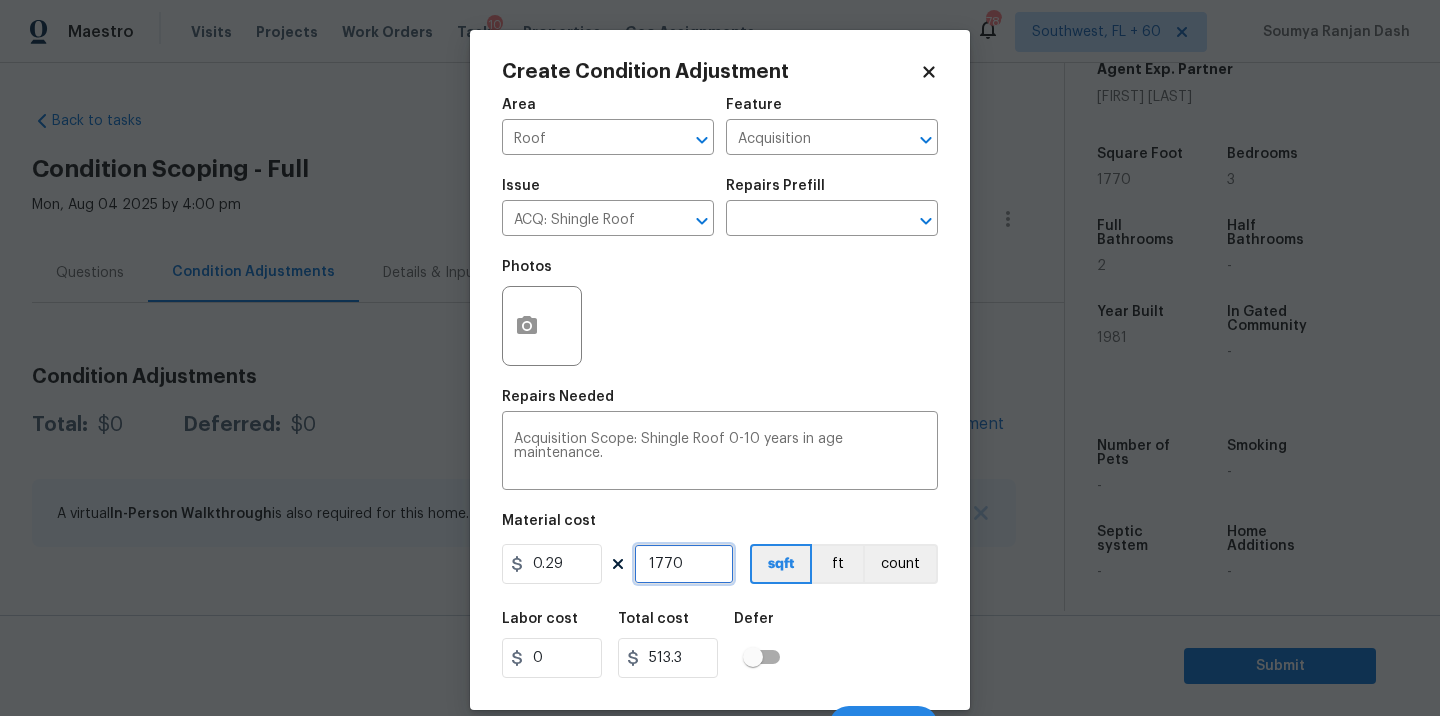 type on "1770" 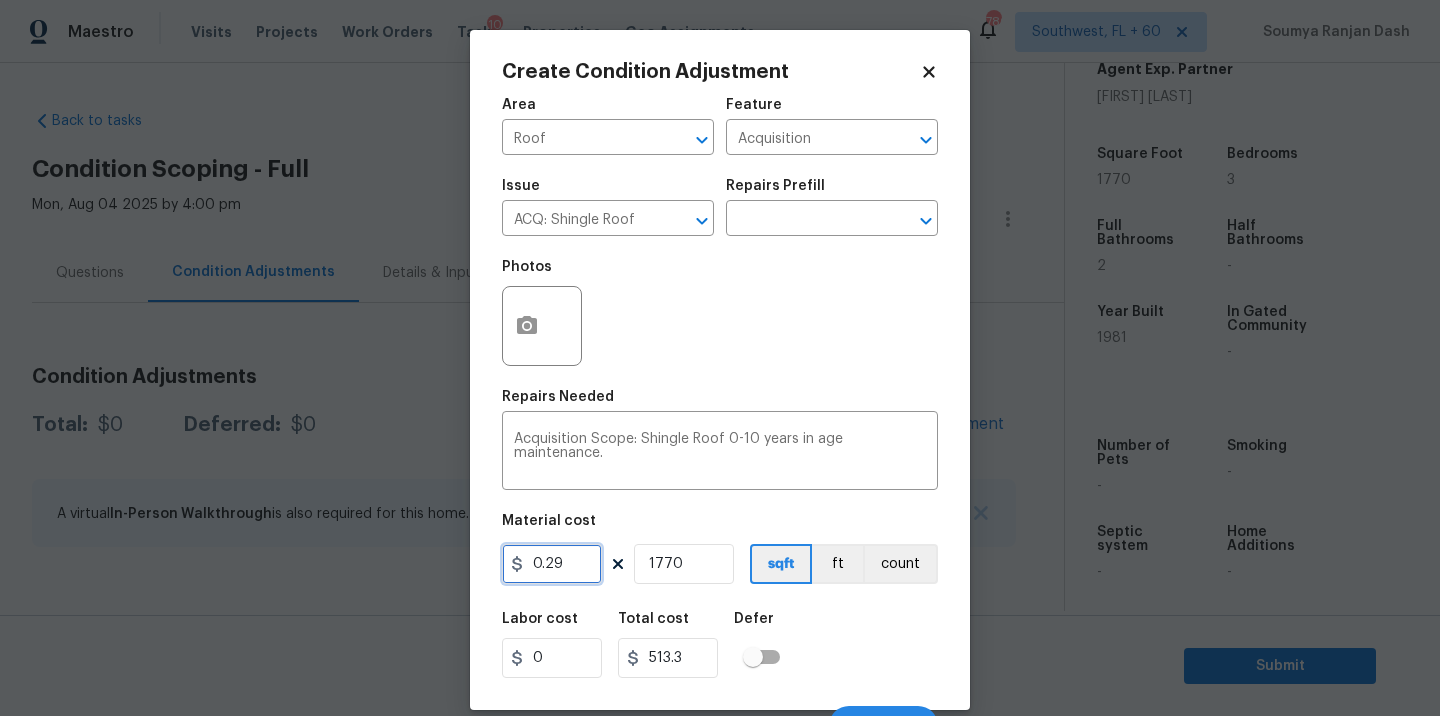 click on "0.29" at bounding box center (552, 564) 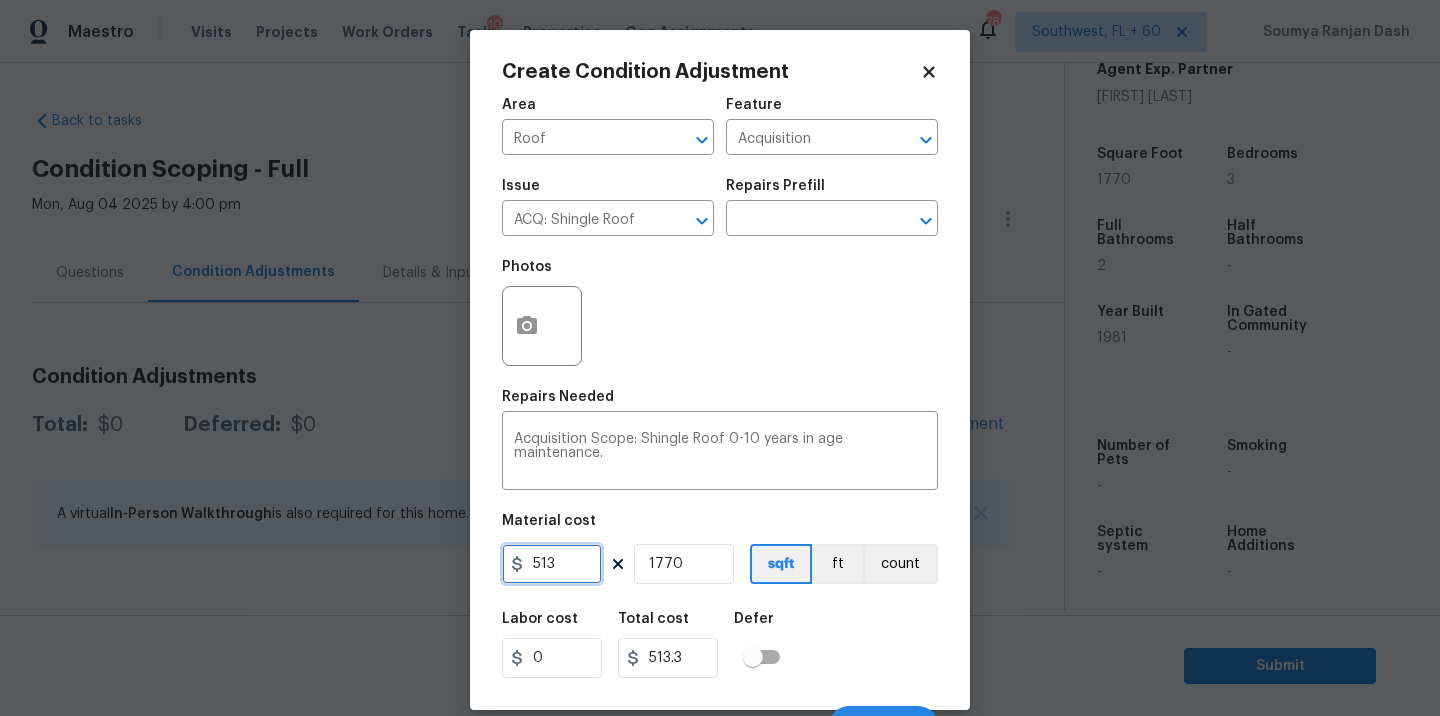 type on "513" 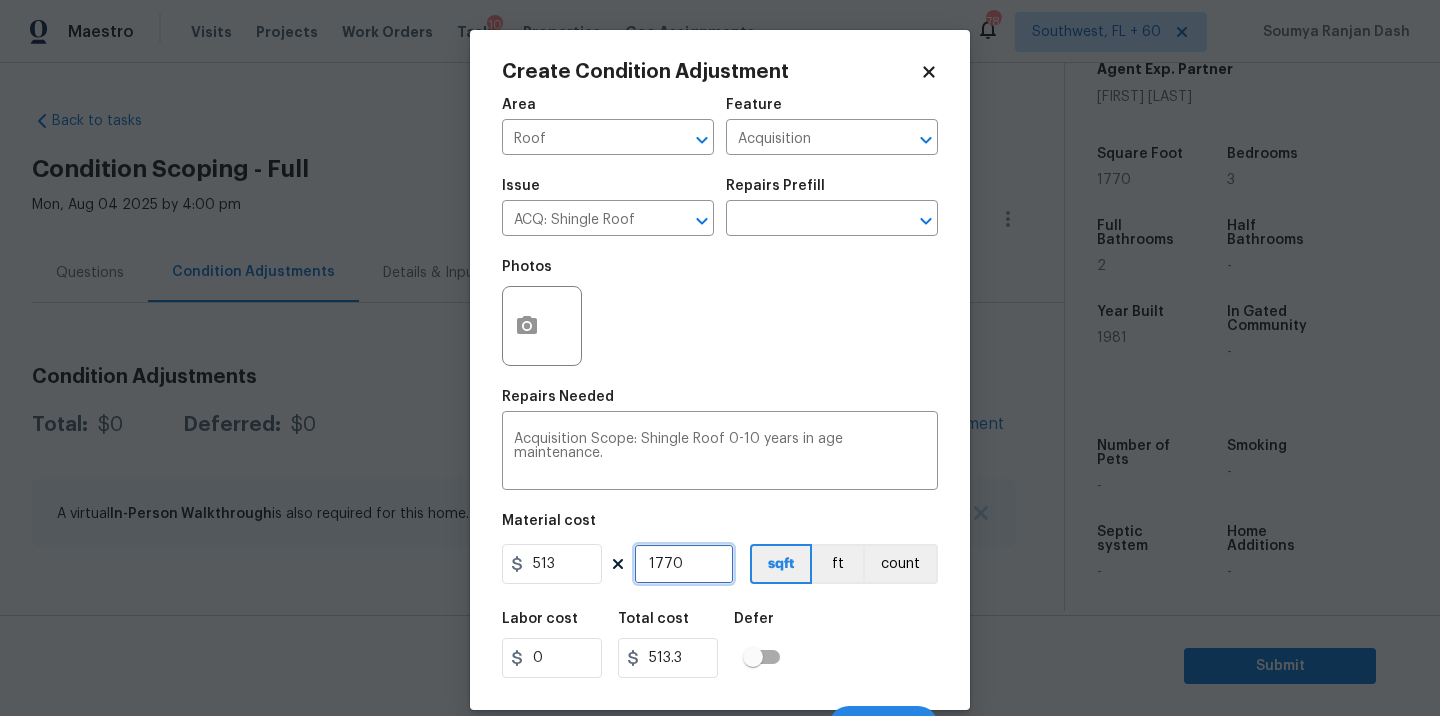 type on "908010" 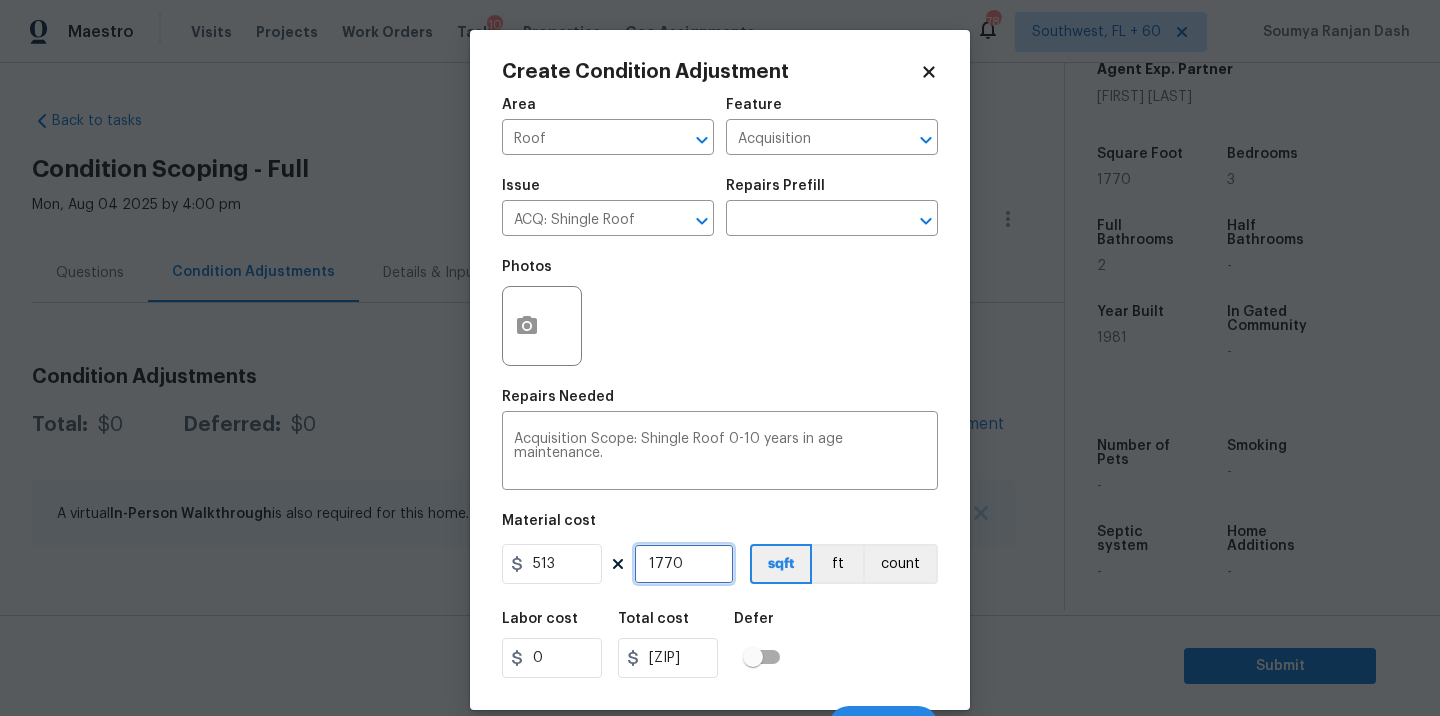 click on "1770" at bounding box center (684, 564) 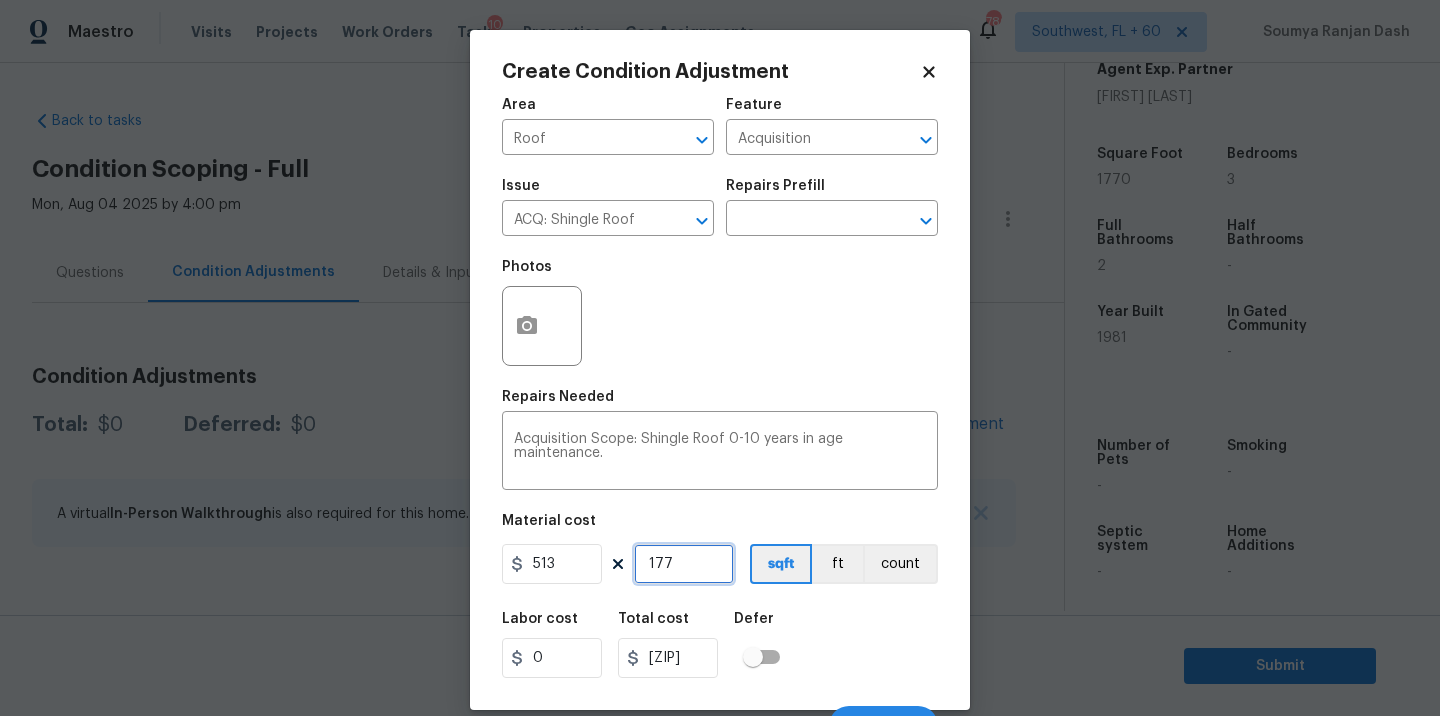 type on "17" 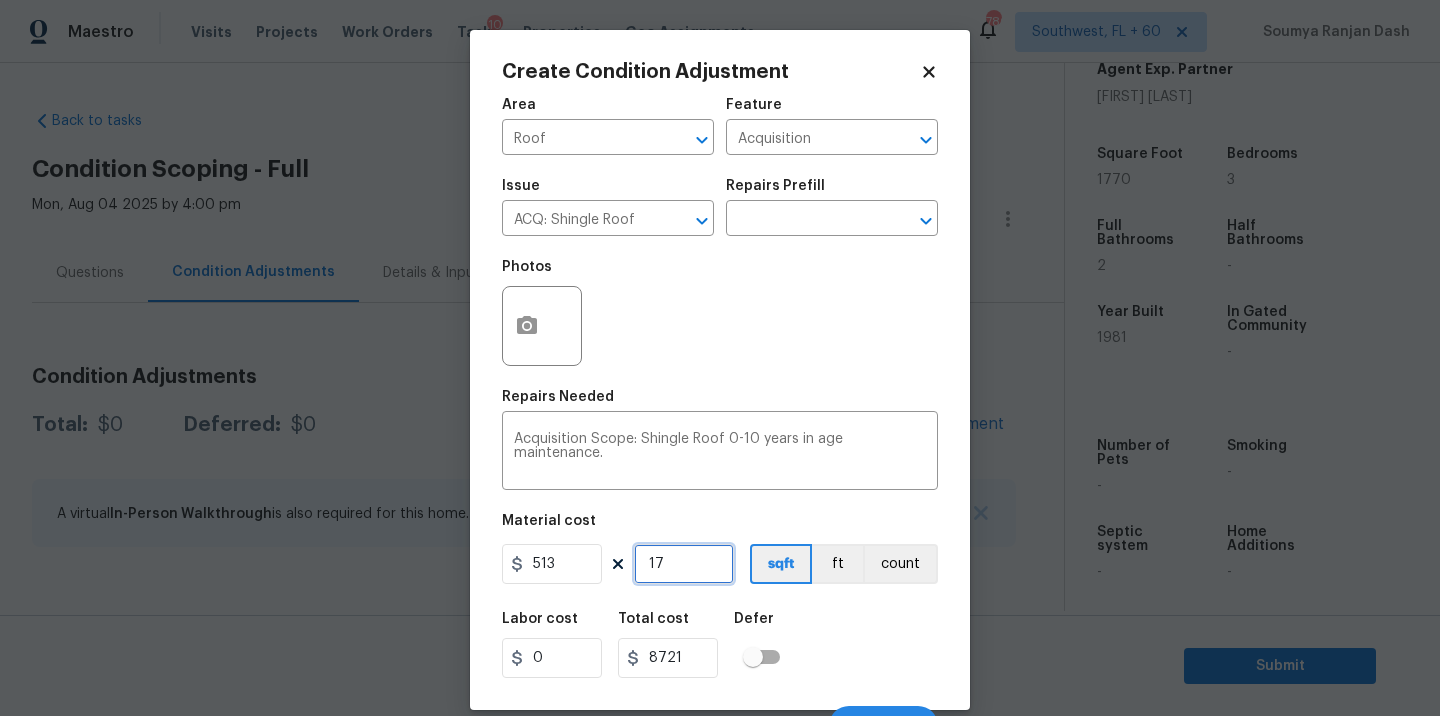 type on "1" 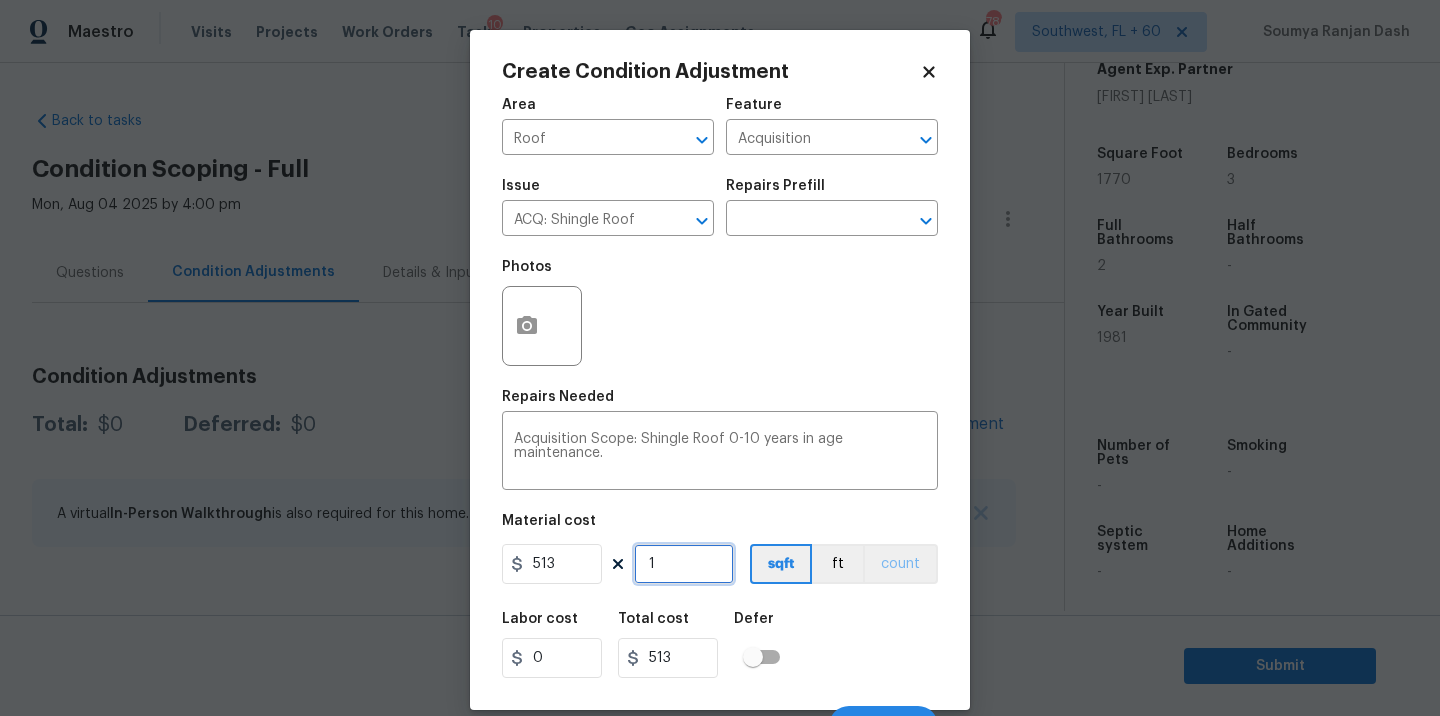 type on "1" 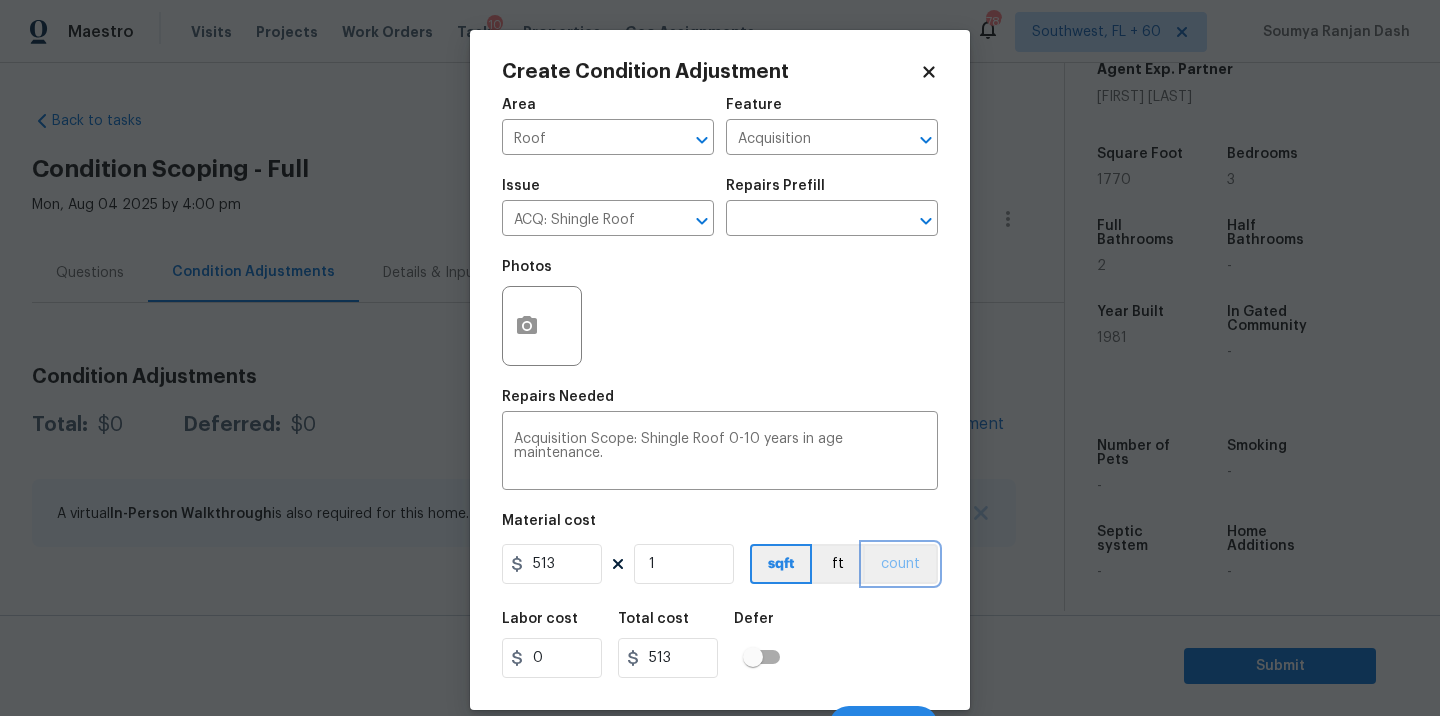 drag, startPoint x: 882, startPoint y: 558, endPoint x: 883, endPoint y: 584, distance: 26.019224 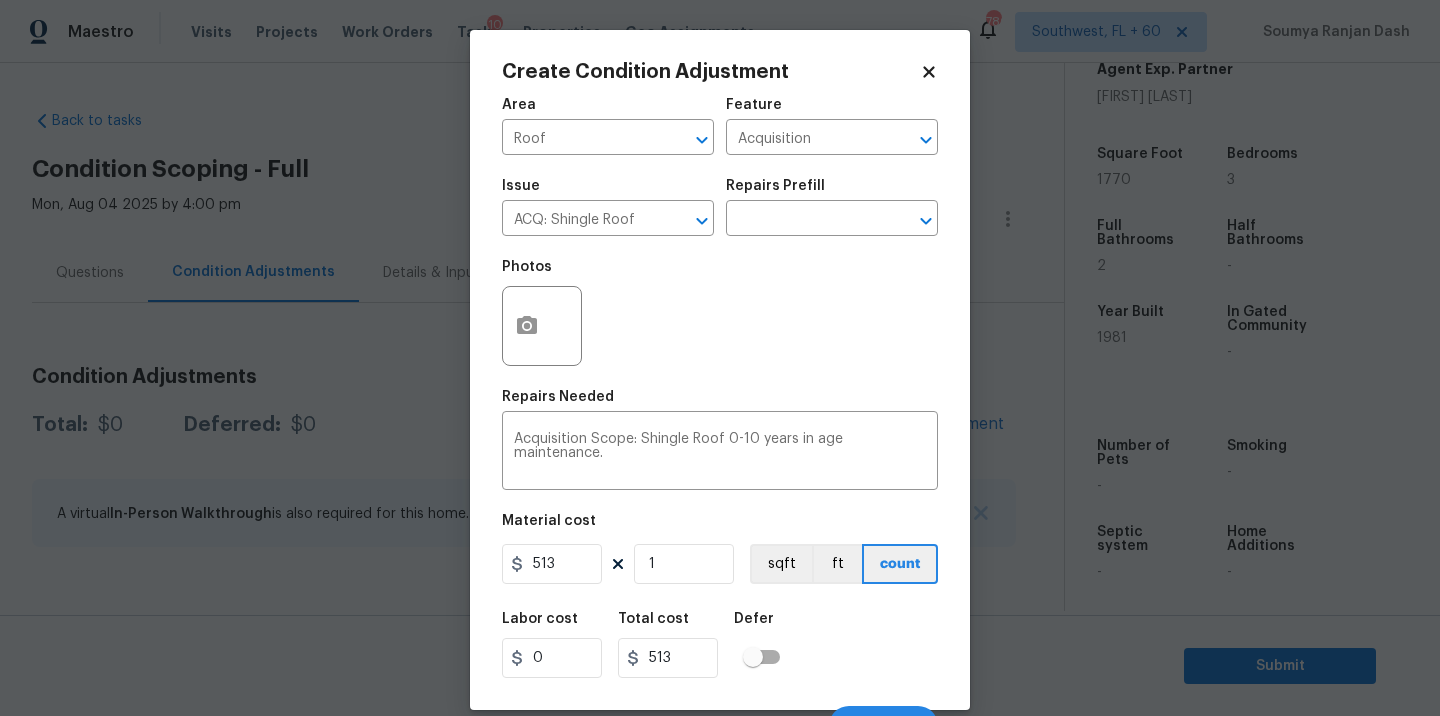 click on "Labor cost 0 Total cost 513 Defer" at bounding box center (720, 645) 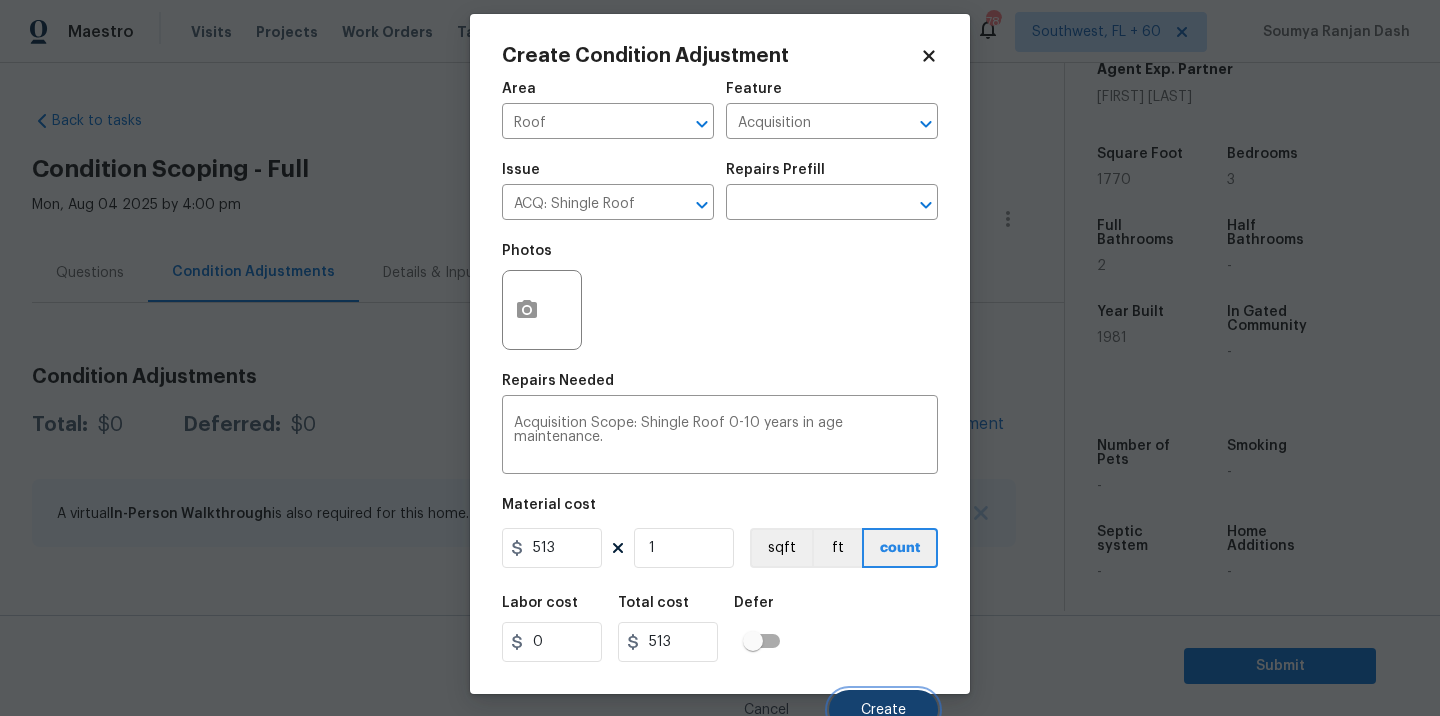 click on "Create" at bounding box center [883, 710] 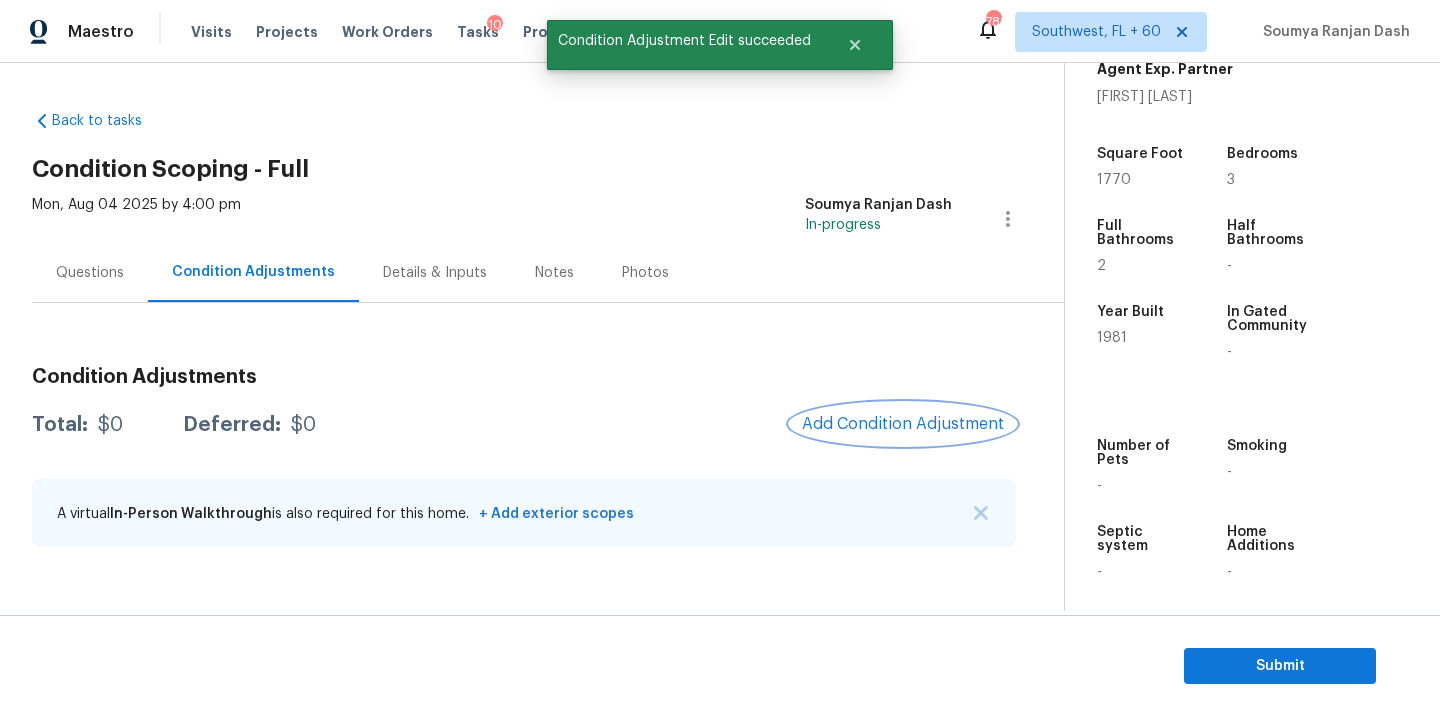 scroll, scrollTop: 0, scrollLeft: 0, axis: both 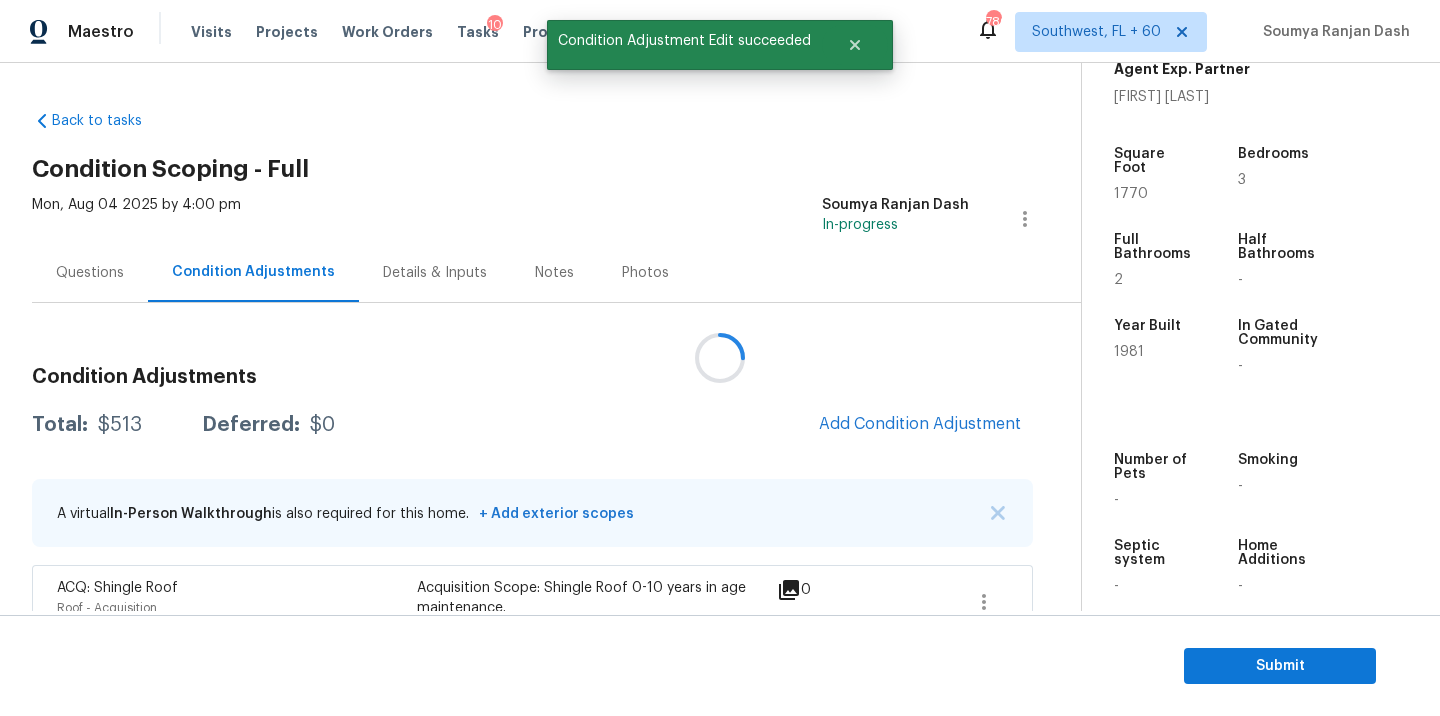 click at bounding box center (720, 358) 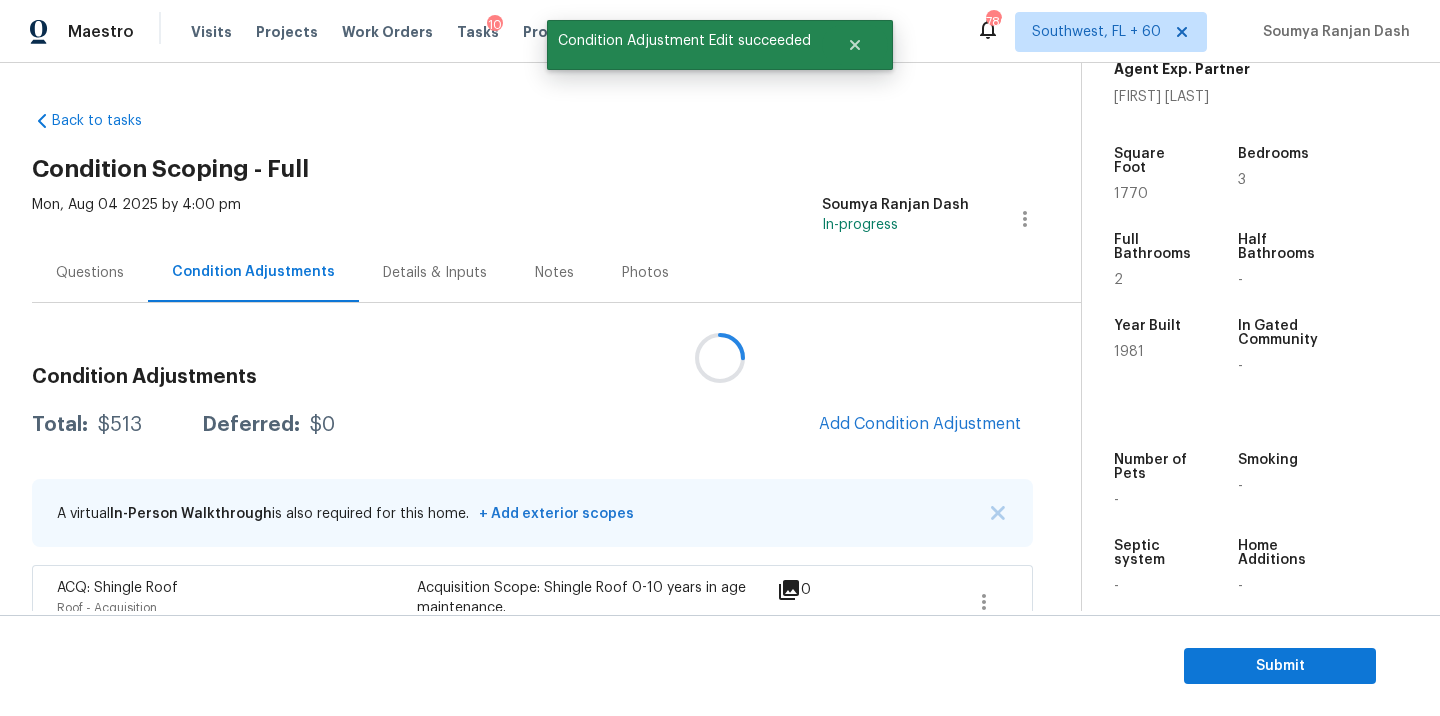 click at bounding box center [720, 358] 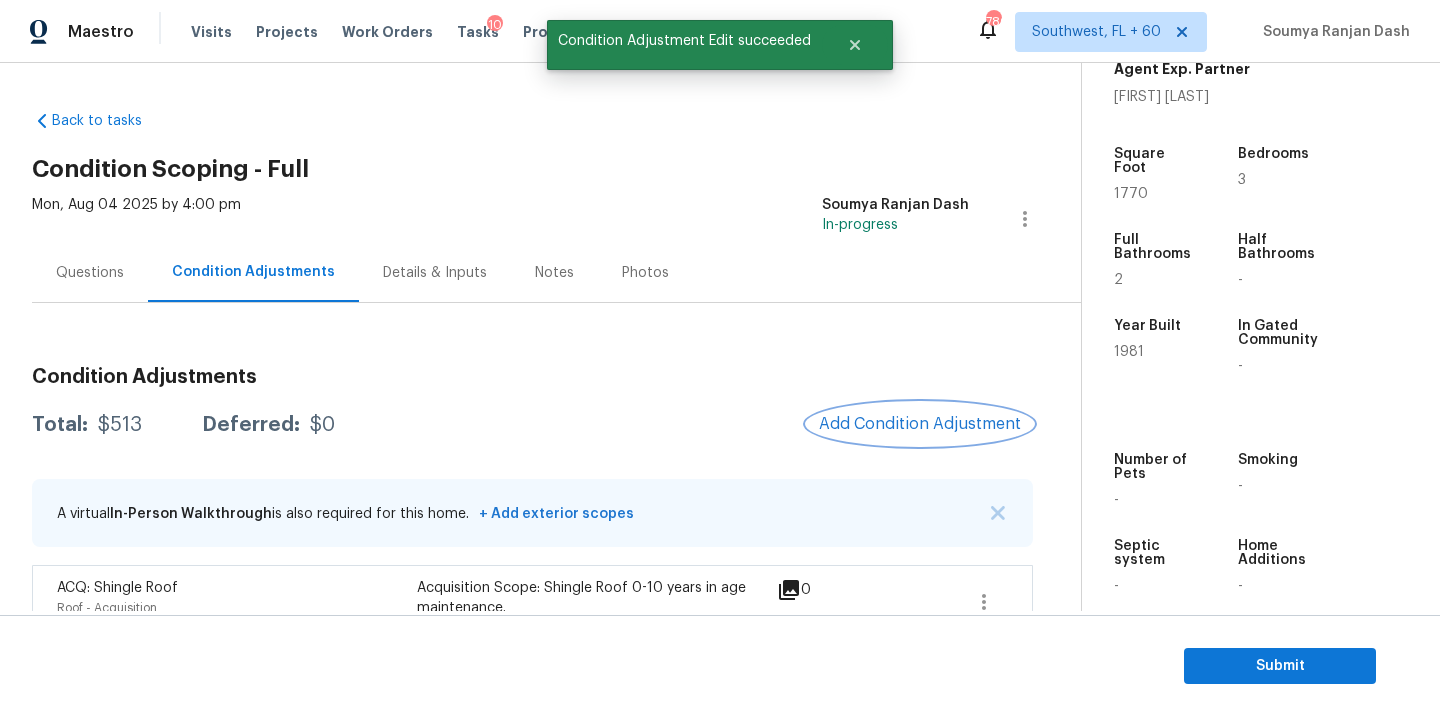 click on "Add Condition Adjustment" at bounding box center [920, 424] 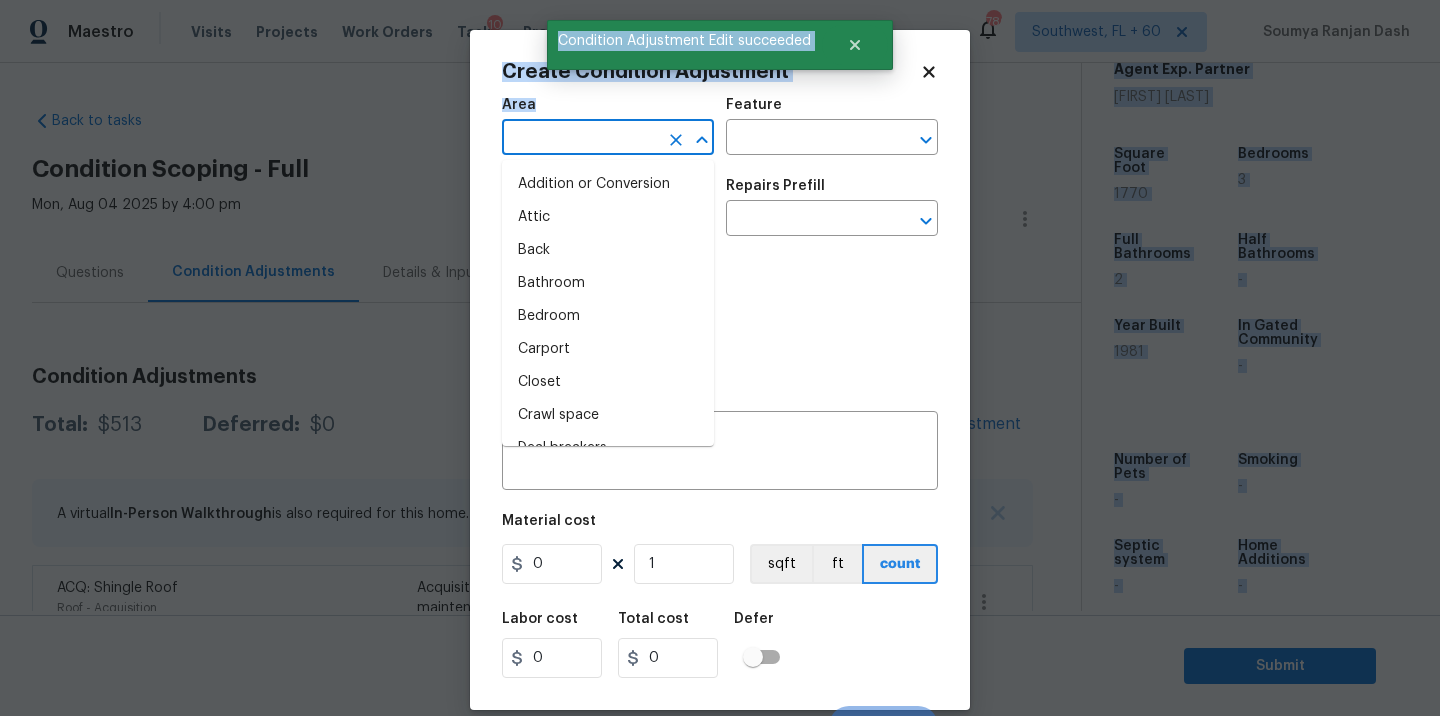 click at bounding box center [580, 139] 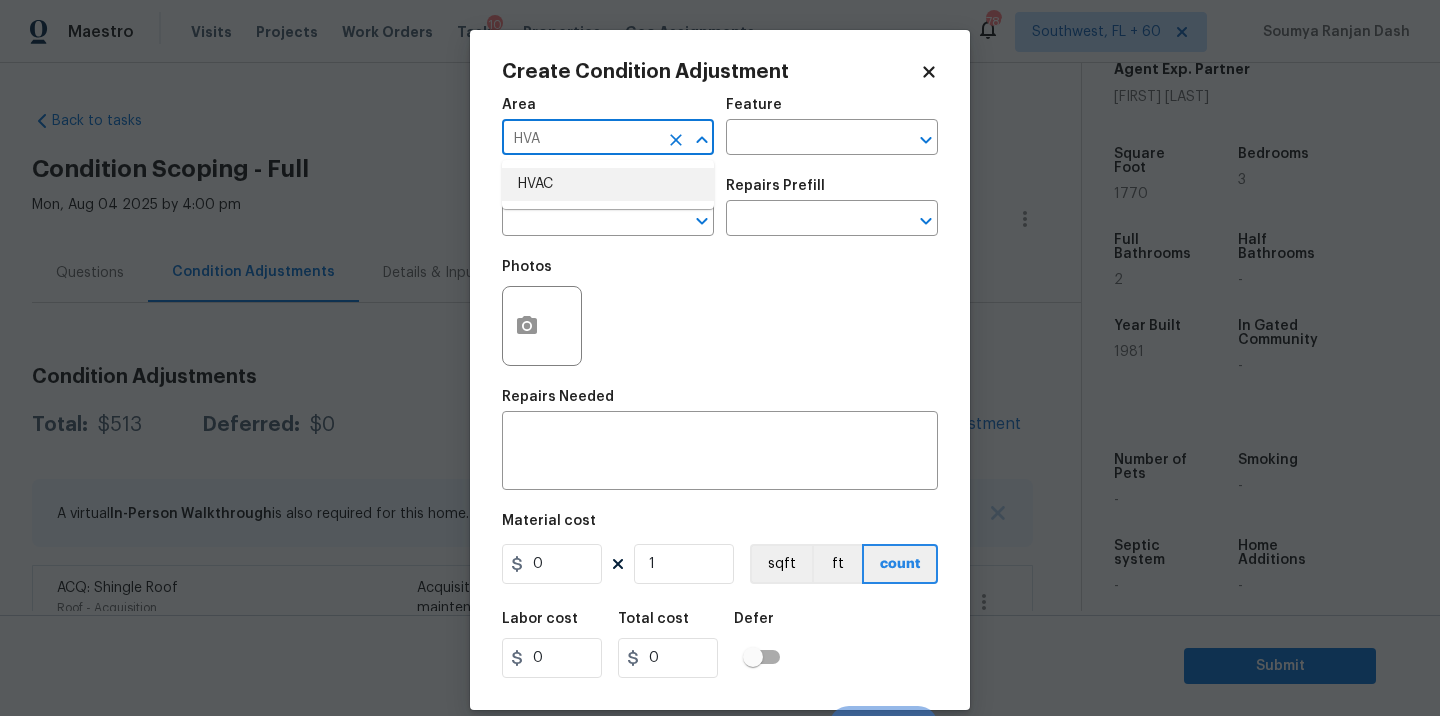 click on "HVAC" at bounding box center [608, 184] 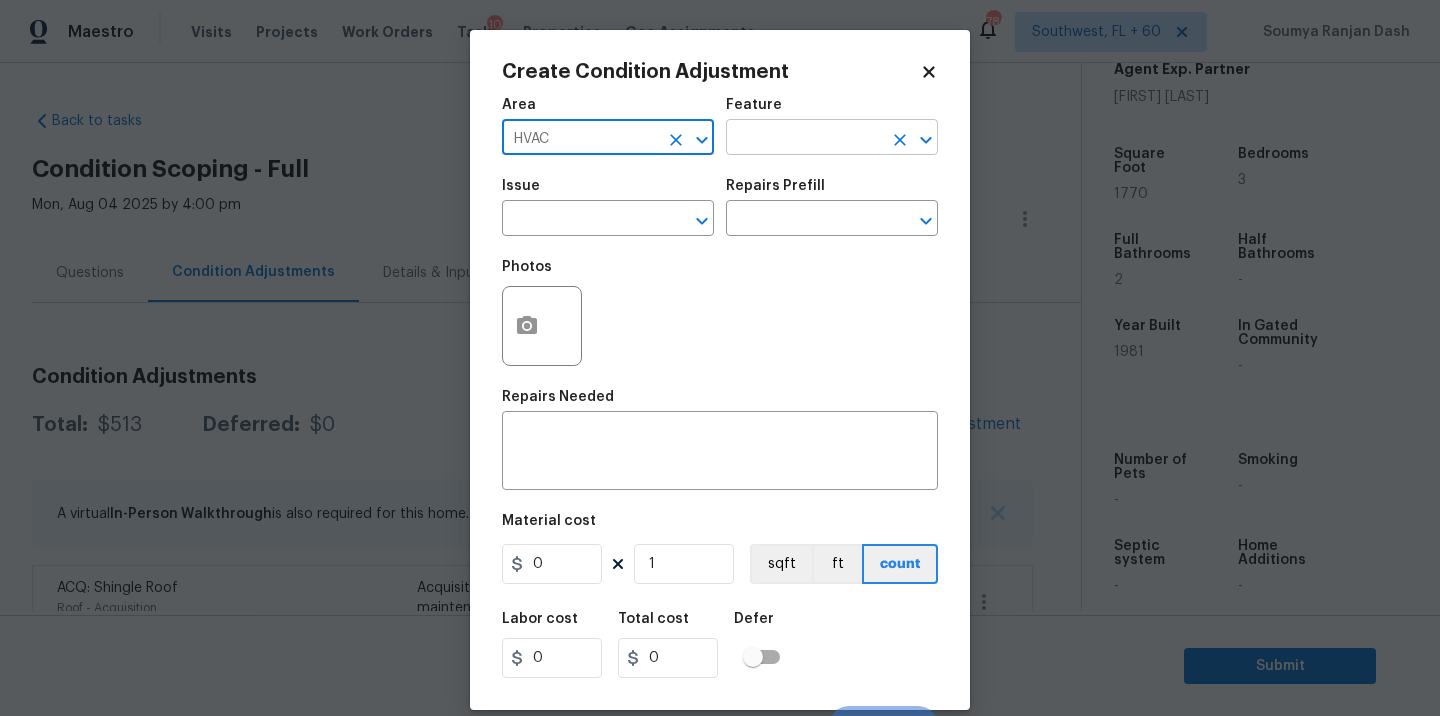 type on "HVAC" 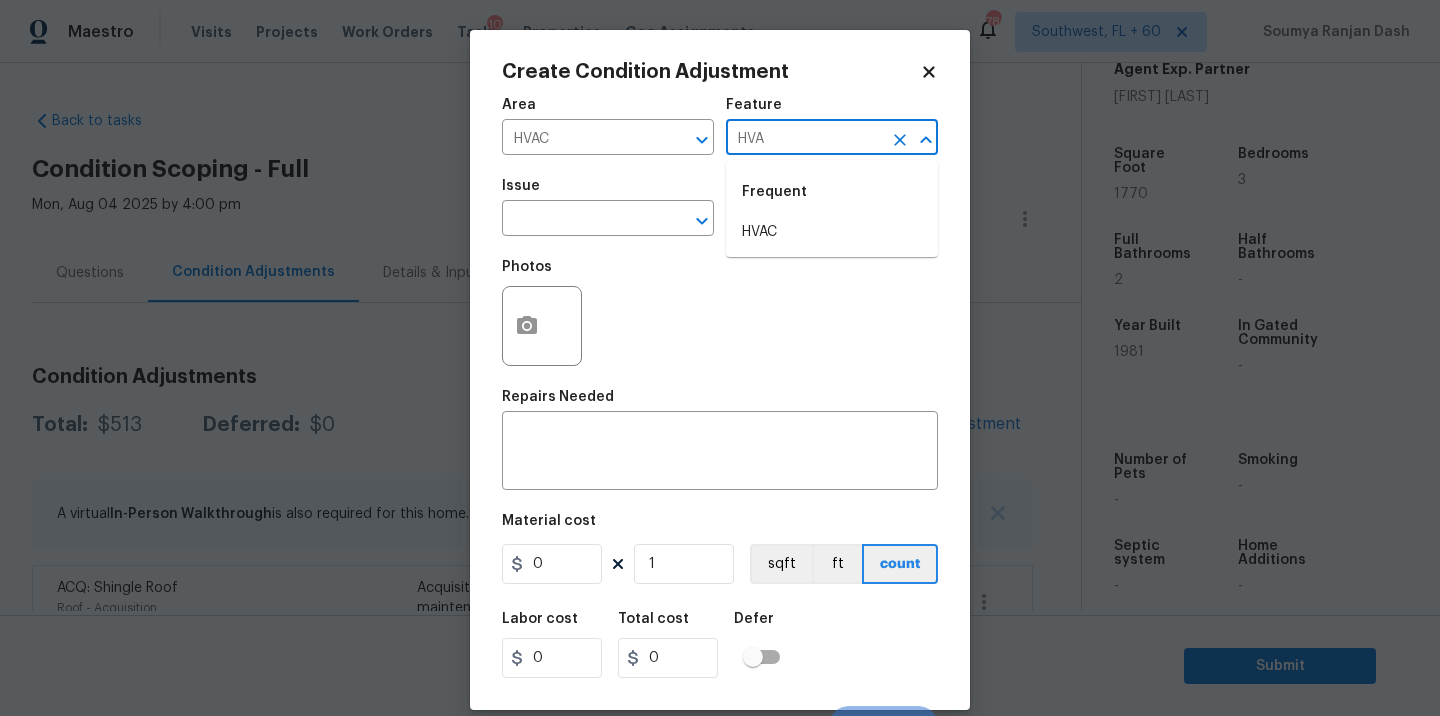 click on "Frequent" at bounding box center (832, 192) 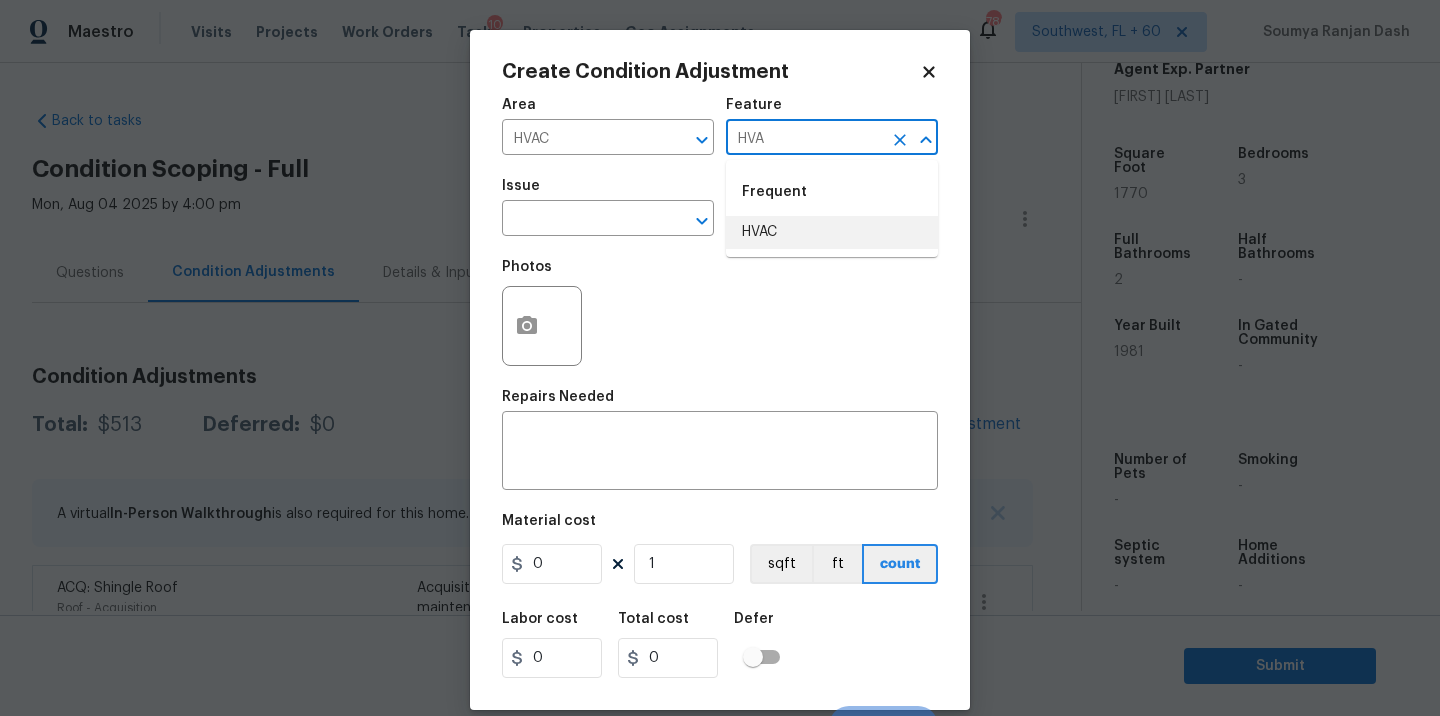 click on "HVAC" at bounding box center (832, 232) 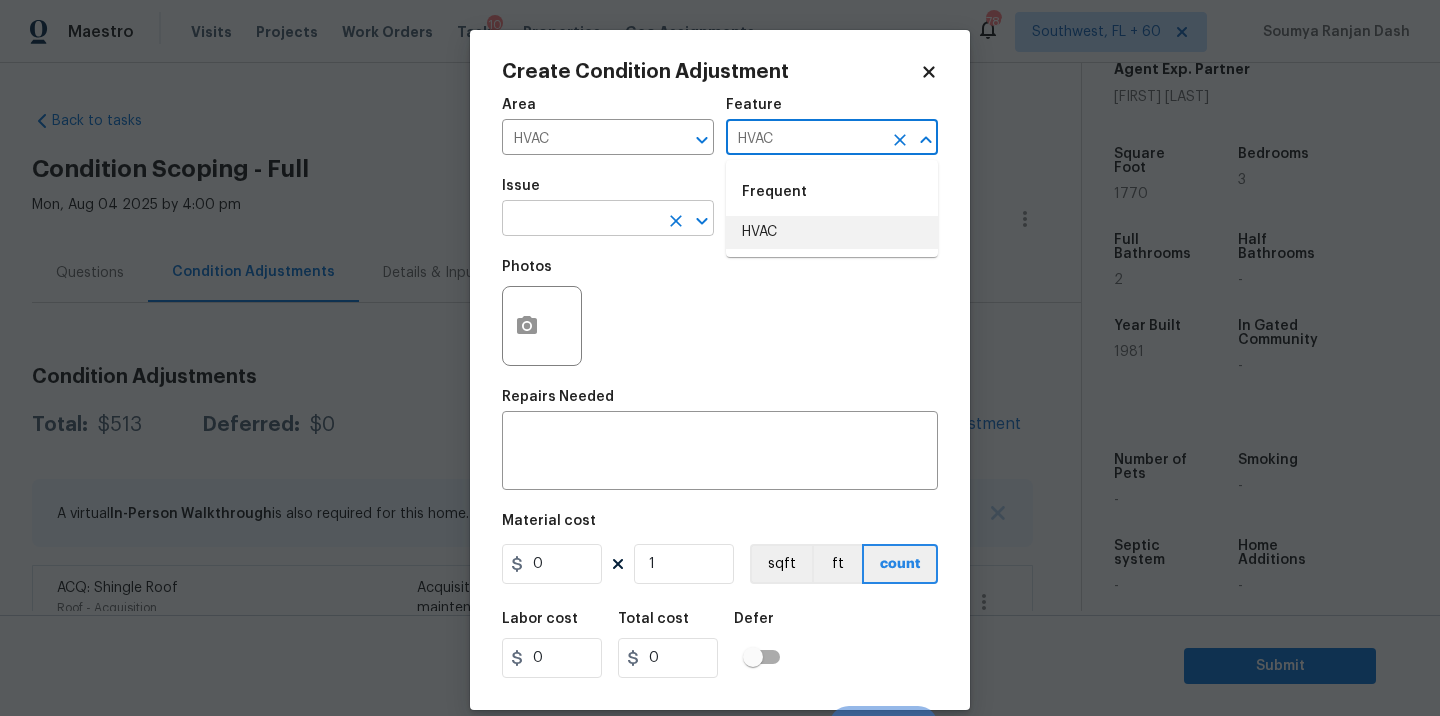 type on "HVAC" 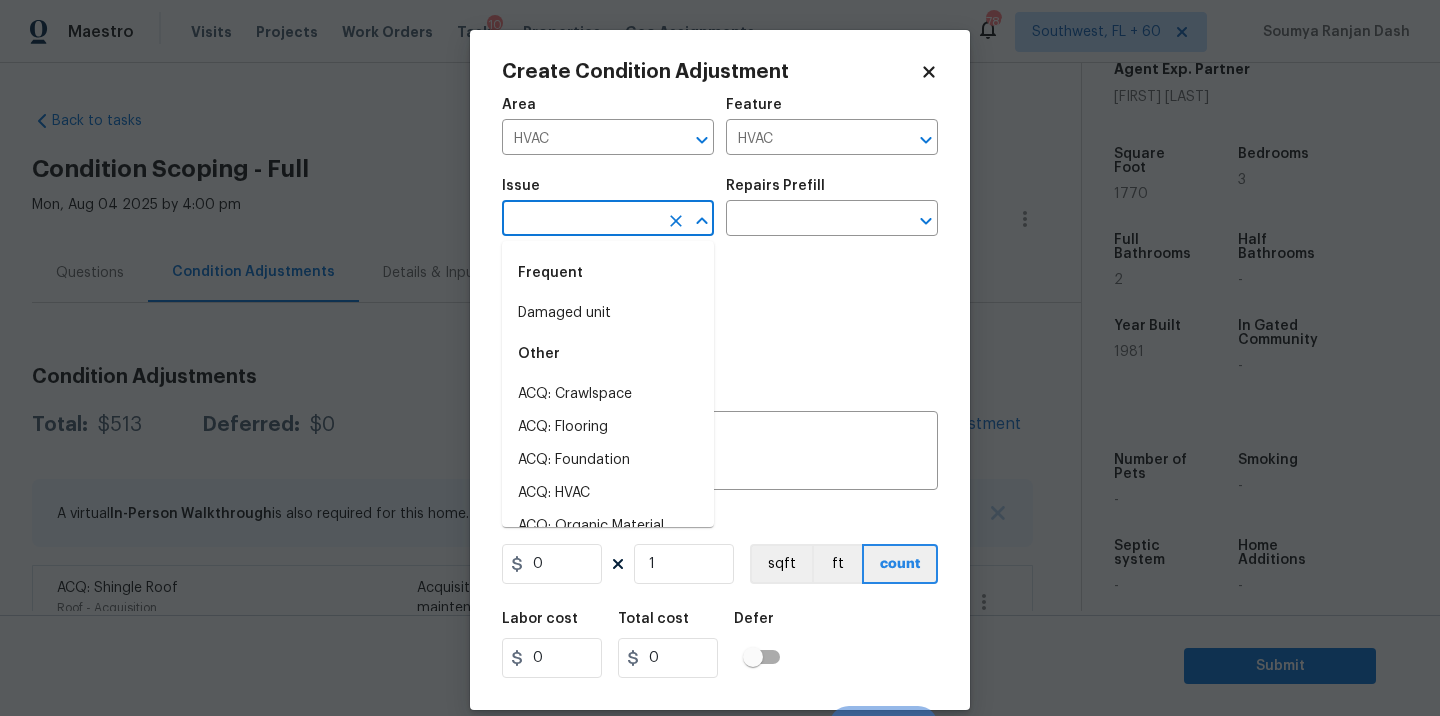 click at bounding box center [580, 220] 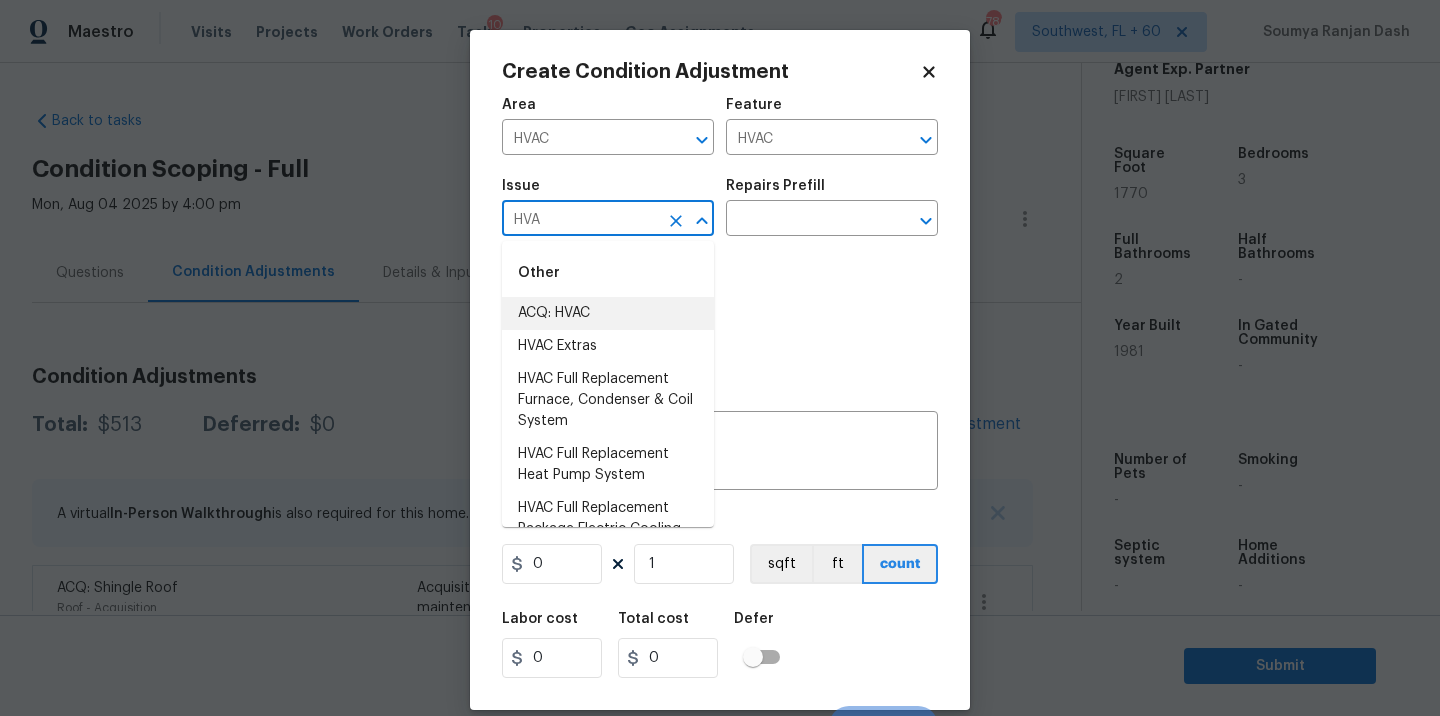 click on "ACQ: HVAC" at bounding box center [608, 313] 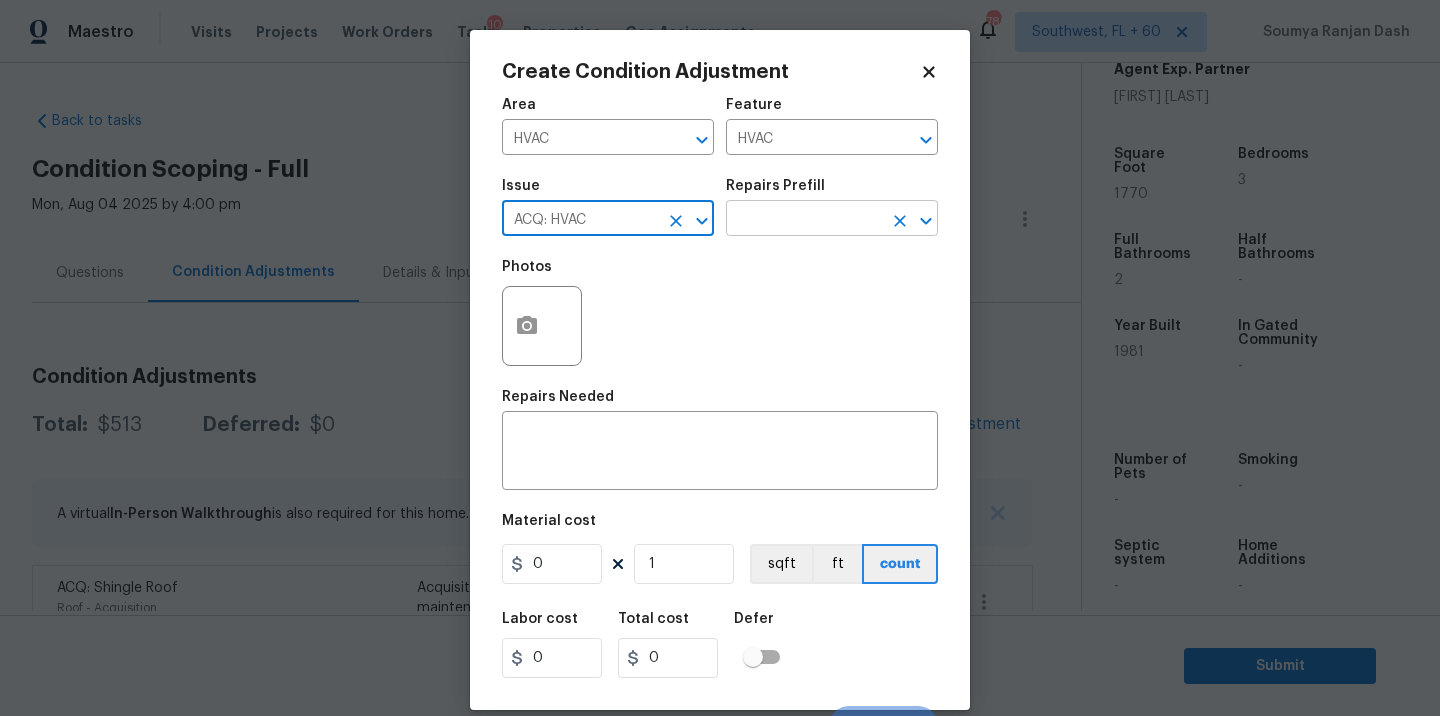 type on "ACQ: HVAC" 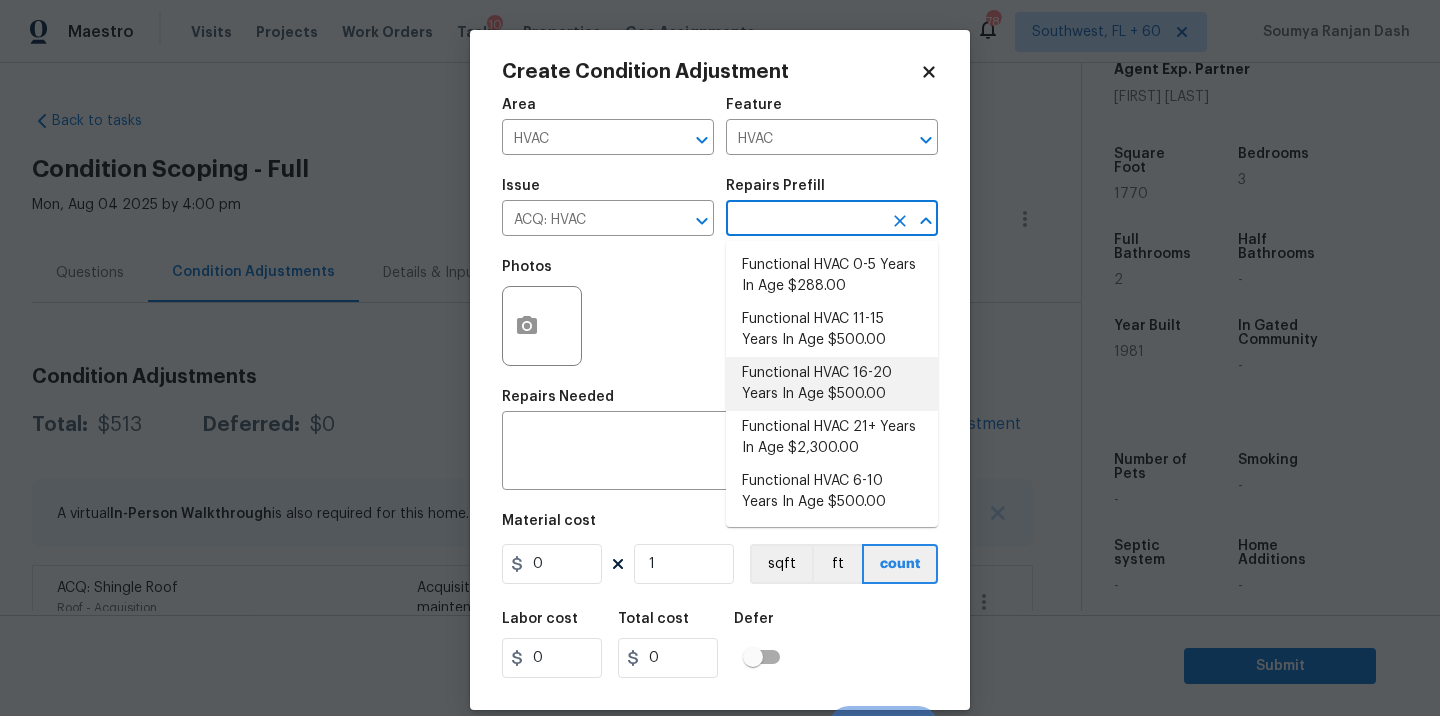 click on "Functional HVAC 16-20 Years In Age $500.00" at bounding box center [832, 384] 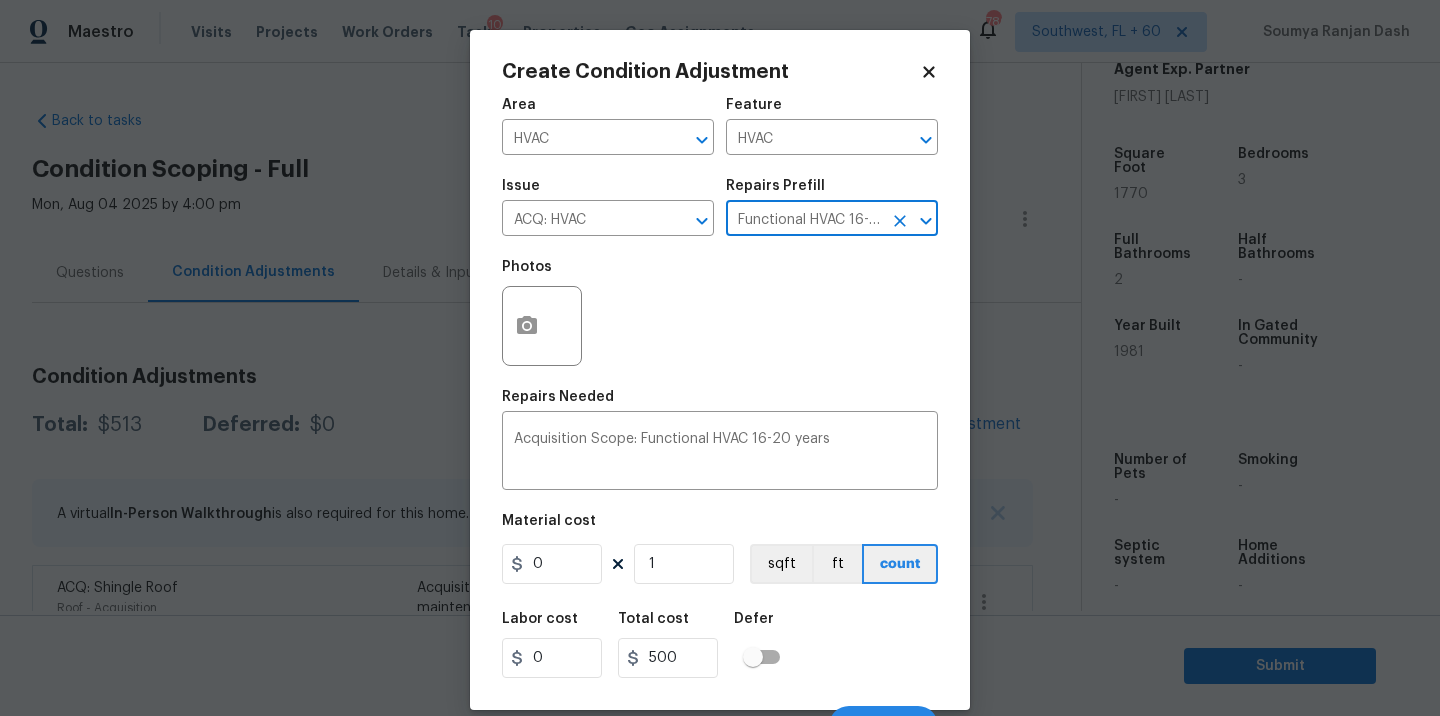 type on "Acquisition" 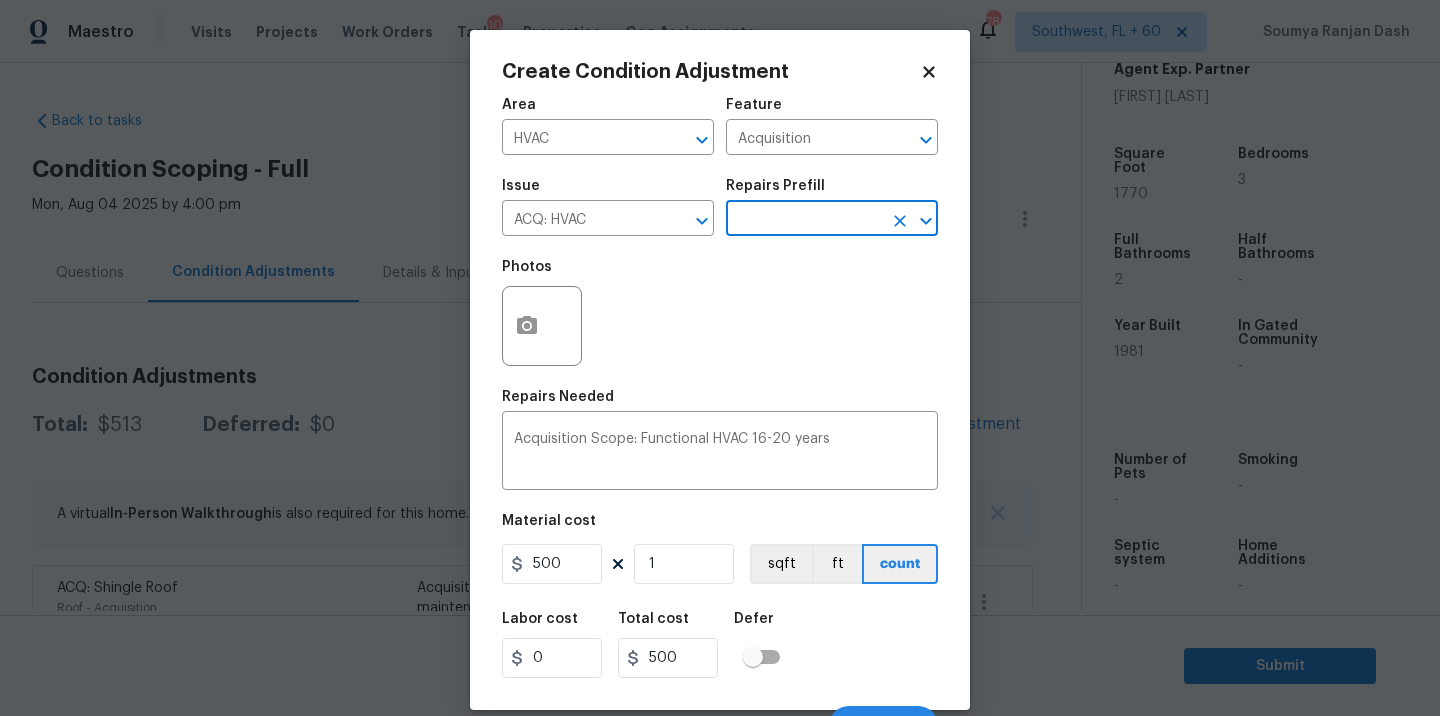 click on "Cancel Create" at bounding box center (720, 718) 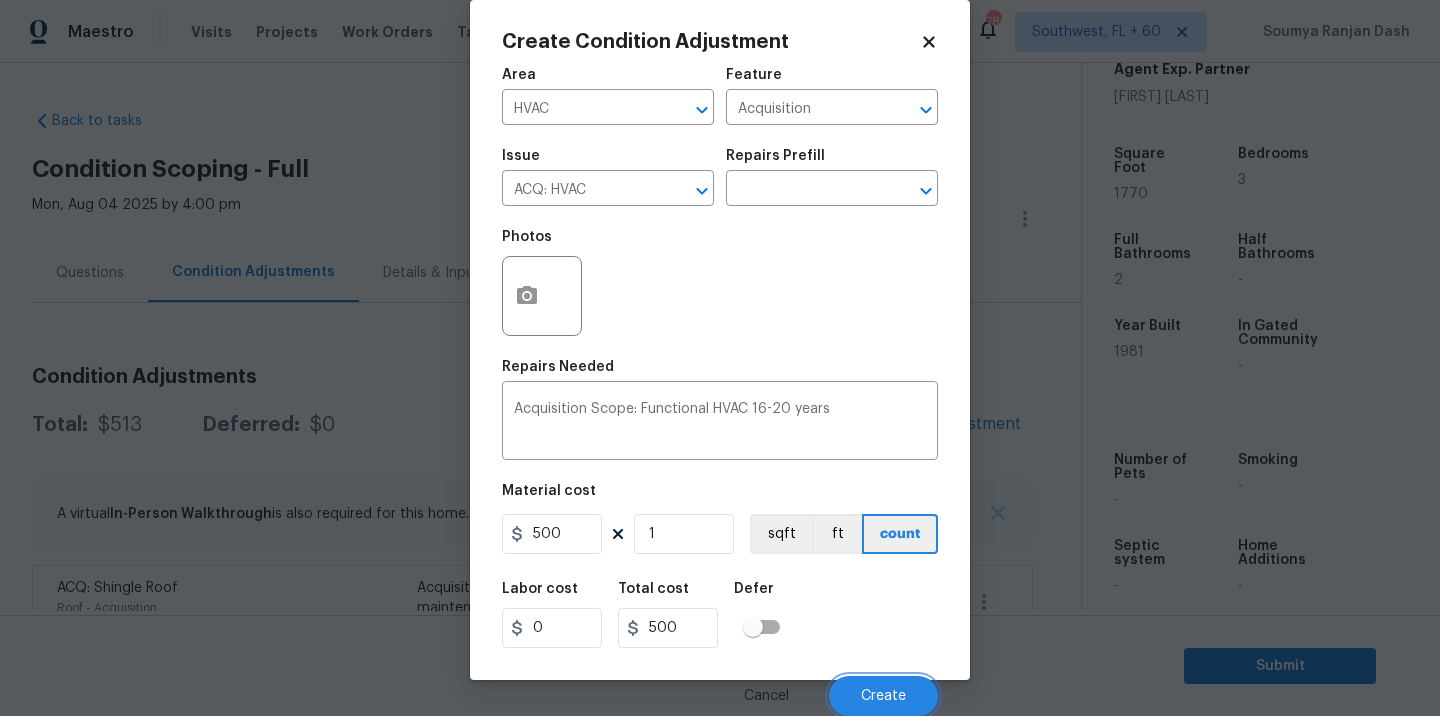 click on "Create" at bounding box center (883, 696) 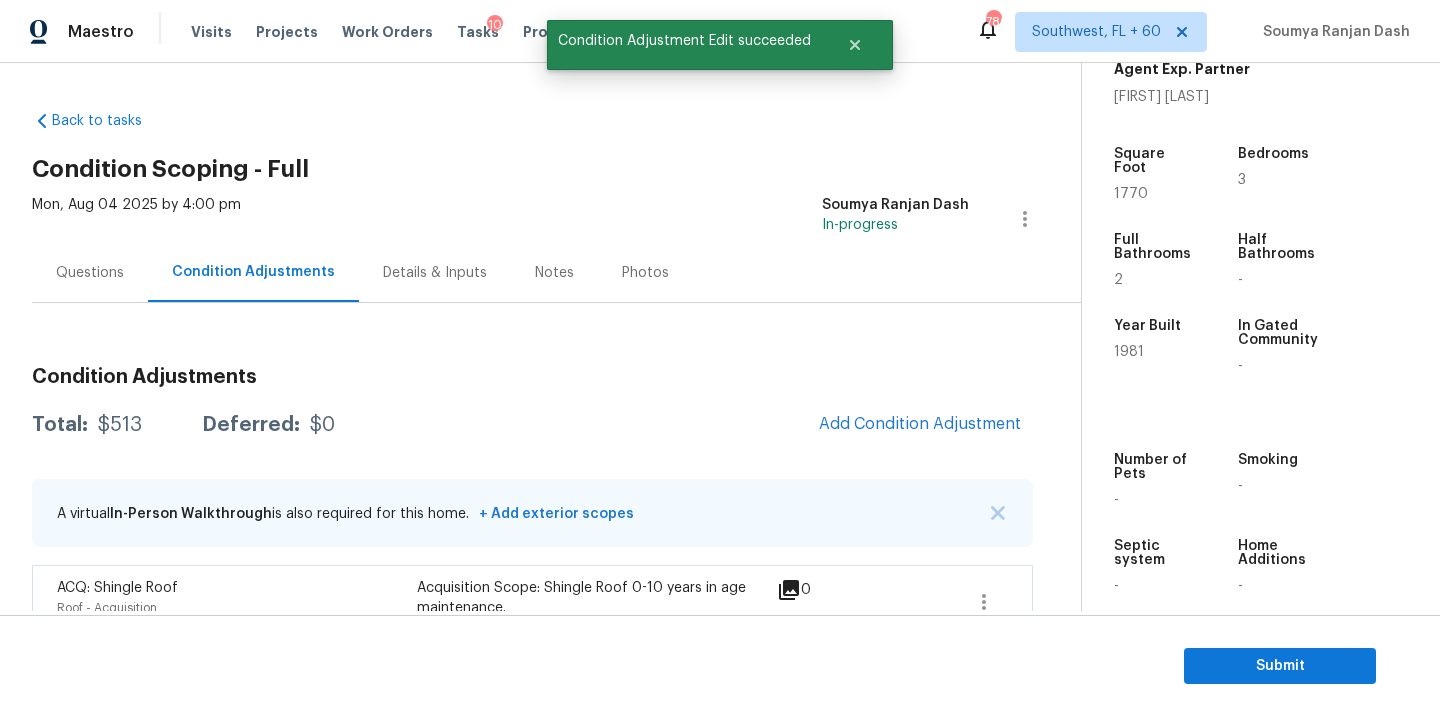 scroll, scrollTop: 24, scrollLeft: 0, axis: vertical 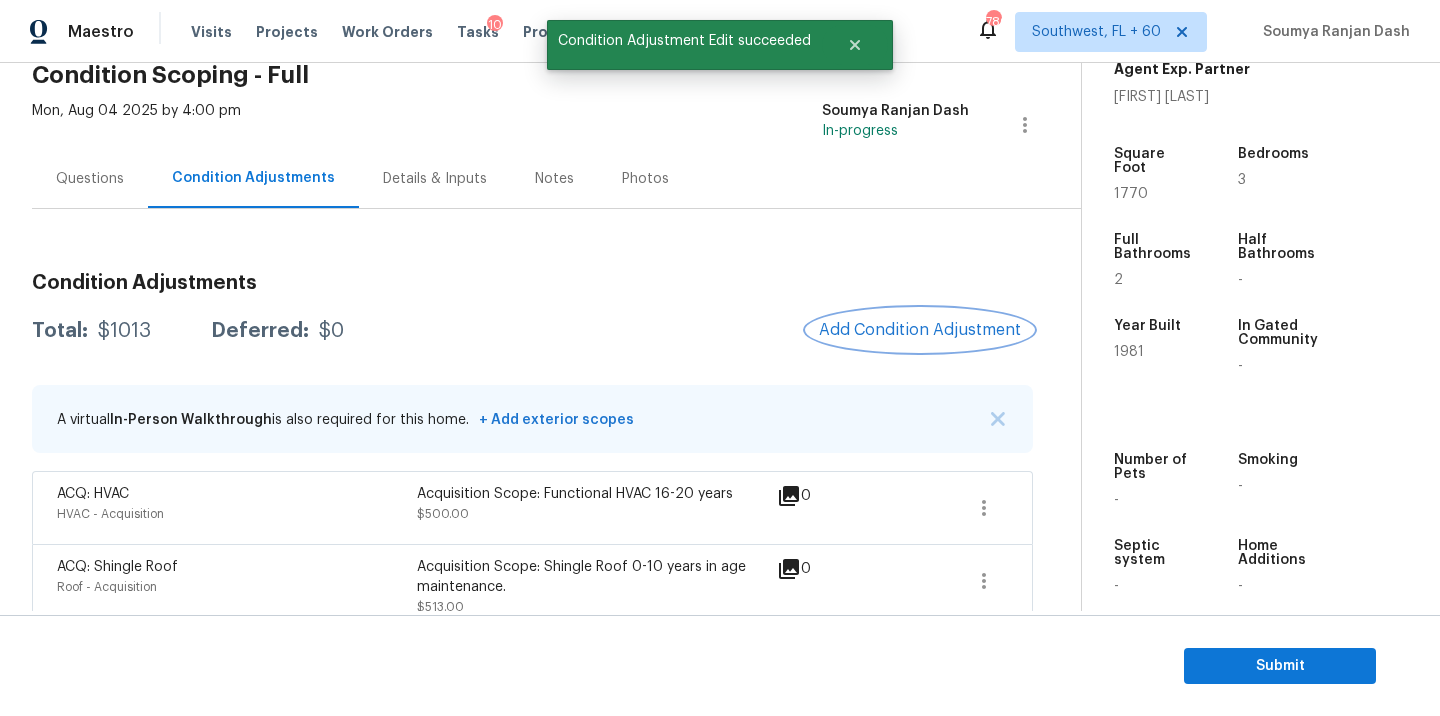 click on "Add Condition Adjustment" at bounding box center [920, 330] 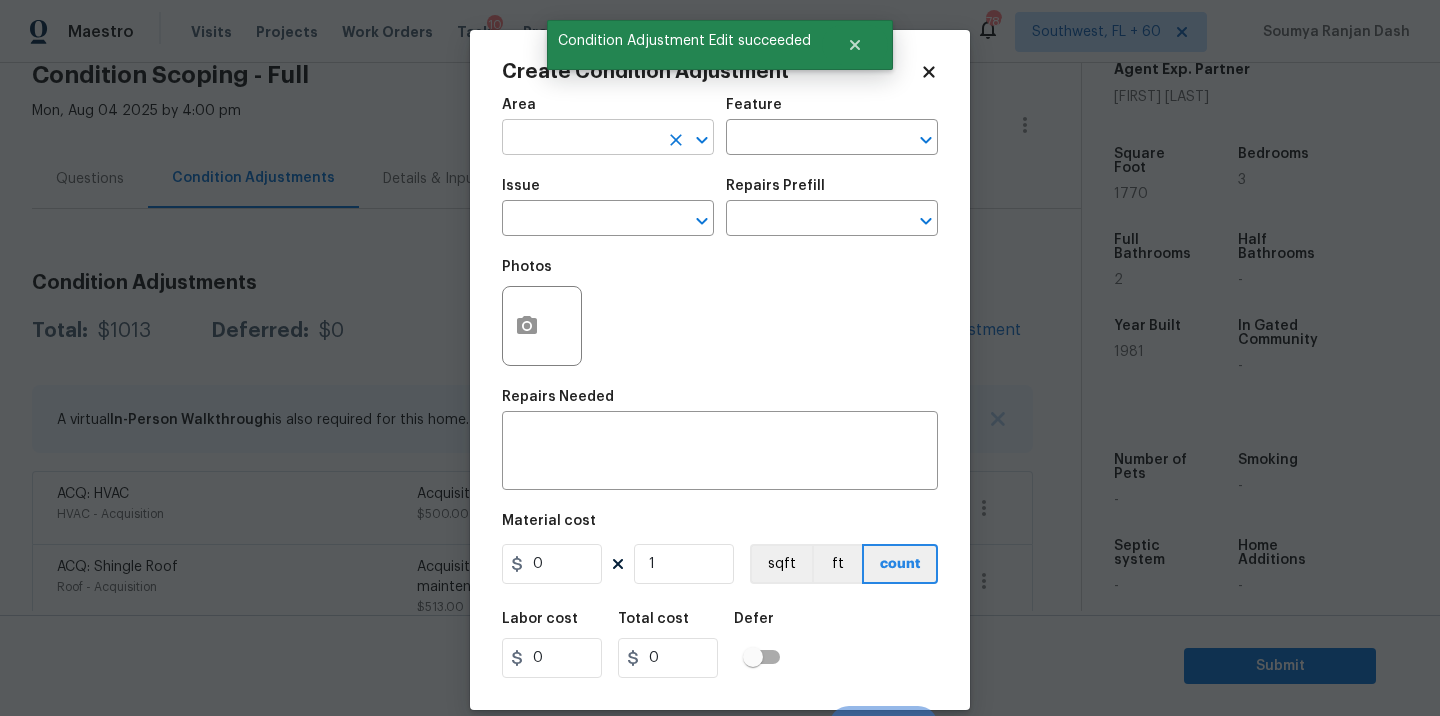 click at bounding box center [580, 139] 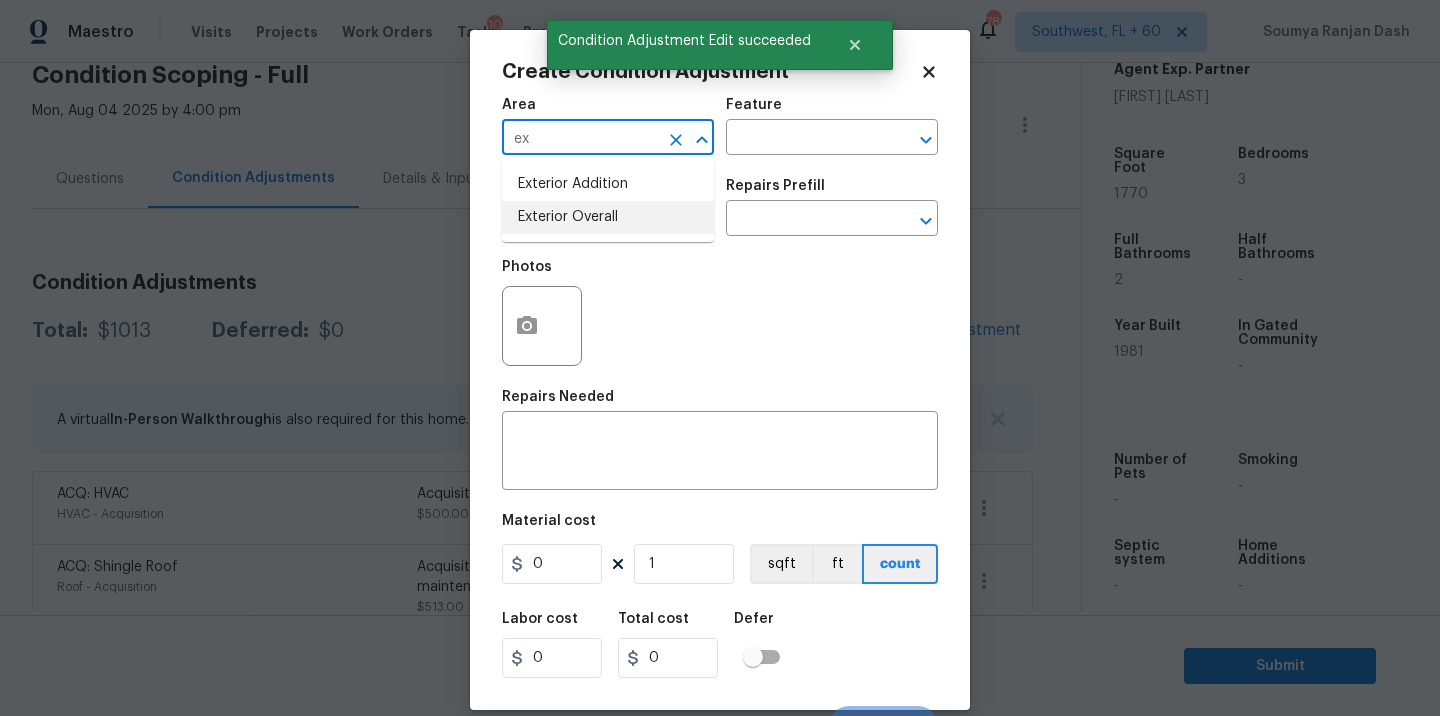 click on "Exterior Overall" at bounding box center [608, 217] 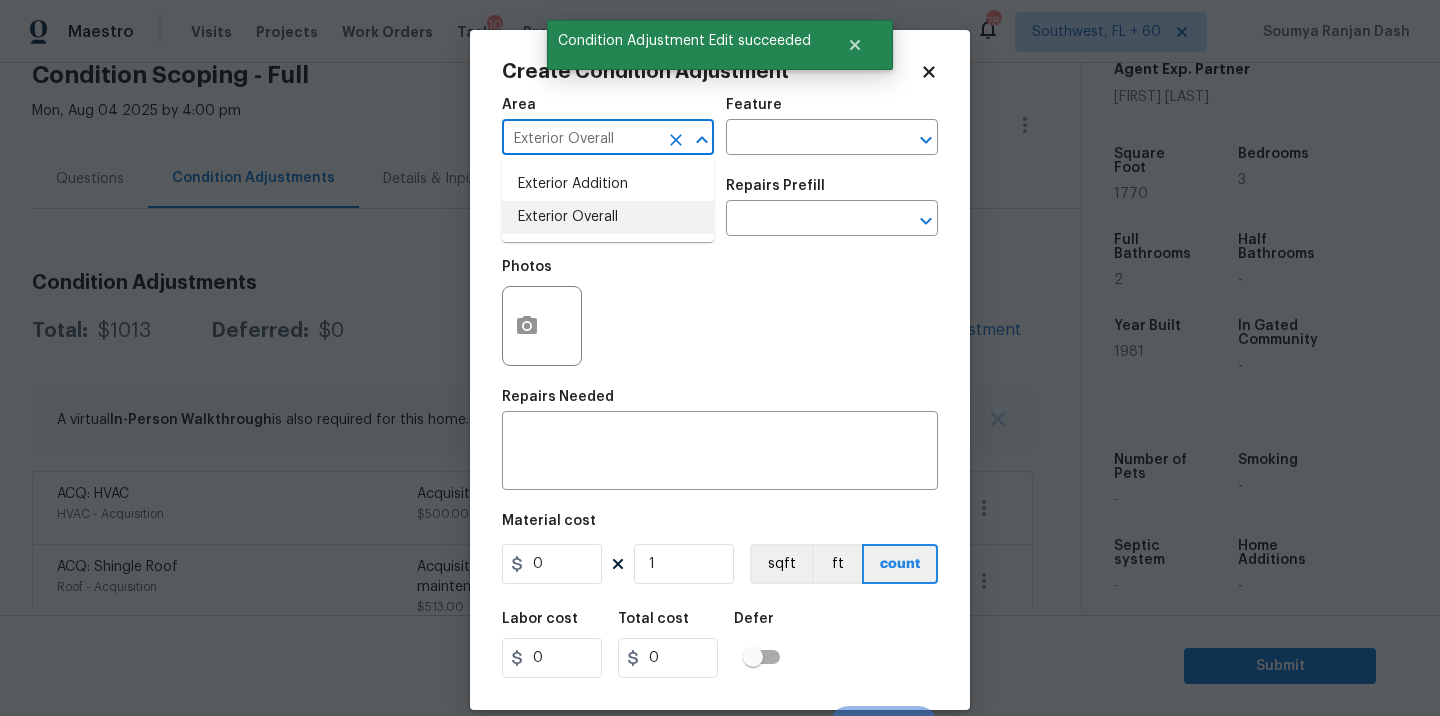 type on "Exterior Overall" 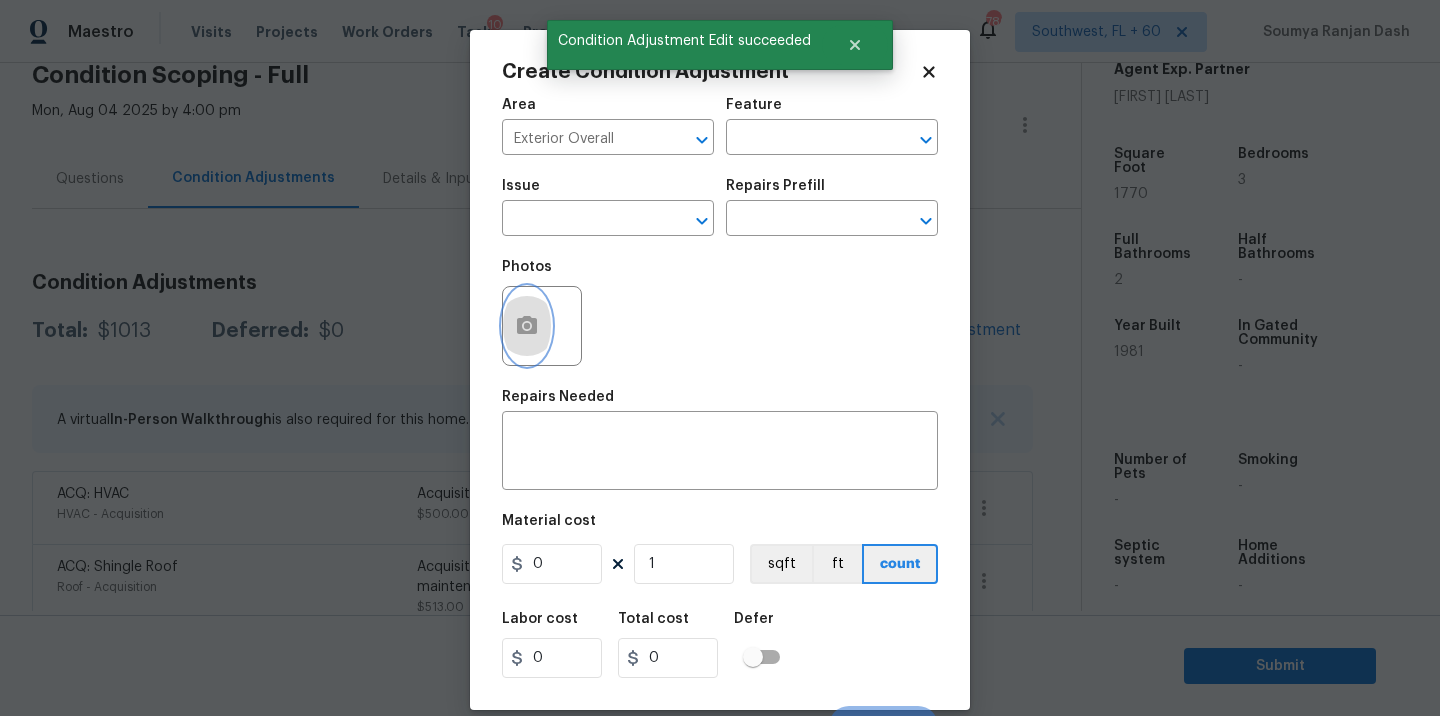 click 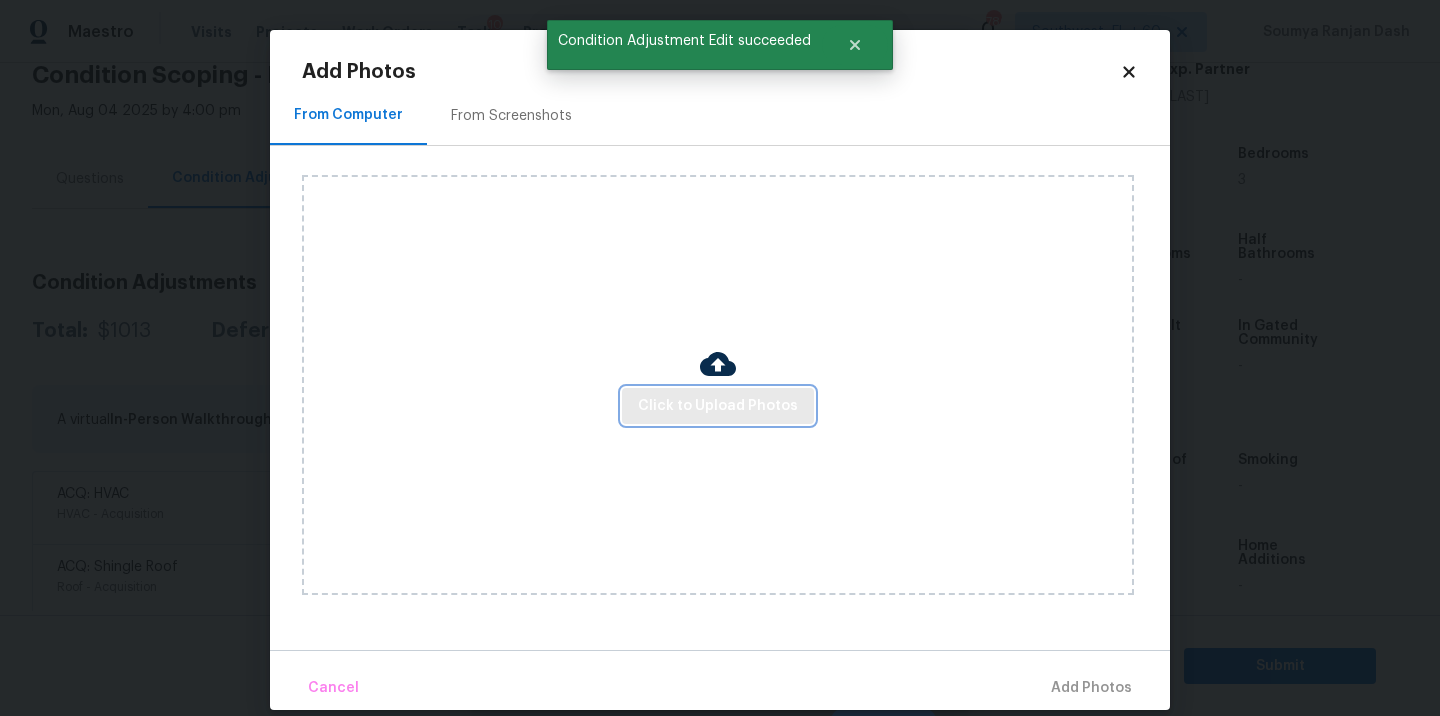 click on "Click to Upload Photos" at bounding box center (718, 406) 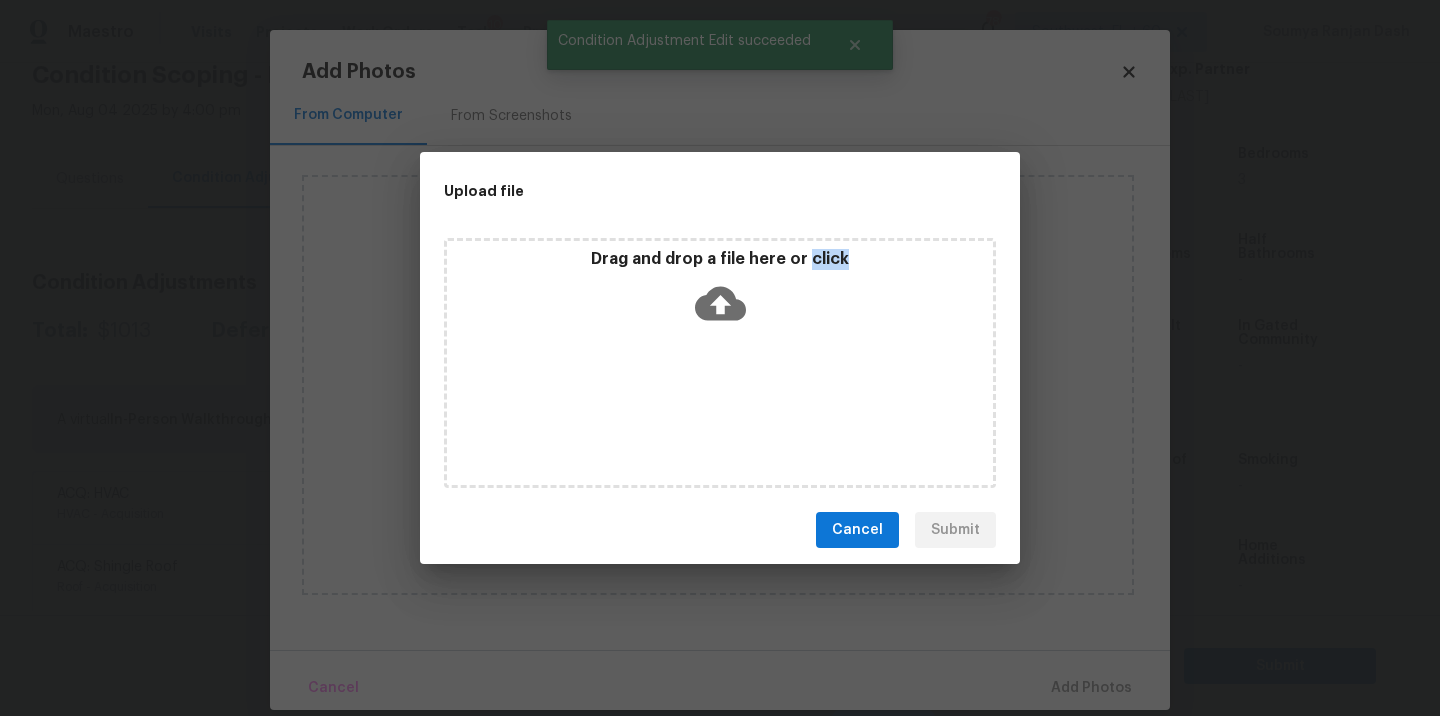 click on "Drag and drop a file here or click" at bounding box center (720, 363) 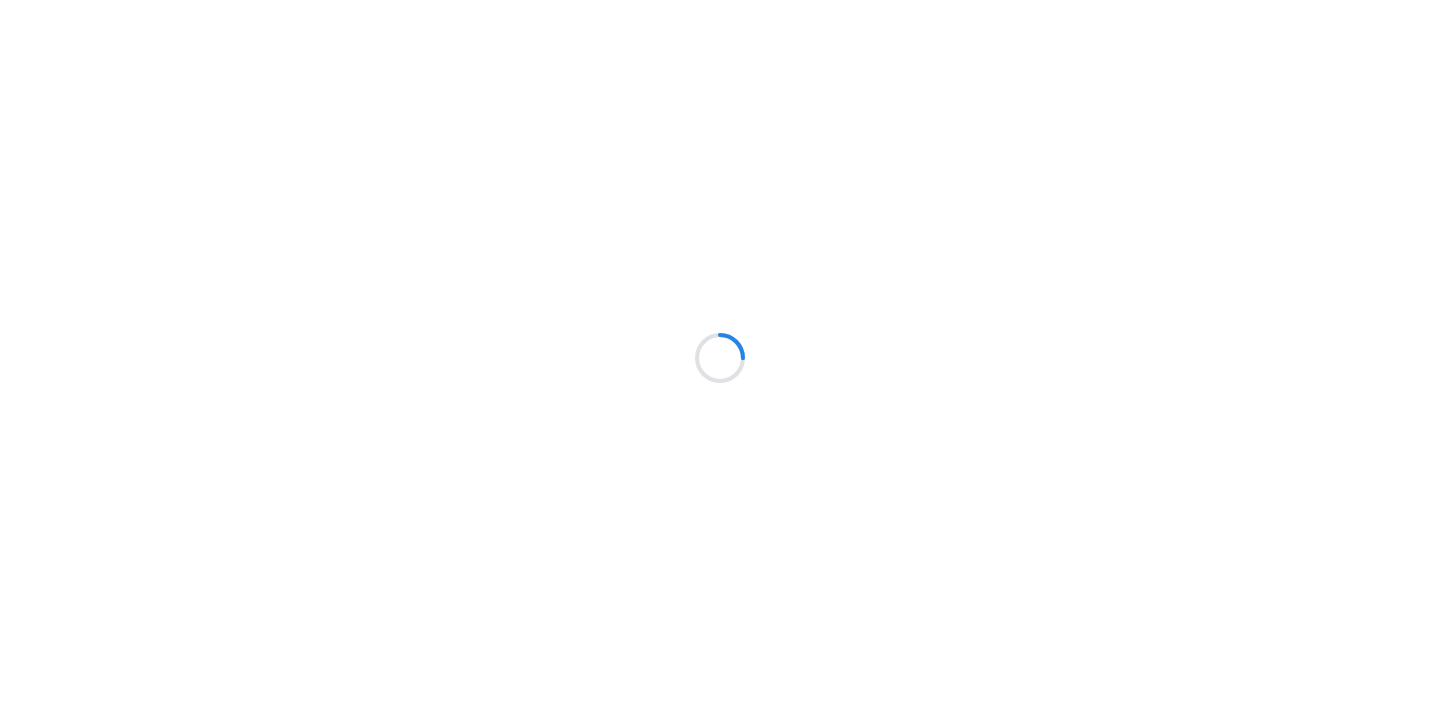 scroll, scrollTop: 0, scrollLeft: 0, axis: both 